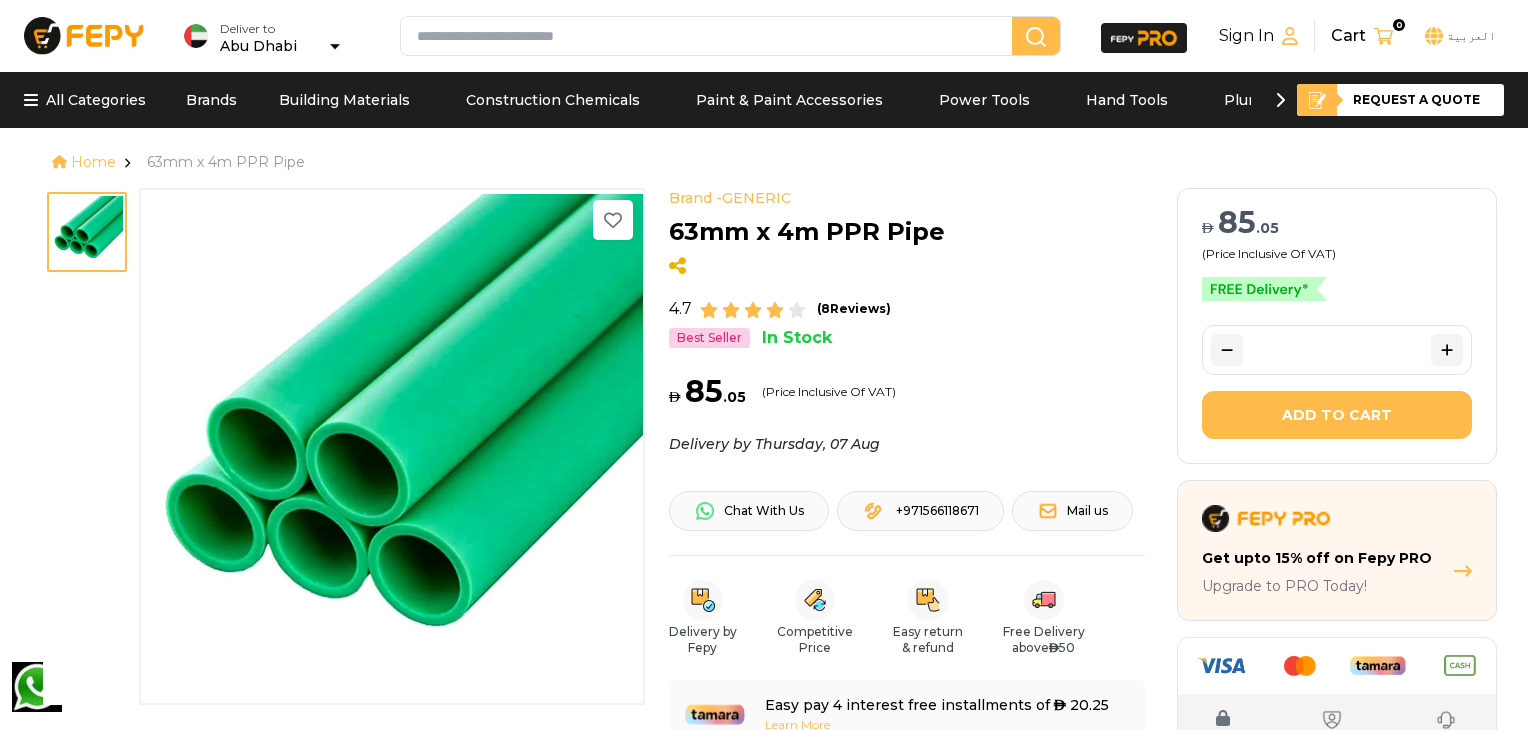 scroll, scrollTop: 0, scrollLeft: 0, axis: both 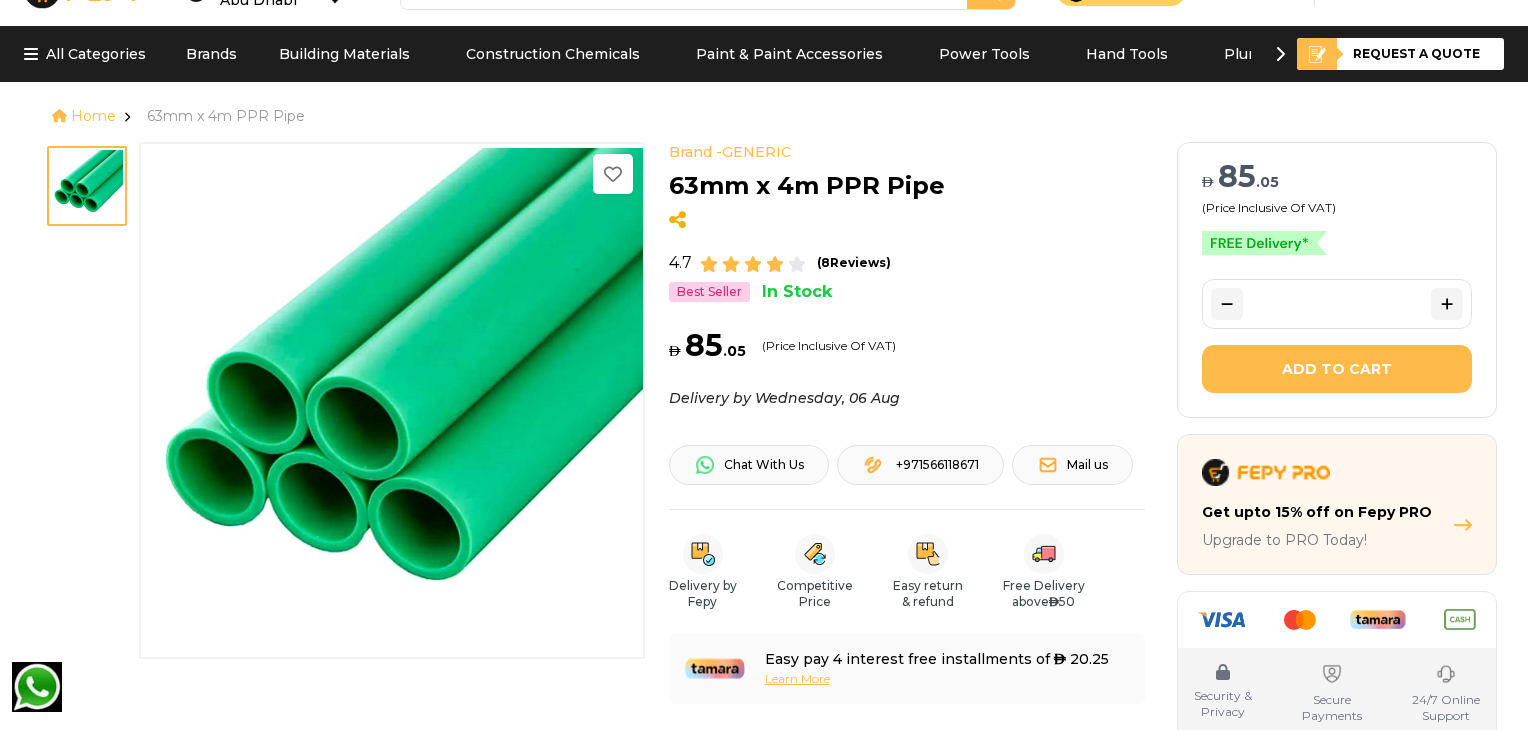 click on "63mm x 4m PPR Pipe" at bounding box center (226, 116) 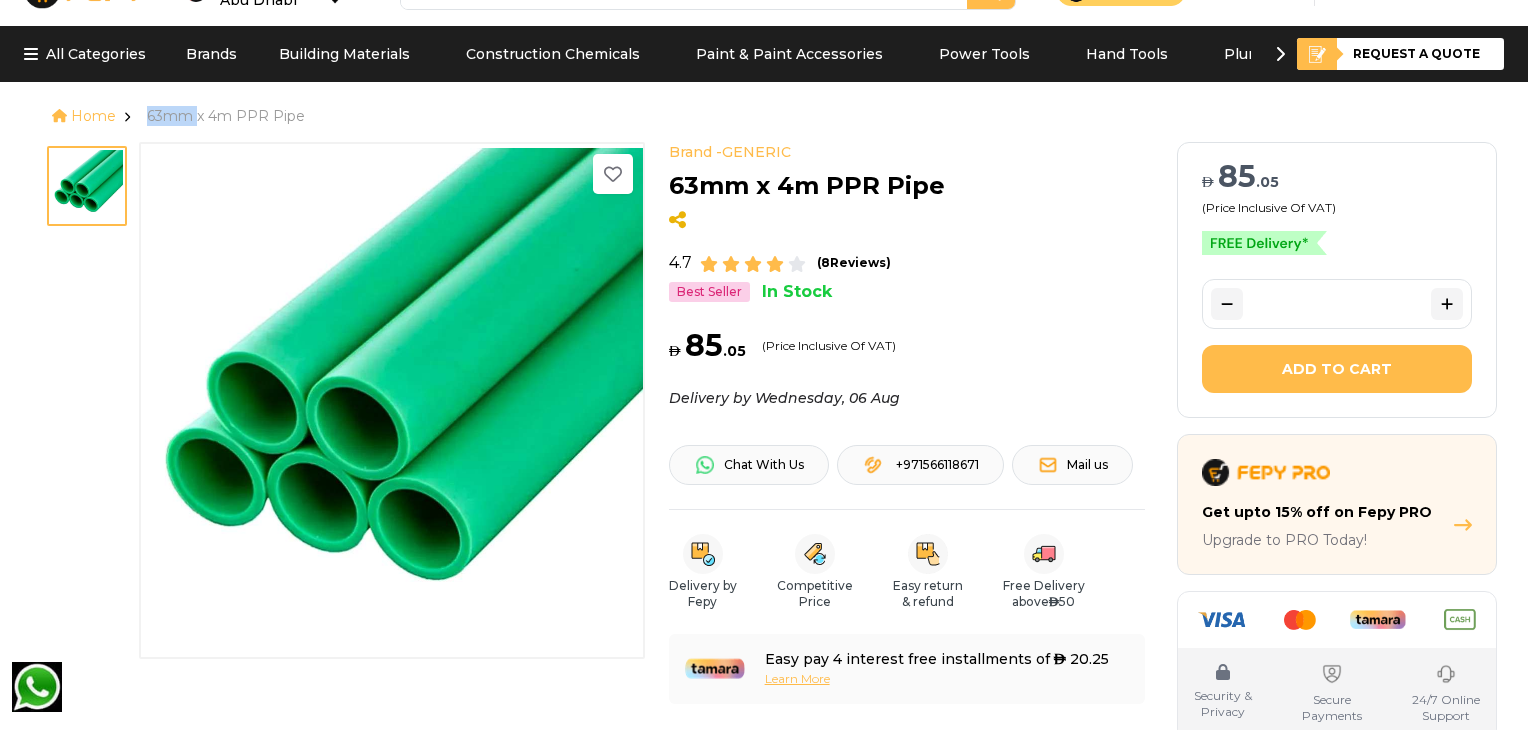 click on "63mm x 4m PPR Pipe" at bounding box center (226, 116) 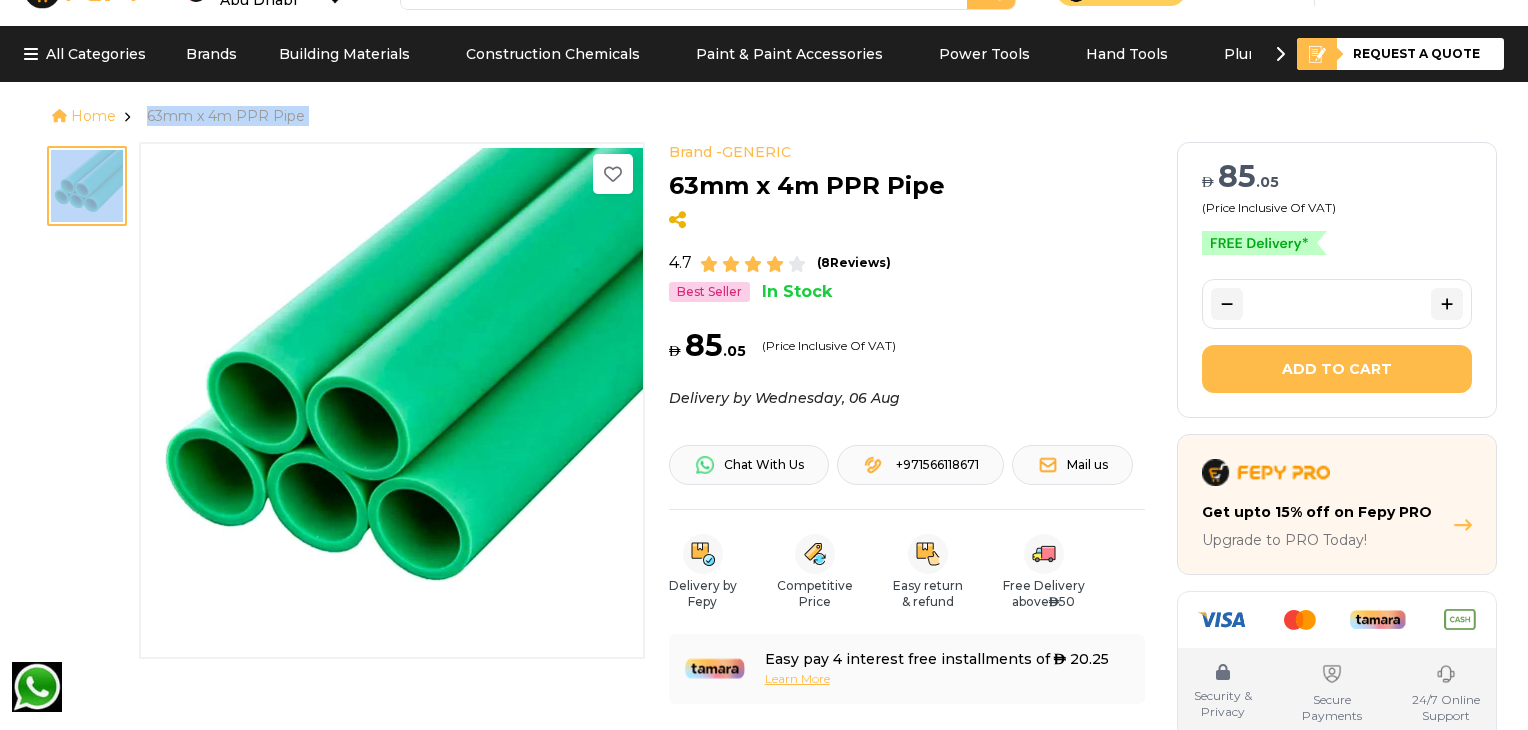click on "63mm x 4m PPR Pipe" at bounding box center (226, 116) 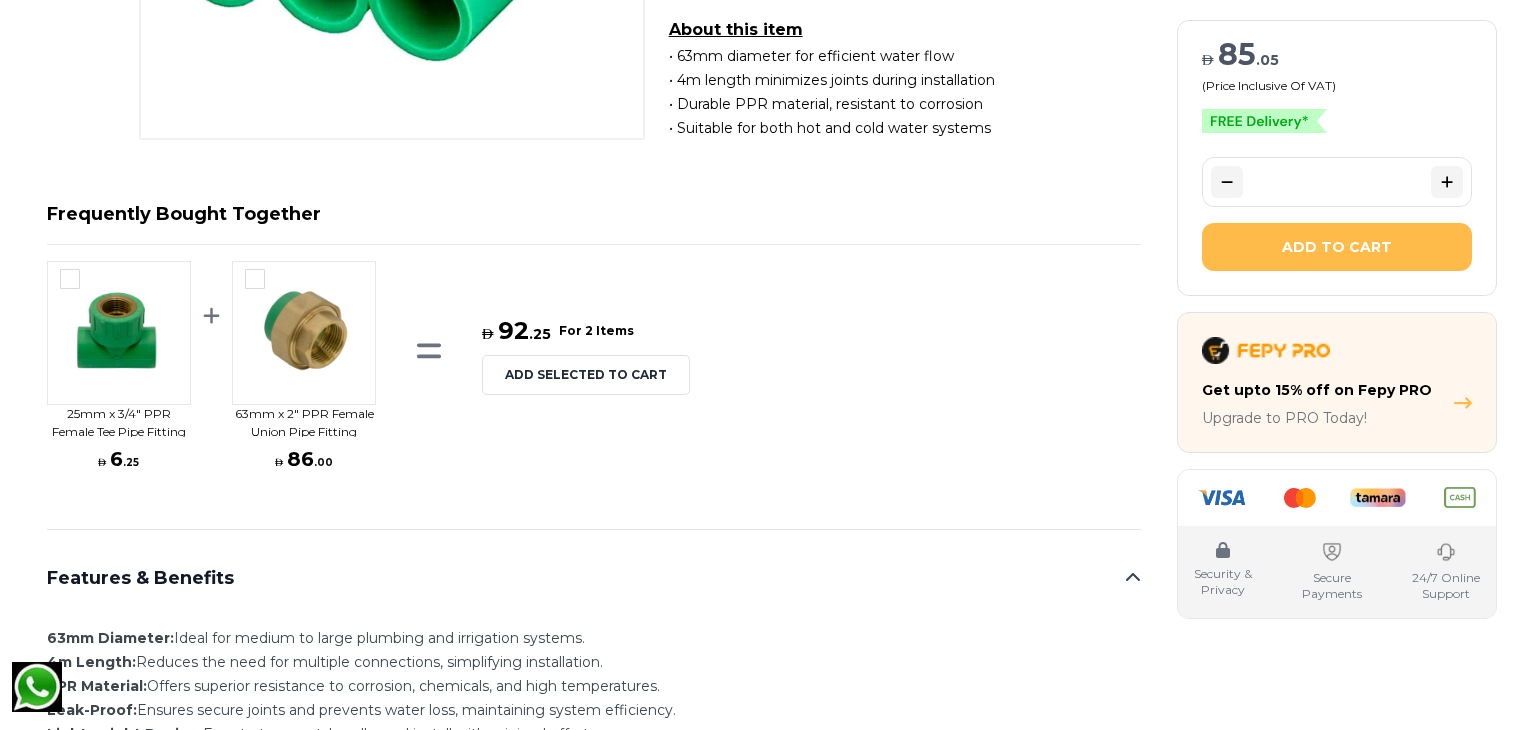 scroll, scrollTop: 0, scrollLeft: 0, axis: both 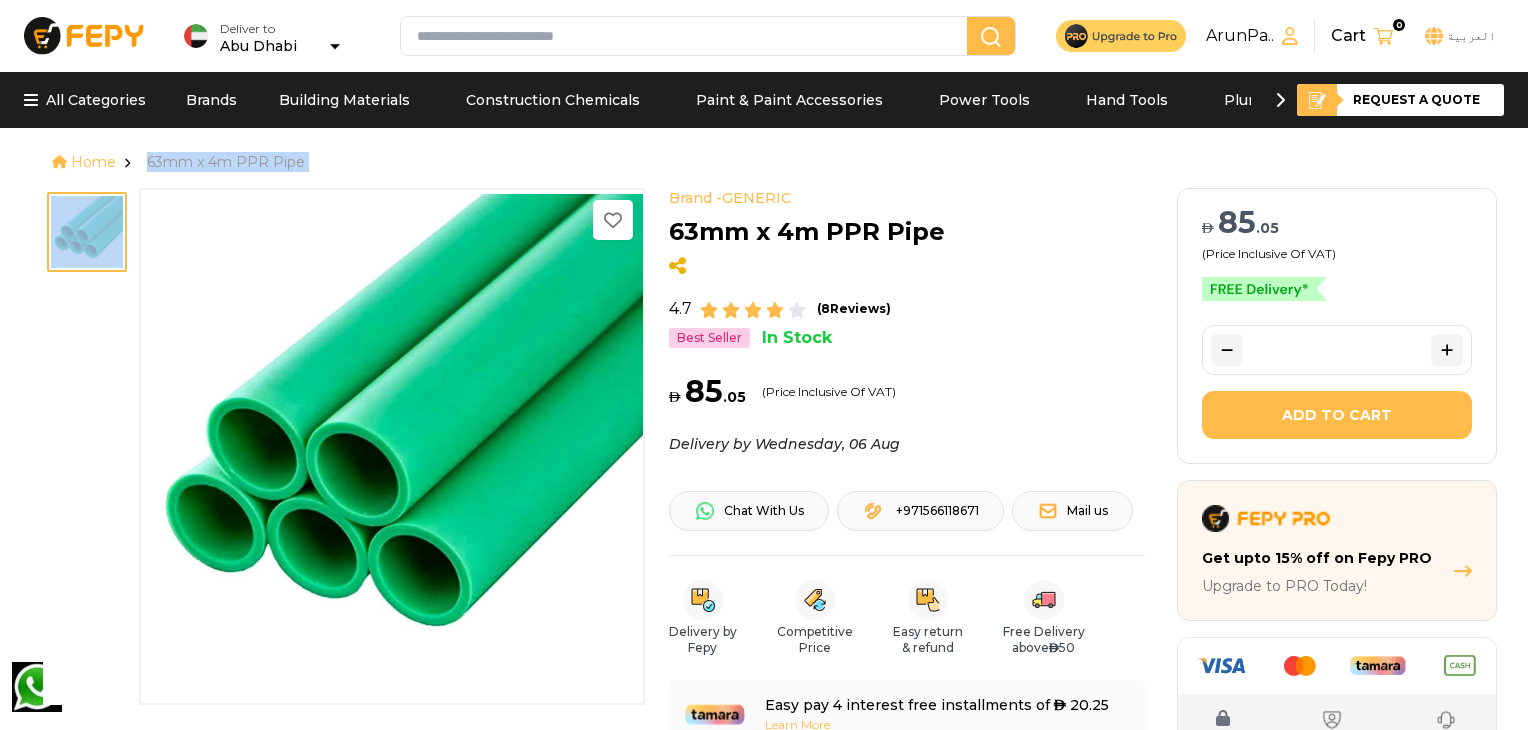 click on "63mm x 4m PPR Pipe" at bounding box center [226, 162] 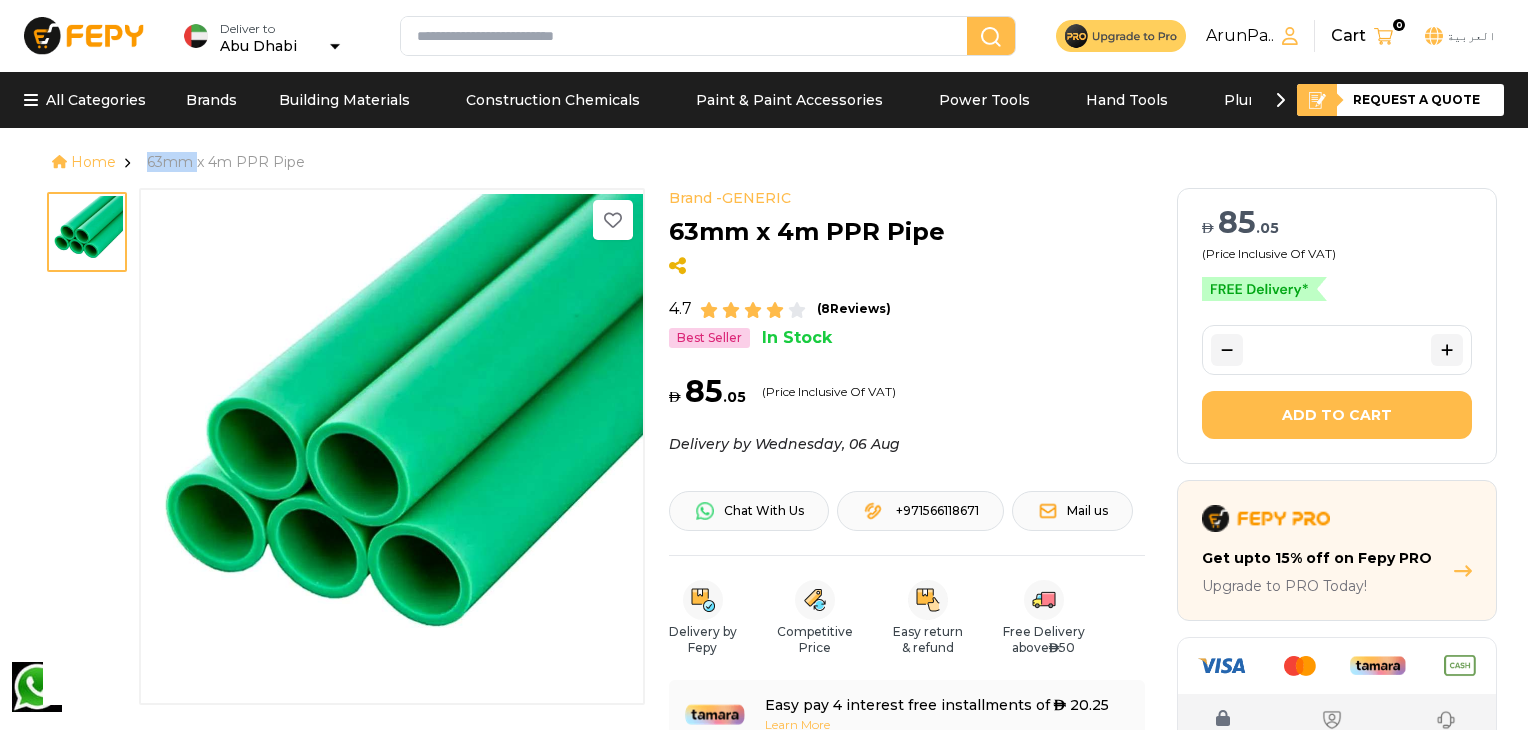 click on "63mm x 4m PPR Pipe" at bounding box center (226, 162) 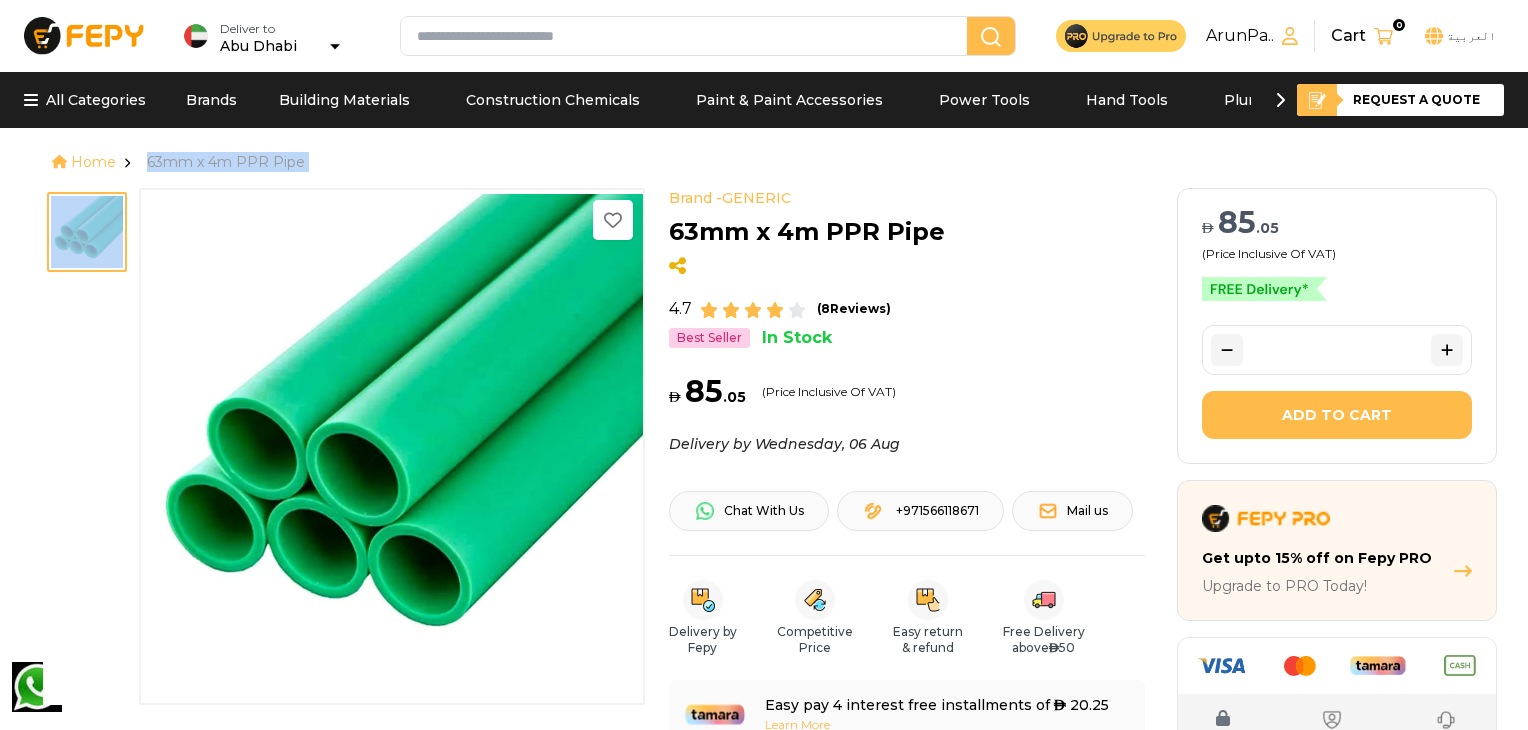 click on "63mm x 4m PPR Pipe" at bounding box center (226, 162) 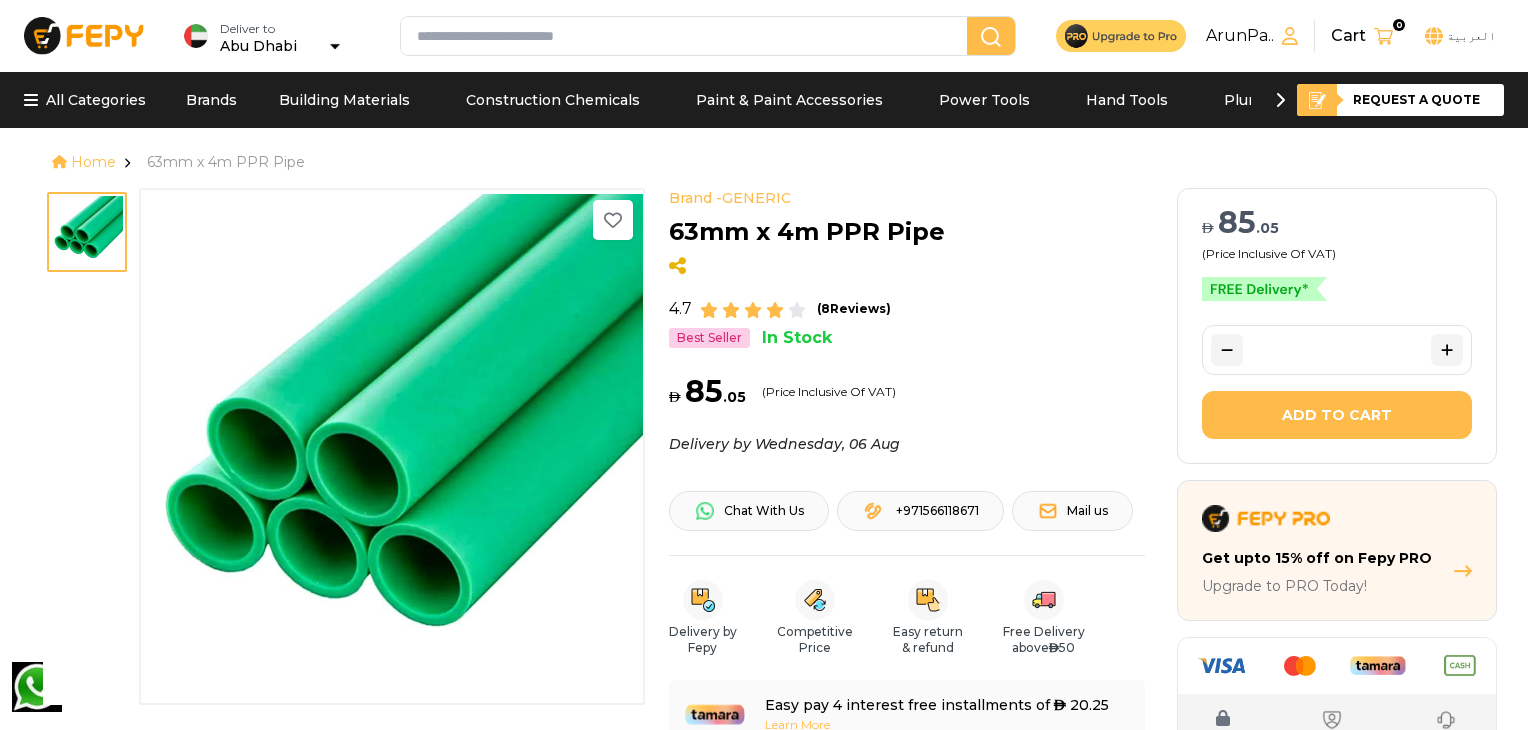 click at bounding box center (688, 36) 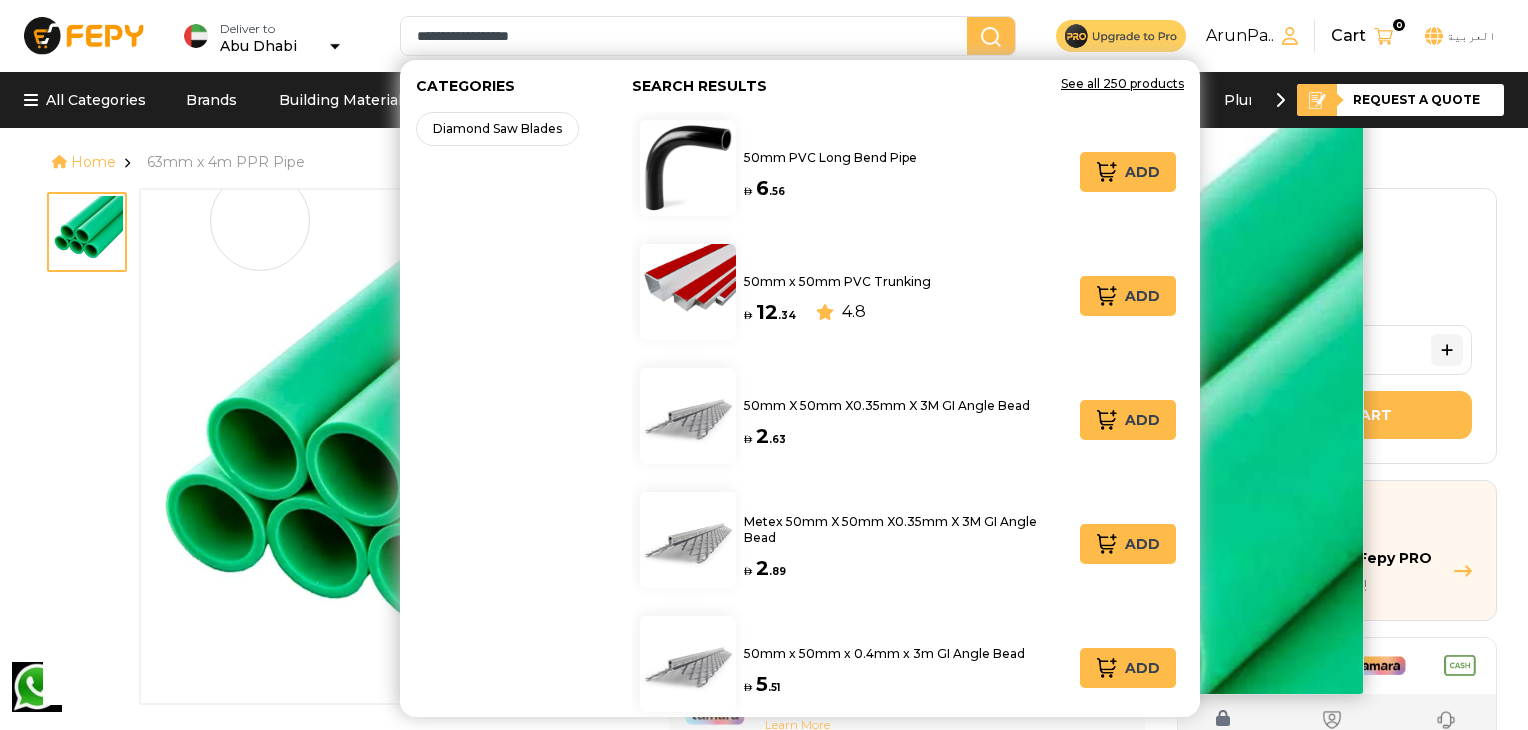 type on "**********" 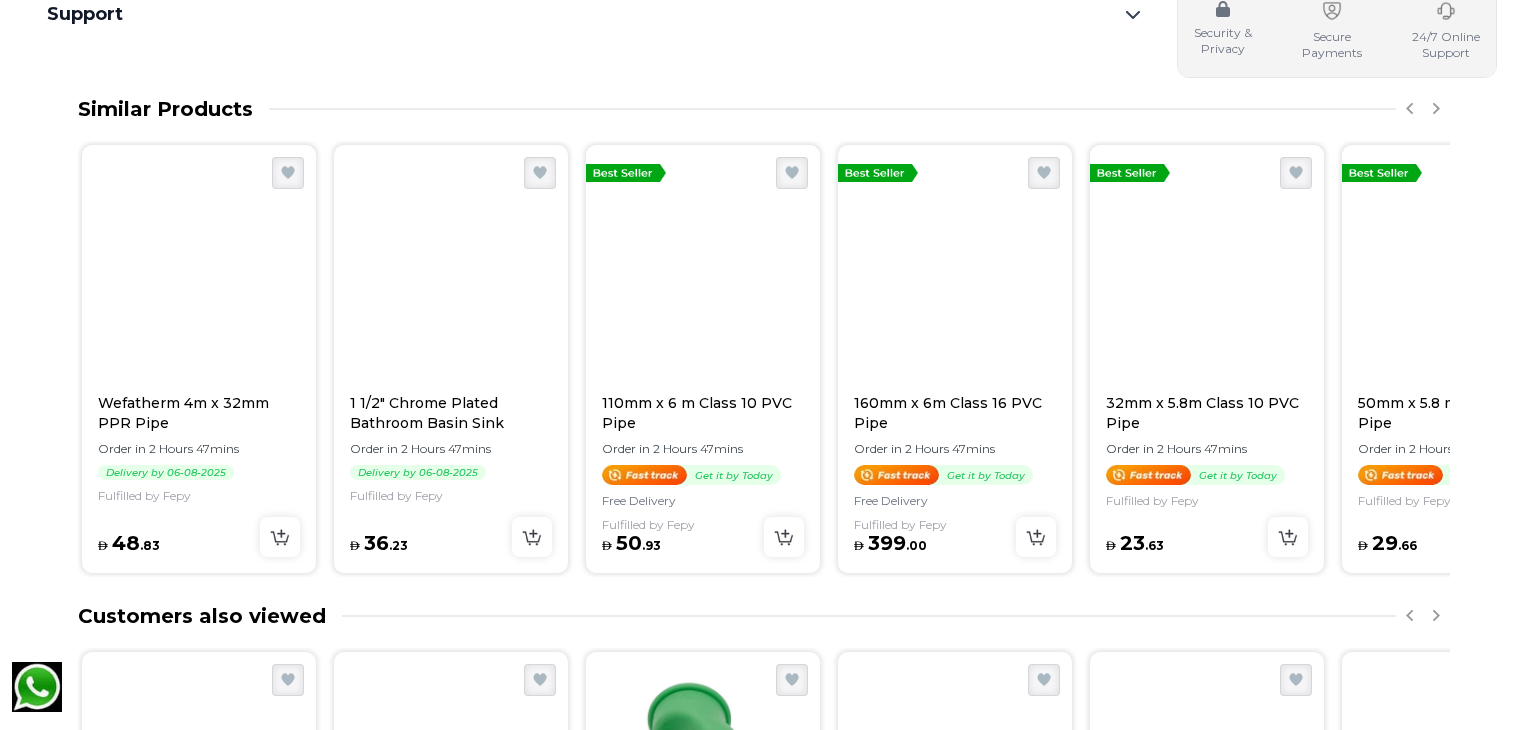 scroll, scrollTop: 4061, scrollLeft: 0, axis: vertical 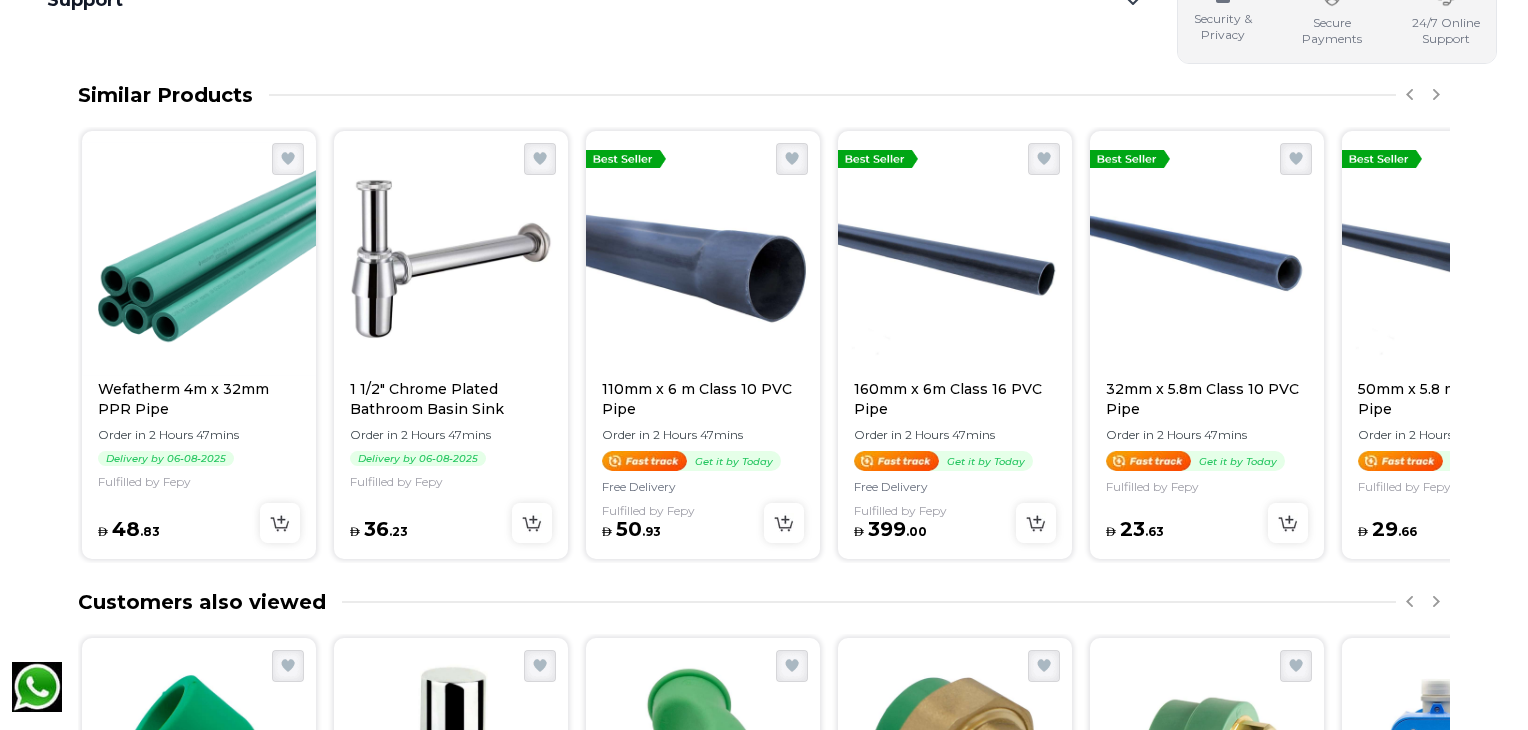 click at bounding box center [199, 259] 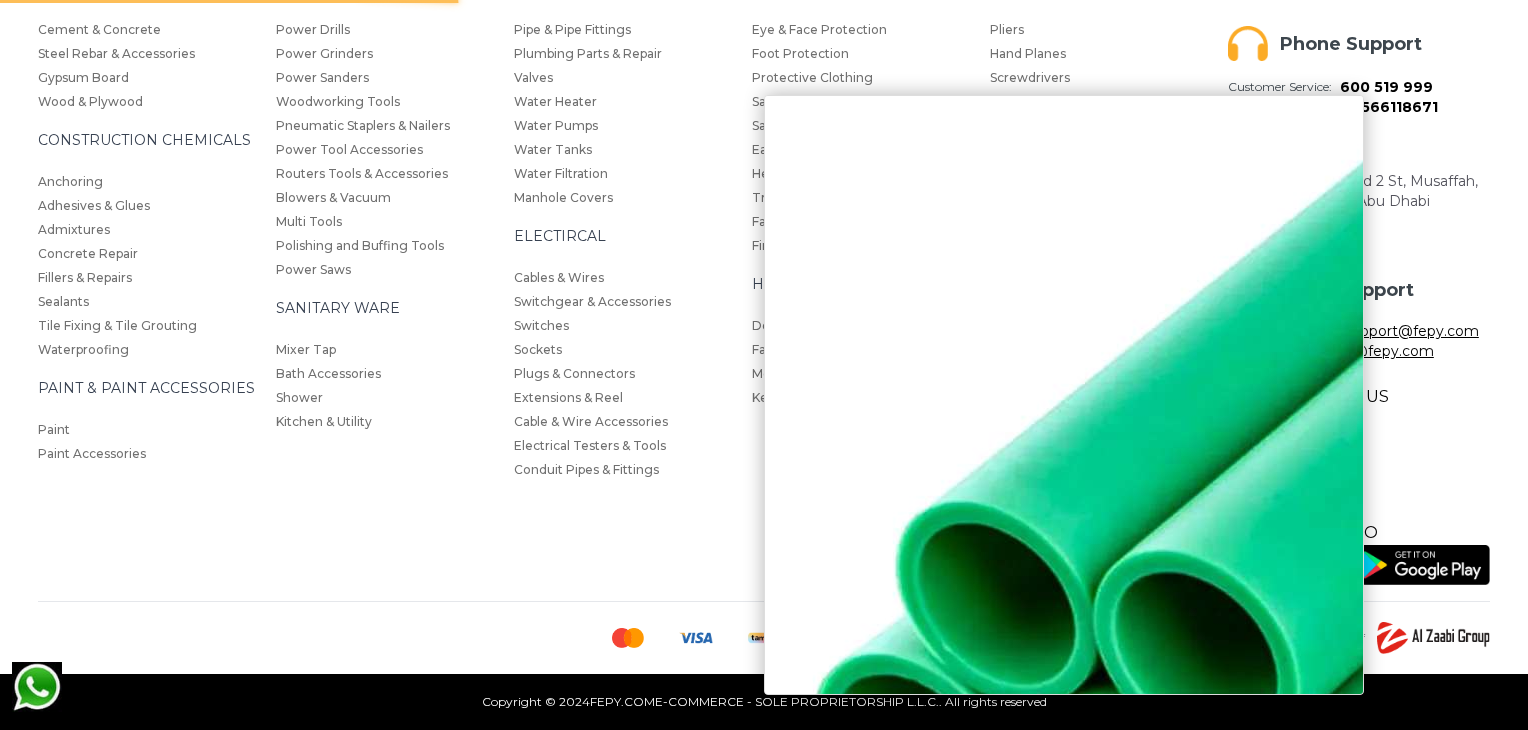 scroll, scrollTop: 0, scrollLeft: 0, axis: both 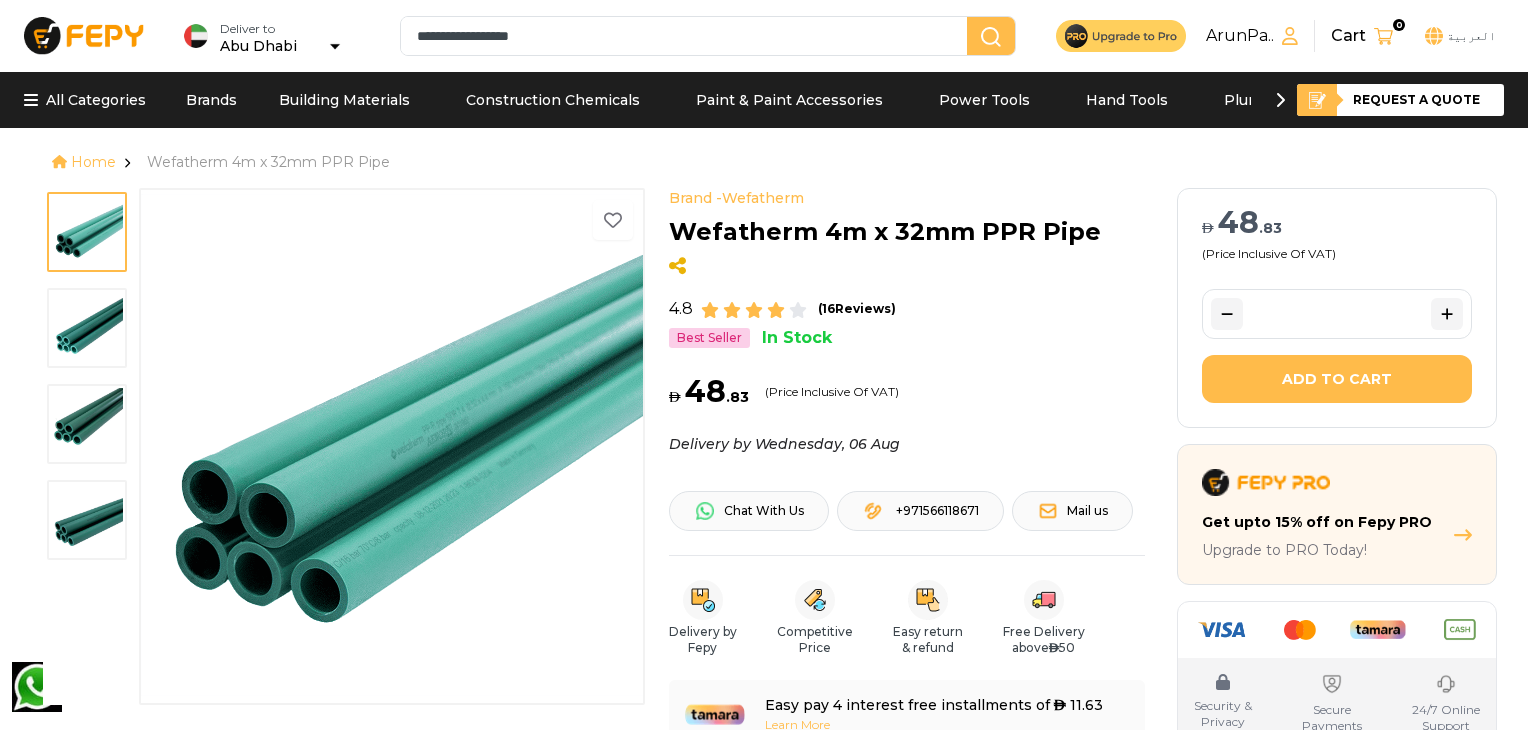 click at bounding box center [87, 328] 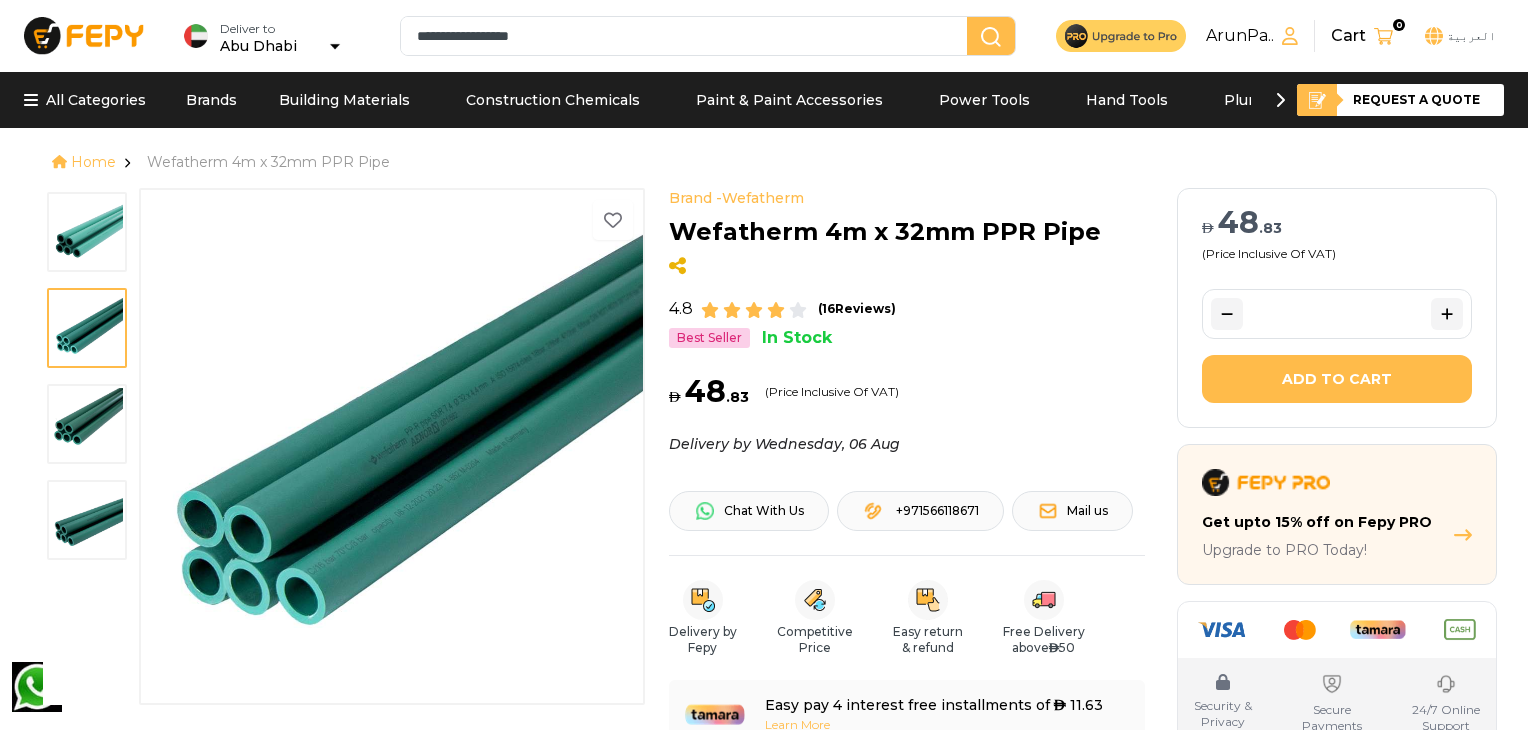 click at bounding box center (87, 424) 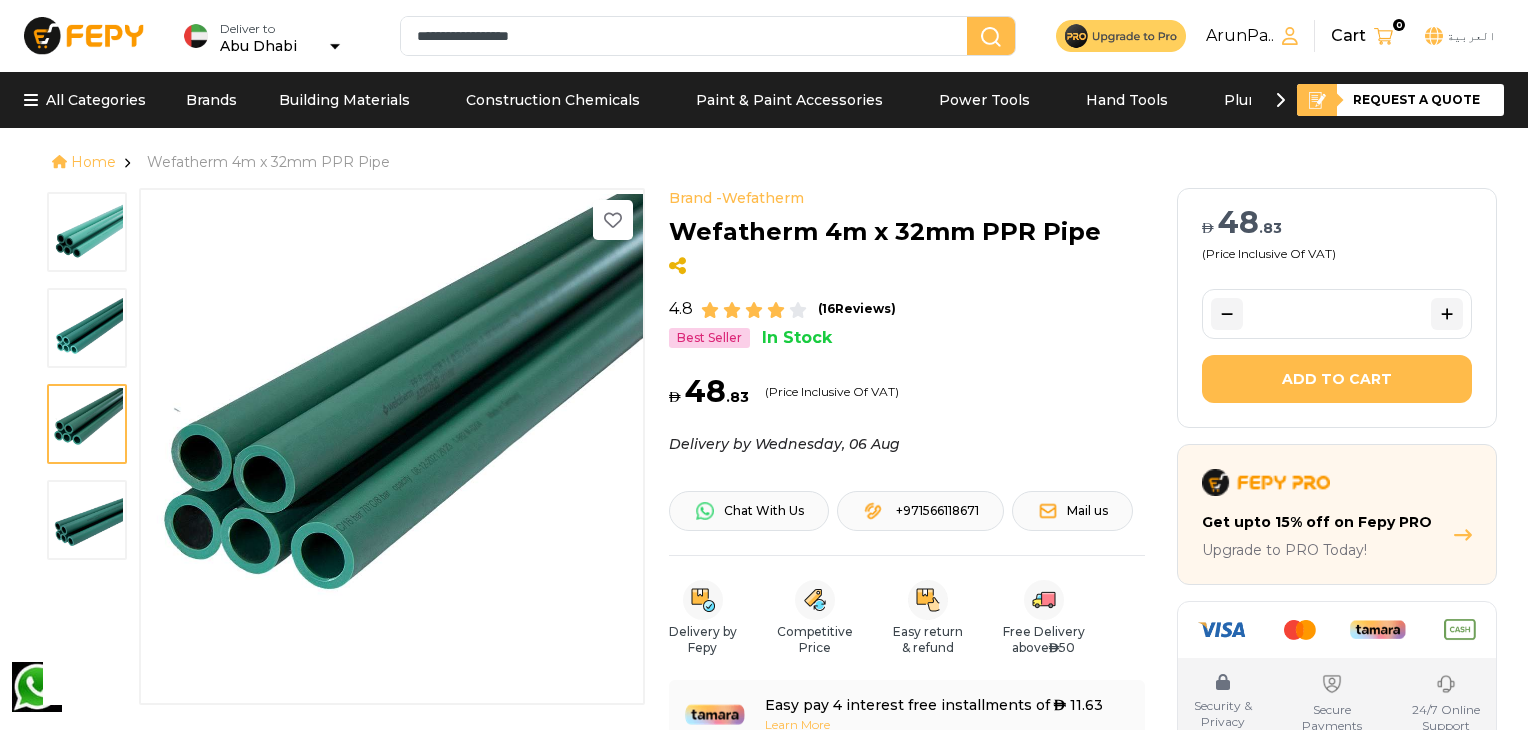 click at bounding box center [87, 520] 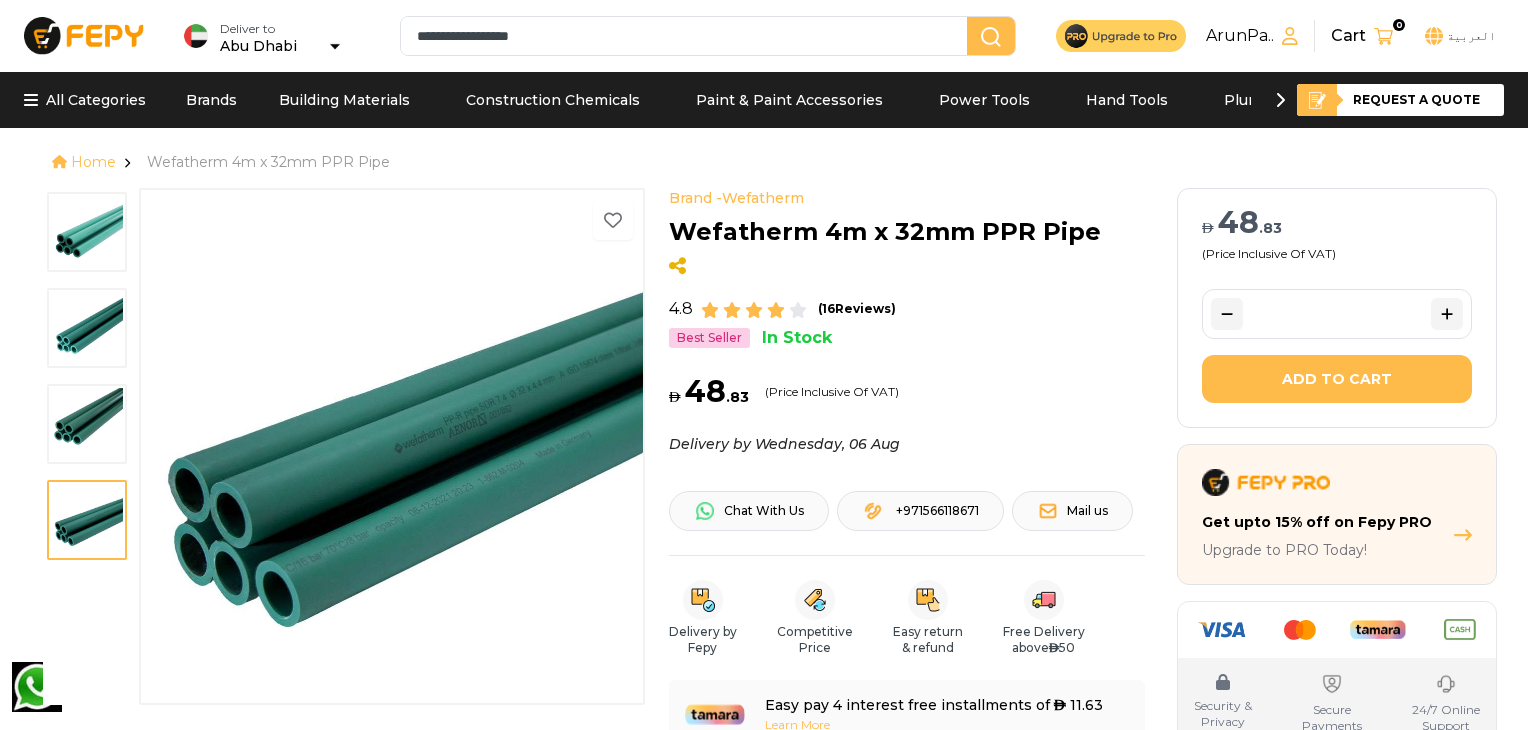 click at bounding box center (87, 232) 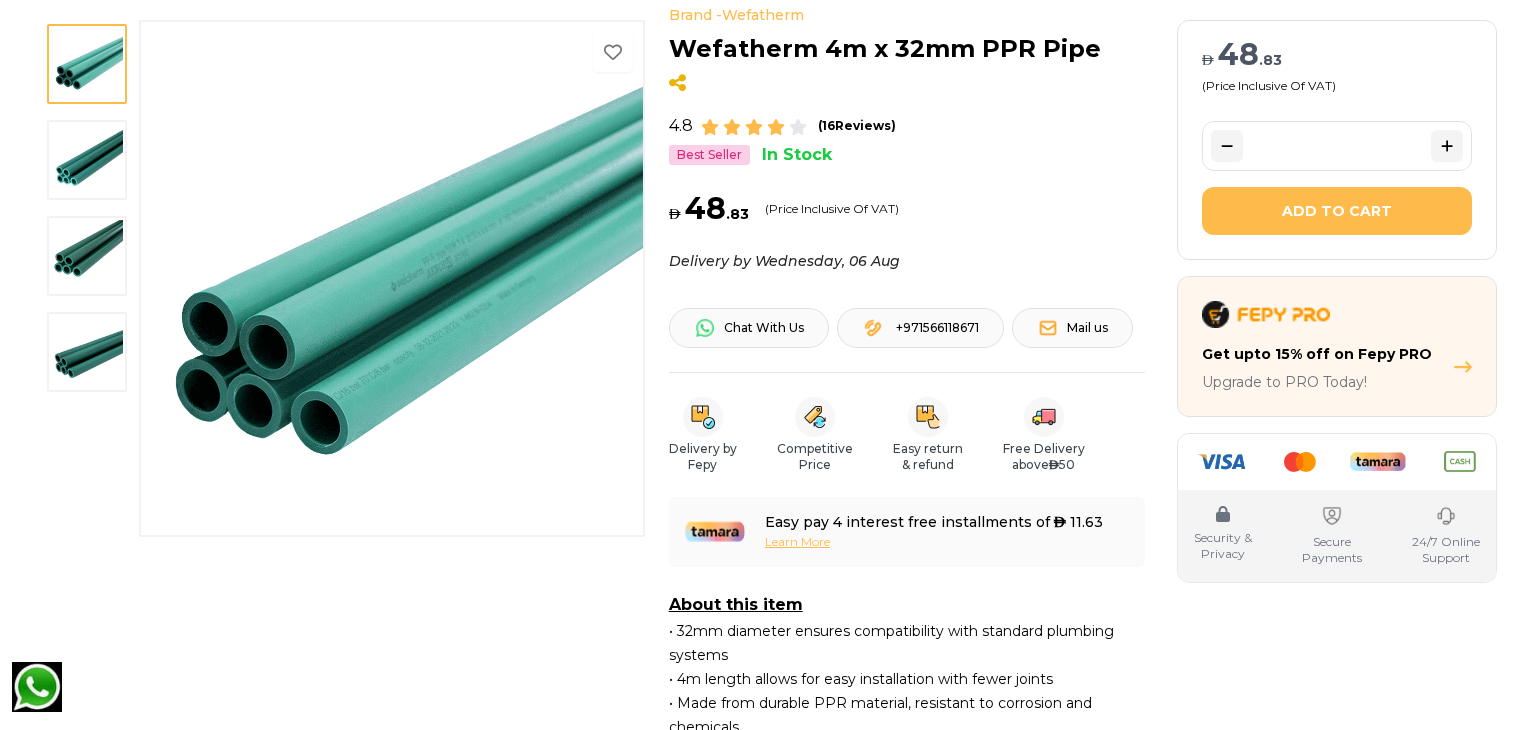 scroll, scrollTop: 0, scrollLeft: 0, axis: both 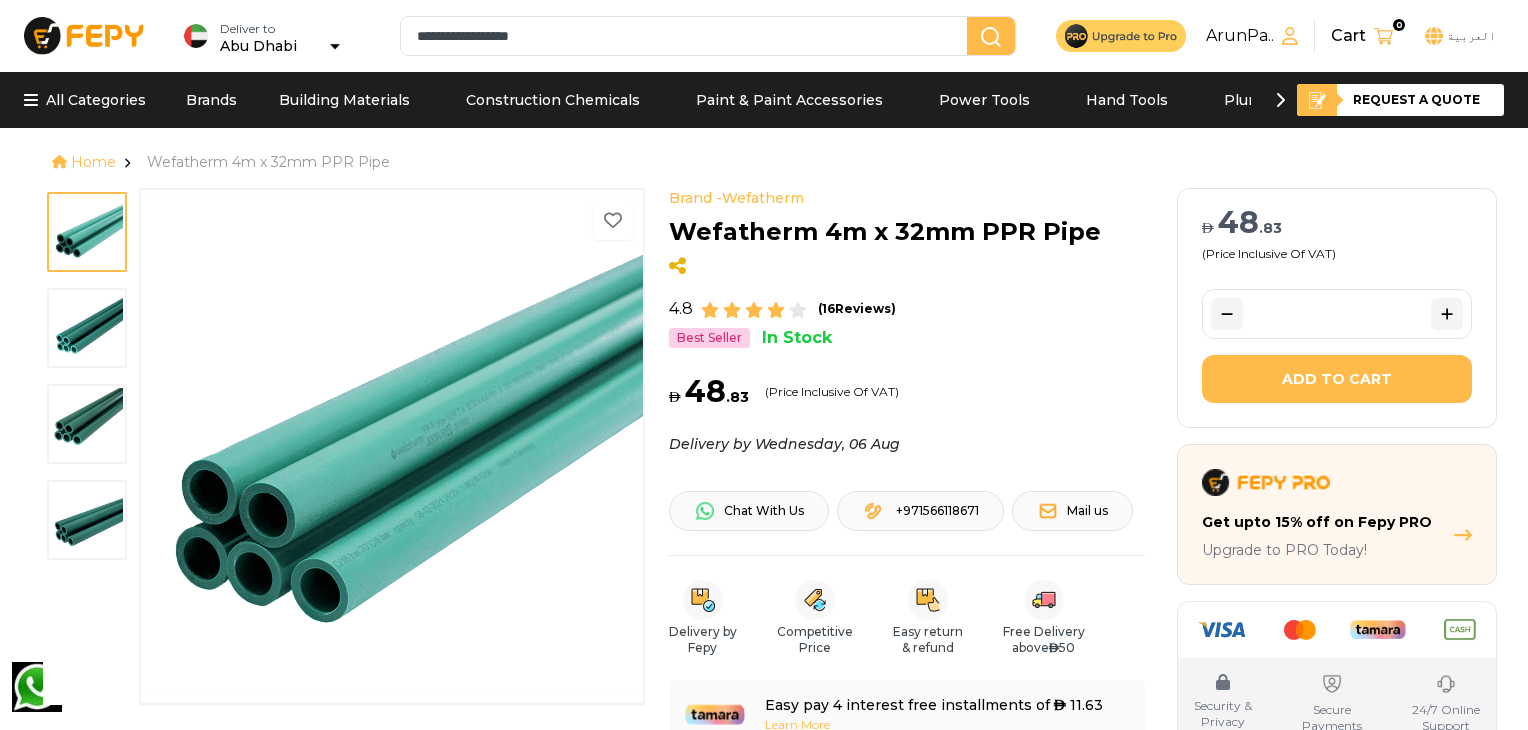click 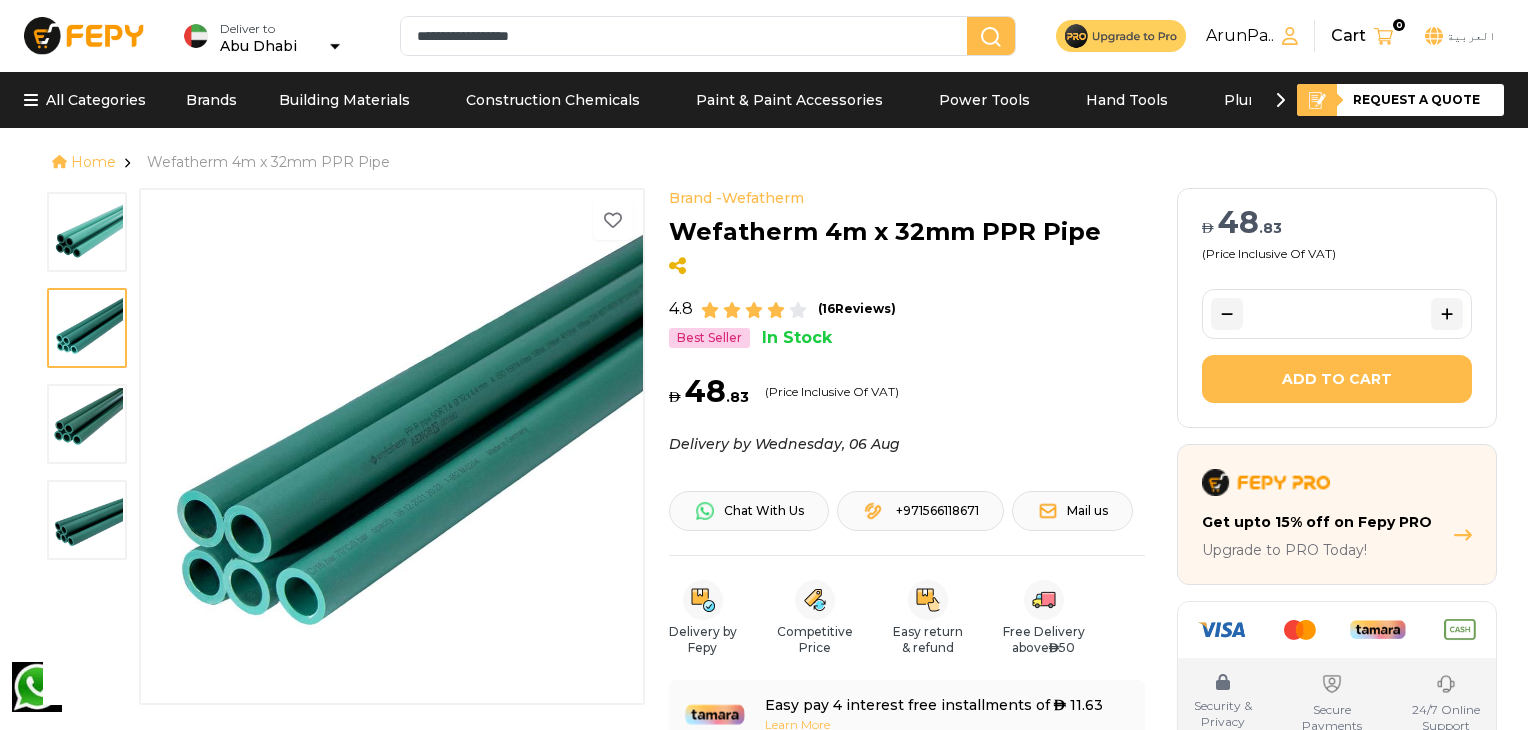 click on "Wefatherm 4m x 32mm PPR Pipe" at bounding box center [885, 232] 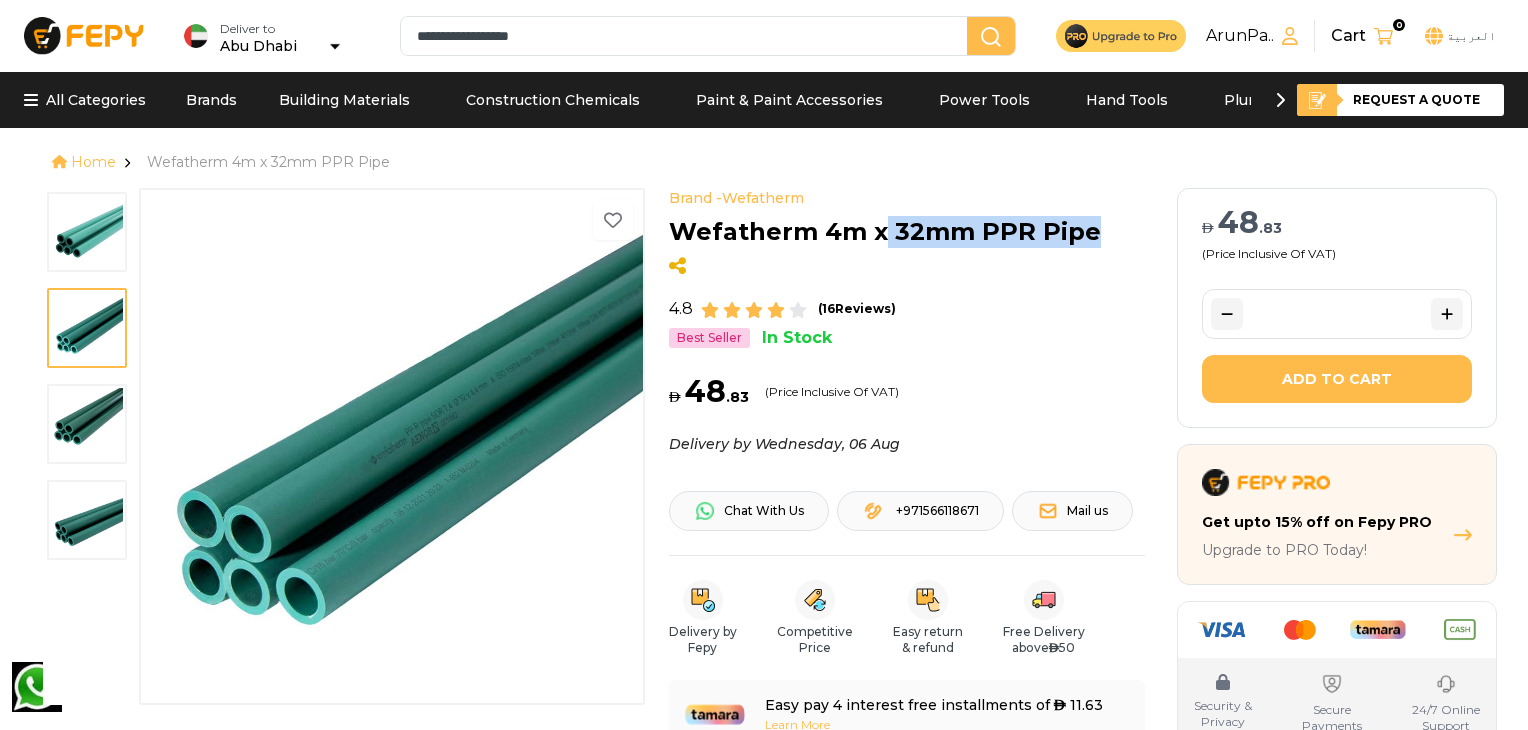 drag, startPoint x: 884, startPoint y: 229, endPoint x: 1103, endPoint y: 229, distance: 219 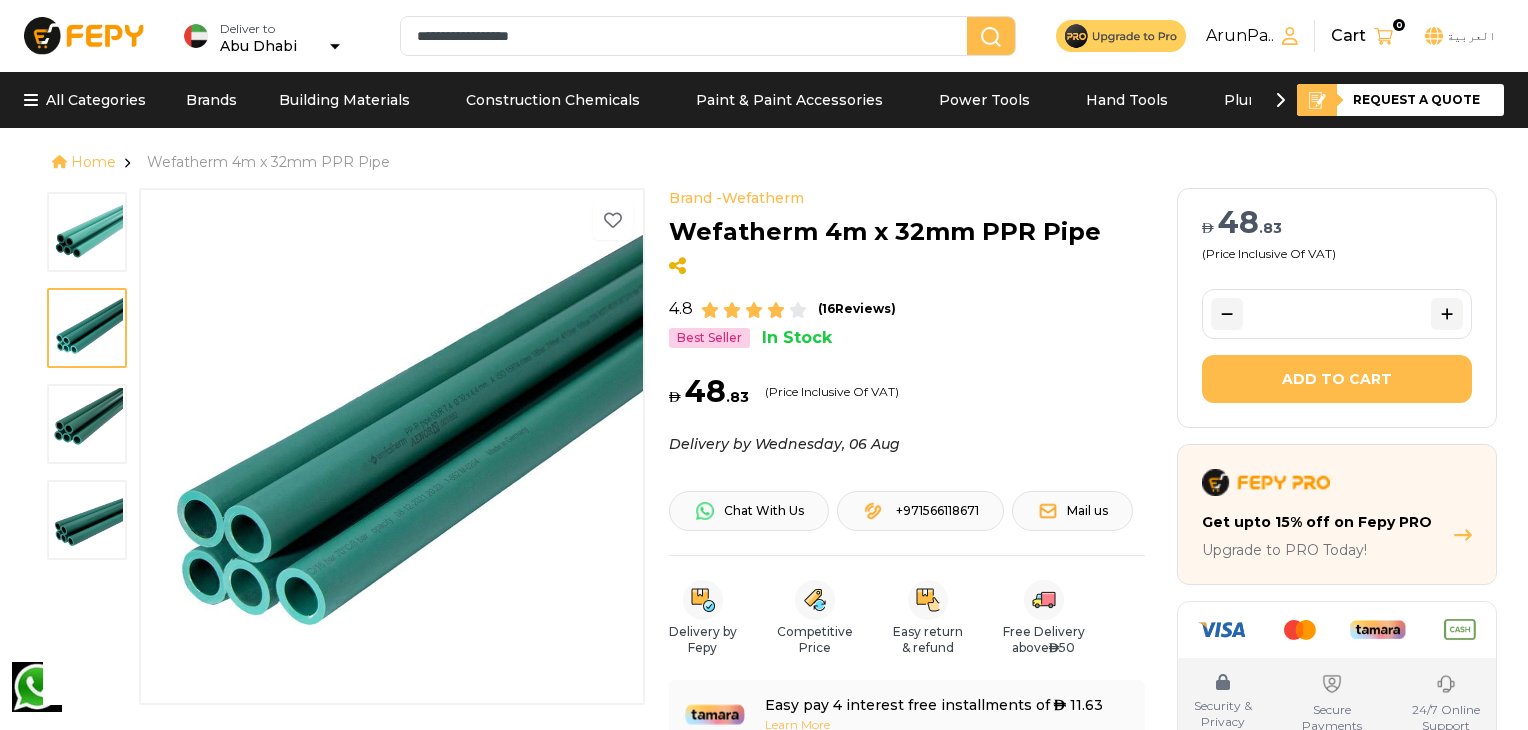 click at bounding box center [907, 268] 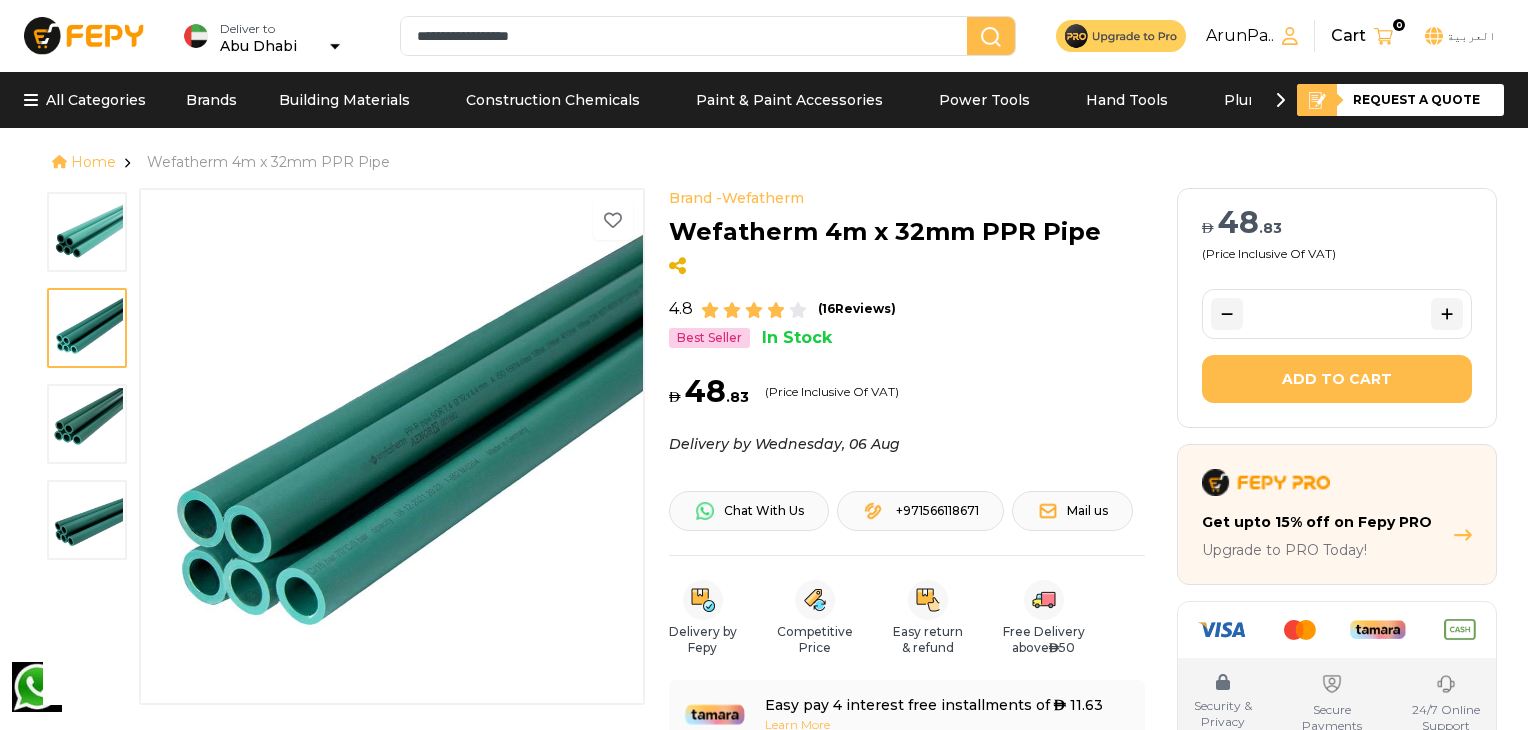 click on "48" at bounding box center (705, 391) 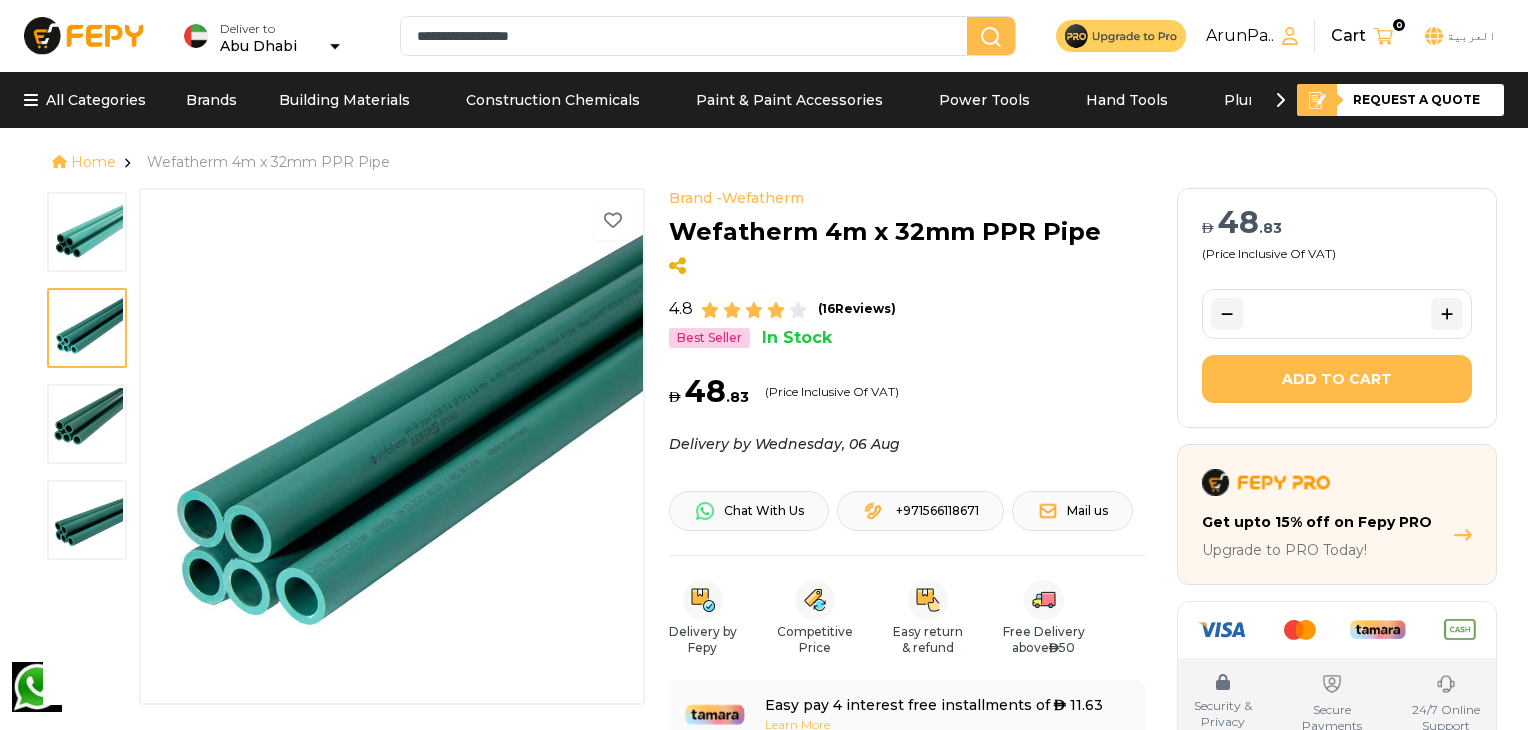 click on "48" at bounding box center [705, 391] 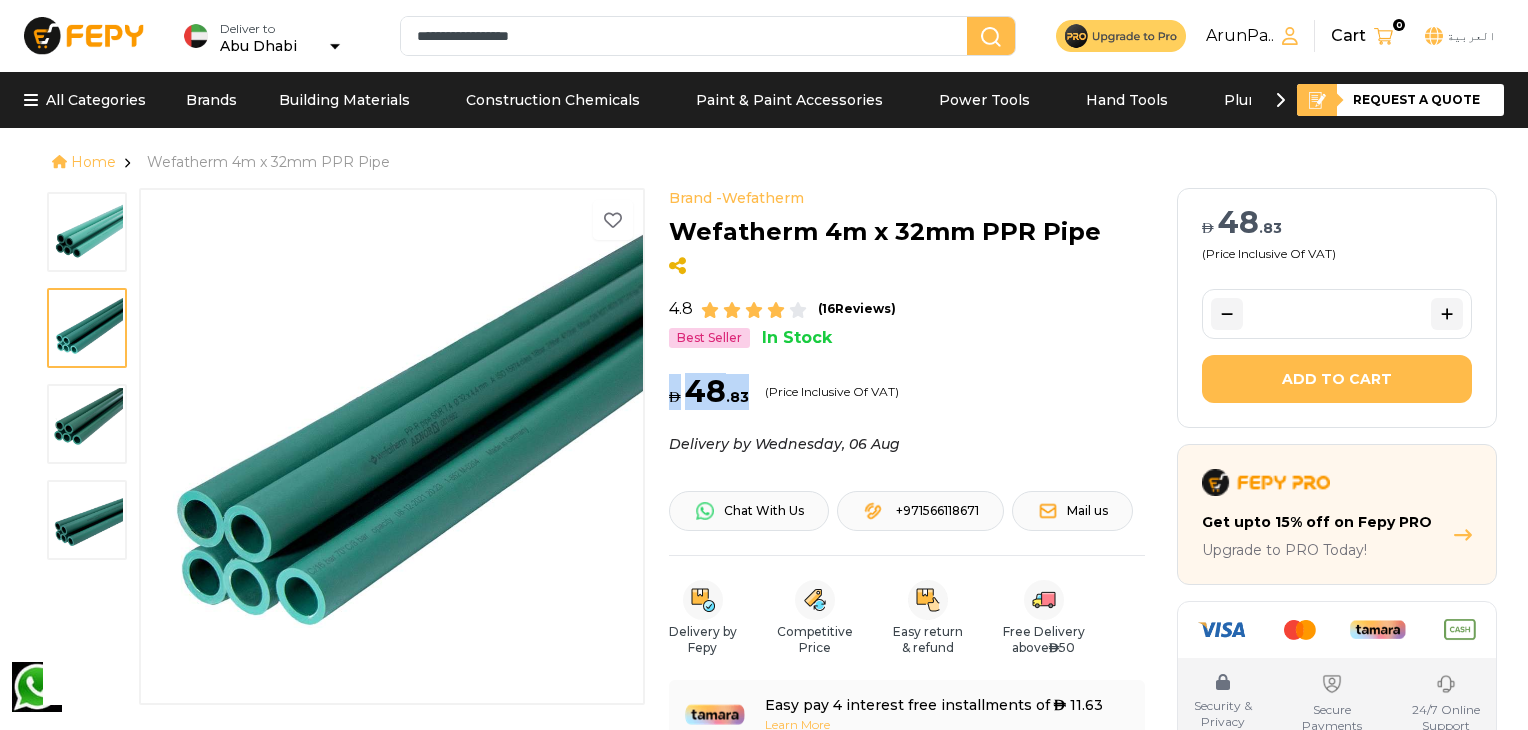click on "48" at bounding box center (705, 391) 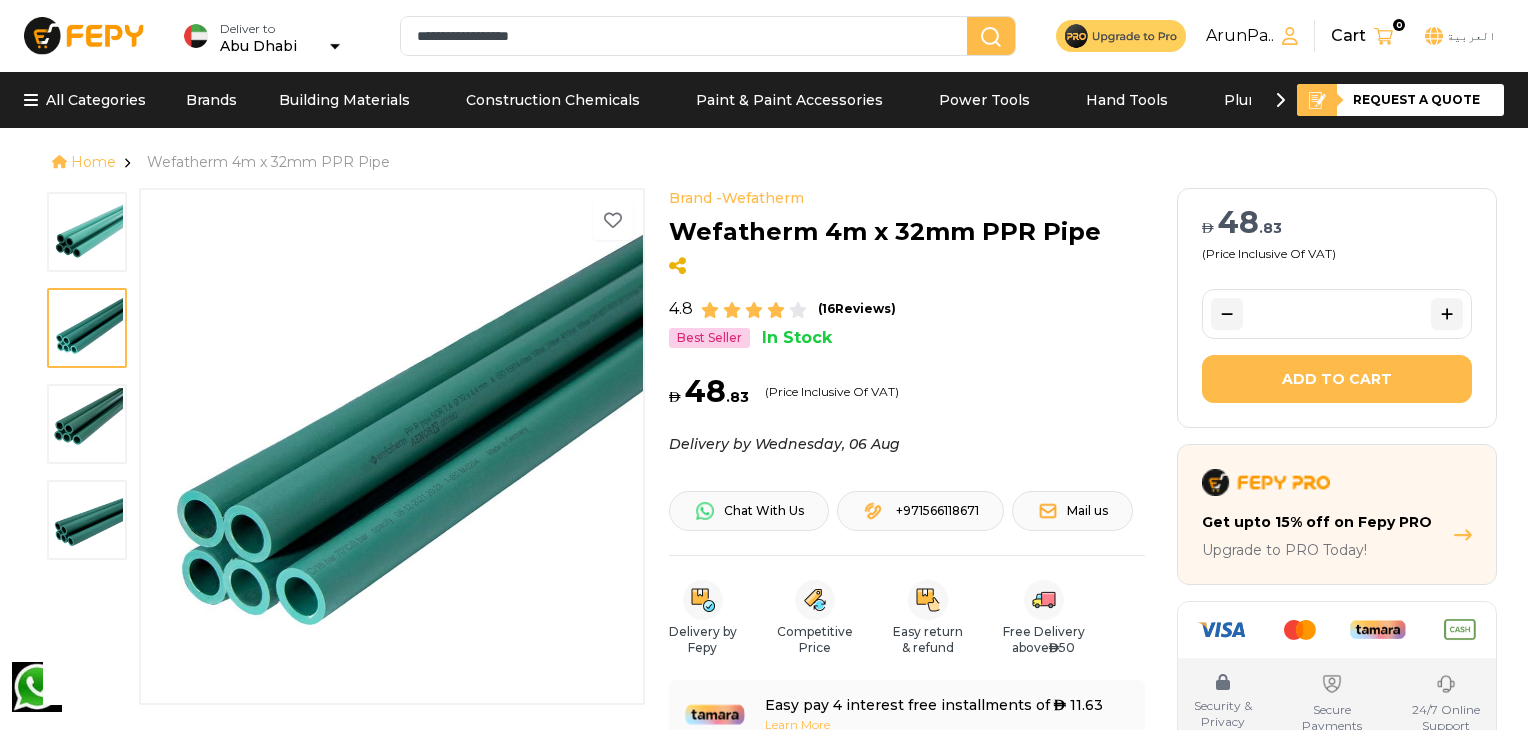 click on "Best Seller In Stock" at bounding box center [907, 338] 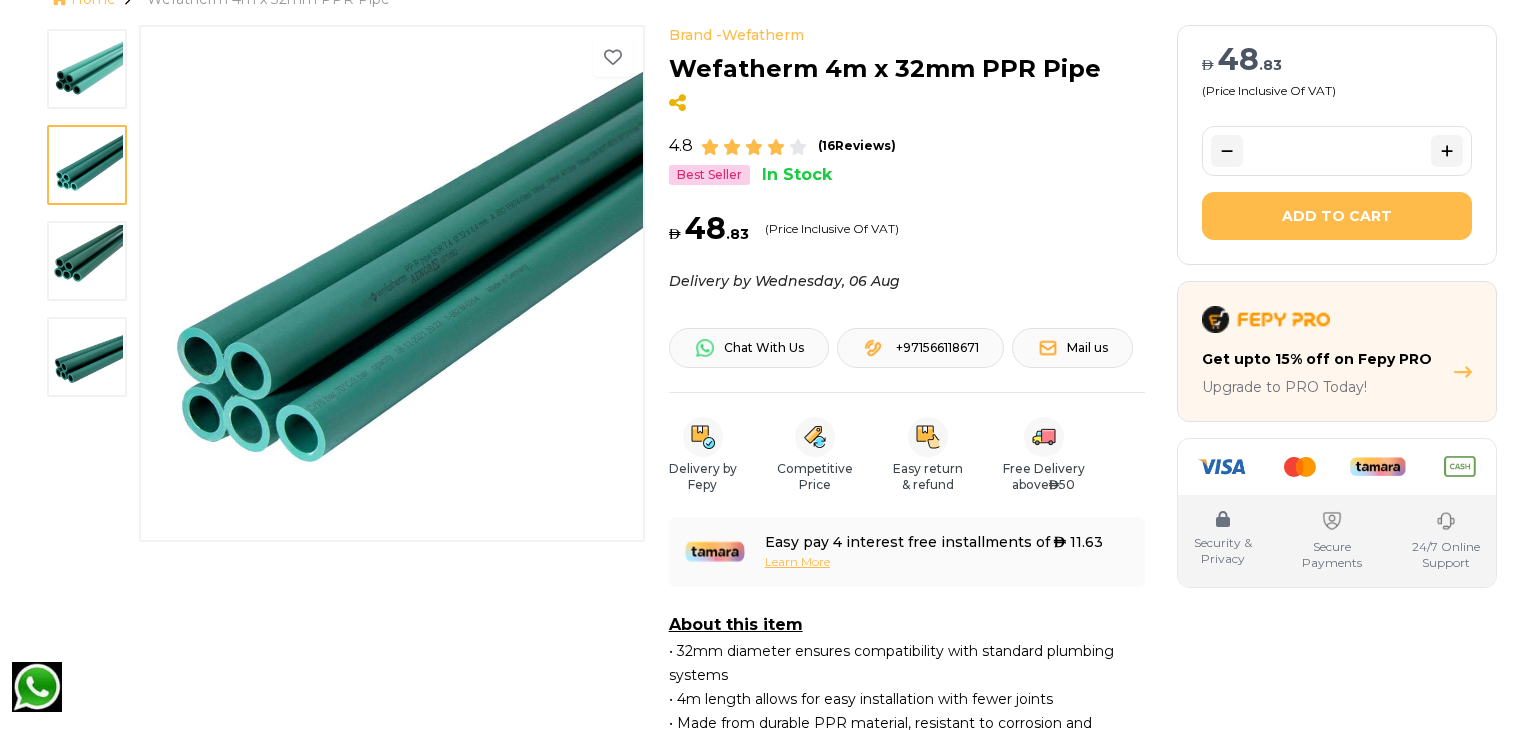 scroll, scrollTop: 183, scrollLeft: 0, axis: vertical 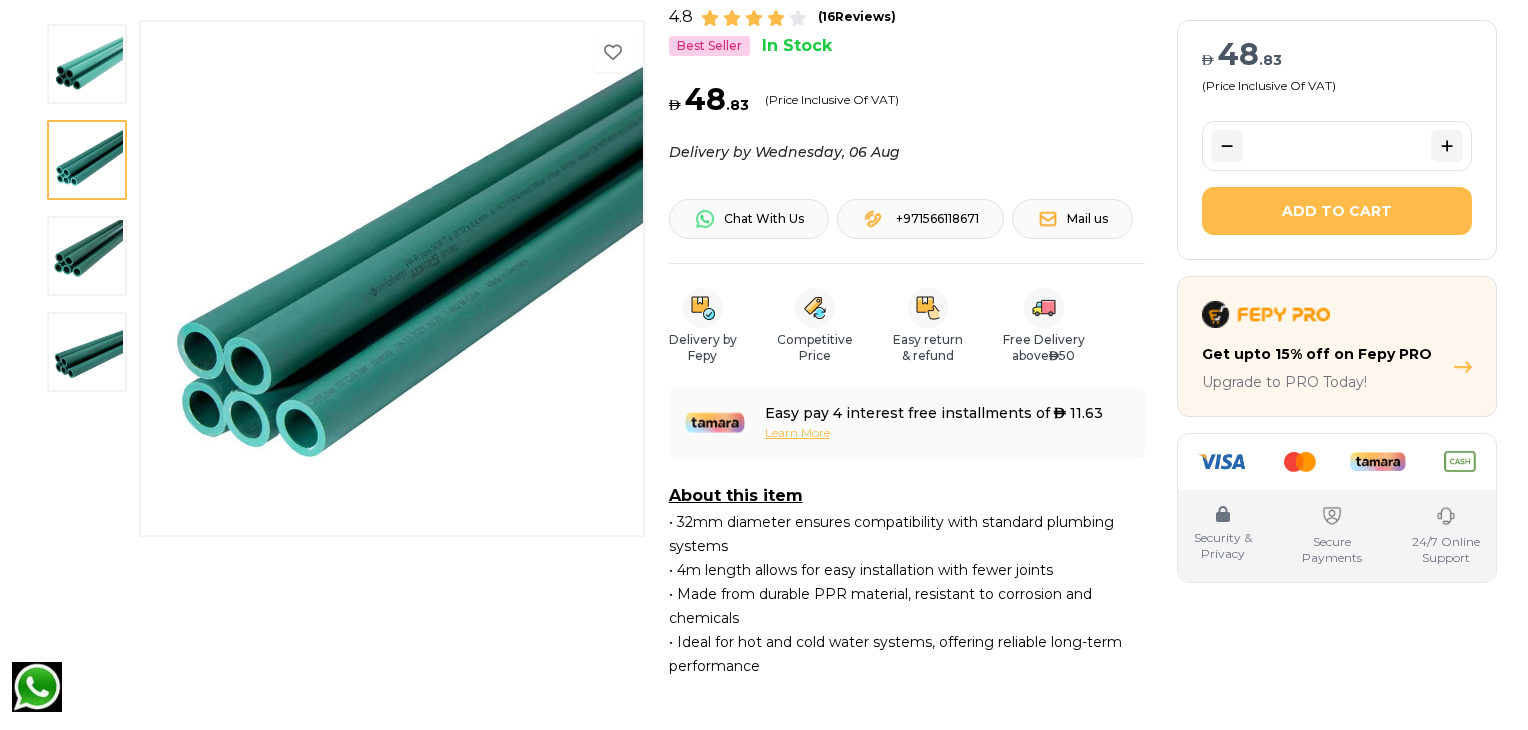 click at bounding box center (87, 256) 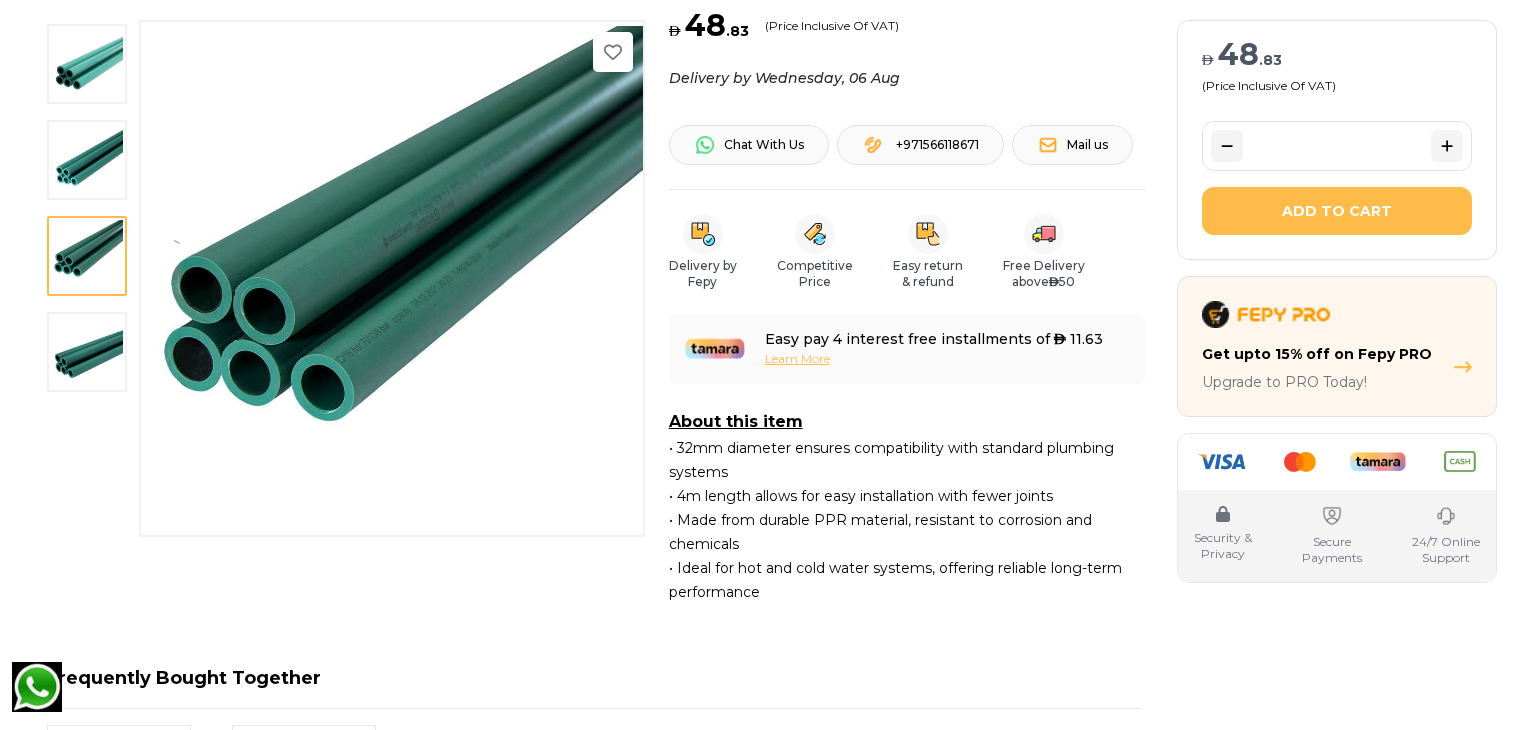 scroll, scrollTop: 0, scrollLeft: 0, axis: both 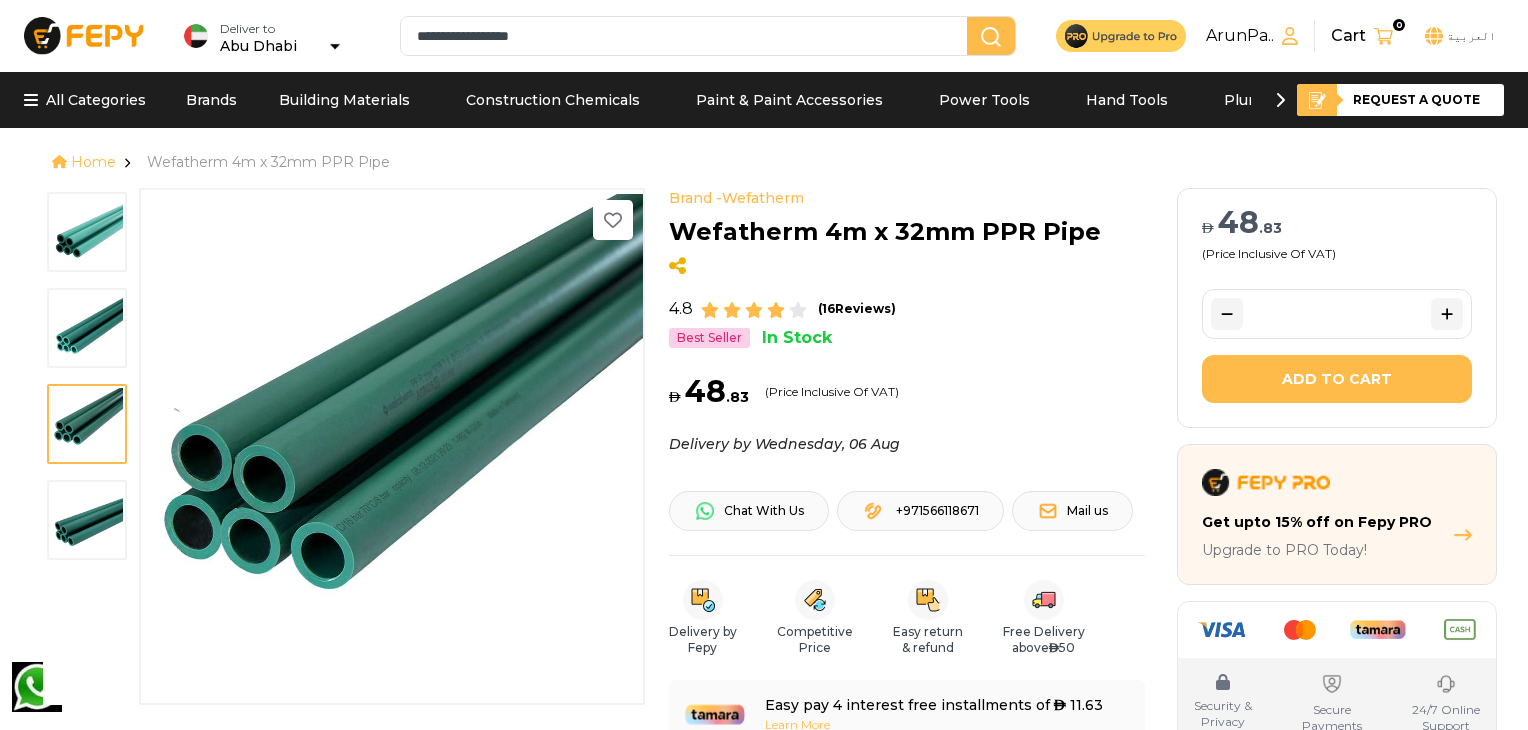 click at bounding box center (87, 232) 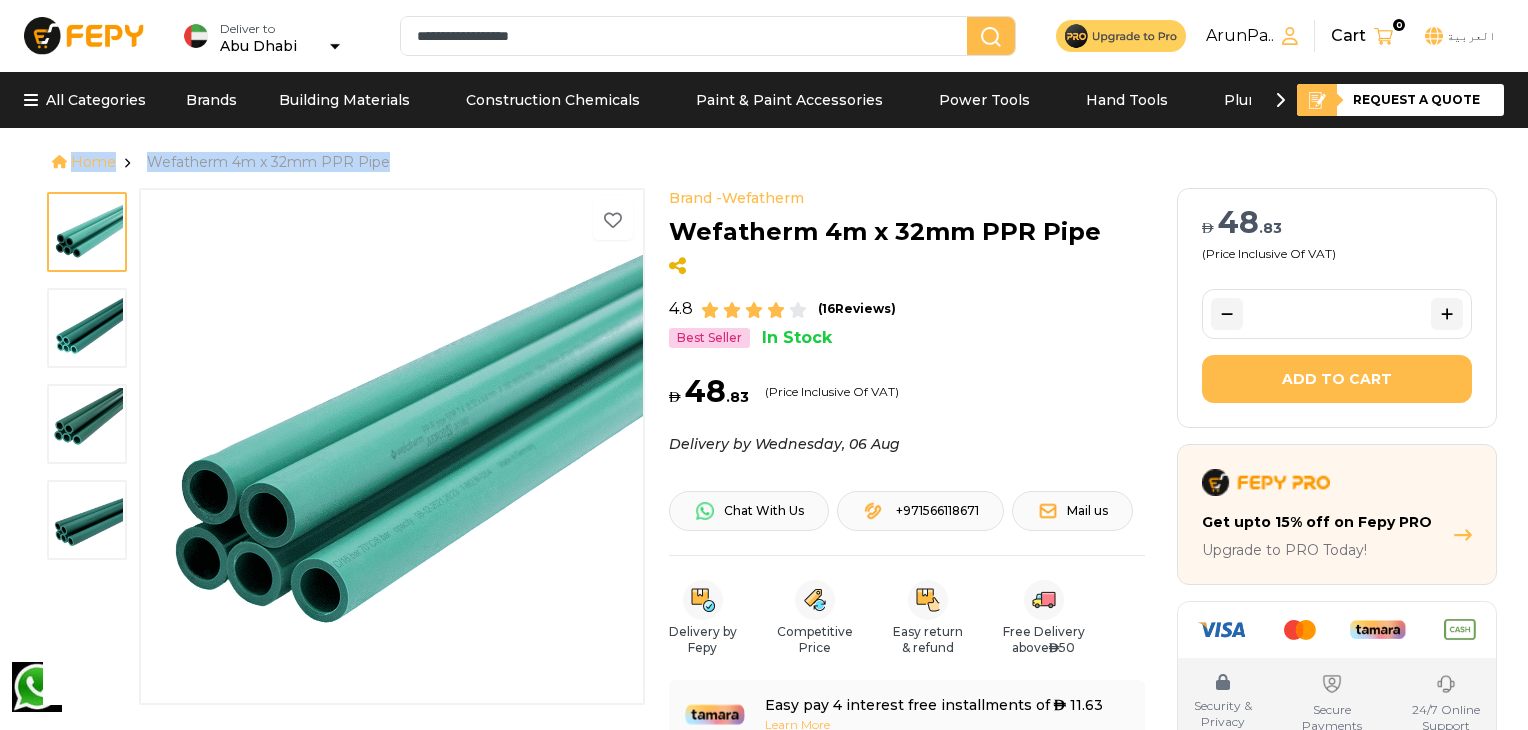 drag, startPoint x: 1523, startPoint y: 128, endPoint x: 1528, endPoint y: 97, distance: 31.400637 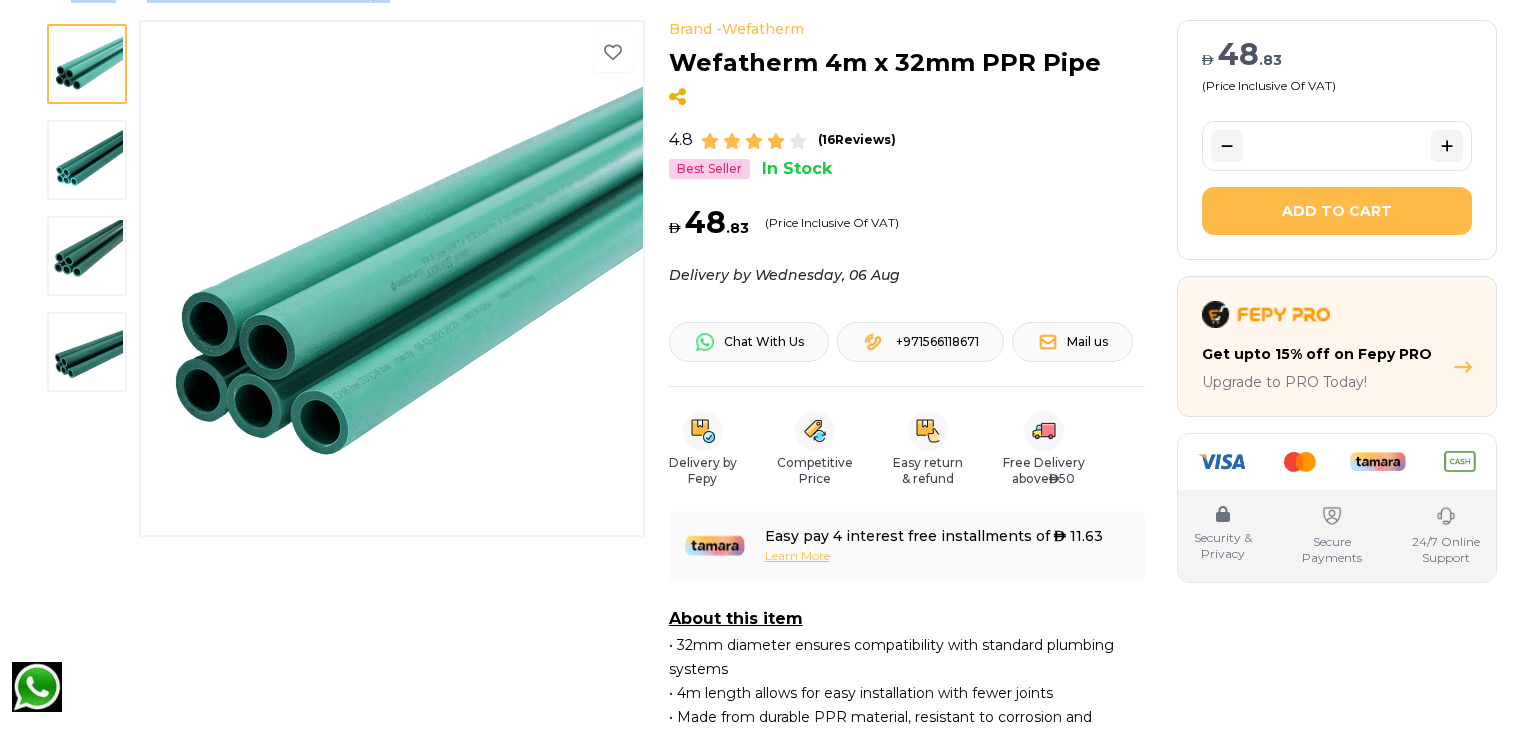 scroll, scrollTop: 0, scrollLeft: 0, axis: both 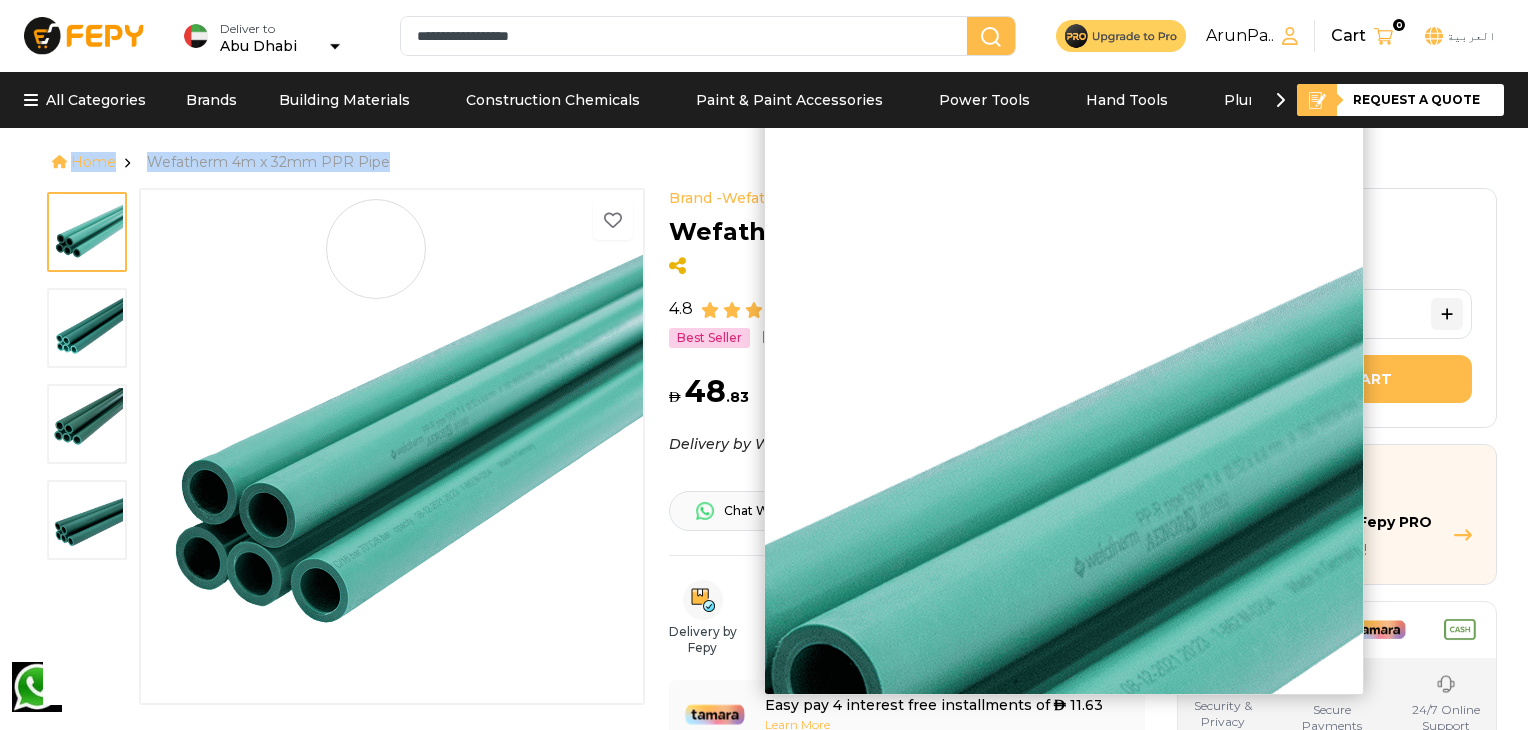 click at bounding box center [392, 445] 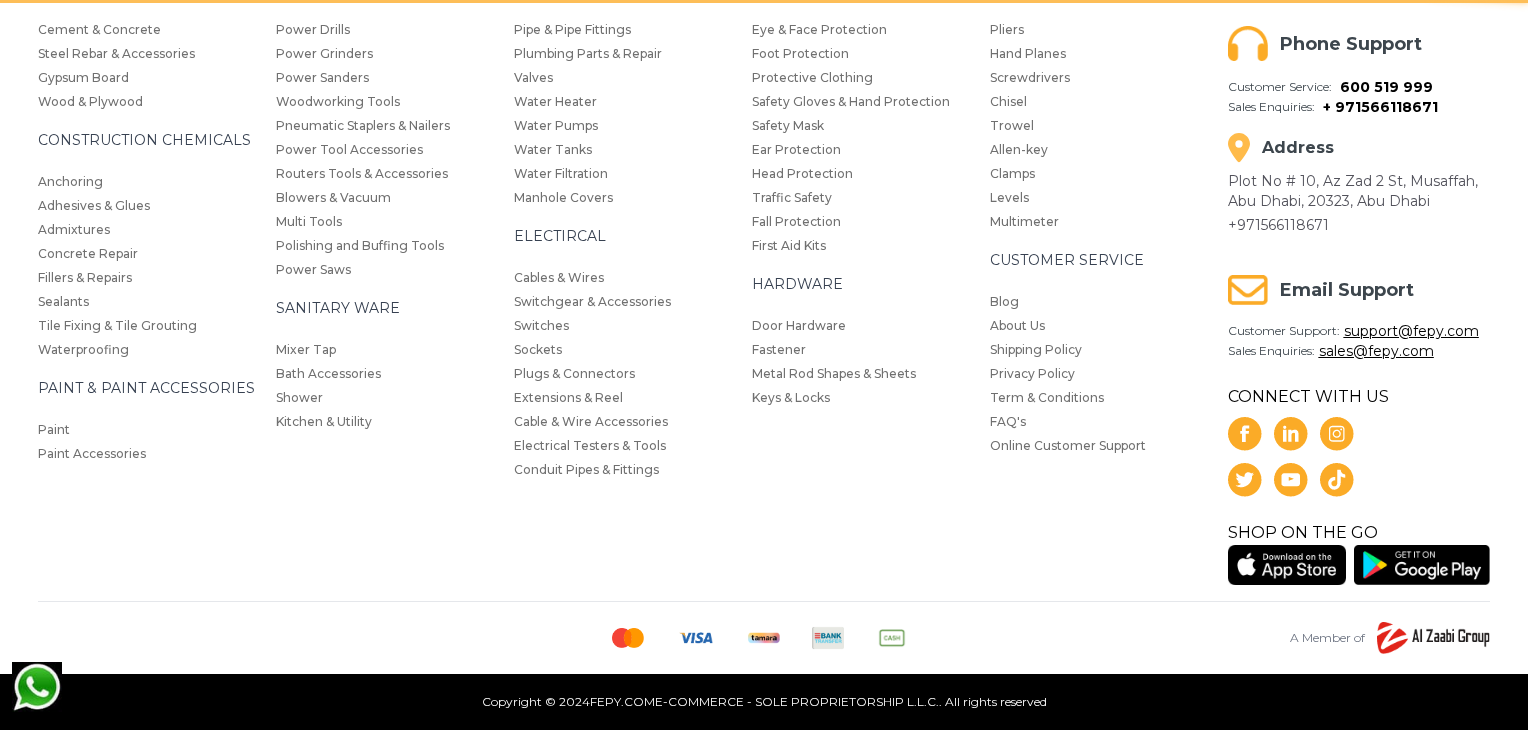 scroll, scrollTop: 0, scrollLeft: 0, axis: both 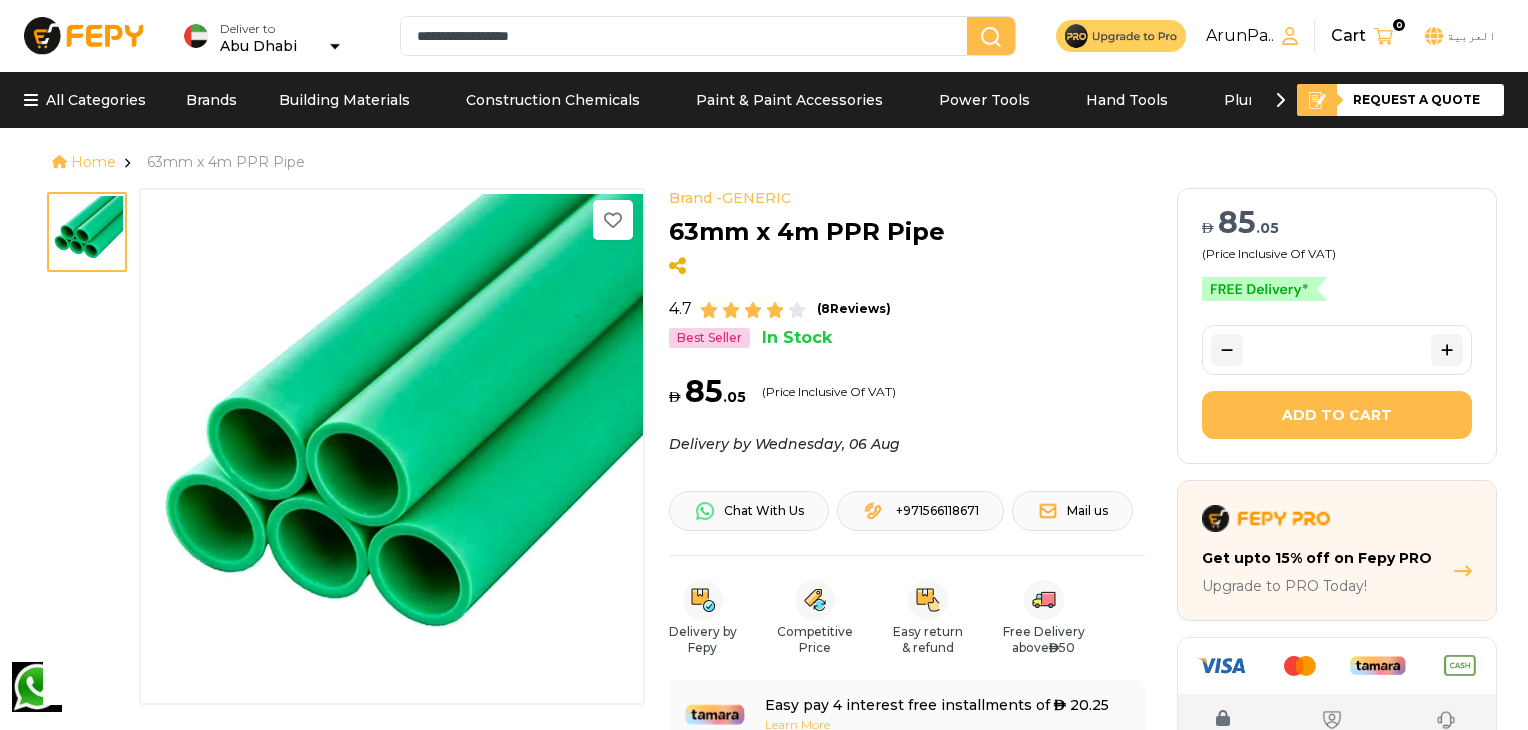 click at bounding box center [335, 46] 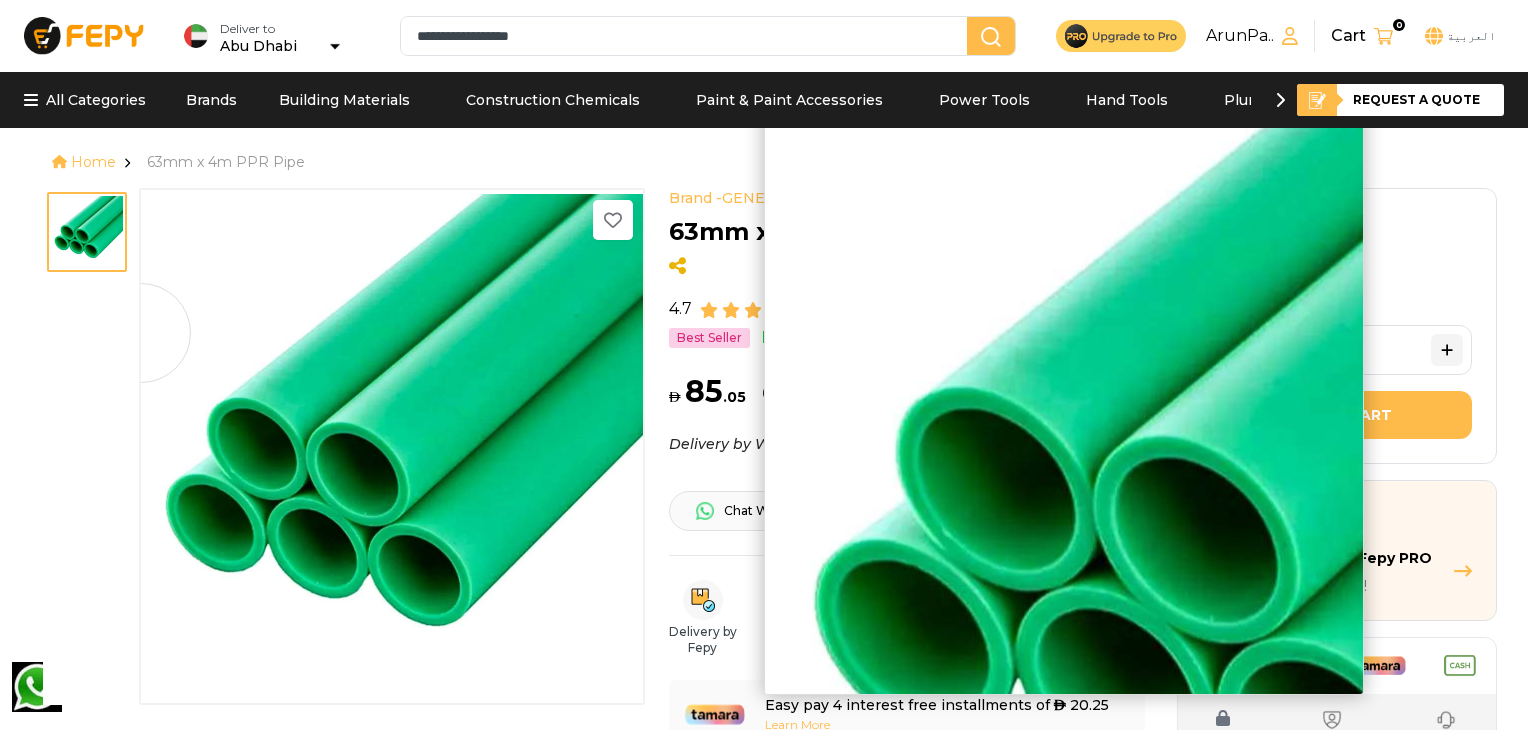 click at bounding box center (392, 445) 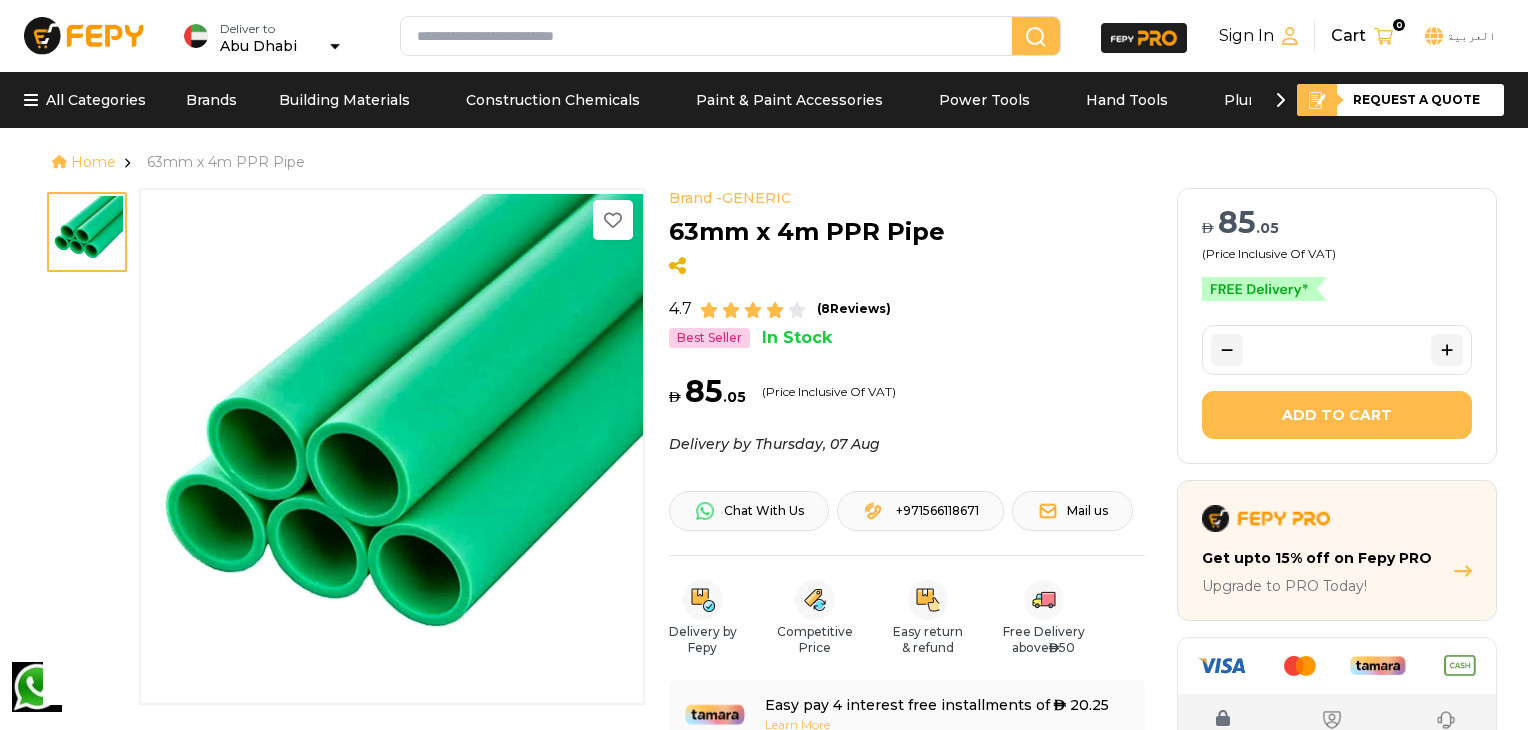 scroll, scrollTop: 0, scrollLeft: 0, axis: both 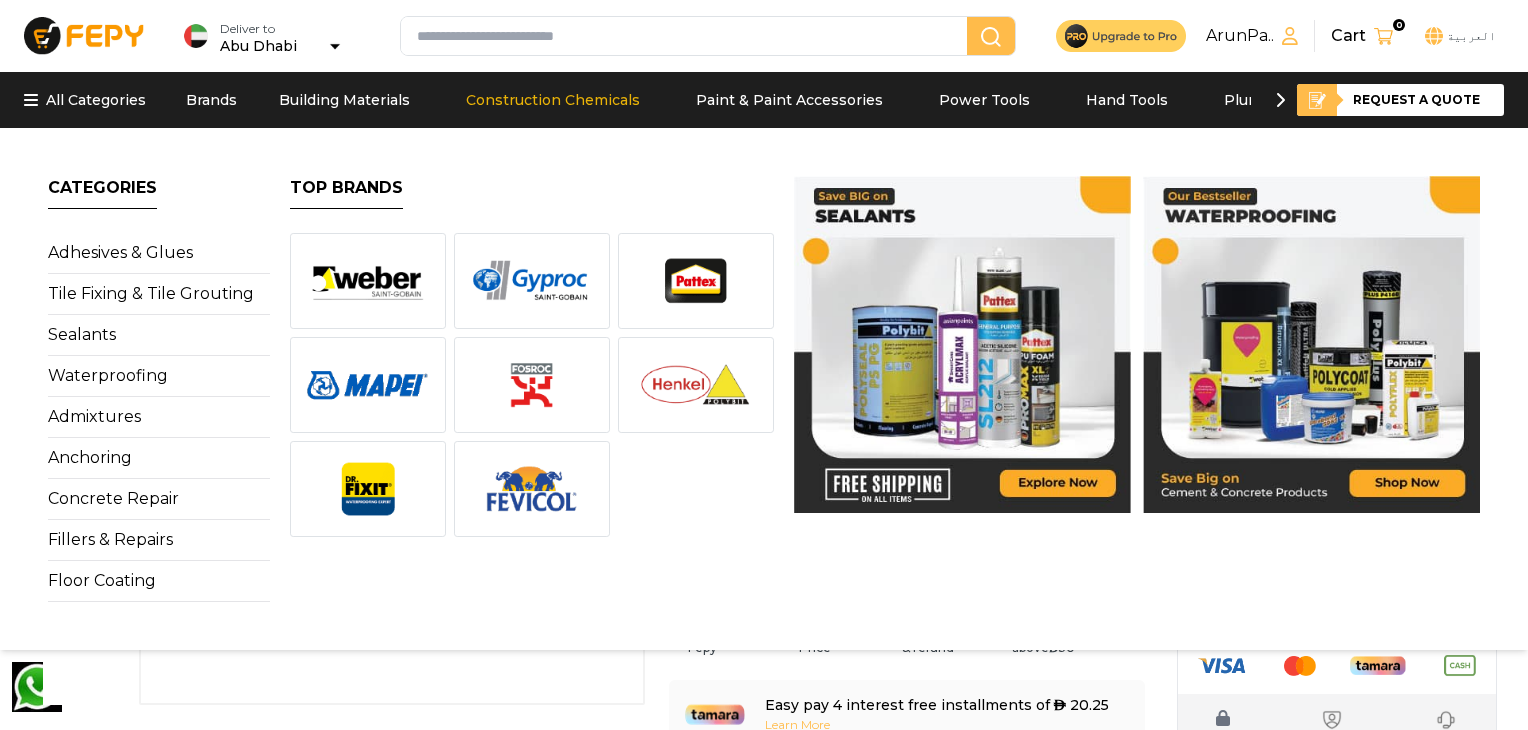 click at bounding box center (688, 36) 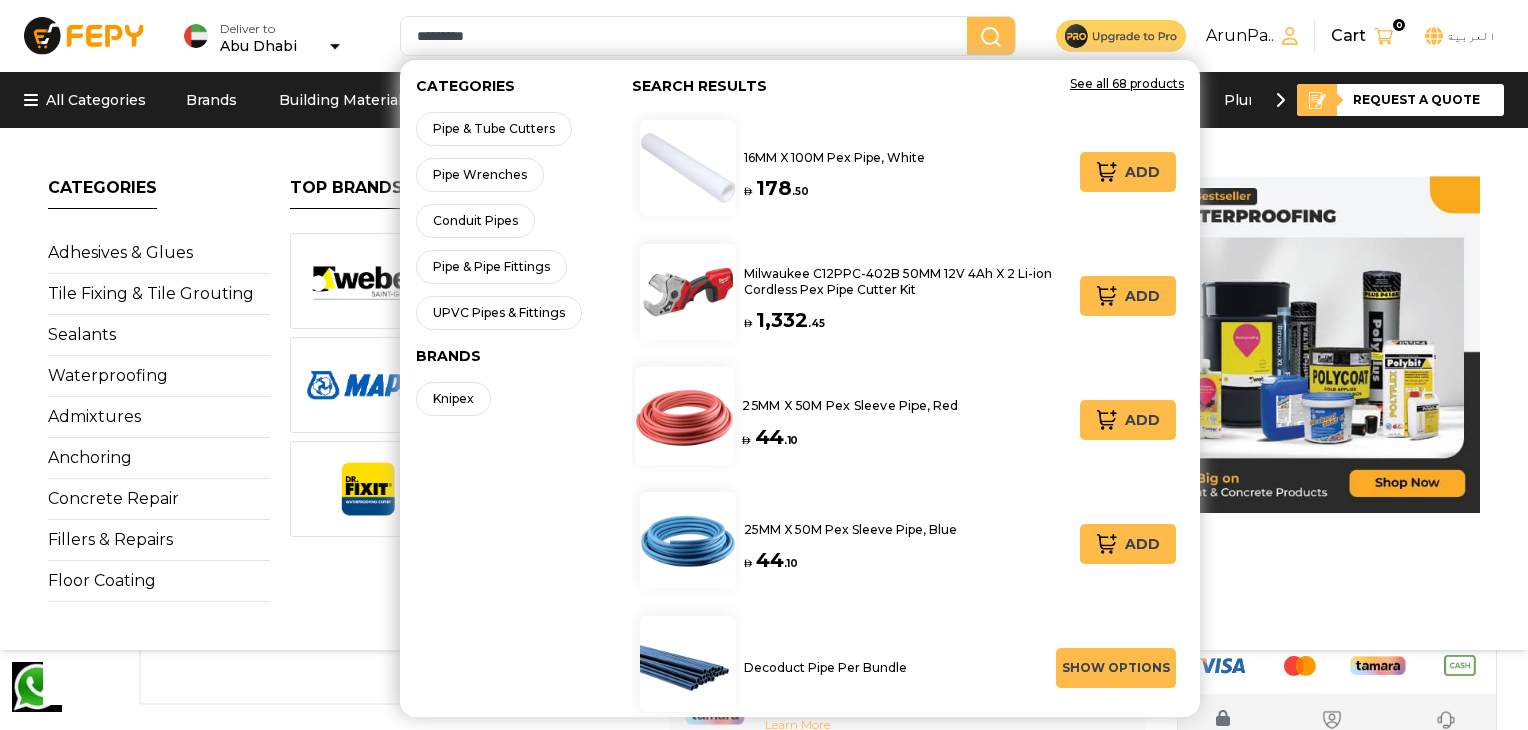 click on "25MM X 50M Pex Sleeve Pipe, Red" at bounding box center [850, 405] 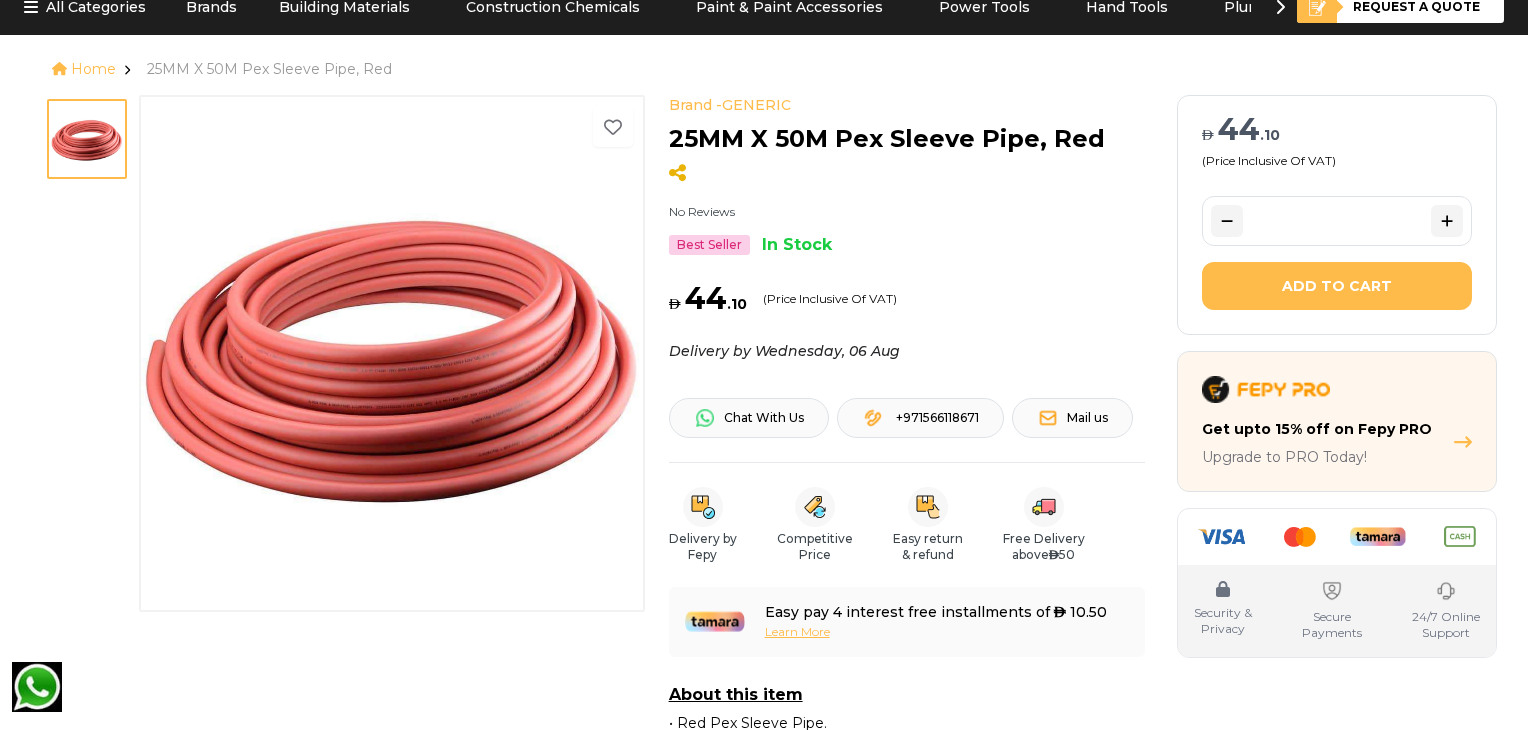 scroll, scrollTop: 34, scrollLeft: 0, axis: vertical 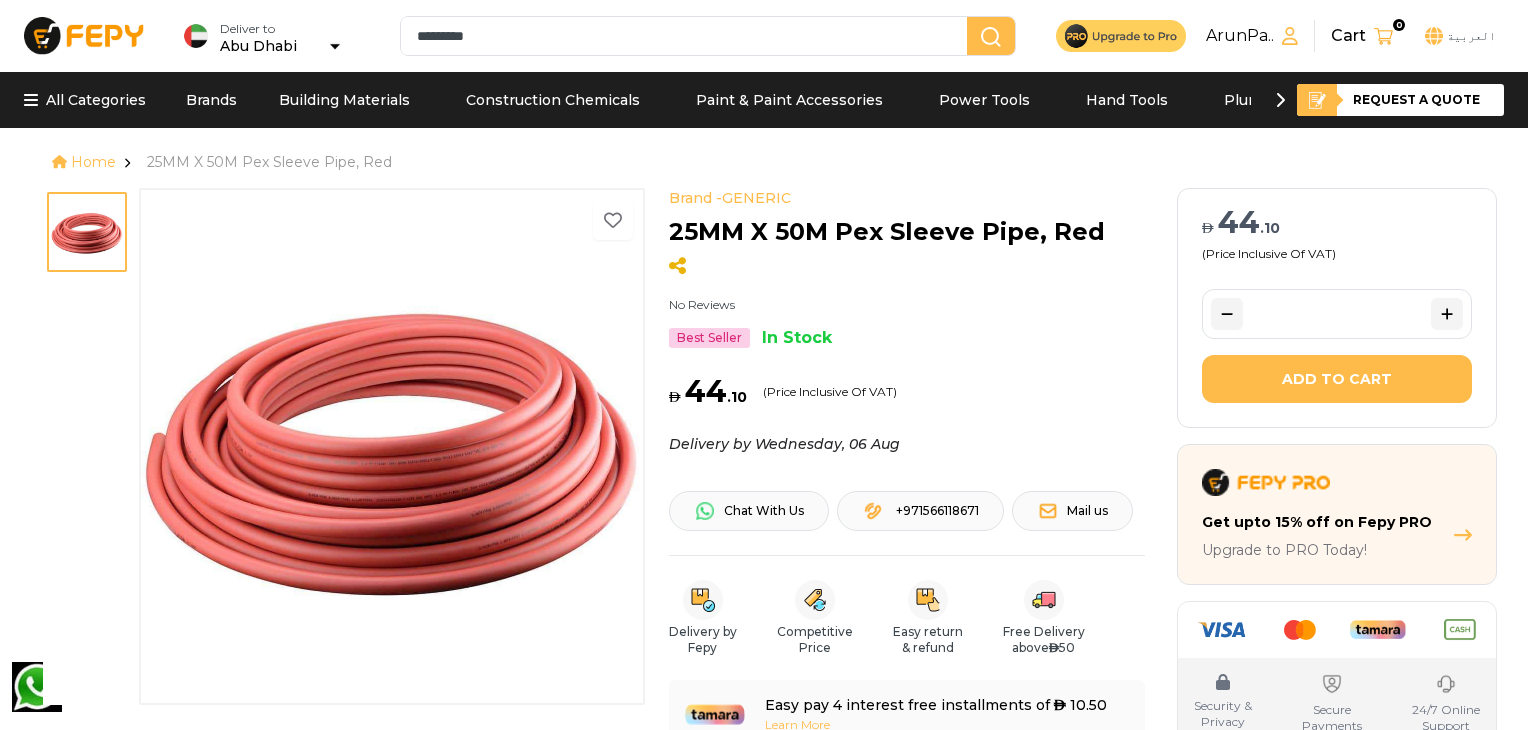 click 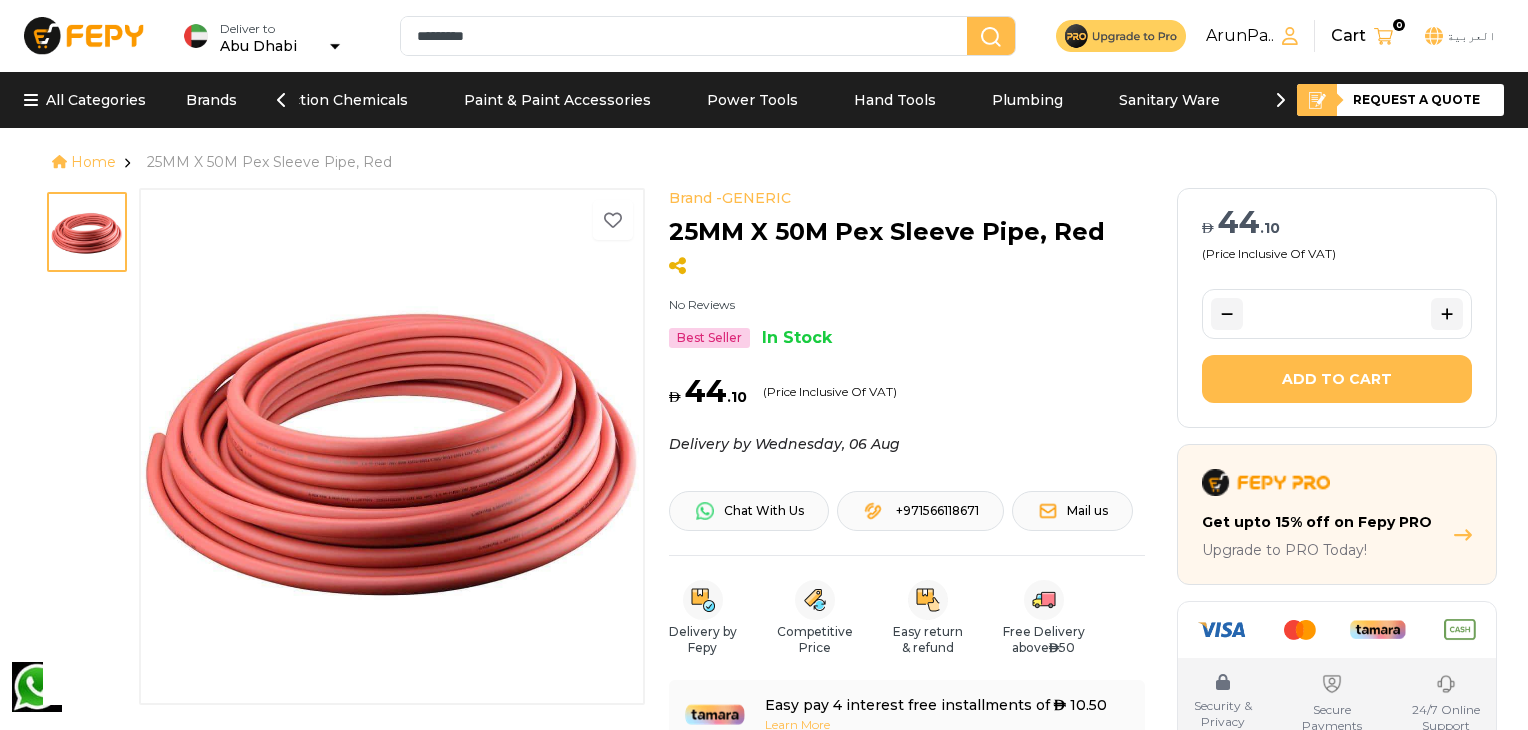 scroll, scrollTop: 0, scrollLeft: 300, axis: horizontal 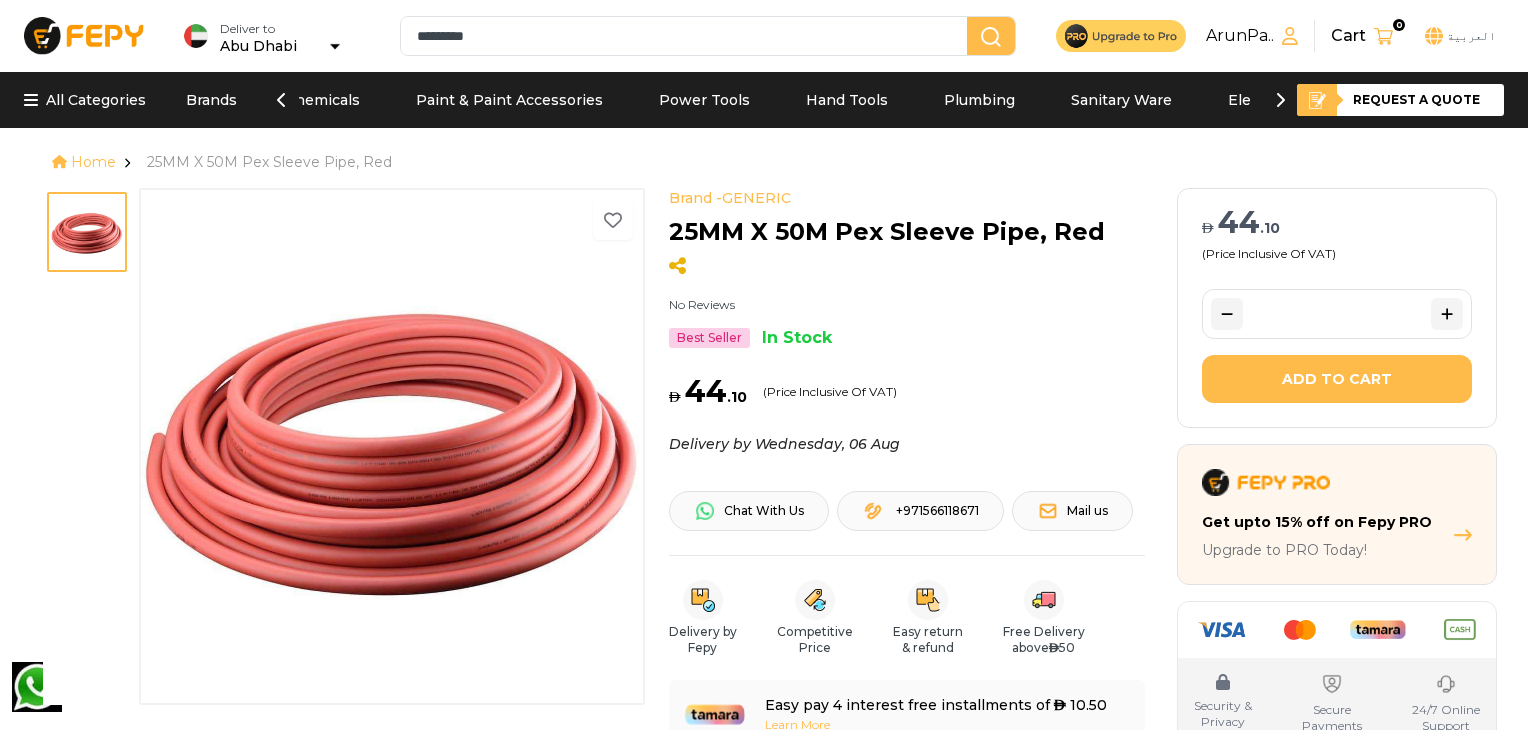 click on "Plumbing" at bounding box center (979, 100) 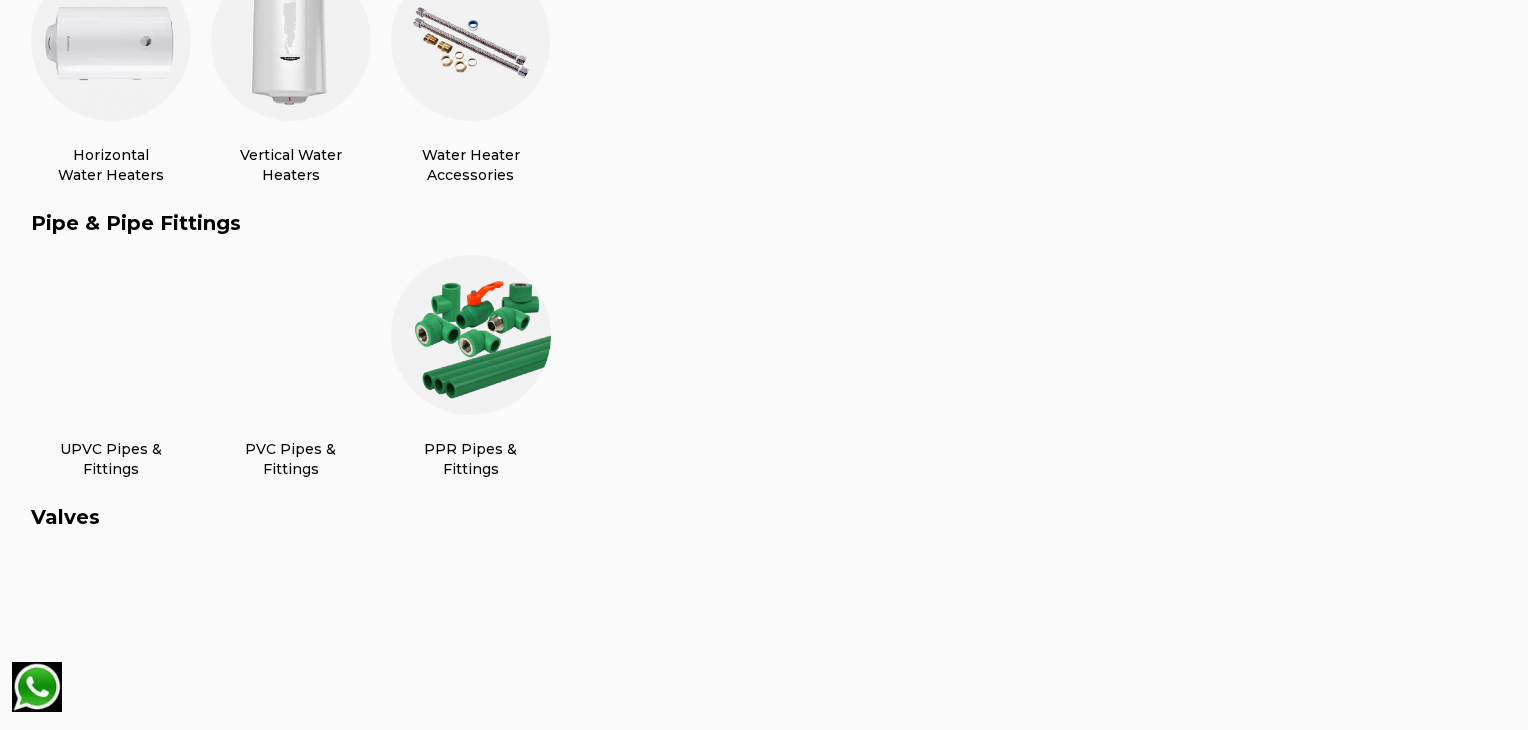 scroll, scrollTop: 1071, scrollLeft: 0, axis: vertical 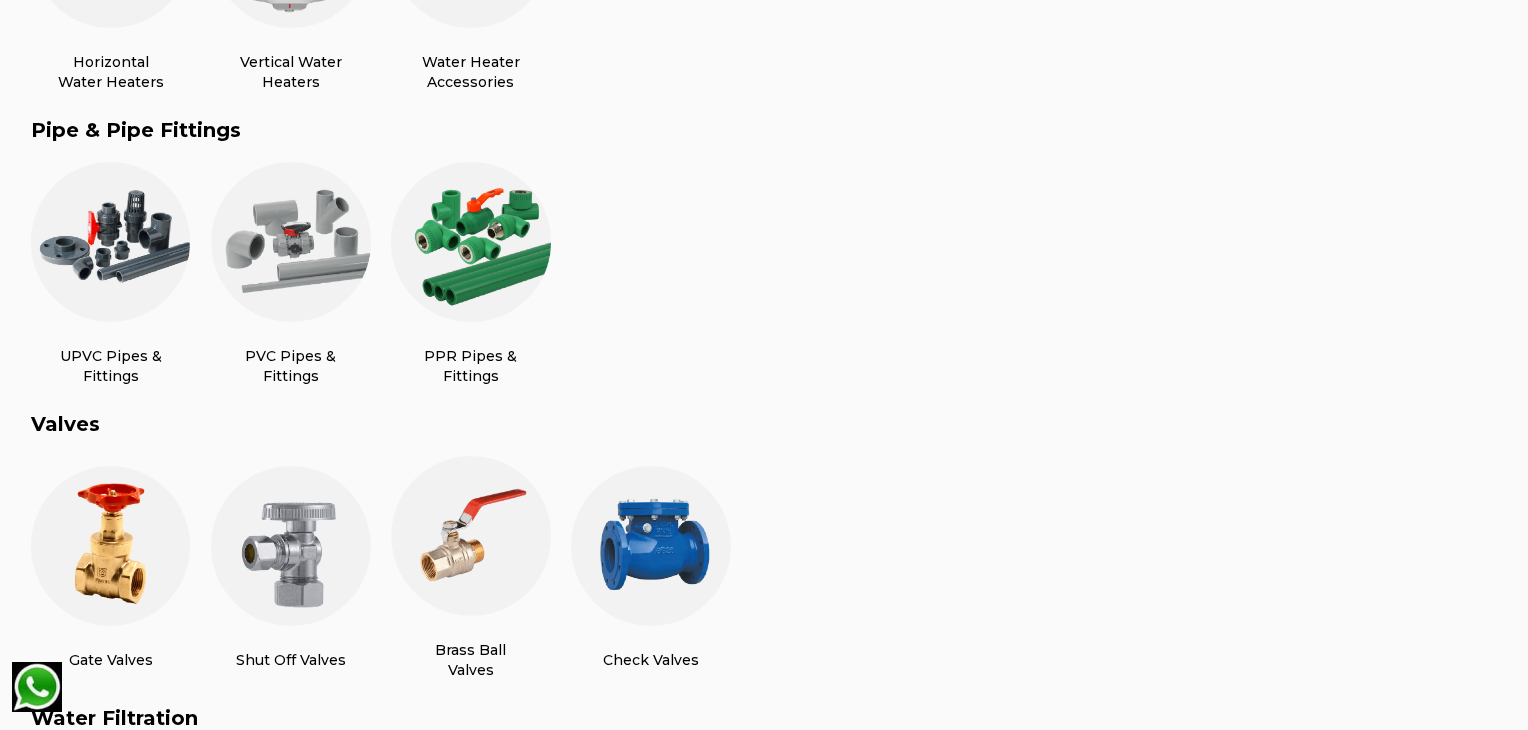 click at bounding box center [111, 242] 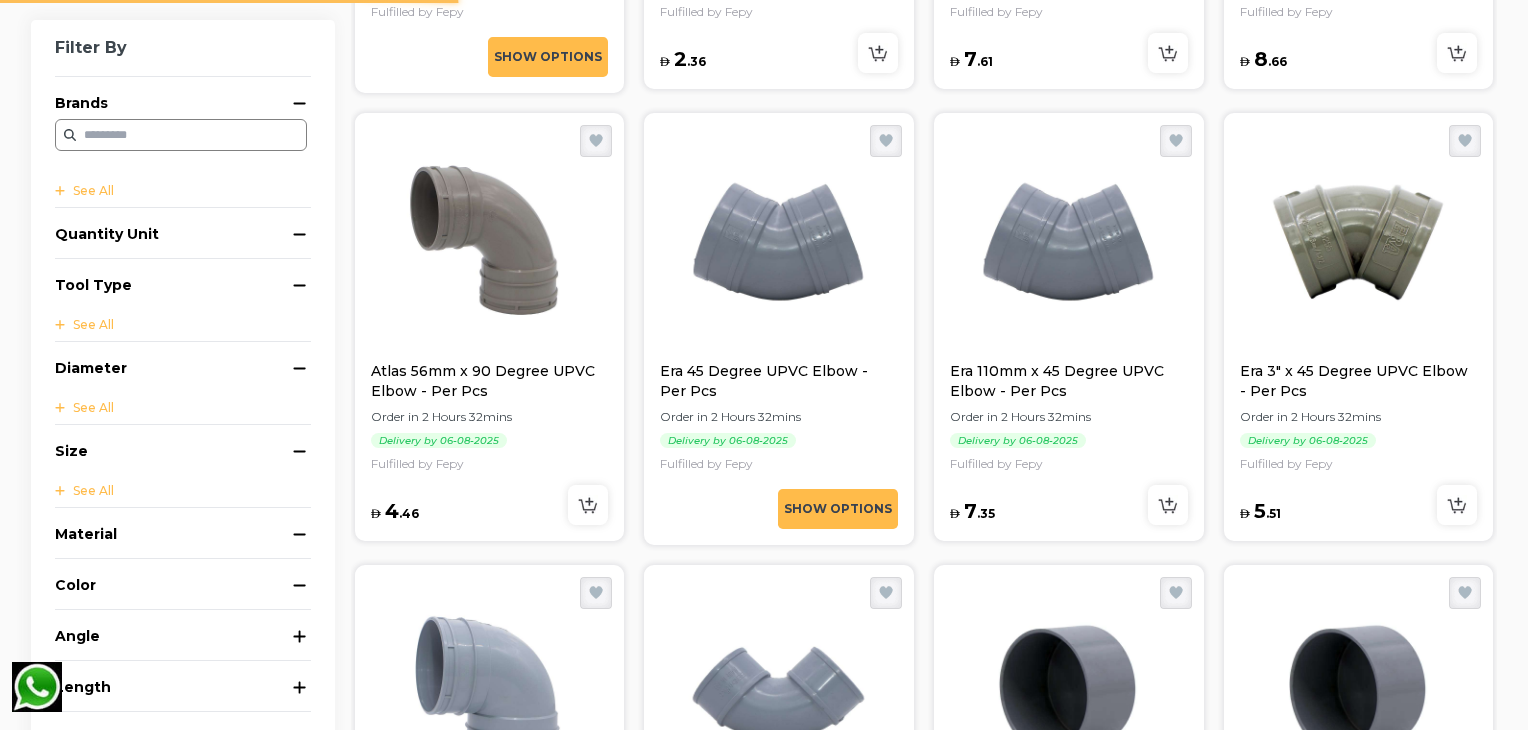 scroll, scrollTop: 0, scrollLeft: 0, axis: both 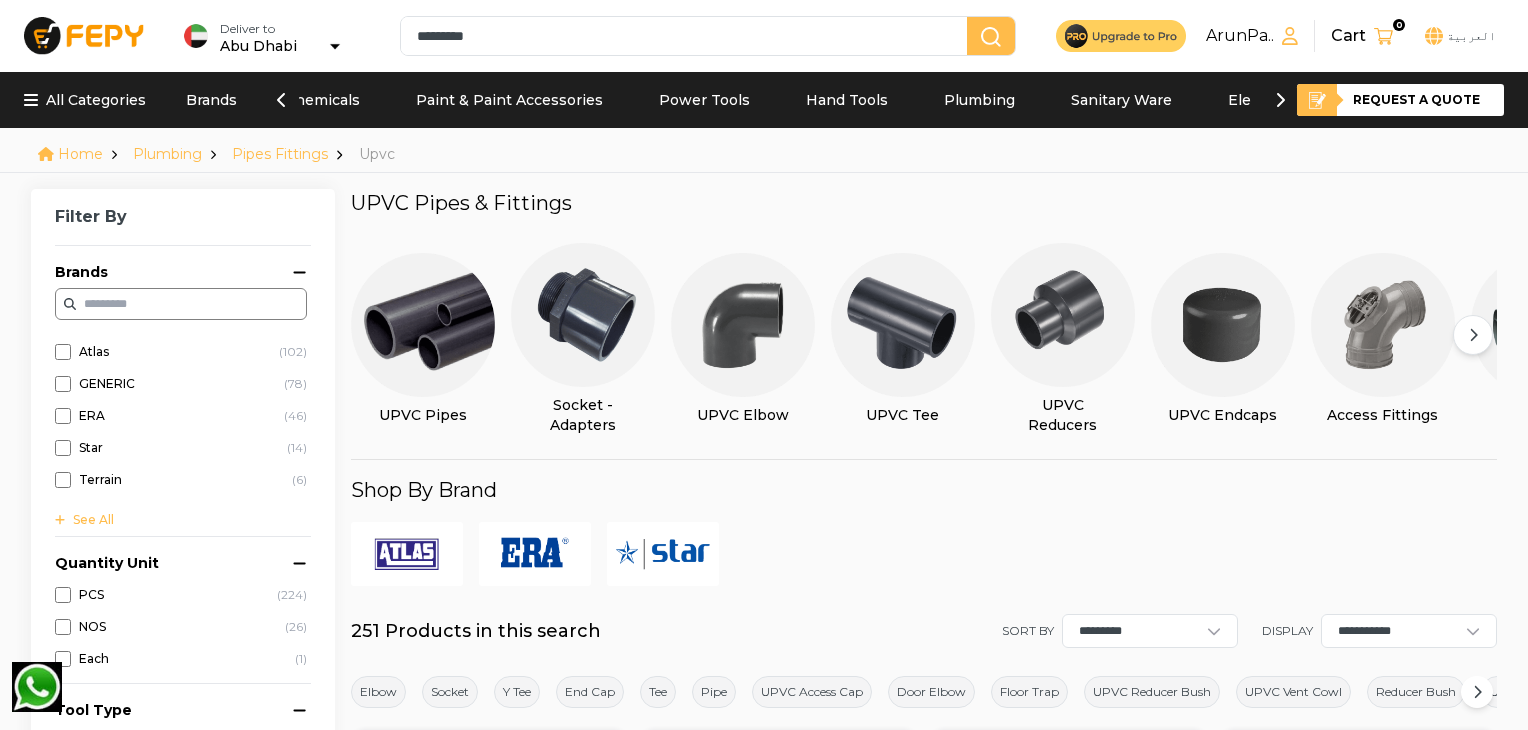 click at bounding box center (423, 325) 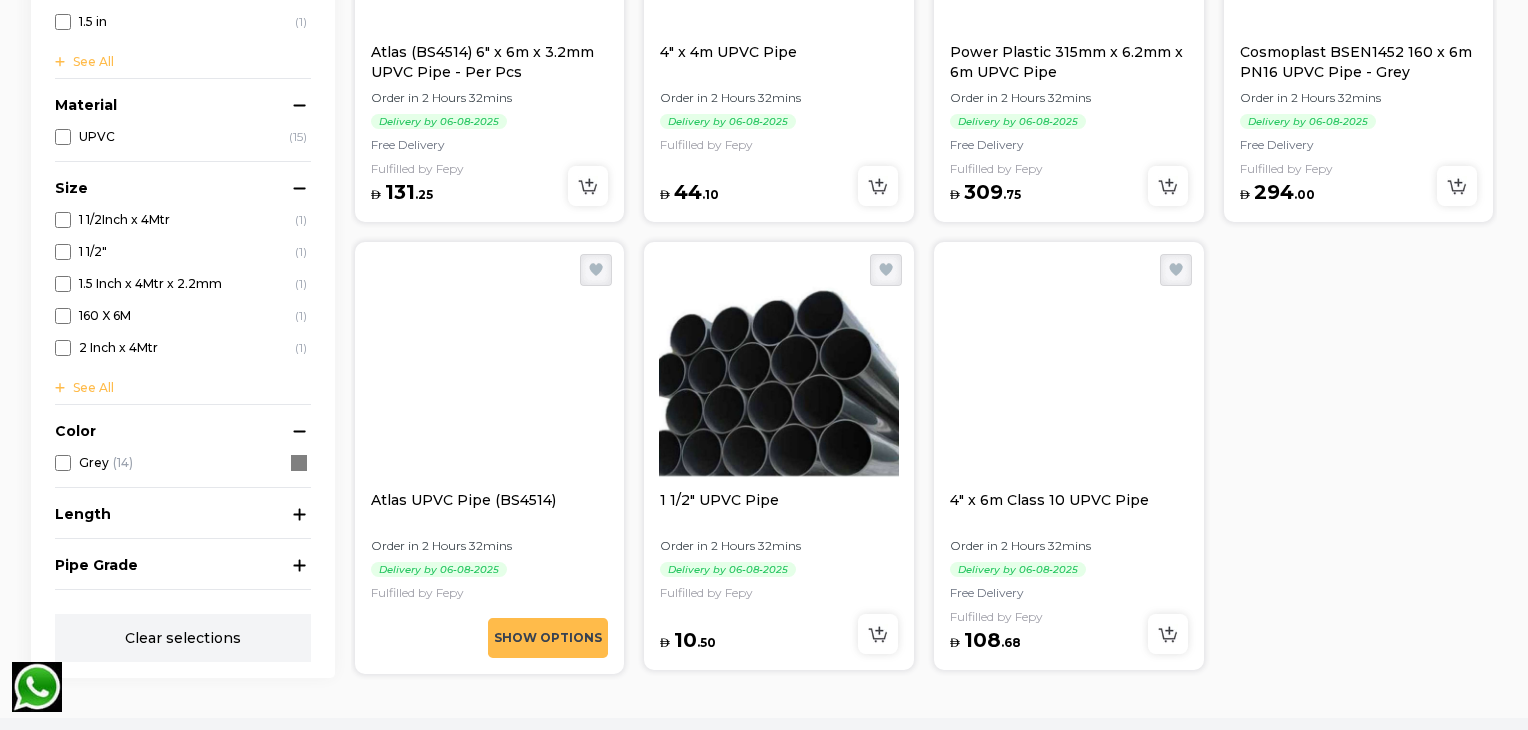 scroll, scrollTop: 2008, scrollLeft: 0, axis: vertical 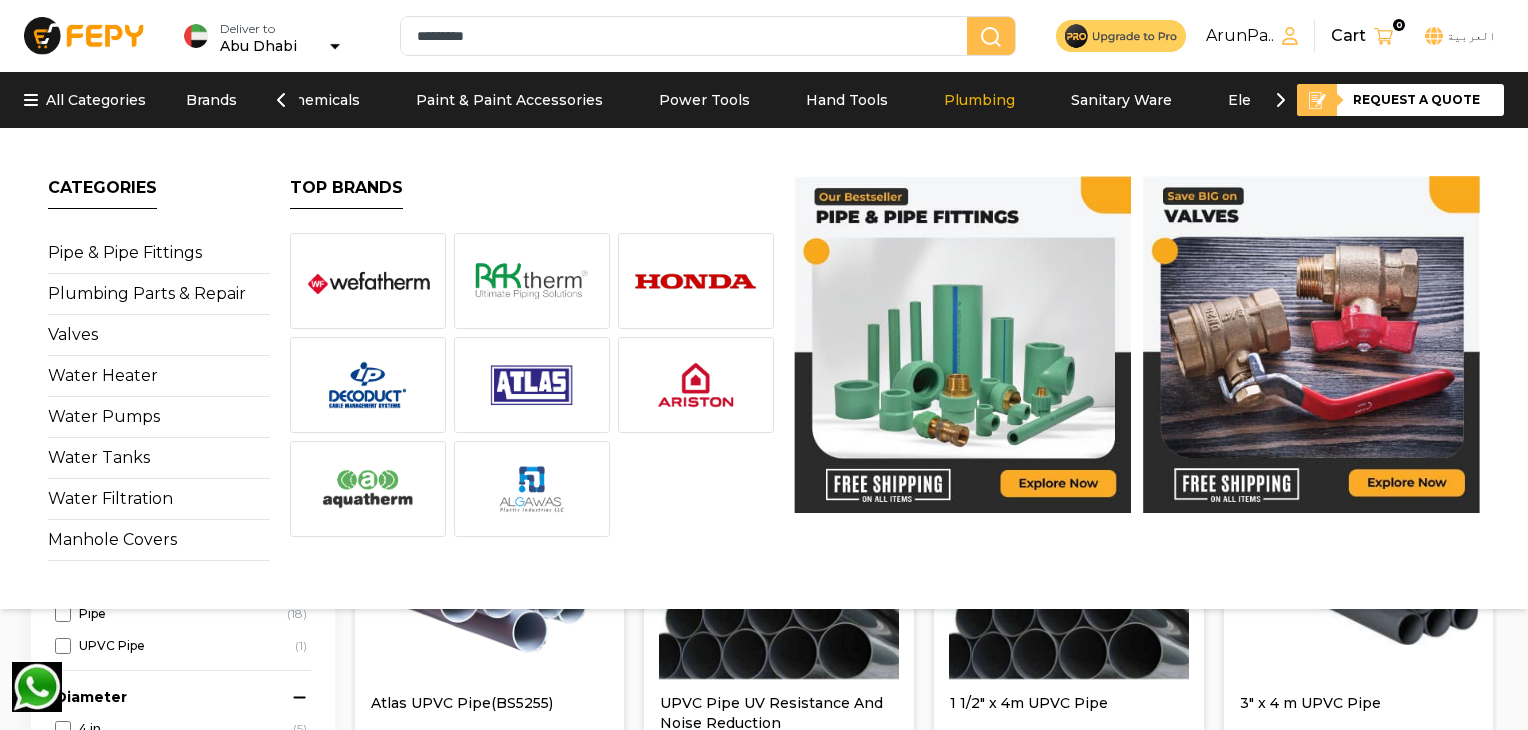 click on "Plumbing" at bounding box center (979, 100) 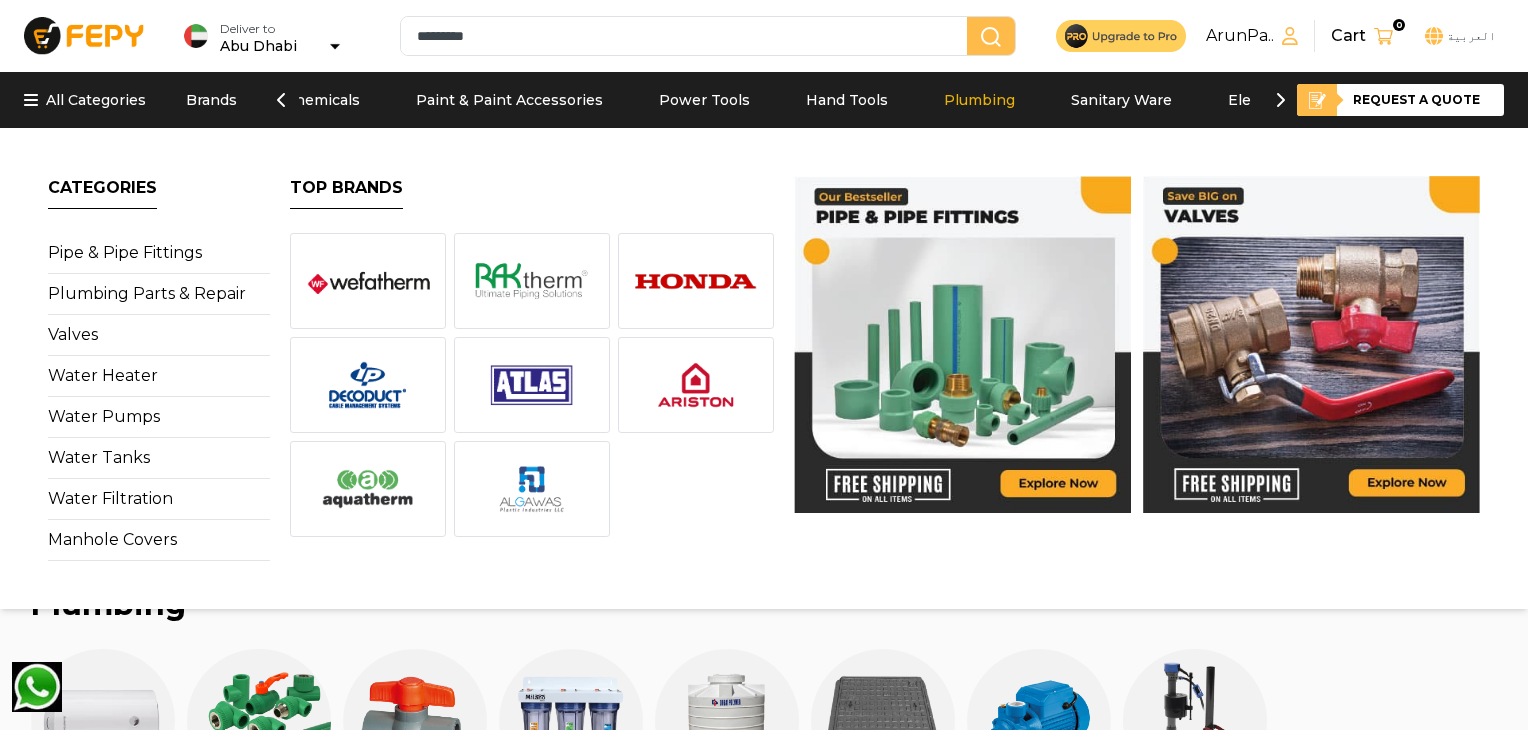 click on "Plumbing" at bounding box center (979, 100) 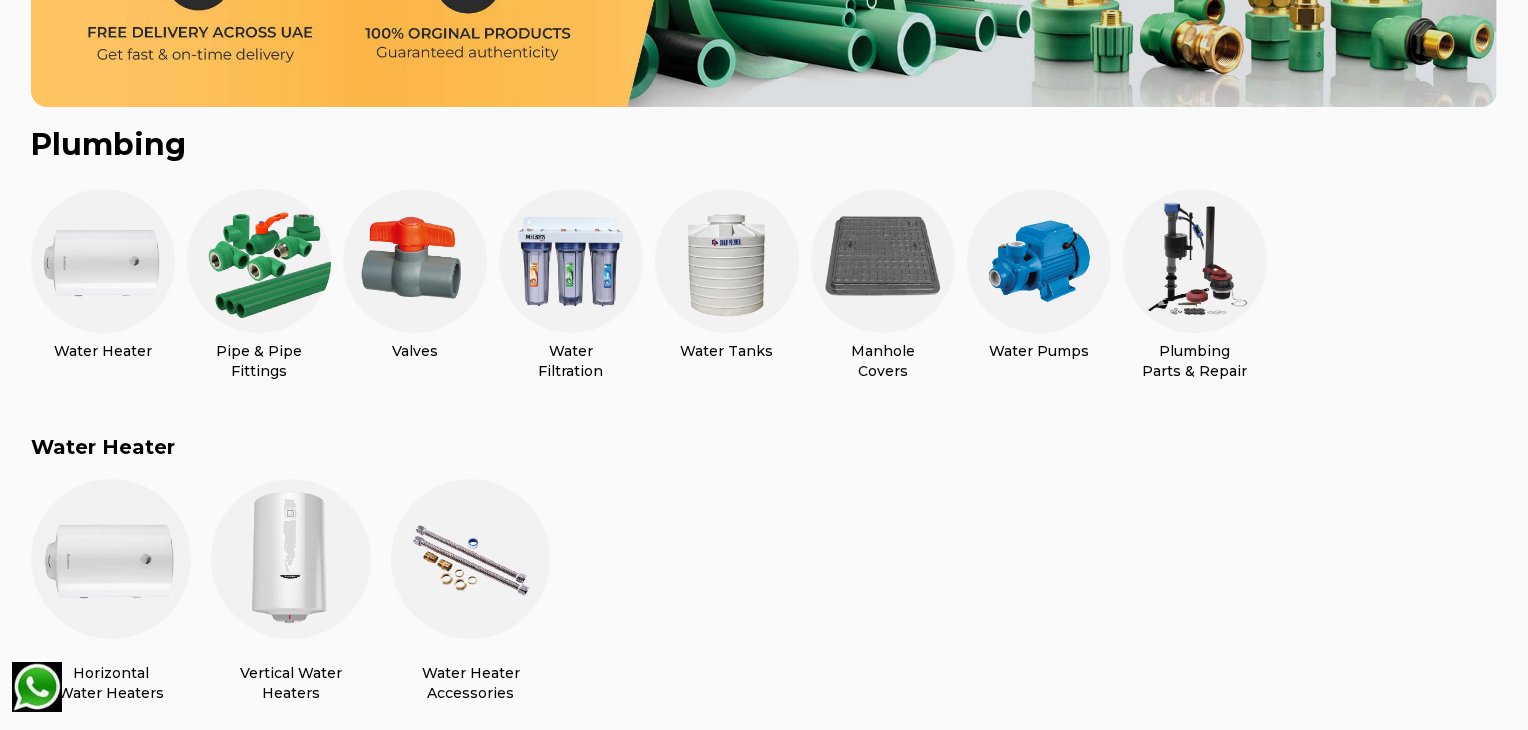 scroll, scrollTop: 517, scrollLeft: 0, axis: vertical 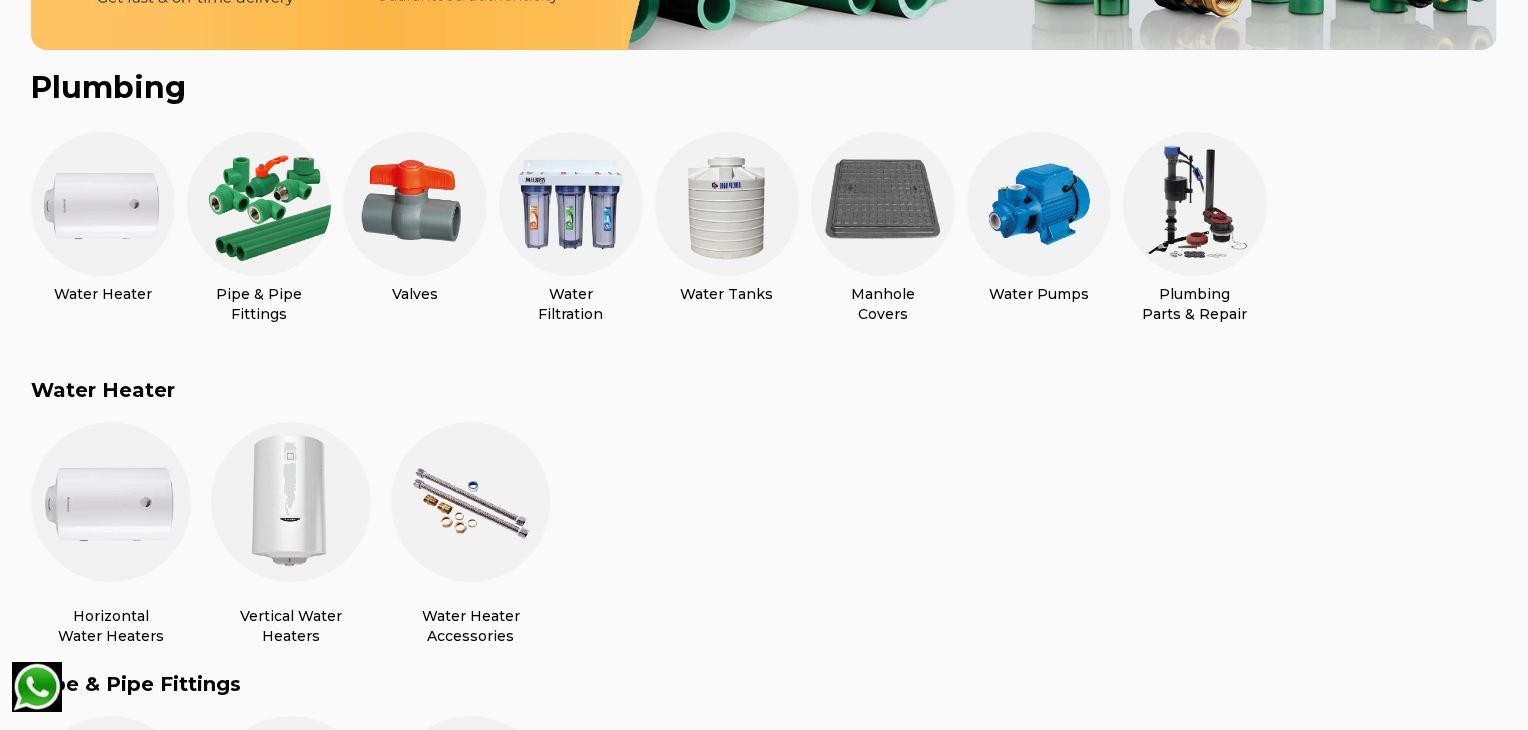 click at bounding box center (259, 204) 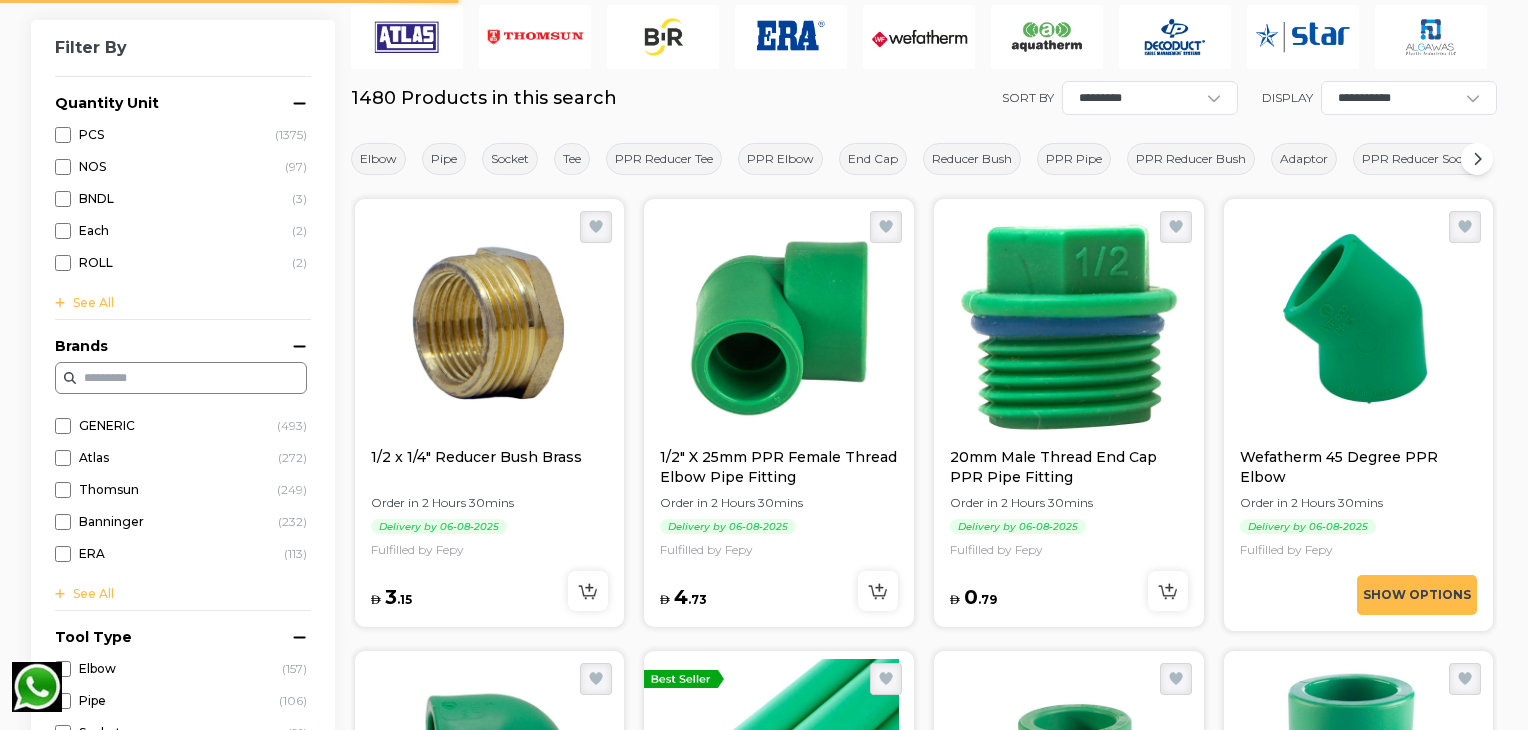 scroll, scrollTop: 0, scrollLeft: 0, axis: both 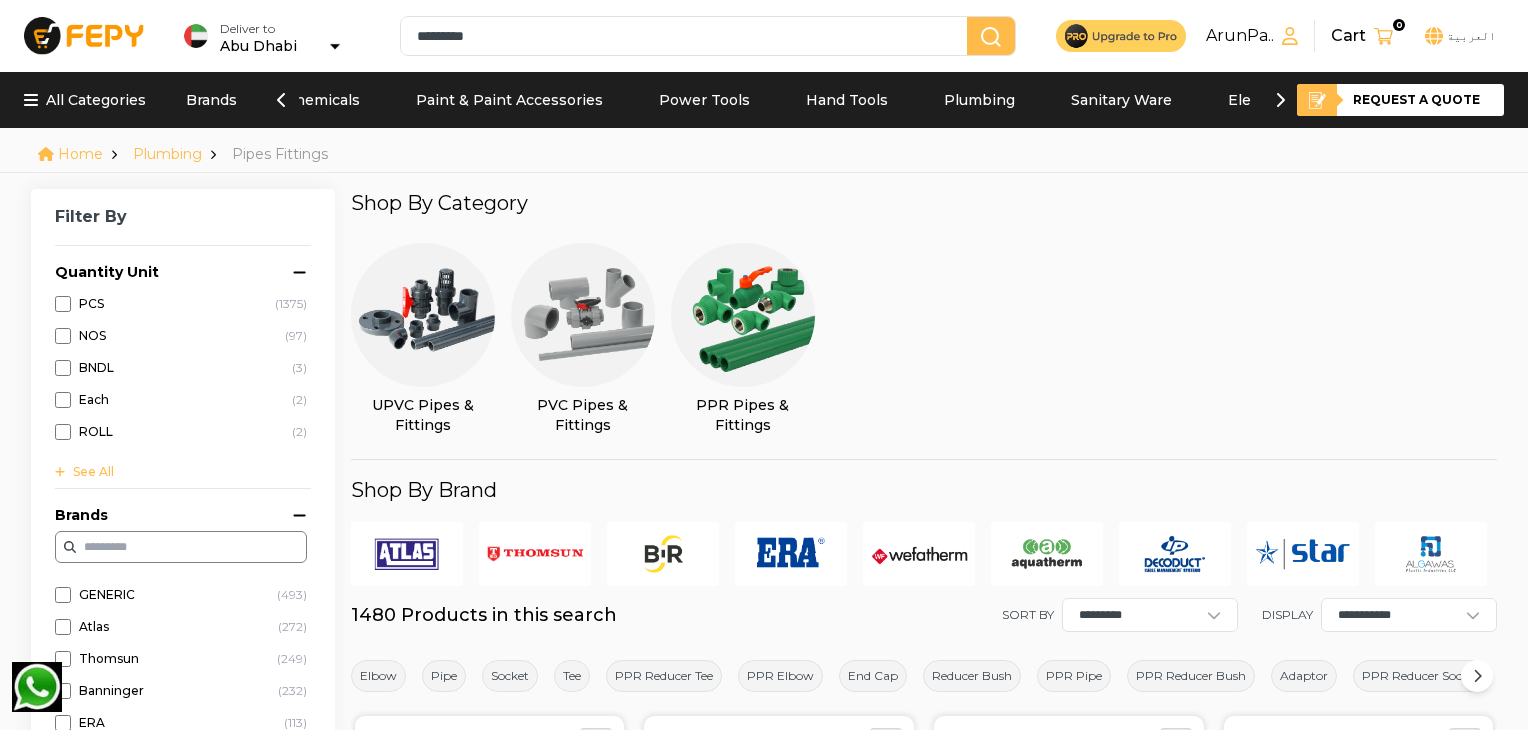 click at bounding box center (743, 315) 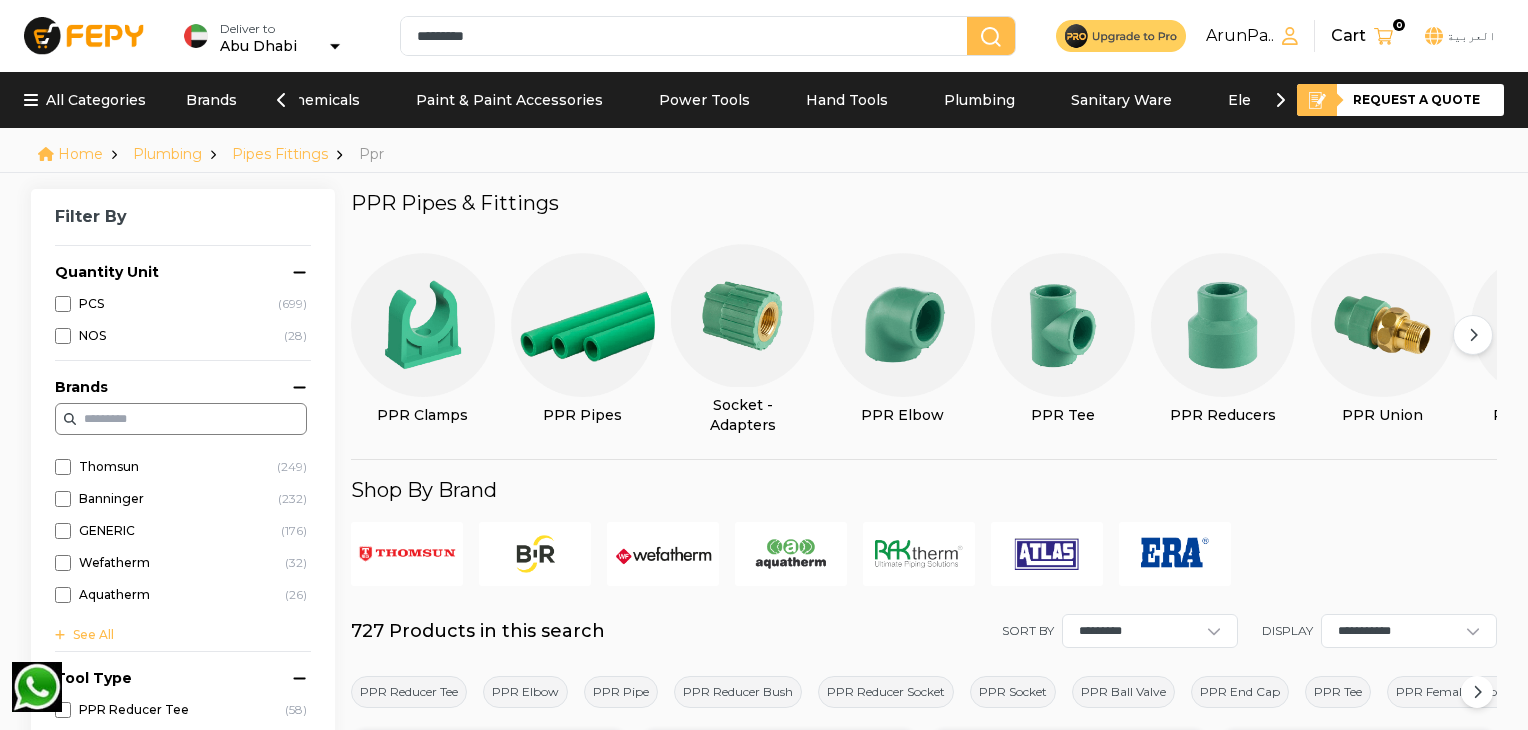 click at bounding box center [663, 554] 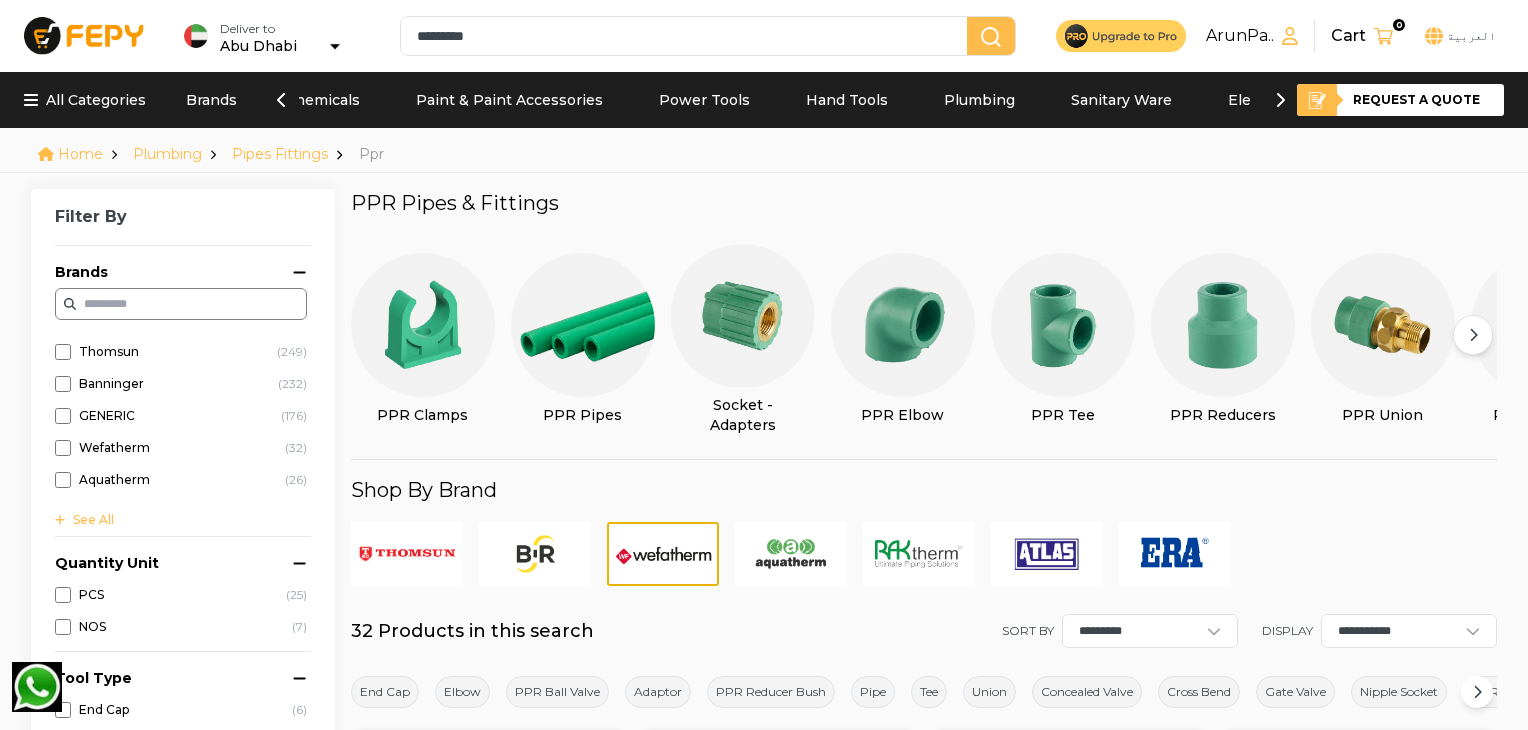 click at bounding box center [583, 325] 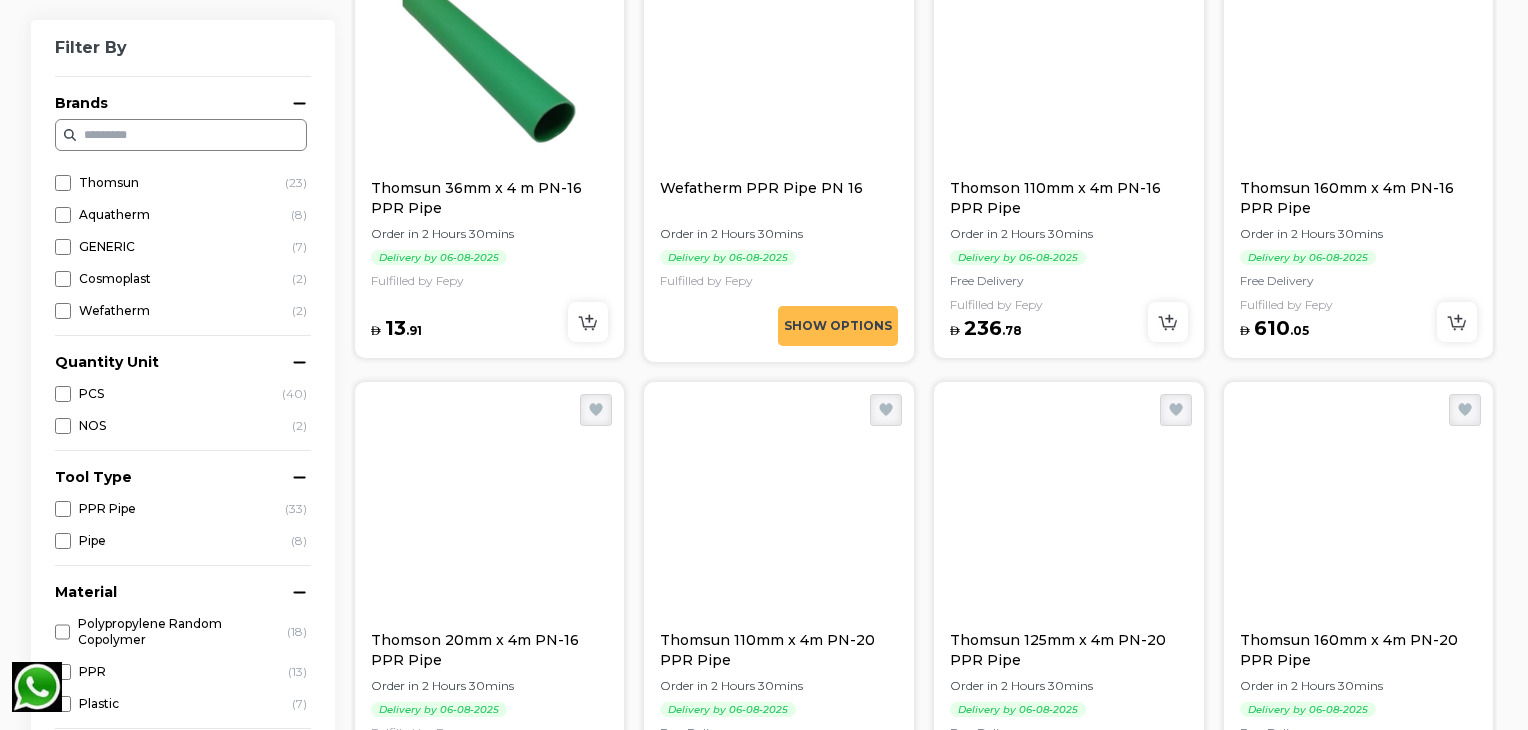 scroll, scrollTop: 976, scrollLeft: 0, axis: vertical 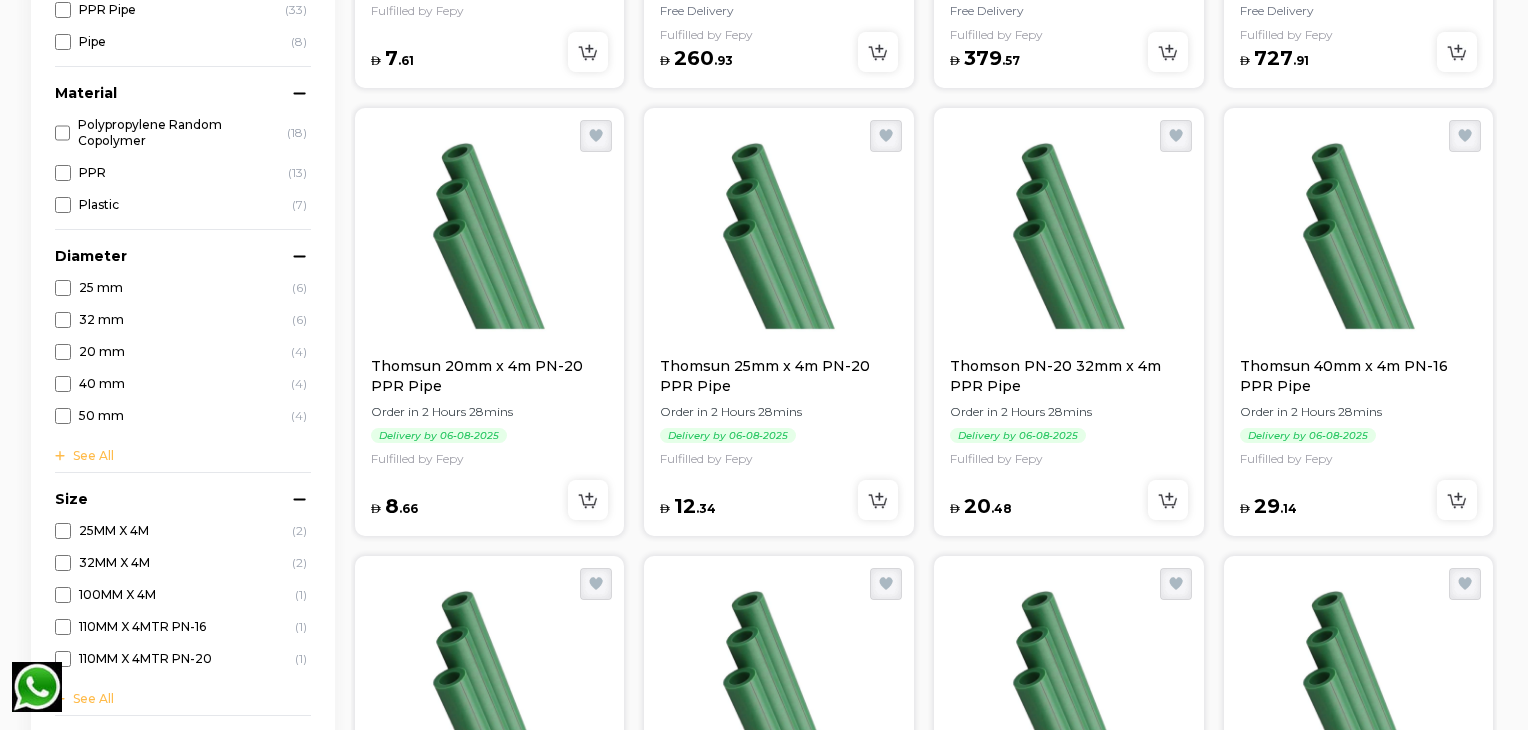 drag, startPoint x: 1523, startPoint y: 341, endPoint x: 1523, endPoint y: 308, distance: 33 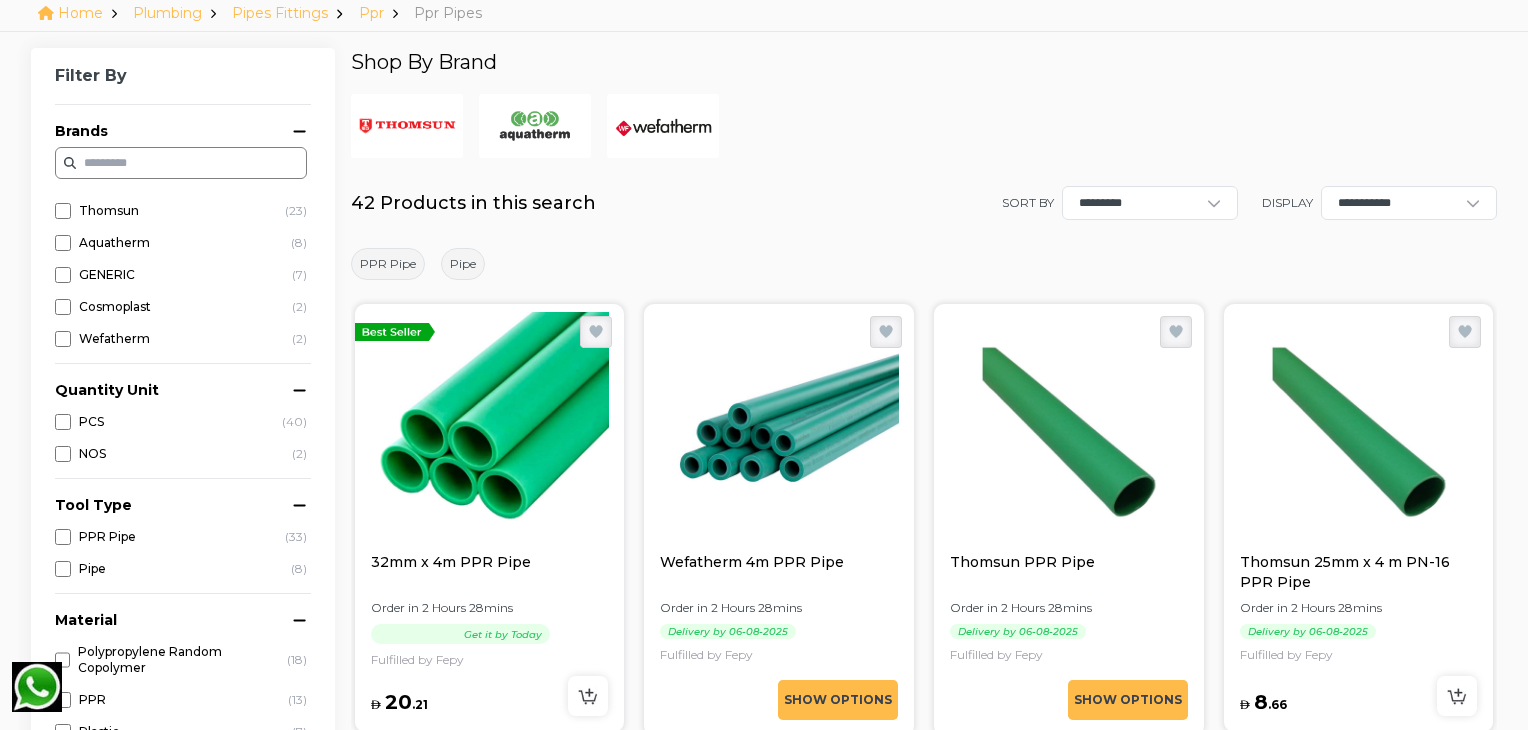 scroll, scrollTop: 0, scrollLeft: 0, axis: both 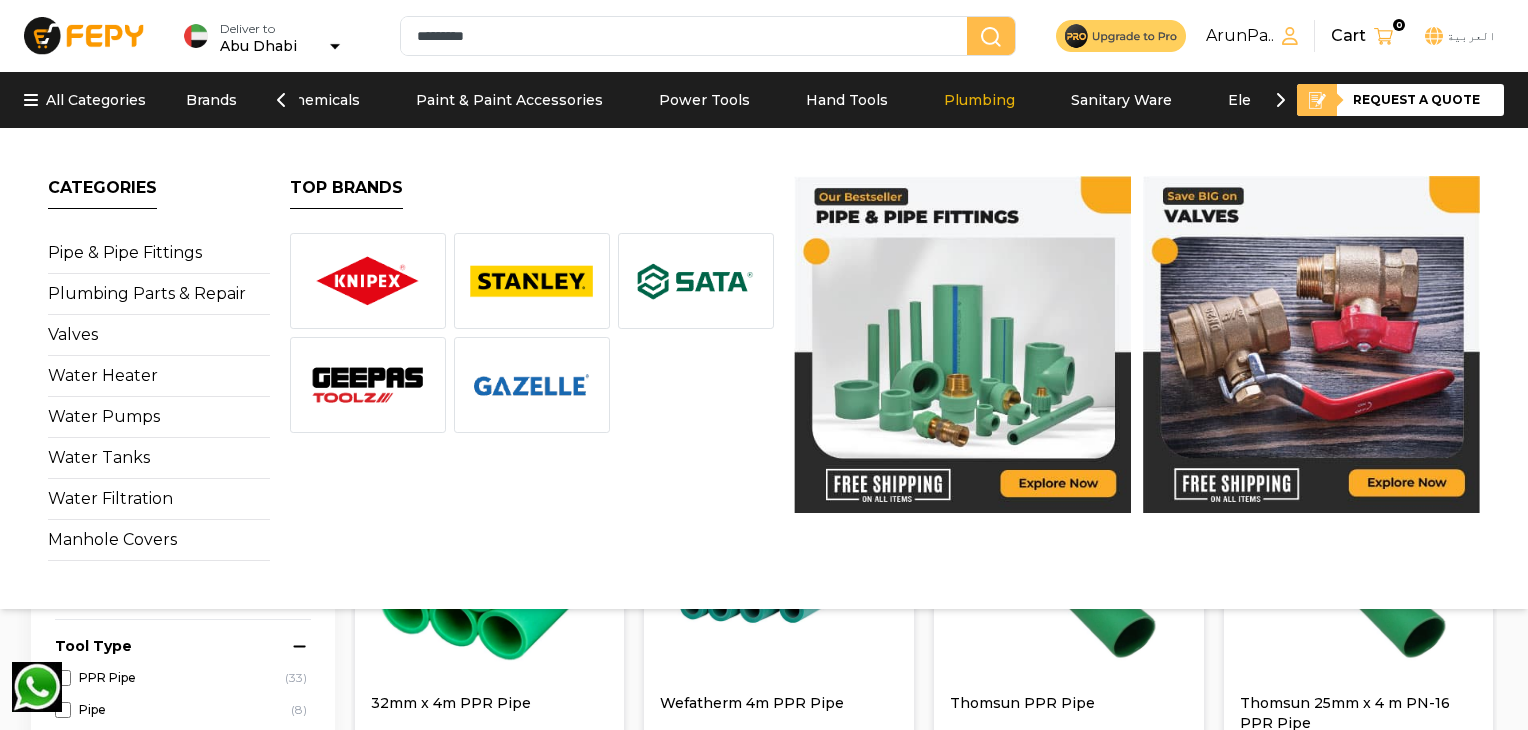 click on "Plumbing" at bounding box center (979, 100) 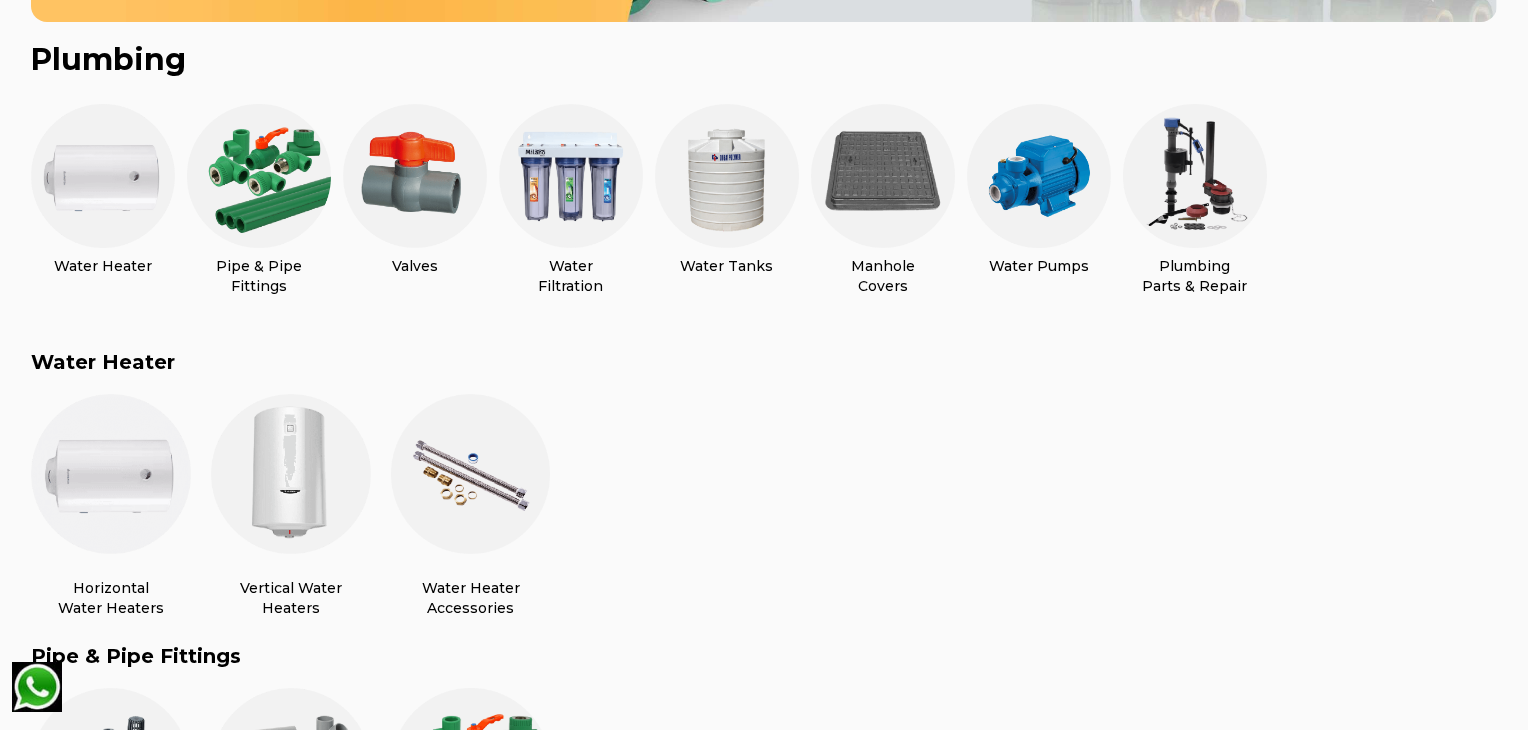 scroll, scrollTop: 560, scrollLeft: 0, axis: vertical 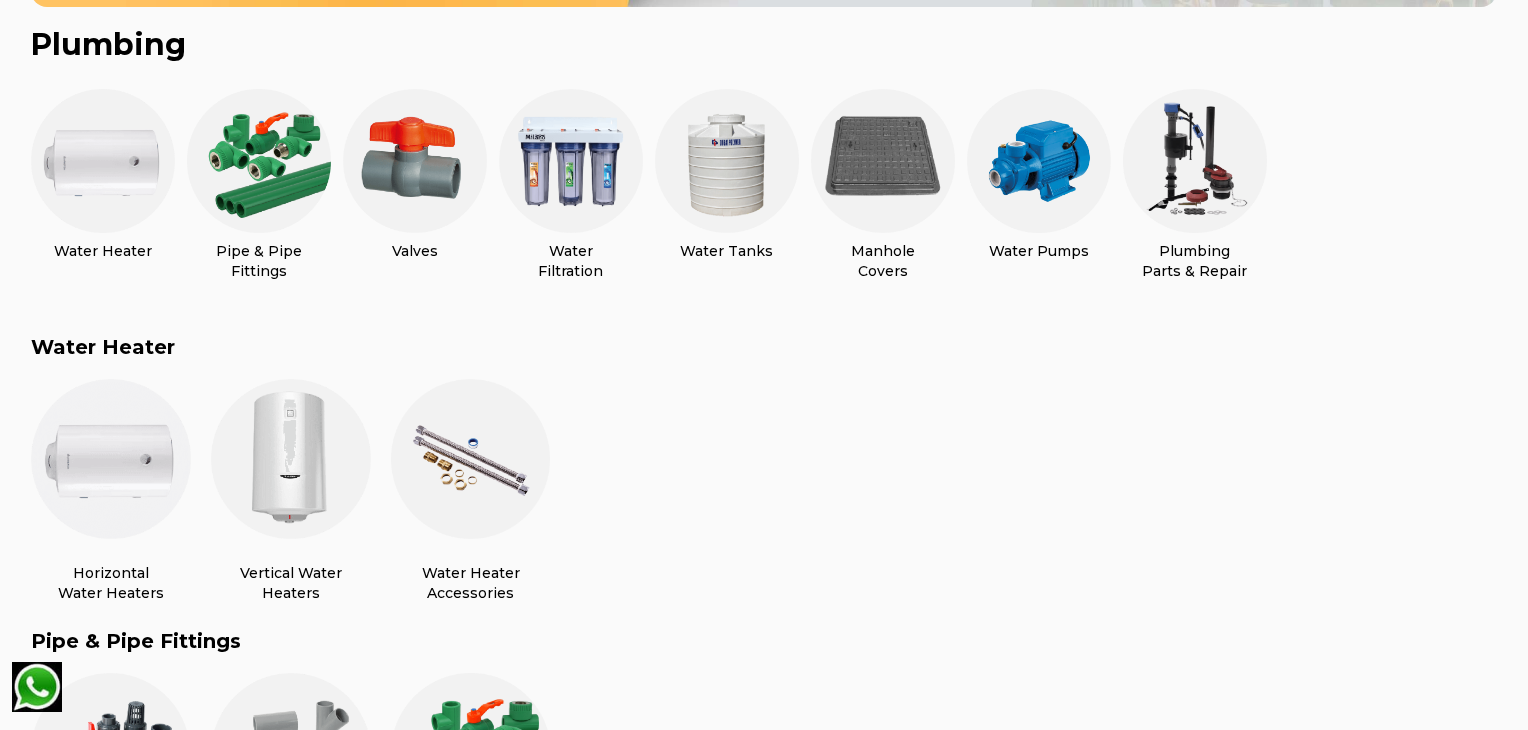 click at bounding box center (259, 161) 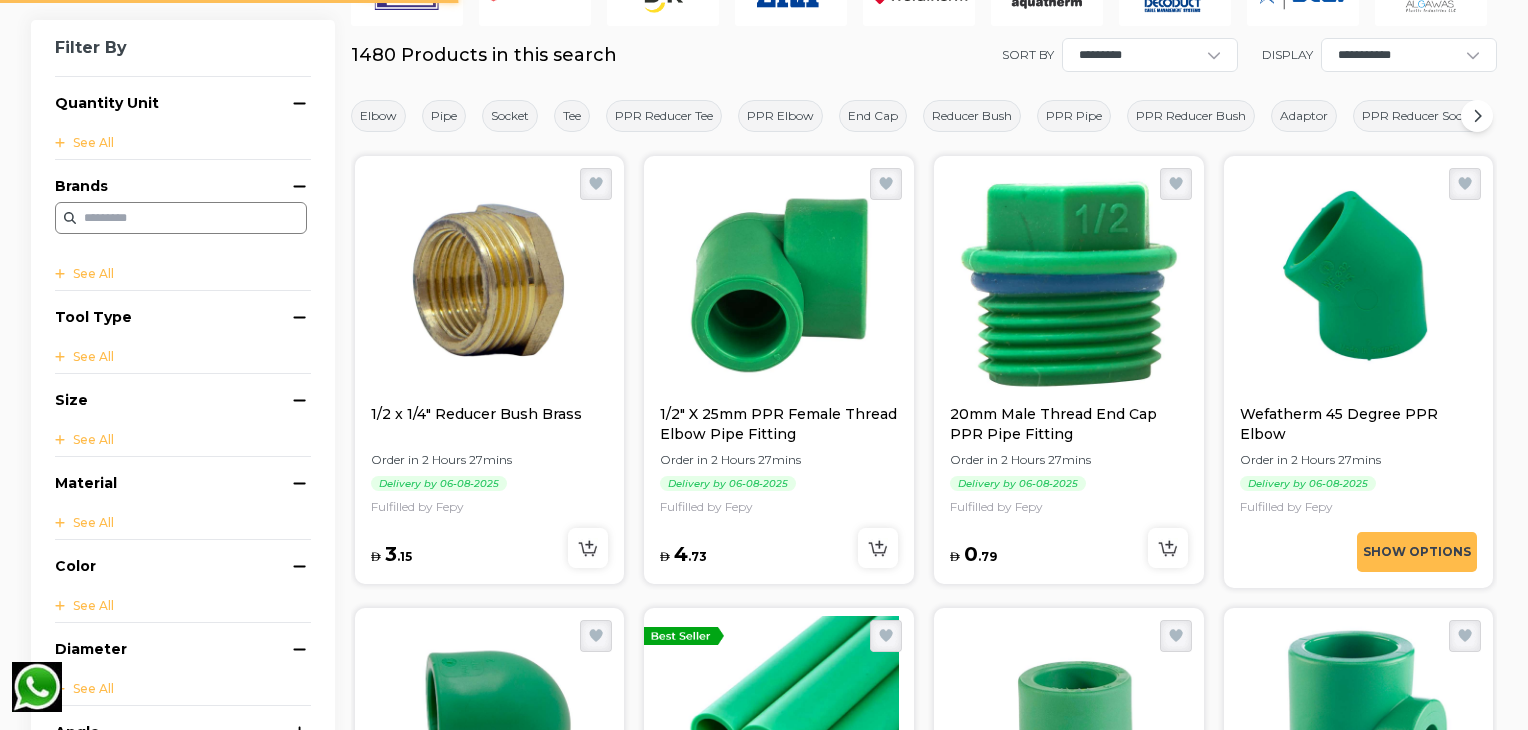 scroll, scrollTop: 0, scrollLeft: 0, axis: both 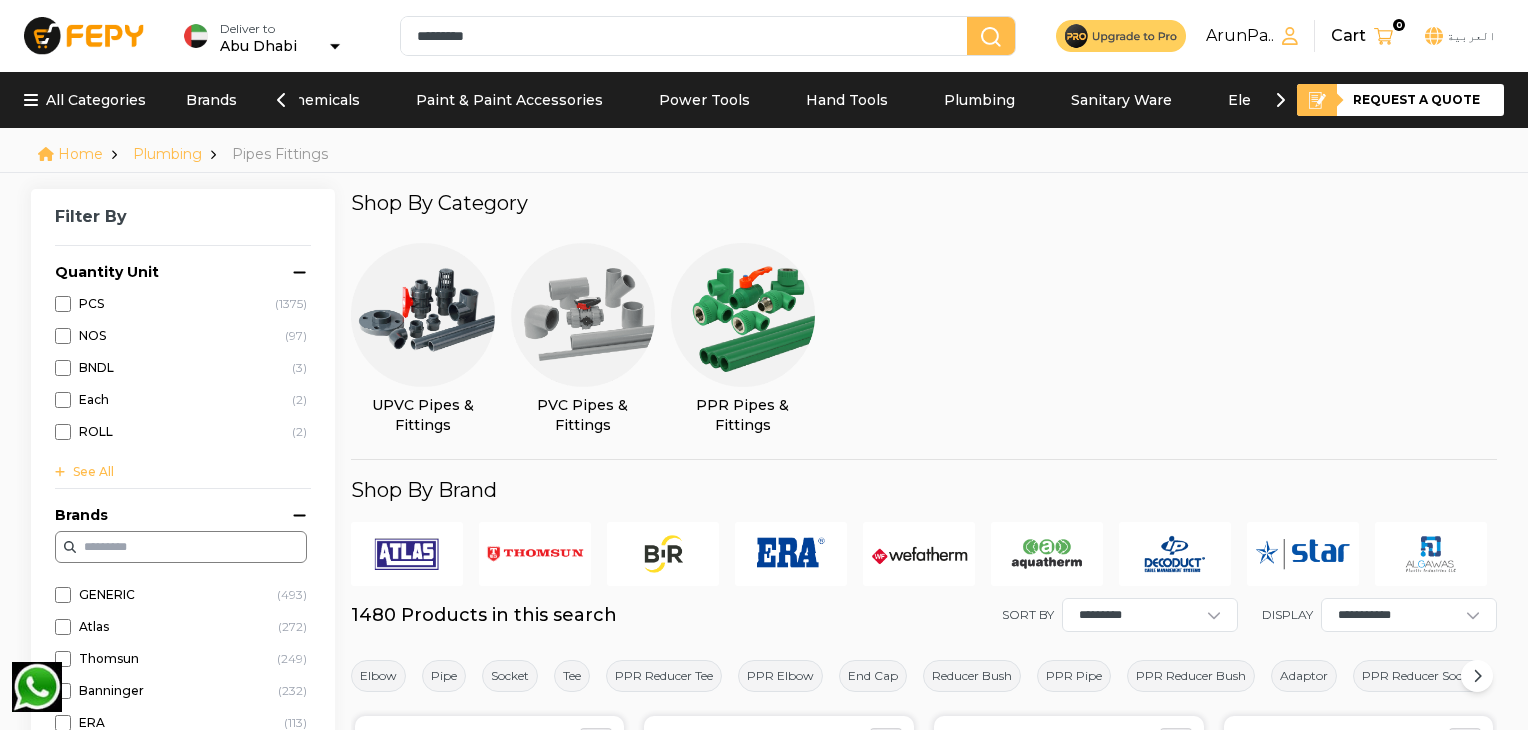 click at bounding box center (743, 315) 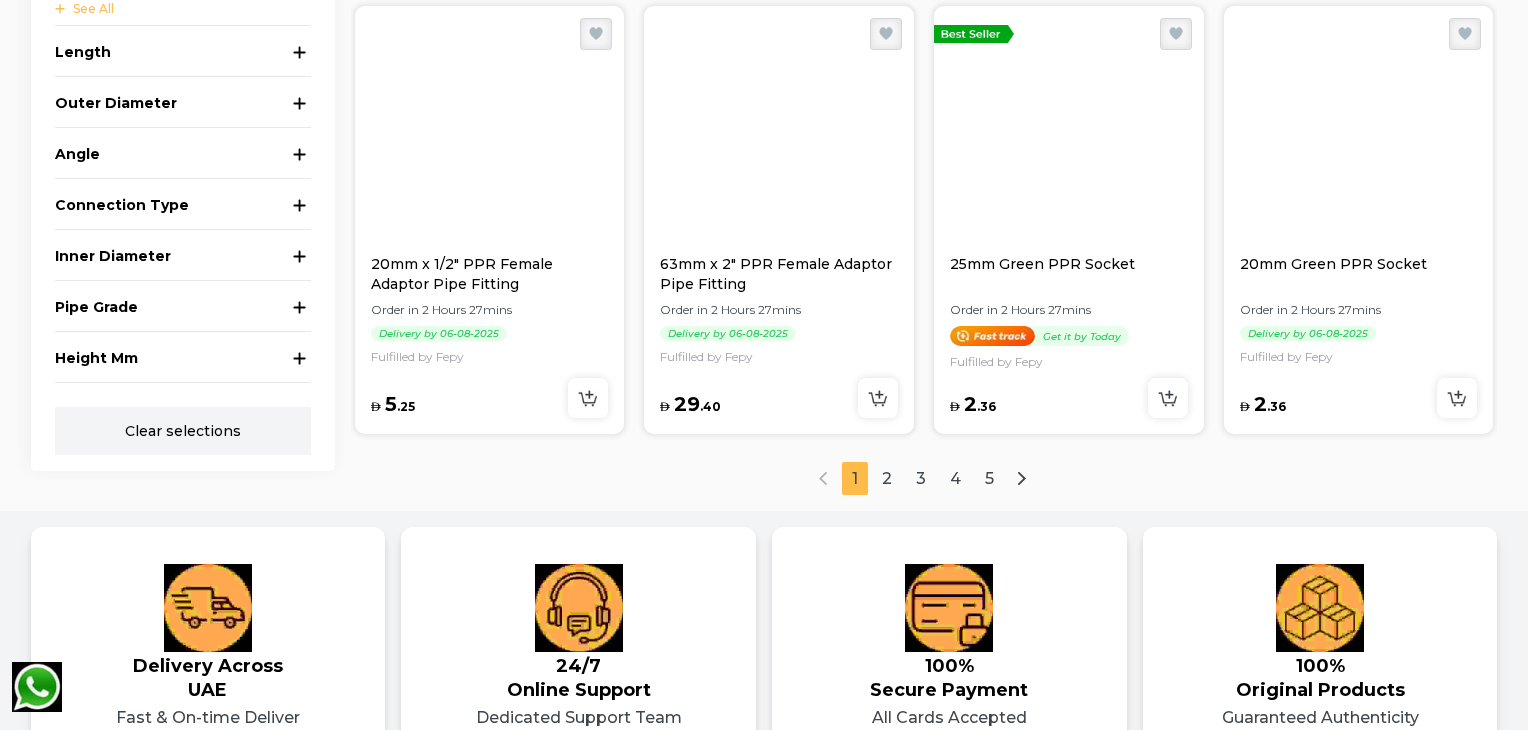 scroll, scrollTop: 2539, scrollLeft: 0, axis: vertical 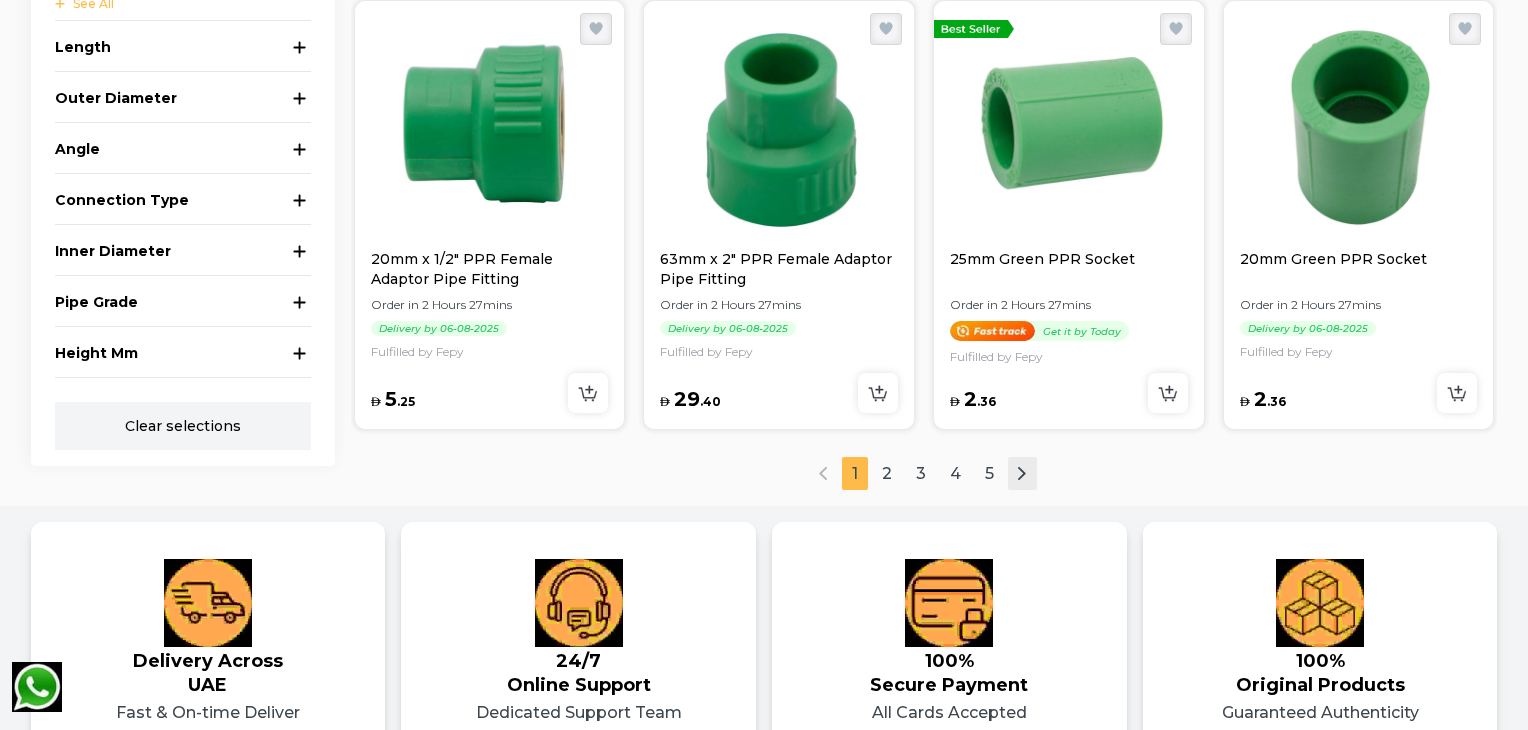 click at bounding box center (1022, 473) 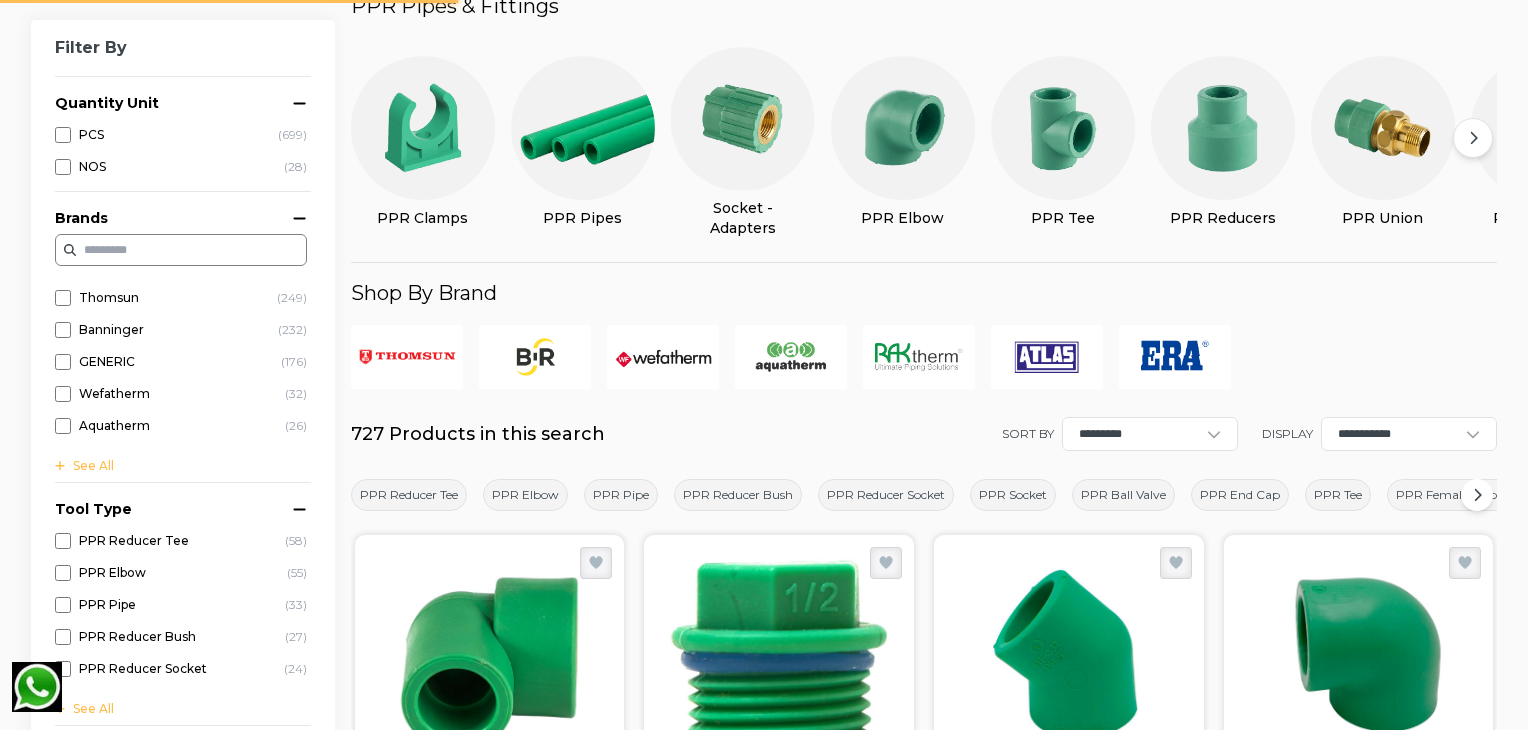 scroll, scrollTop: 128, scrollLeft: 0, axis: vertical 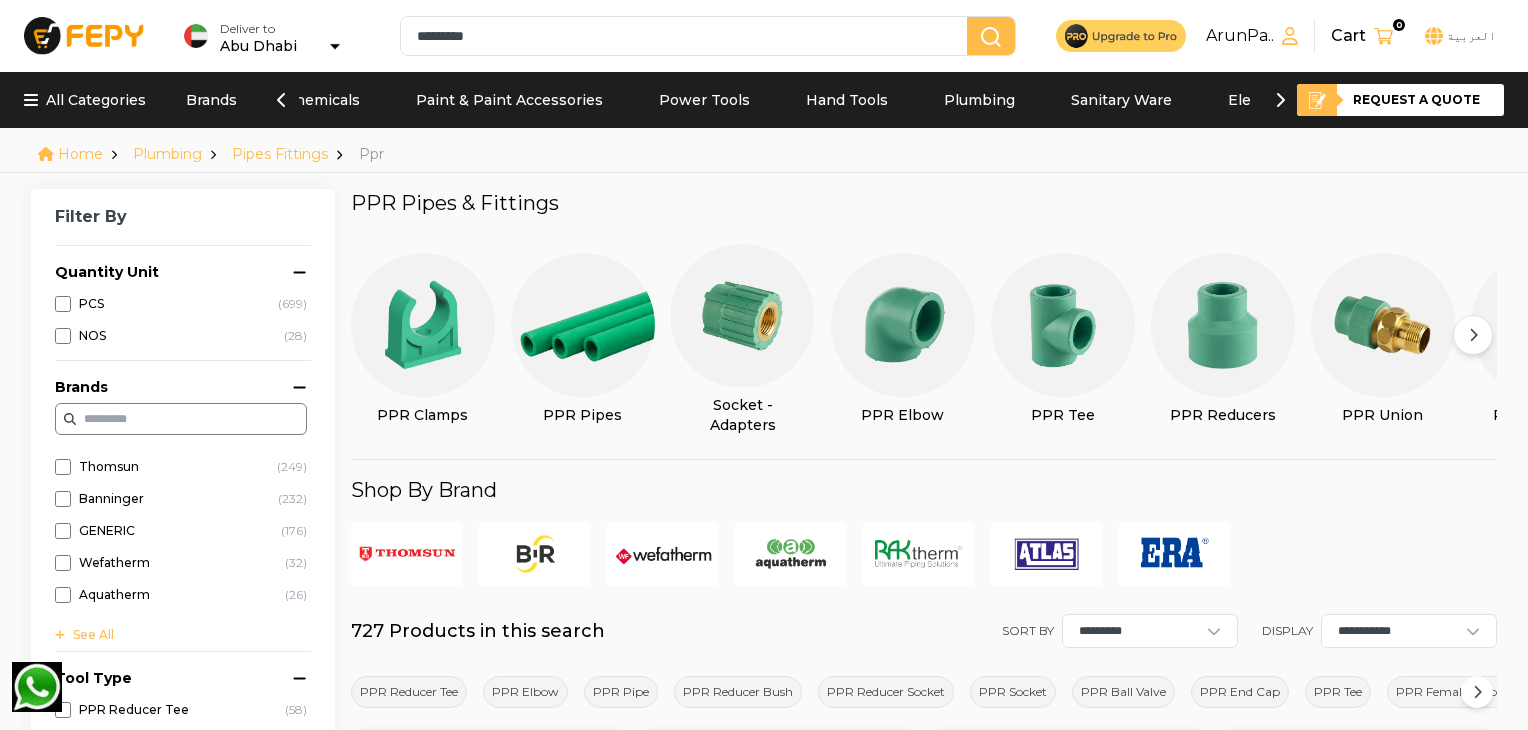 drag, startPoint x: 1526, startPoint y: 6, endPoint x: 1532, endPoint y: 41, distance: 35.510563 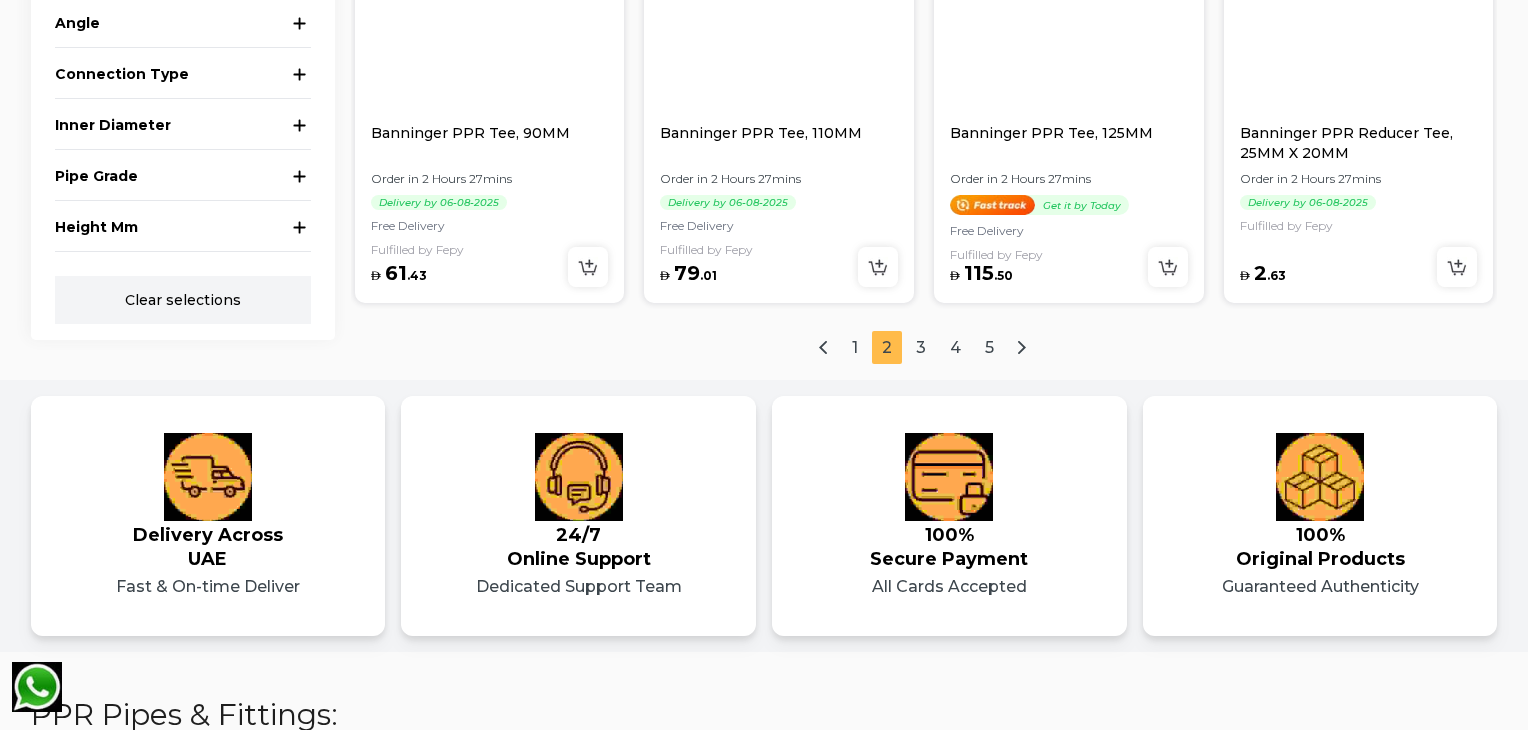 scroll, scrollTop: 2595, scrollLeft: 0, axis: vertical 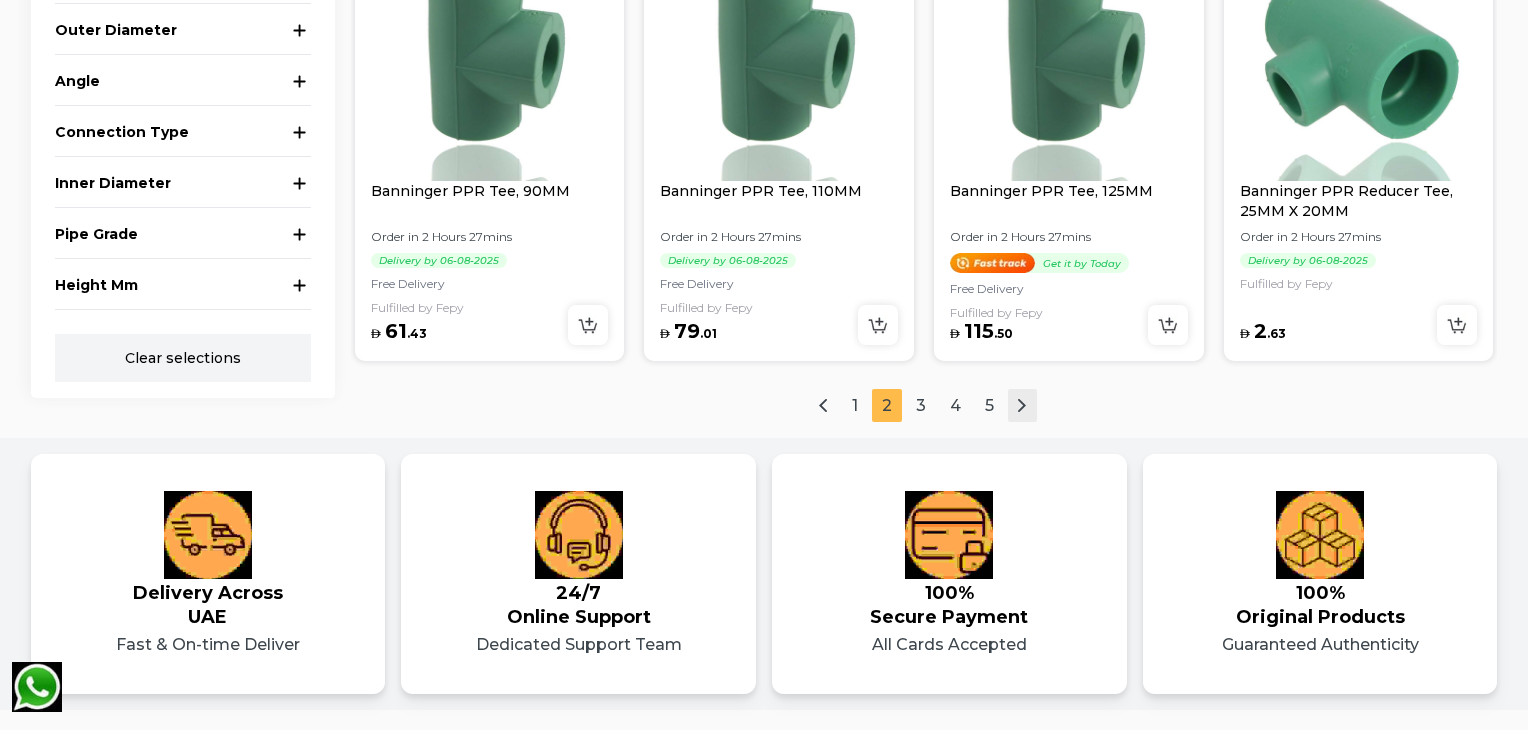 click 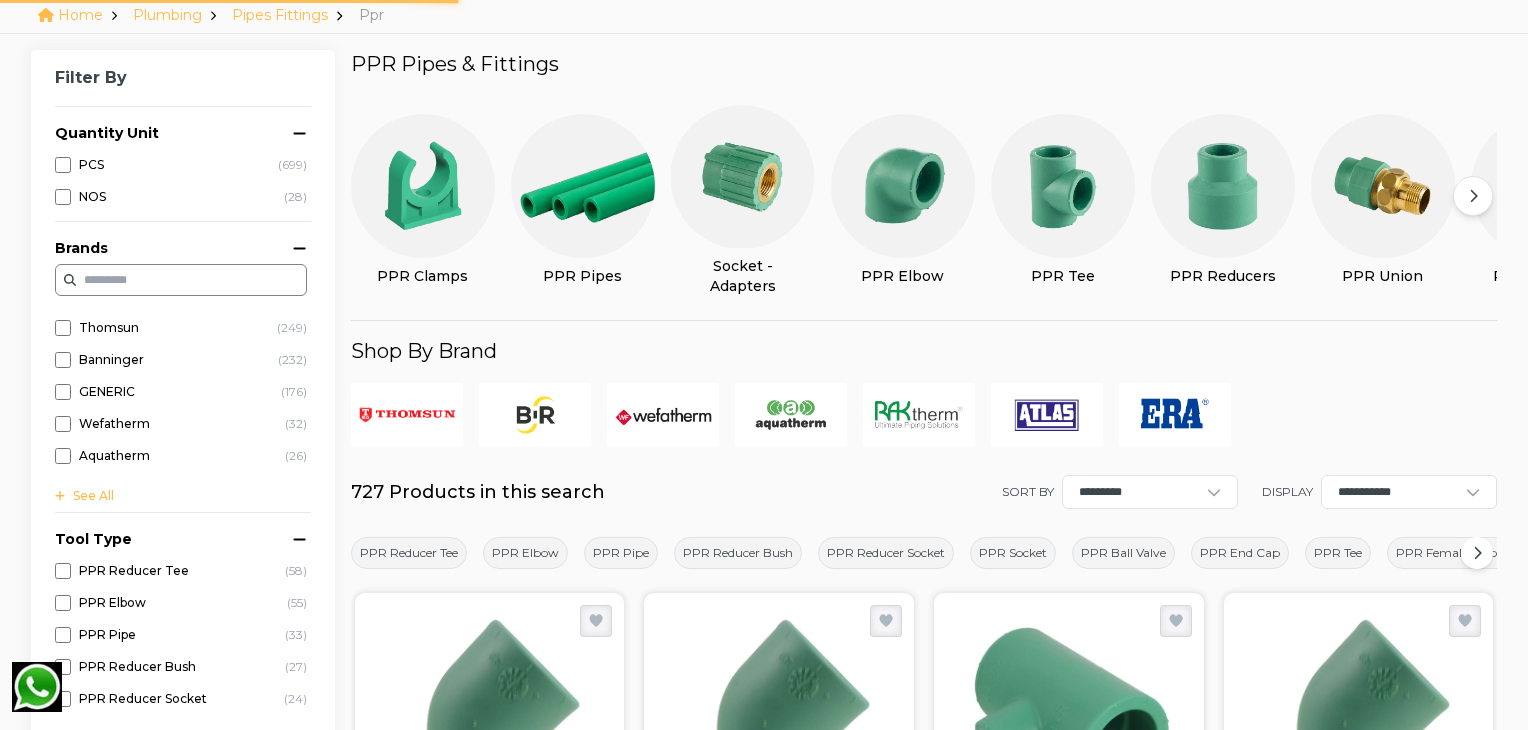scroll, scrollTop: 128, scrollLeft: 0, axis: vertical 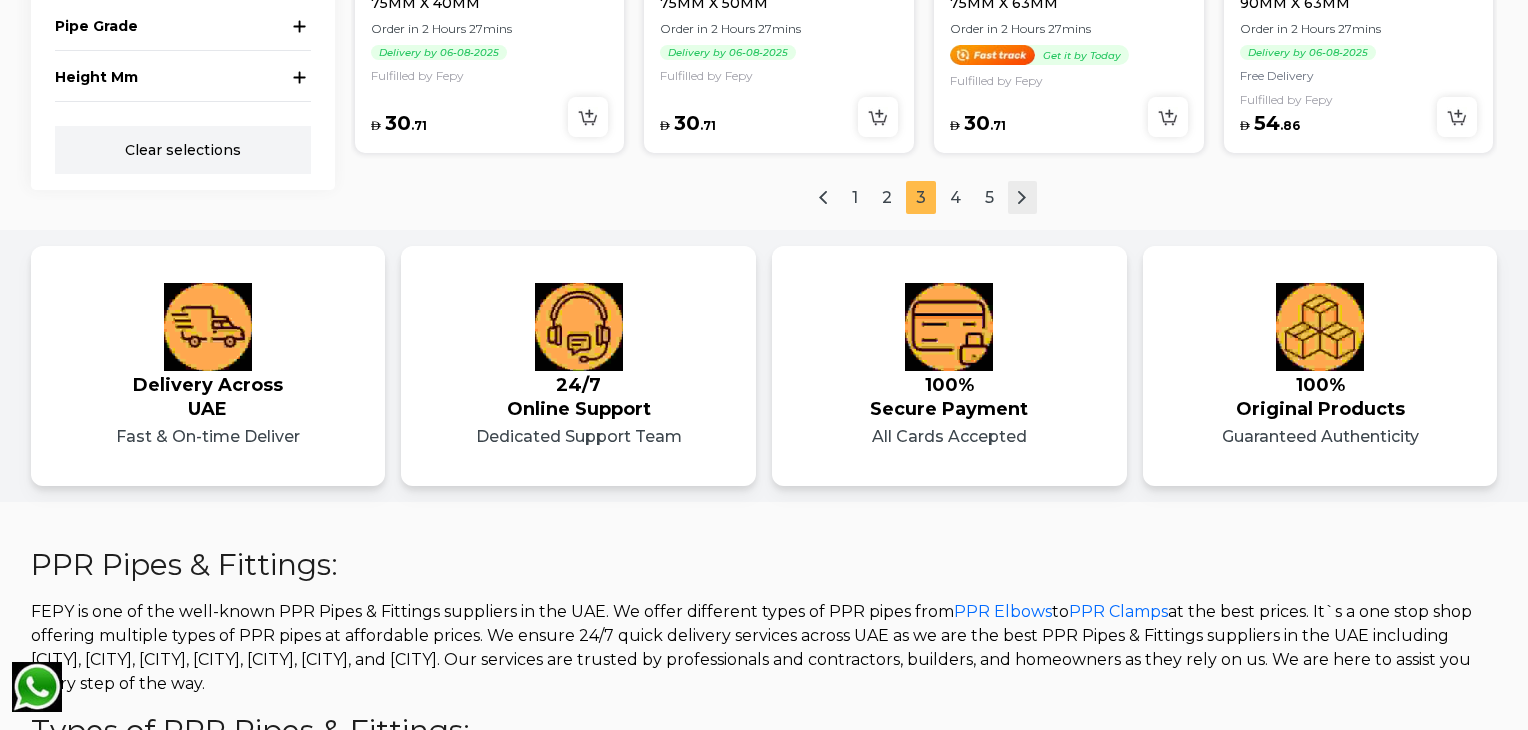 click at bounding box center [1022, 197] 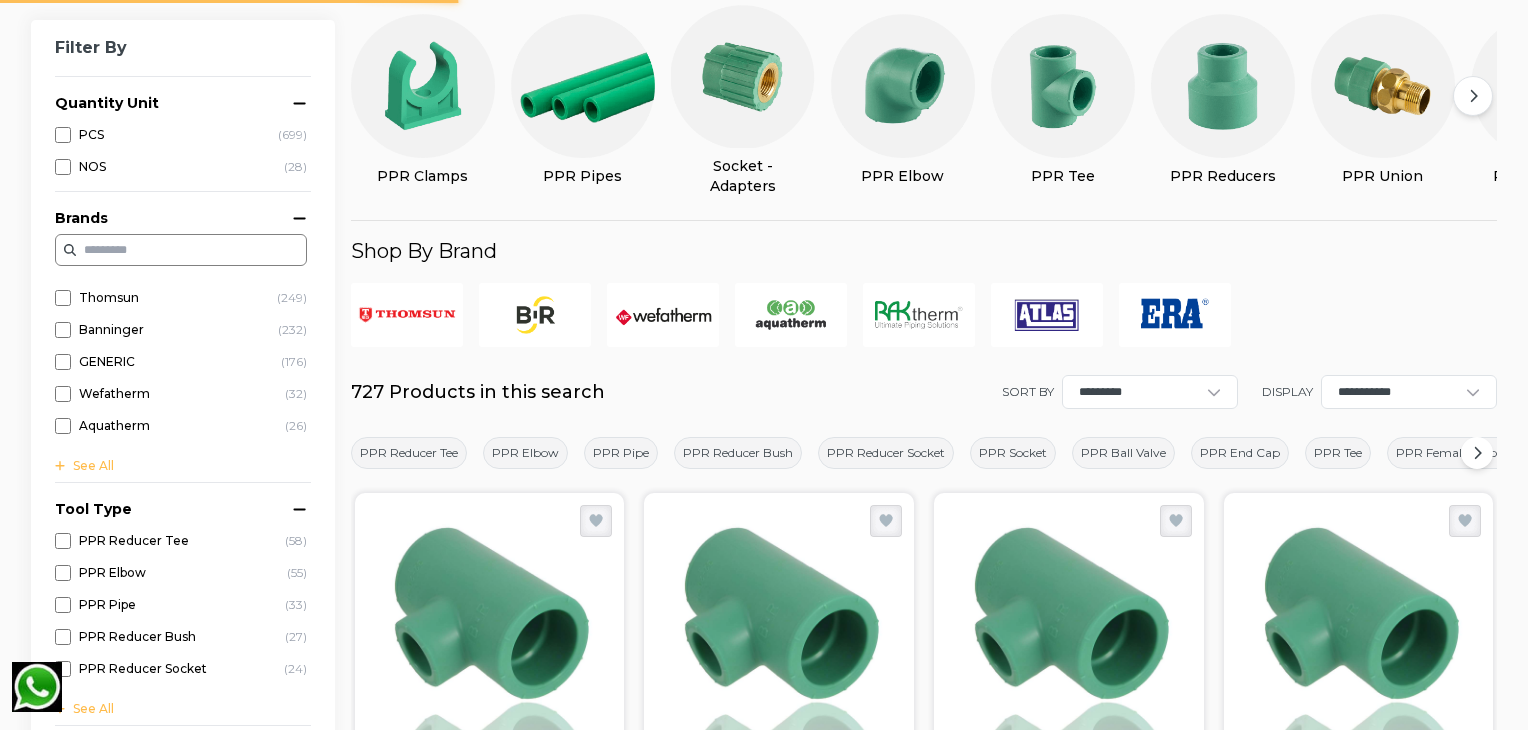 scroll, scrollTop: 128, scrollLeft: 0, axis: vertical 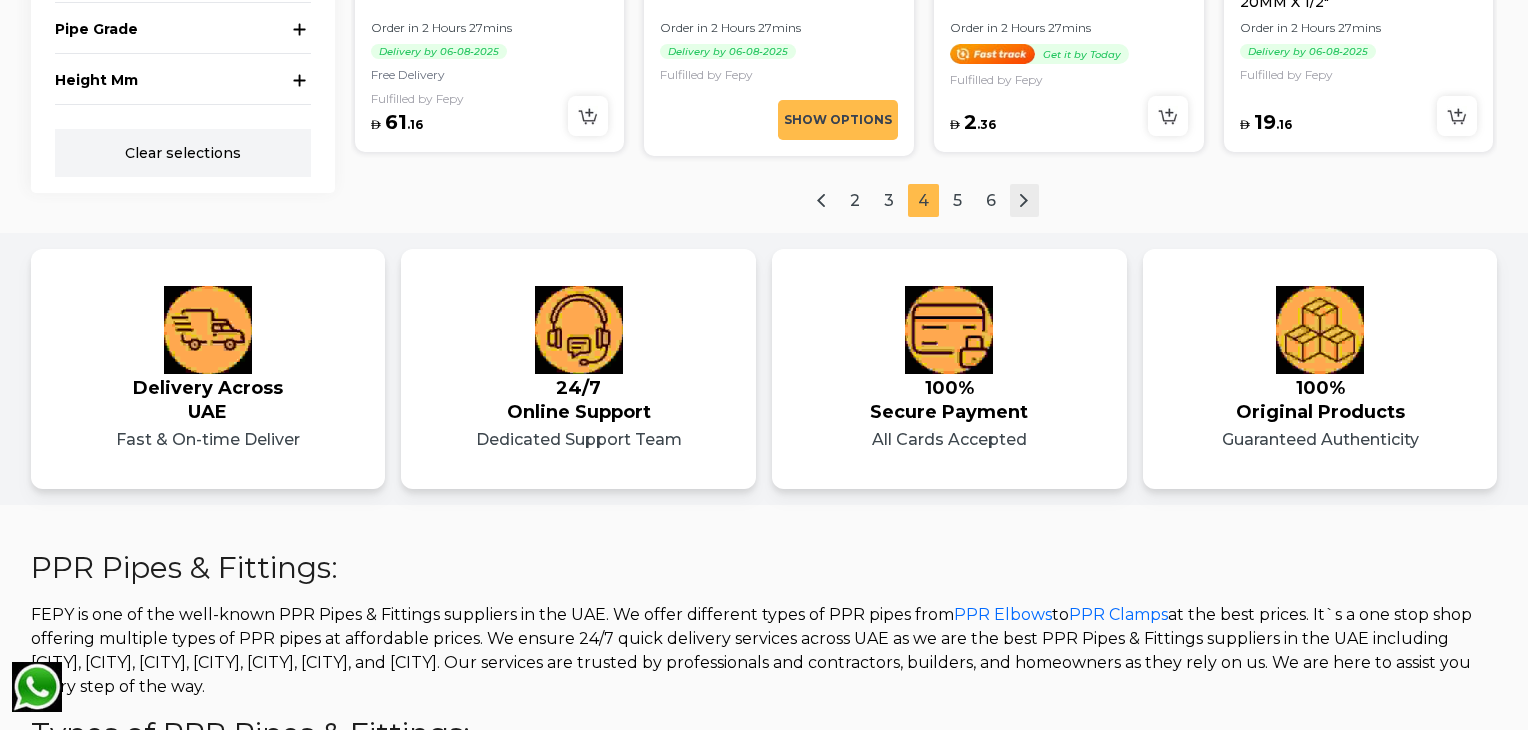 click 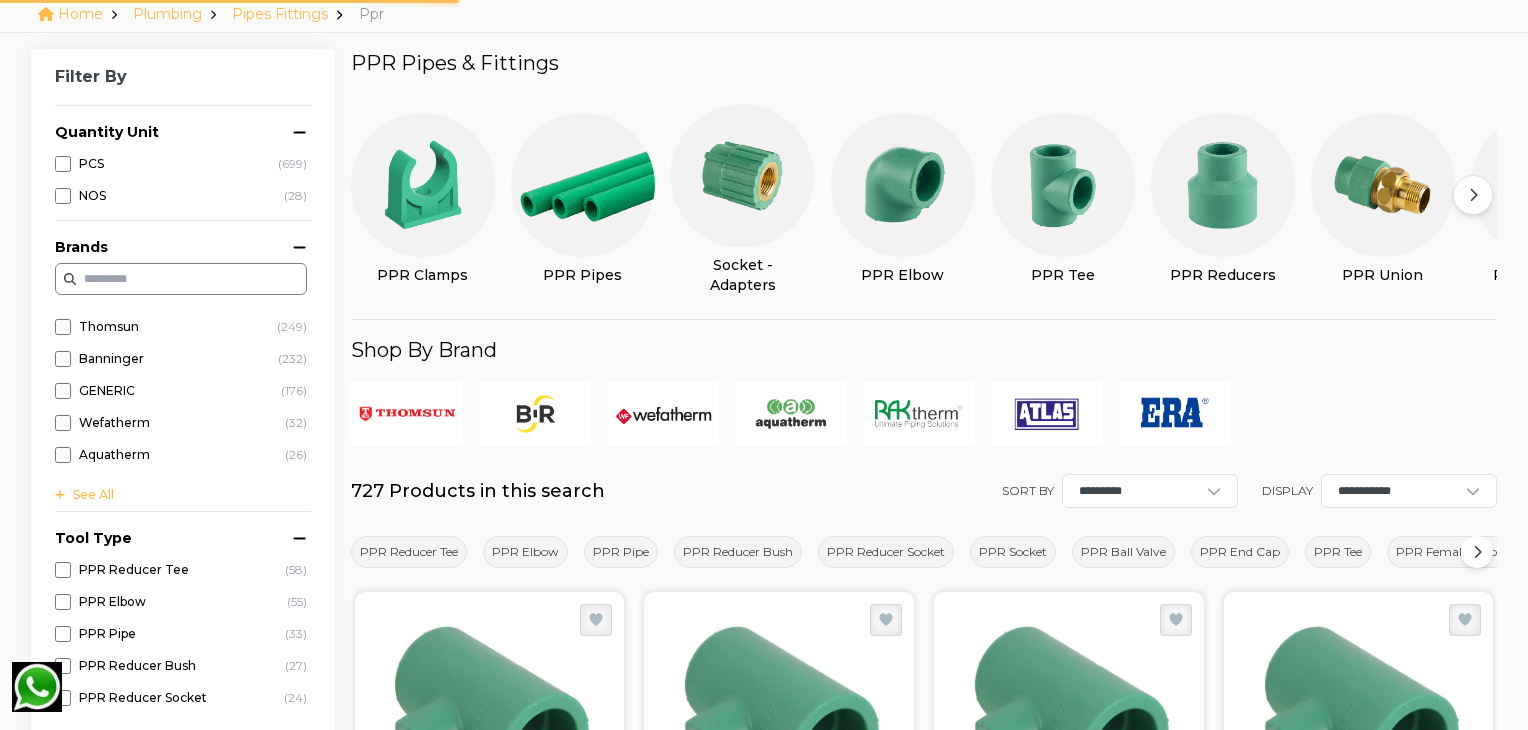 scroll, scrollTop: 128, scrollLeft: 0, axis: vertical 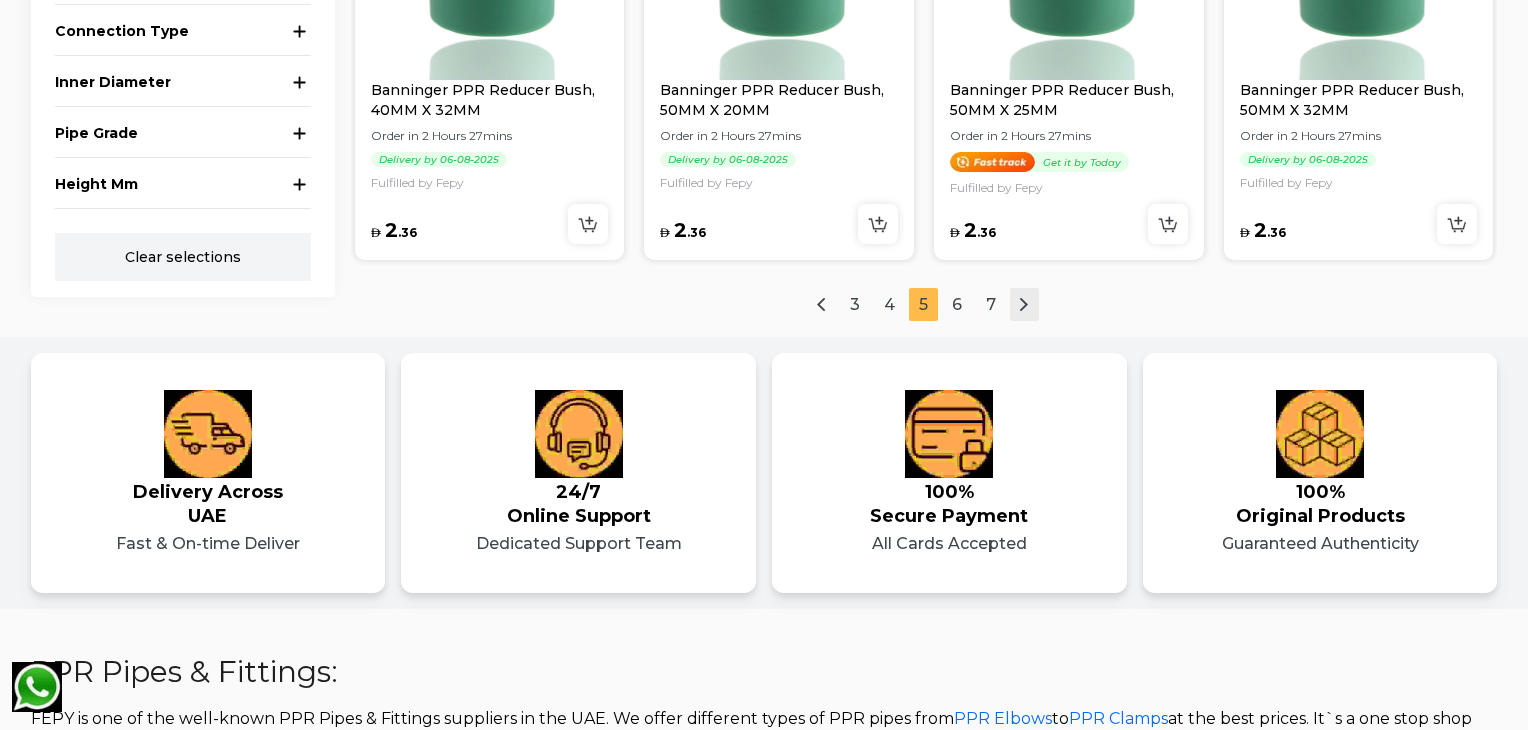 click at bounding box center [1024, 304] 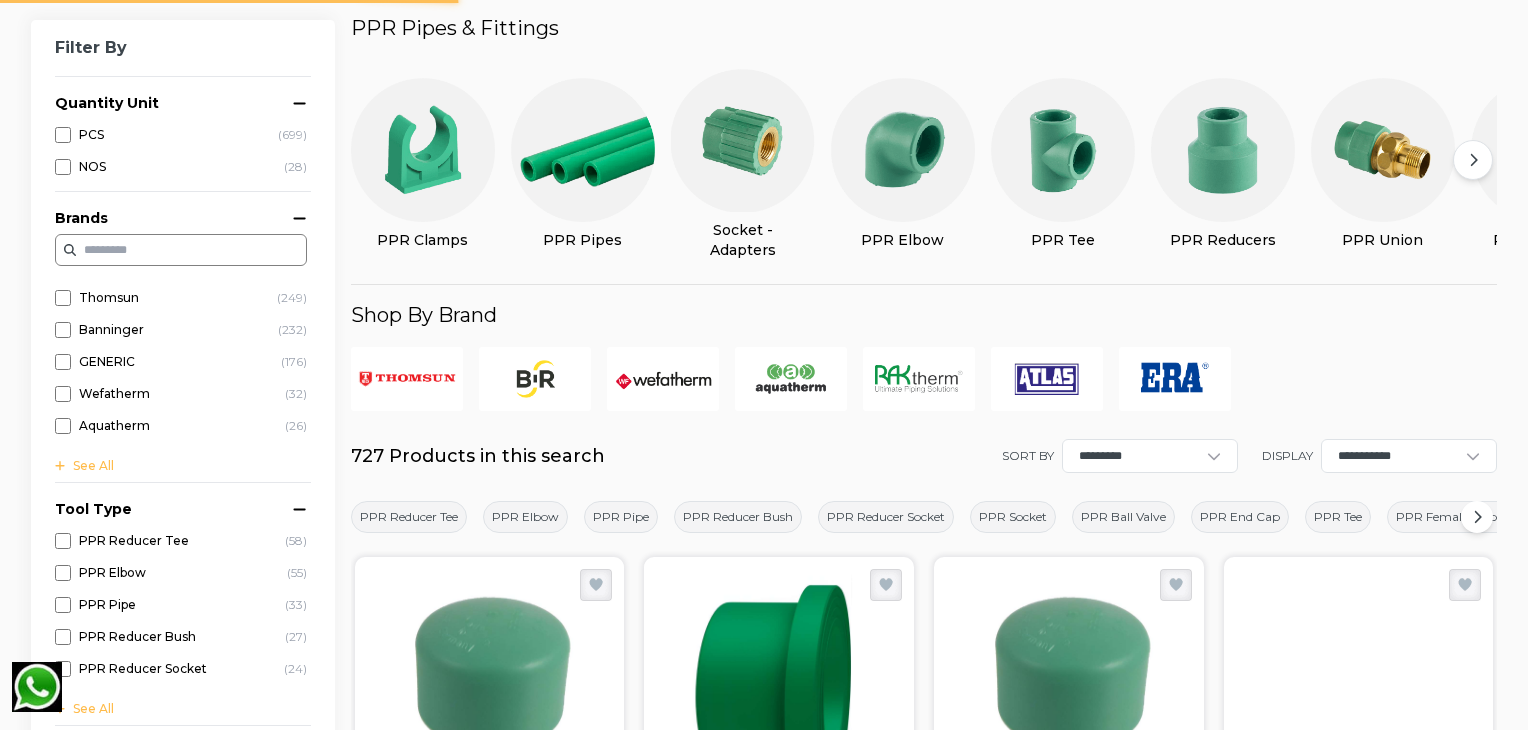 scroll, scrollTop: 128, scrollLeft: 0, axis: vertical 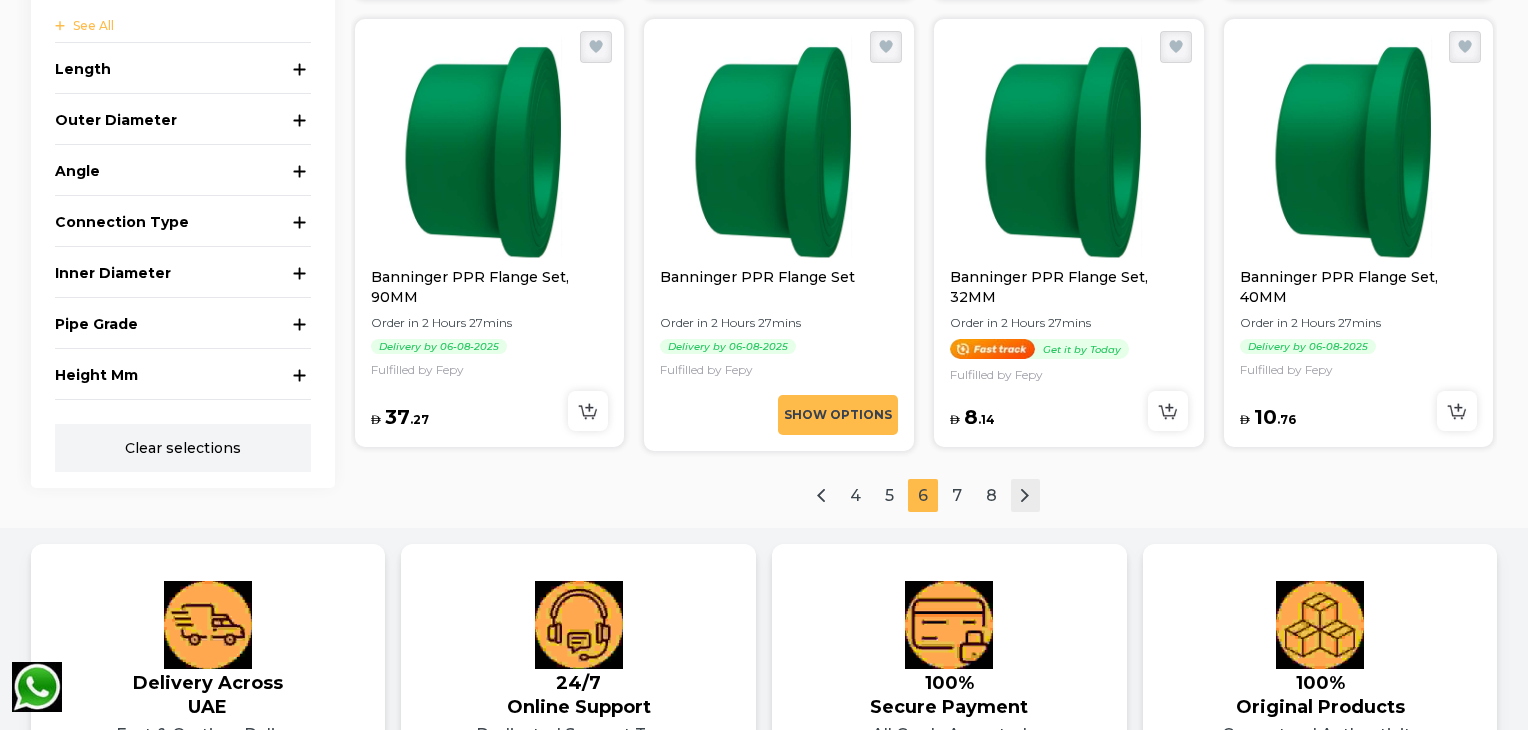 click 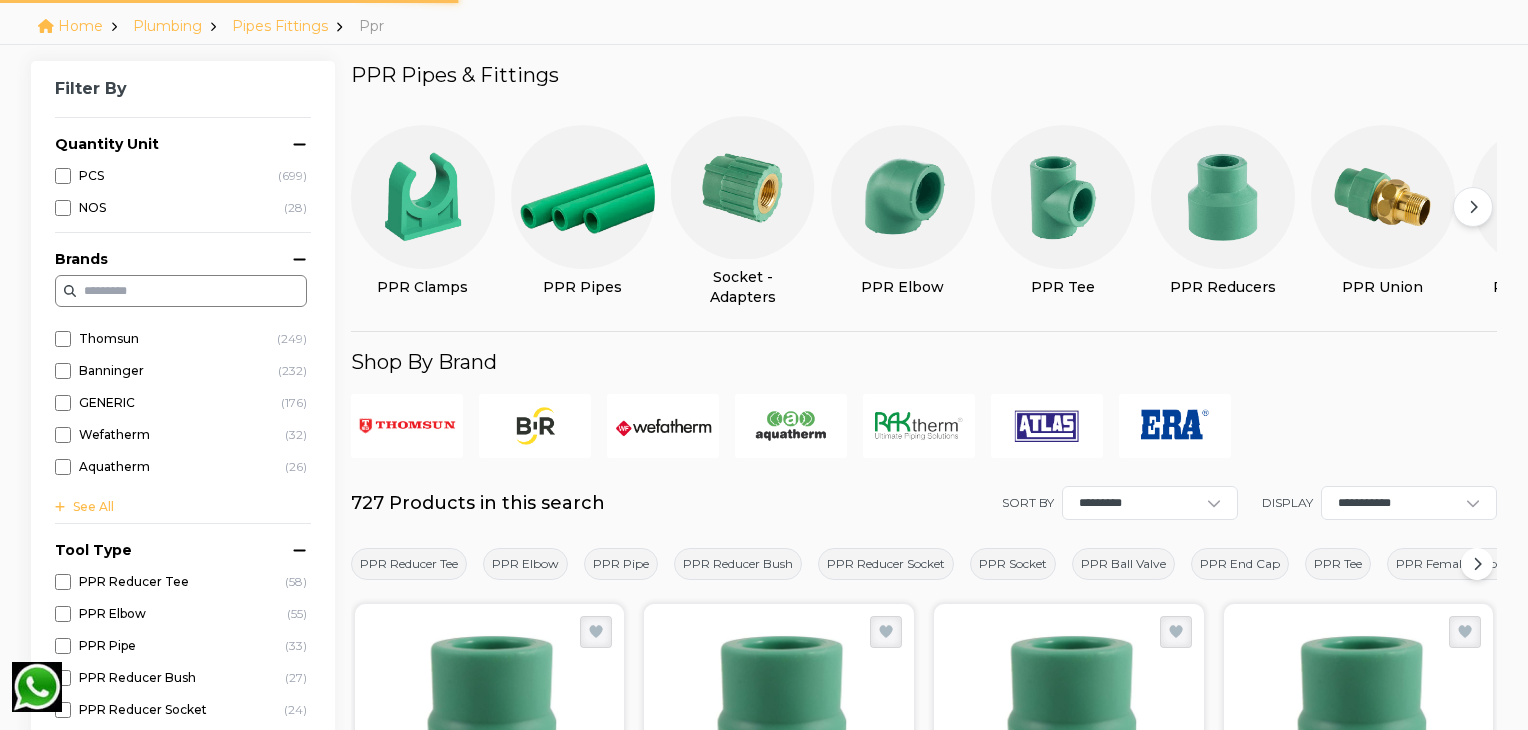 scroll, scrollTop: 0, scrollLeft: 0, axis: both 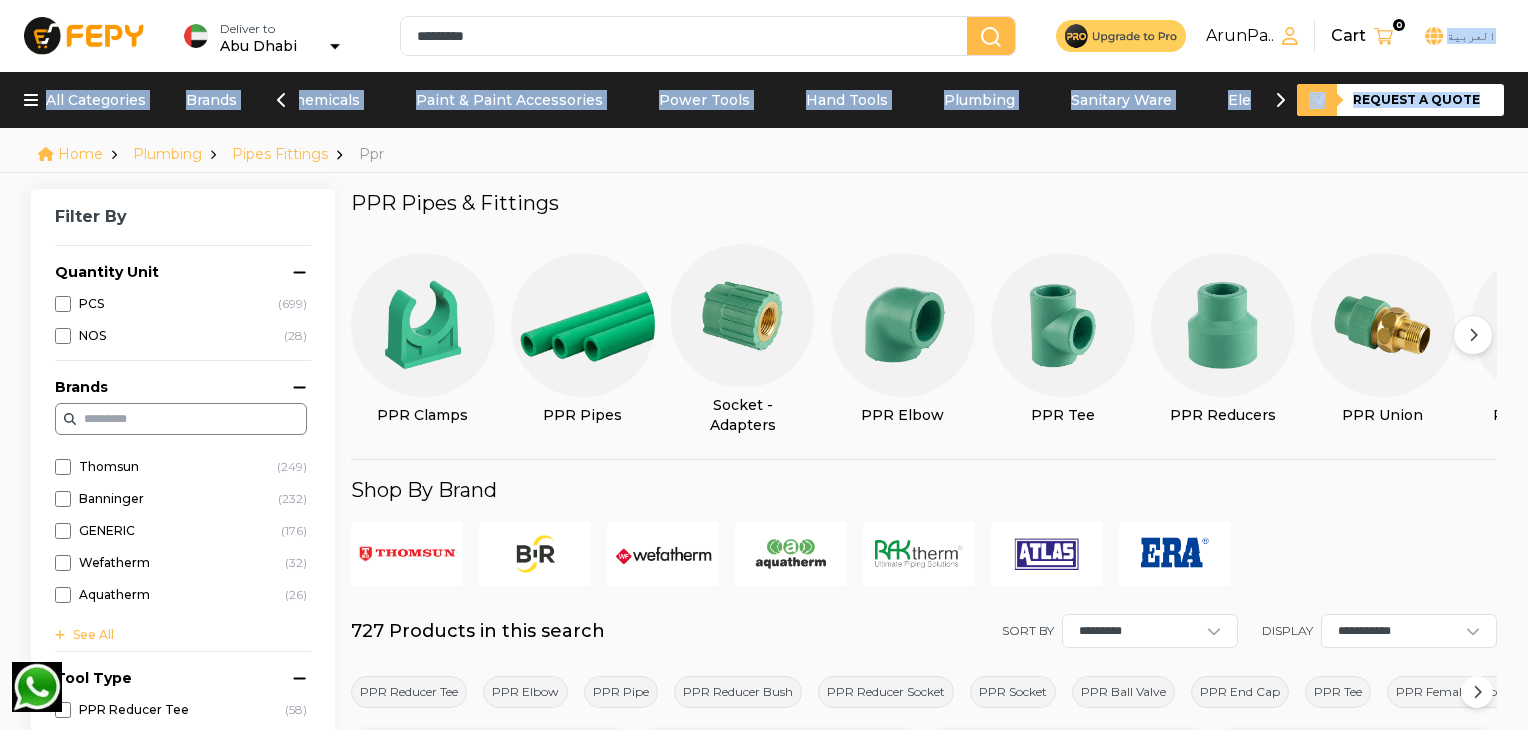 drag, startPoint x: 1526, startPoint y: 40, endPoint x: 1527, endPoint y: 89, distance: 49.010204 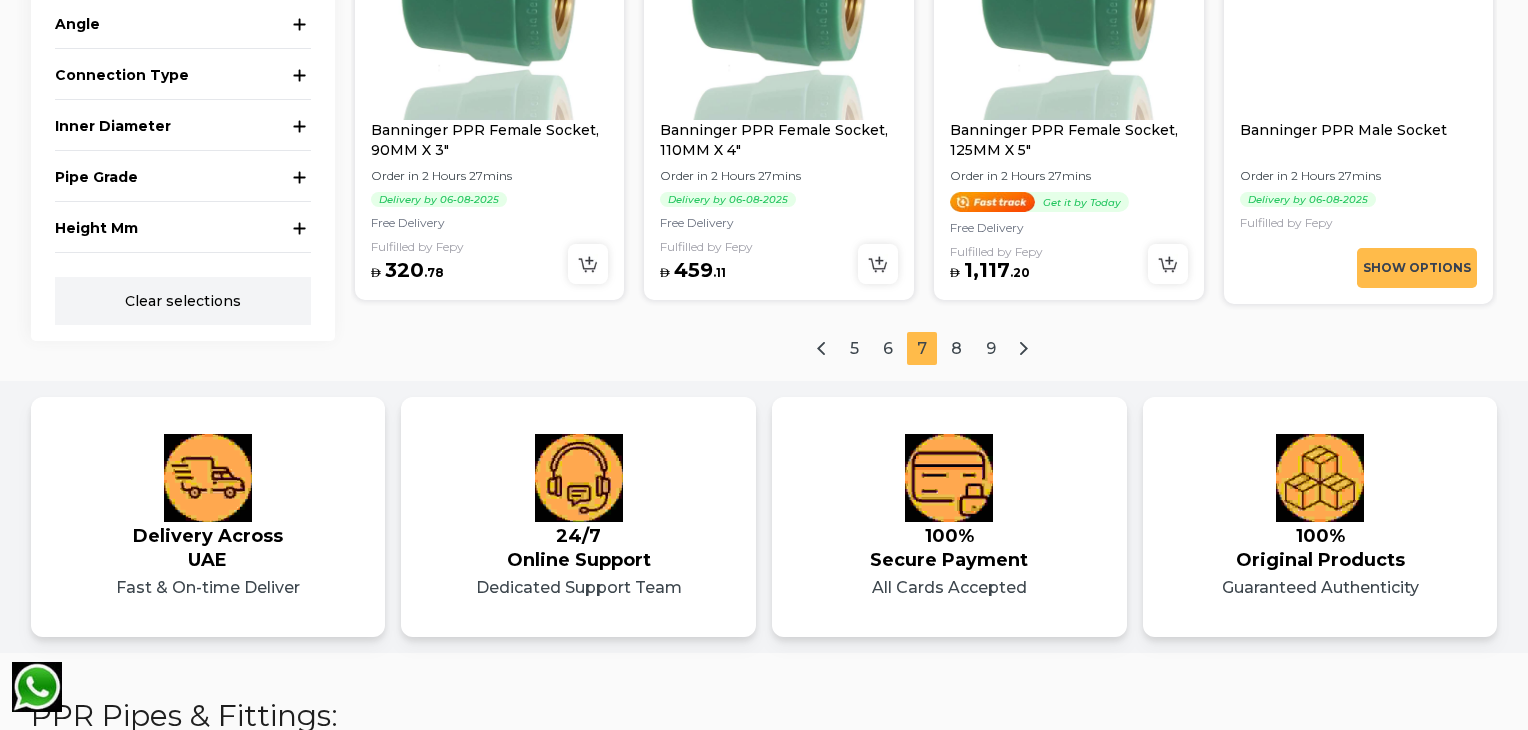 scroll, scrollTop: 2613, scrollLeft: 0, axis: vertical 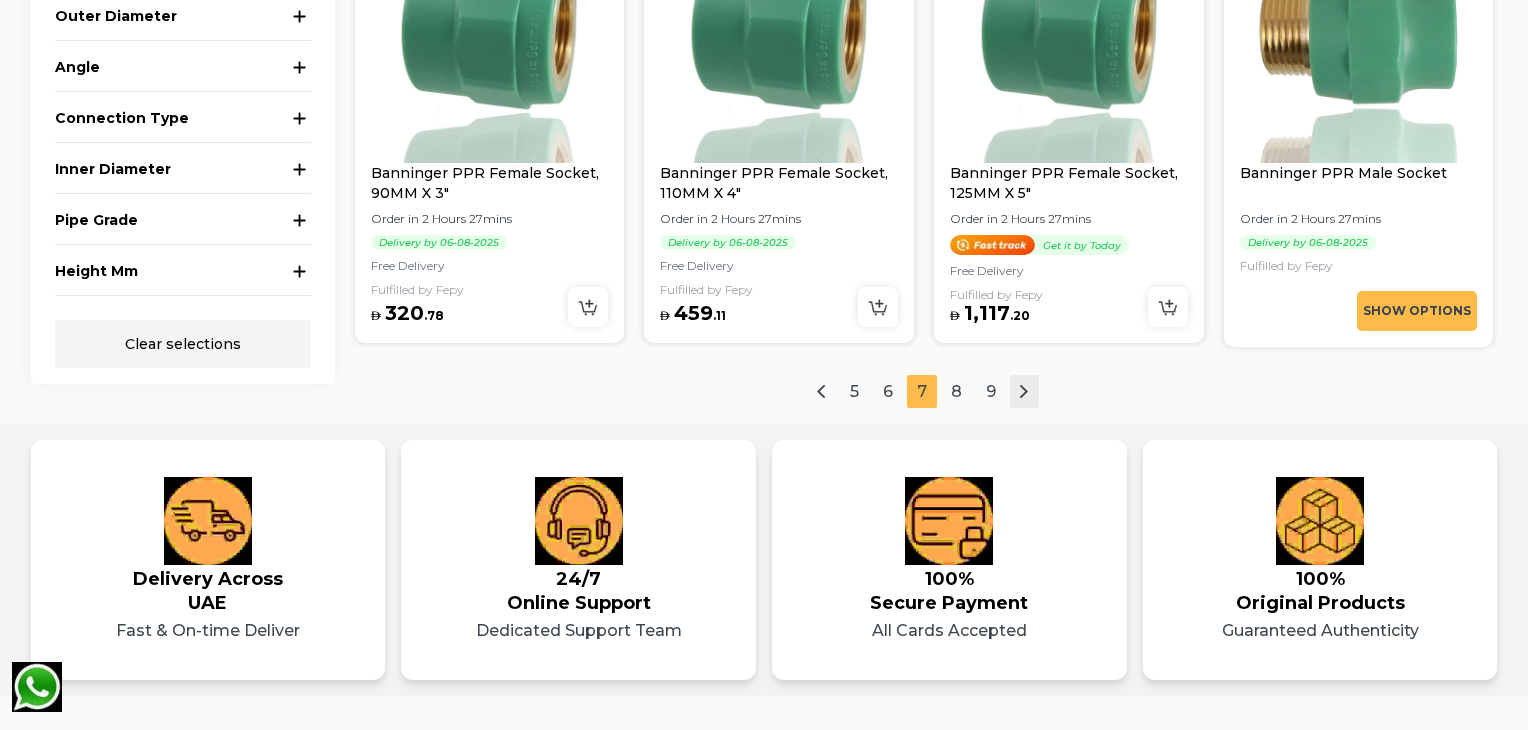 click at bounding box center [1024, 391] 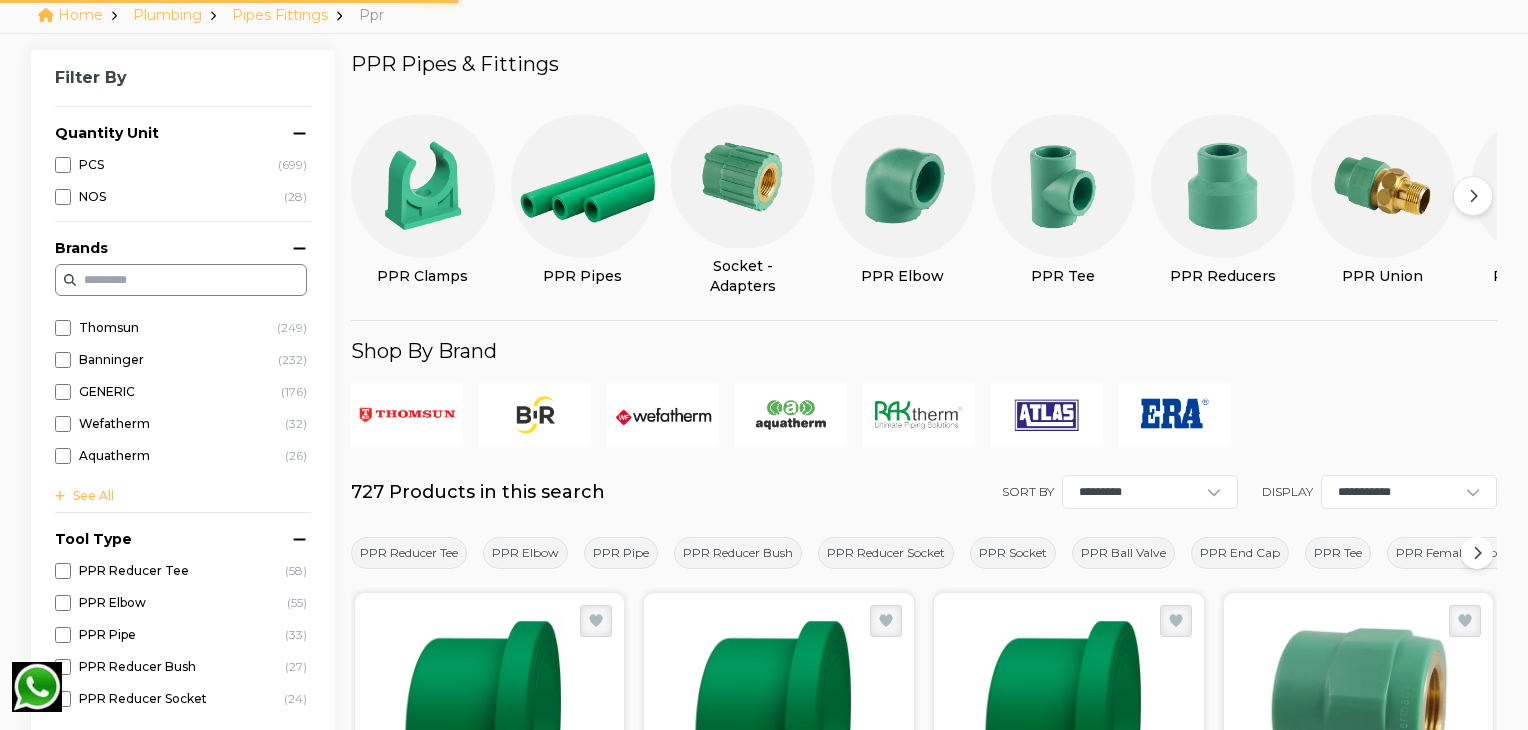 scroll, scrollTop: 128, scrollLeft: 0, axis: vertical 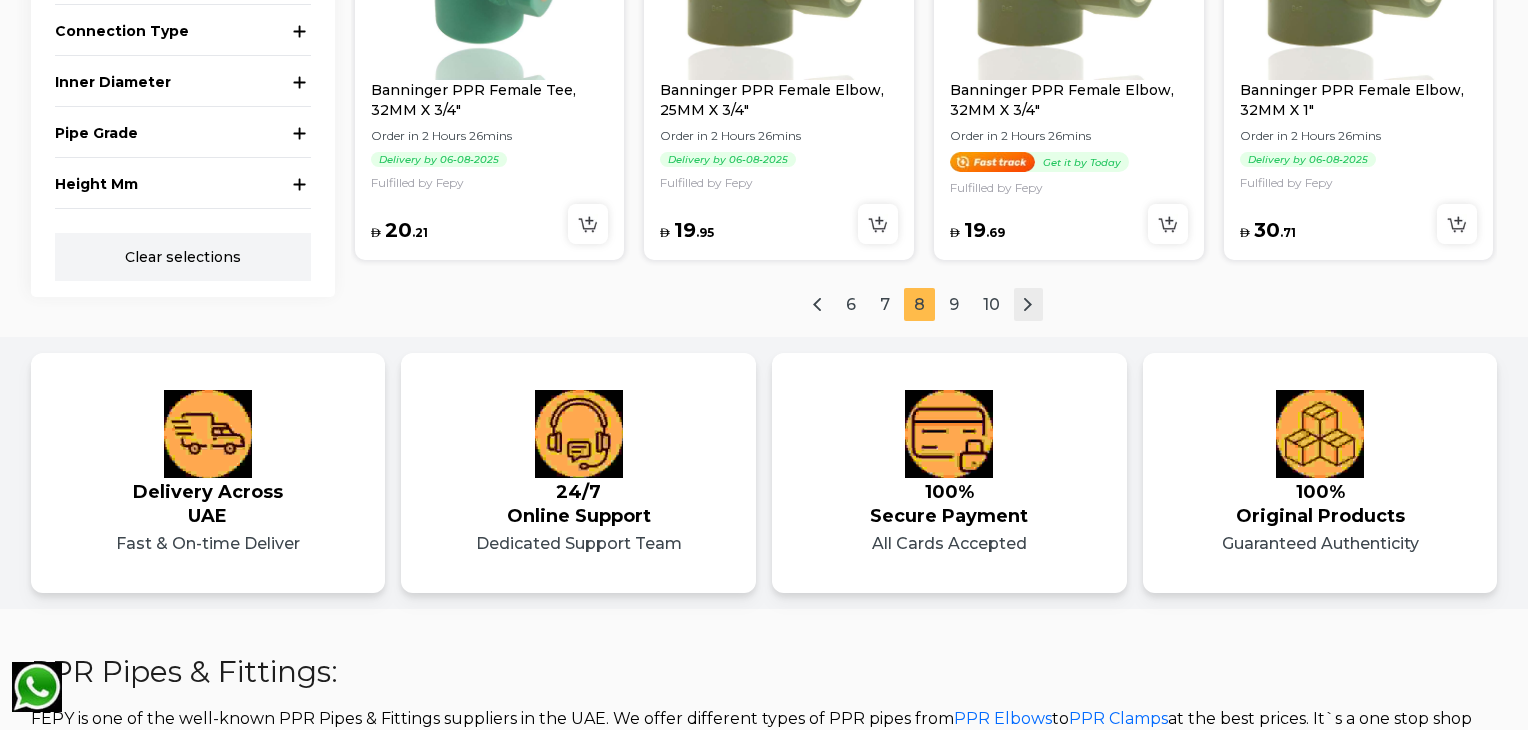click 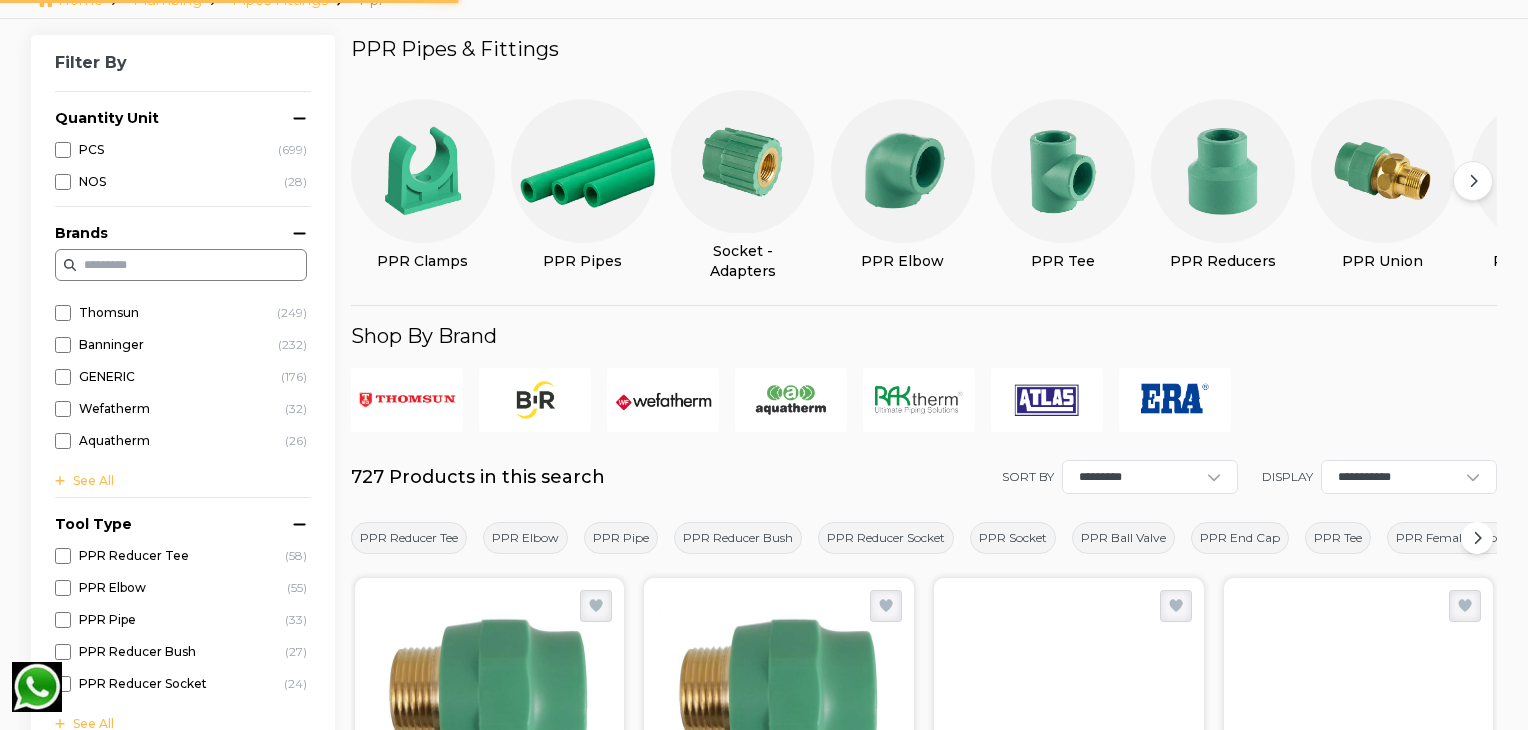 scroll, scrollTop: 128, scrollLeft: 0, axis: vertical 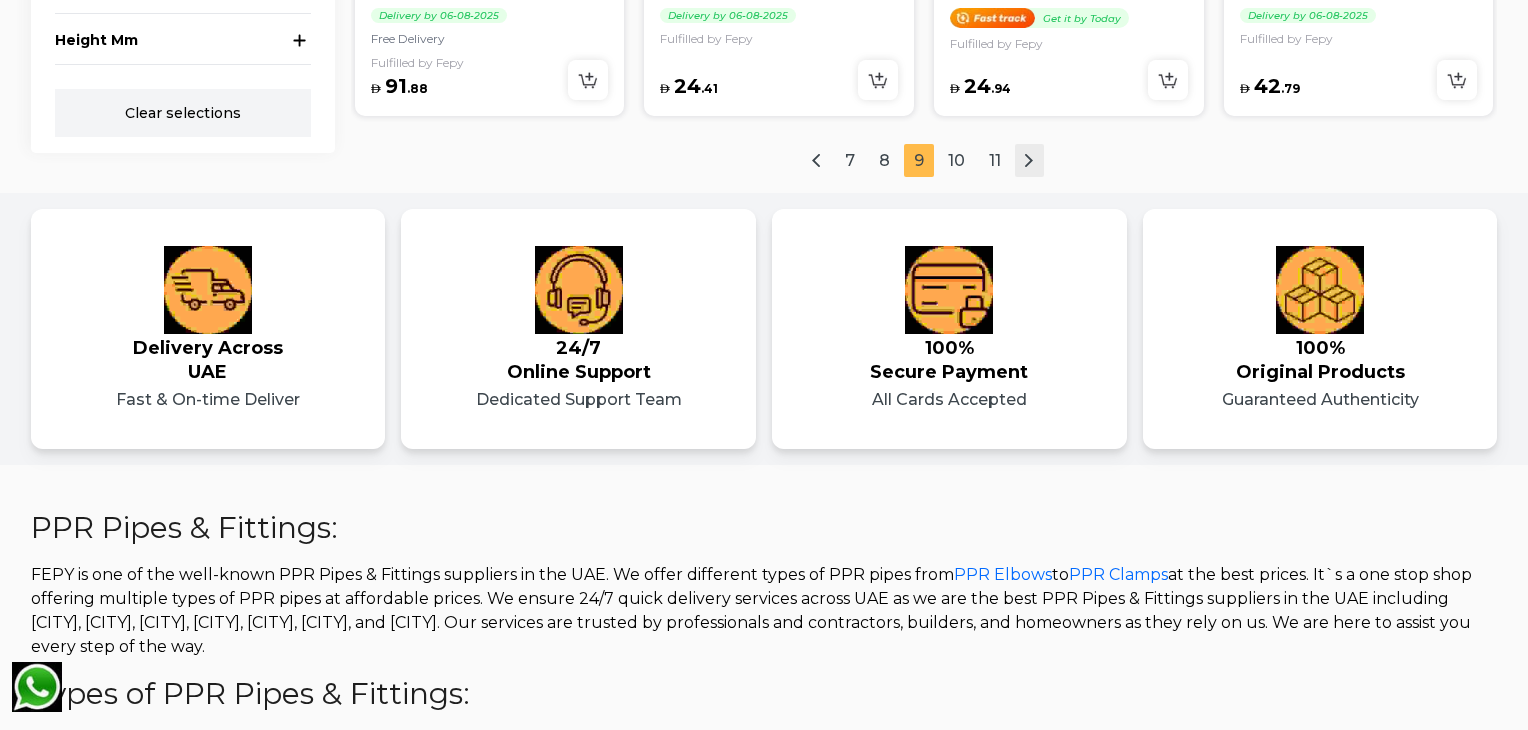 click 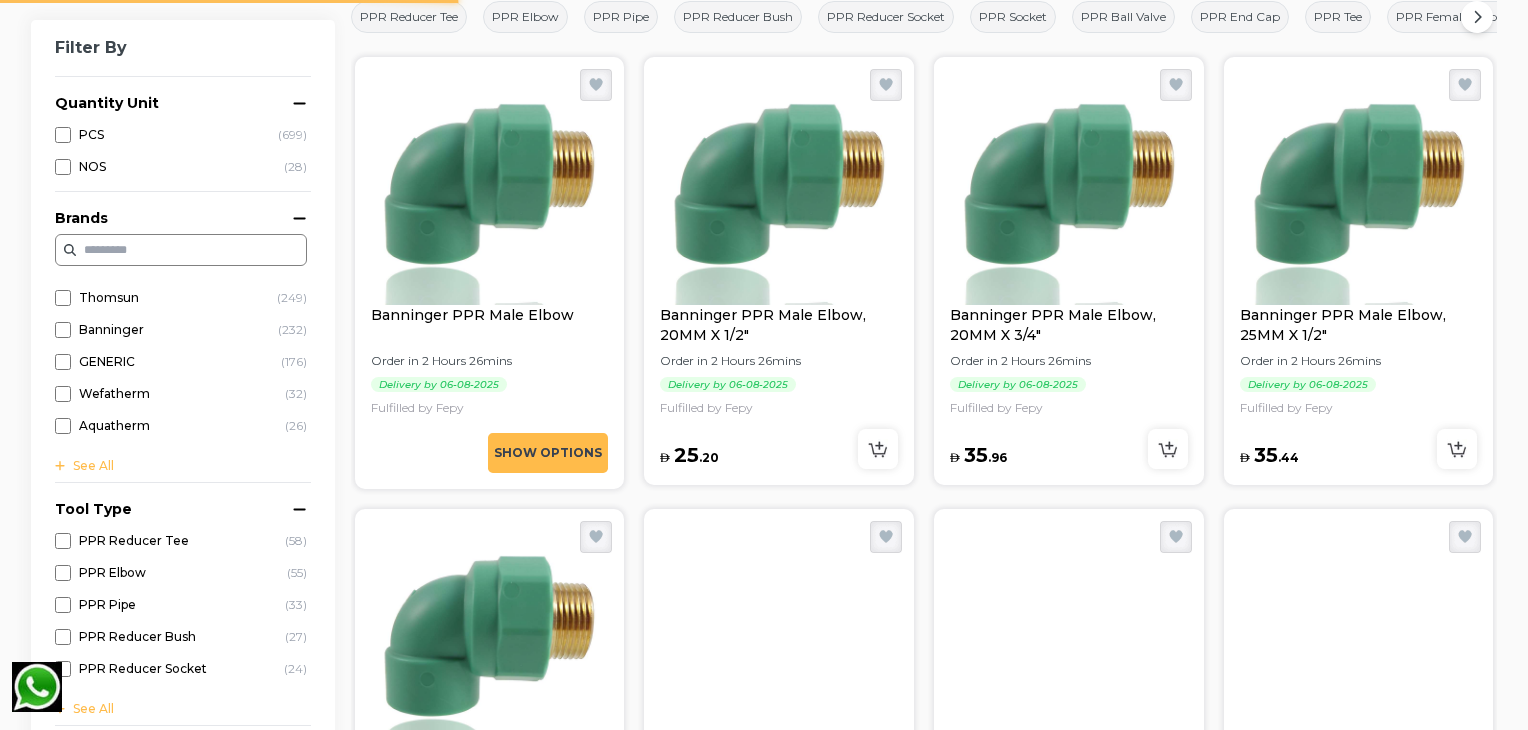 scroll, scrollTop: 128, scrollLeft: 0, axis: vertical 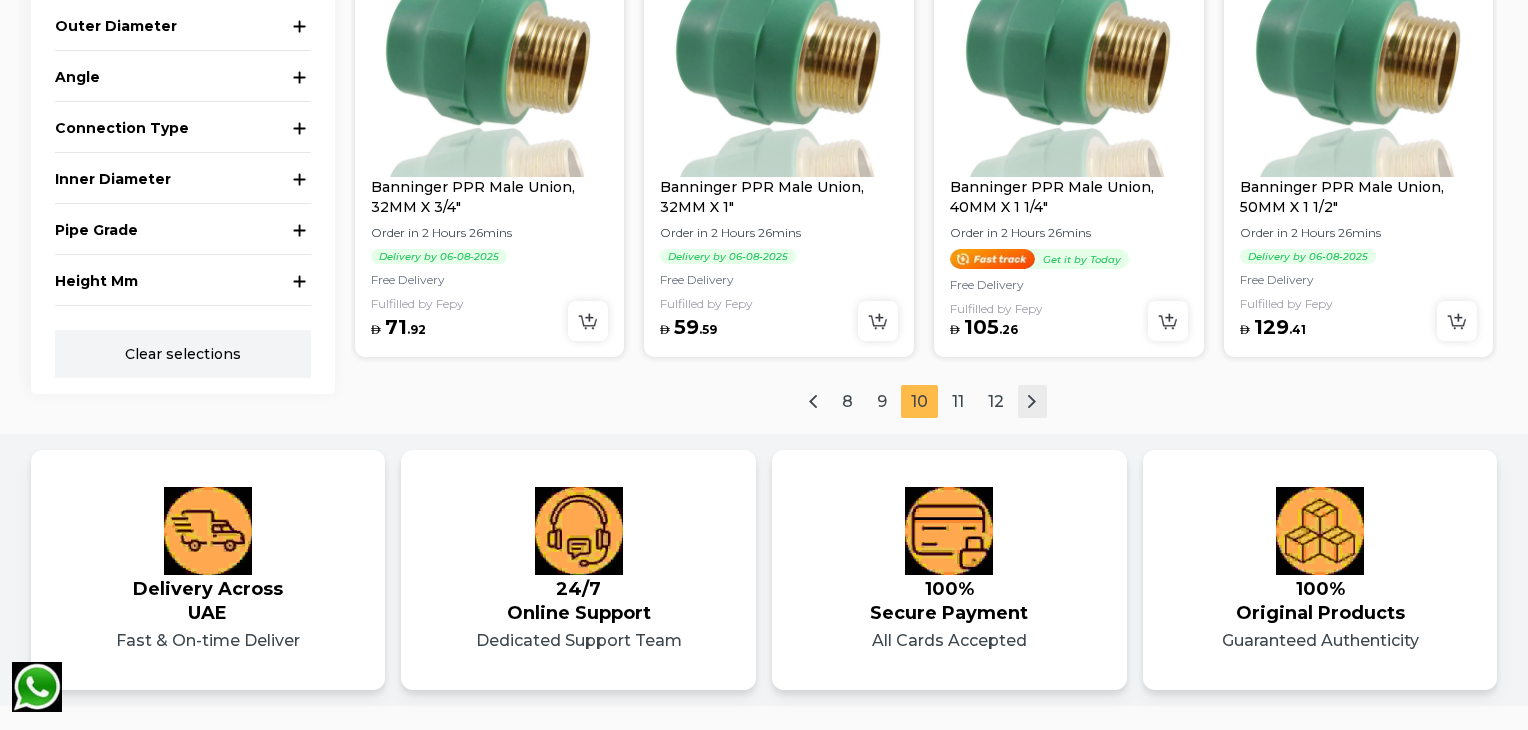click 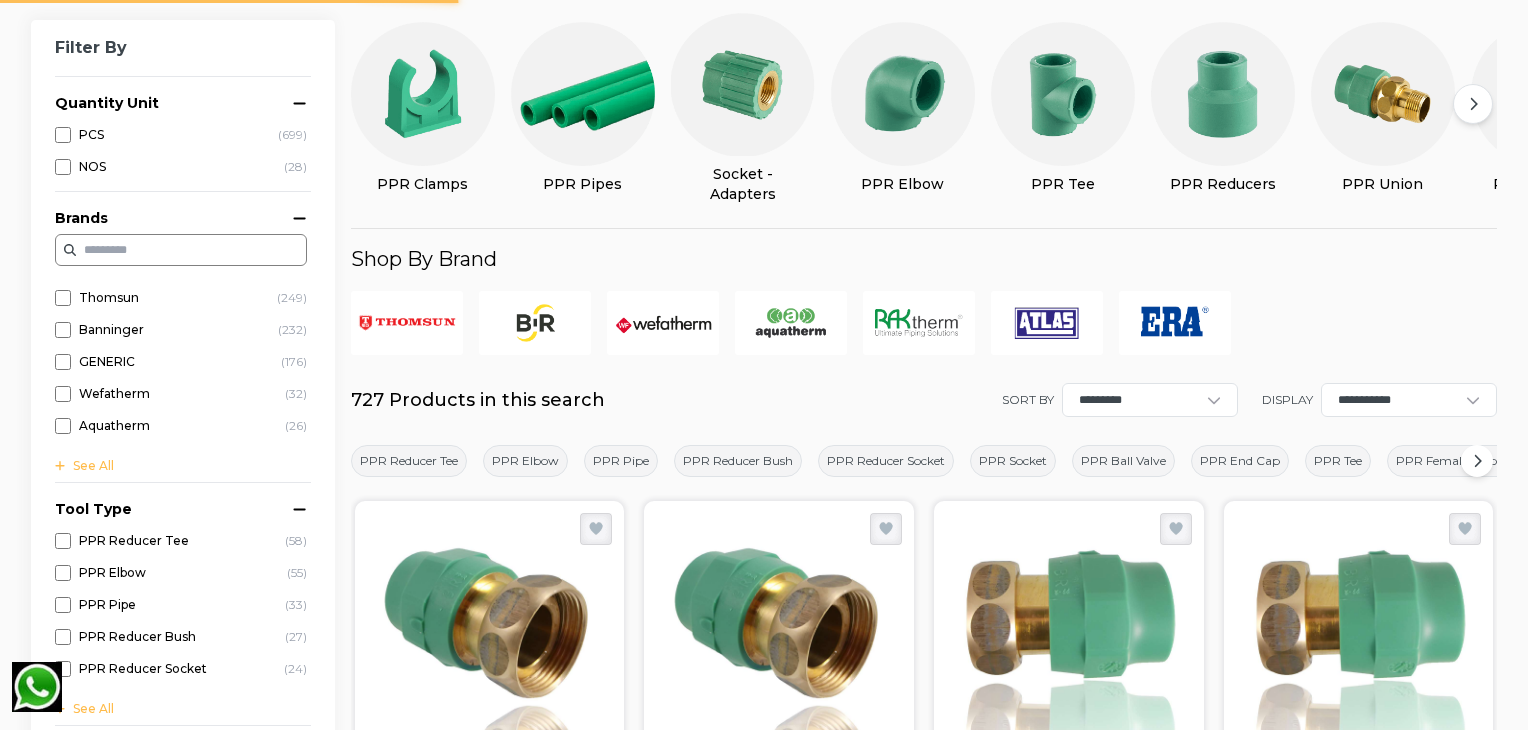 scroll, scrollTop: 128, scrollLeft: 0, axis: vertical 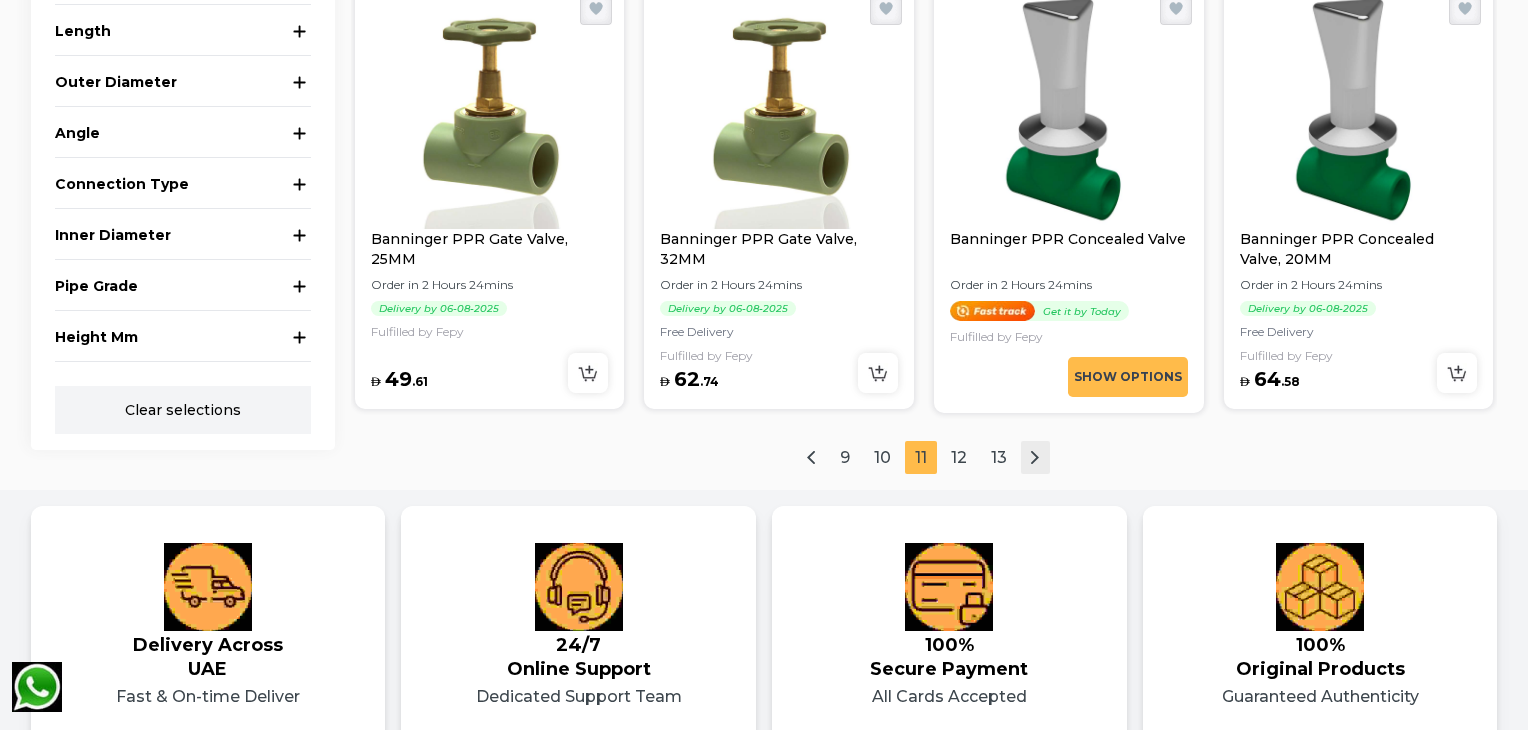 click 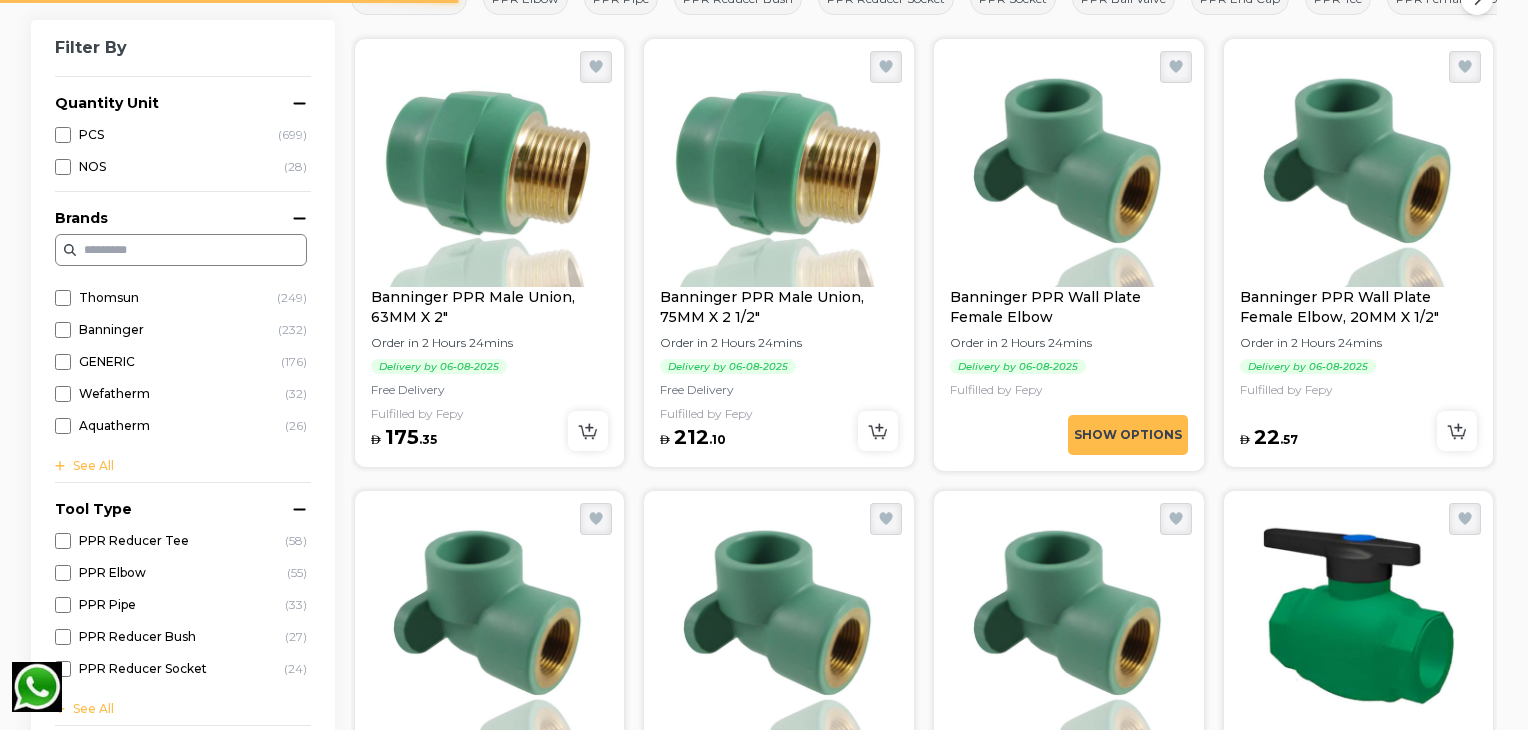 scroll, scrollTop: 128, scrollLeft: 0, axis: vertical 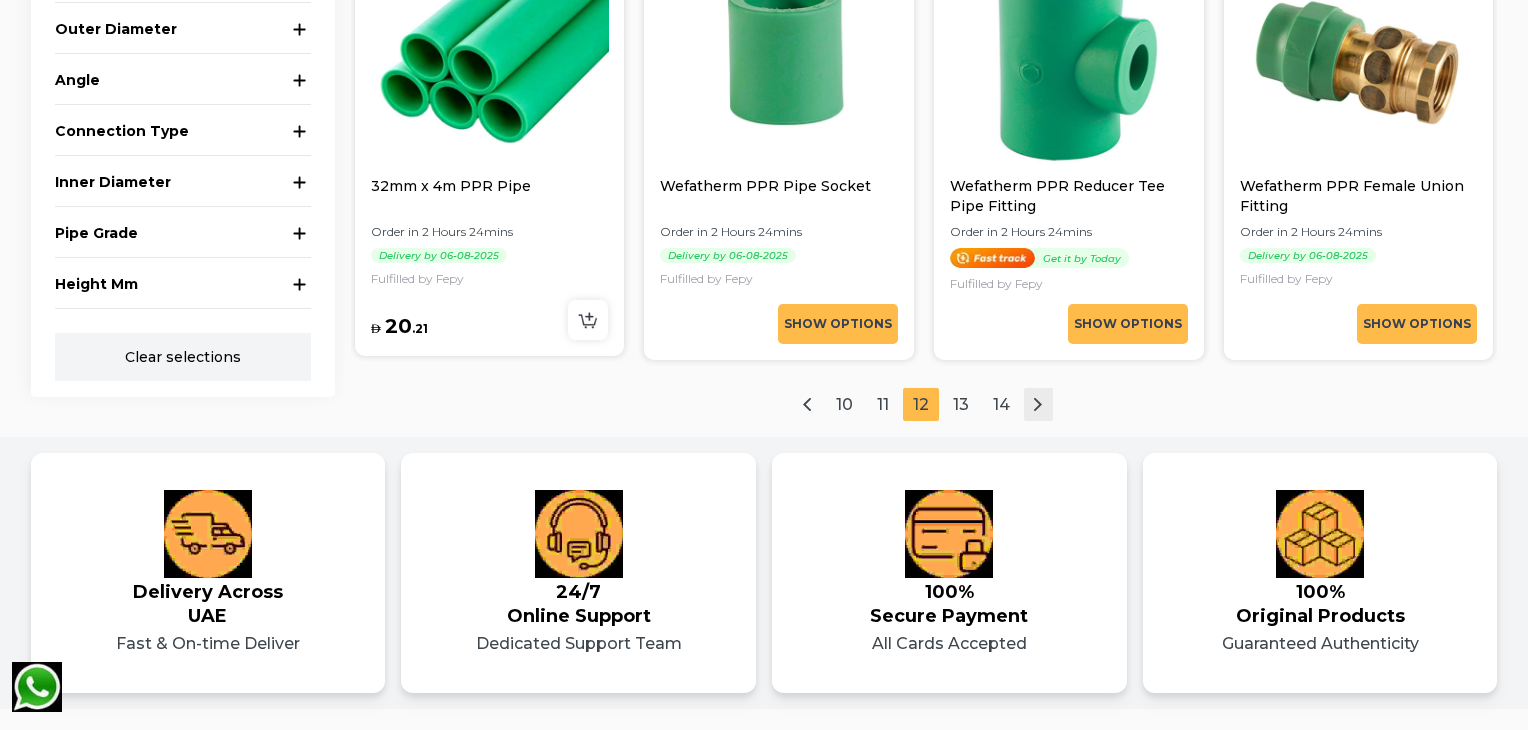 click at bounding box center (1038, 404) 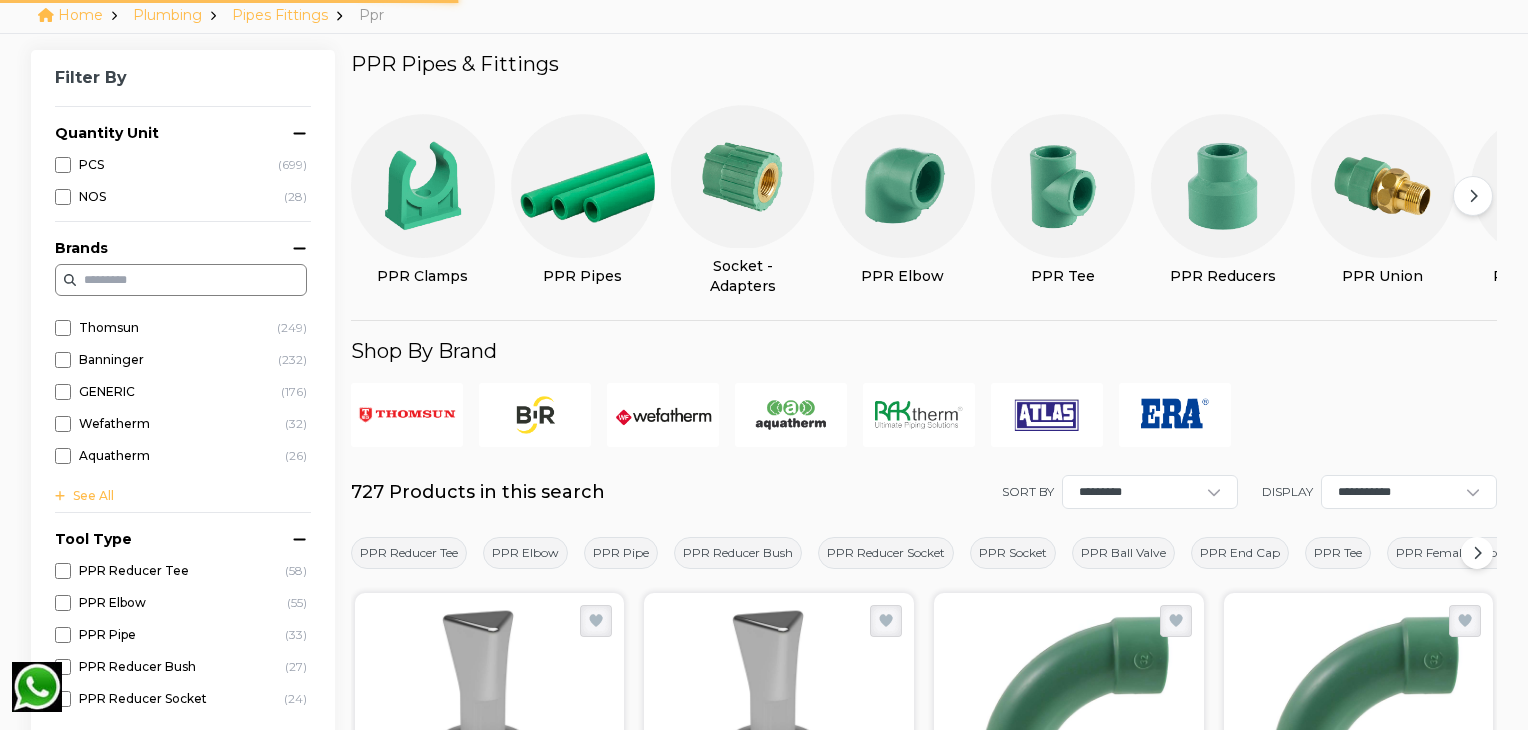 scroll, scrollTop: 128, scrollLeft: 0, axis: vertical 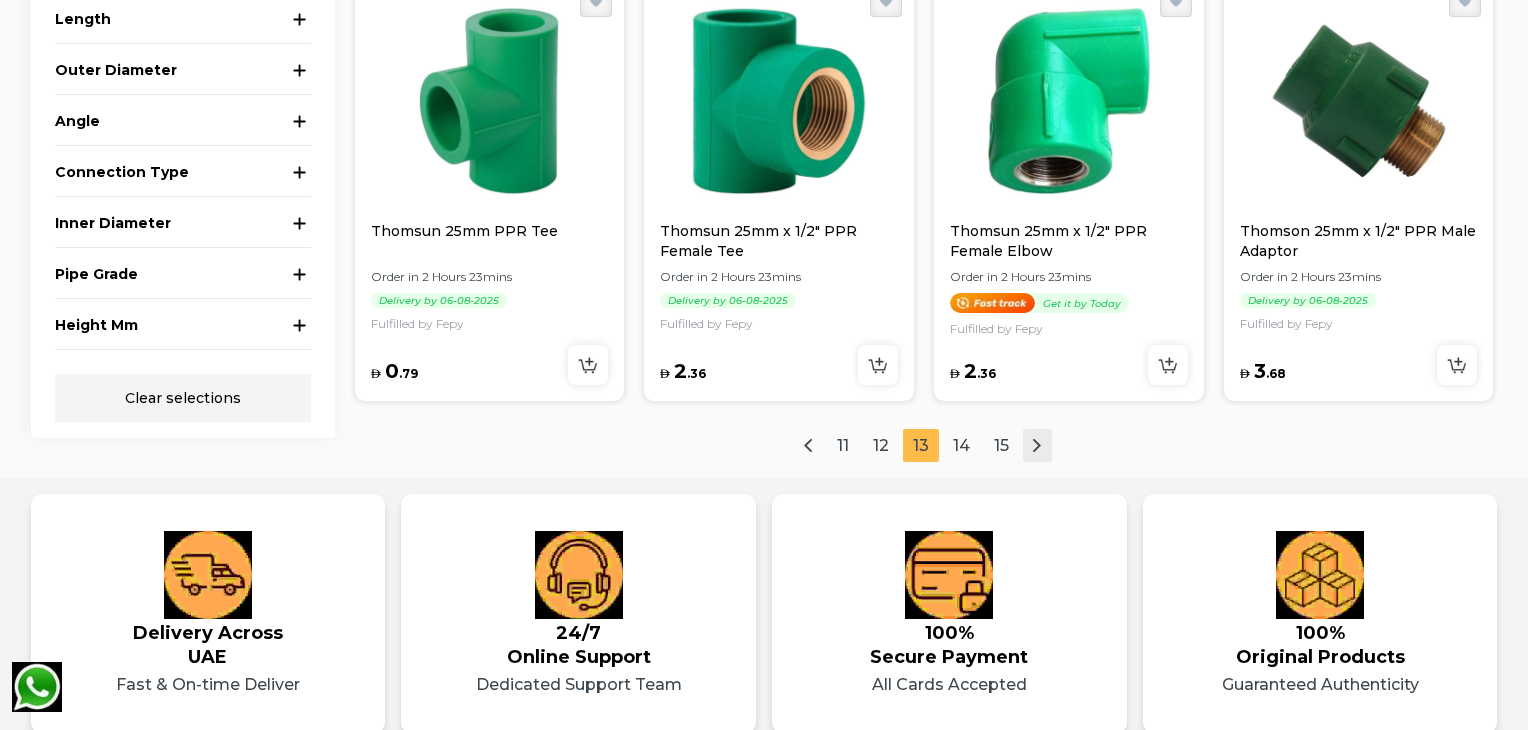 click at bounding box center [1037, 445] 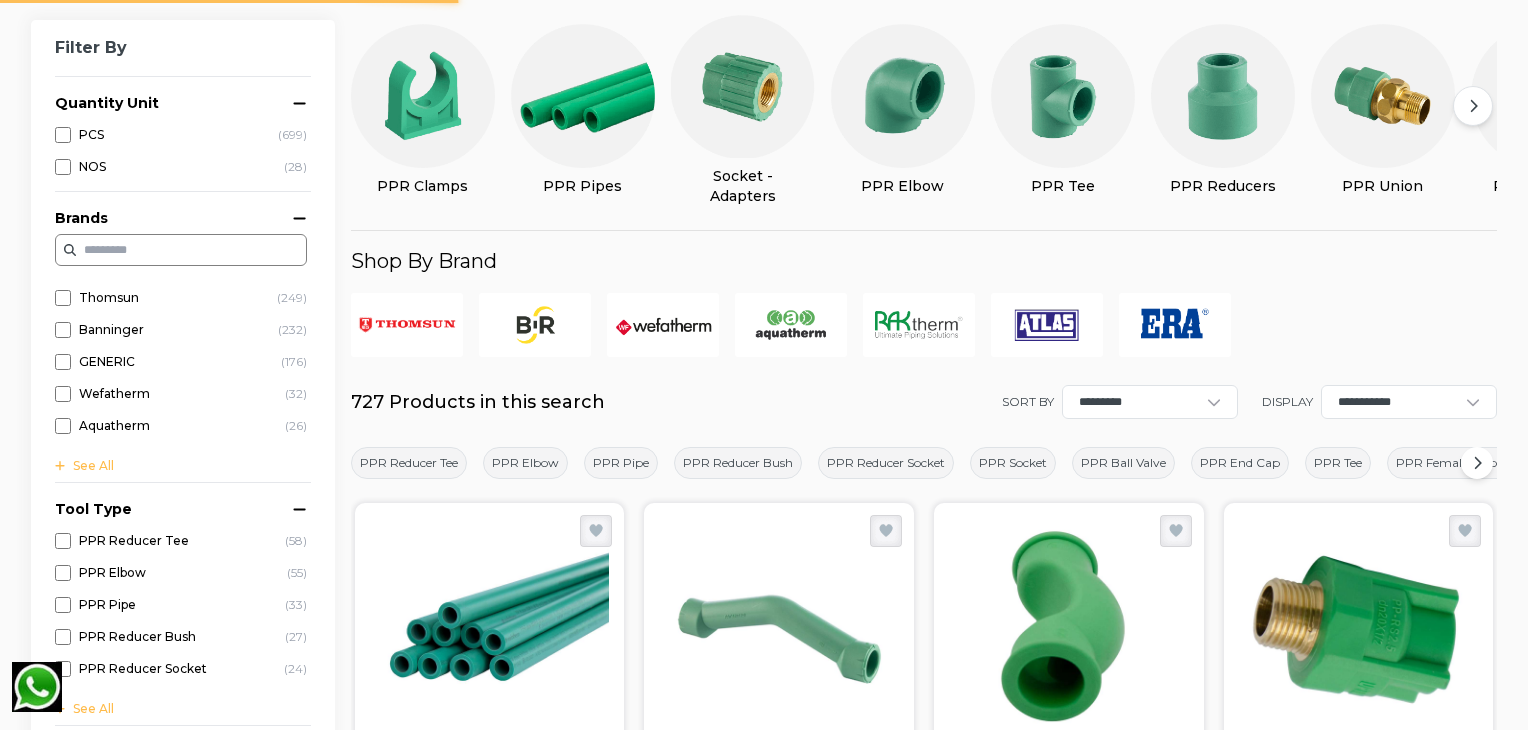 scroll, scrollTop: 128, scrollLeft: 0, axis: vertical 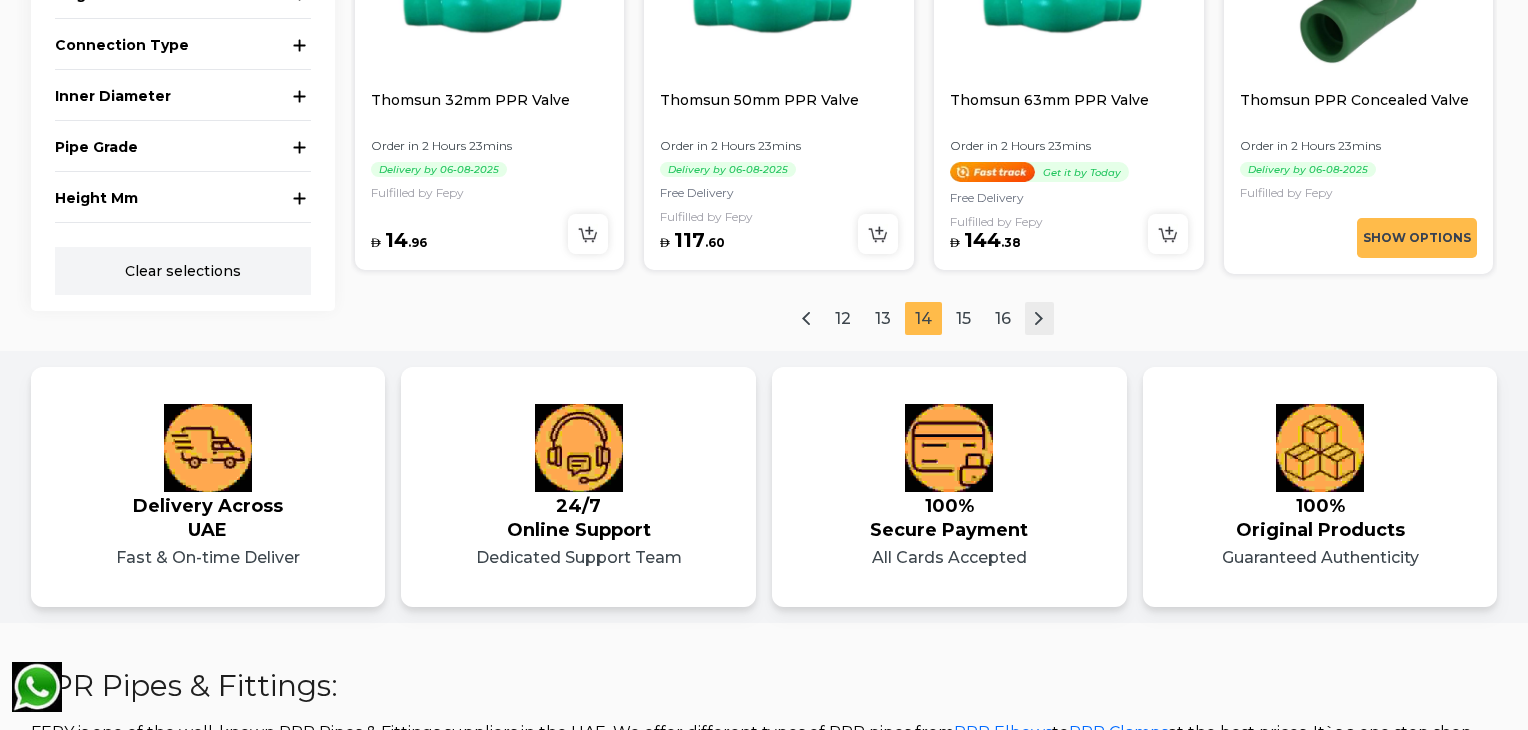 click 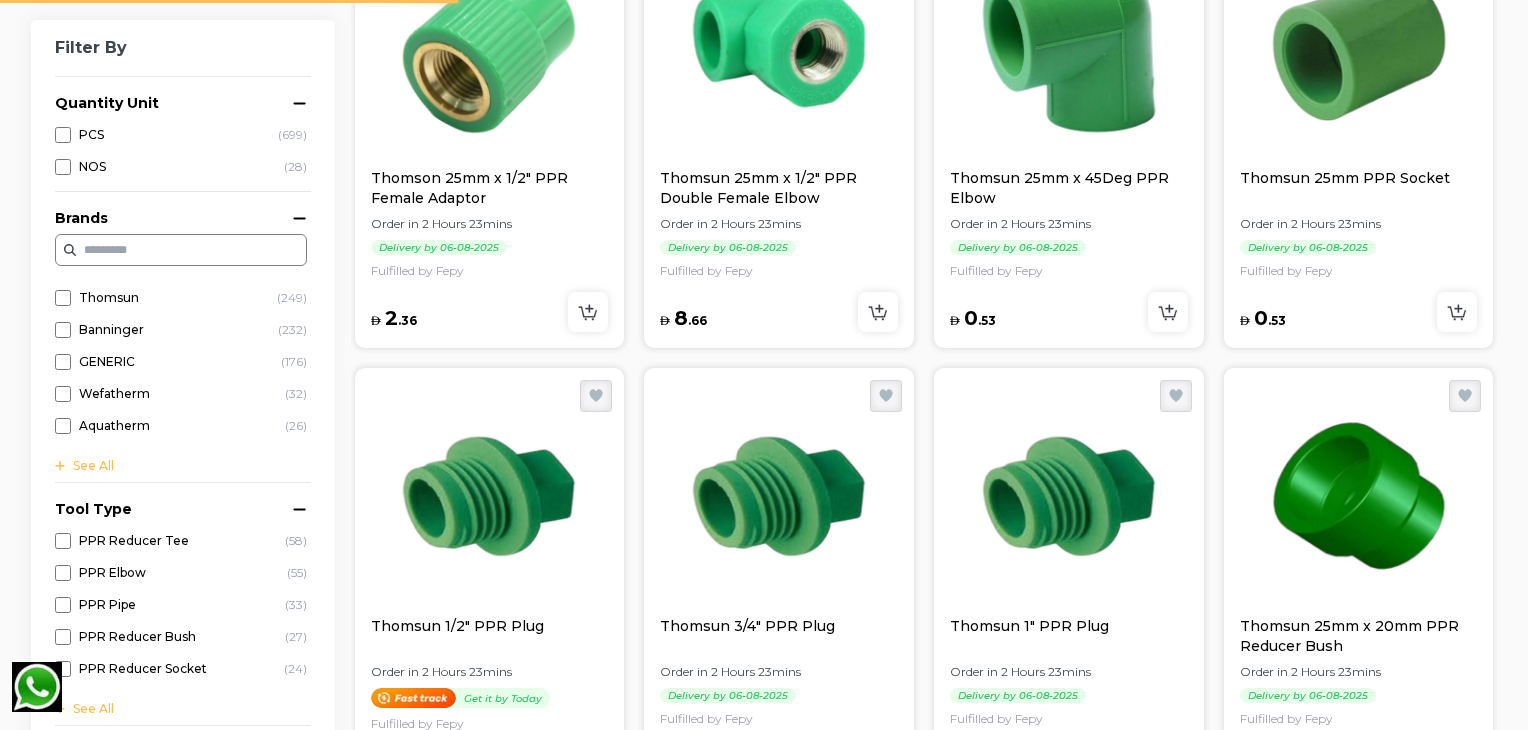 scroll, scrollTop: 128, scrollLeft: 0, axis: vertical 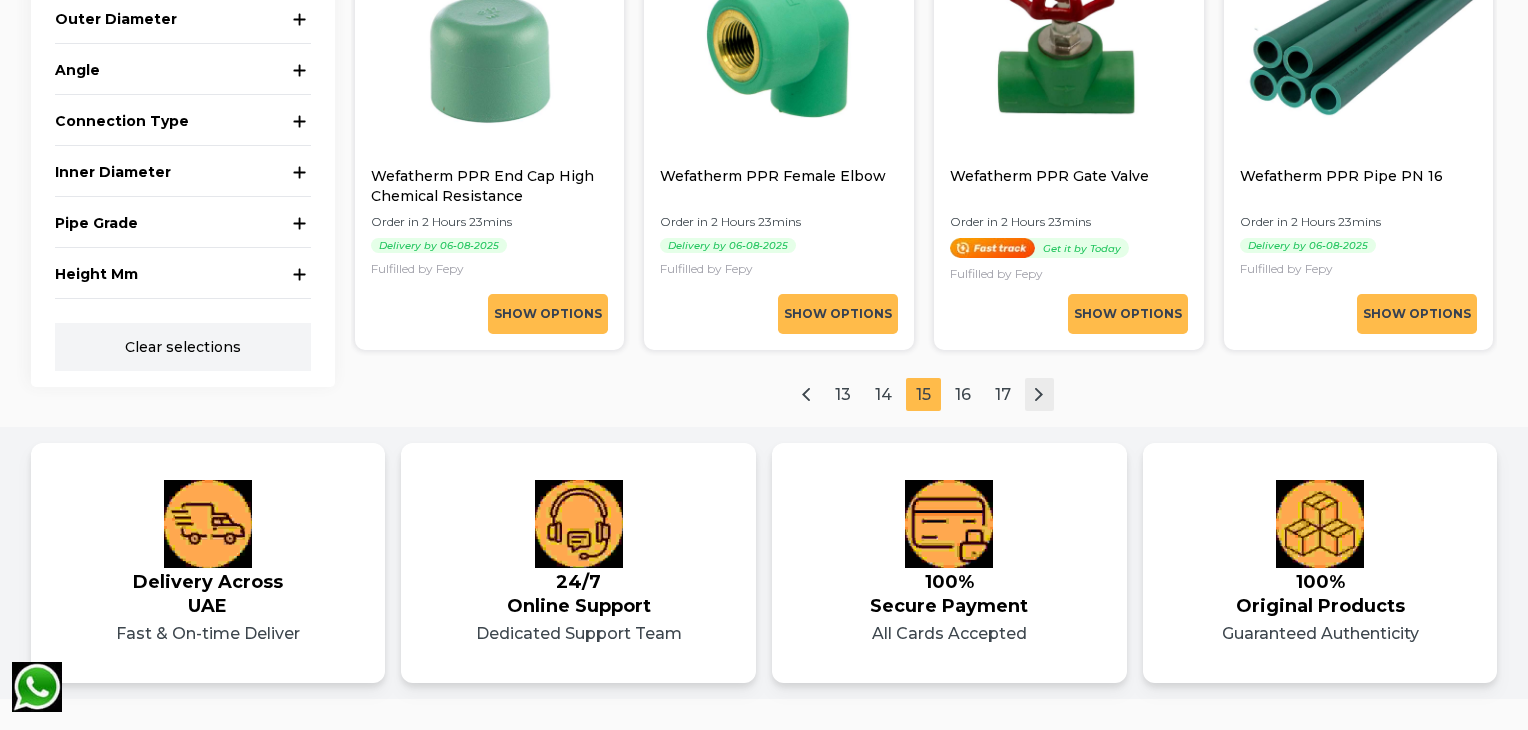 click 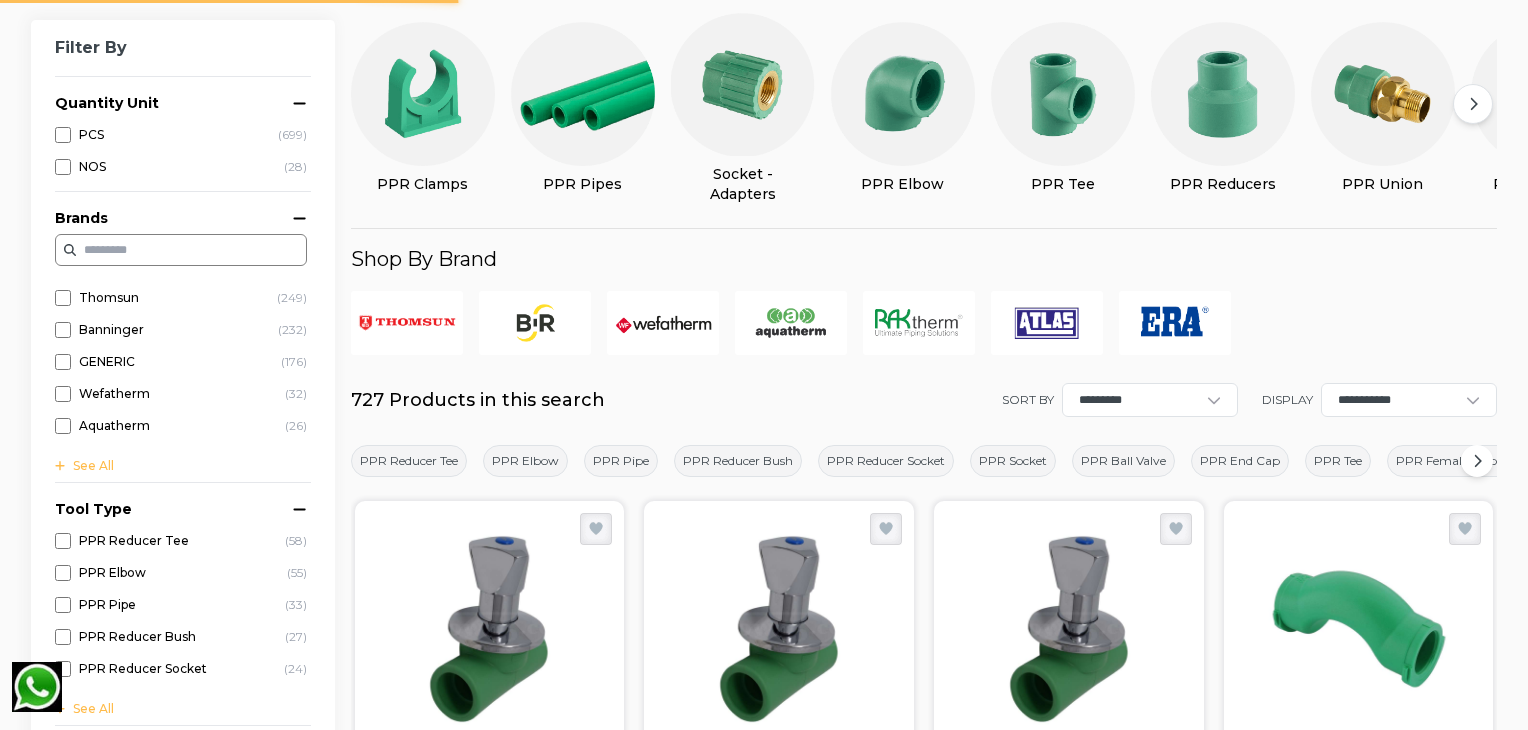 scroll, scrollTop: 128, scrollLeft: 0, axis: vertical 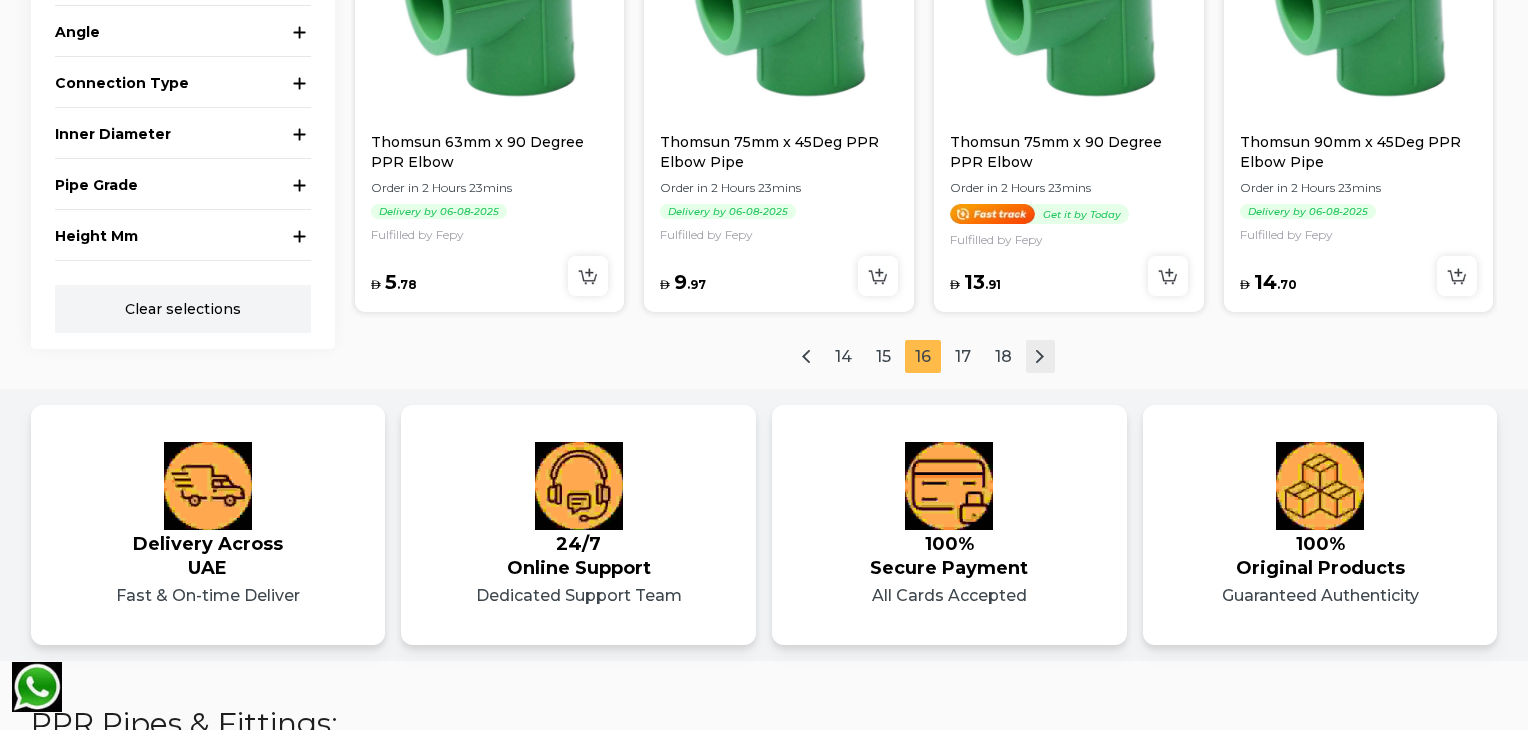 click at bounding box center (1040, 356) 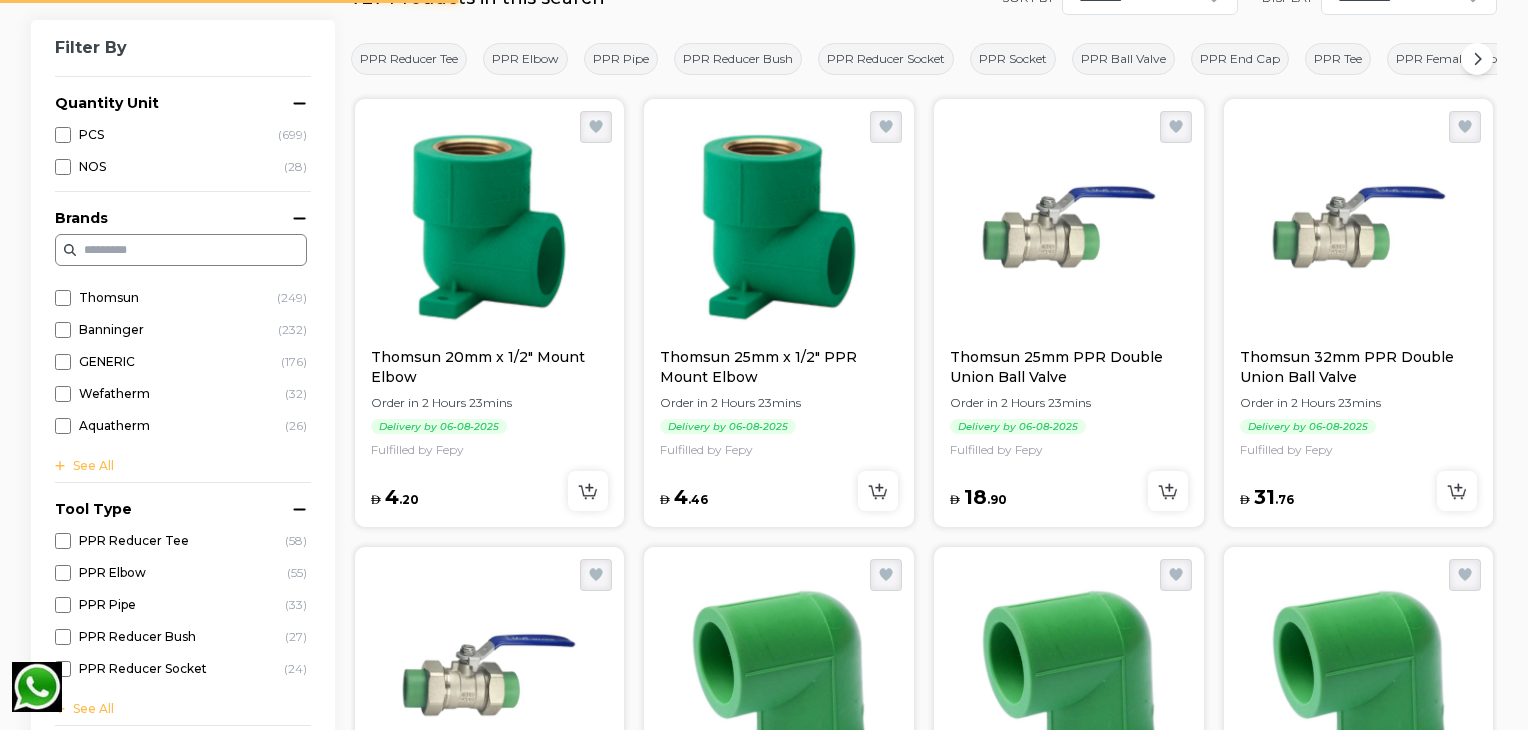 scroll, scrollTop: 128, scrollLeft: 0, axis: vertical 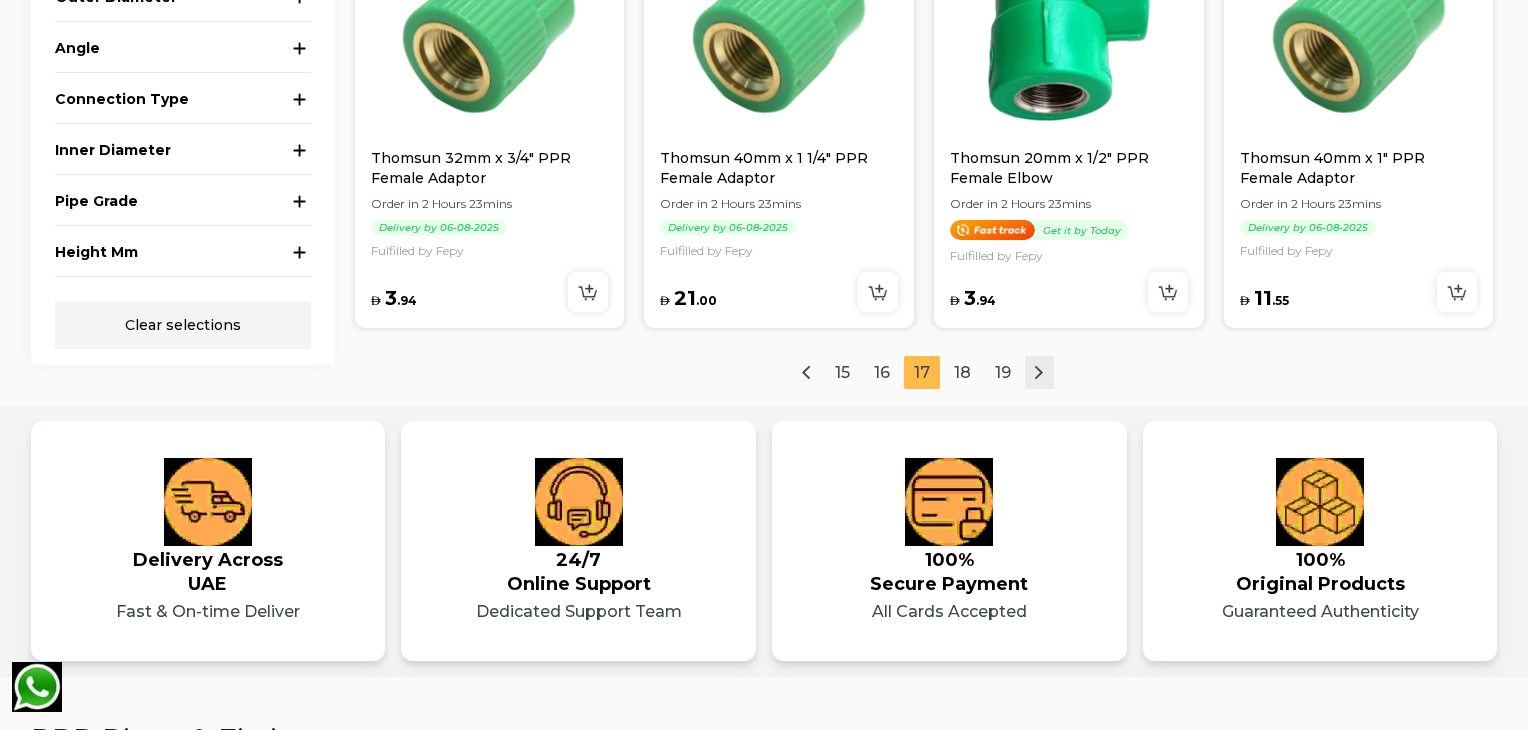 click 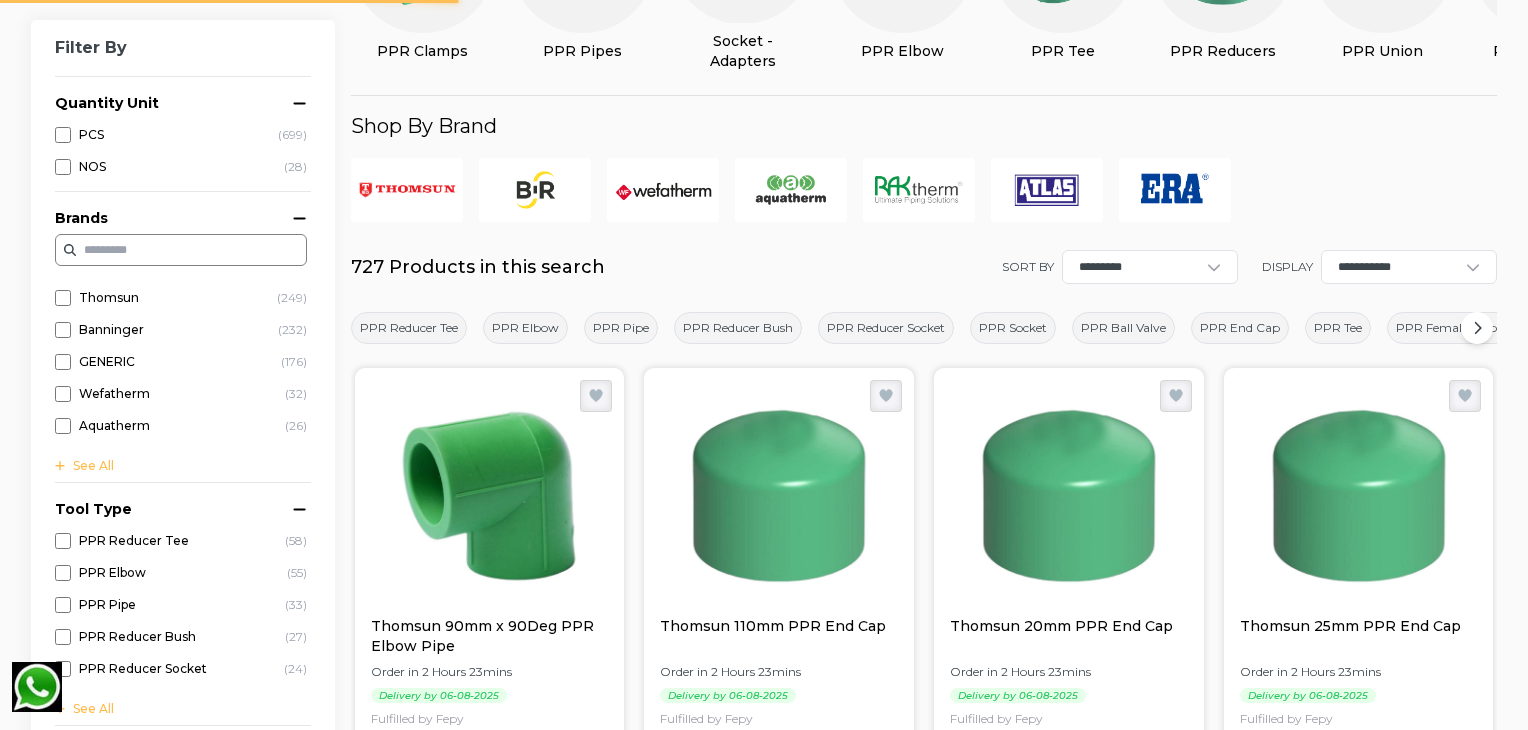 scroll, scrollTop: 128, scrollLeft: 0, axis: vertical 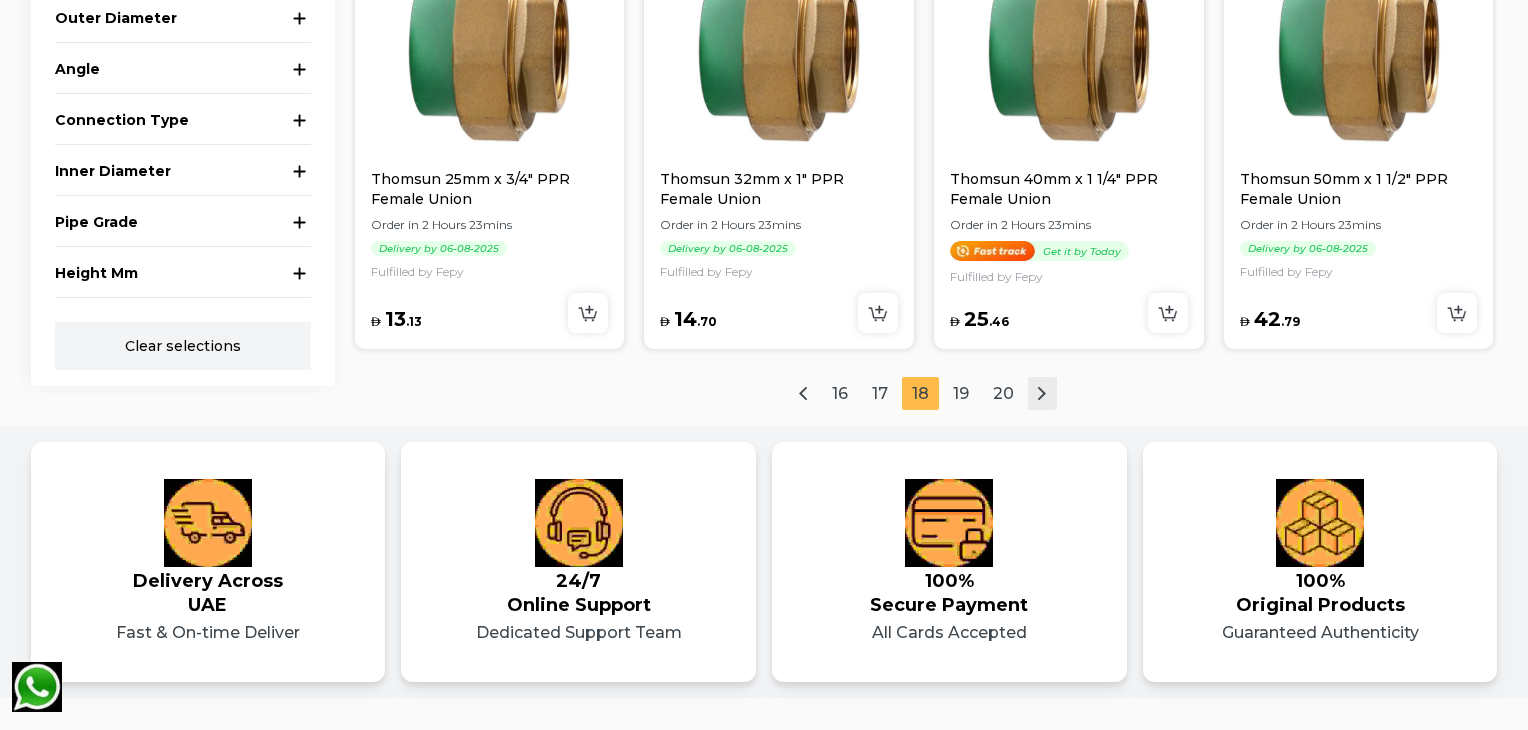 click 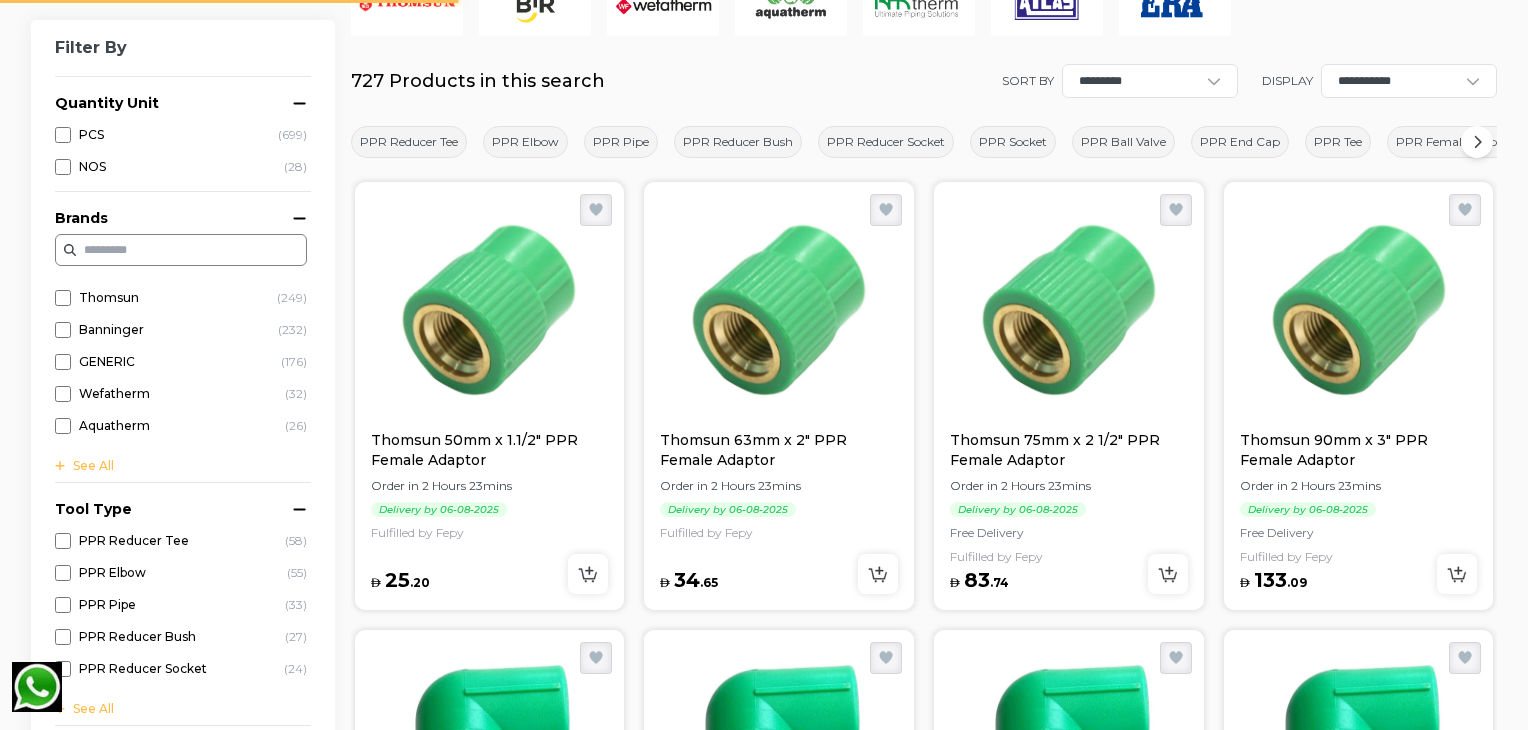 scroll, scrollTop: 128, scrollLeft: 0, axis: vertical 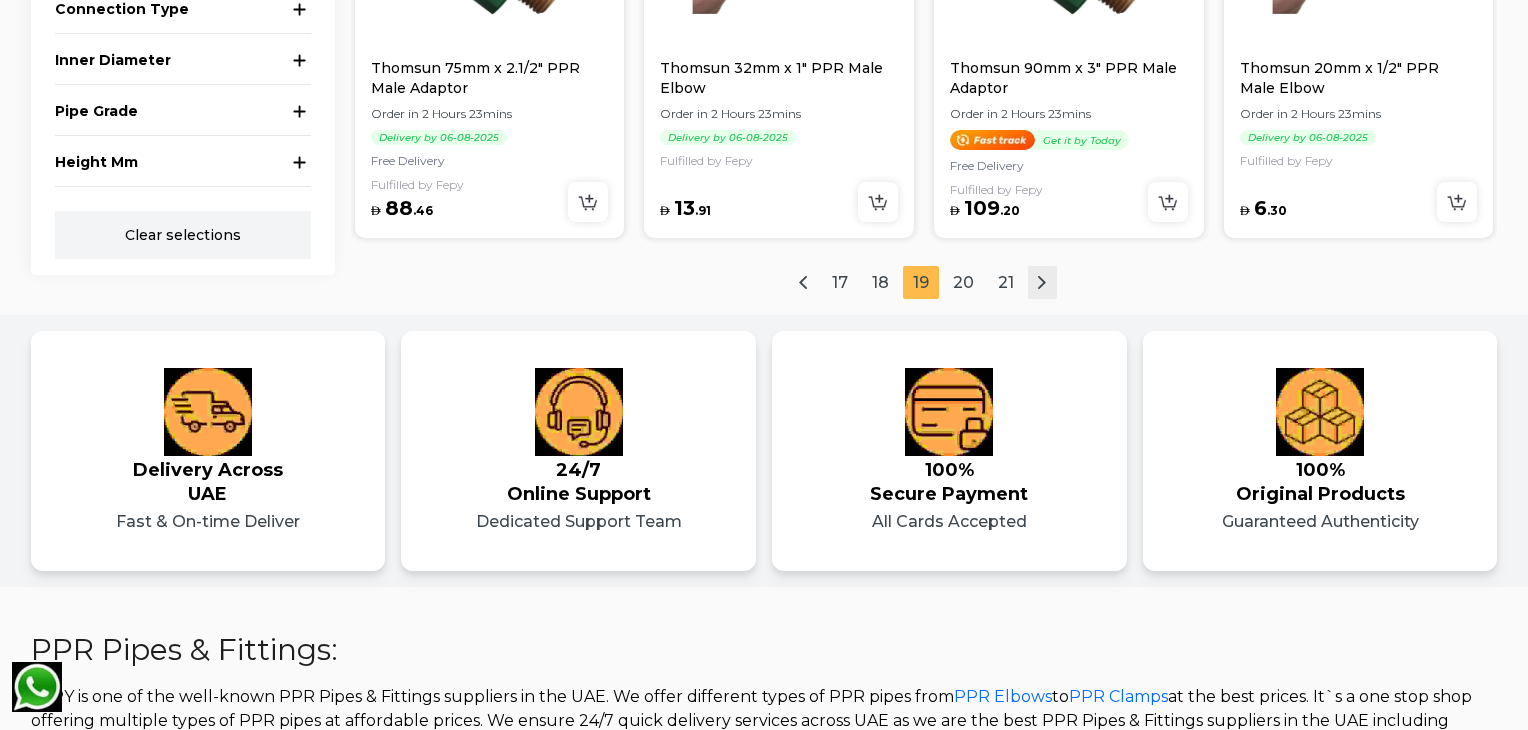 click at bounding box center (1042, 282) 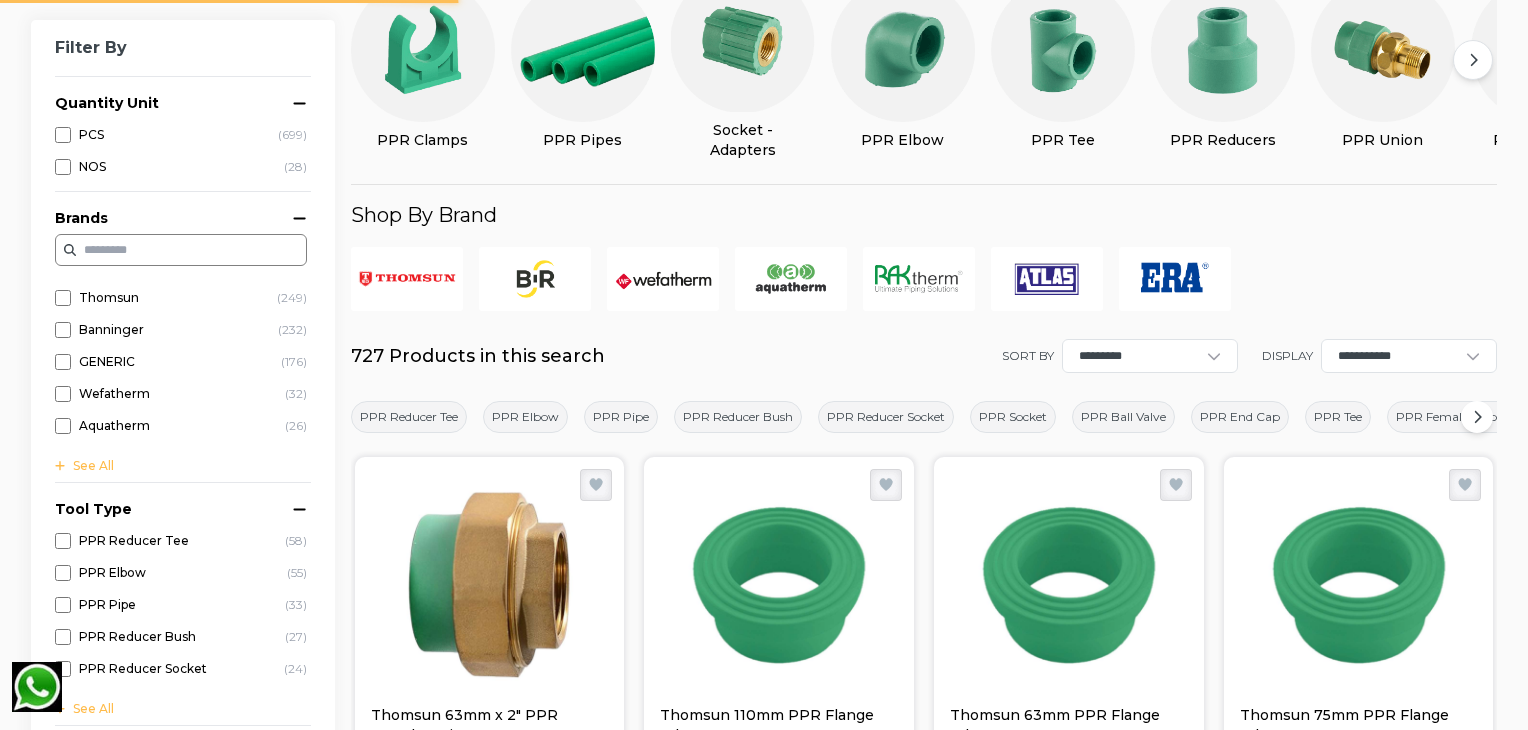 scroll, scrollTop: 128, scrollLeft: 0, axis: vertical 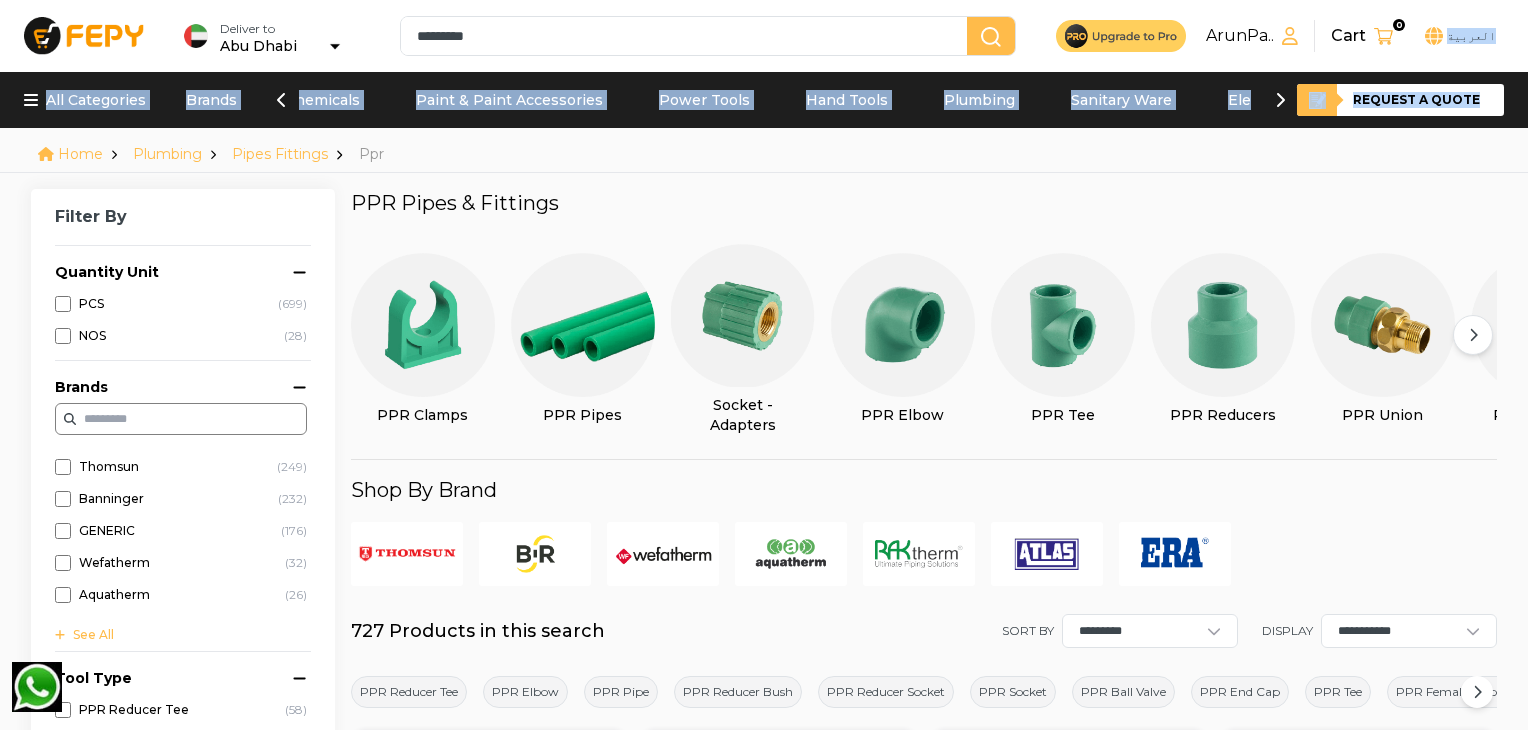 drag, startPoint x: 1527, startPoint y: 37, endPoint x: 1535, endPoint y: 92, distance: 55.578773 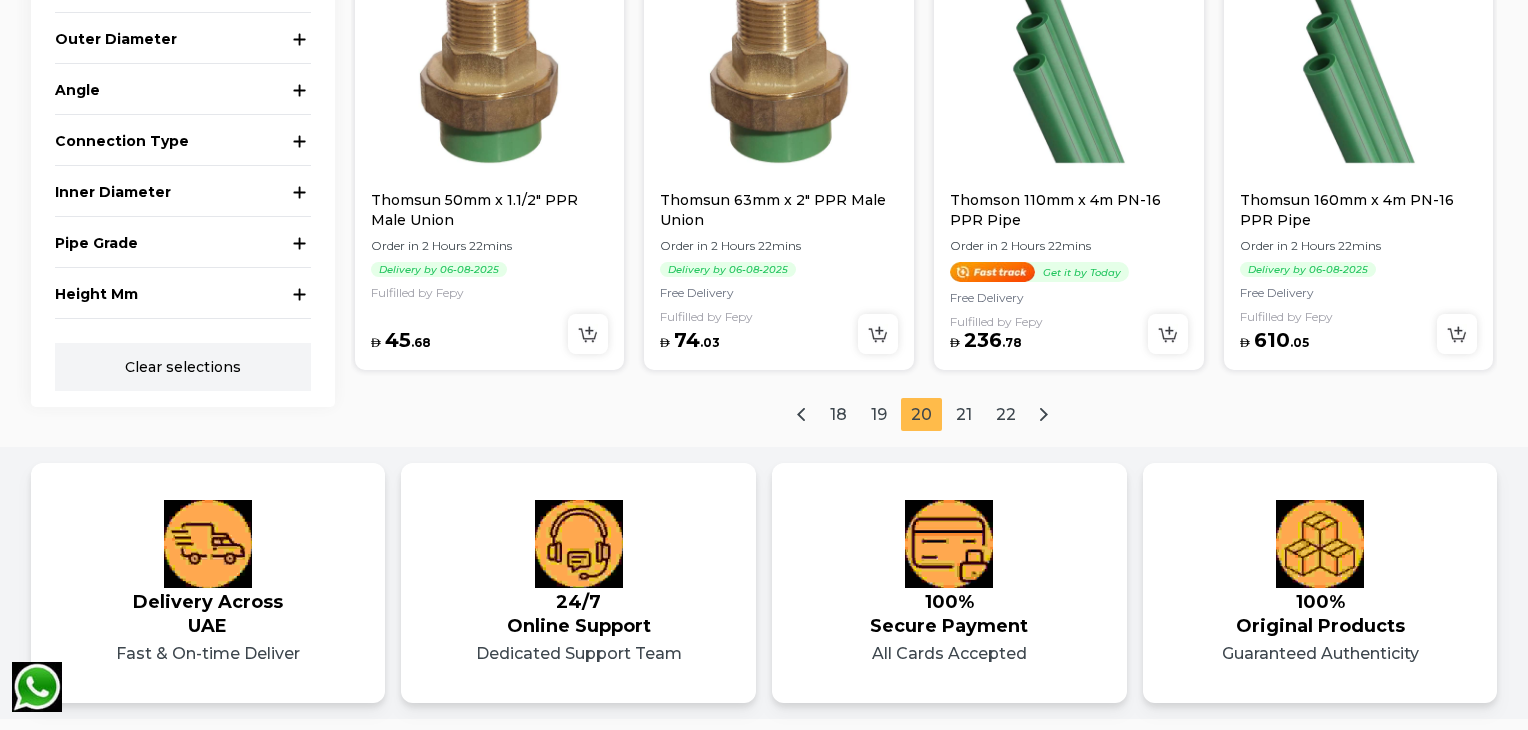 scroll, scrollTop: 2629, scrollLeft: 0, axis: vertical 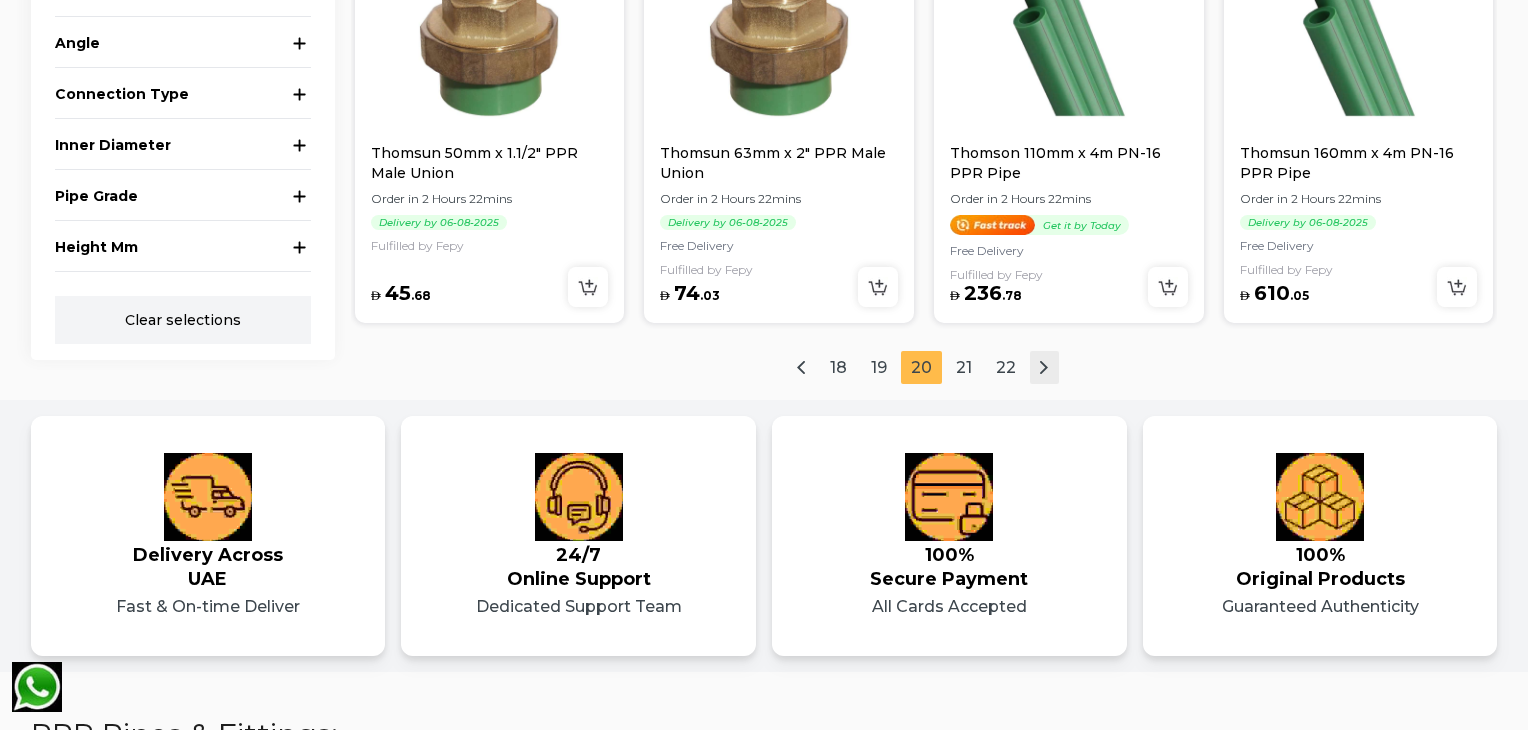 click 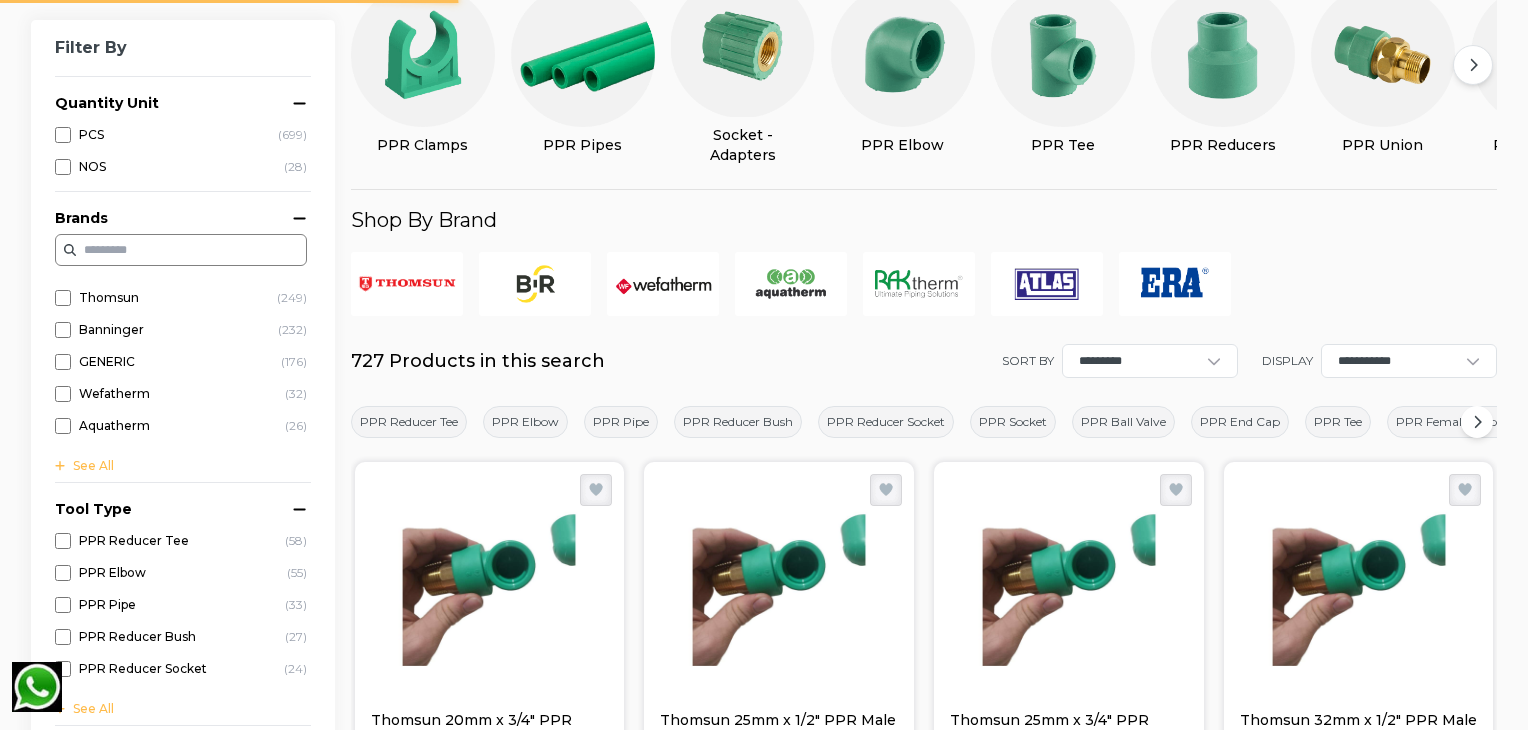 scroll, scrollTop: 128, scrollLeft: 0, axis: vertical 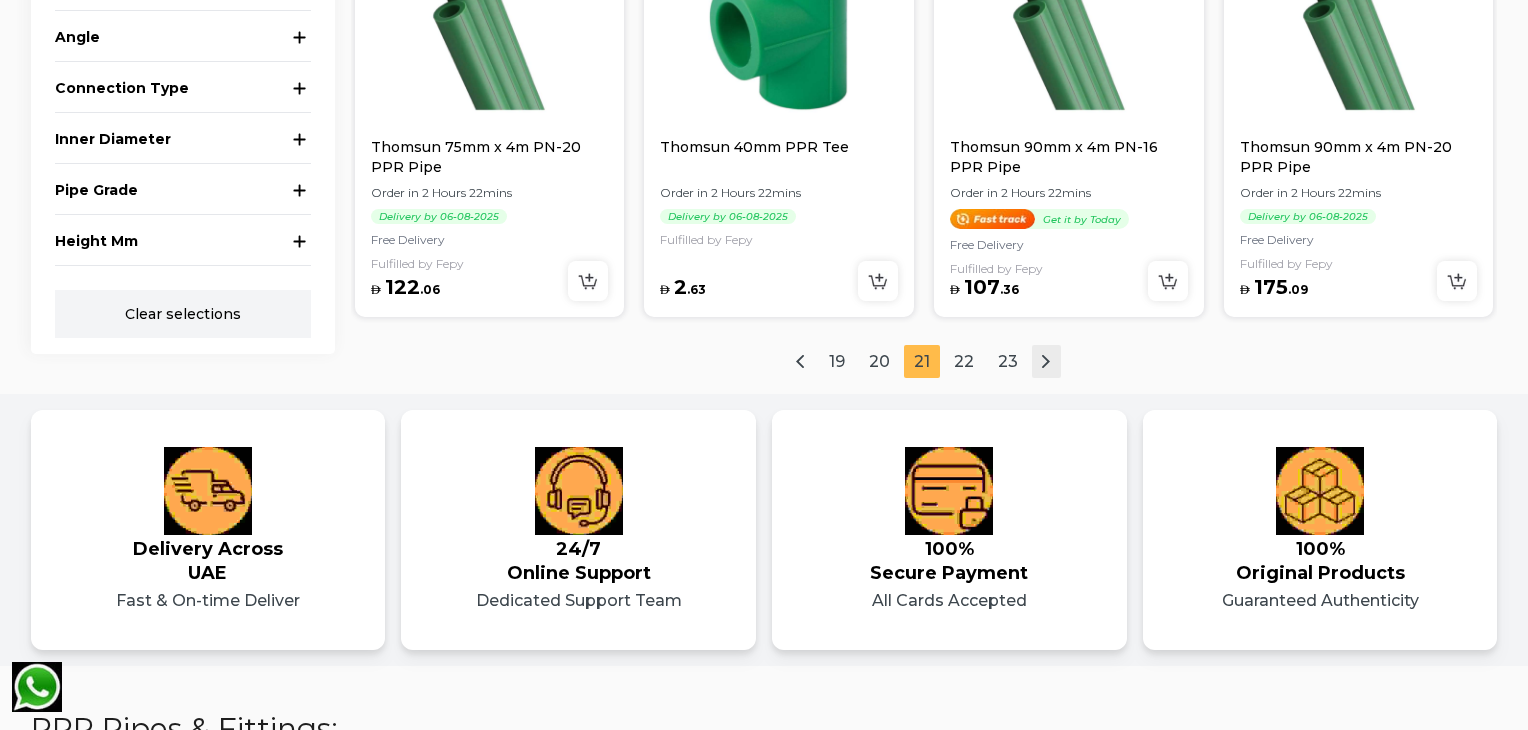 click 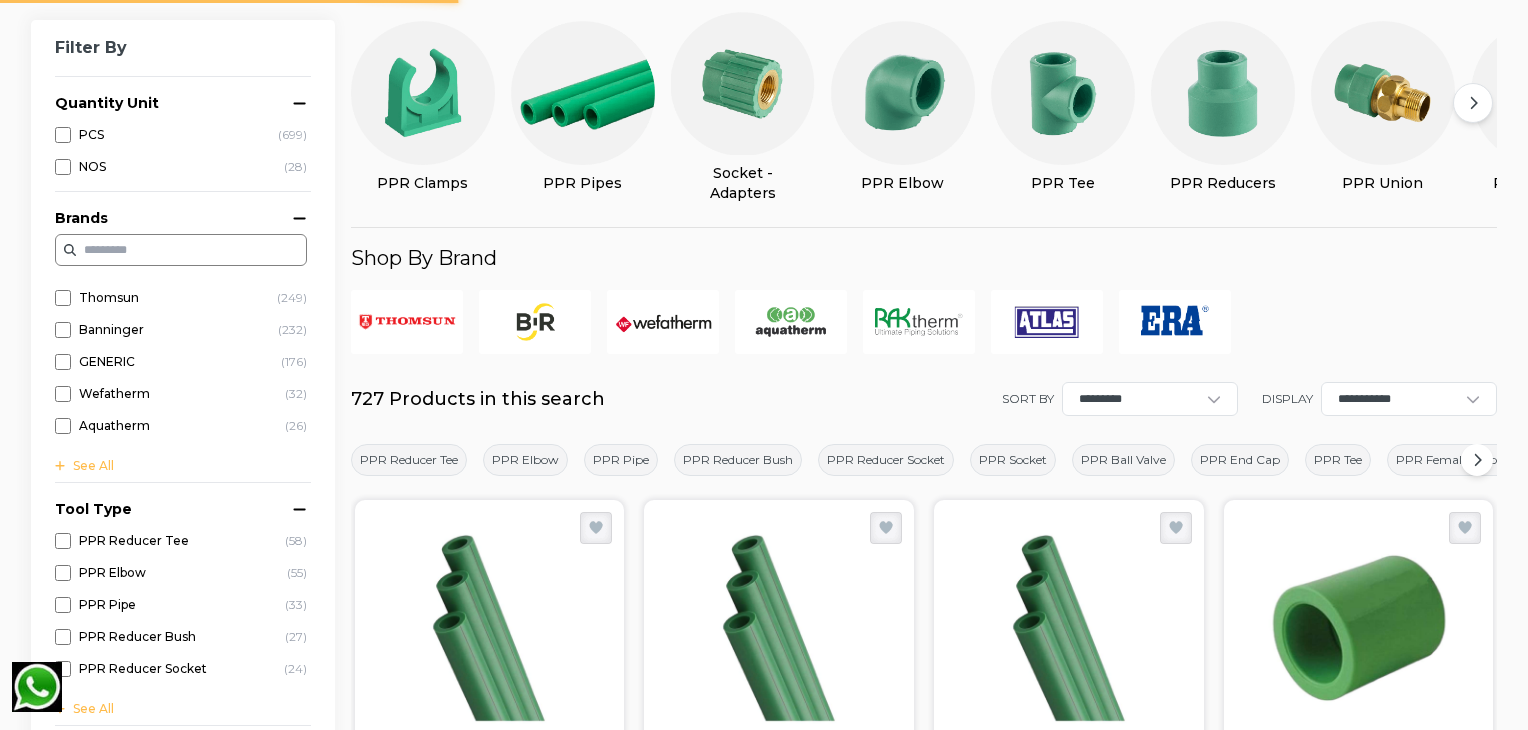 scroll, scrollTop: 128, scrollLeft: 0, axis: vertical 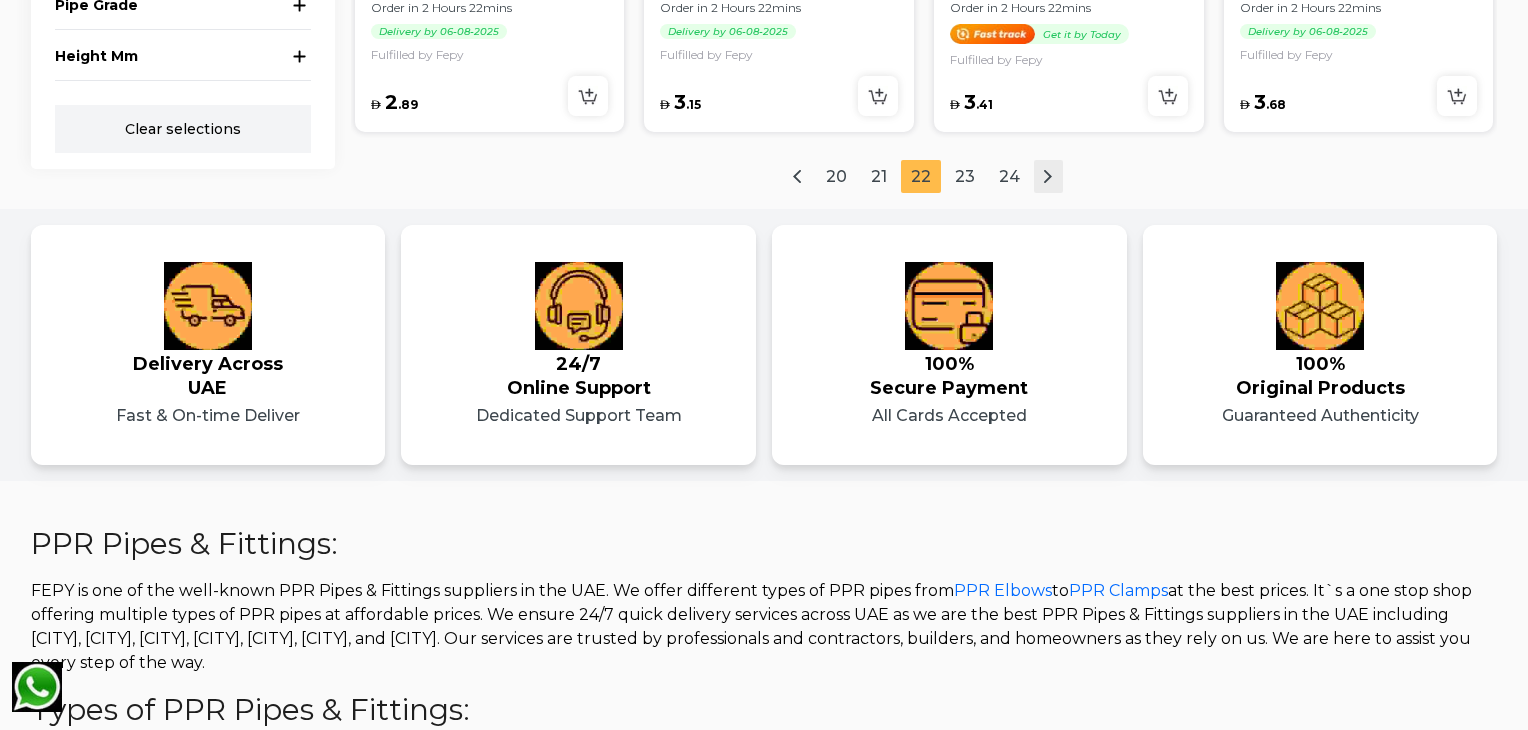 click at bounding box center [1048, 176] 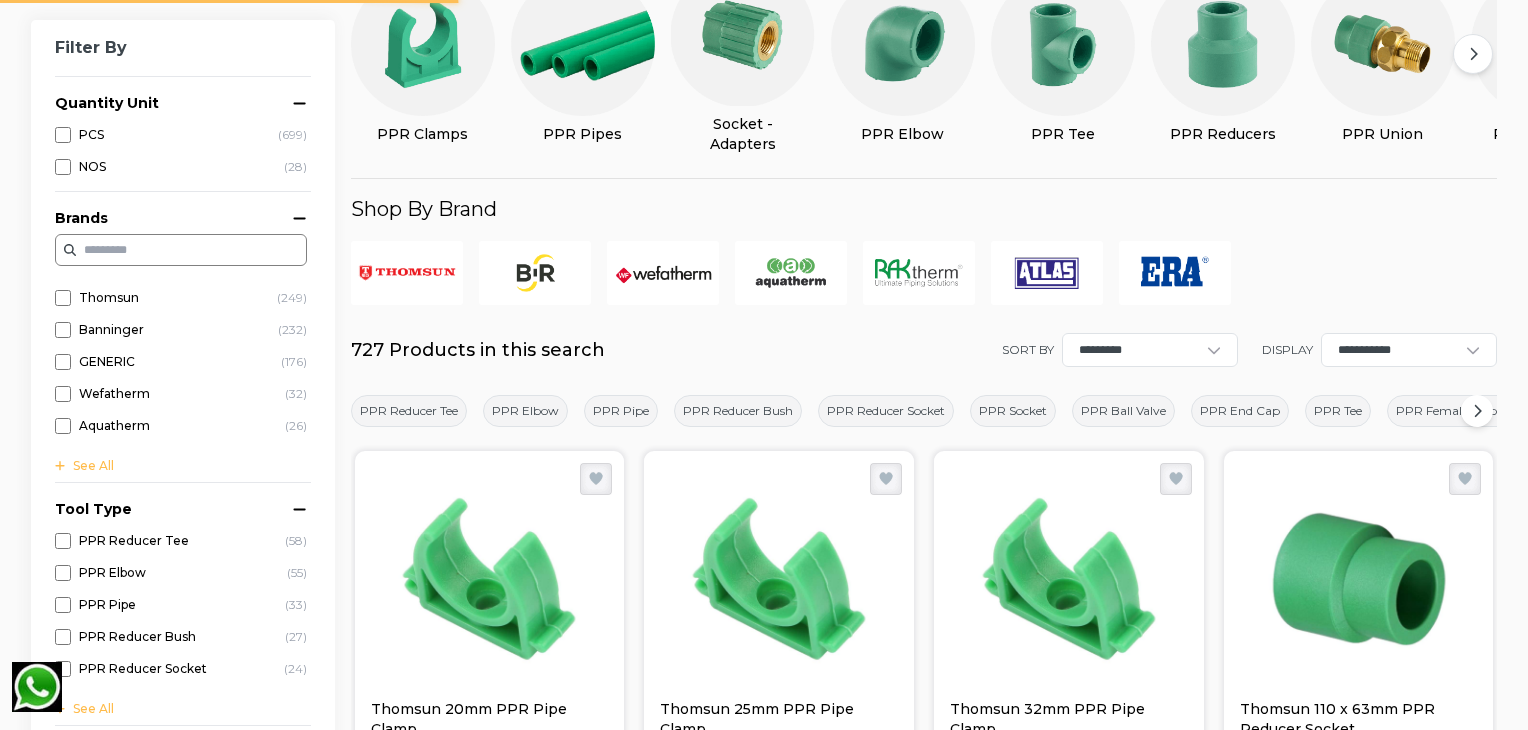 scroll, scrollTop: 128, scrollLeft: 0, axis: vertical 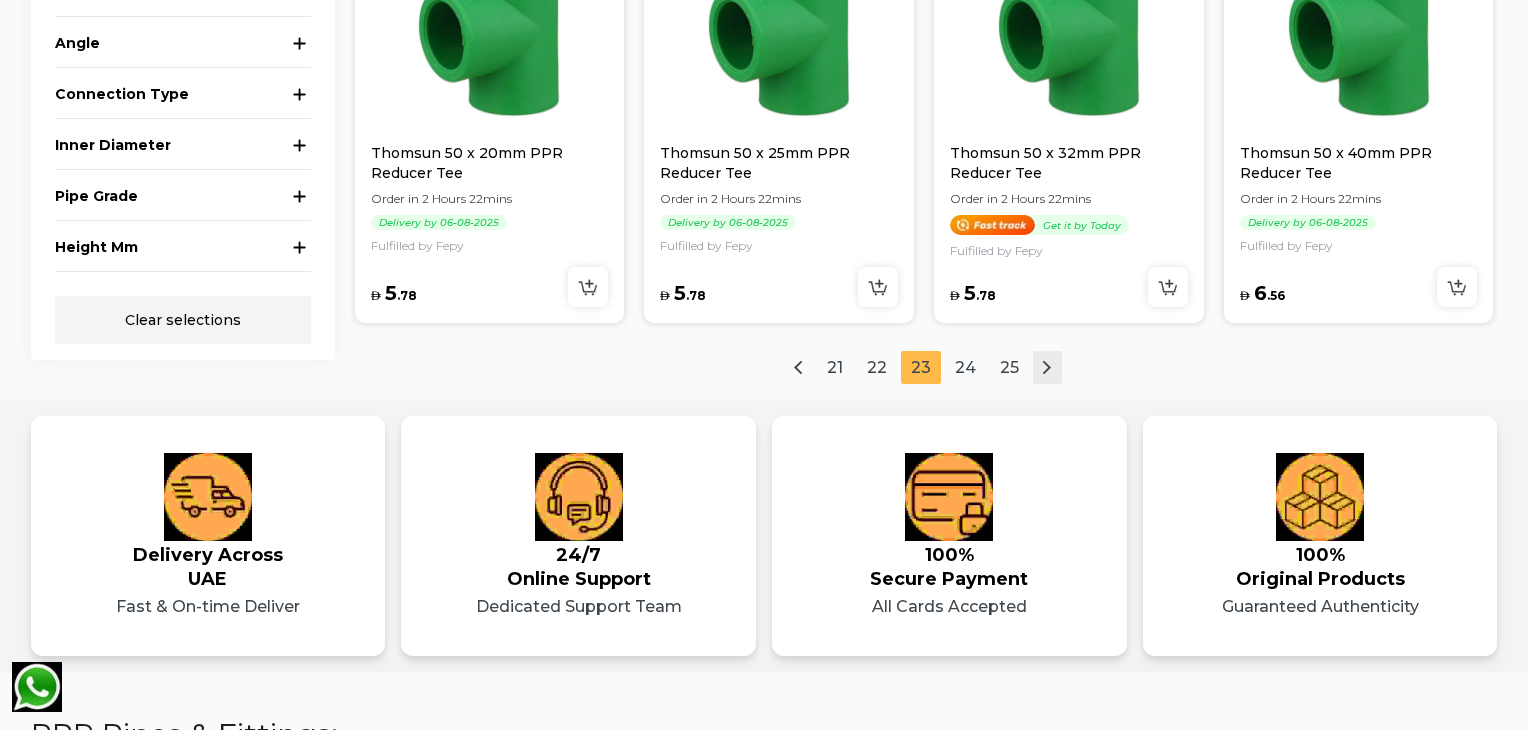 click 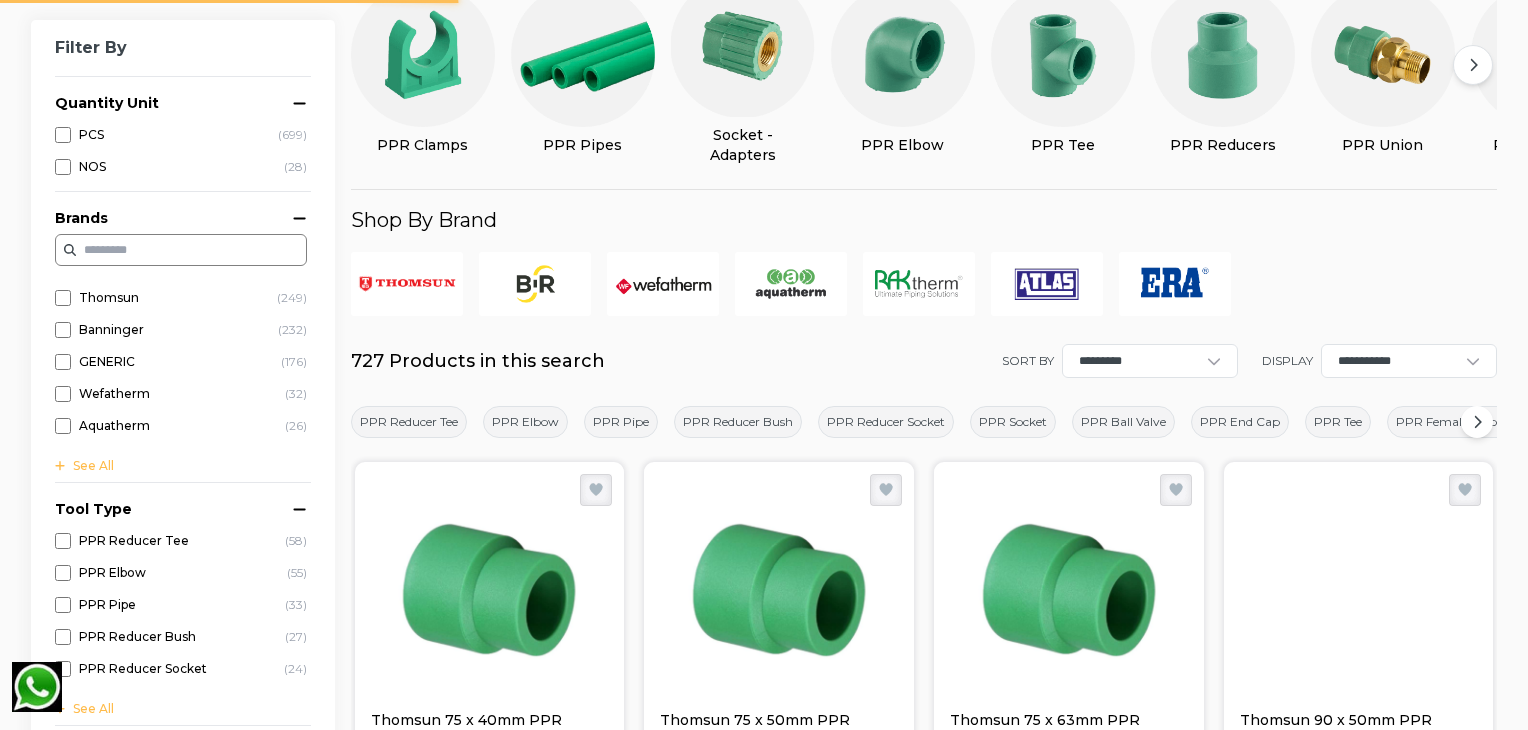 scroll, scrollTop: 128, scrollLeft: 0, axis: vertical 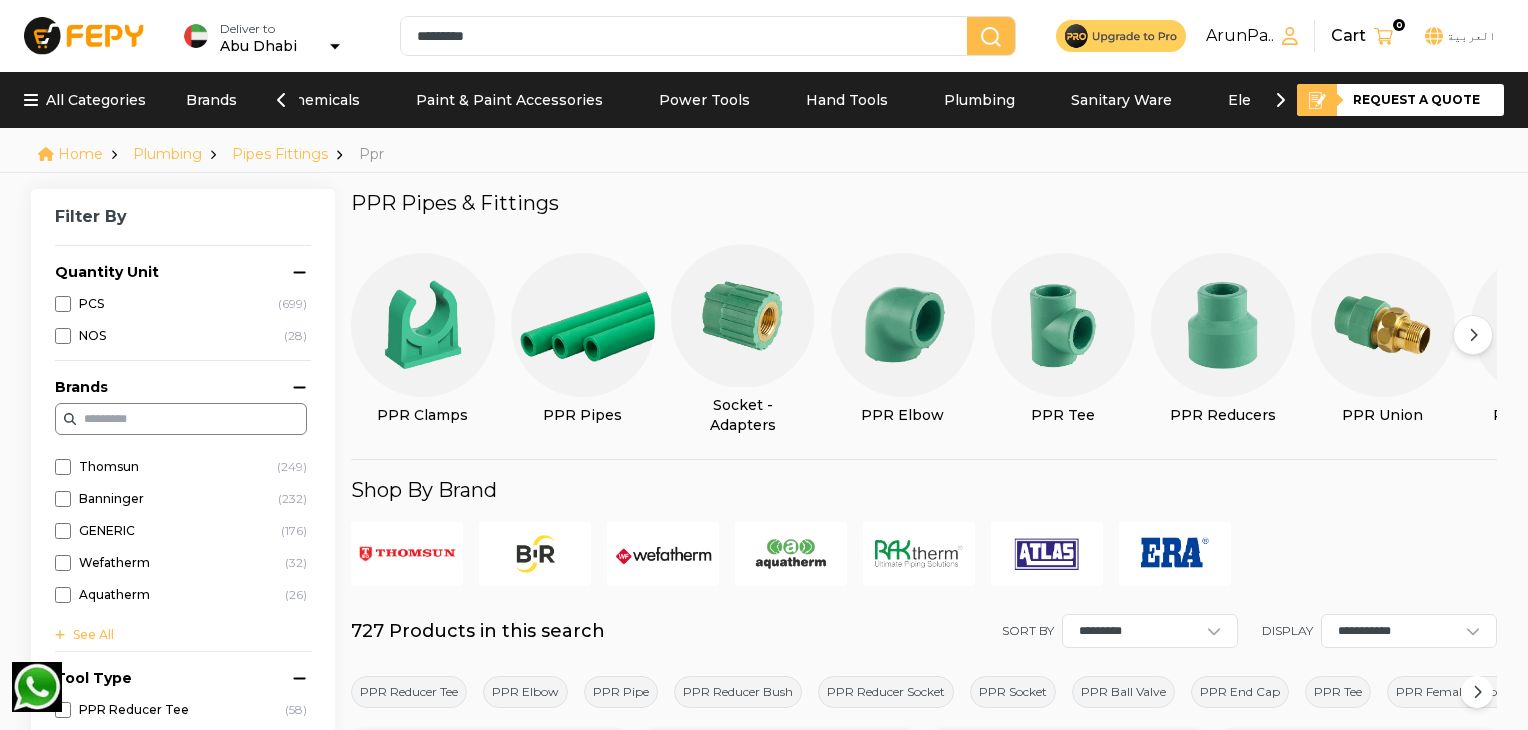 click on "********" at bounding box center [688, 36] 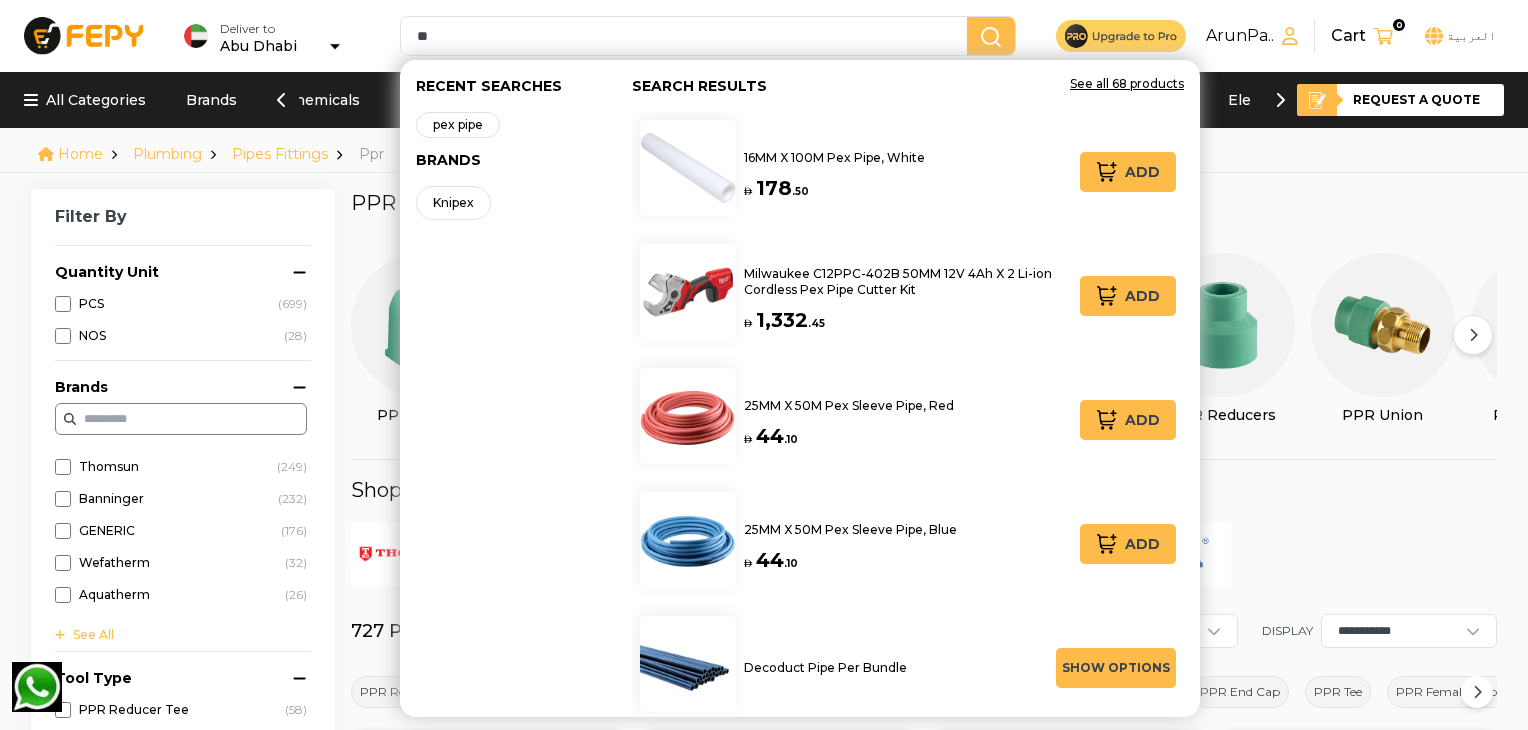 type on "*" 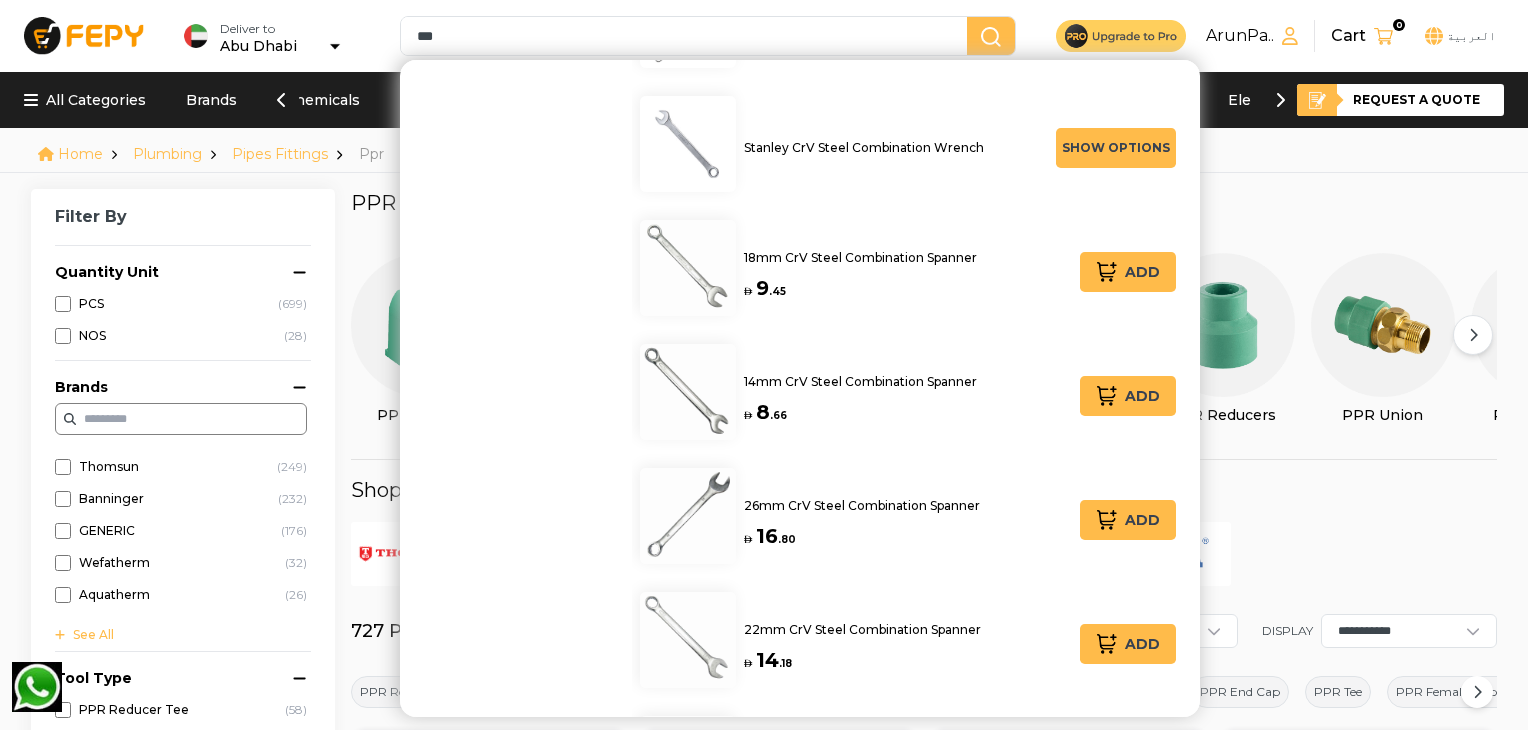 scroll, scrollTop: 0, scrollLeft: 0, axis: both 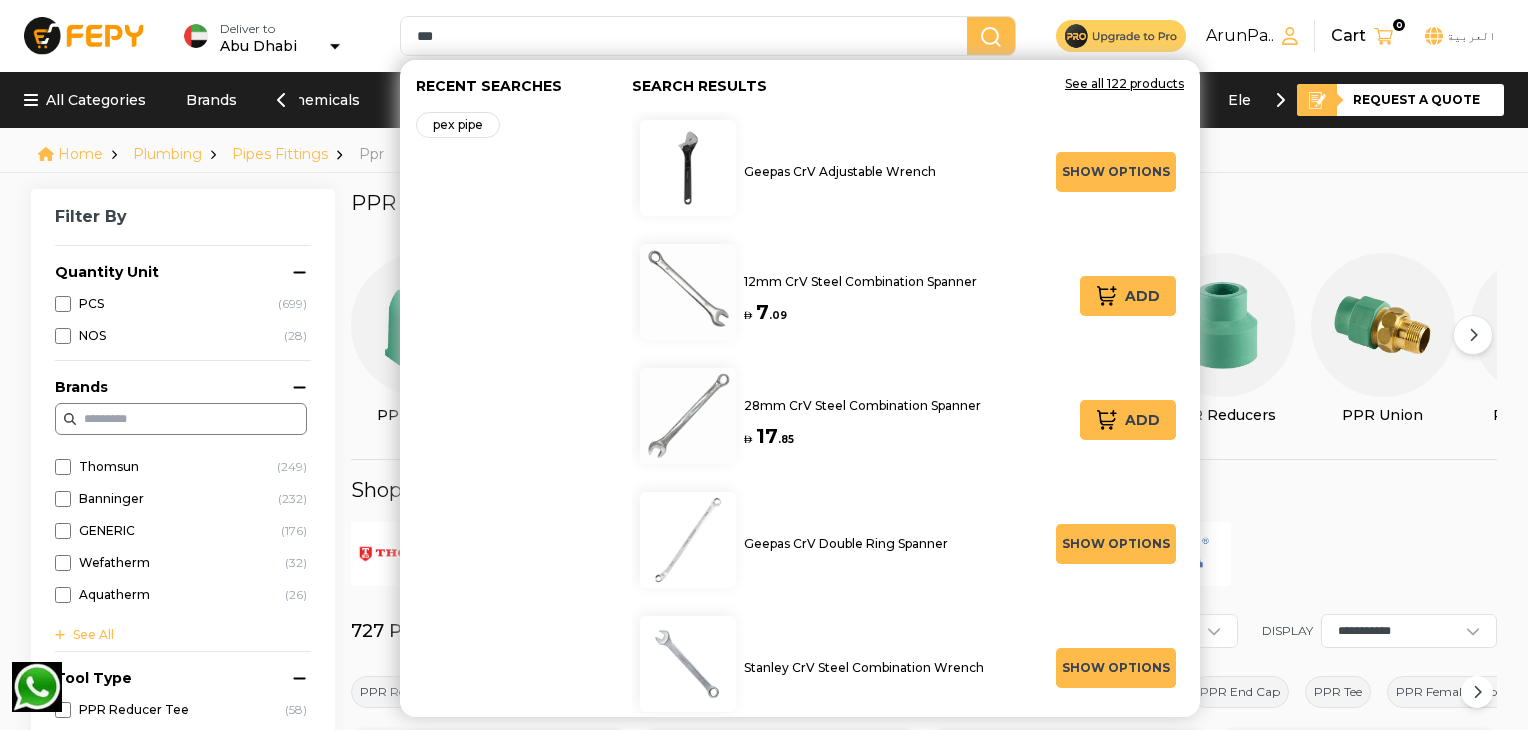 click at bounding box center (991, 37) 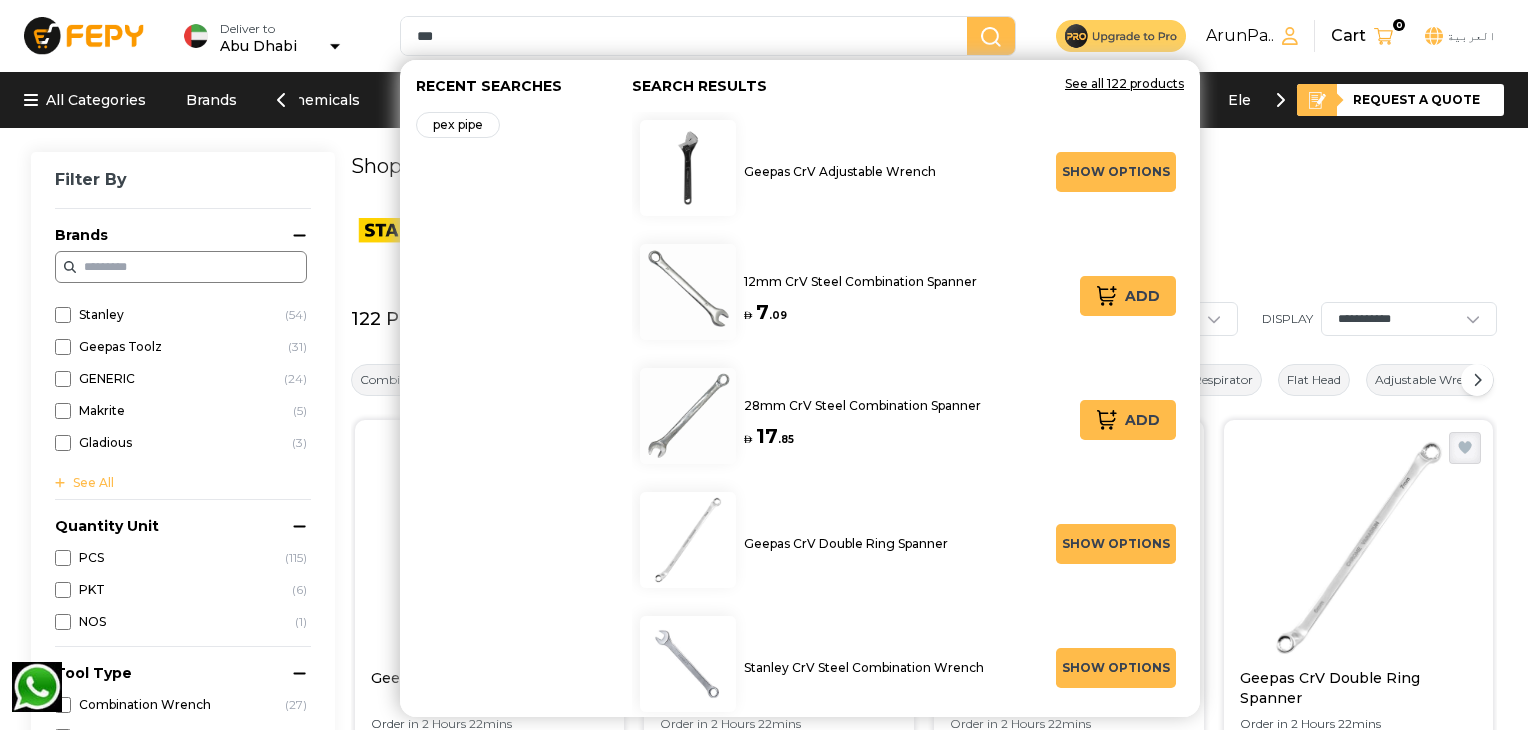 click at bounding box center [924, 230] 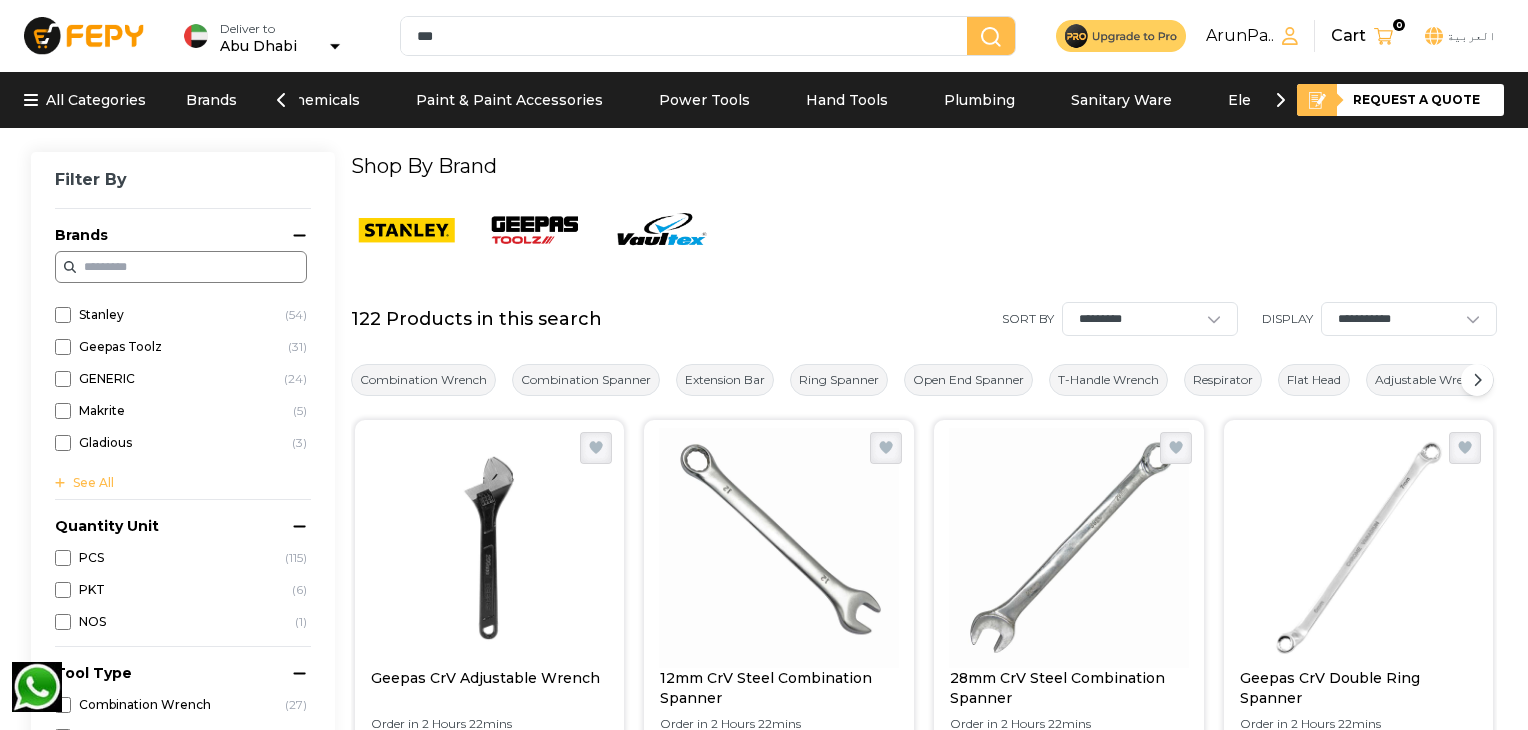 click on "***" at bounding box center [688, 36] 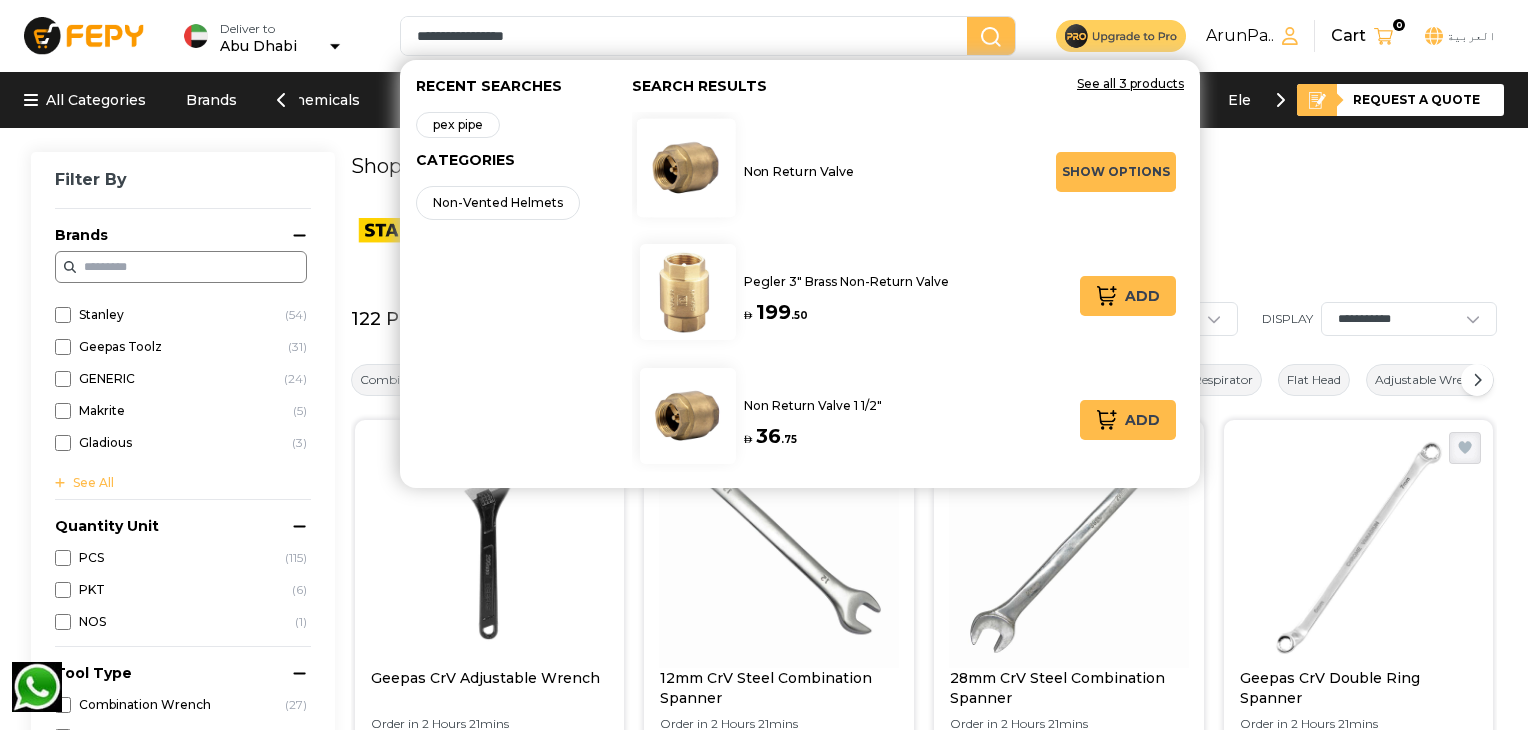 click on "Non Return Valve" at bounding box center [799, 172] 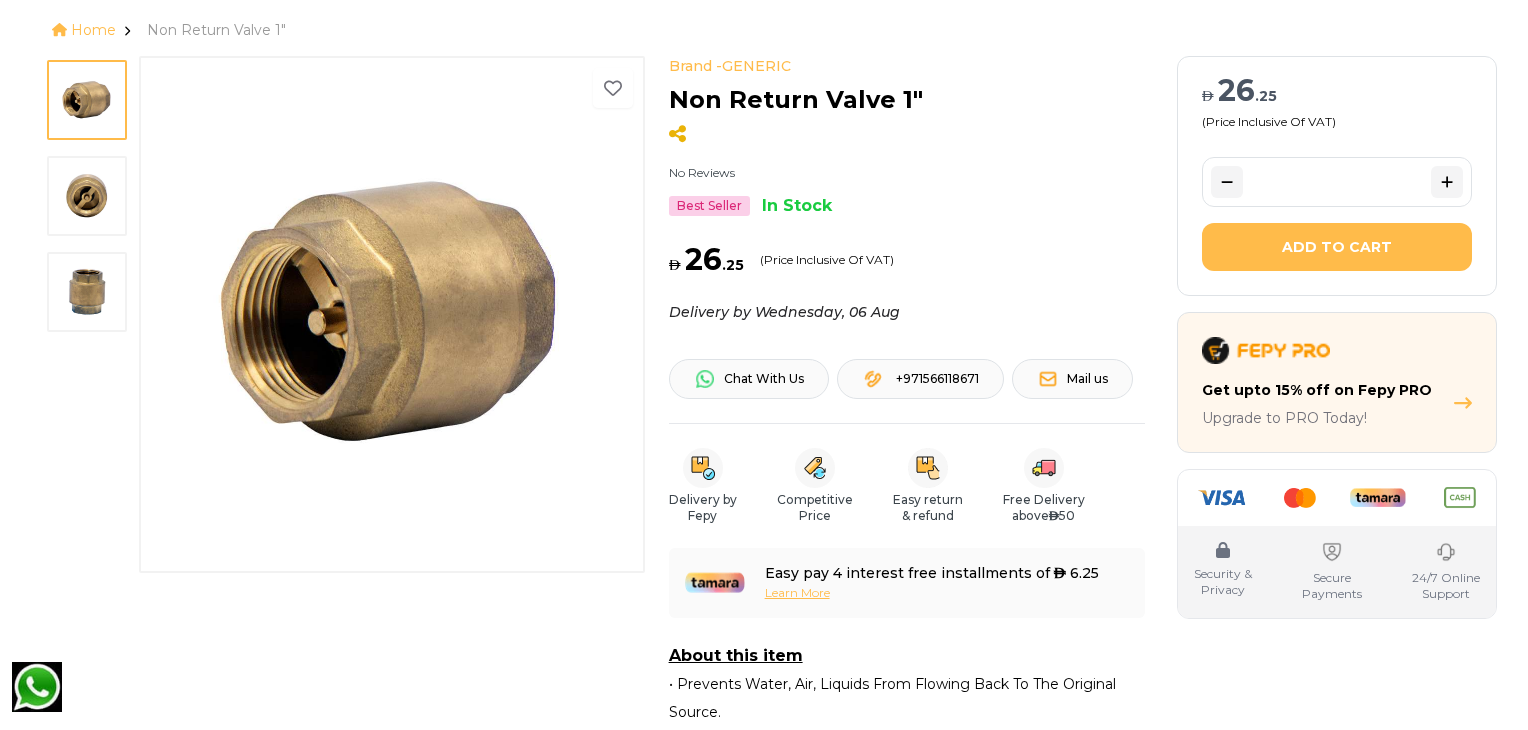 scroll, scrollTop: 0, scrollLeft: 0, axis: both 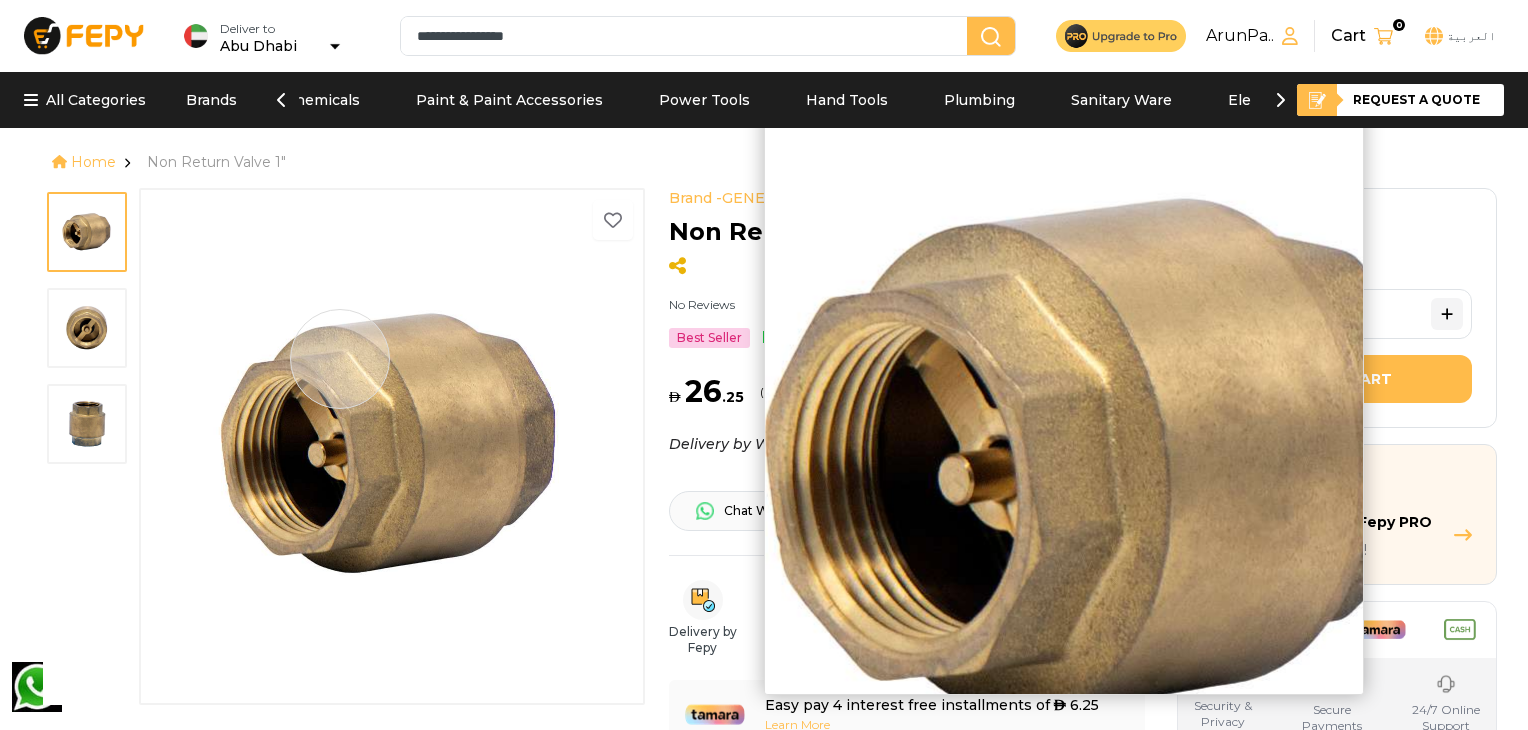 click at bounding box center [392, 445] 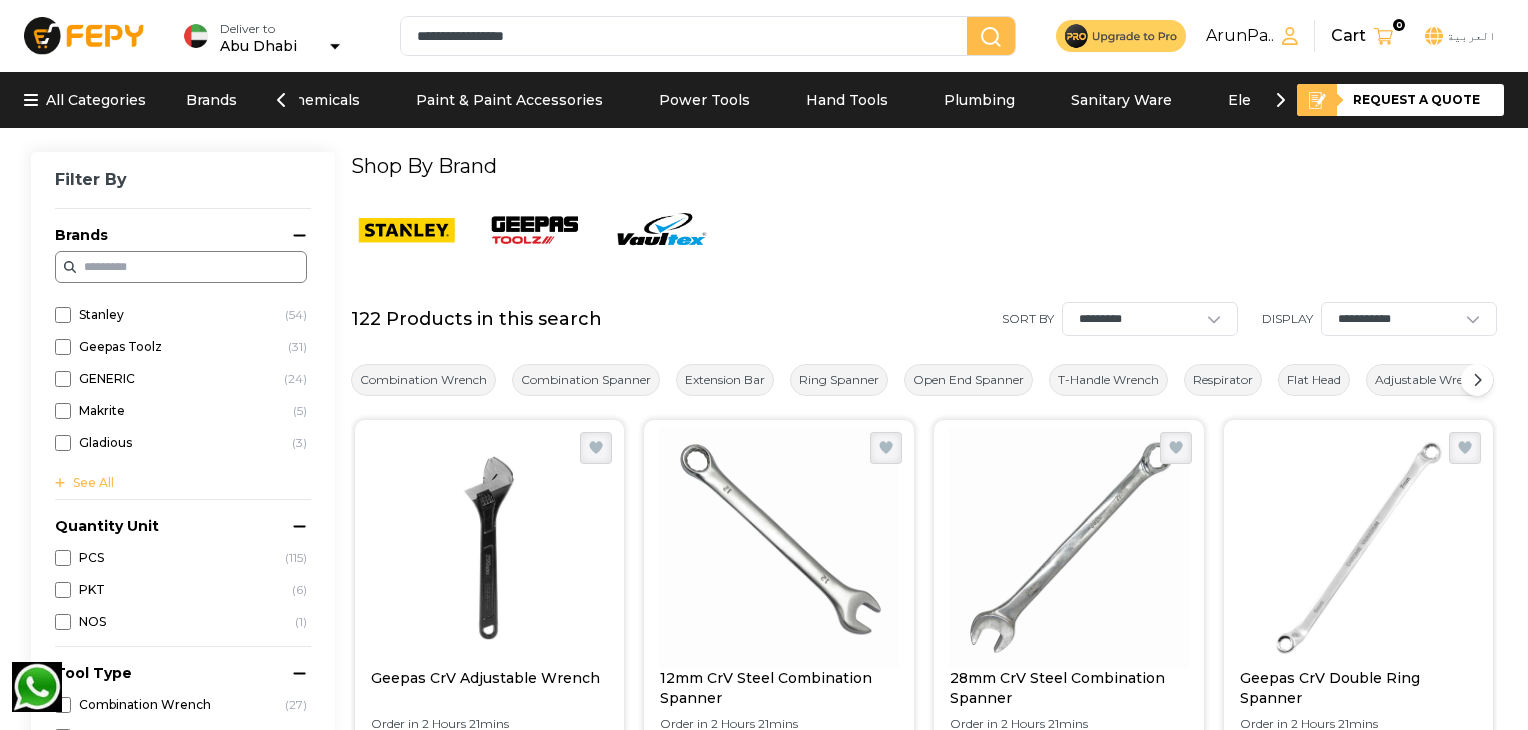 click at bounding box center (991, 37) 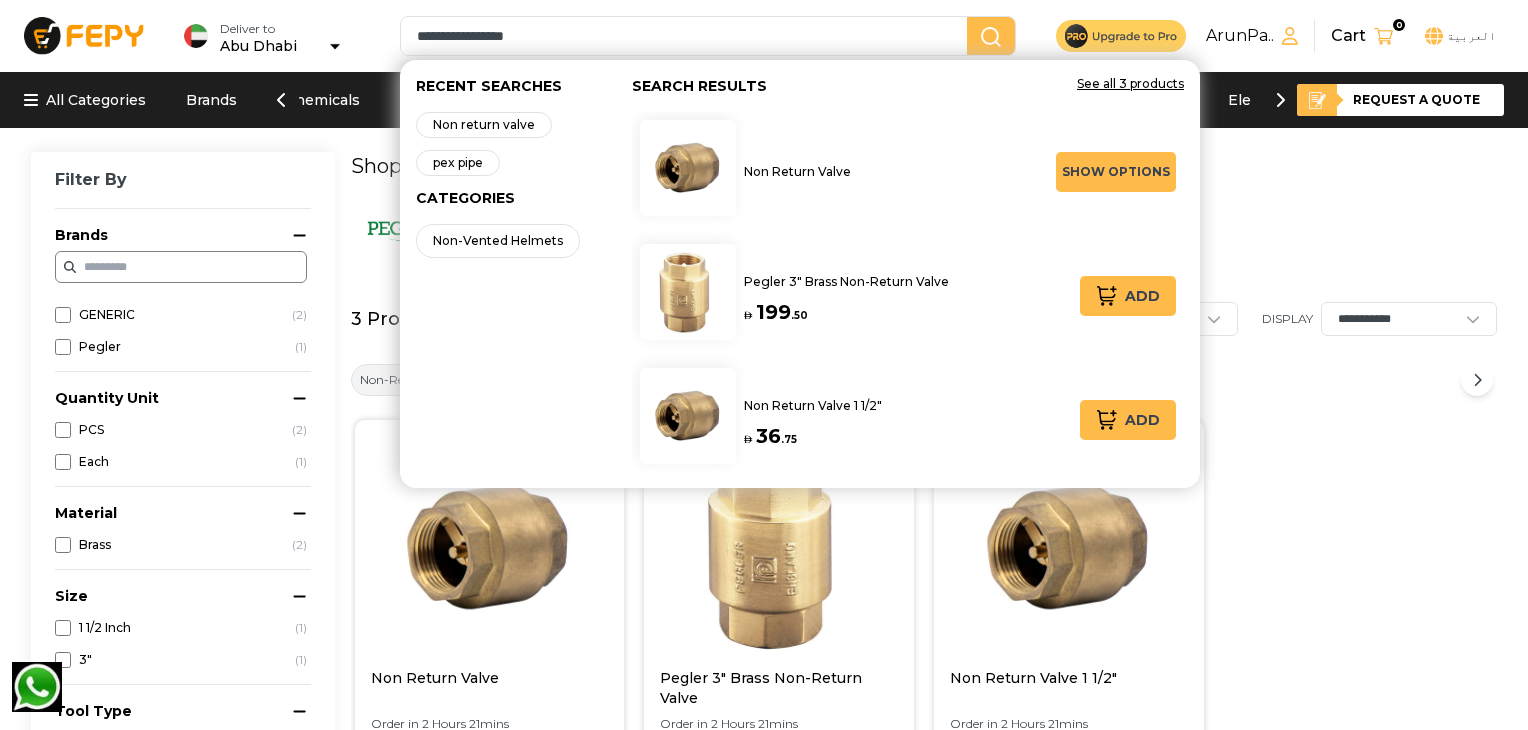 click on "**********" at bounding box center (688, 36) 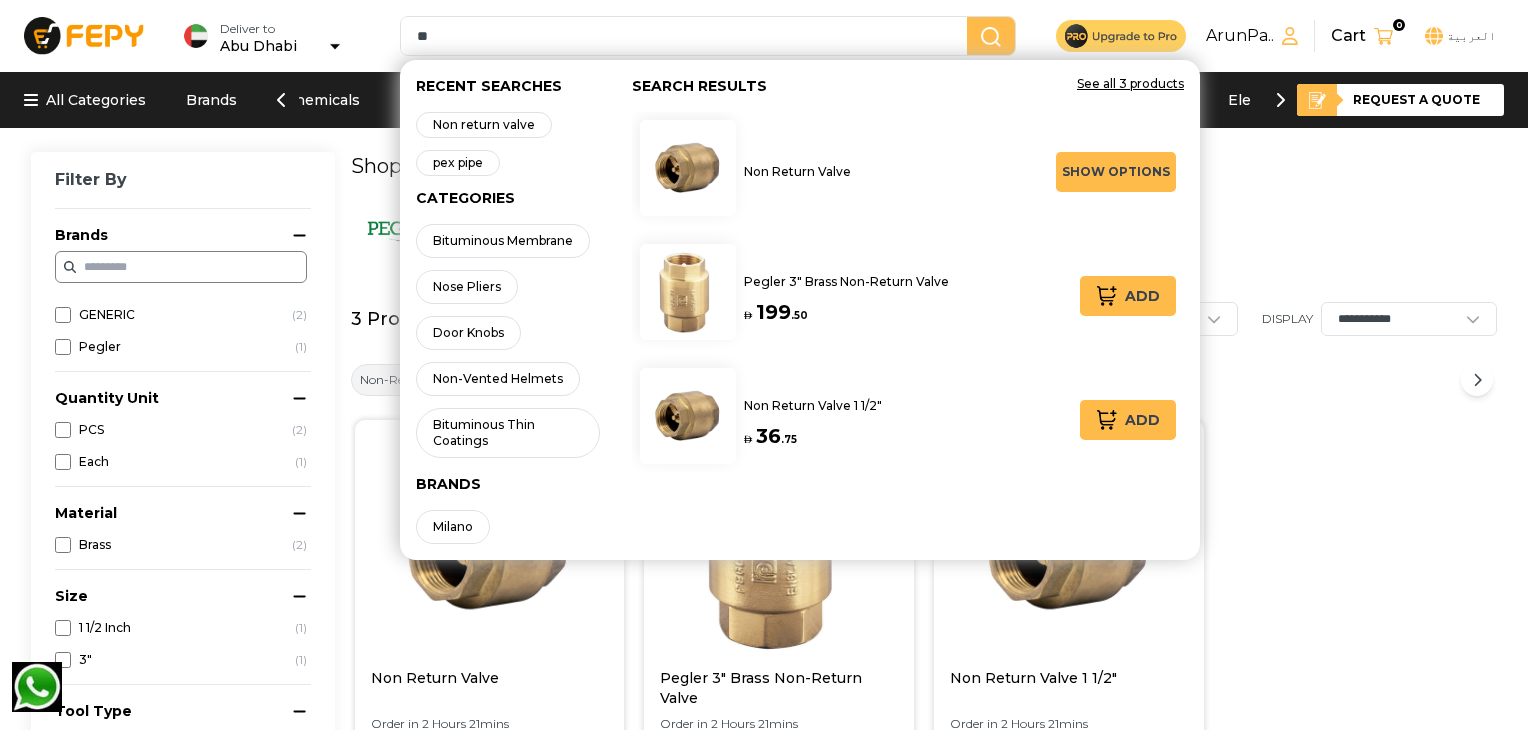 type on "*" 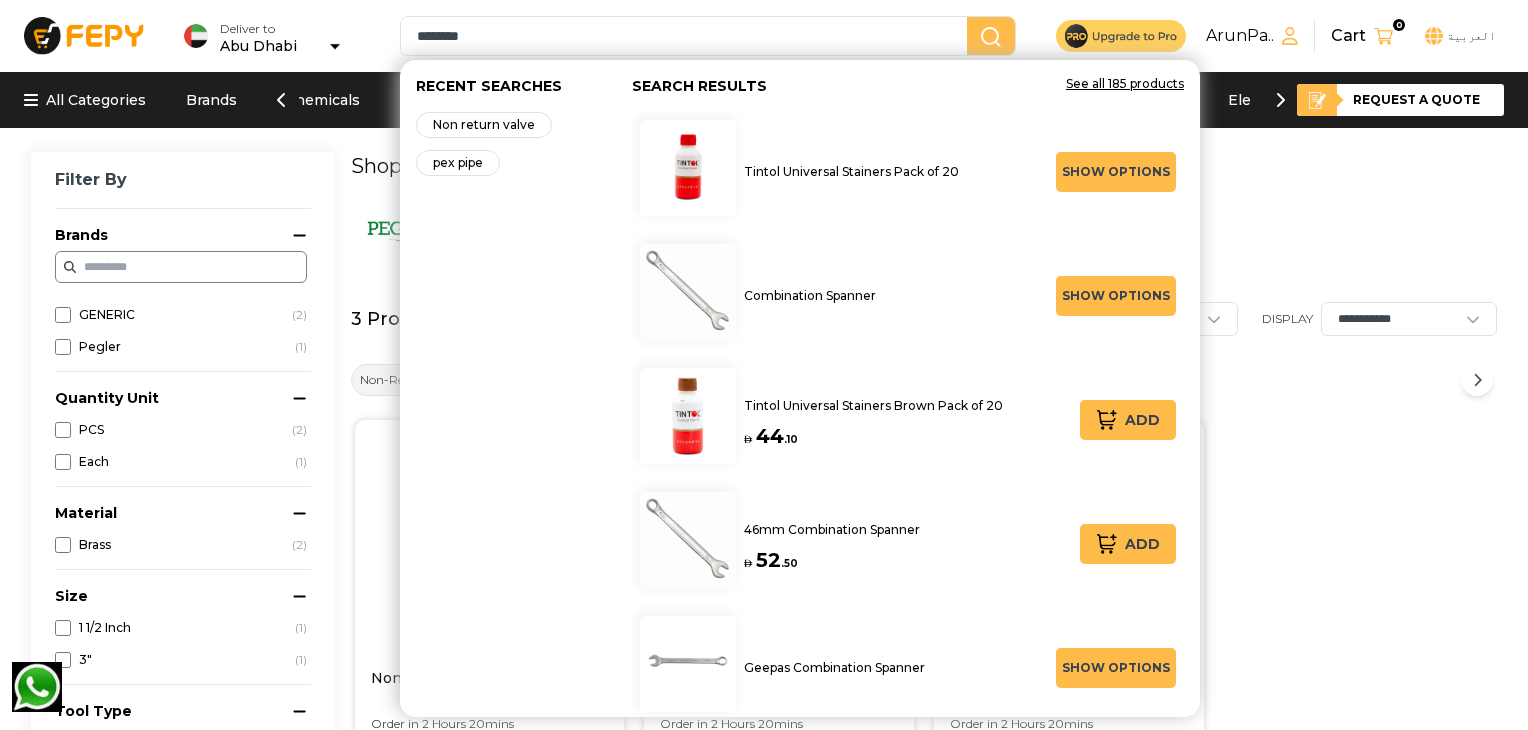 type on "*******" 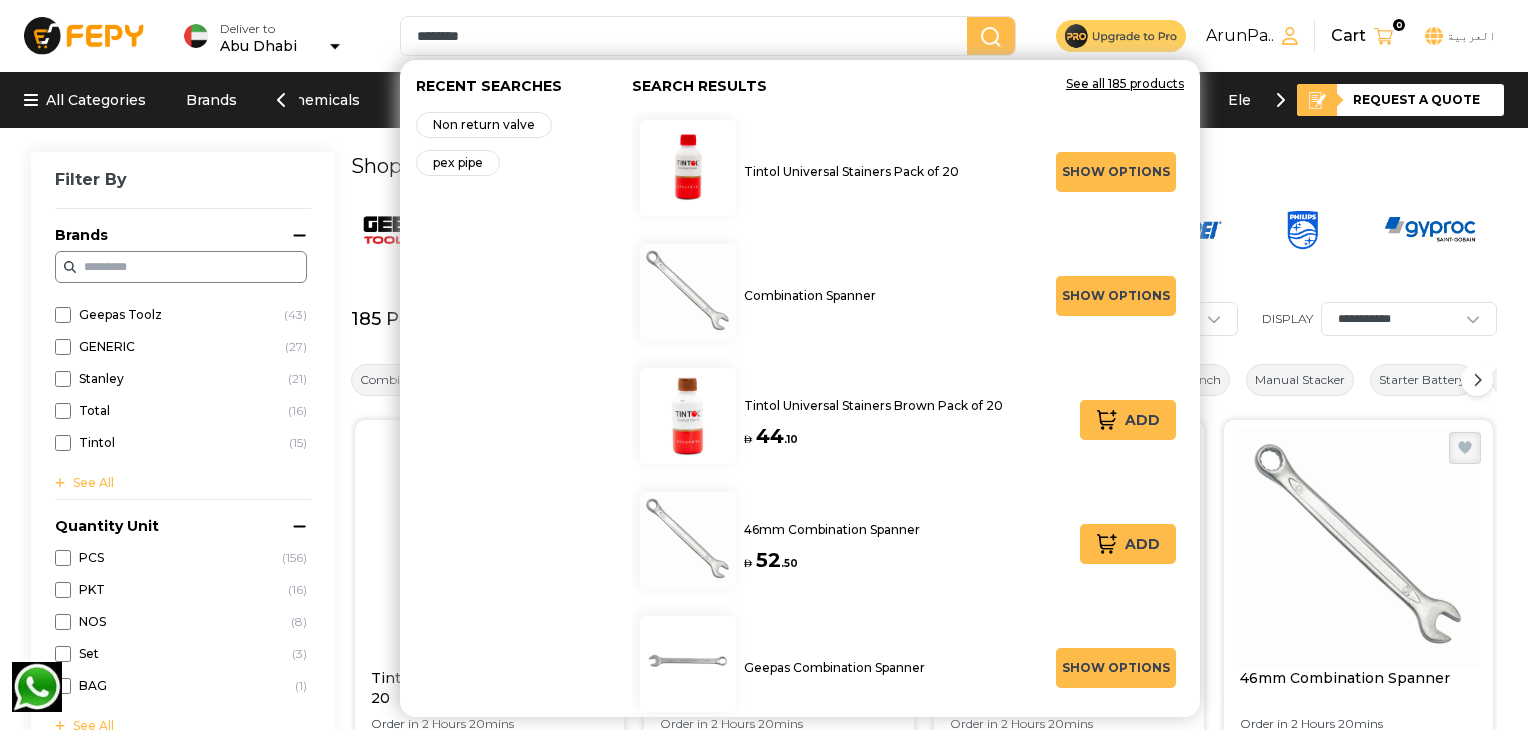 click on "Filter By" at bounding box center (183, 188) 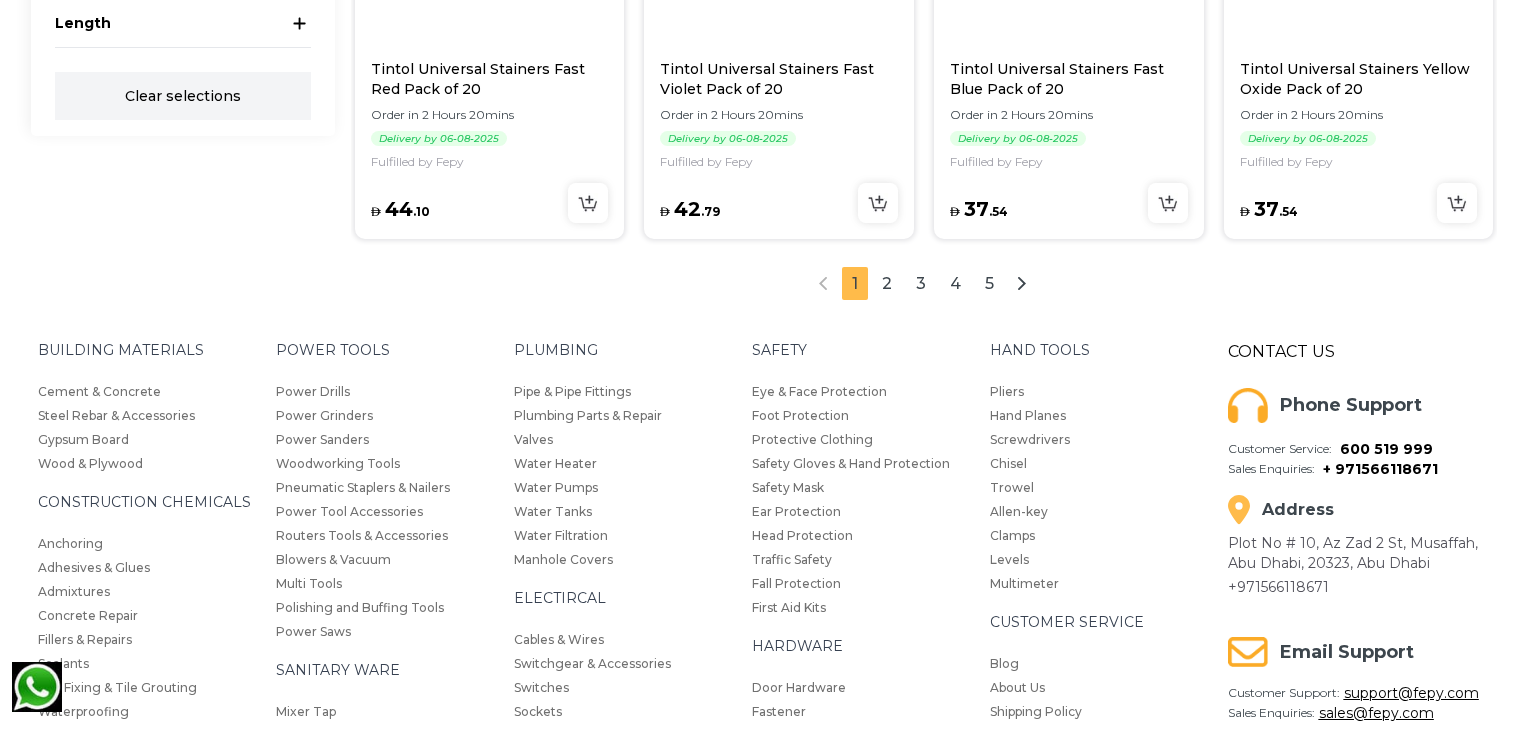 scroll, scrollTop: 0, scrollLeft: 0, axis: both 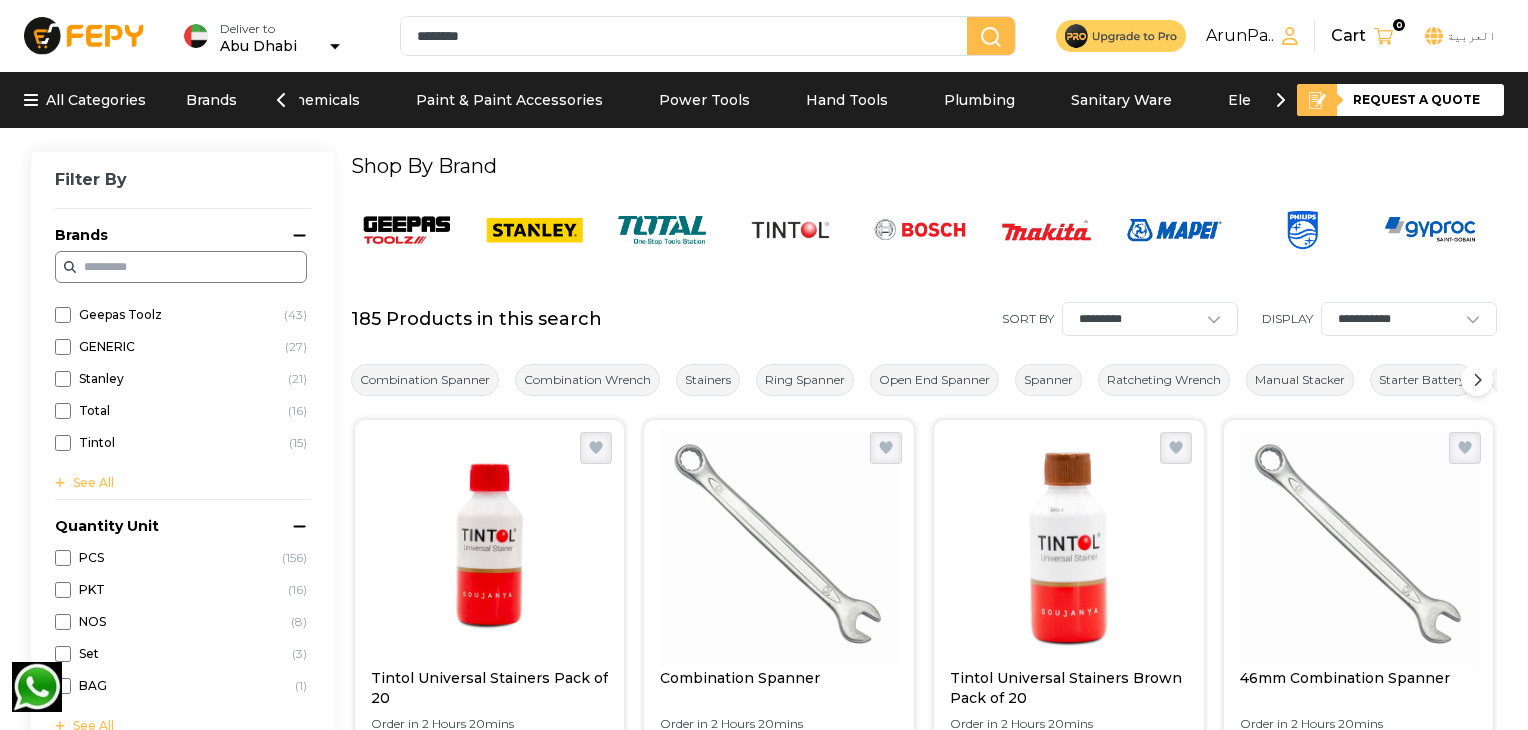 drag, startPoint x: 508, startPoint y: 31, endPoint x: 397, endPoint y: 39, distance: 111.28792 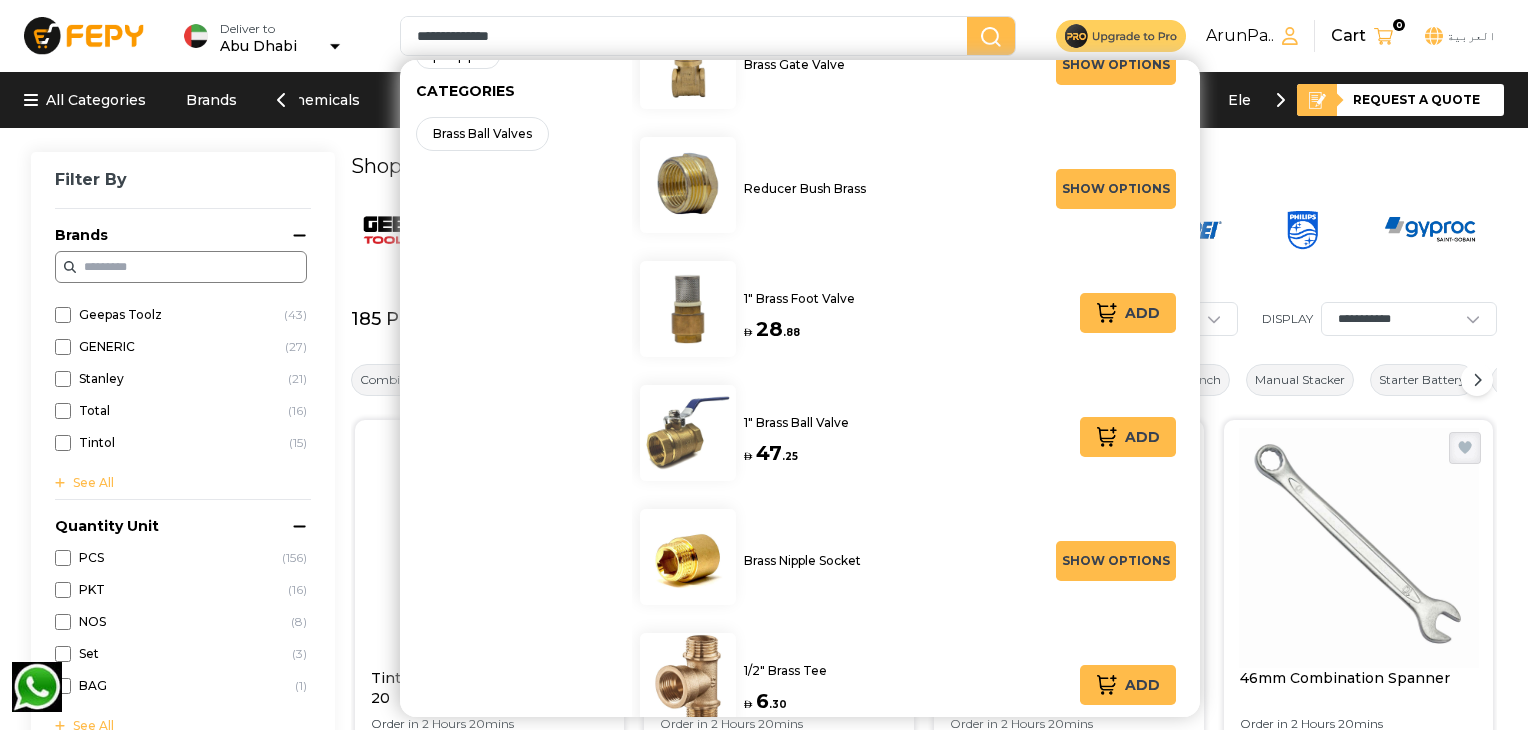 scroll, scrollTop: 0, scrollLeft: 0, axis: both 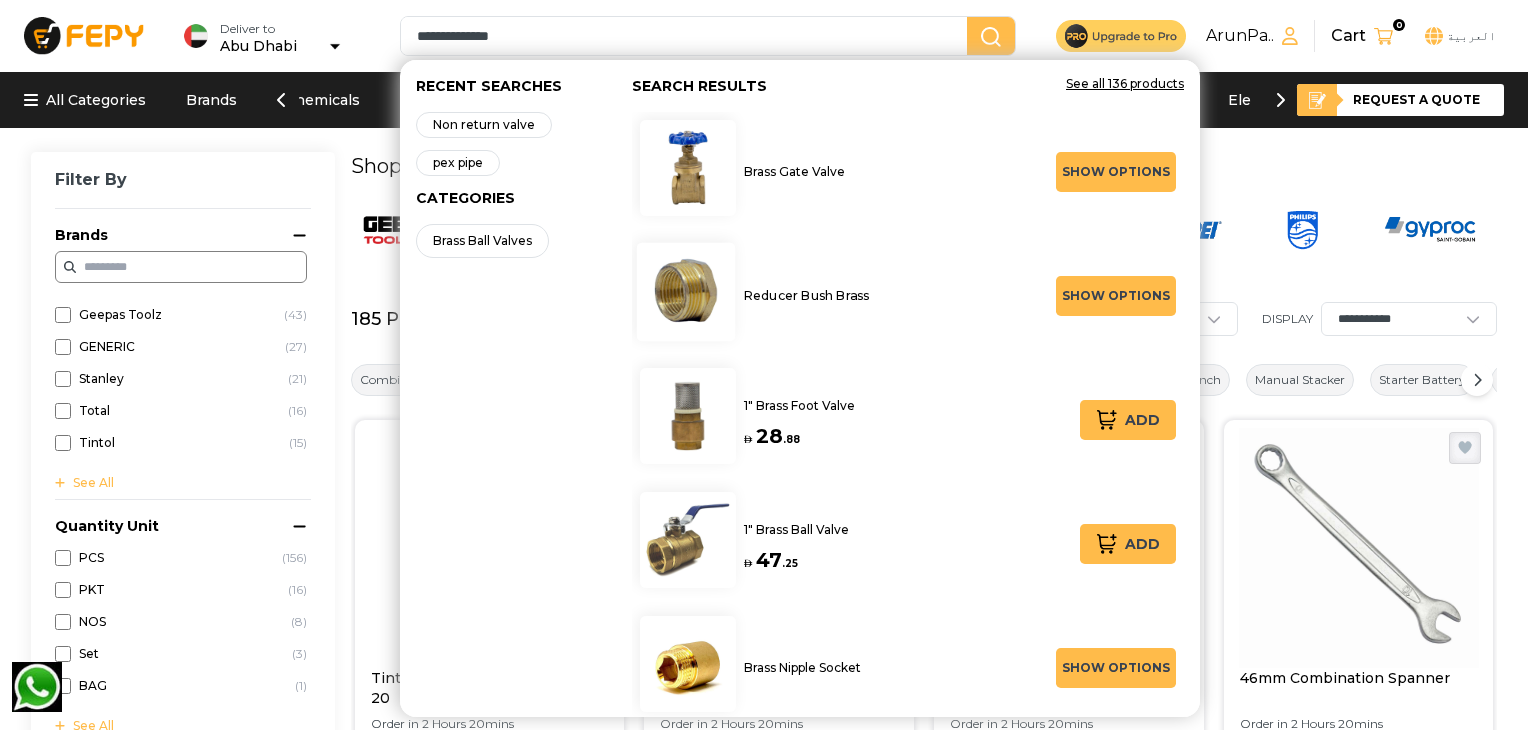 type on "**********" 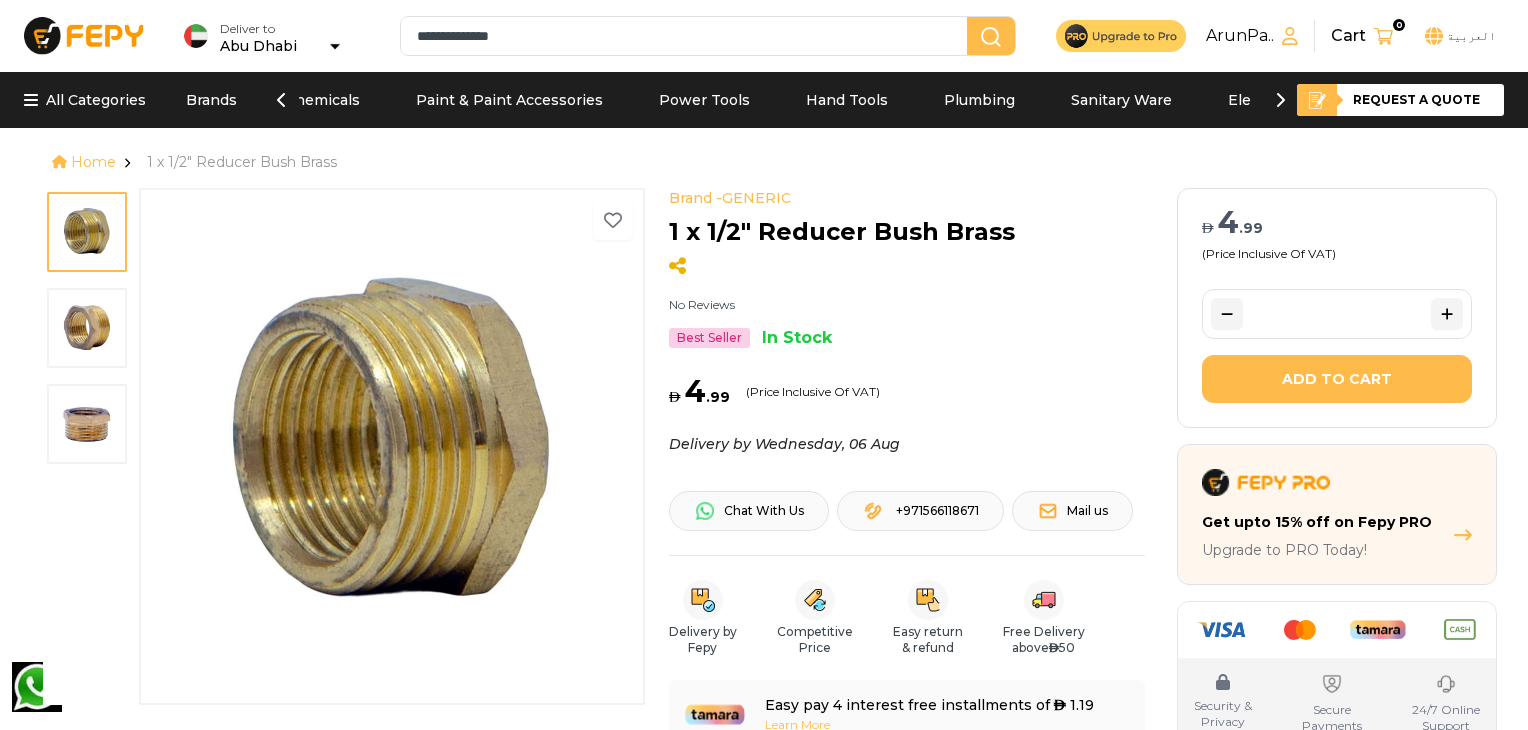 drag, startPoint x: 535, startPoint y: 39, endPoint x: 418, endPoint y: 48, distance: 117.34564 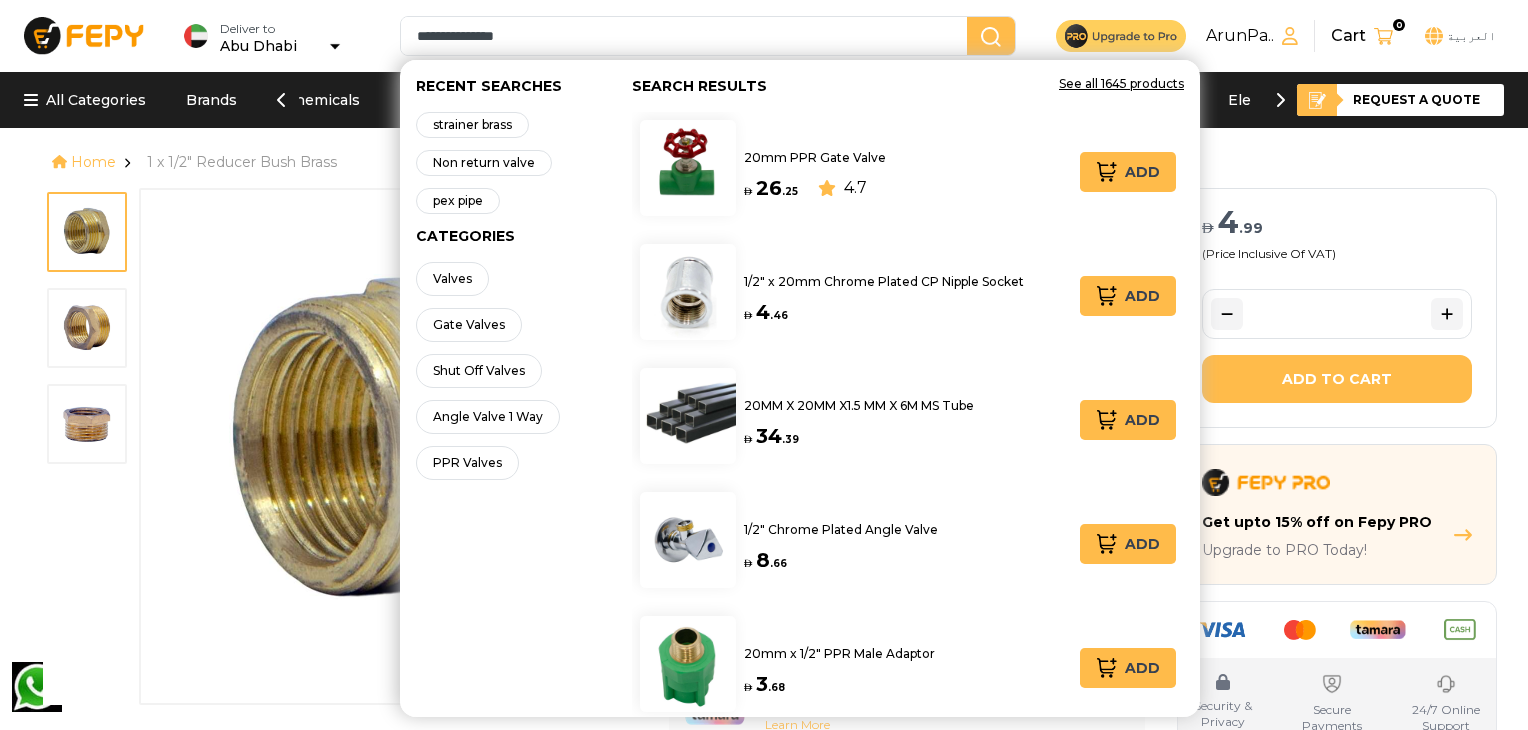 type on "**********" 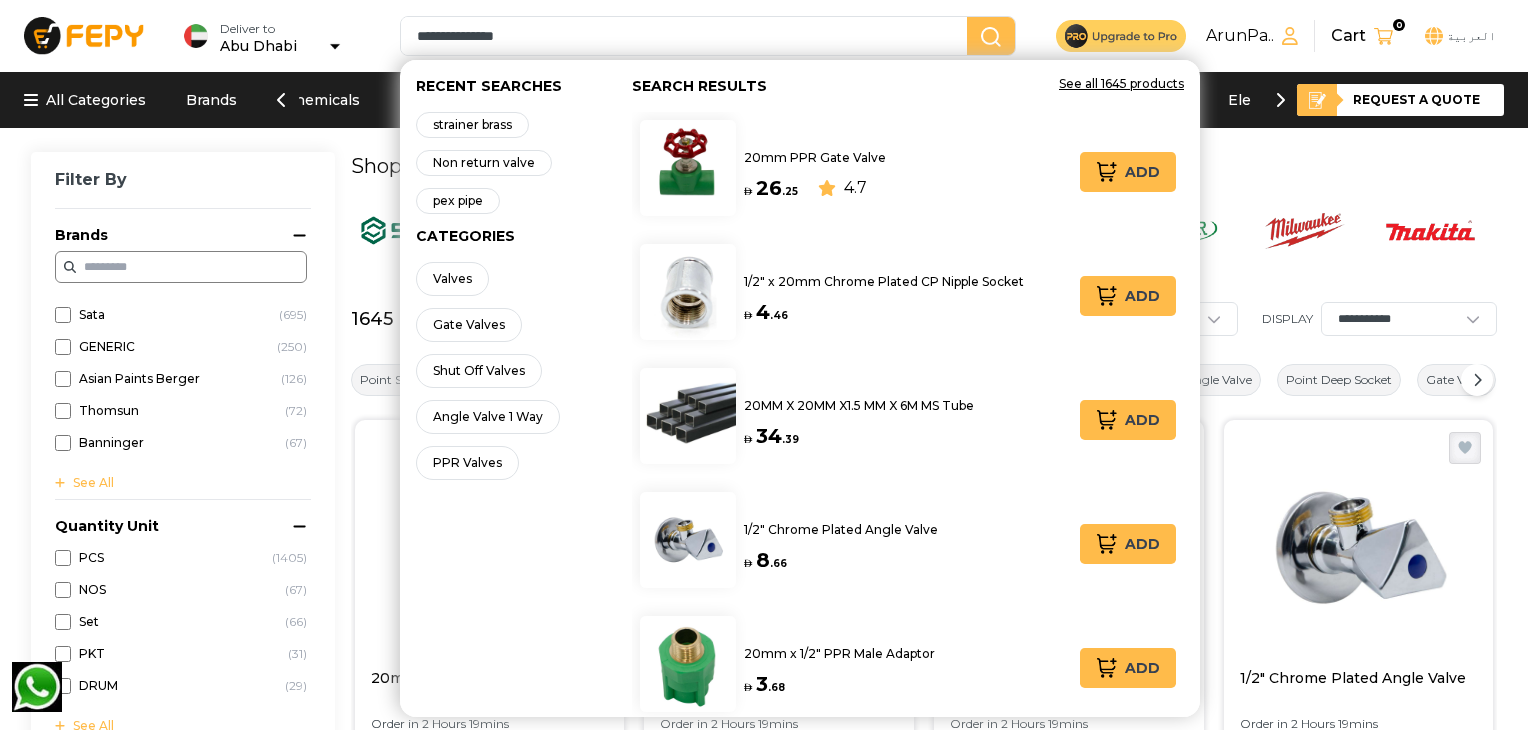 click on "Shop By Brand" at bounding box center [924, 166] 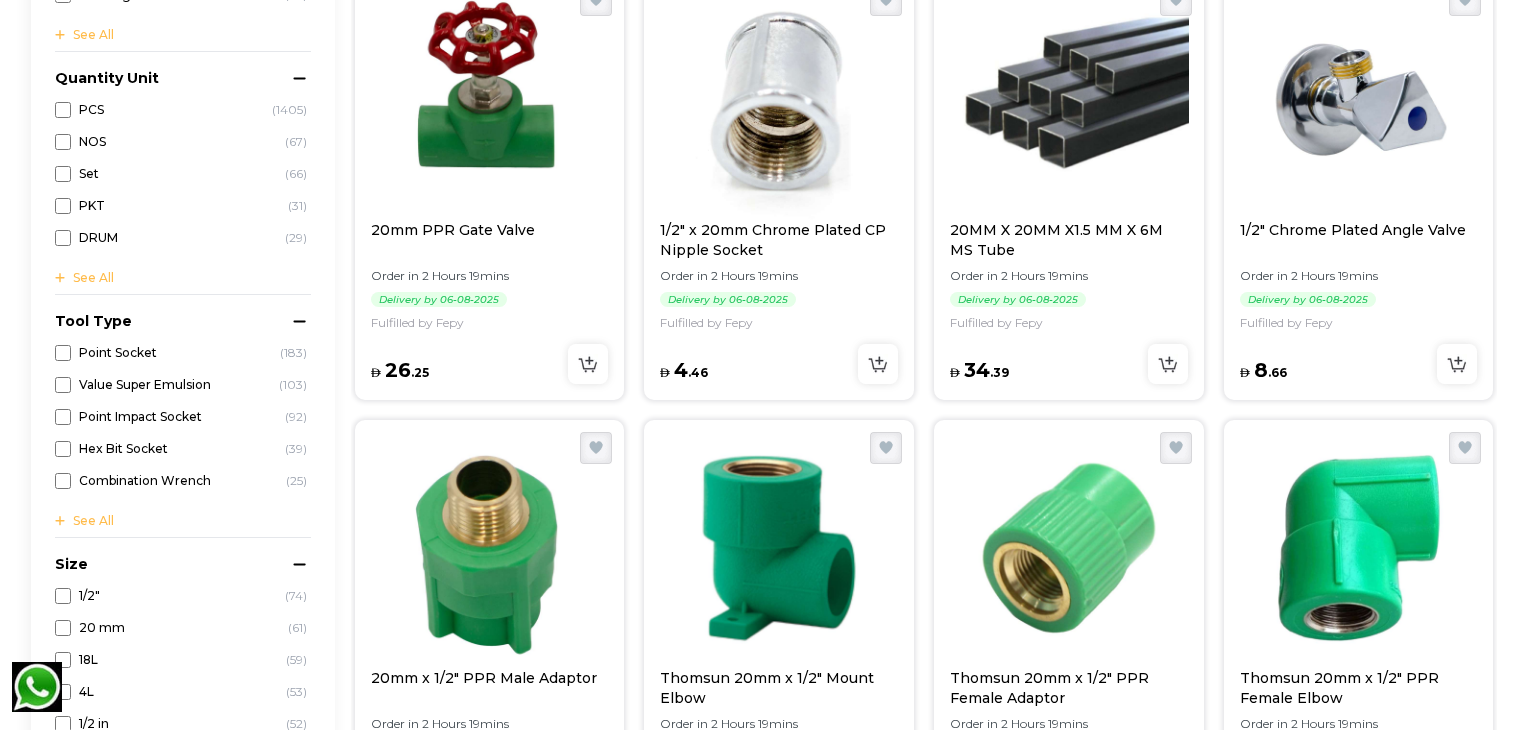 scroll, scrollTop: 0, scrollLeft: 0, axis: both 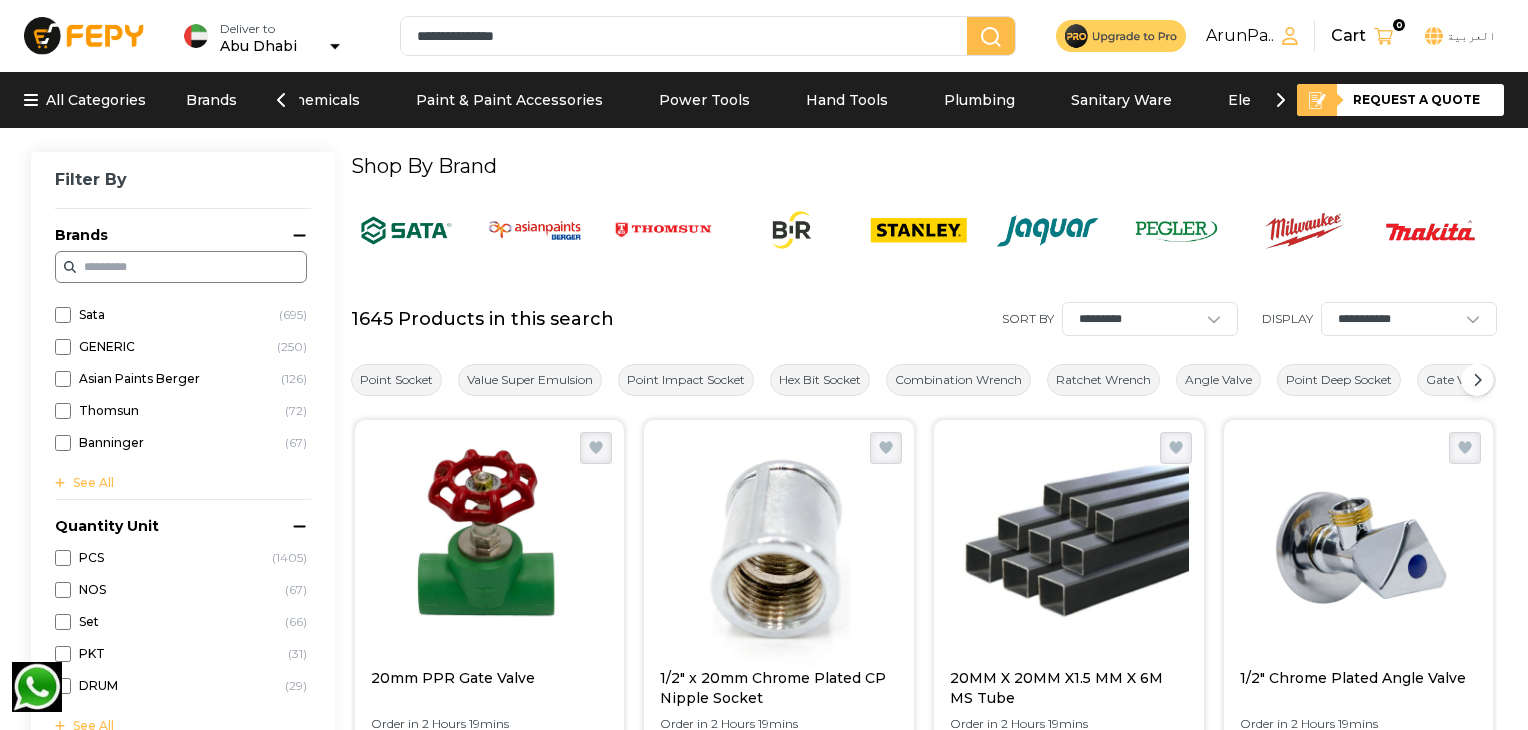 drag, startPoint x: 548, startPoint y: 36, endPoint x: 417, endPoint y: 20, distance: 131.97348 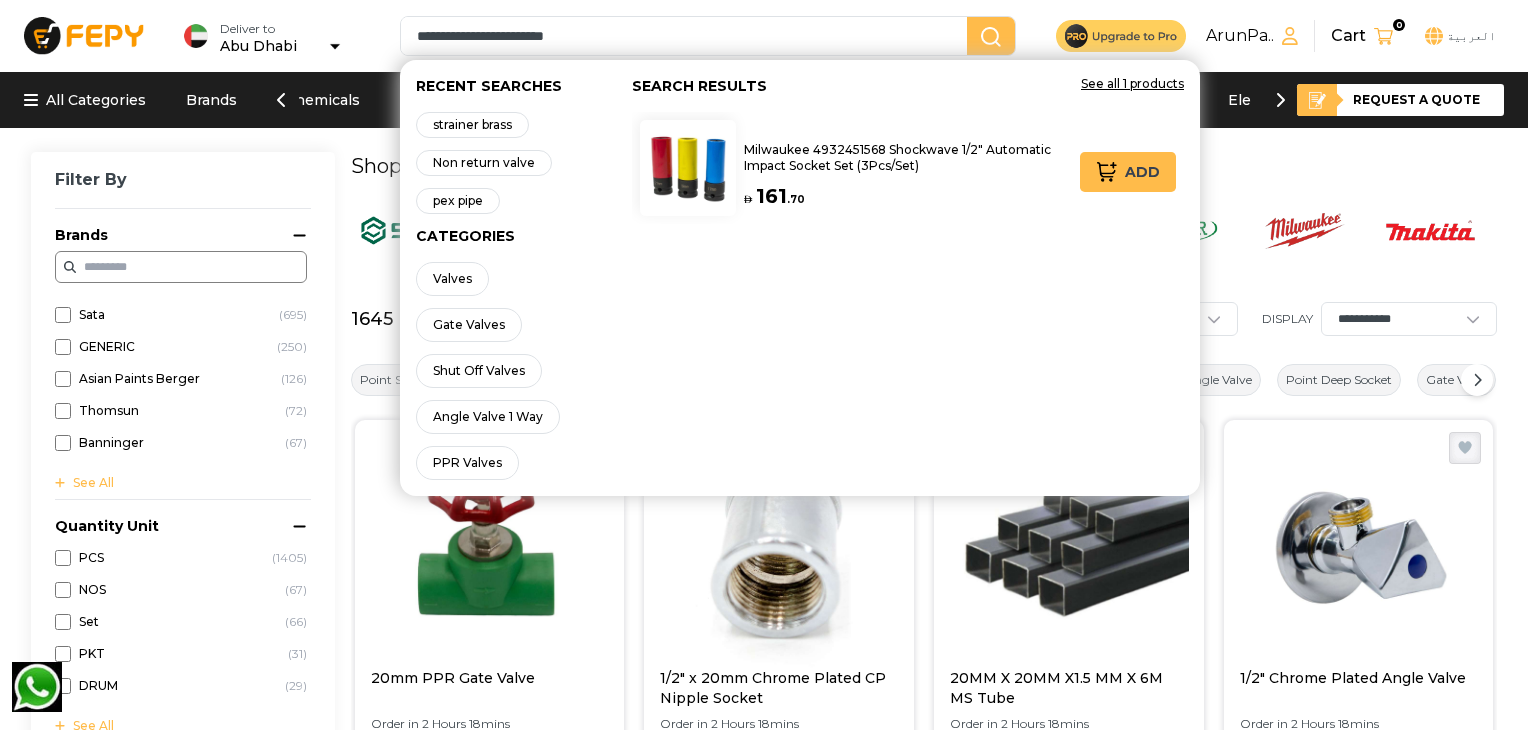 type on "**********" 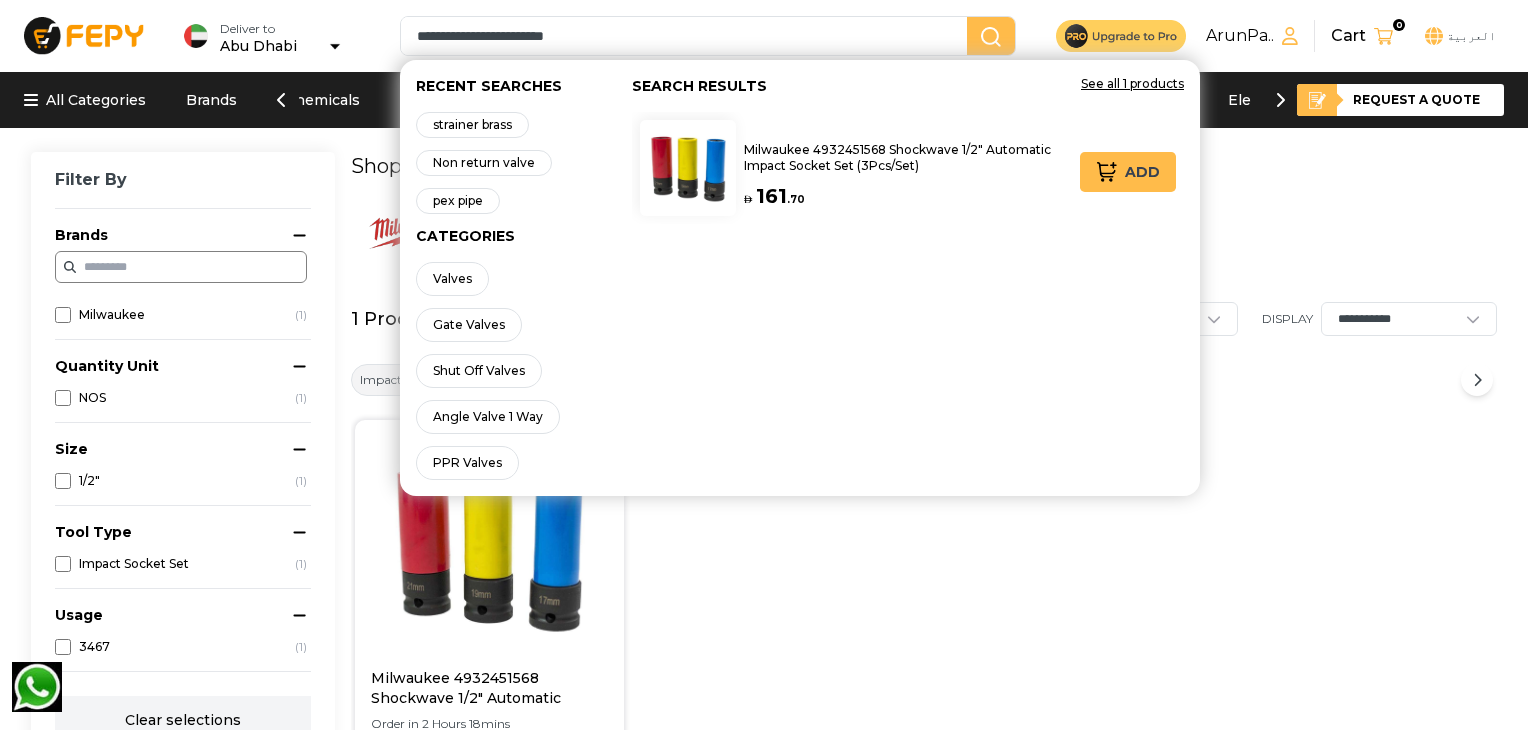 click on "Milwaukee 4932451568 Shockwave 1/2" Automatic Impact Socket Set (3Pcs/Set) Order in   2 Hours   18  mins     Delivery by   06-08-2025   Free Delivery Fulfilled by Fepy AED 161 . 70" at bounding box center (924, 634) 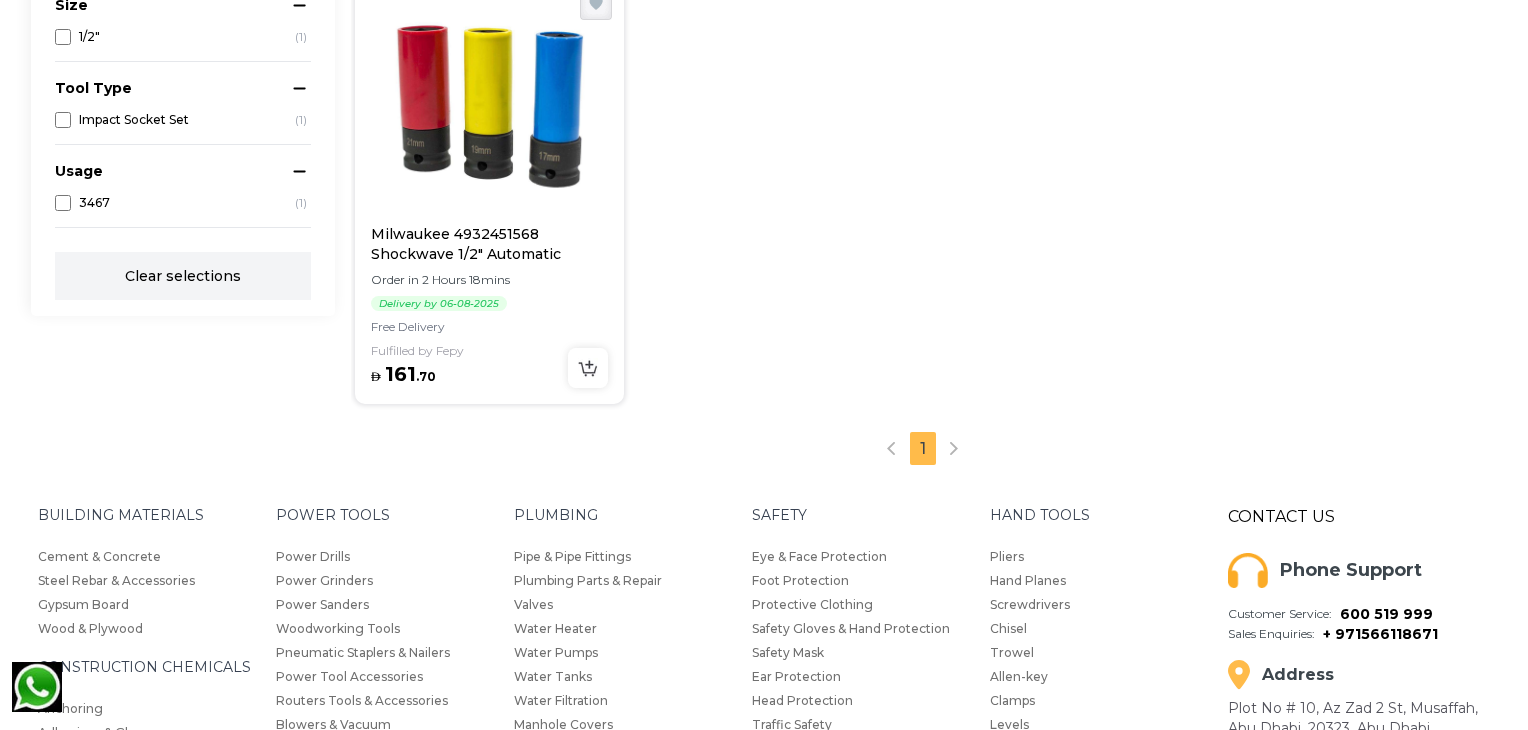 scroll, scrollTop: 441, scrollLeft: 0, axis: vertical 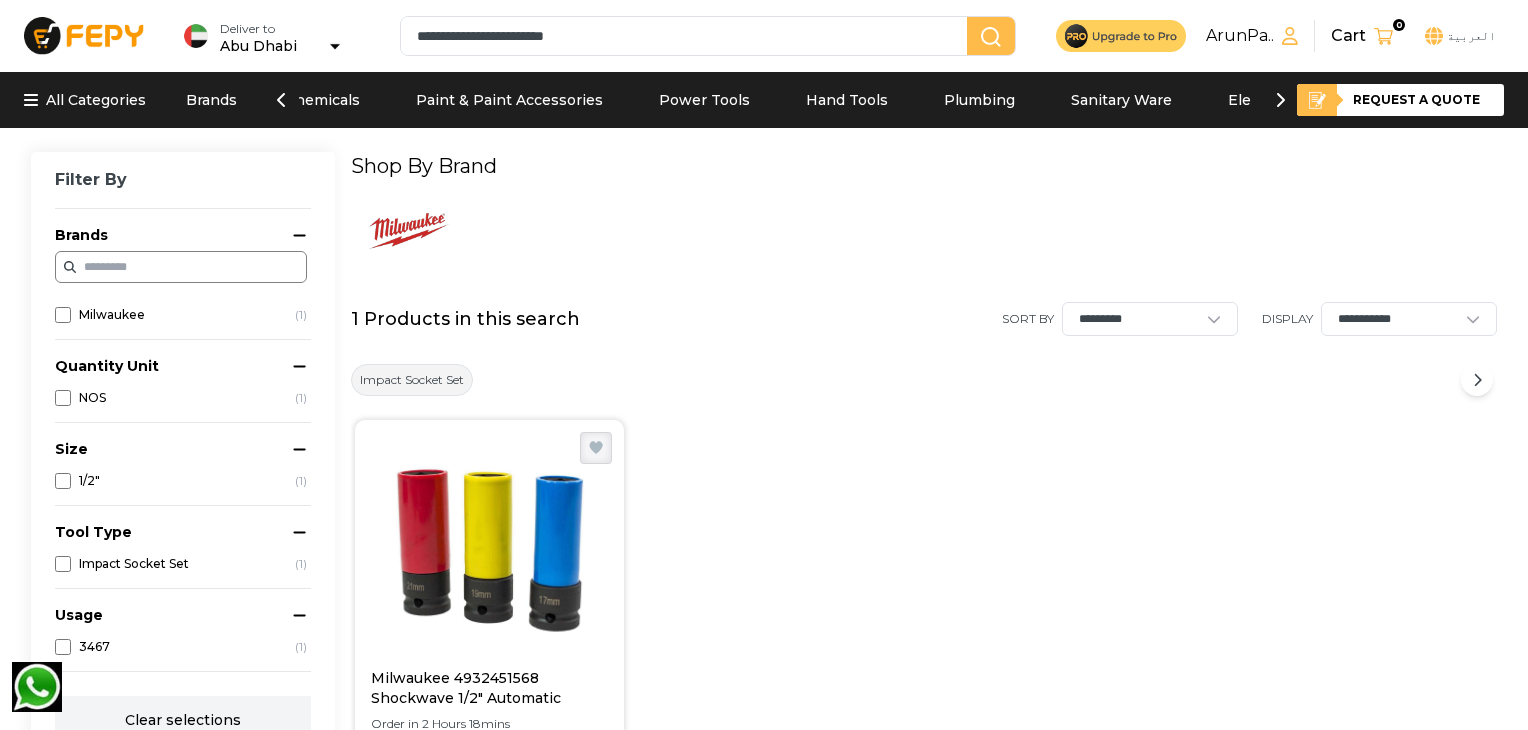 drag, startPoint x: 604, startPoint y: 35, endPoint x: 388, endPoint y: 74, distance: 219.4926 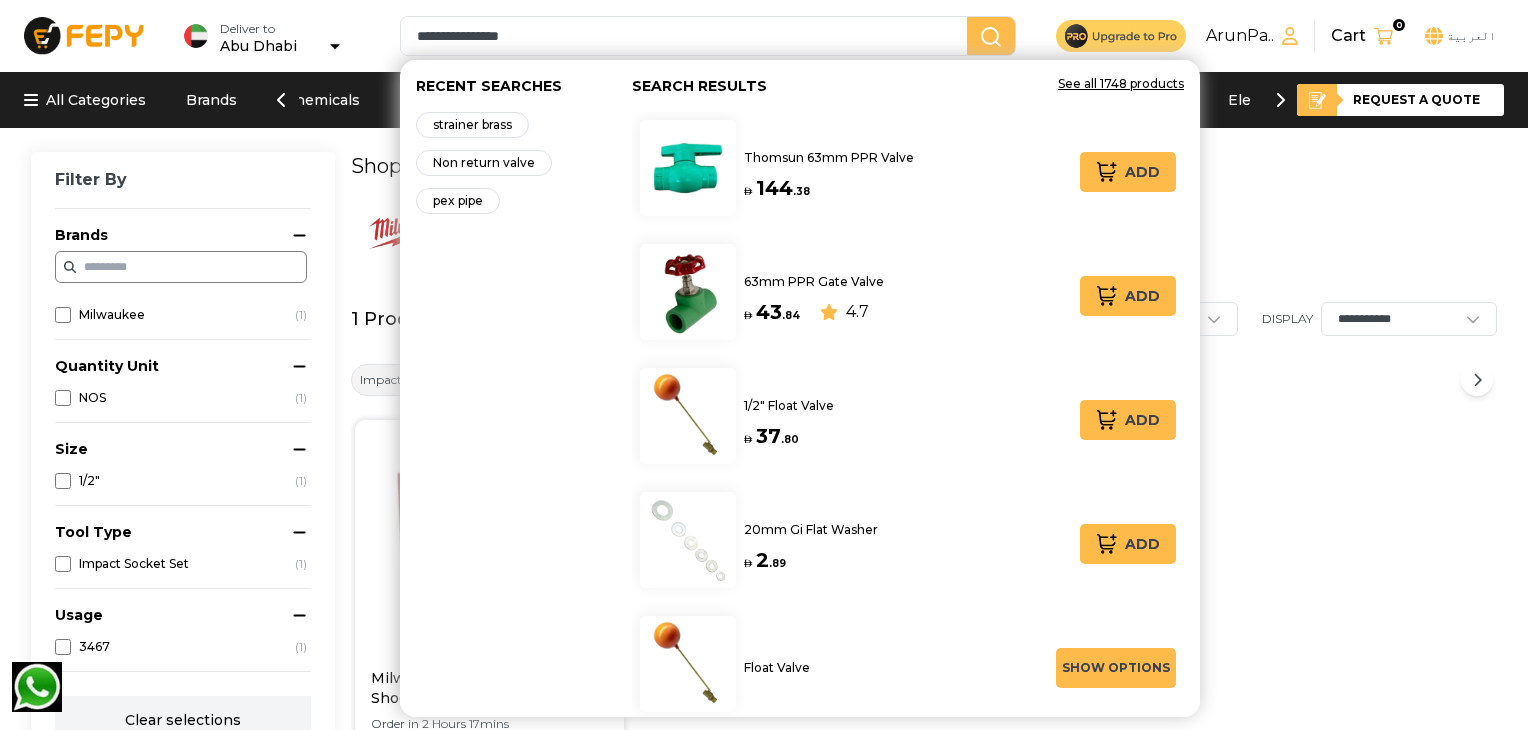 type on "**********" 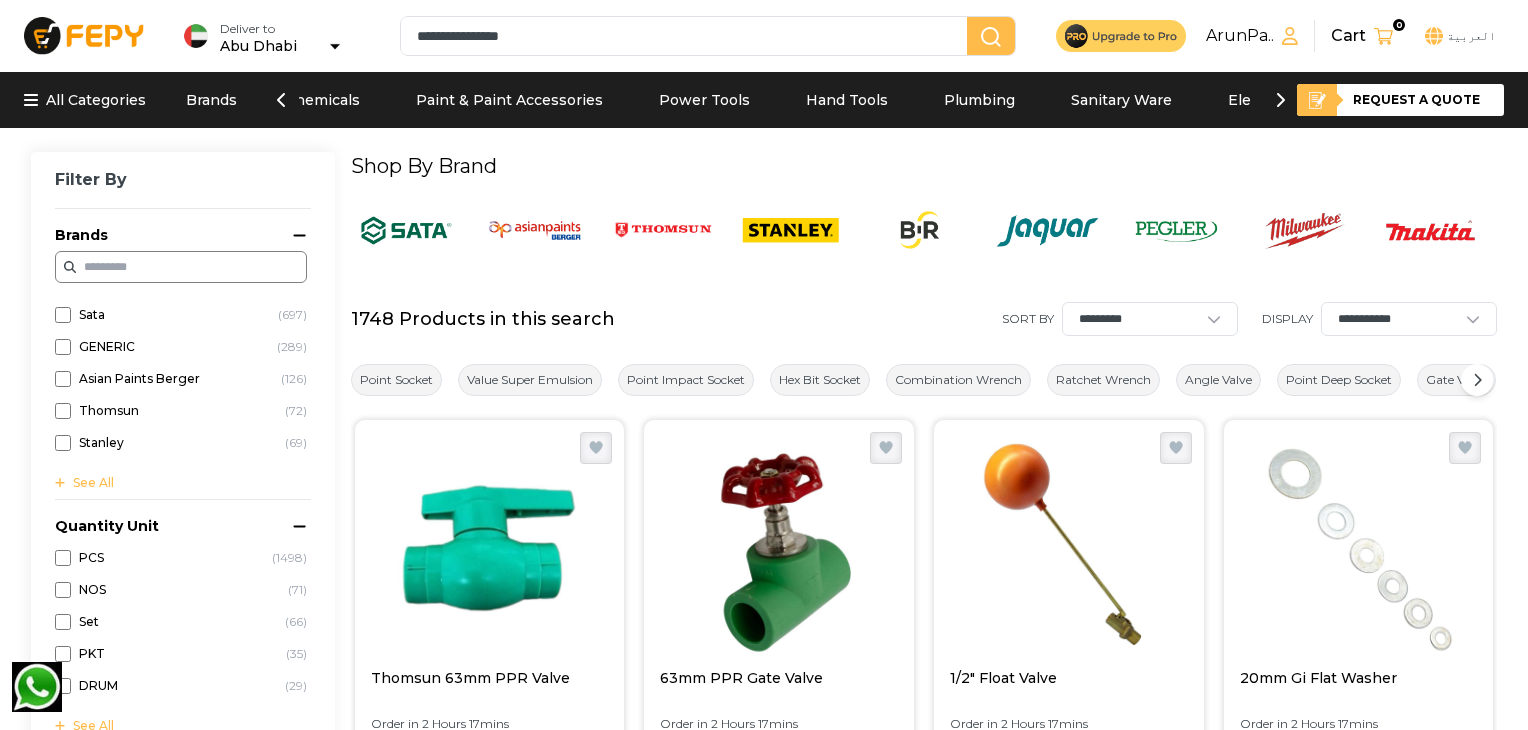click on "Shop By Brand" at bounding box center (924, 166) 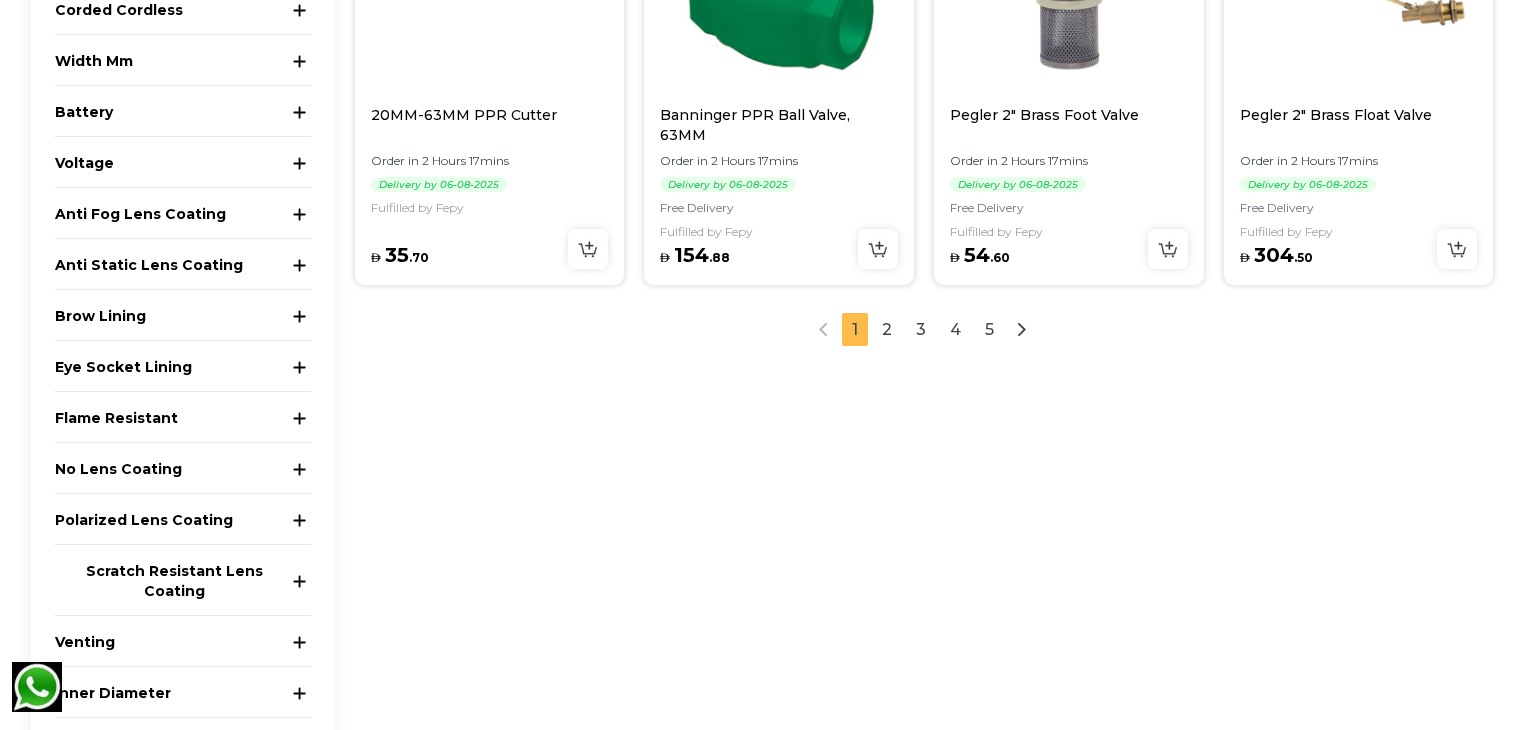 scroll, scrollTop: 2286, scrollLeft: 0, axis: vertical 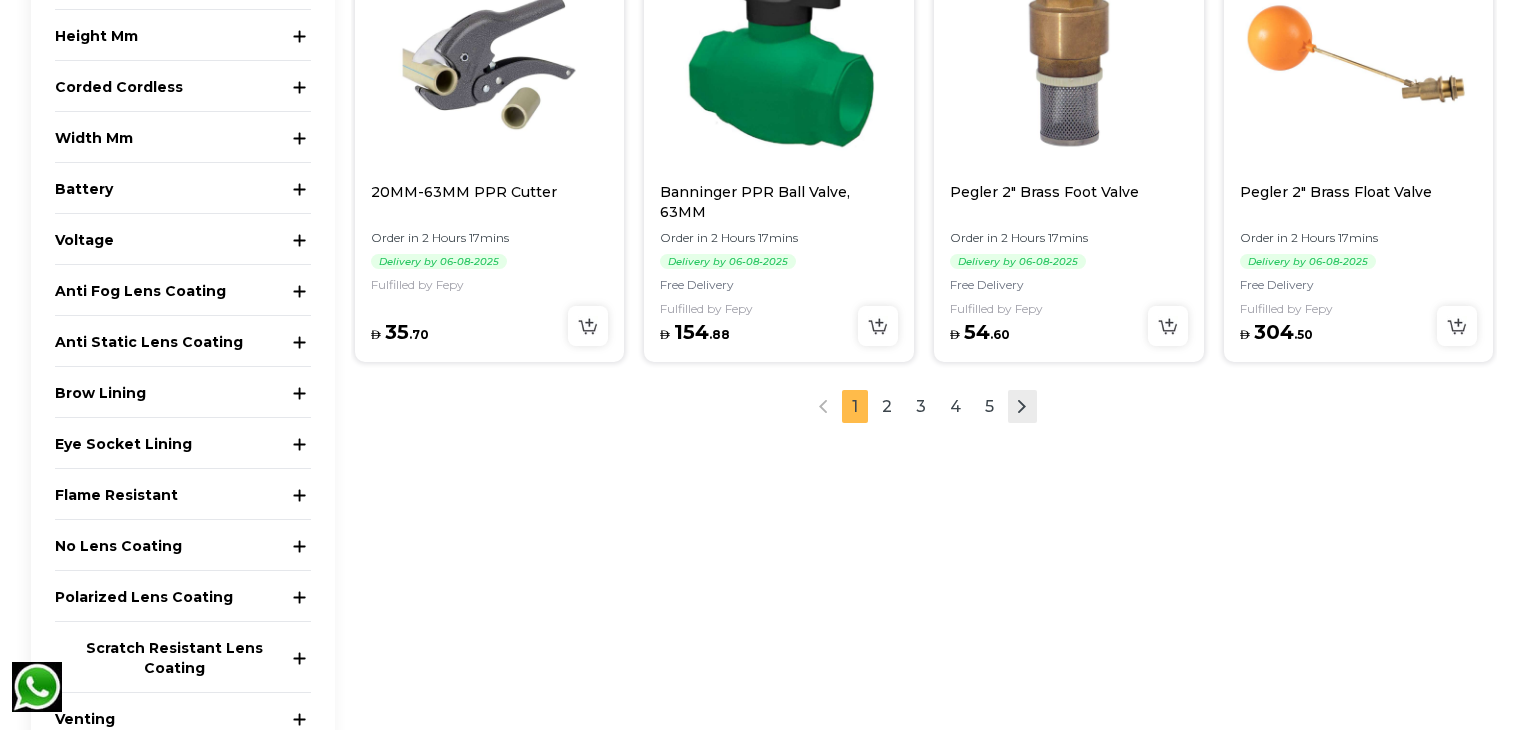 click 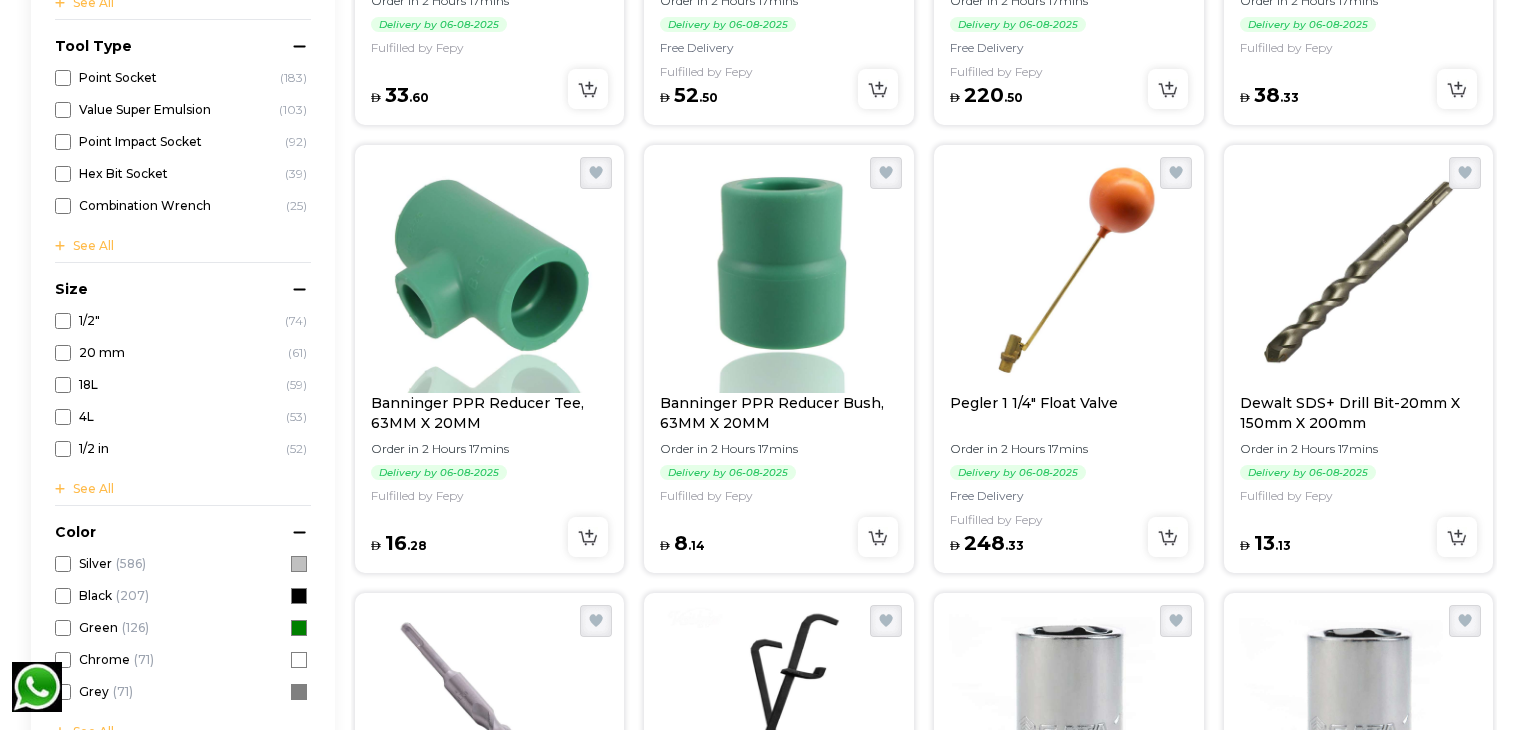 scroll, scrollTop: 152, scrollLeft: 0, axis: vertical 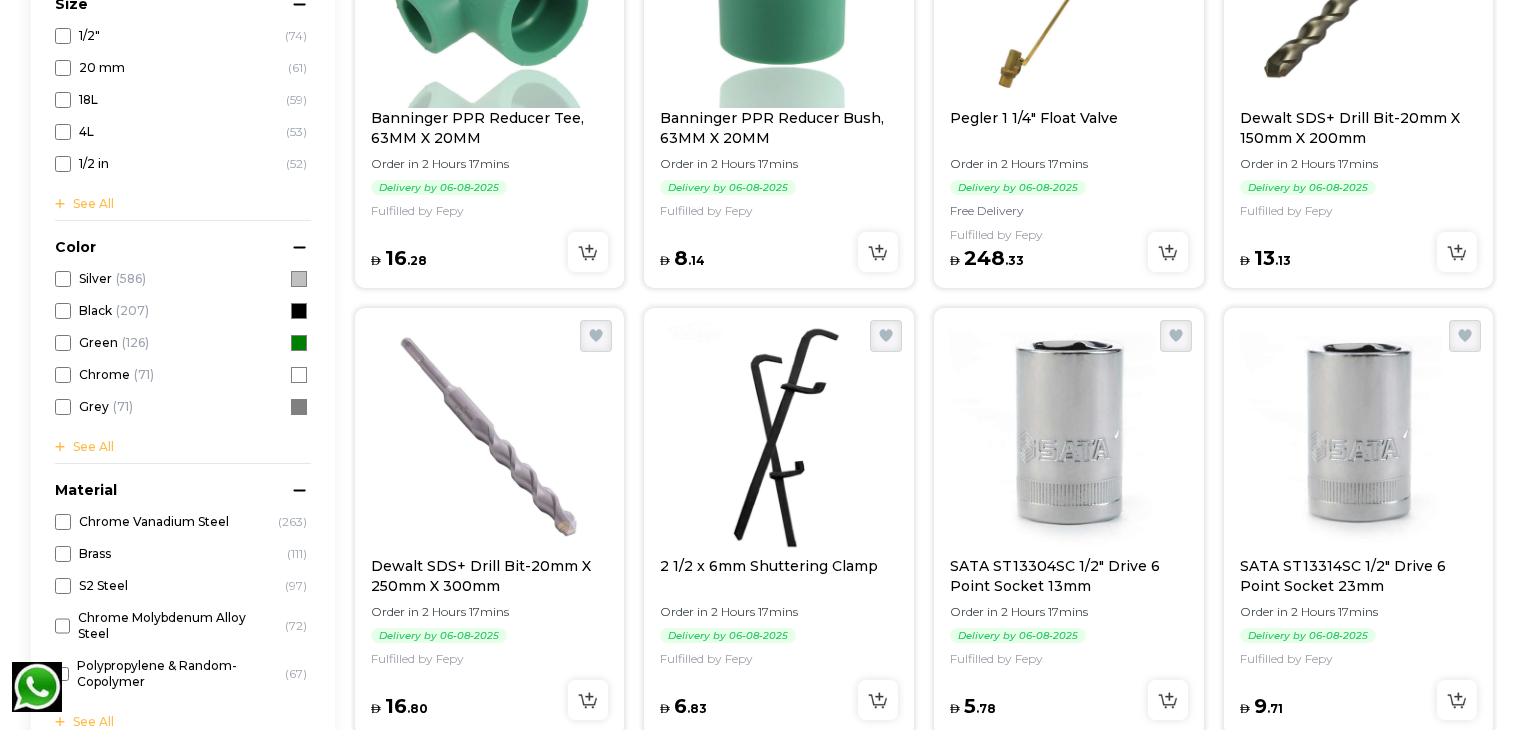 click at bounding box center (1069, -12) 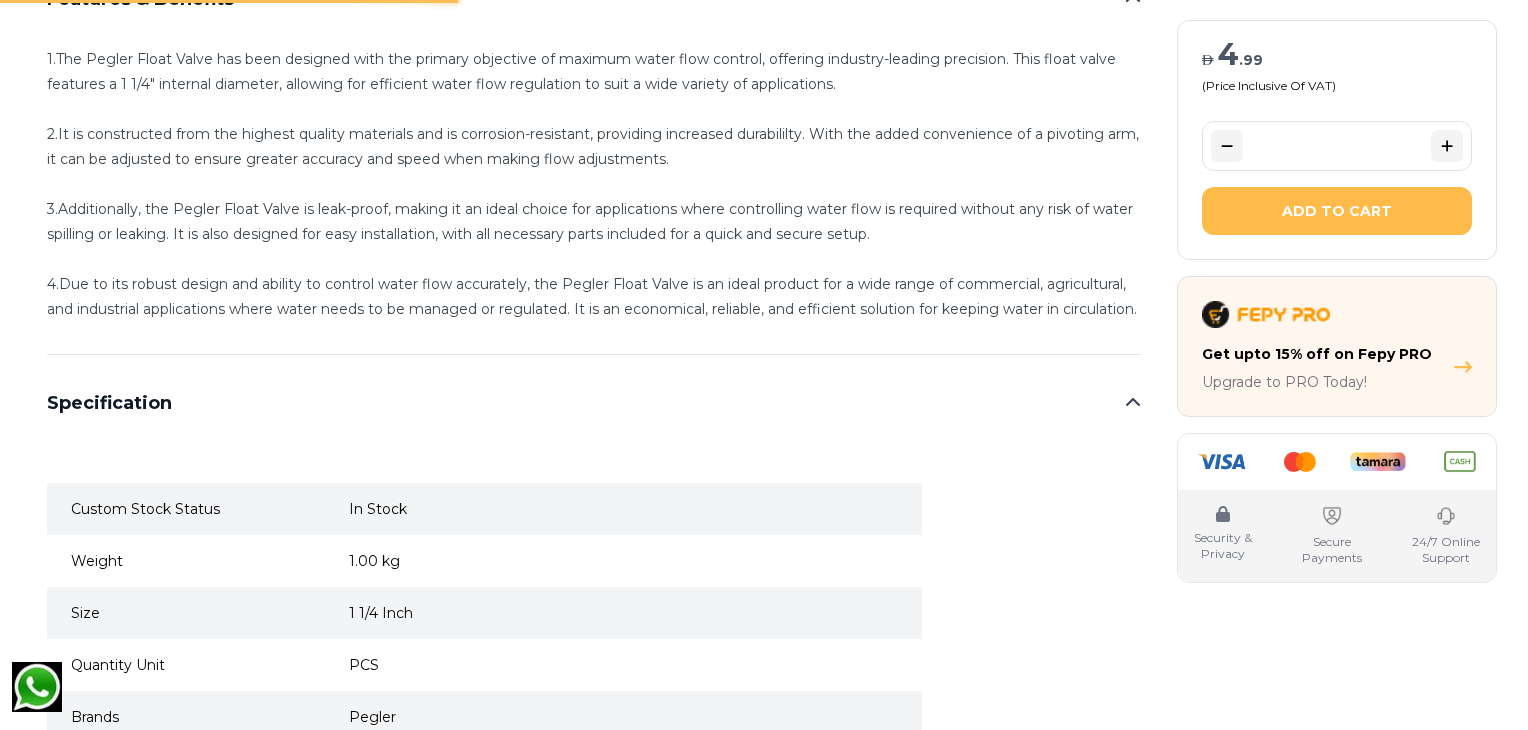 scroll, scrollTop: 0, scrollLeft: 0, axis: both 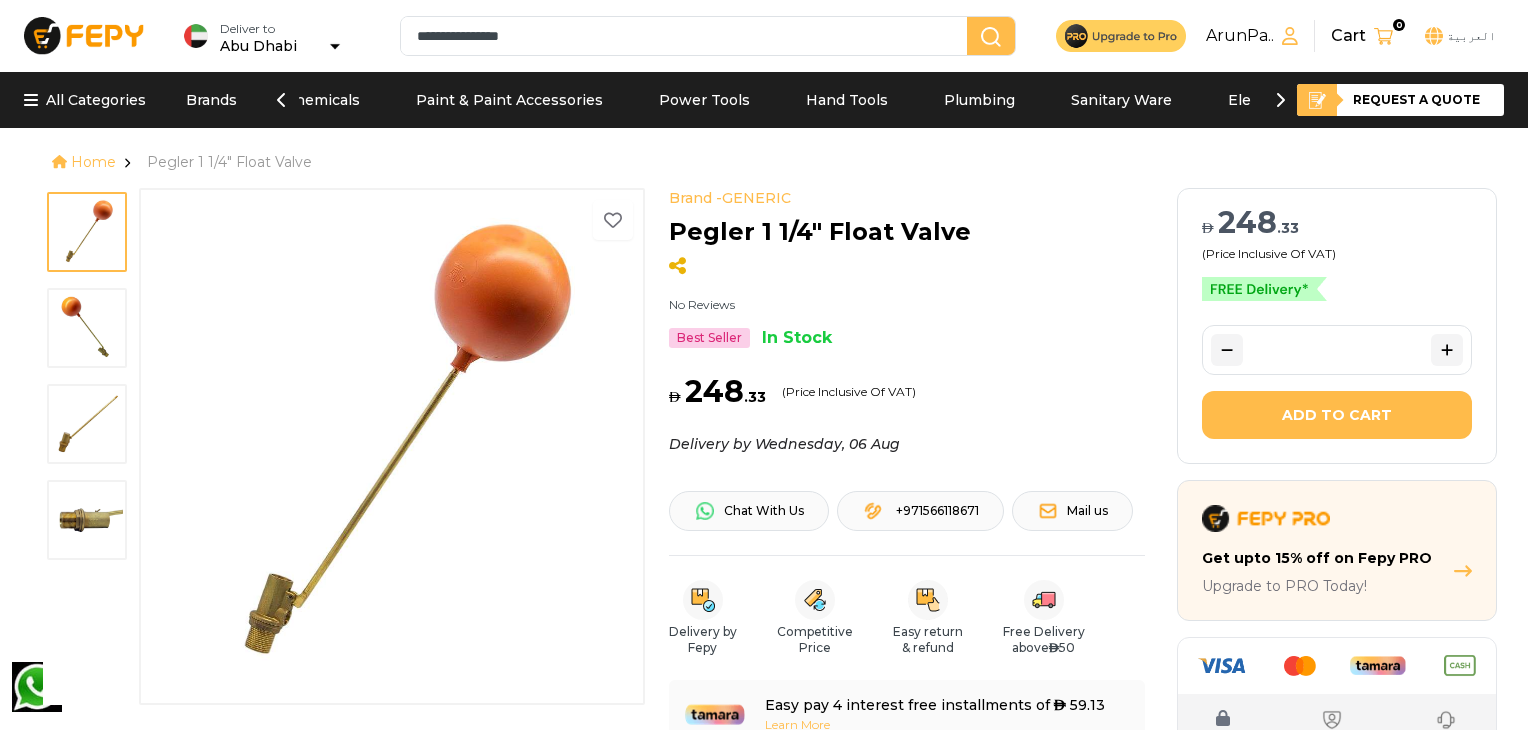 drag, startPoint x: 551, startPoint y: 33, endPoint x: 385, endPoint y: 28, distance: 166.07529 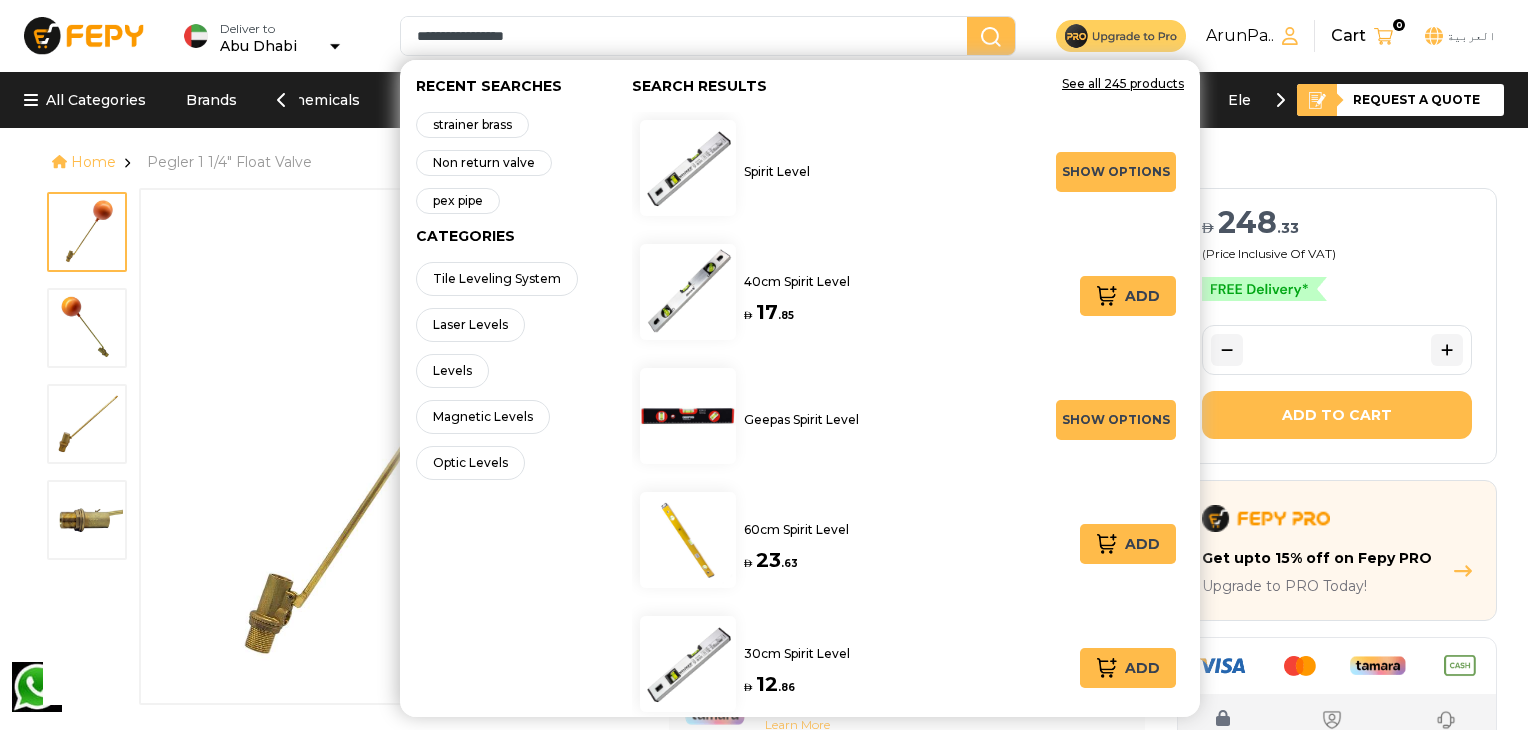 type on "**********" 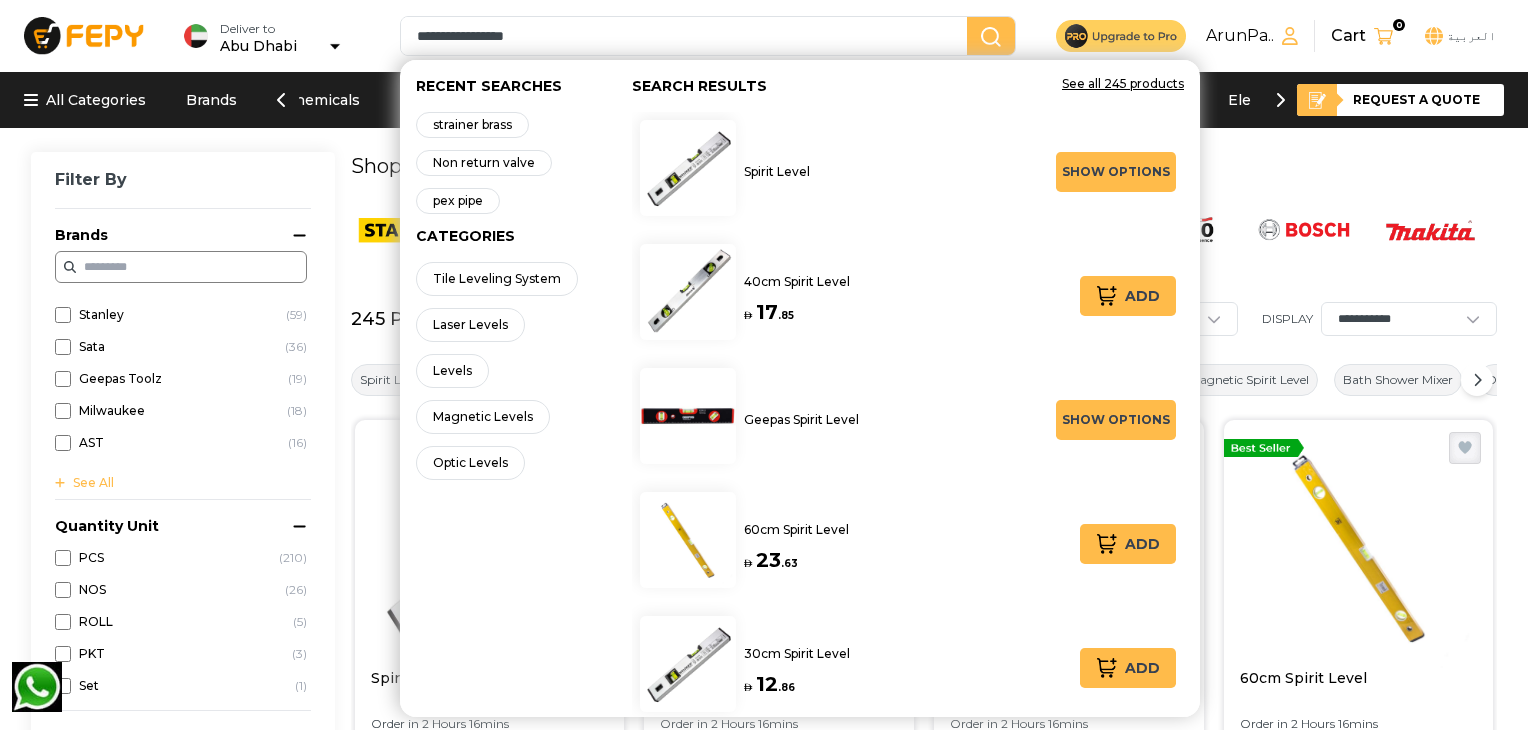 click on "Shop By Brand" at bounding box center (924, 207) 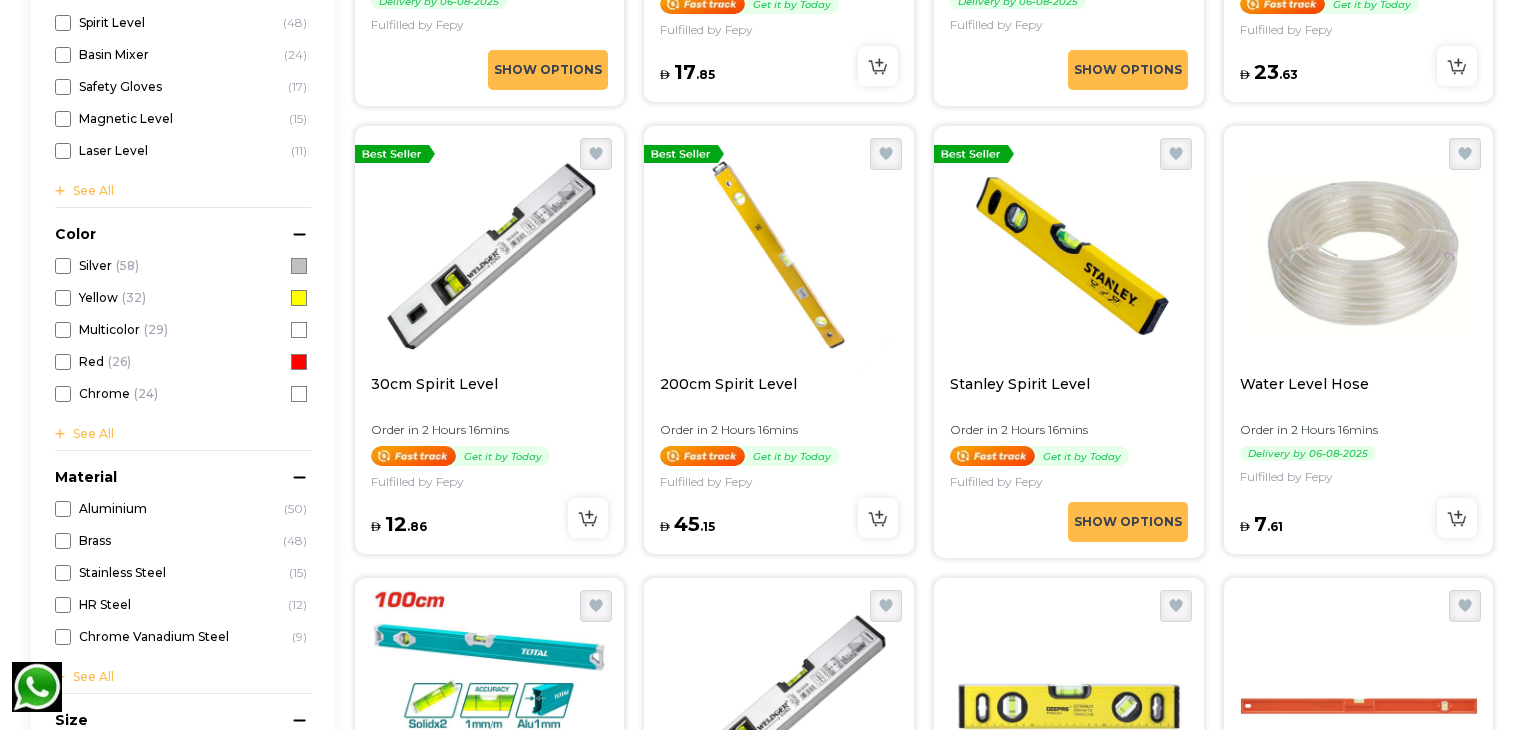 scroll, scrollTop: 658, scrollLeft: 0, axis: vertical 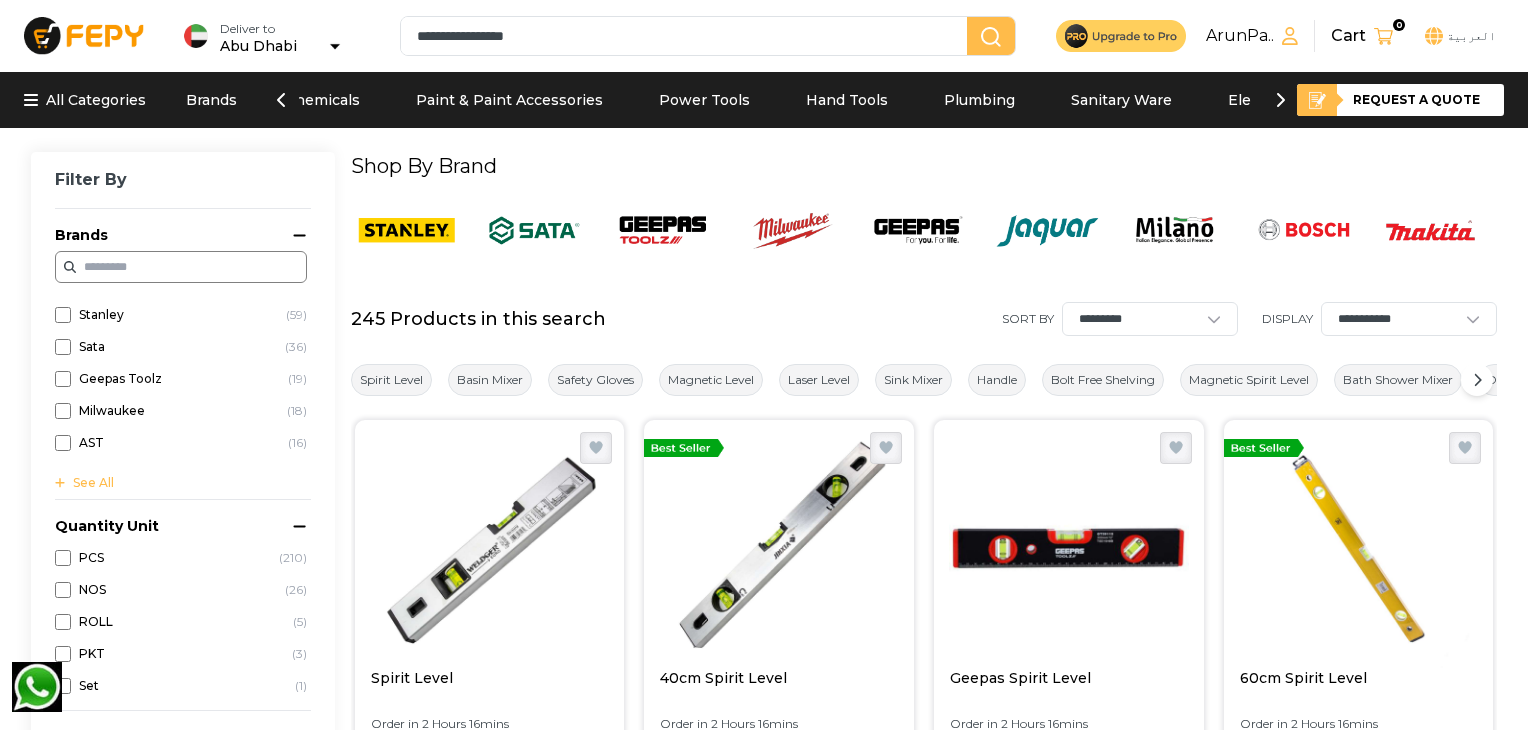 drag, startPoint x: 558, startPoint y: 41, endPoint x: 402, endPoint y: 43, distance: 156.01282 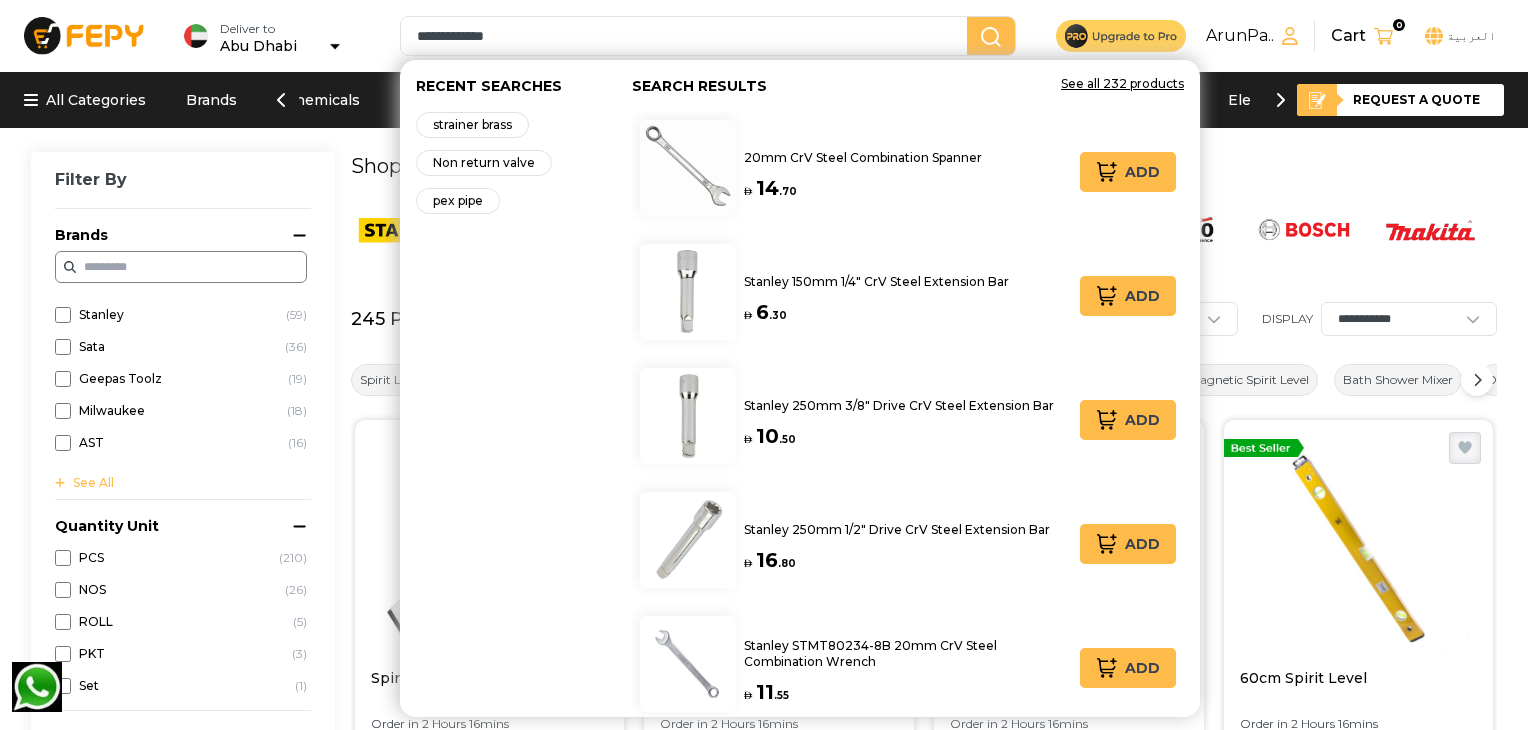 drag, startPoint x: 554, startPoint y: 33, endPoint x: 518, endPoint y: 36, distance: 36.124783 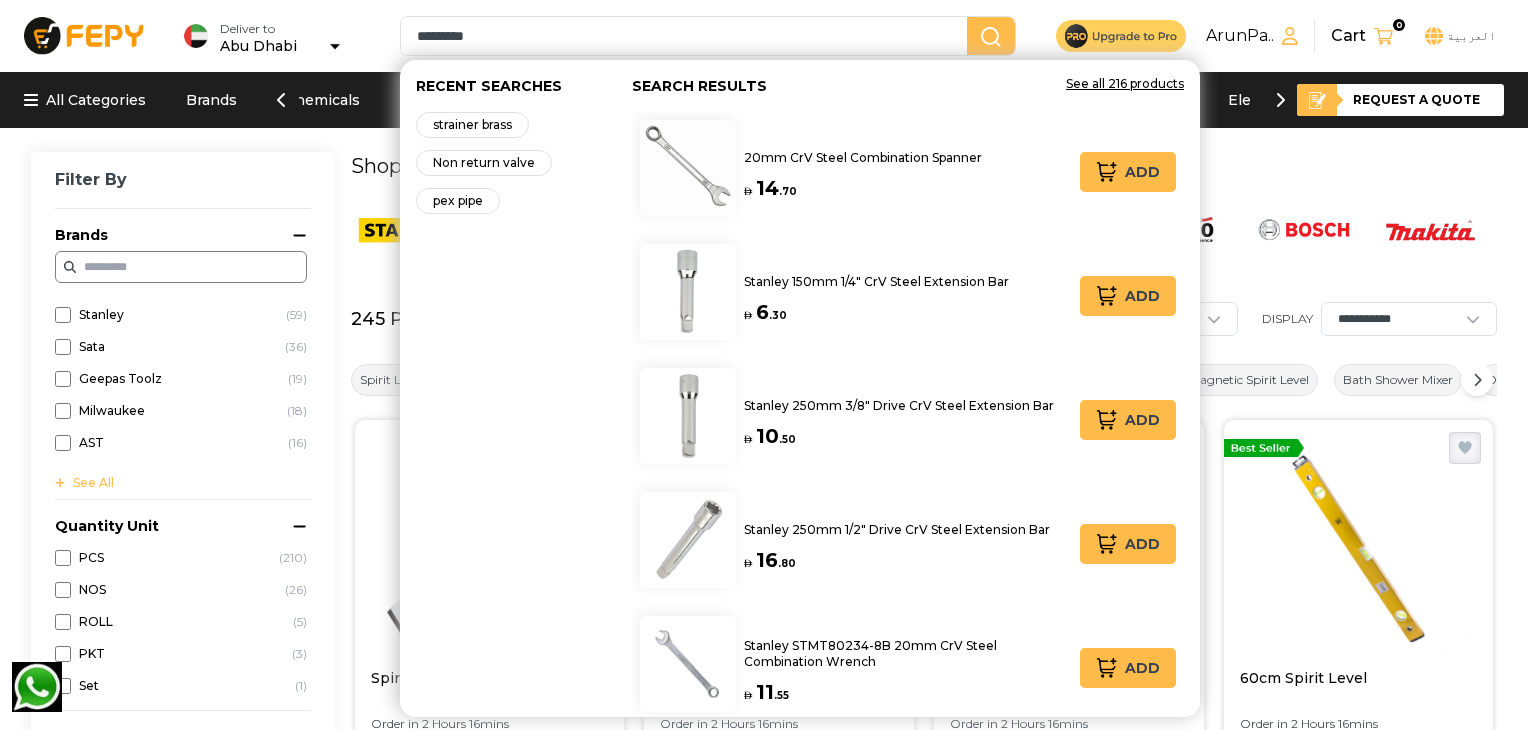 click on "********" at bounding box center [688, 36] 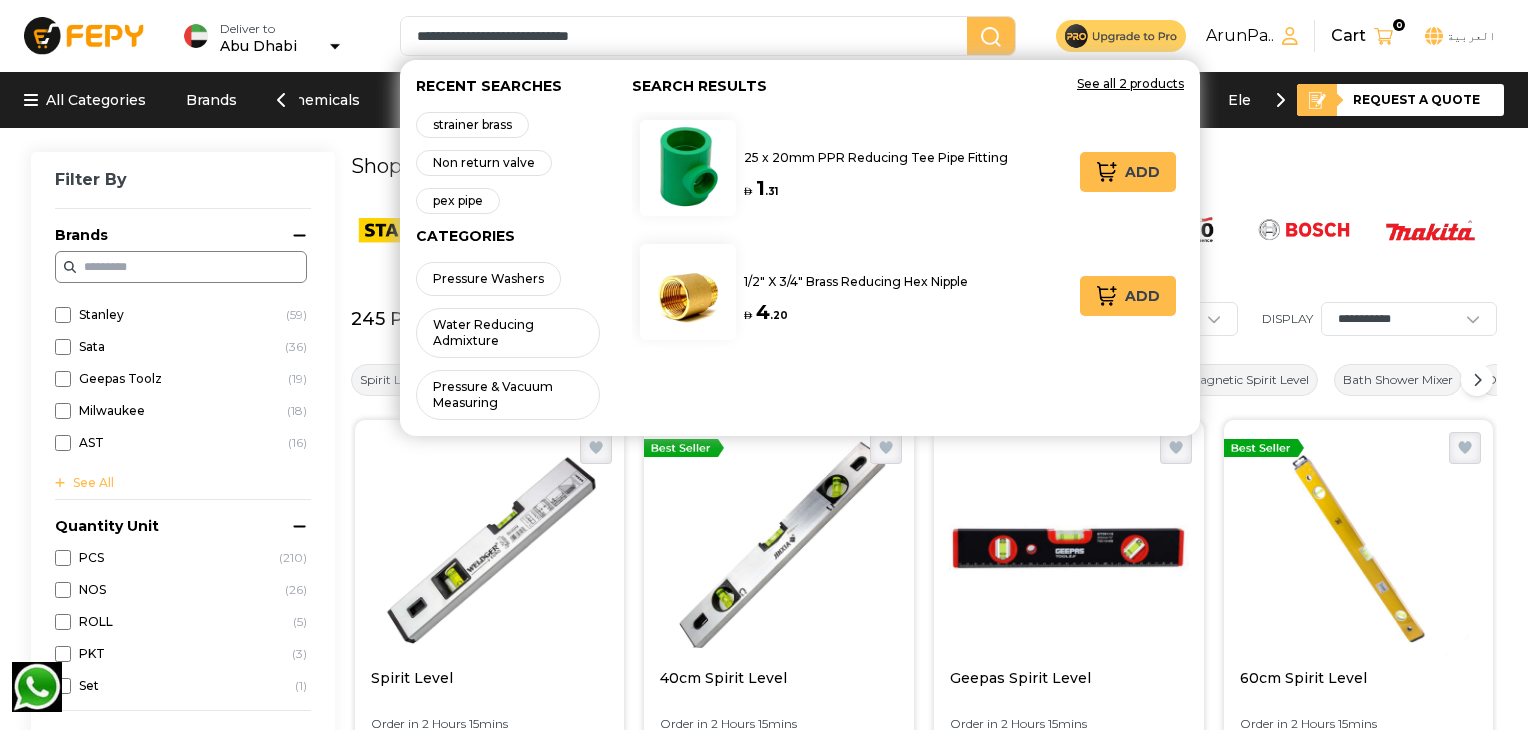 type on "**********" 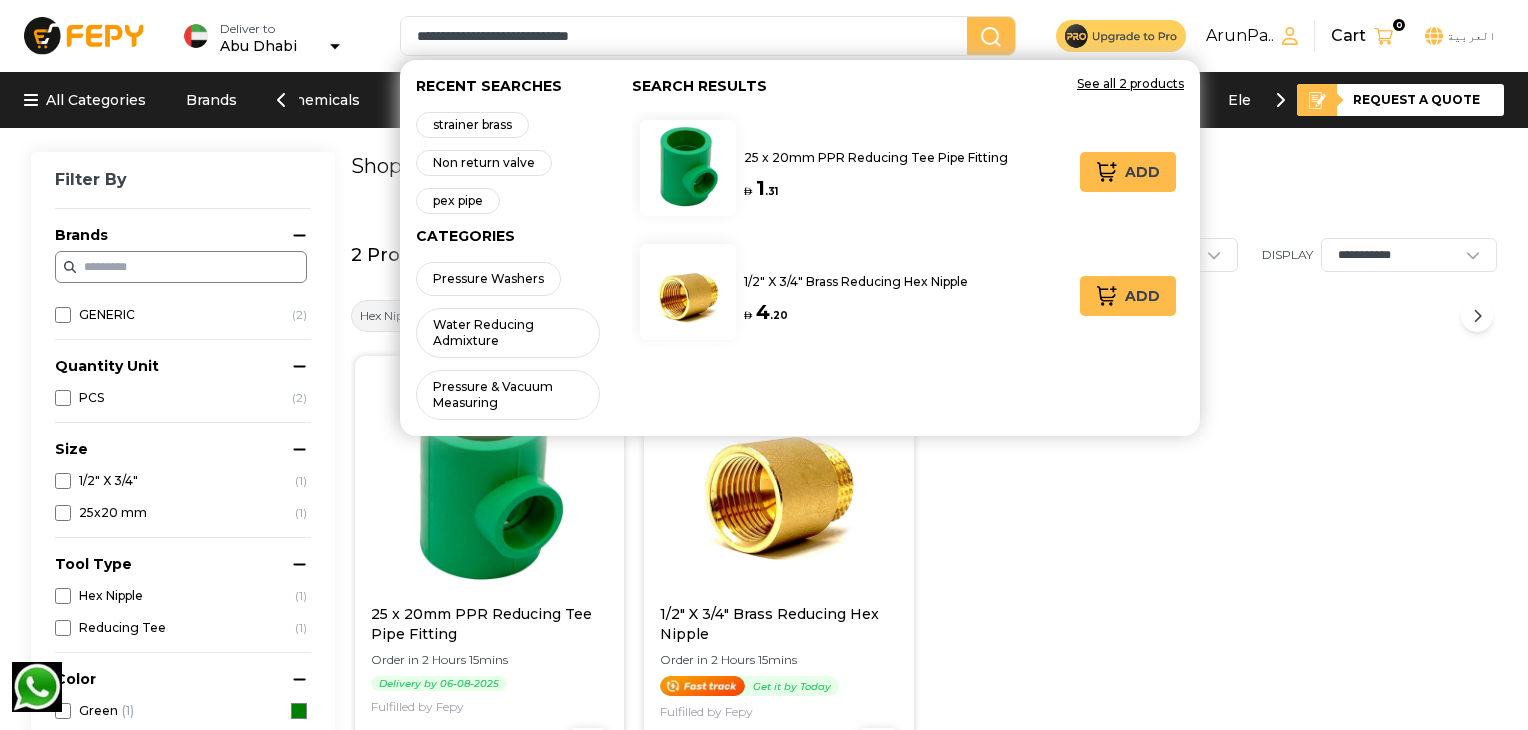 click on "25 x 20mm PPR Reducing Tee Pipe Fitting Order in   2 Hours   15  mins     Delivery by   06-08-2025   Fulfilled by Fepy AED 1 . 31 1/2" X 3/4" Brass Reducing Hex Nipple Order in   2 Hours   15  mins     Get it by   Today   Fulfilled by Fepy AED 4 . 20" at bounding box center (924, 570) 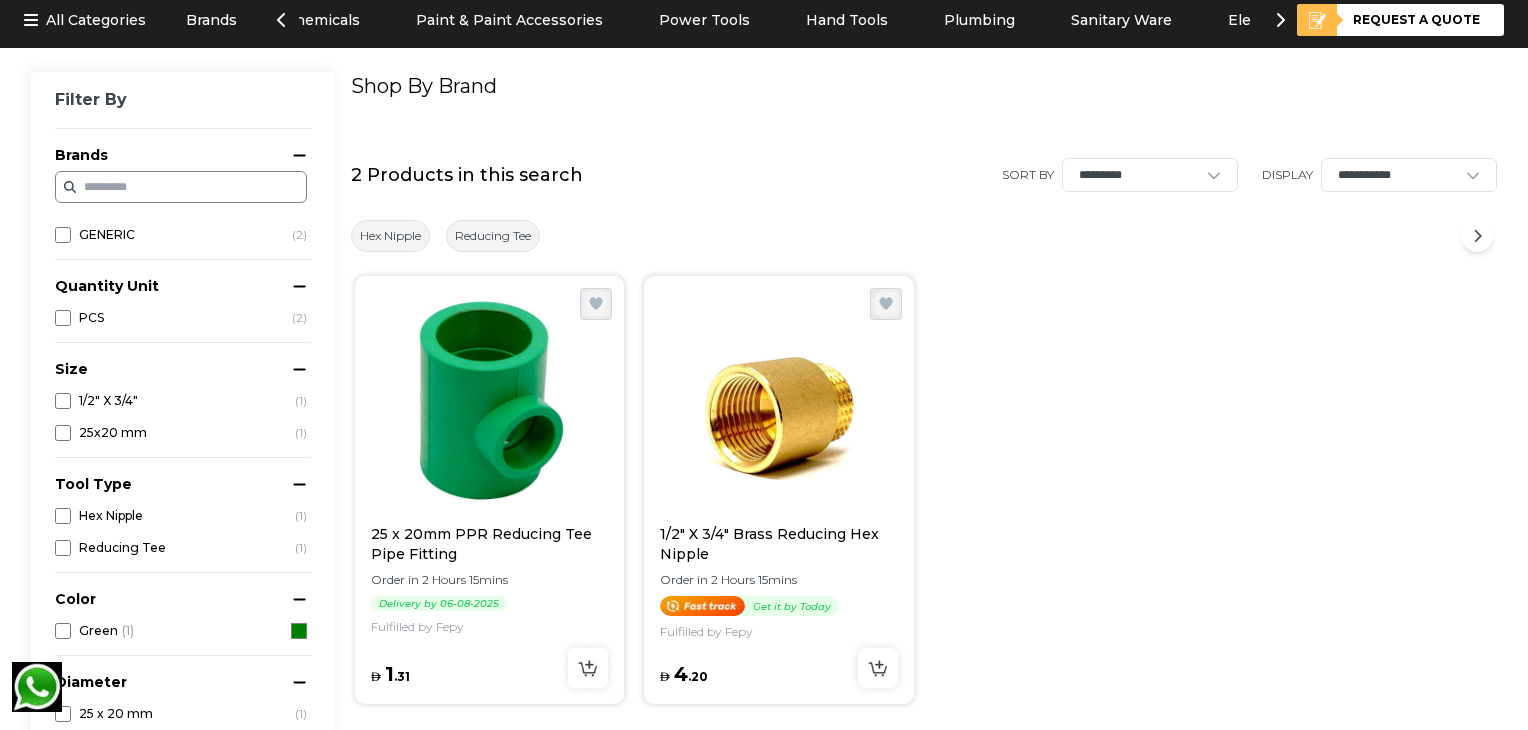 scroll, scrollTop: 0, scrollLeft: 0, axis: both 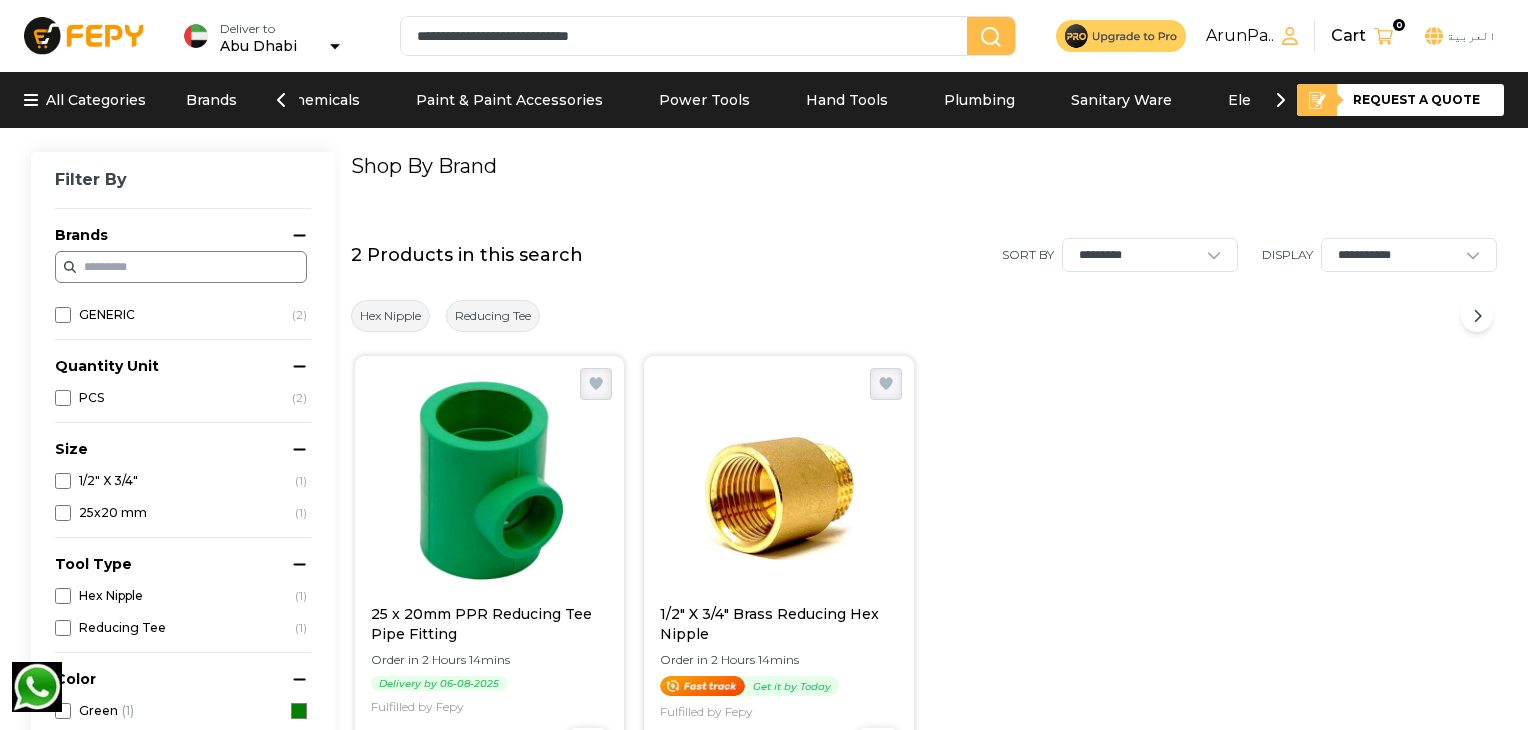 drag, startPoint x: 671, startPoint y: 38, endPoint x: 376, endPoint y: 105, distance: 302.51282 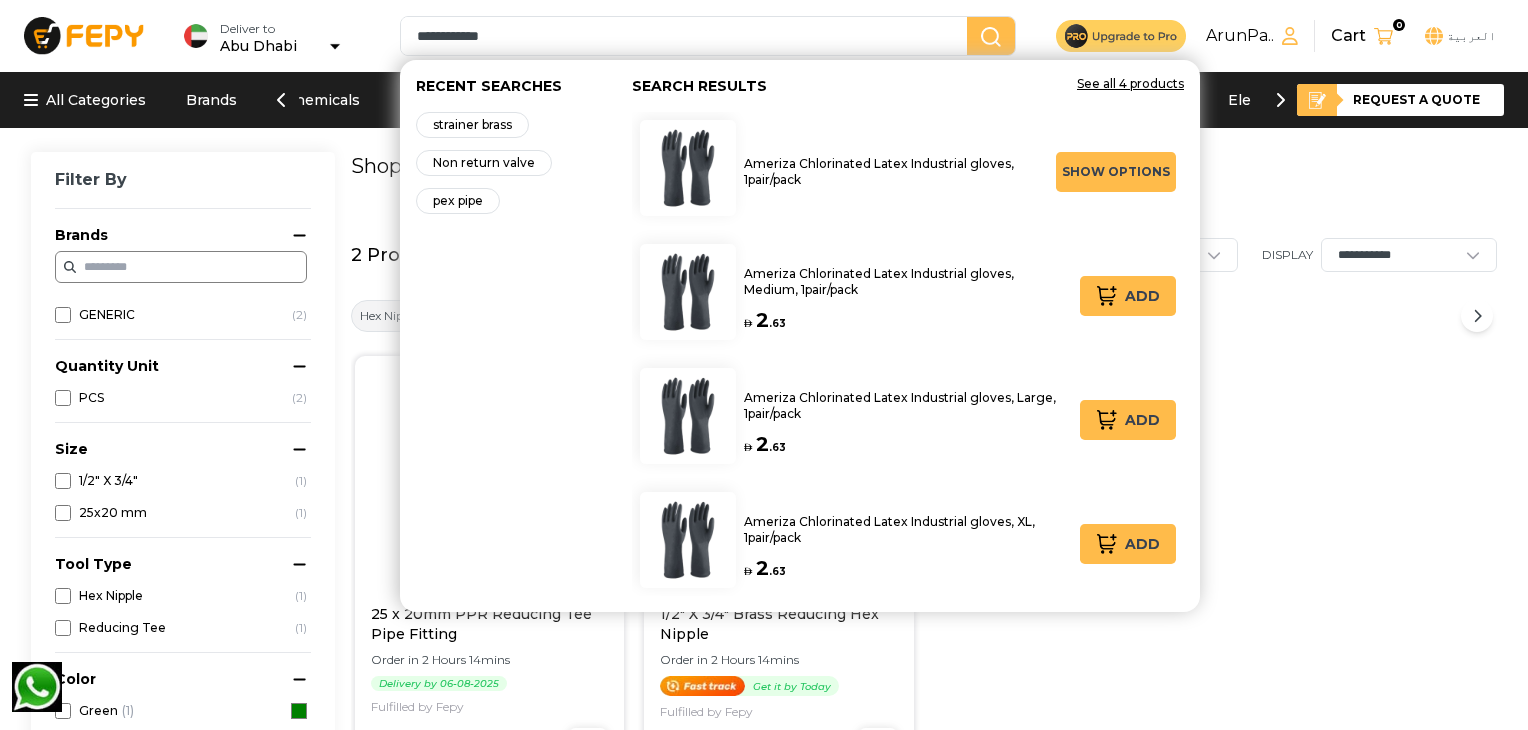 type on "**********" 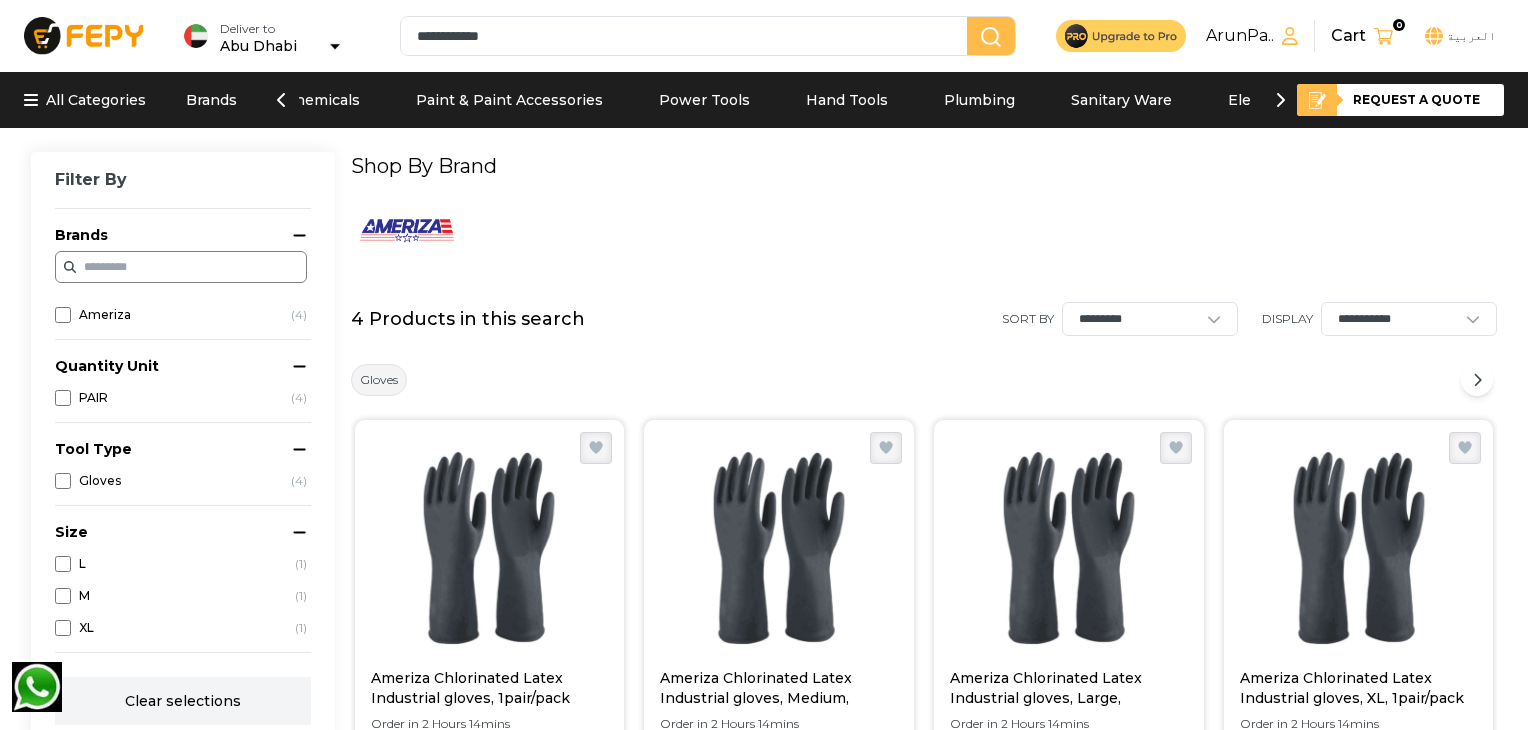 scroll, scrollTop: 0, scrollLeft: 0, axis: both 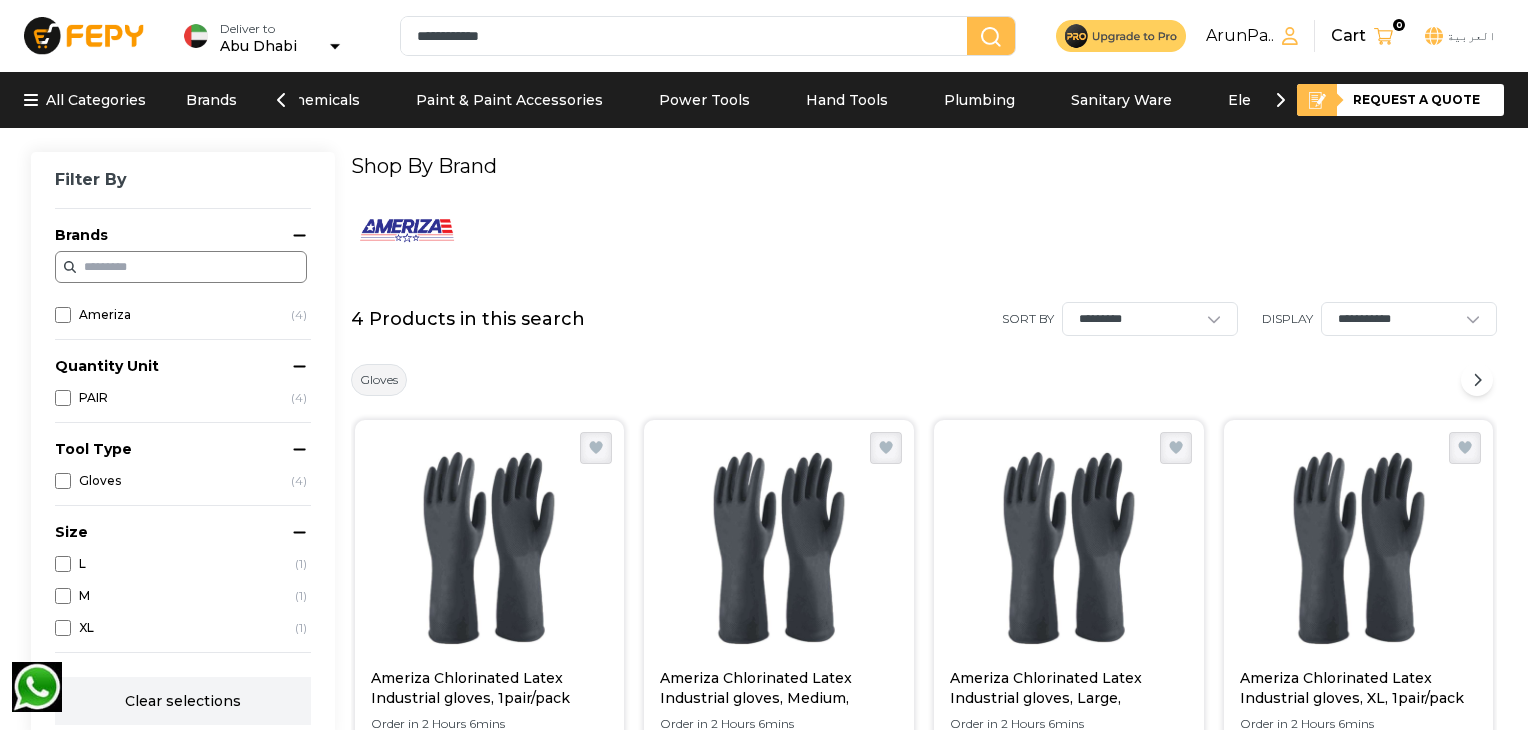 drag, startPoint x: 545, startPoint y: 37, endPoint x: 401, endPoint y: 50, distance: 144.58562 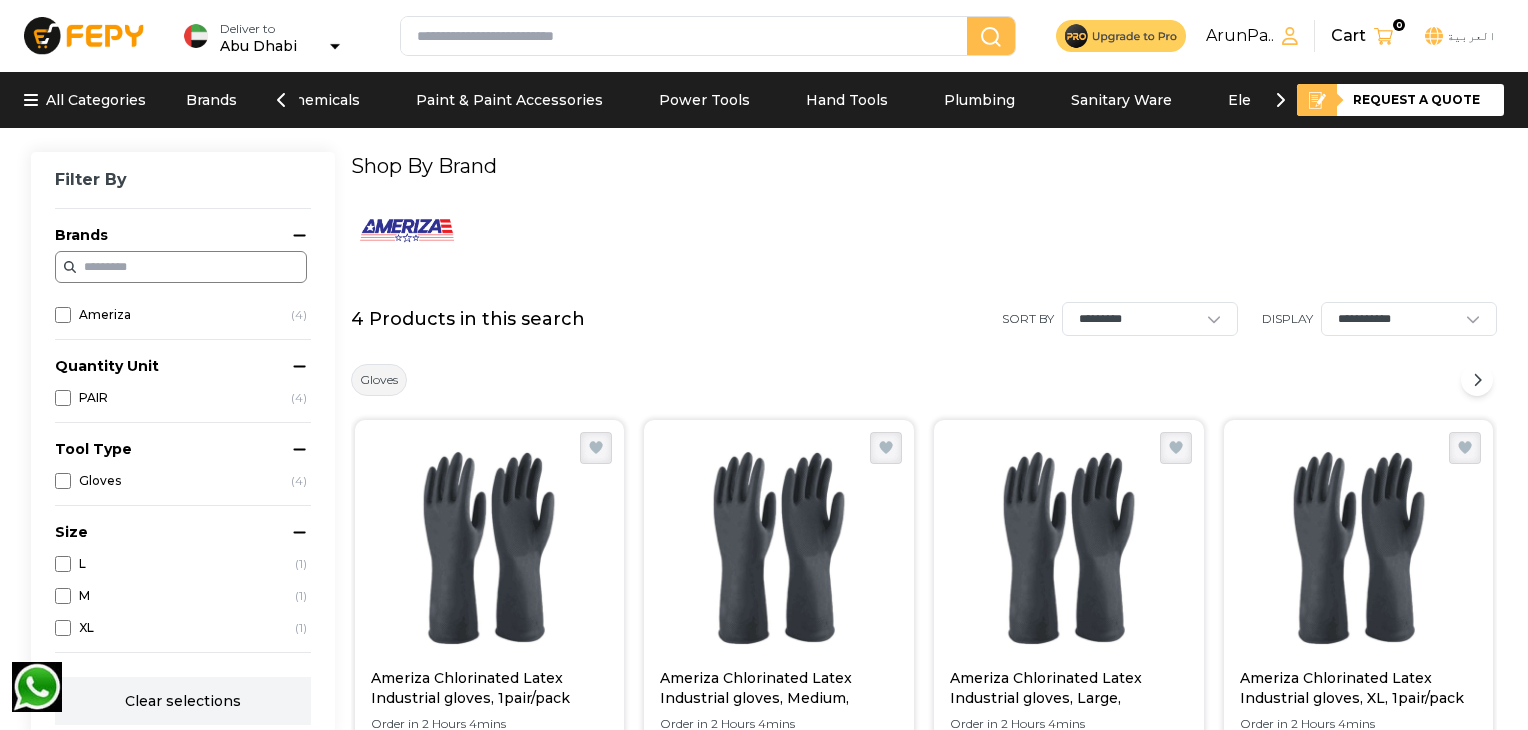 click at bounding box center (688, 36) 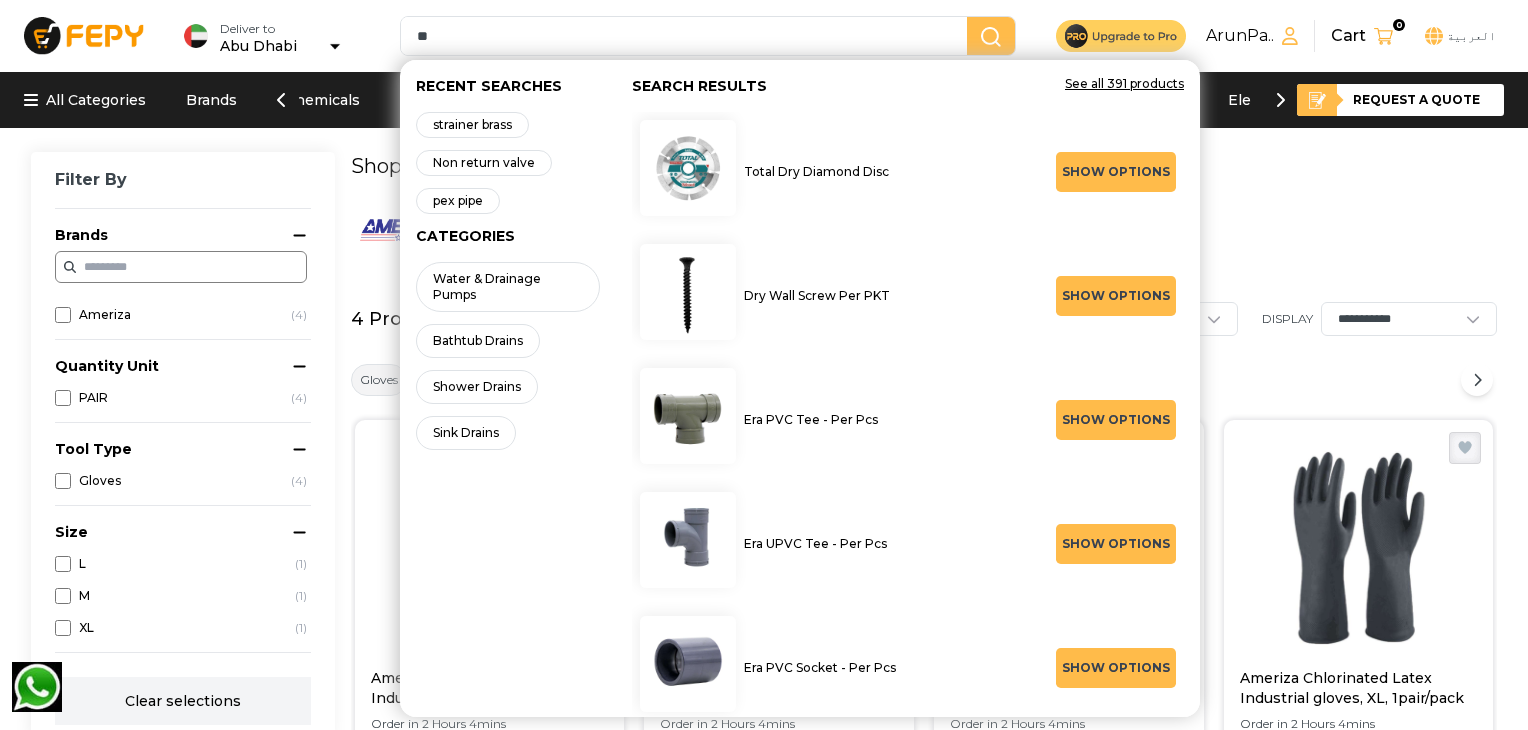 type on "*" 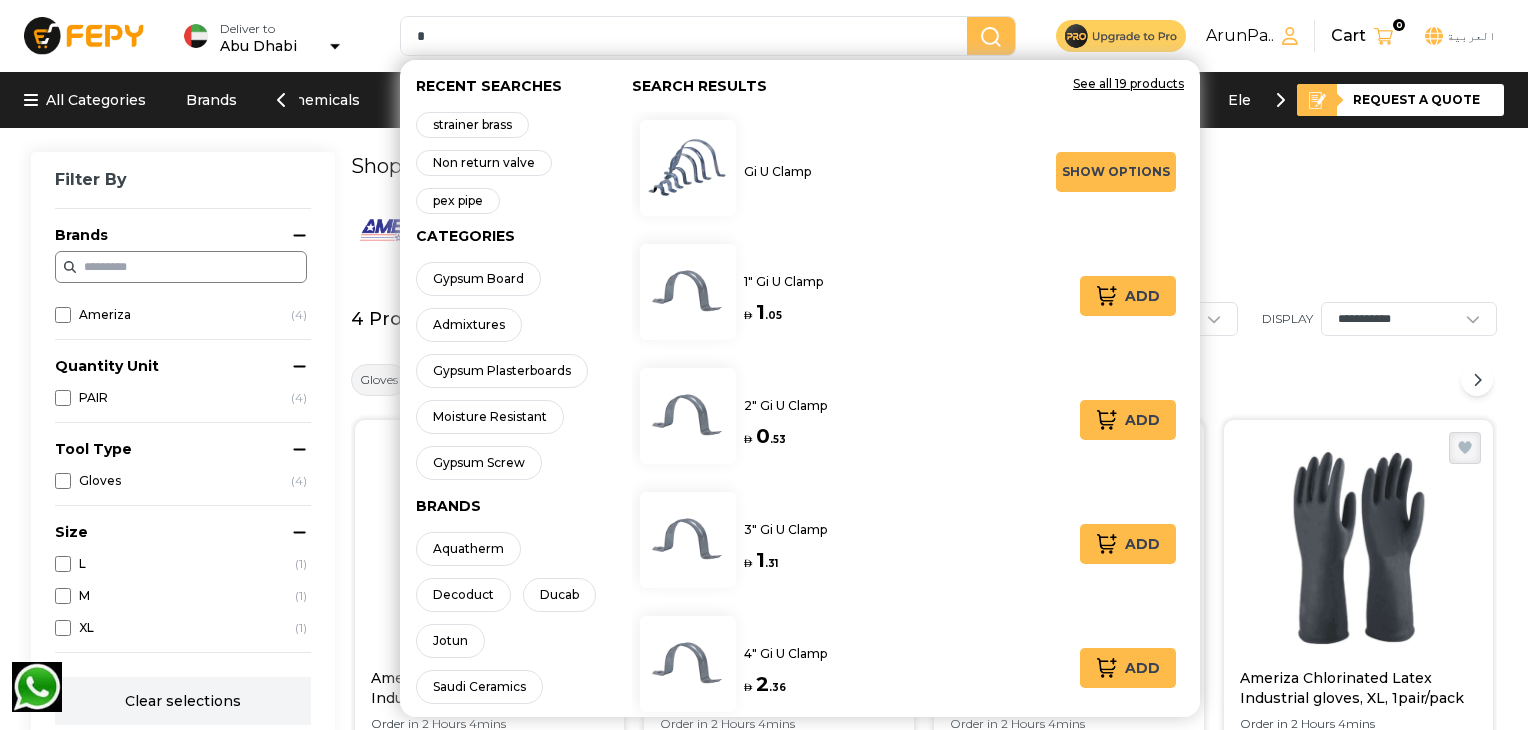 type on "*" 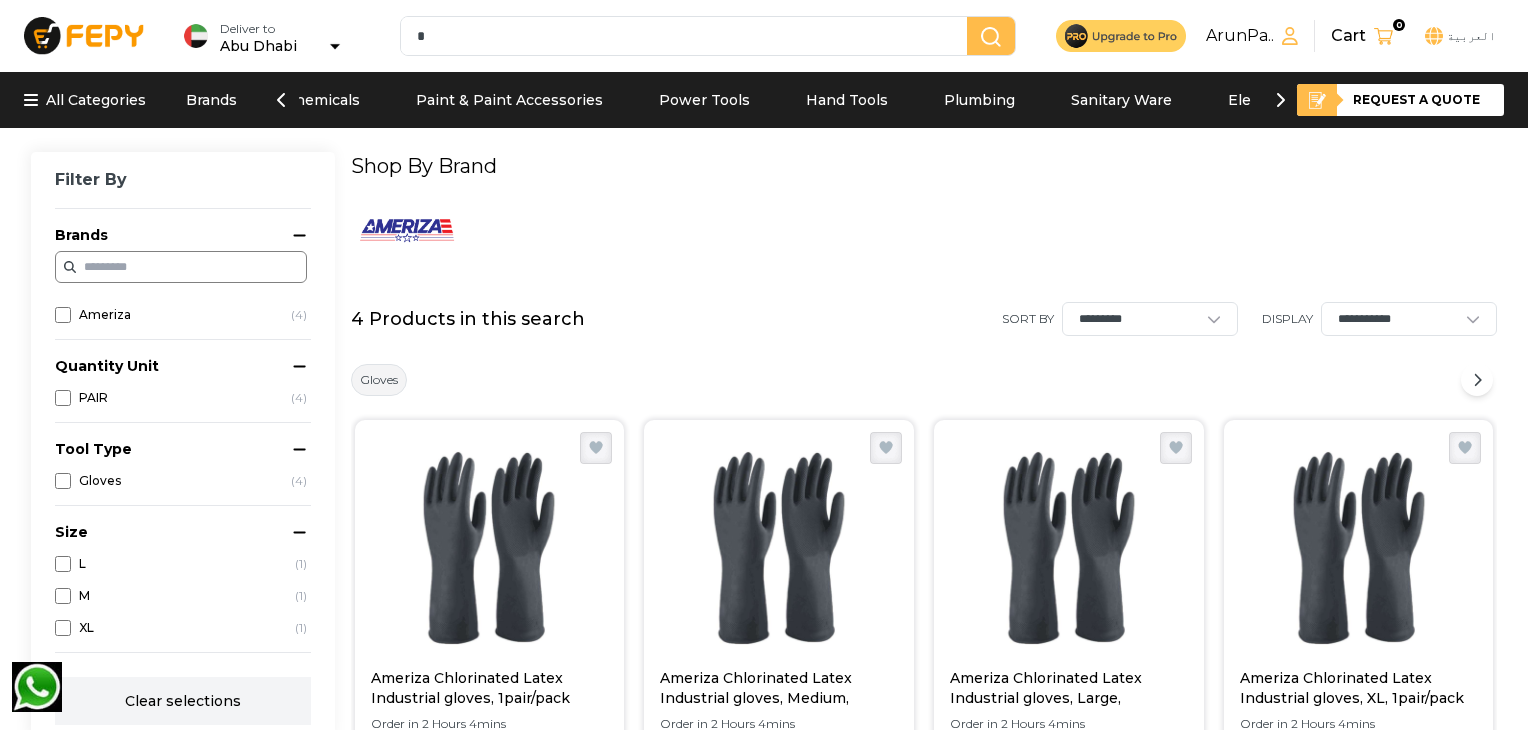 click at bounding box center [924, 230] 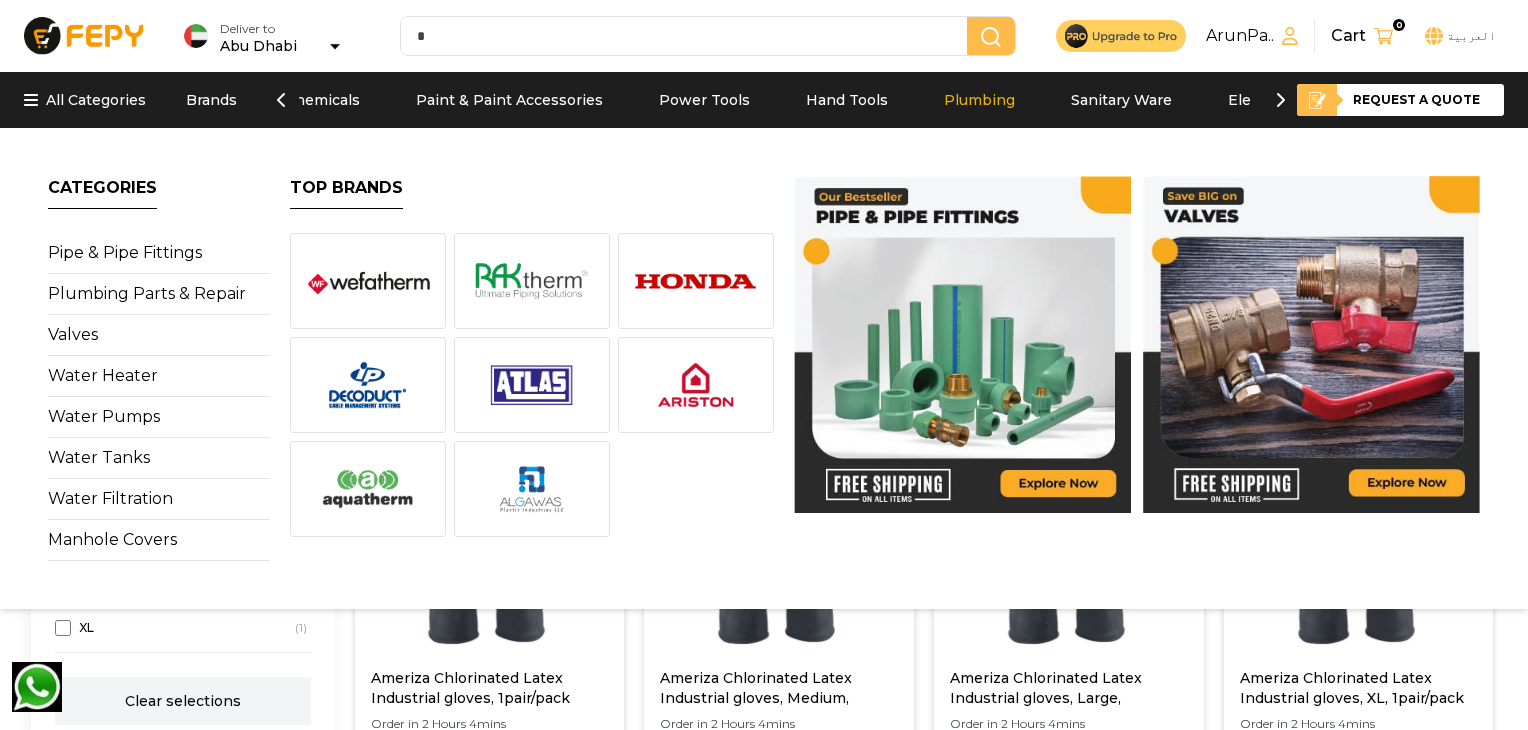 click on "Plumbing" at bounding box center (979, 100) 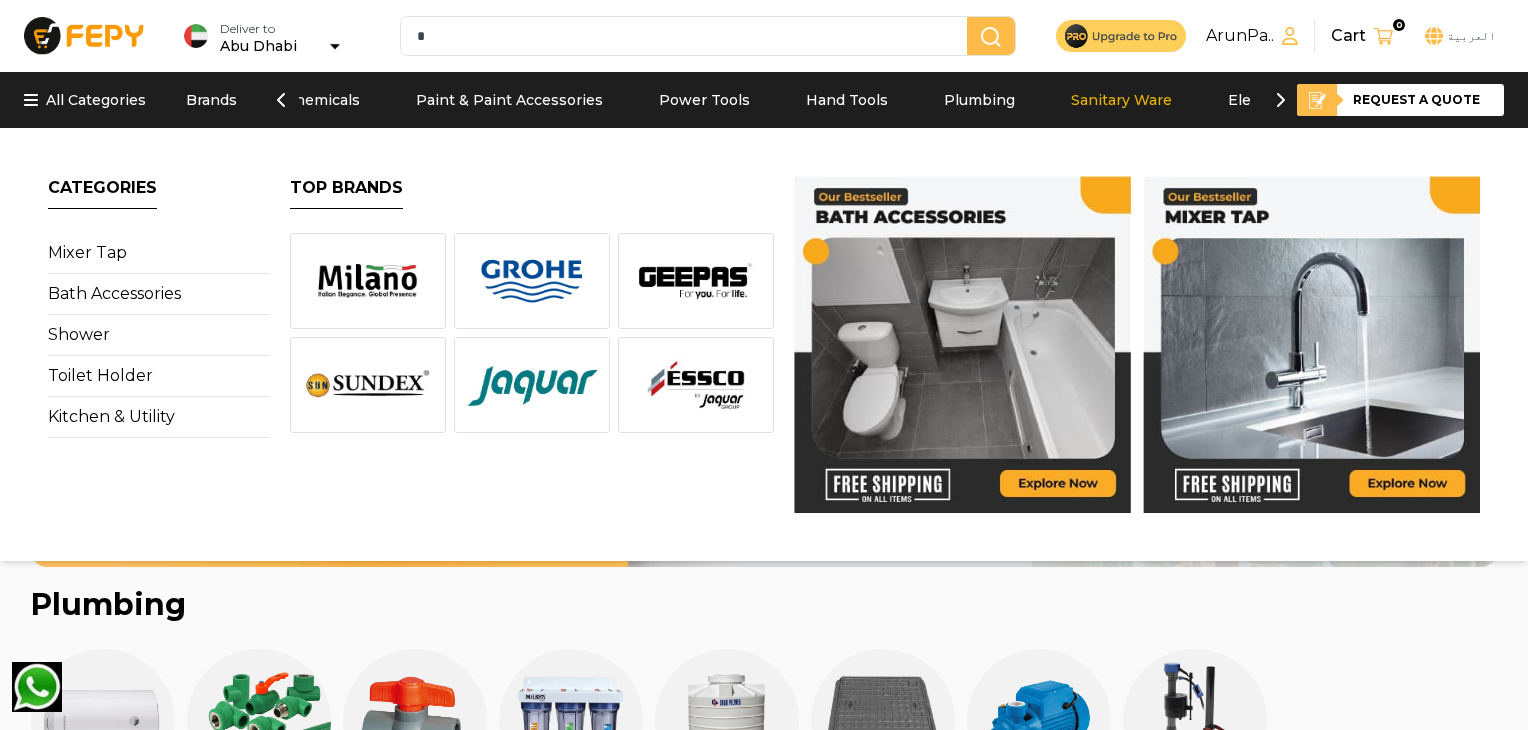 click 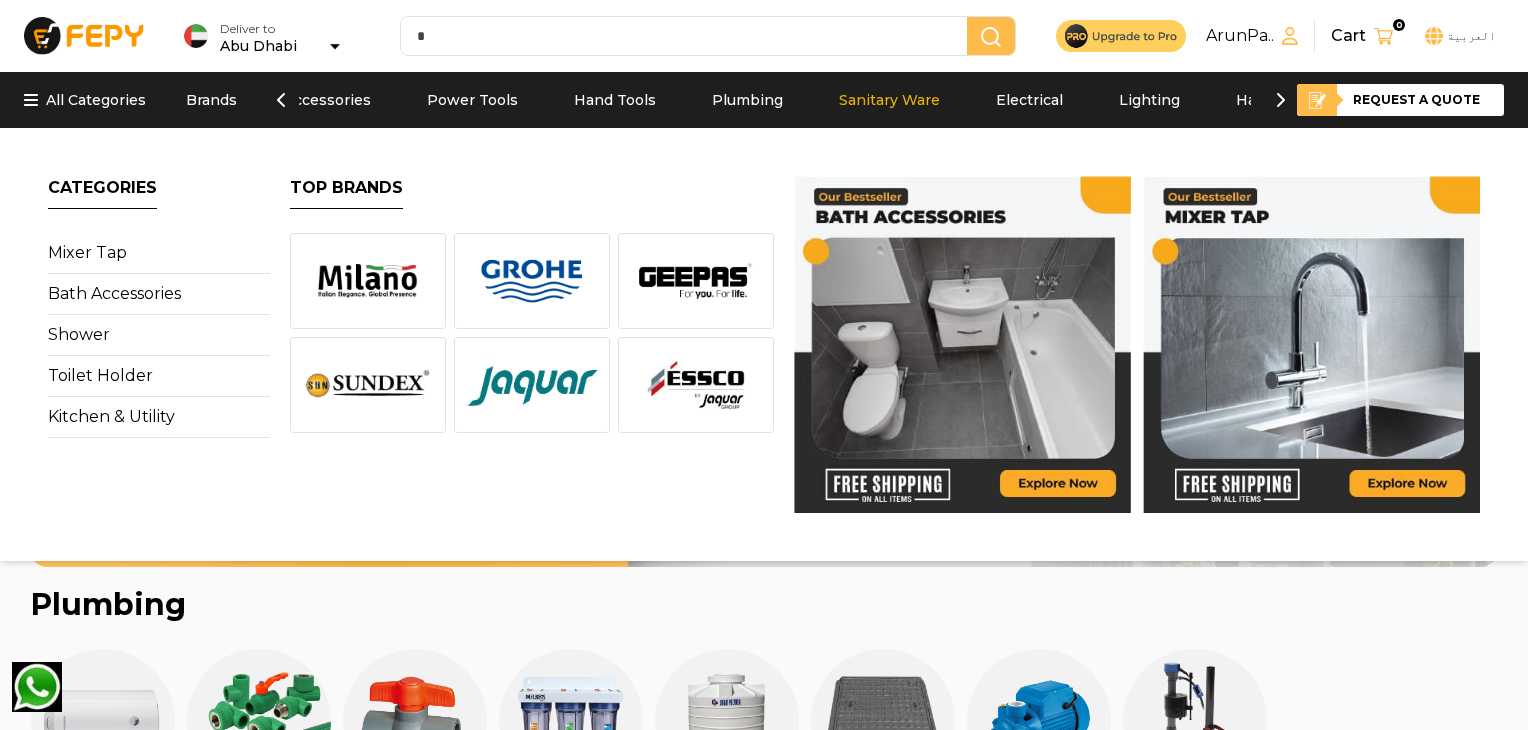 scroll, scrollTop: 0, scrollLeft: 600, axis: horizontal 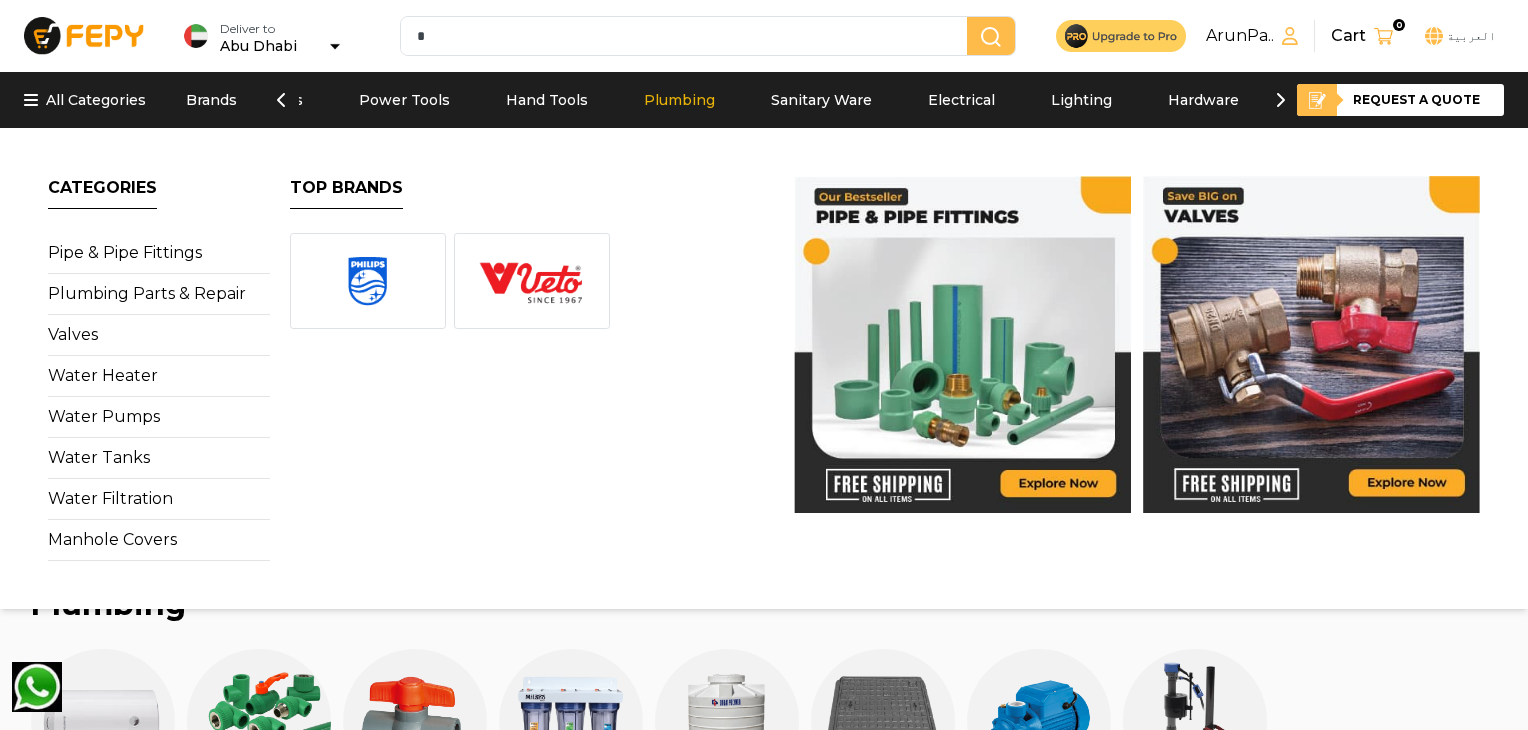 click on "Plumbing" at bounding box center [679, 100] 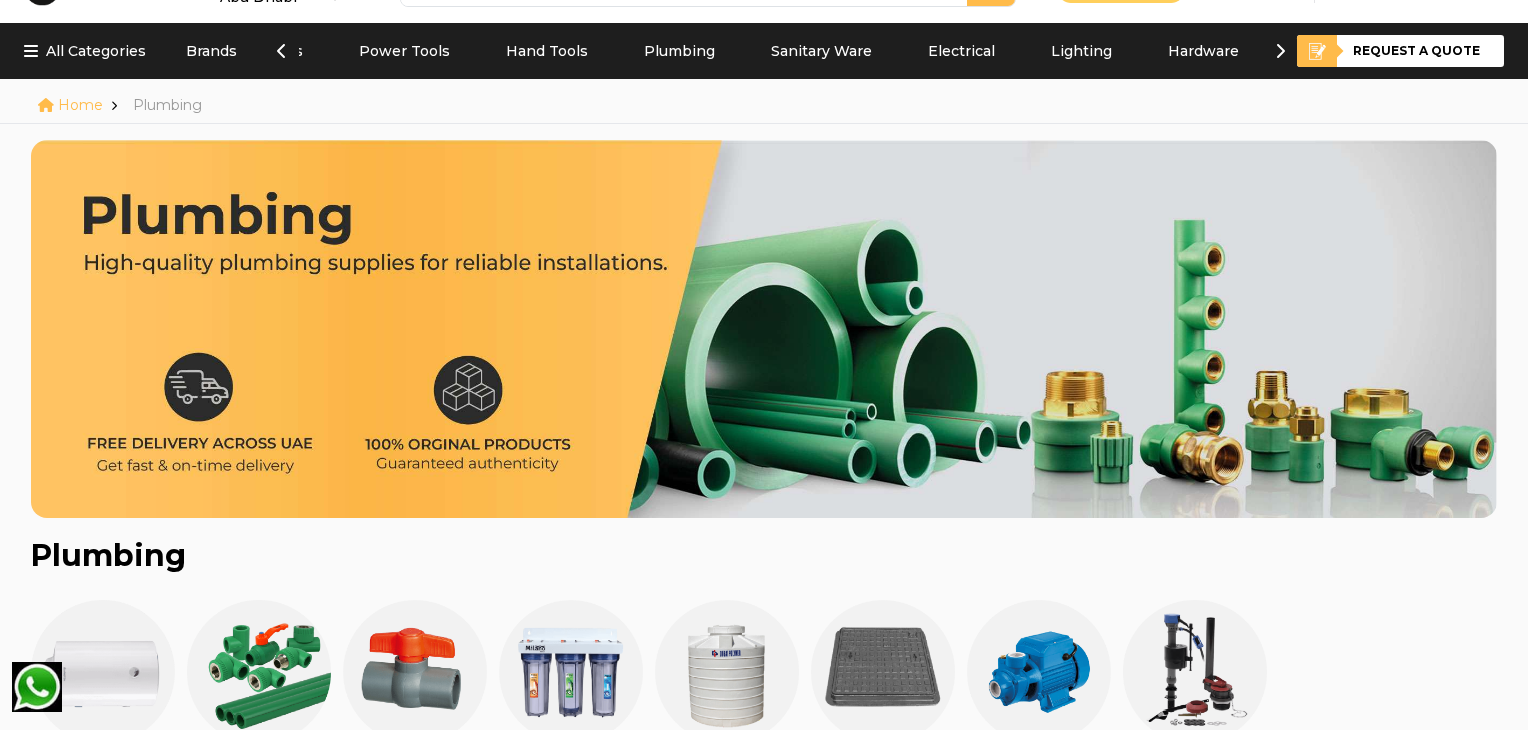 scroll, scrollTop: 64, scrollLeft: 0, axis: vertical 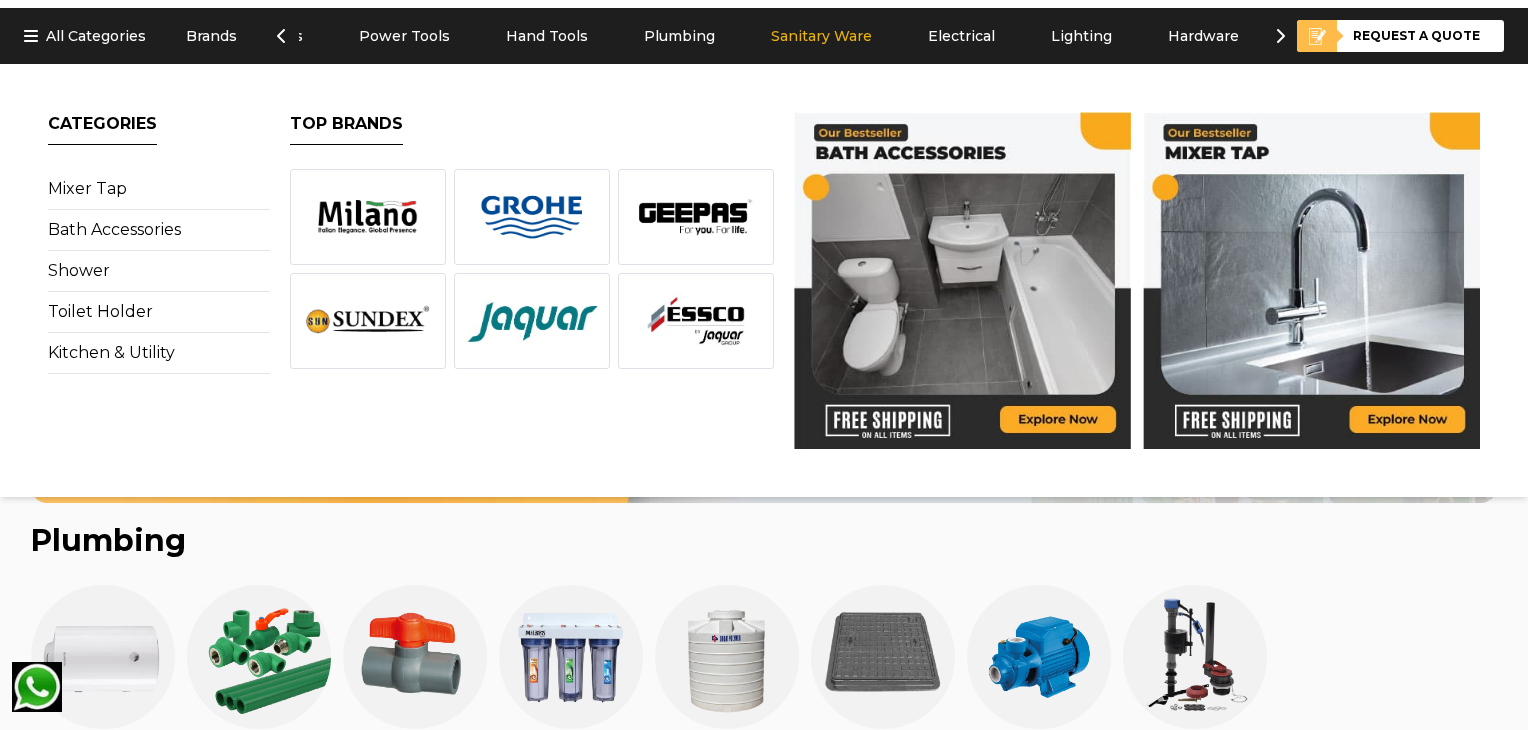 click on "Sanitary Ware" at bounding box center [821, 36] 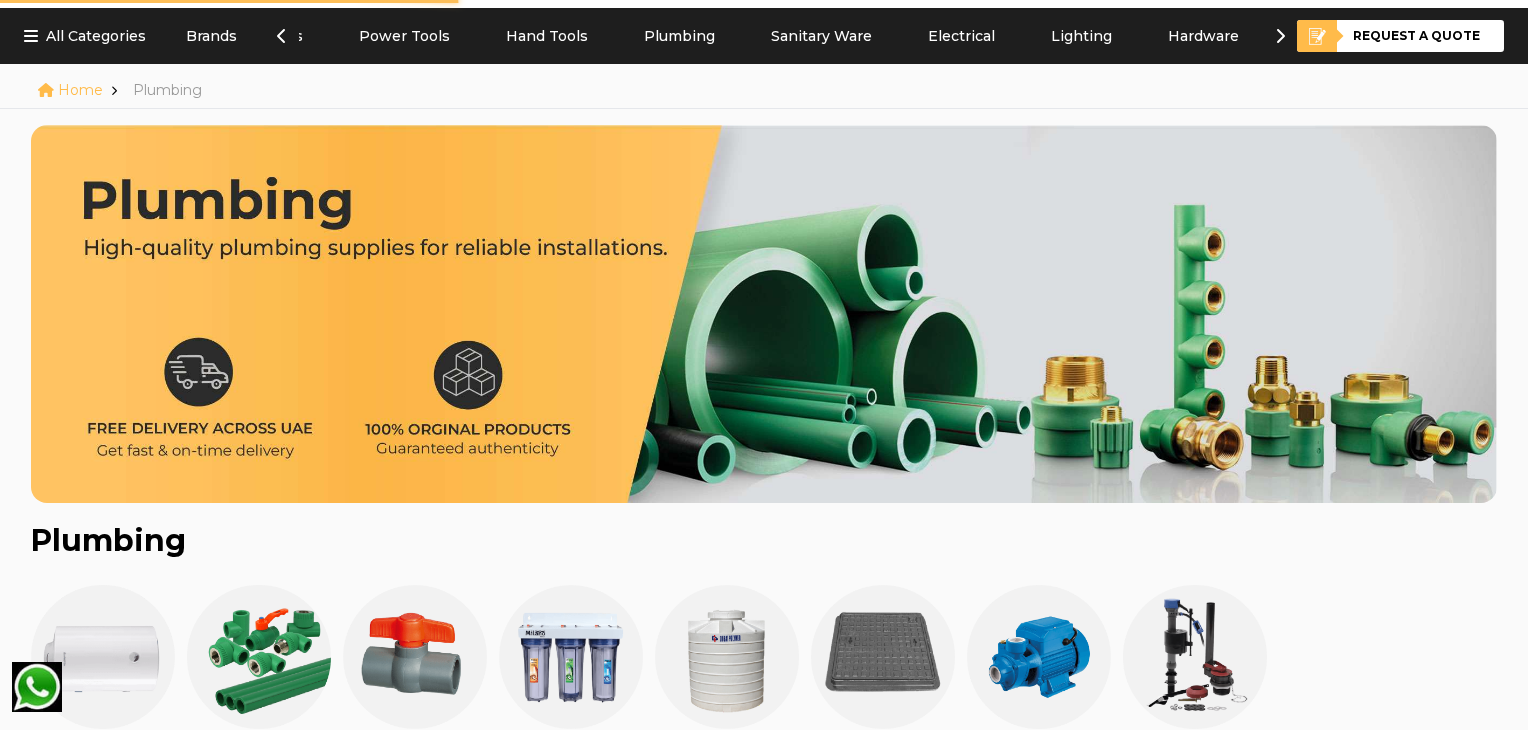 scroll, scrollTop: 0, scrollLeft: 0, axis: both 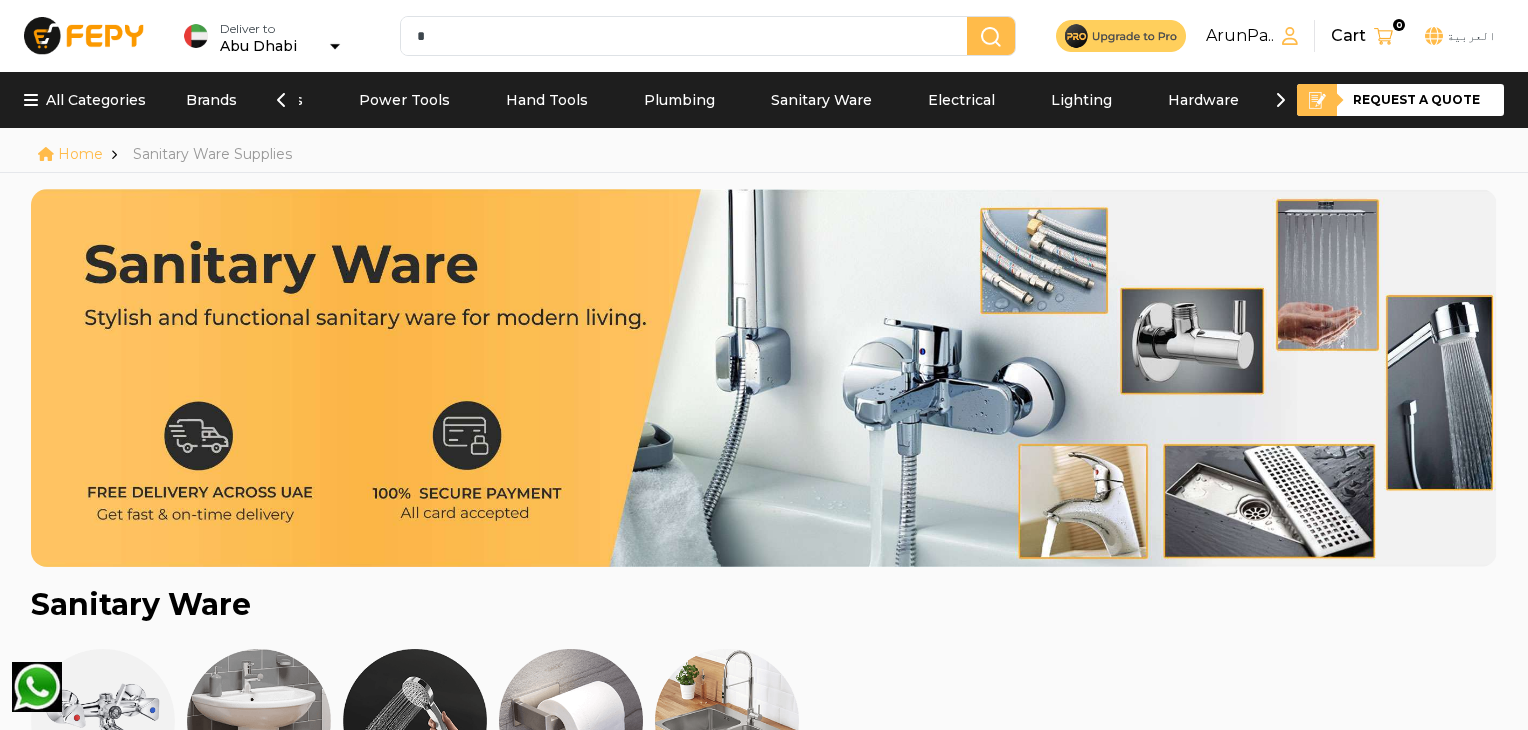 click on "*" at bounding box center [688, 36] 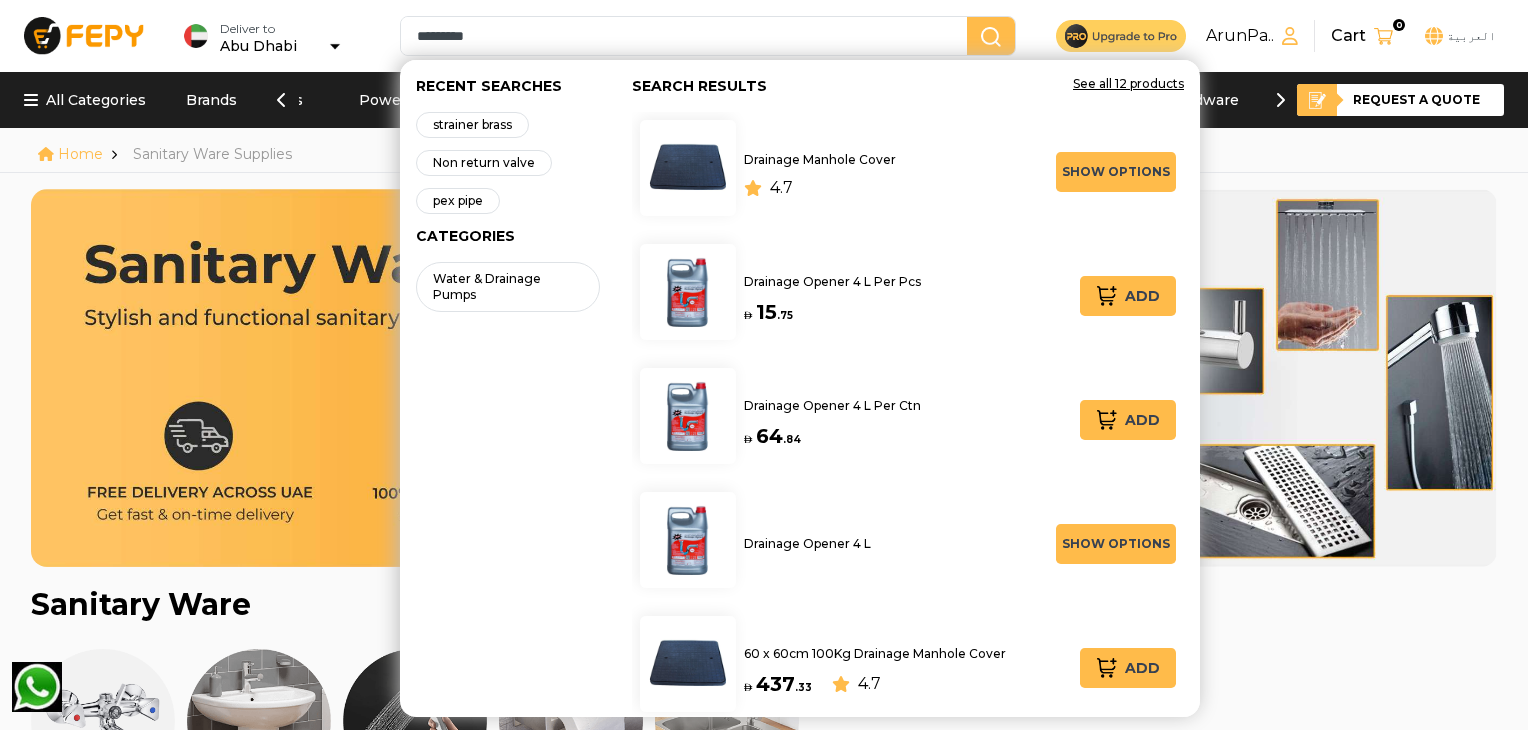 type on "********" 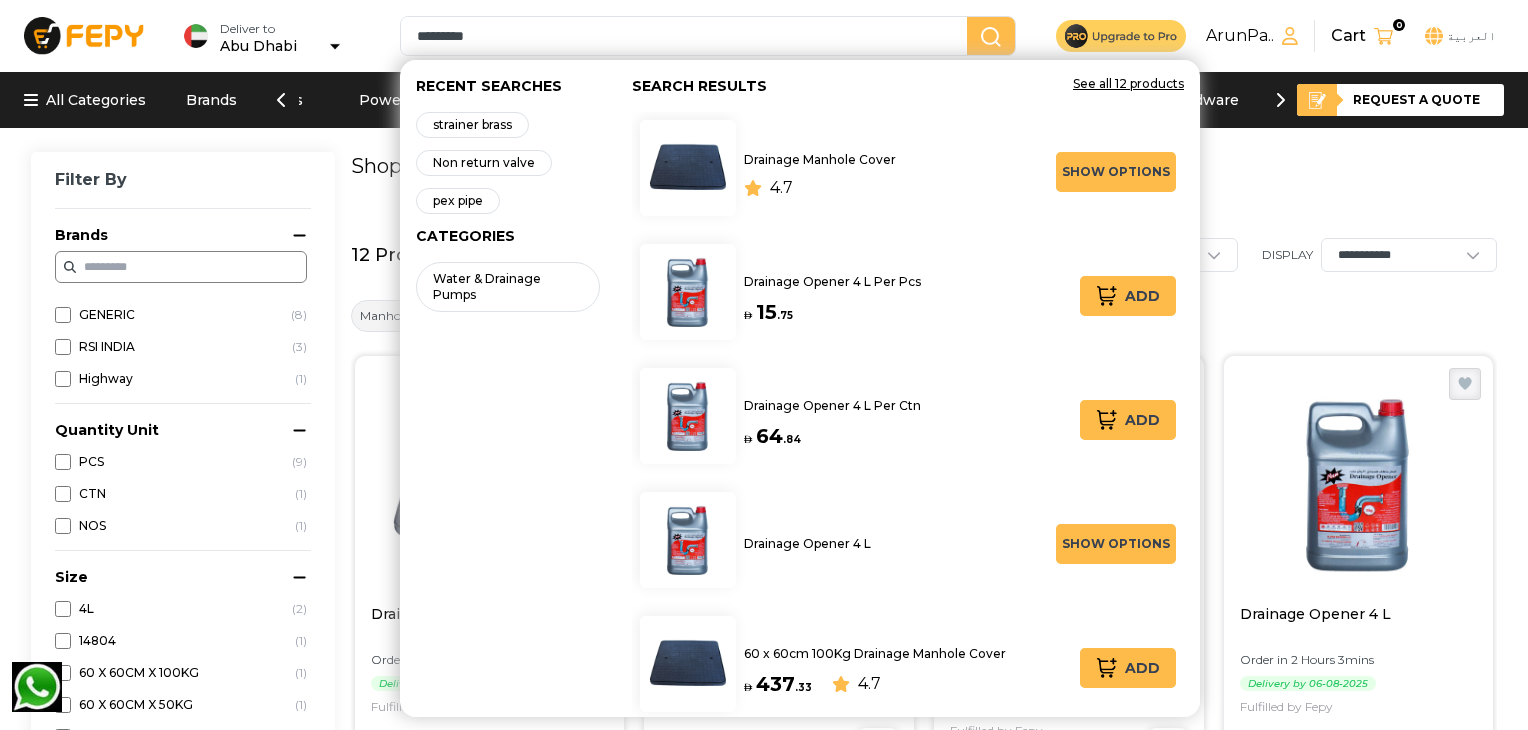 click on "Shop By Brand" at bounding box center [924, 166] 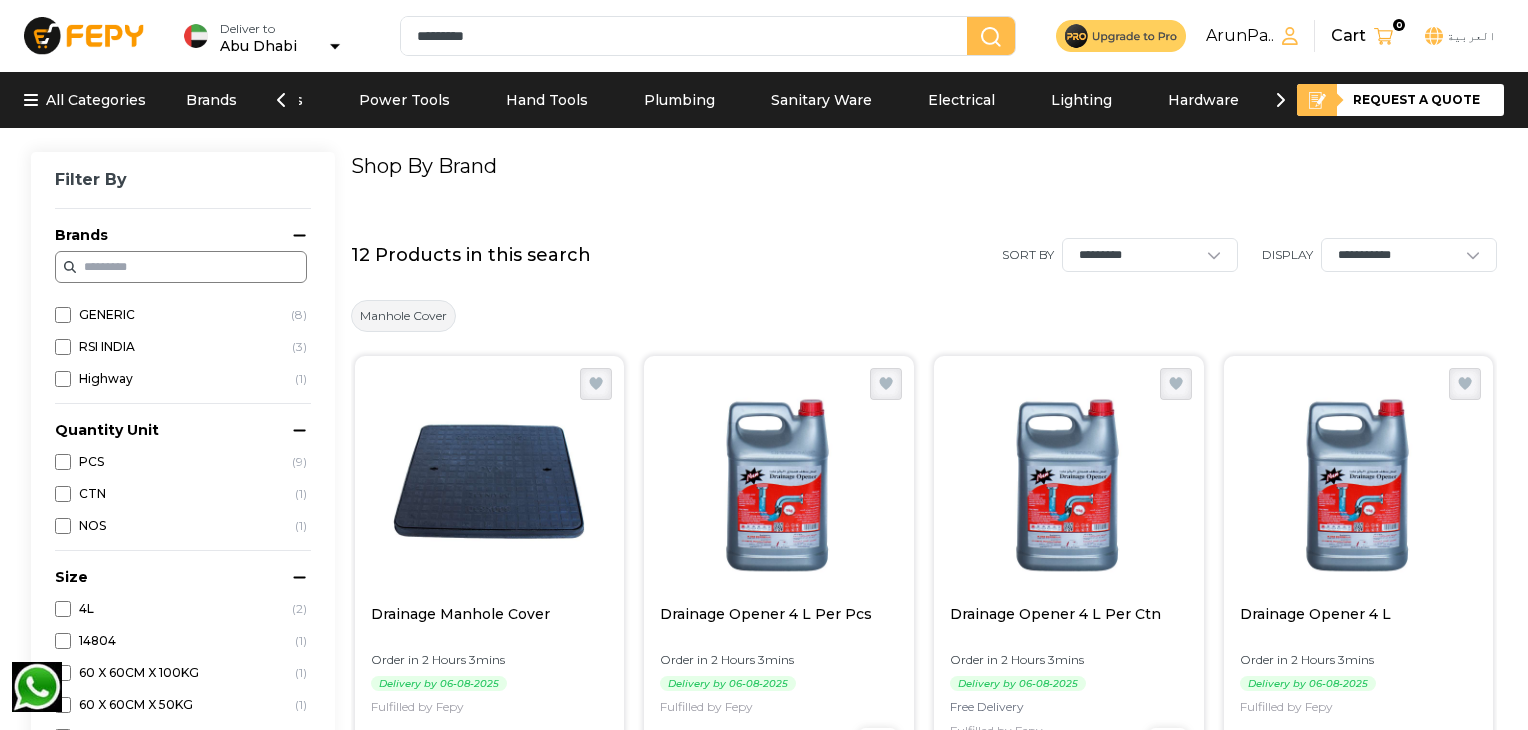 drag, startPoint x: 535, startPoint y: 23, endPoint x: 404, endPoint y: 61, distance: 136.40015 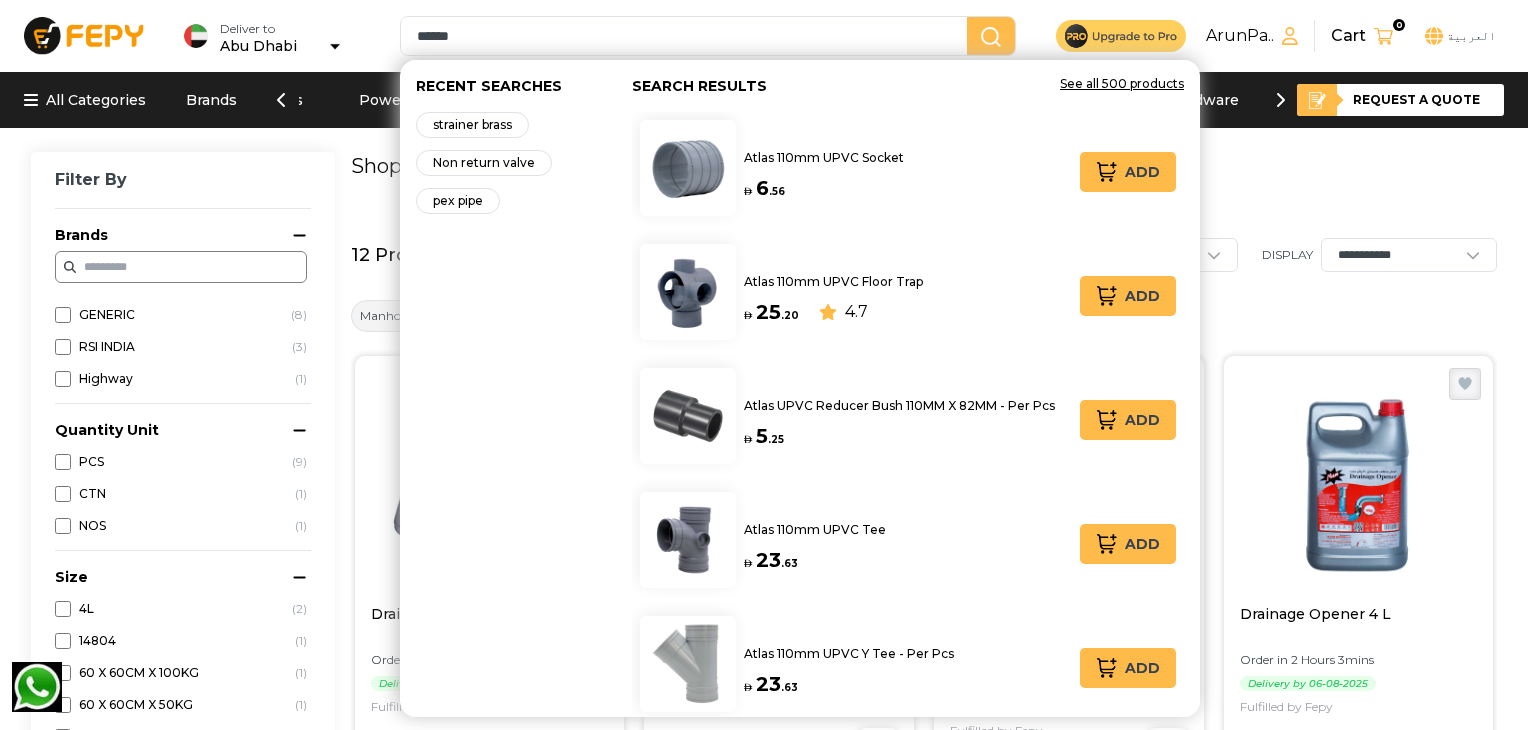 click on "*****" at bounding box center (688, 36) 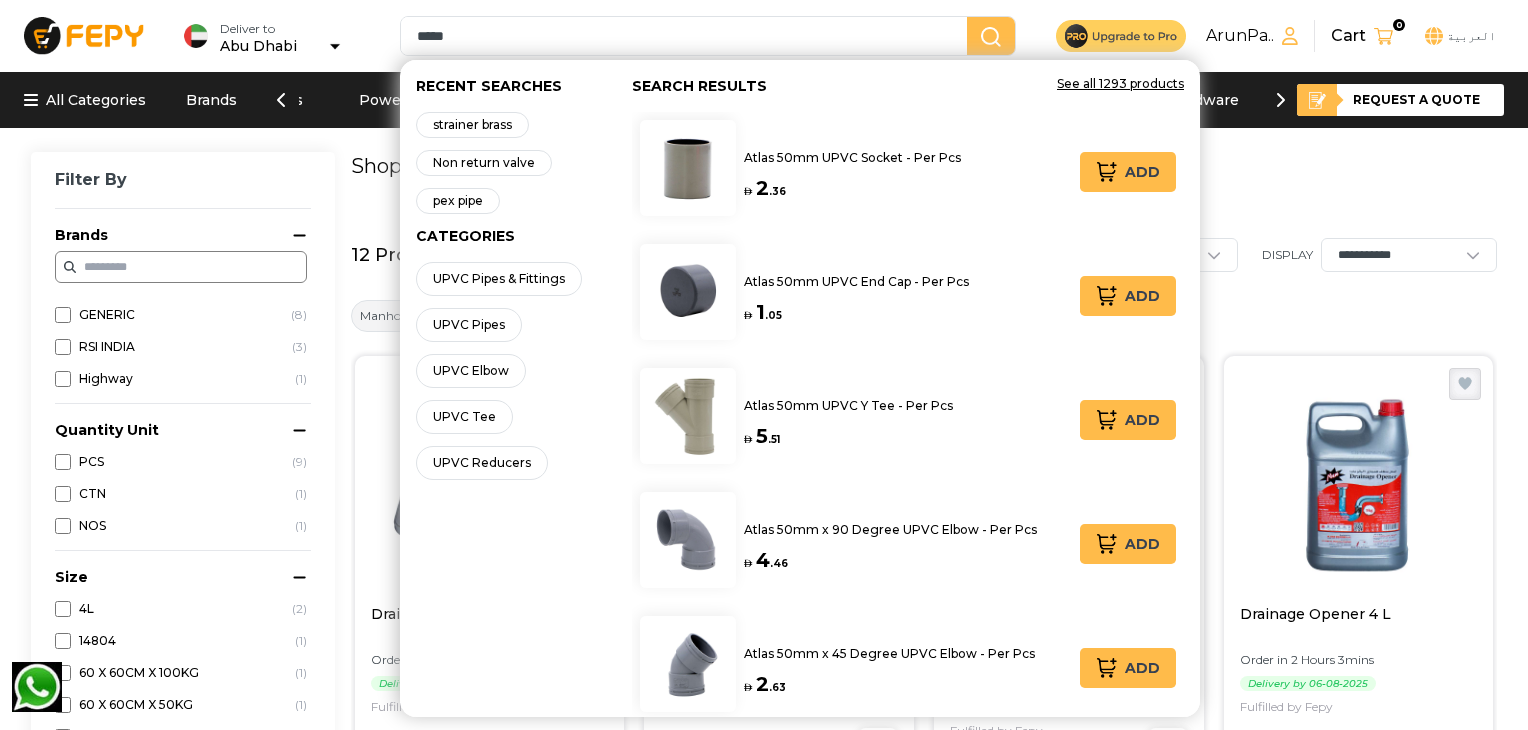 click at bounding box center (991, 37) 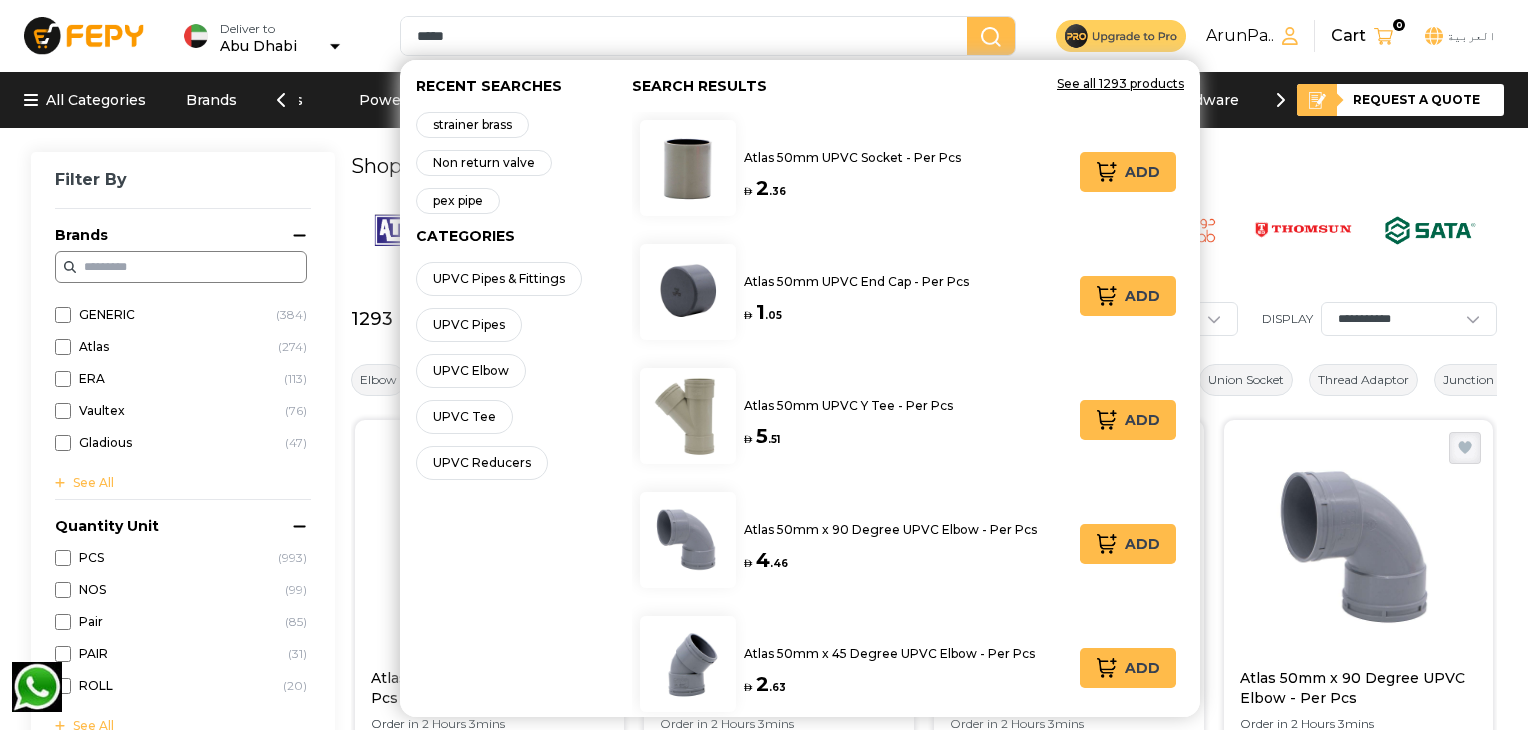 click on "Filter By Brands GENERIC ( 384 ) Atlas ( 274 ) ERA ( 113 ) Vaultex ( 76 ) Gladious ( 47 ) See All Quantity Unit PCS ( 993 ) NOS ( 99 ) Pair ( 85 ) PAIR ( 31 ) ROLL ( 20 ) See All Tool Type Elbow ( 139 ) Pipe ( 94 ) Socket ( 73 ) Core Cable ( 59 ) Tee ( 59 ) See All Size 50 mm ( 59 ) 3 Inches ( 33 ) 2 Inches ( 31 ) 4 Inches ( 29 ) 1 1/2 Inches ( 28 ) See All Color Grey ( 427 ) Black ( 158 ) Yellow ( 49 ) Green ( 47 ) White ( 47 ) See All Material PVC ( 383 ) UPVC ( 211 ) Copper ( 60 ) Polypropylene & Random-Copolymer ( 43 ) Polypropylene Random Copolymer ( 20 ) See All Diameter 50 mm ( 62 ) 110 mm ( 48 ) 2 in ( 40 ) 4 in ( 40 ) 3 in ( 39 ) See All Angle Length Toe Type Connection Type Pipe Grade Usage Toe Cap Volts Height Mm Safety Standard Rating Outsole Material Outer Diameter Inner Diameter Anti Fog Lens Coating Anti Static Lens Coating Brow Lining Eye Socket Lining Flame Resistant No Lens Coating Polarized Lens Coating Scratch Resistant Lens Coating Venting Corded Cordless Voltage Thickness Battery Watts" at bounding box center (764, 1903) 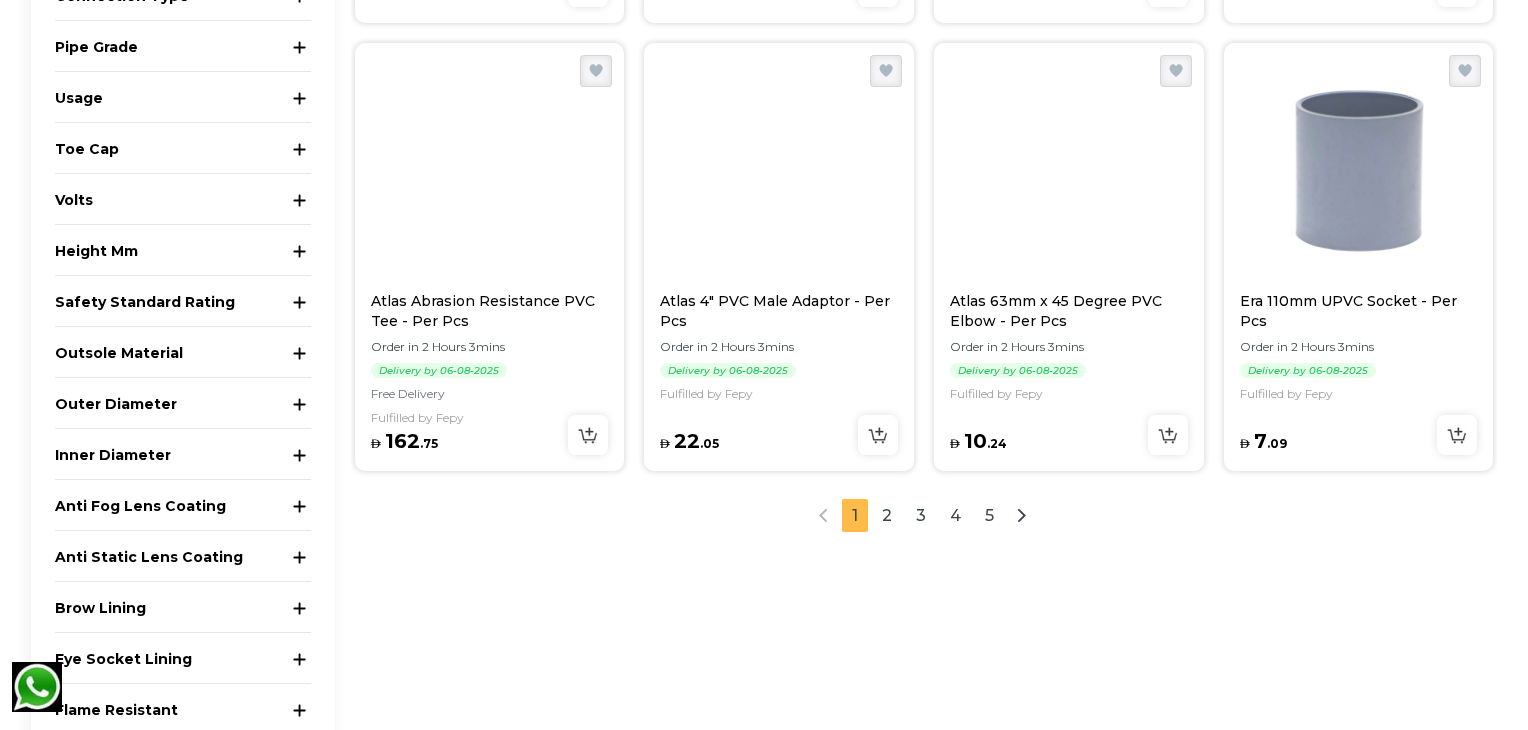 scroll, scrollTop: 2188, scrollLeft: 0, axis: vertical 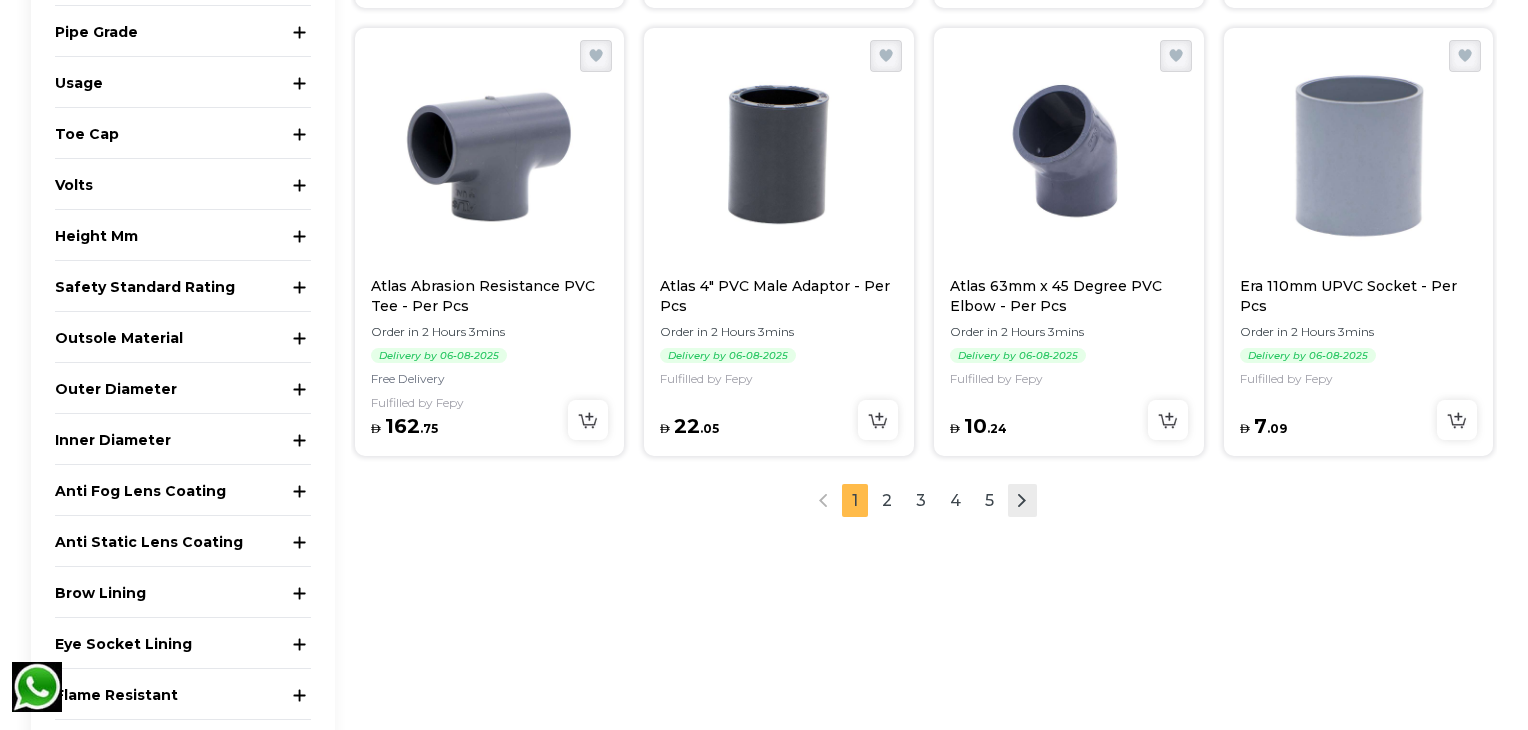 click 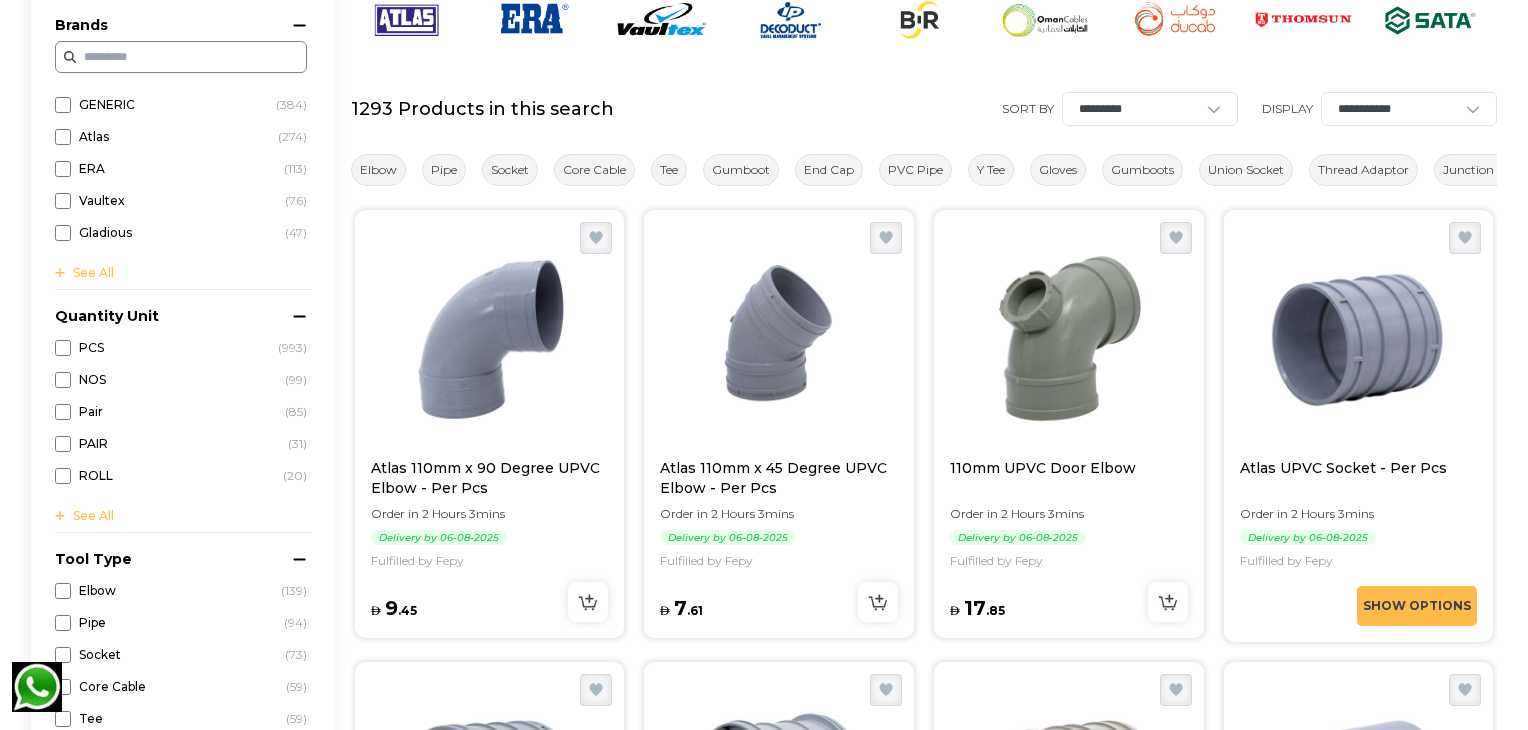 scroll, scrollTop: 152, scrollLeft: 0, axis: vertical 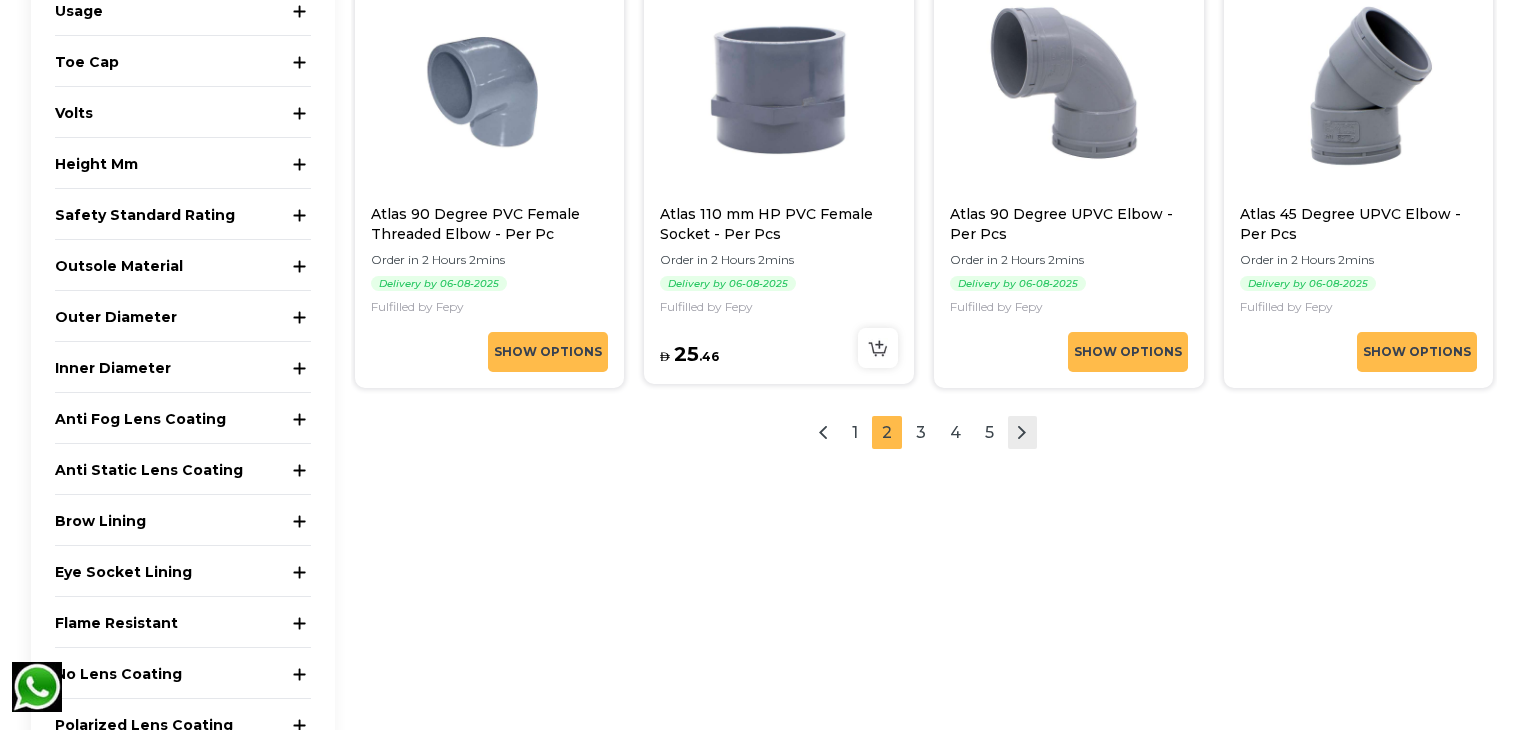 click 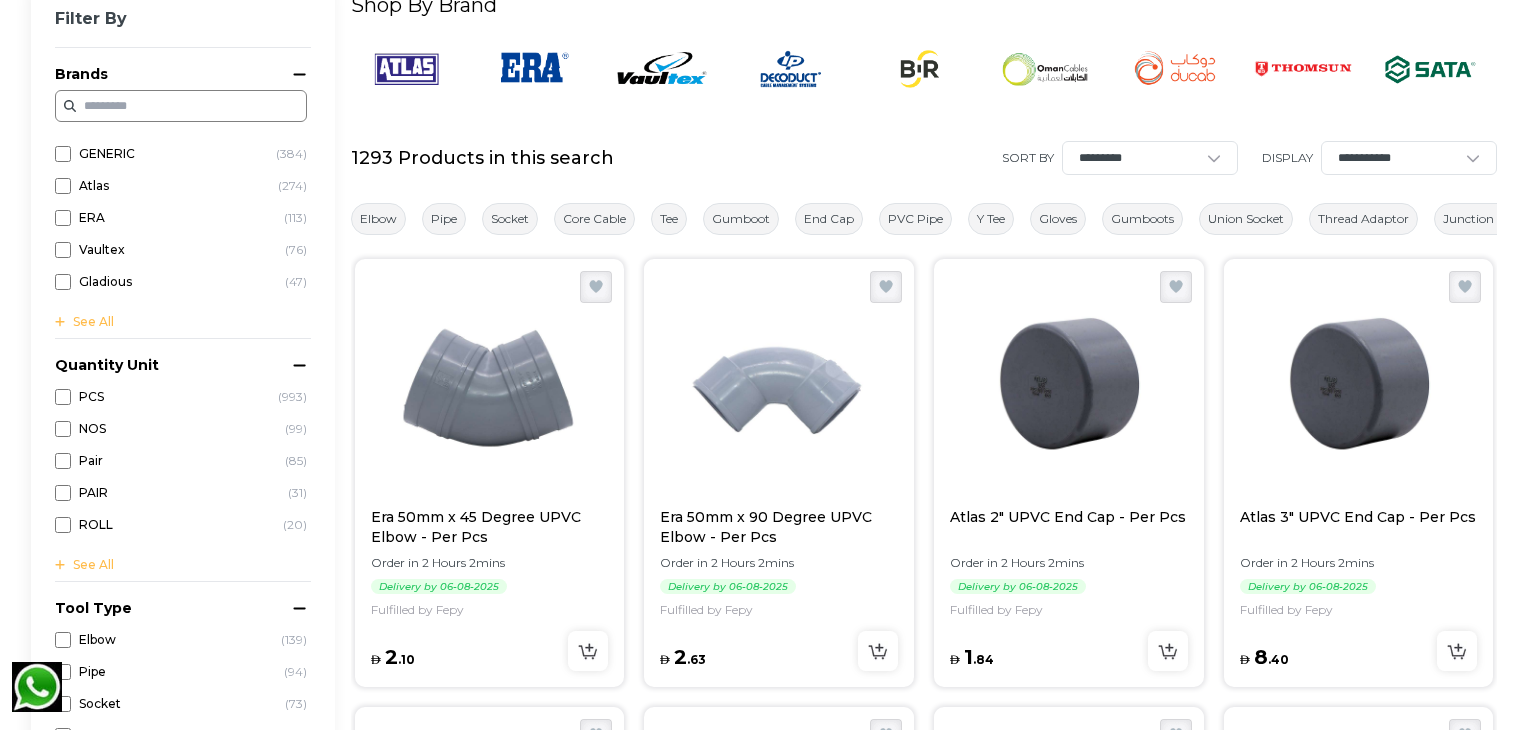 scroll, scrollTop: 152, scrollLeft: 0, axis: vertical 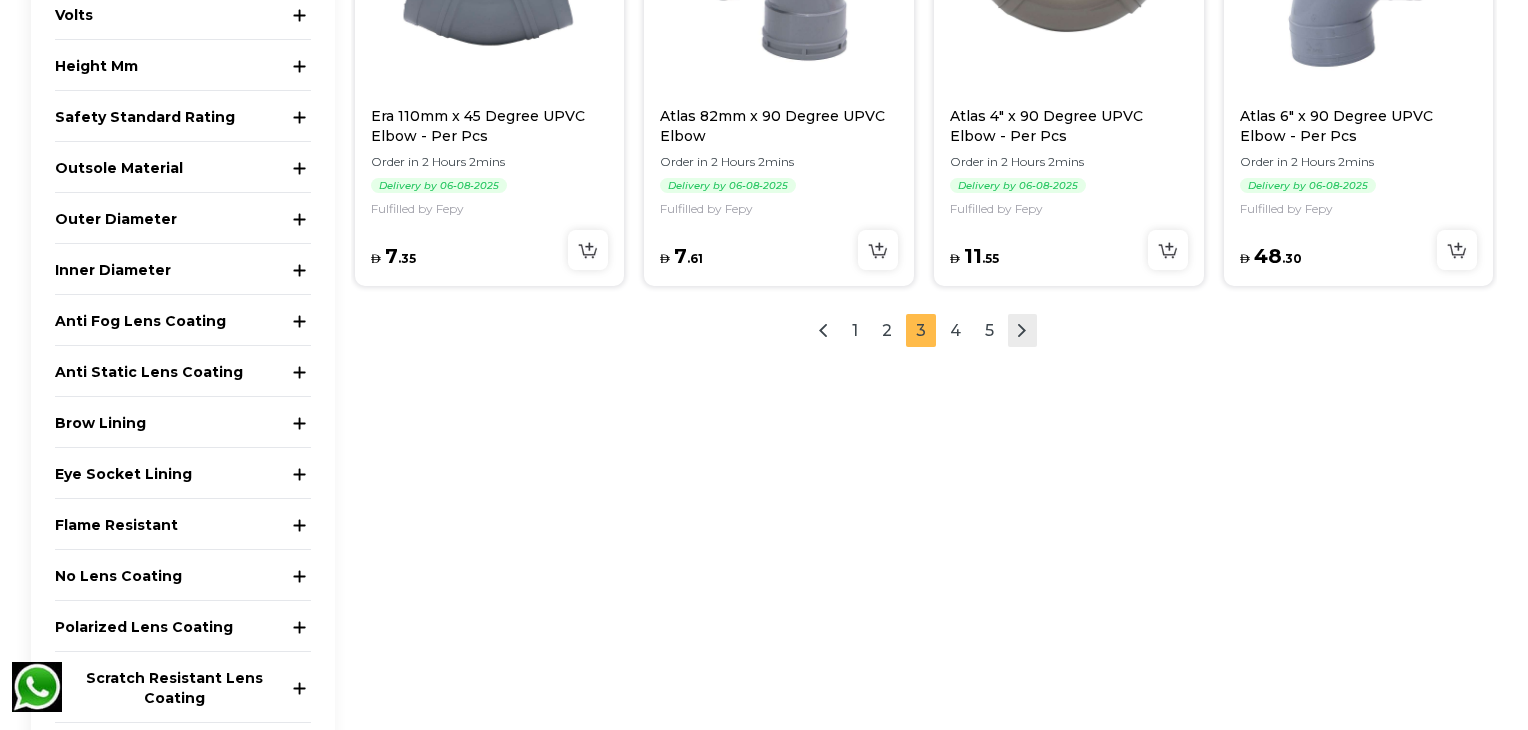 click 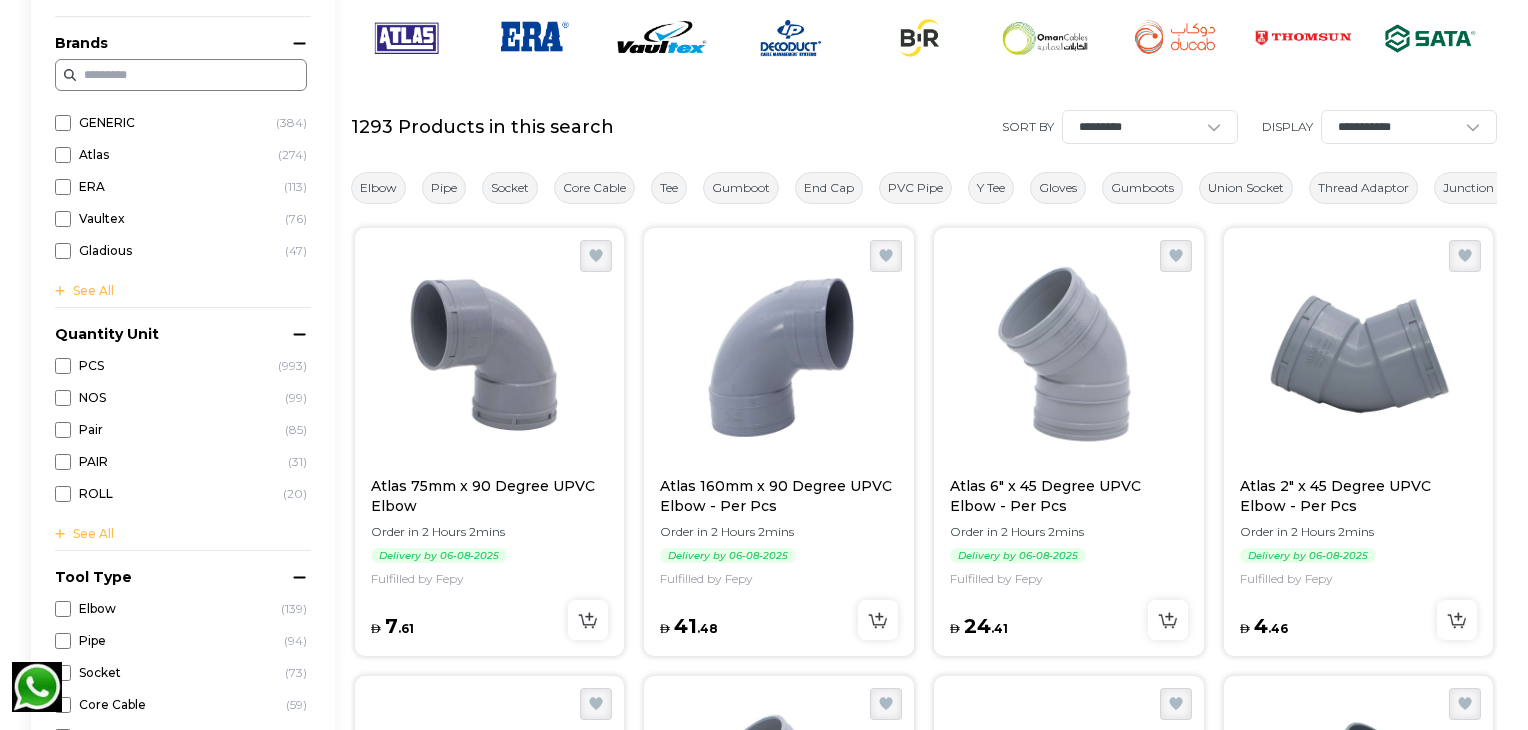 scroll, scrollTop: 152, scrollLeft: 0, axis: vertical 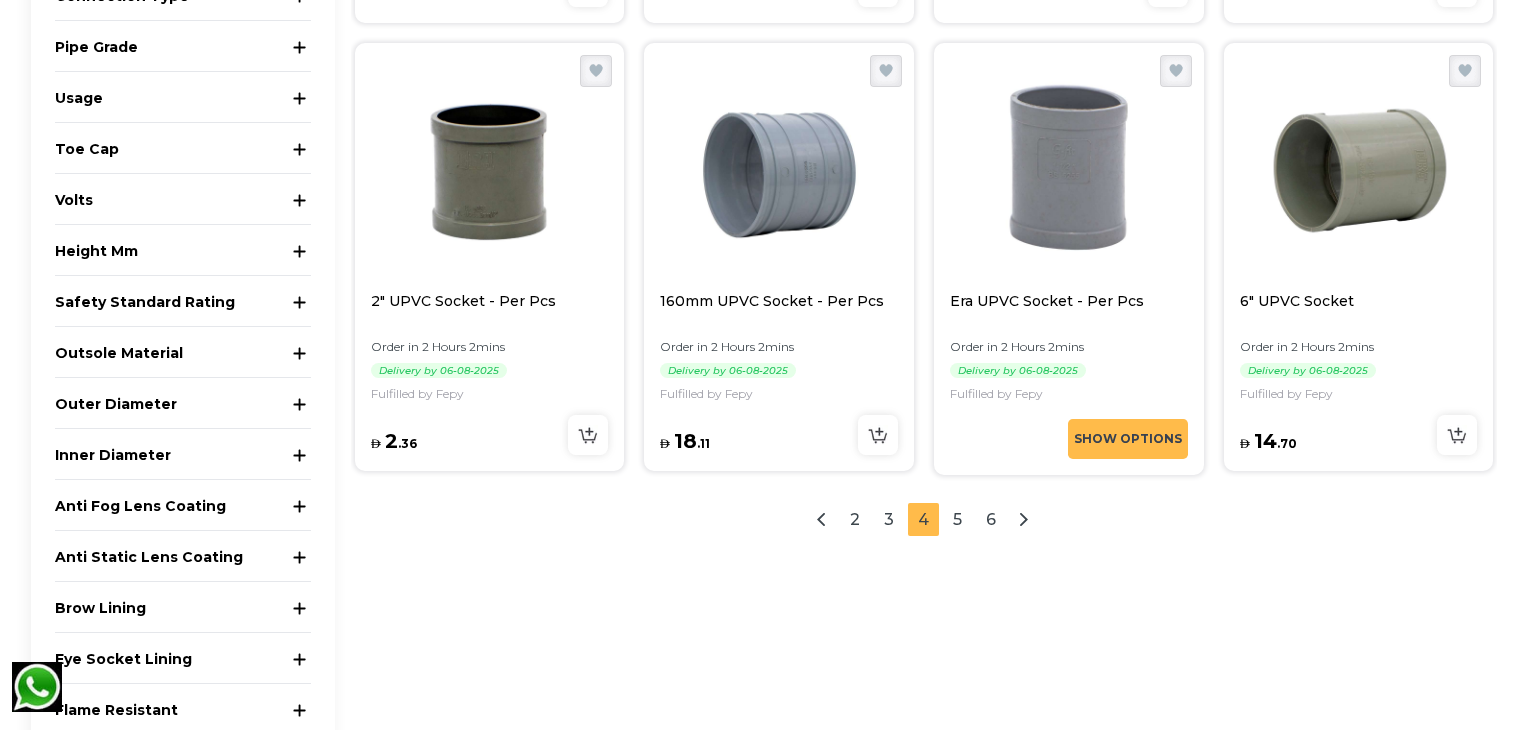 click at bounding box center (1024, 519) 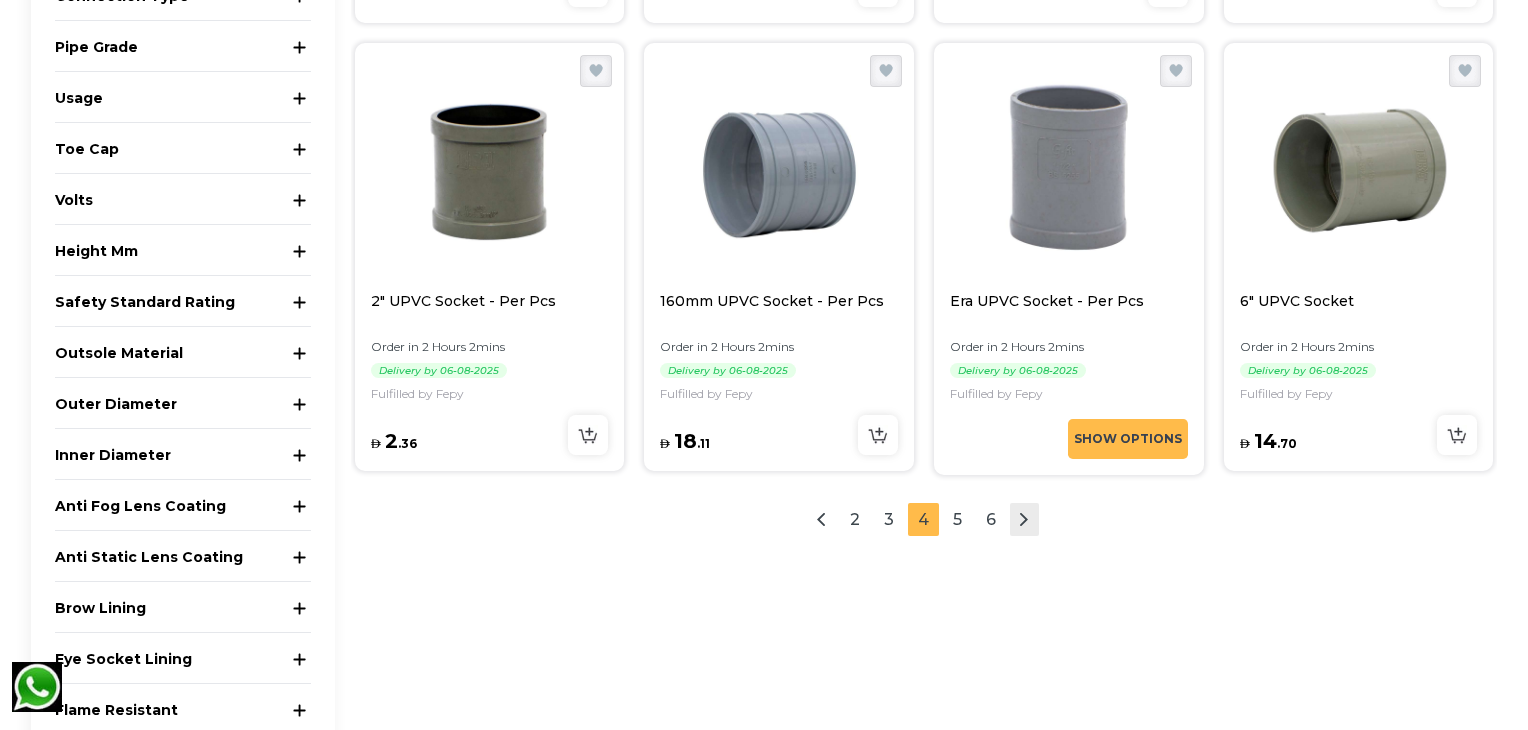 click 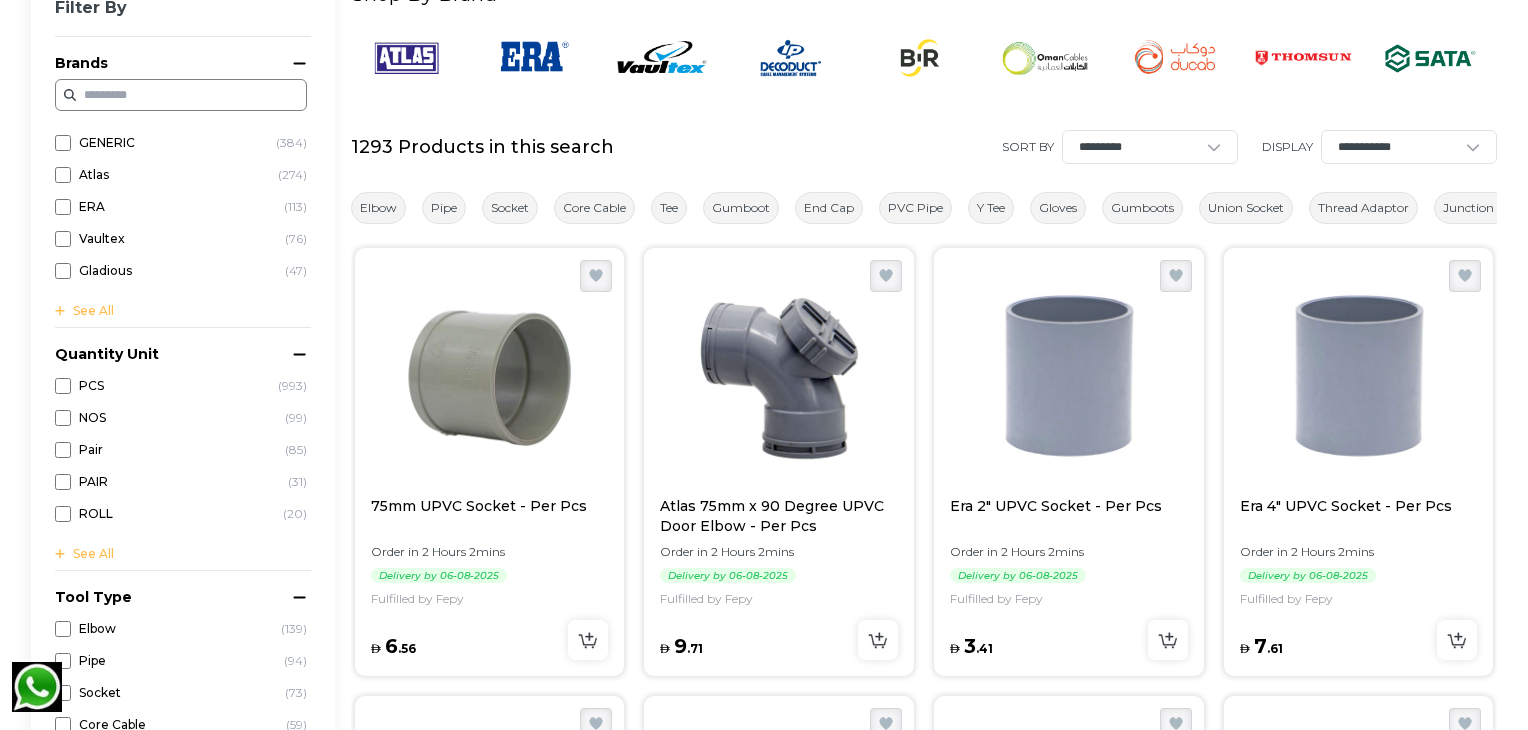 scroll, scrollTop: 152, scrollLeft: 0, axis: vertical 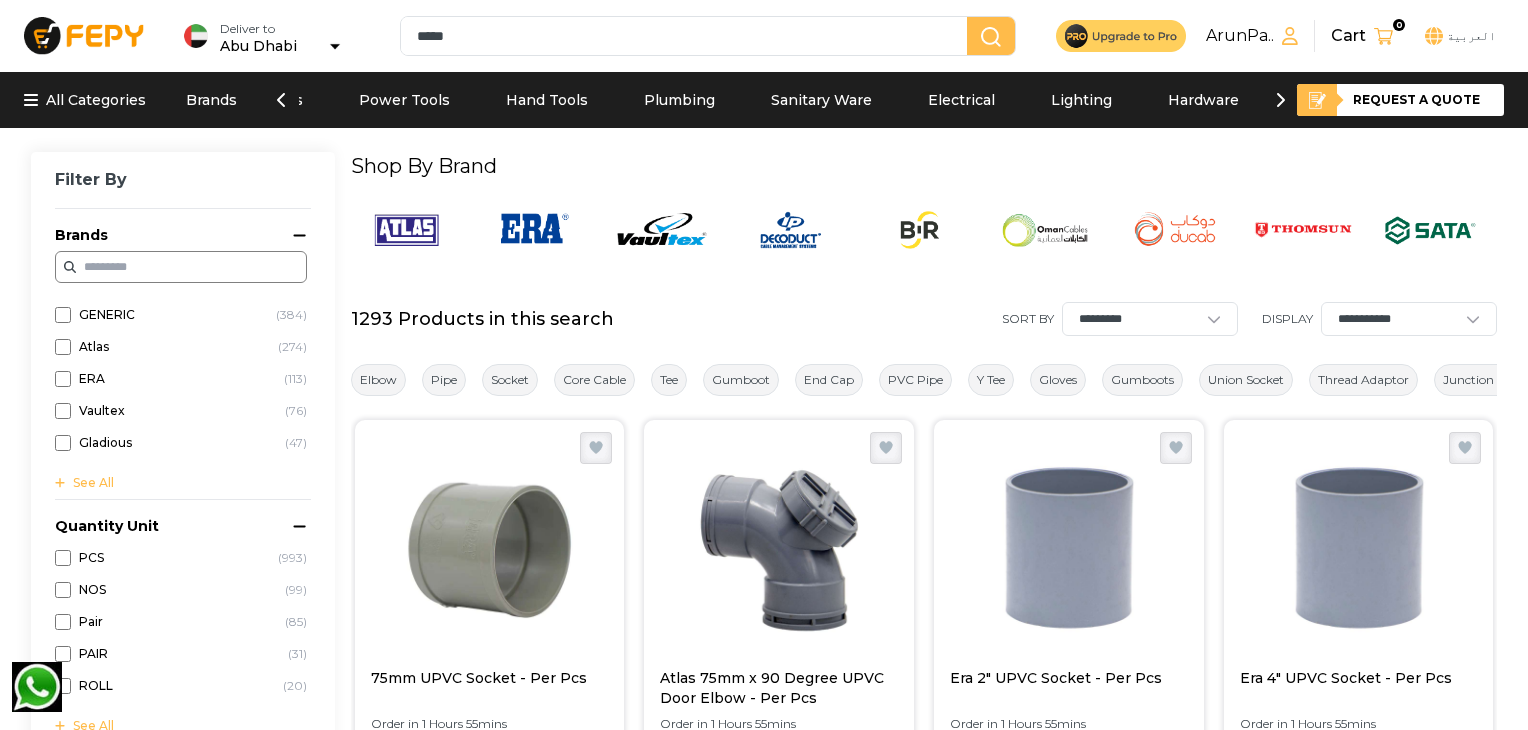 click on "Pipe" at bounding box center (444, 380) 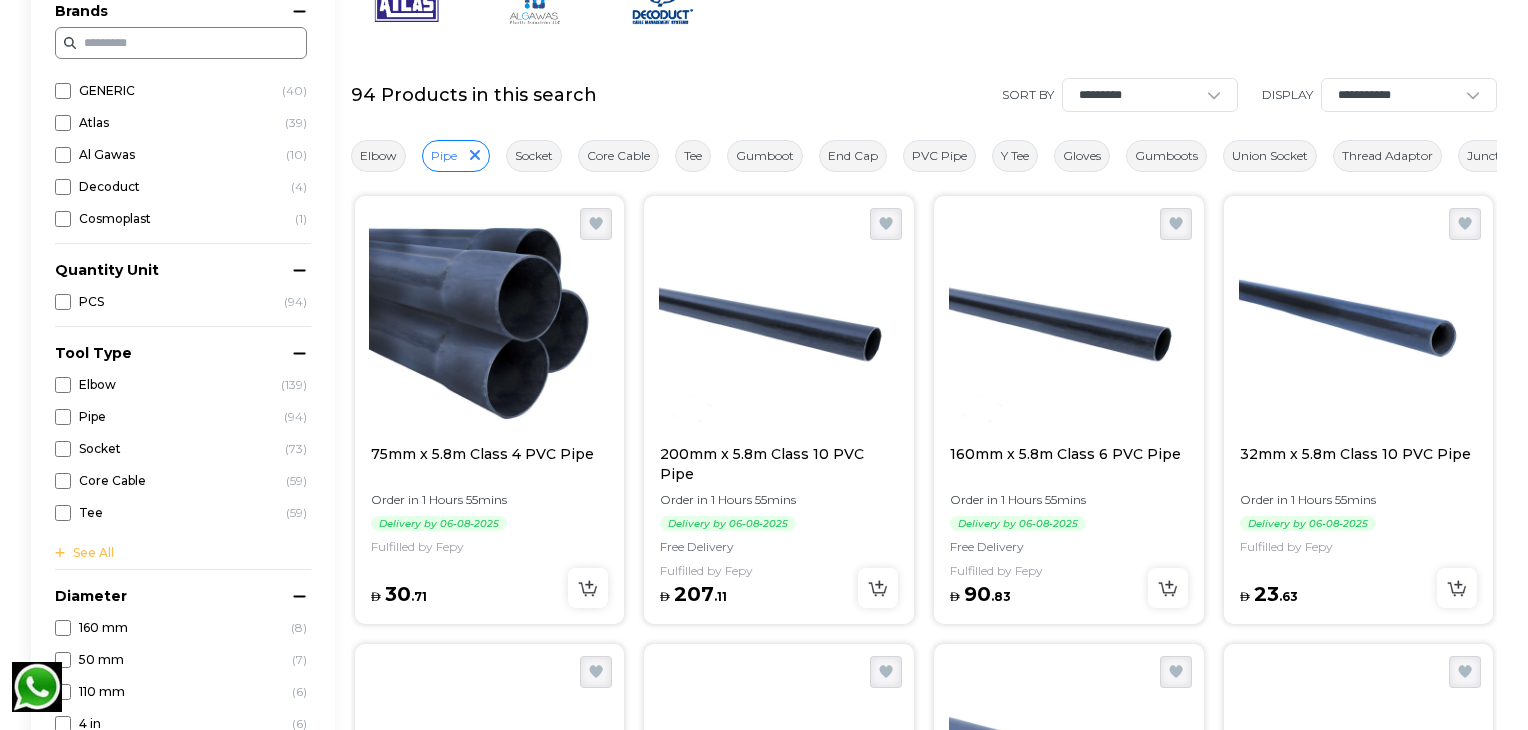 scroll, scrollTop: 0, scrollLeft: 0, axis: both 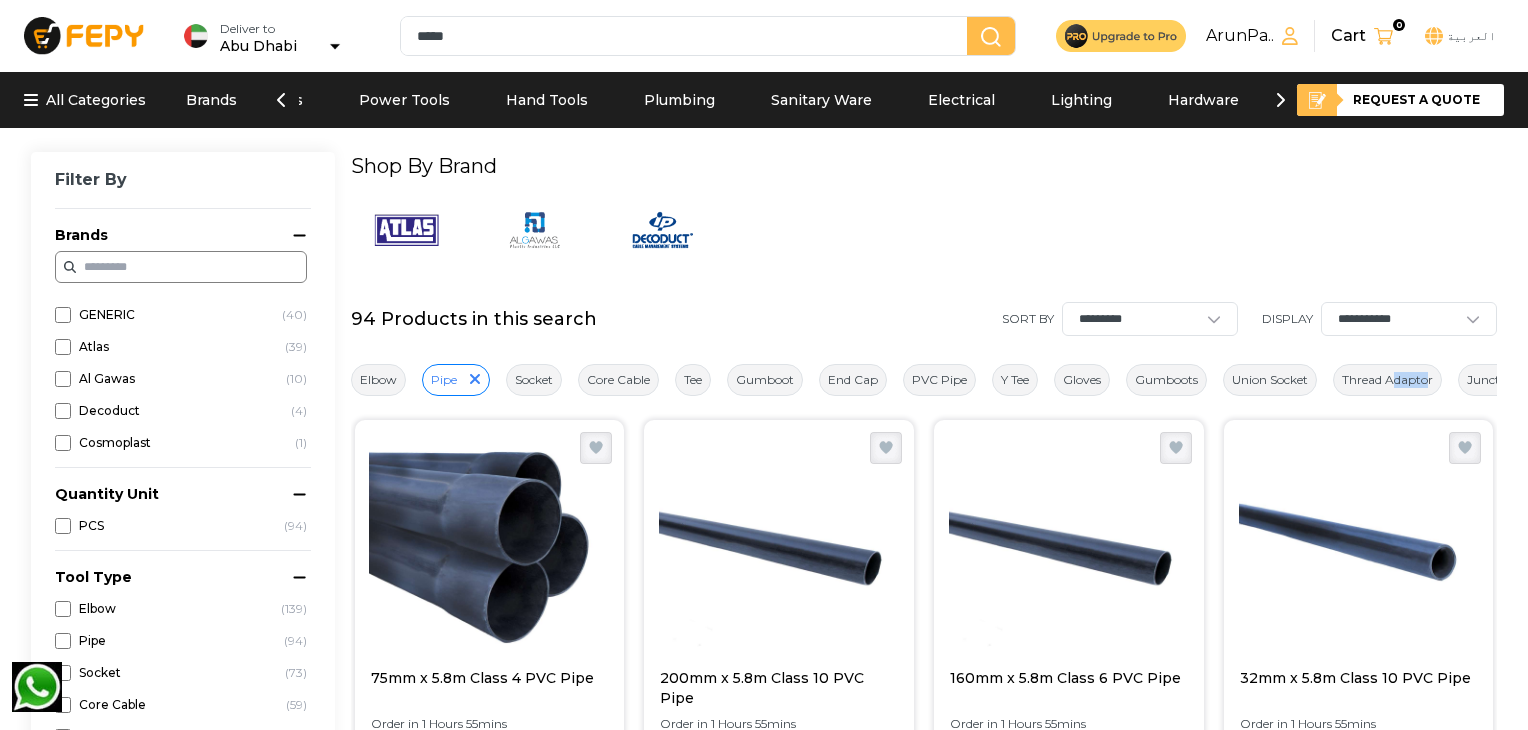 drag, startPoint x: 1442, startPoint y: 384, endPoint x: 1412, endPoint y: 386, distance: 30.066593 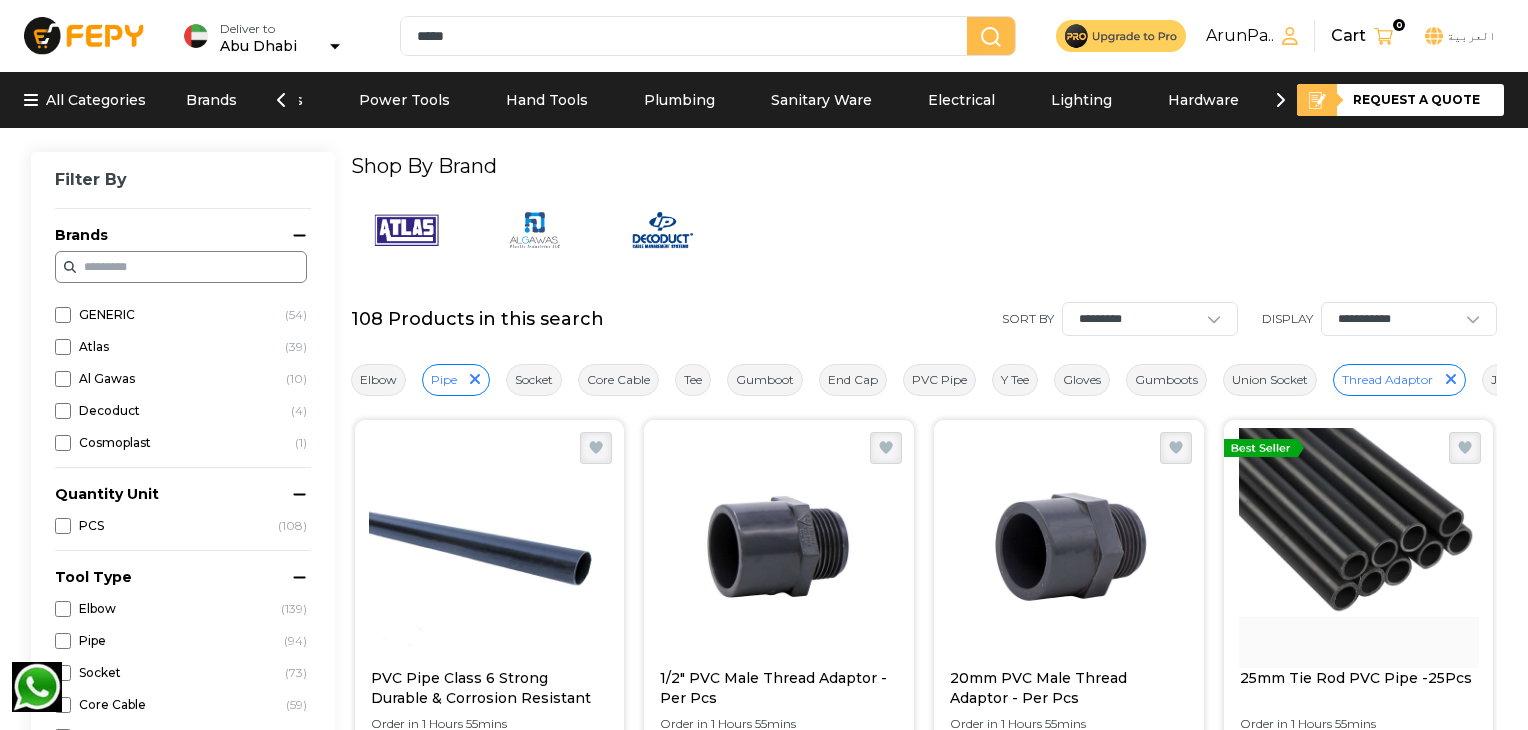 click on "Elbow" at bounding box center [378, 380] 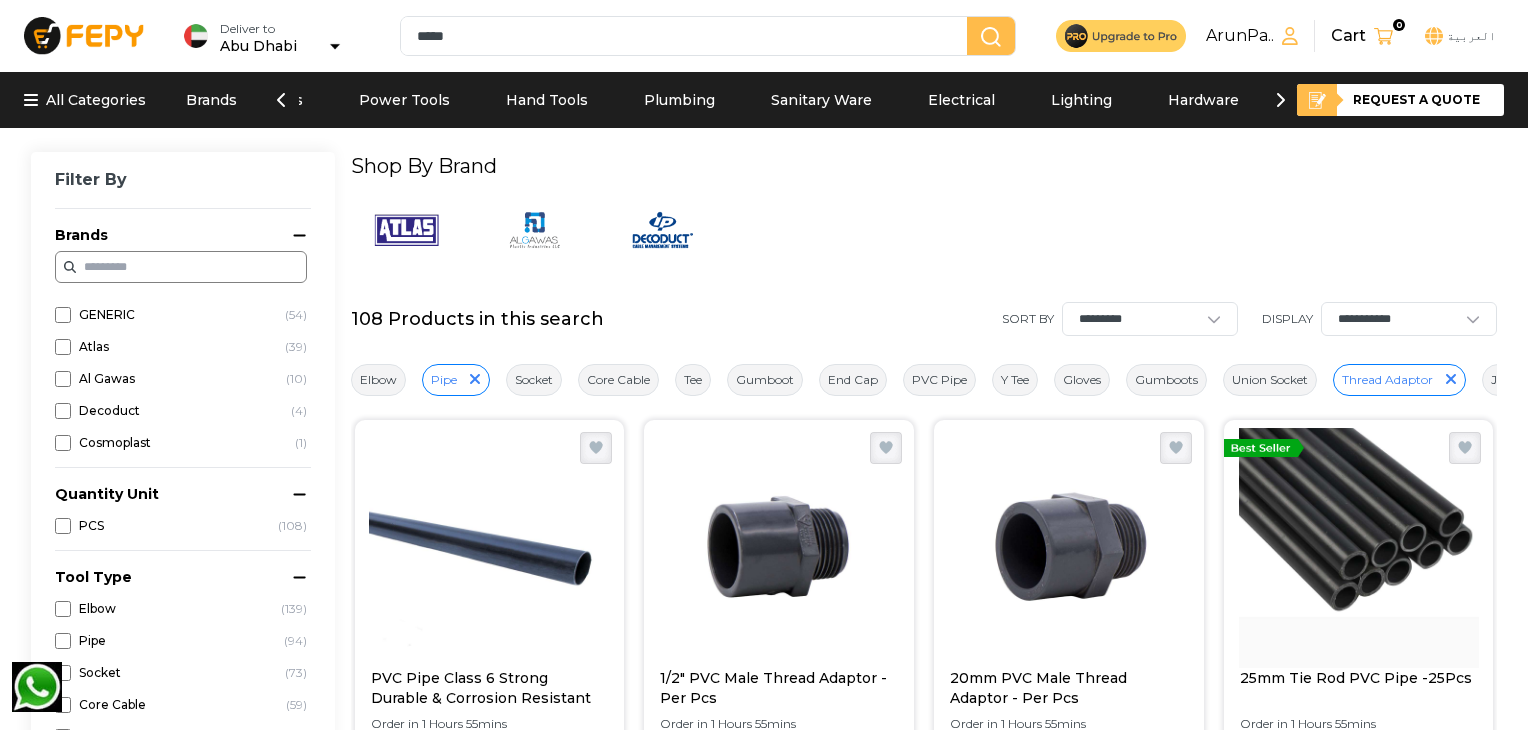 click on "Elbow" at bounding box center [378, 380] 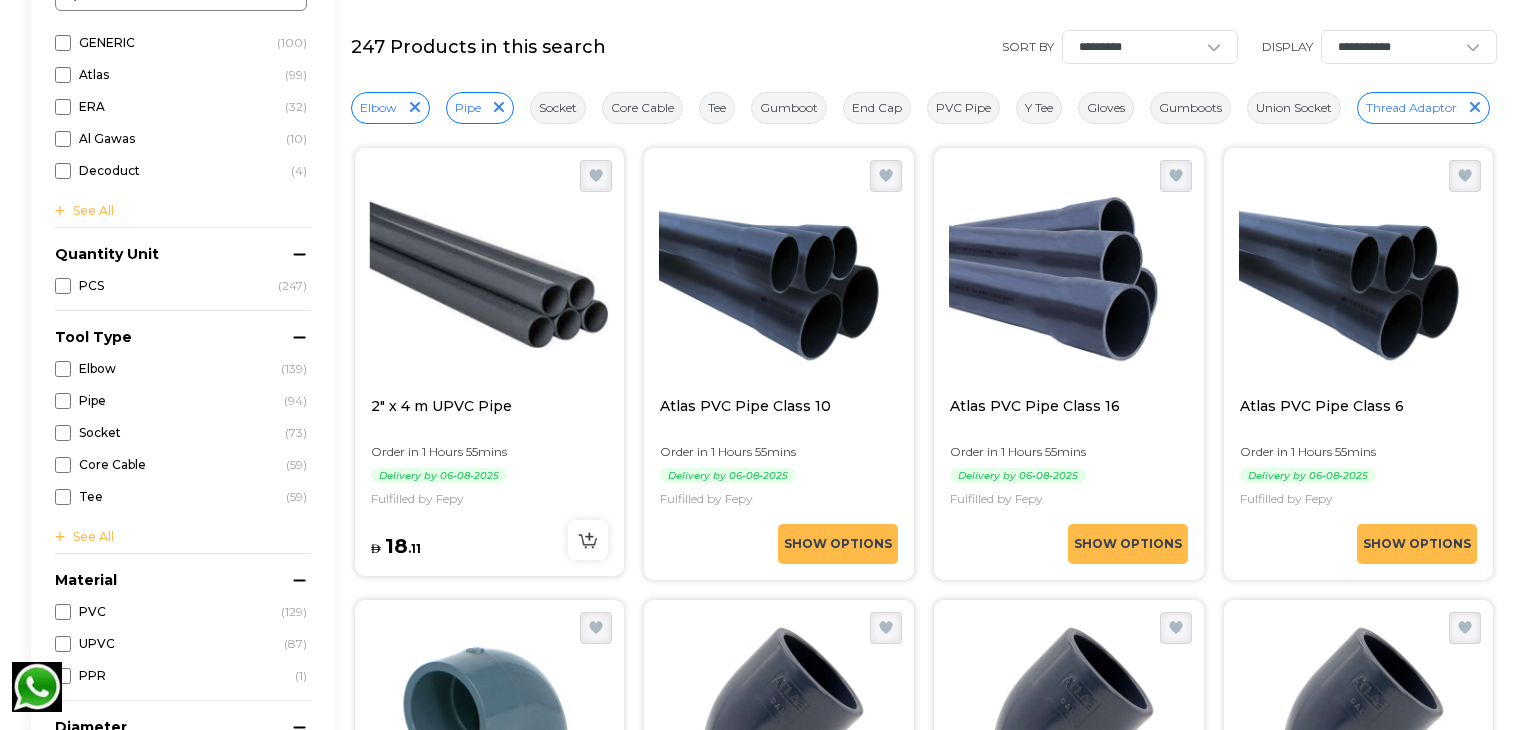 scroll, scrollTop: 0, scrollLeft: 0, axis: both 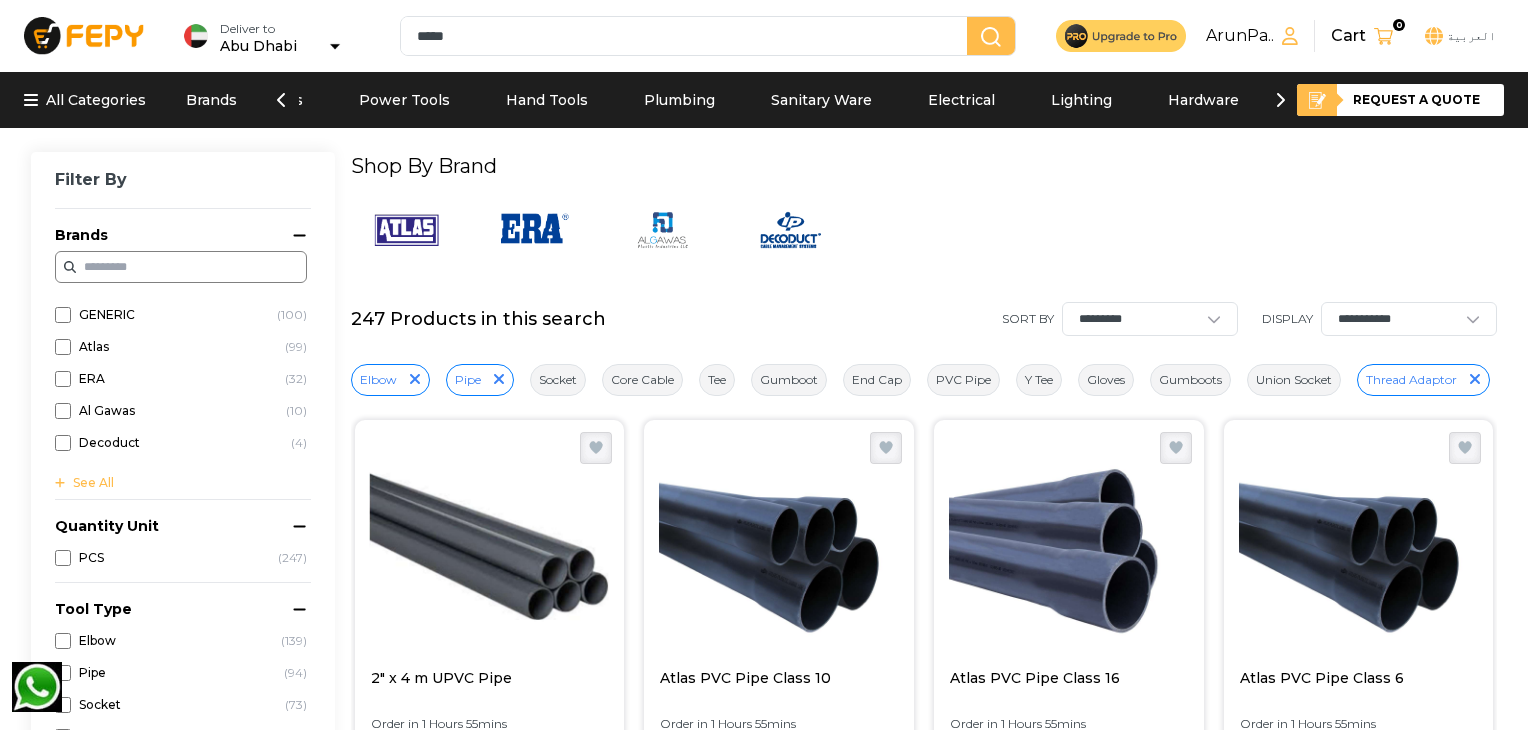 click on "Pipe" at bounding box center (468, 380) 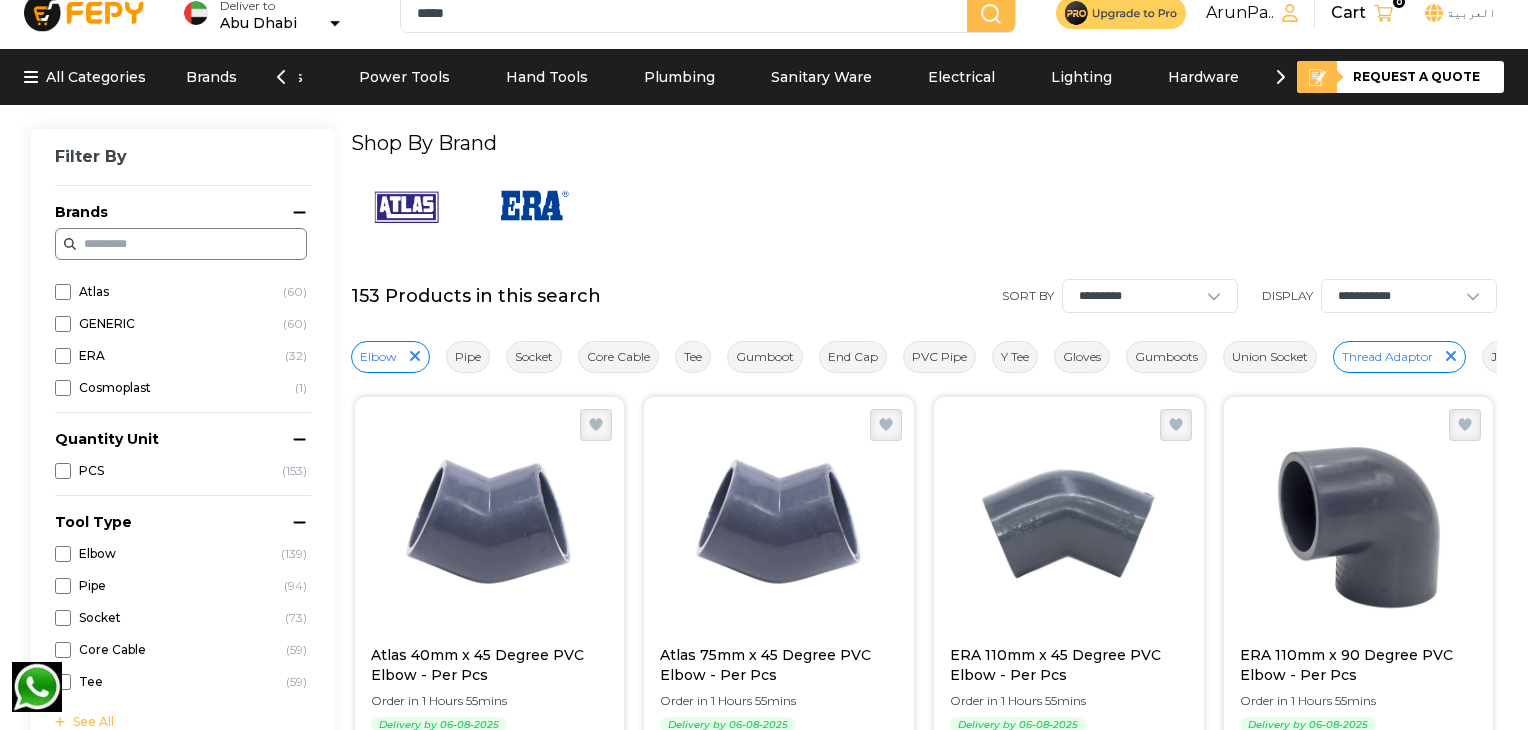 scroll, scrollTop: 0, scrollLeft: 0, axis: both 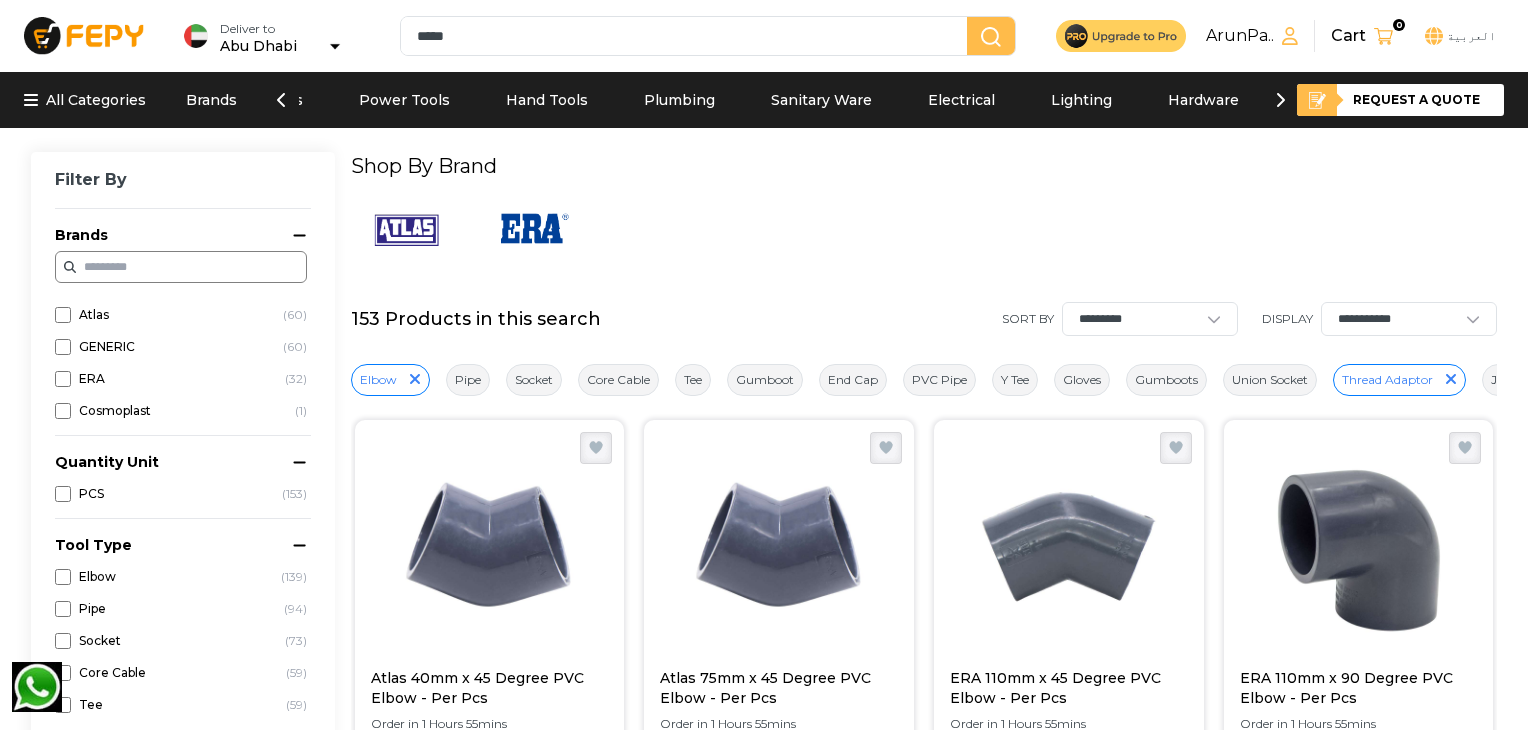 click on "Pipe" at bounding box center [468, 380] 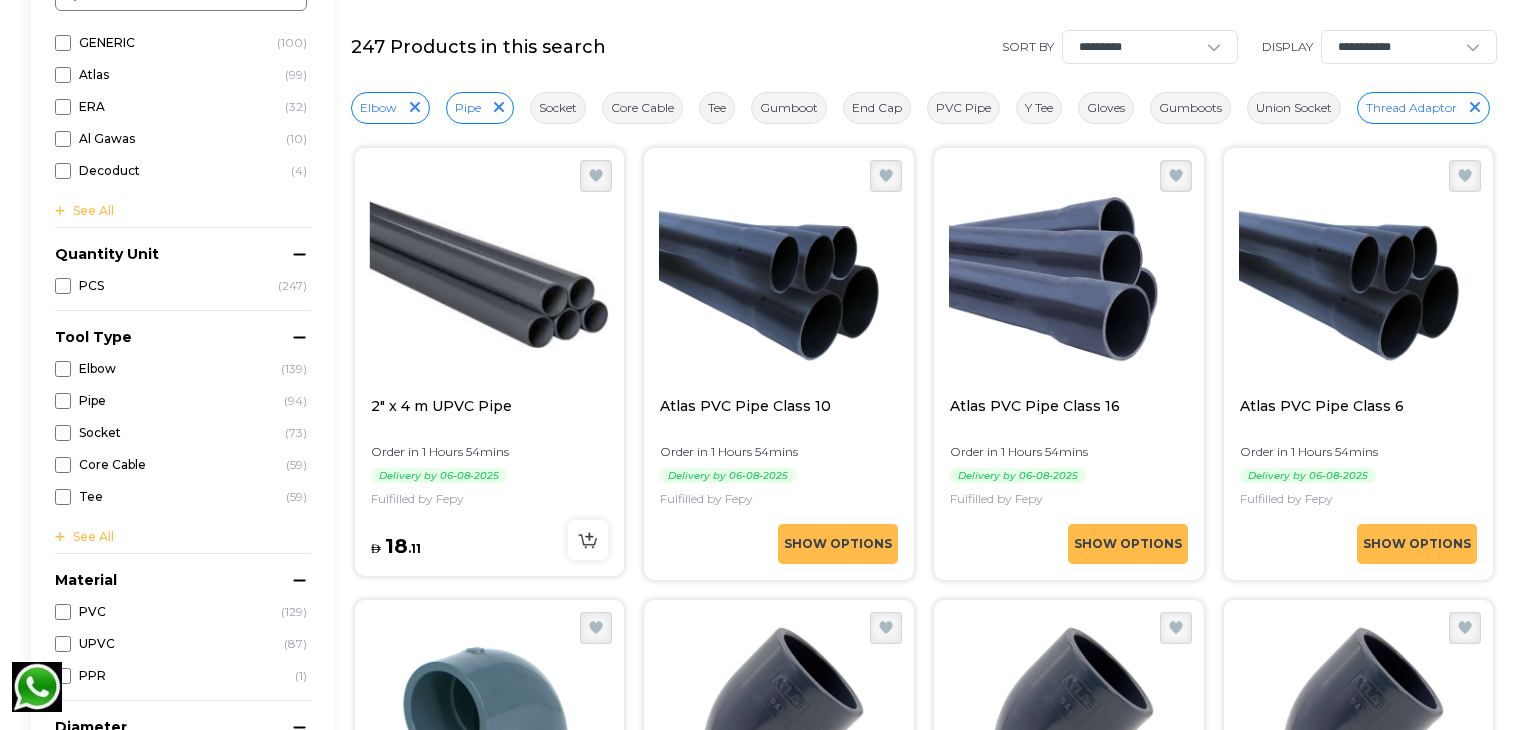 scroll, scrollTop: 0, scrollLeft: 0, axis: both 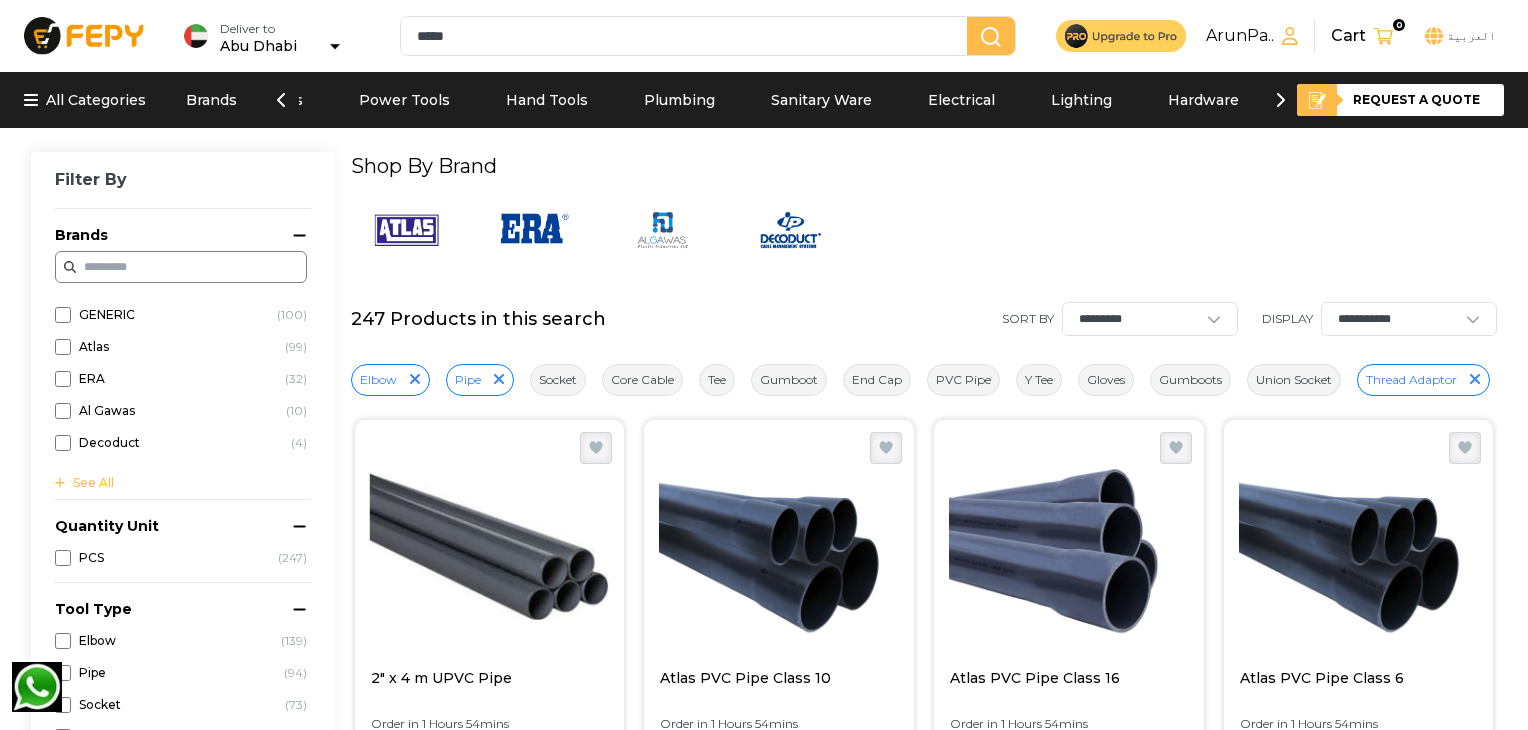 click on "PVC Pipe" at bounding box center [963, 380] 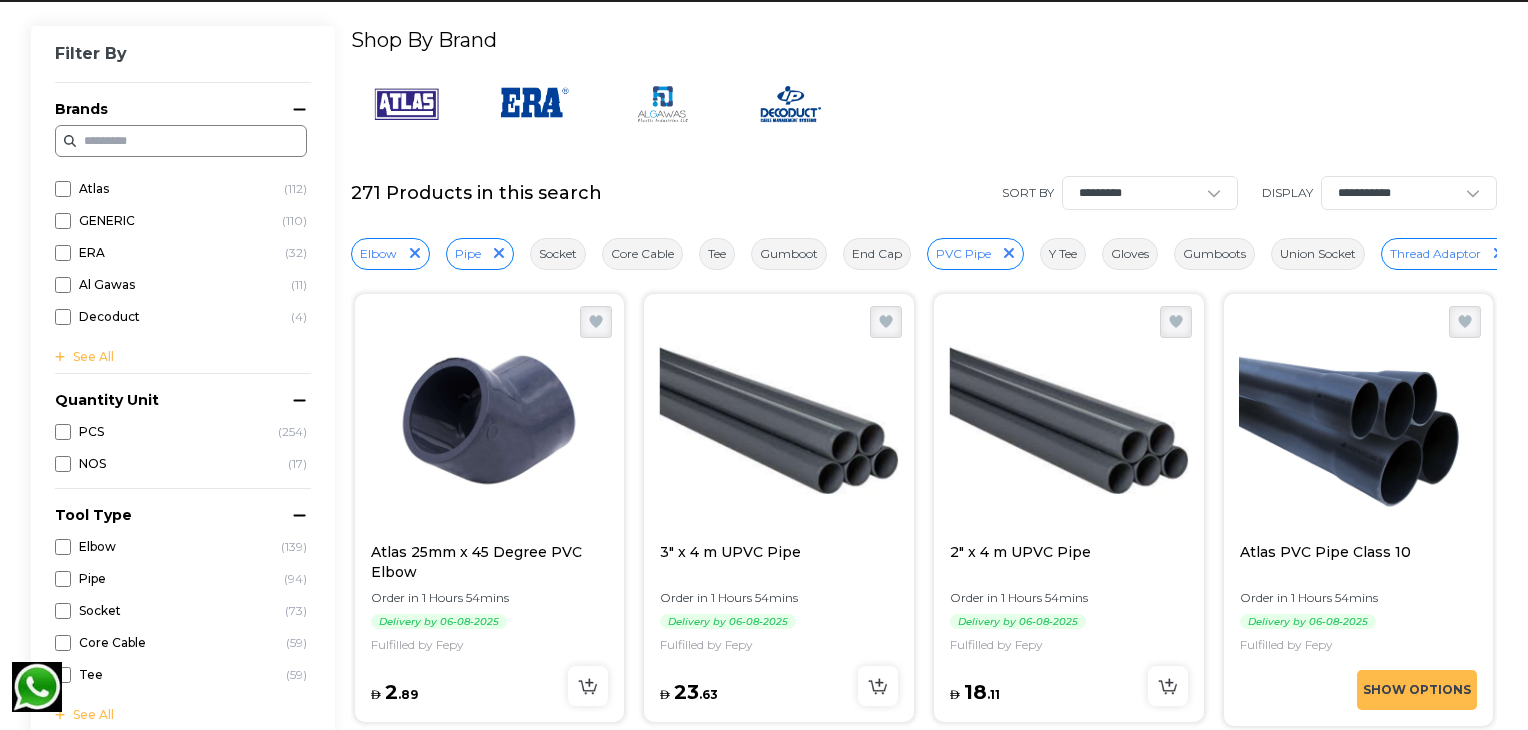 scroll, scrollTop: 0, scrollLeft: 0, axis: both 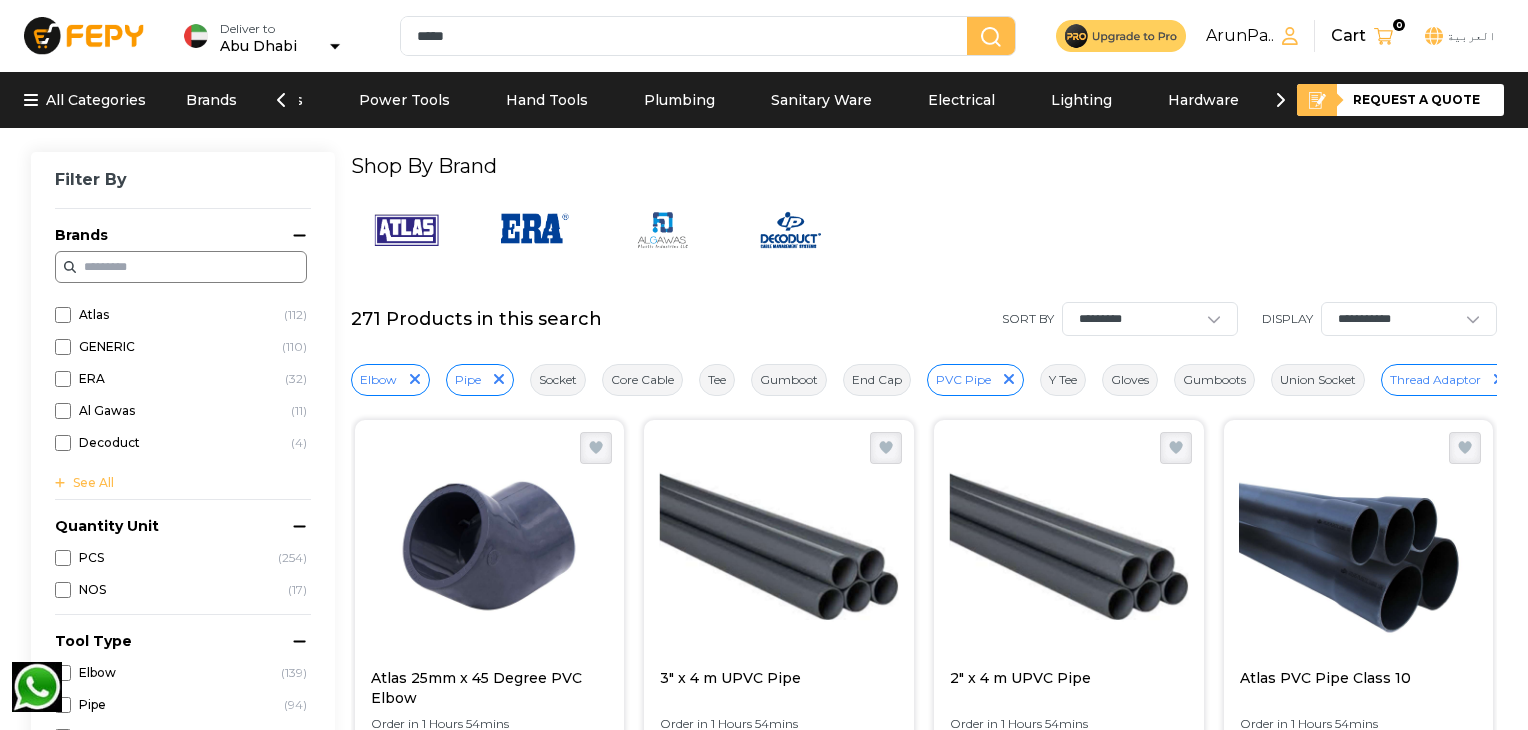 click on "Thread Adaptor" at bounding box center (1435, 380) 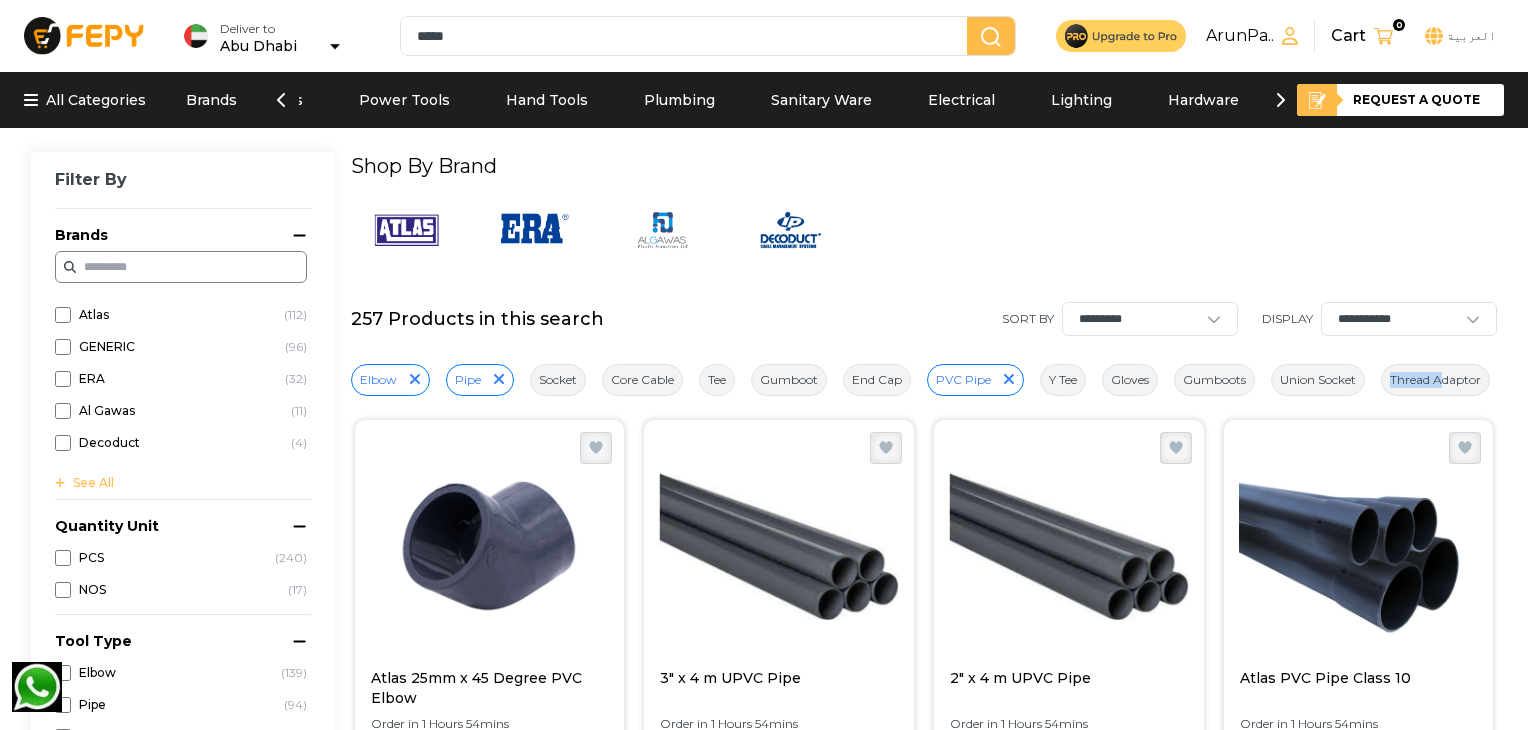 drag, startPoint x: 1453, startPoint y: 385, endPoint x: 1400, endPoint y: 386, distance: 53.009434 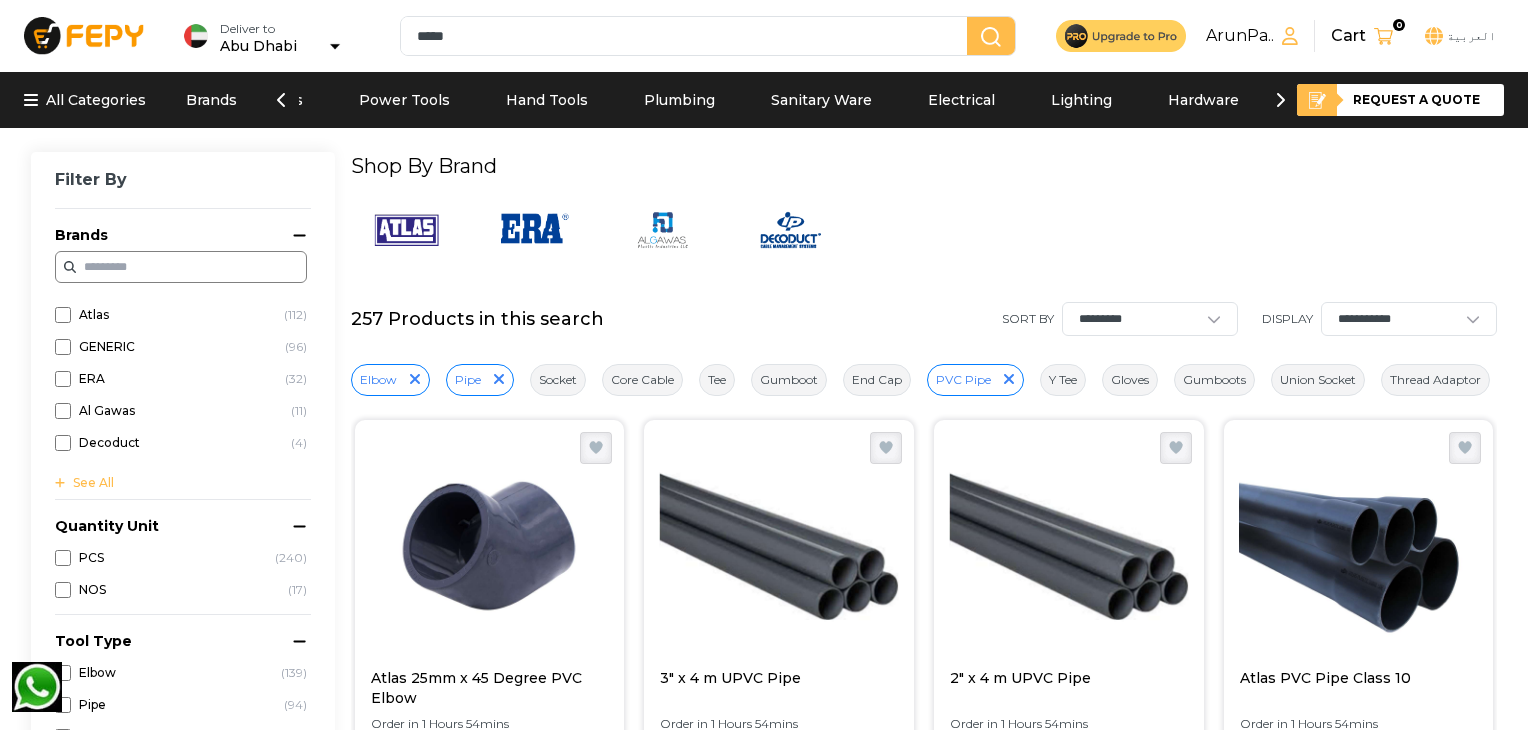 click on "Elbow Pipe Socket Core Cable Tee Gumboot End Cap PVC Pipe Y Tee Gloves Gumboots Union Socket Thread Adaptor Junction Box PPR Reducer Tee Adaptor PPR Reducer Bush Bend Pipe Circular Box Lintel PPR Elbow Trunking UPVC Access Cap PVC Box Rain Boot Safety Boot Tile Edging Trim Corners Bottle Trap Coupler Door Elbow PVC Reducer Bush Threaded Elbow Coverall Dotted Gloves Kitchen Sink Pant and Shirt Rain Suit Rain Coat Cable Gland Drill Bit Floor Trap Gum Boot Reducer Bush PPR Pipe Sanding Tool Shower Drain UPVC Reducer Bush PVC Cement Solvent Glue PVC Elbow PVC Female Socket PVC Male Adaptor" at bounding box center (924, 380) 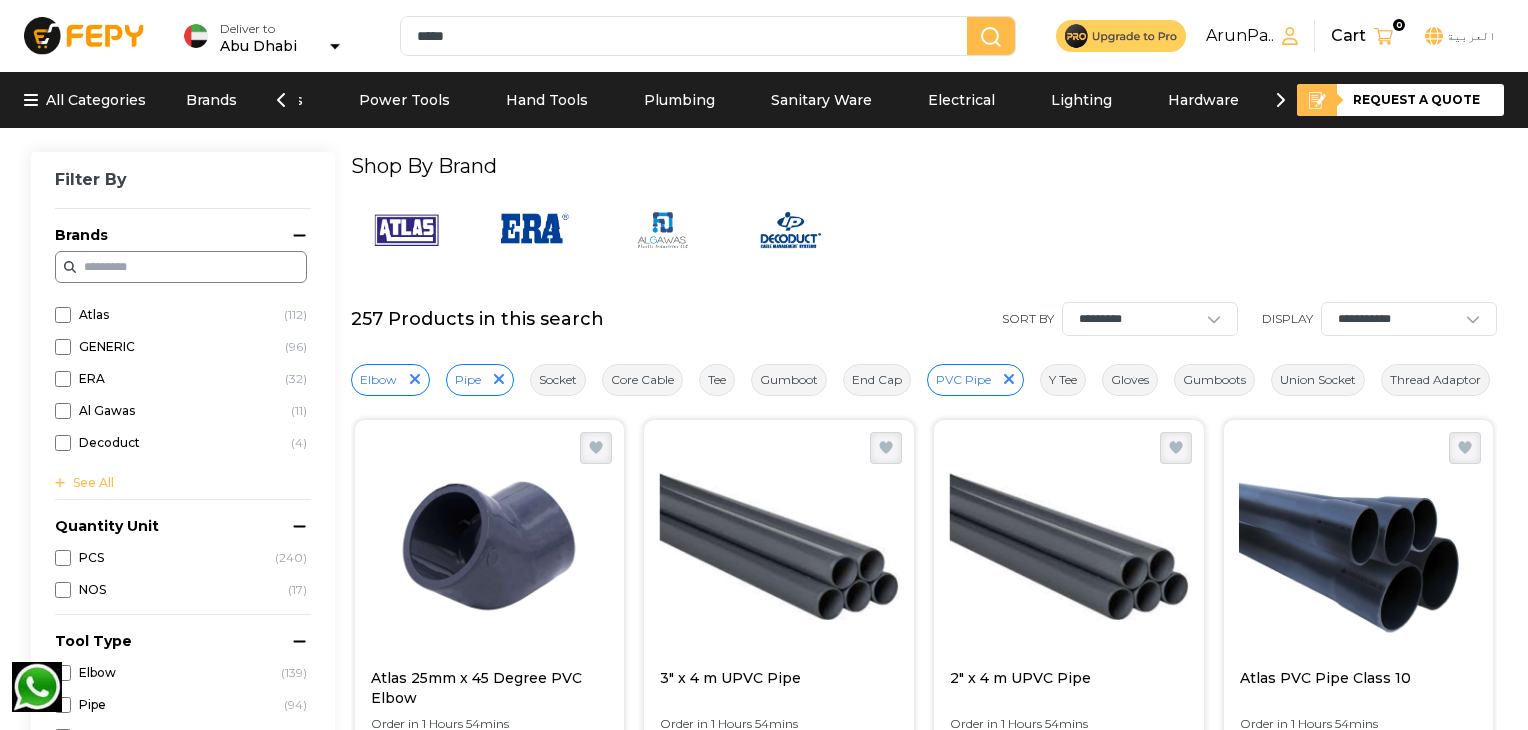 click on "Gloves" at bounding box center [1130, 380] 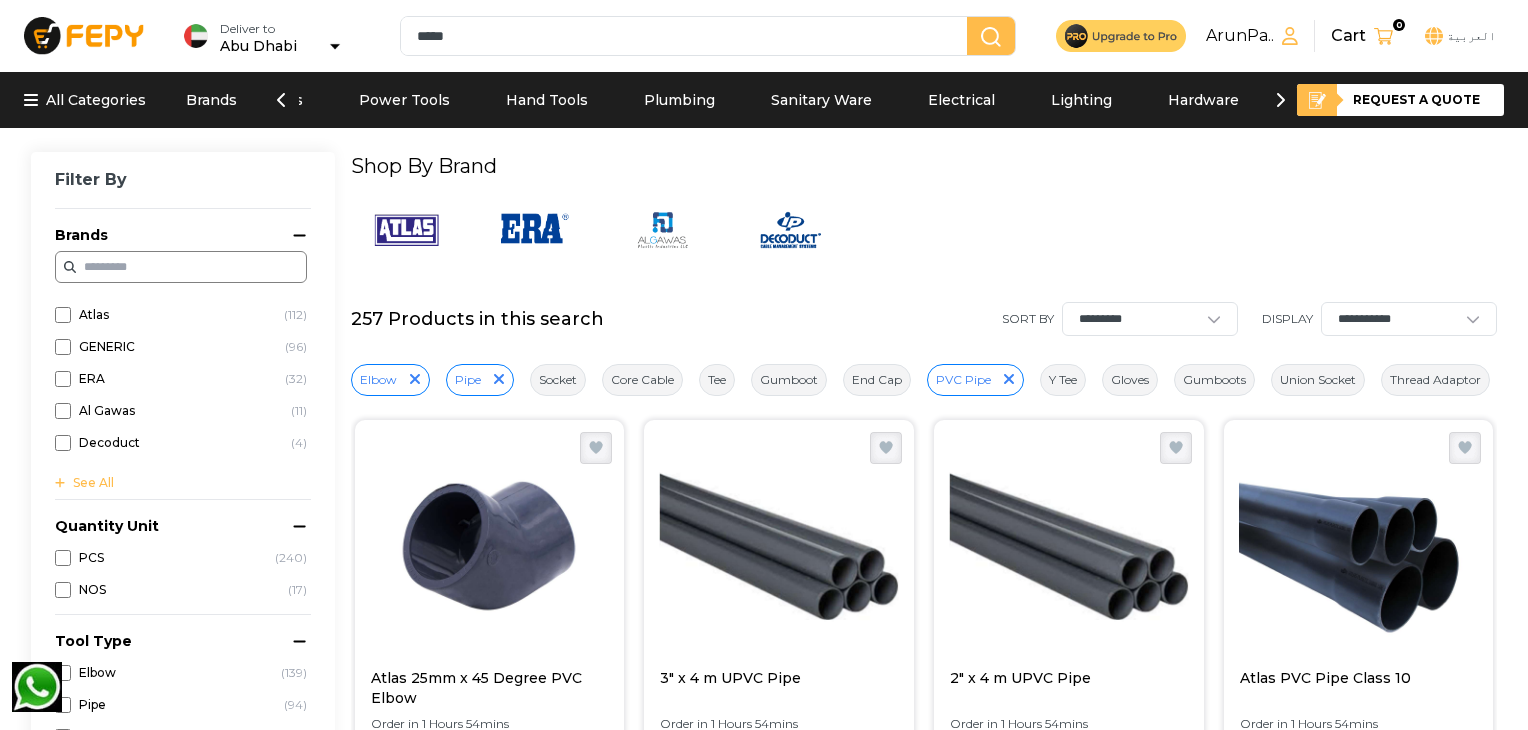 click on "Gloves" at bounding box center [1130, 380] 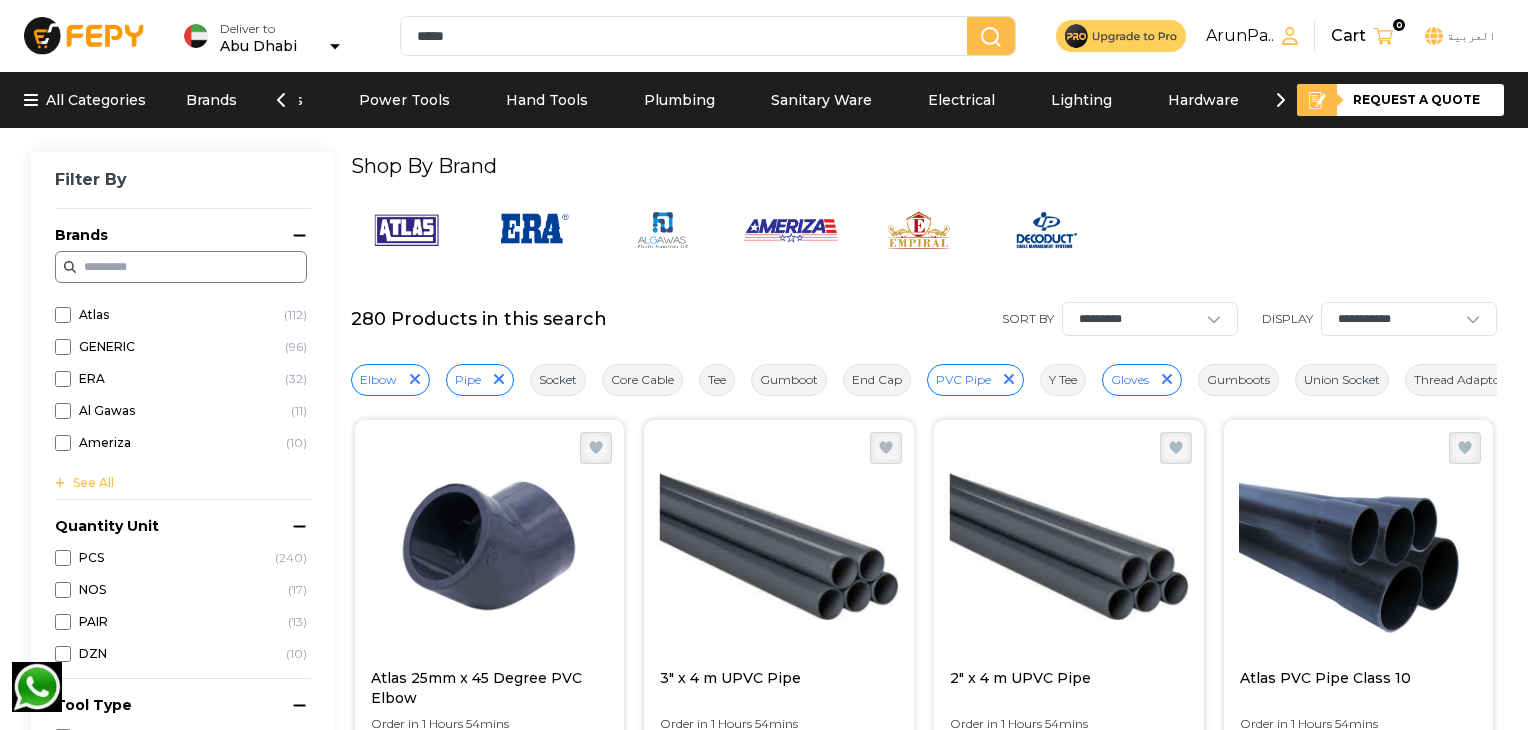 click on "Gumboots" at bounding box center (1238, 380) 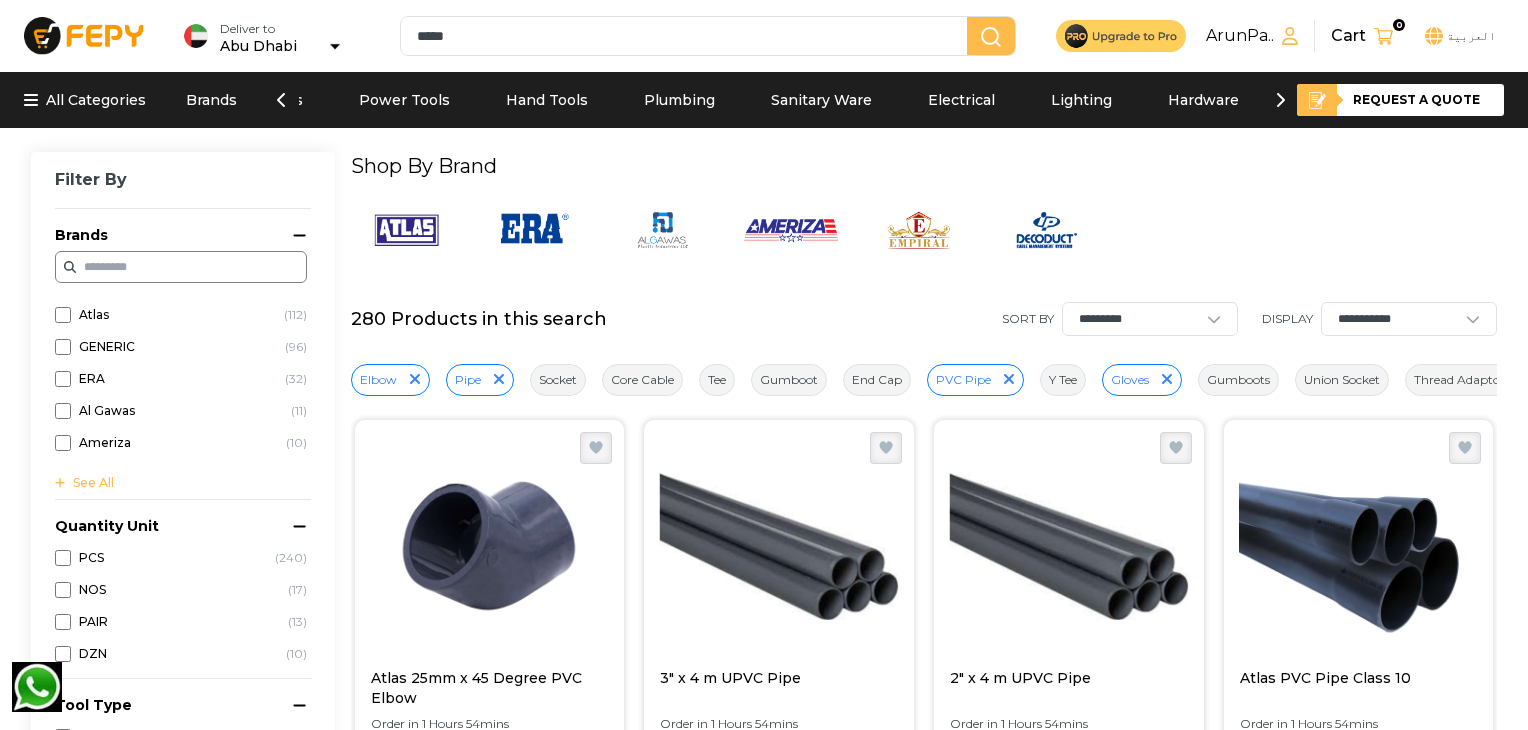 click on "Gumboots" at bounding box center [1238, 380] 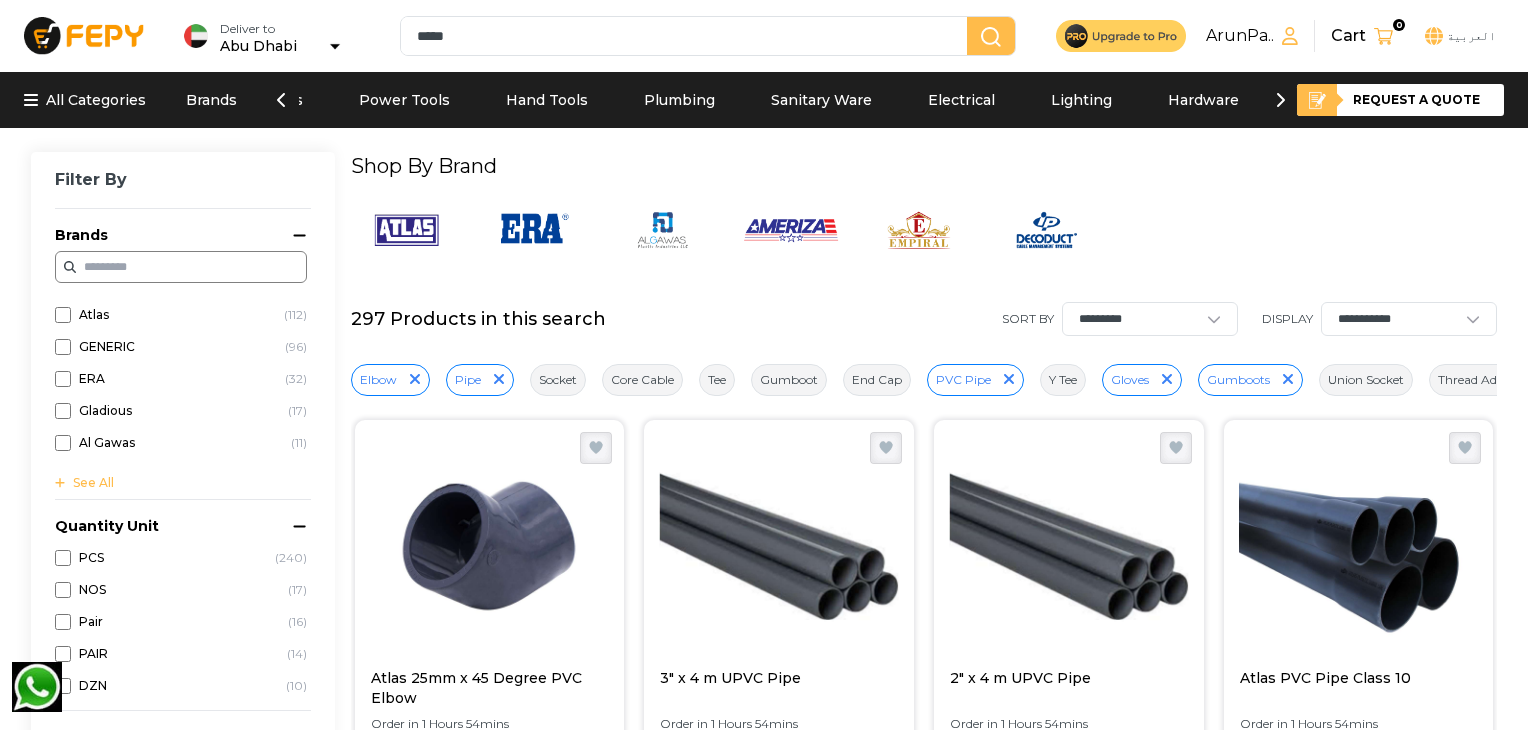 click on "Union Socket" at bounding box center [1366, 380] 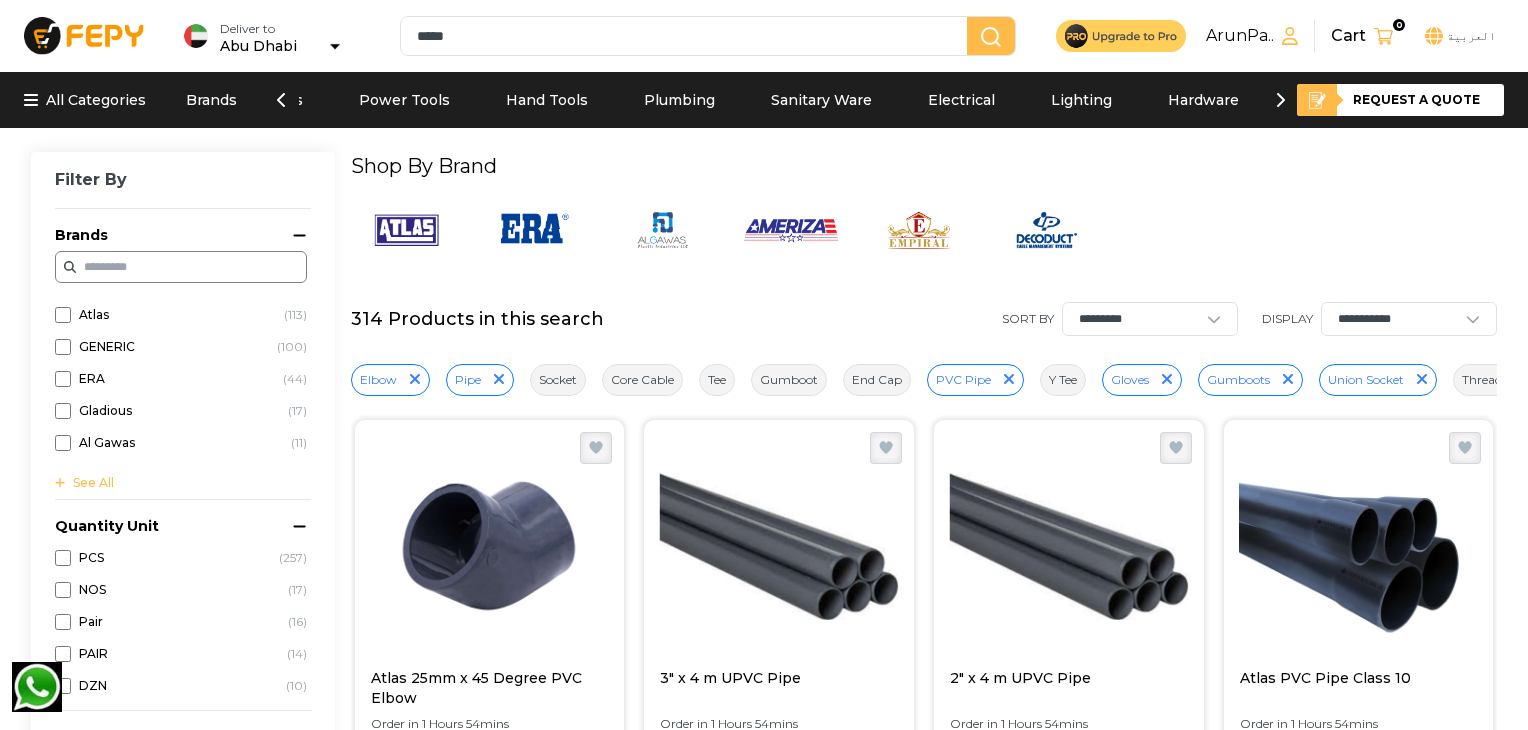 click on "Thread Adaptor" at bounding box center [1507, 380] 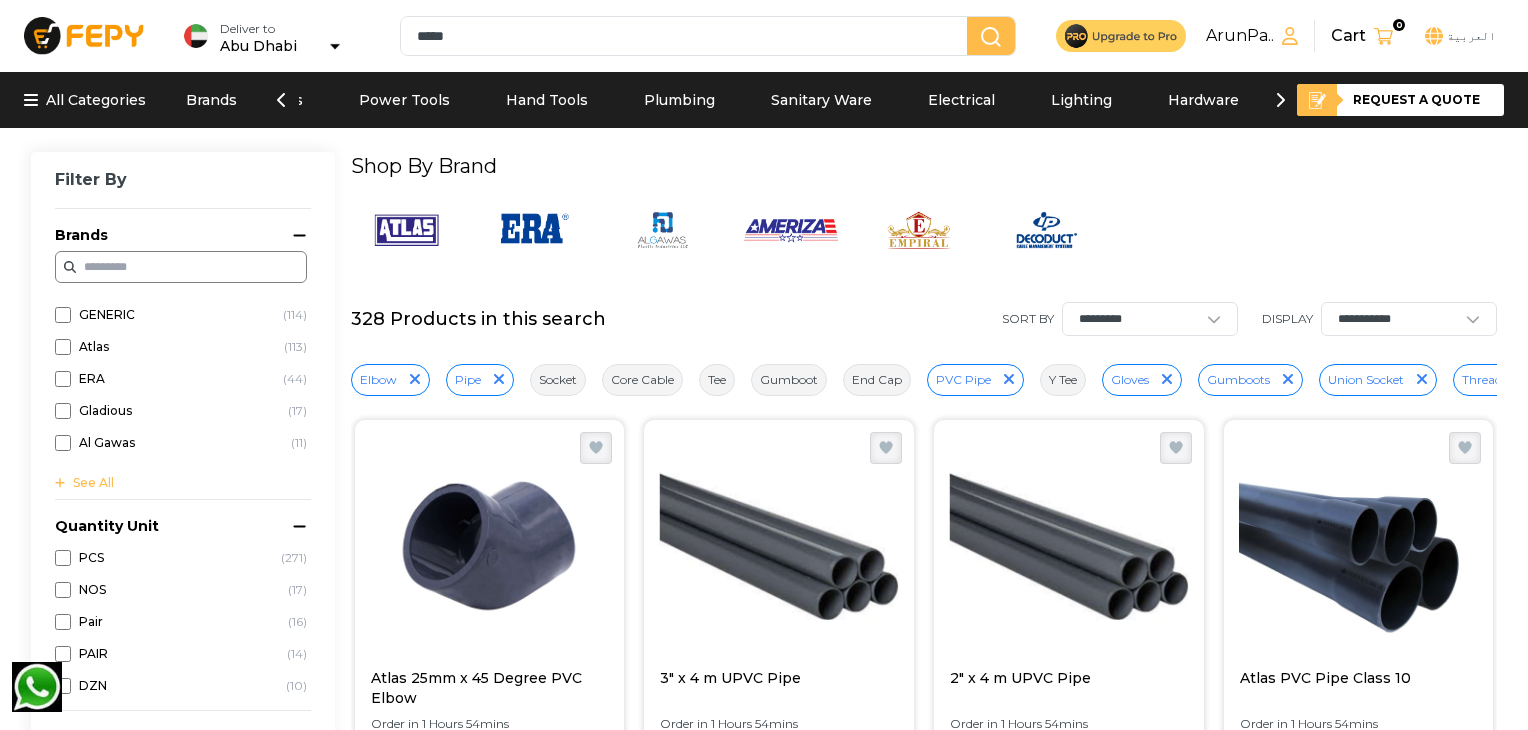 click on "Elbow" at bounding box center [378, 380] 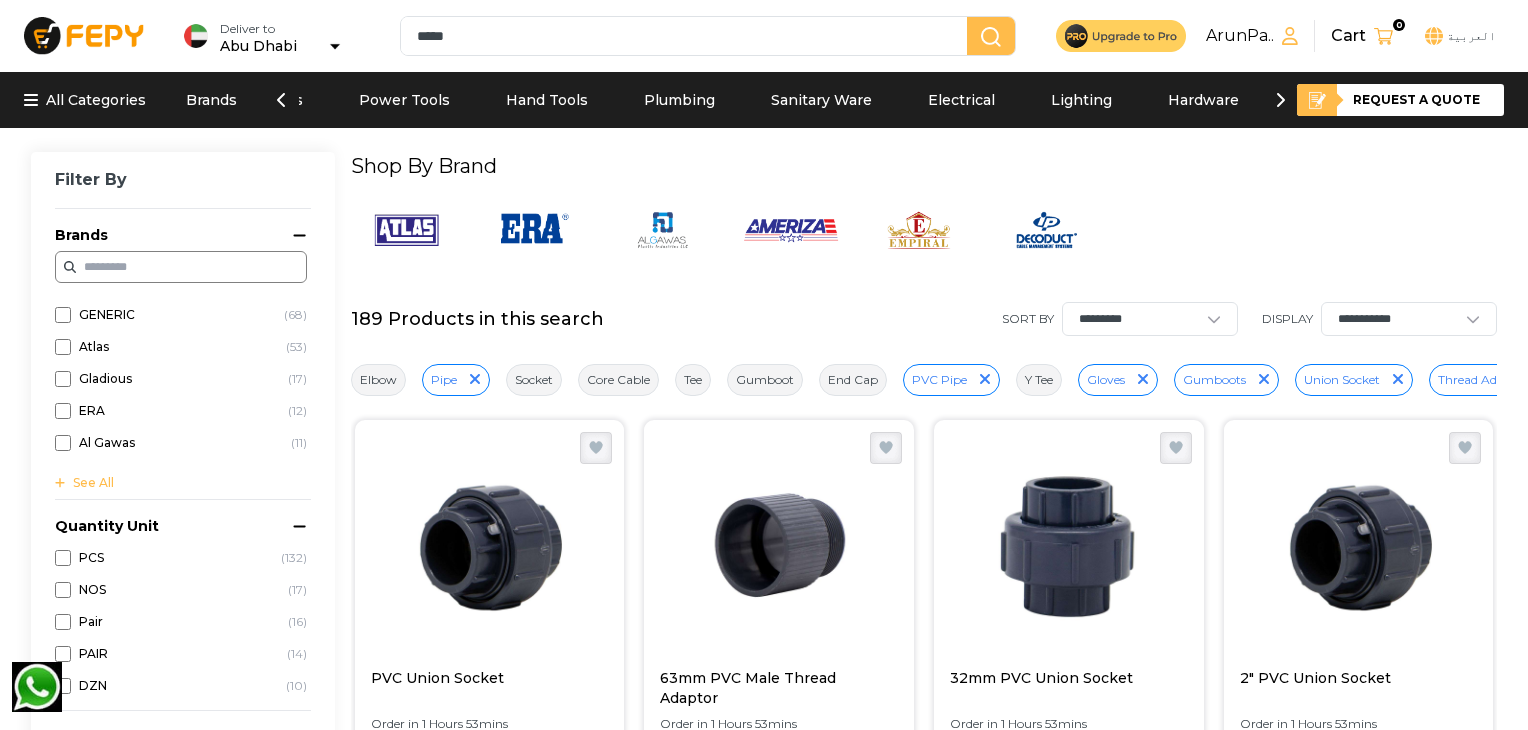click on "Elbow" at bounding box center (378, 380) 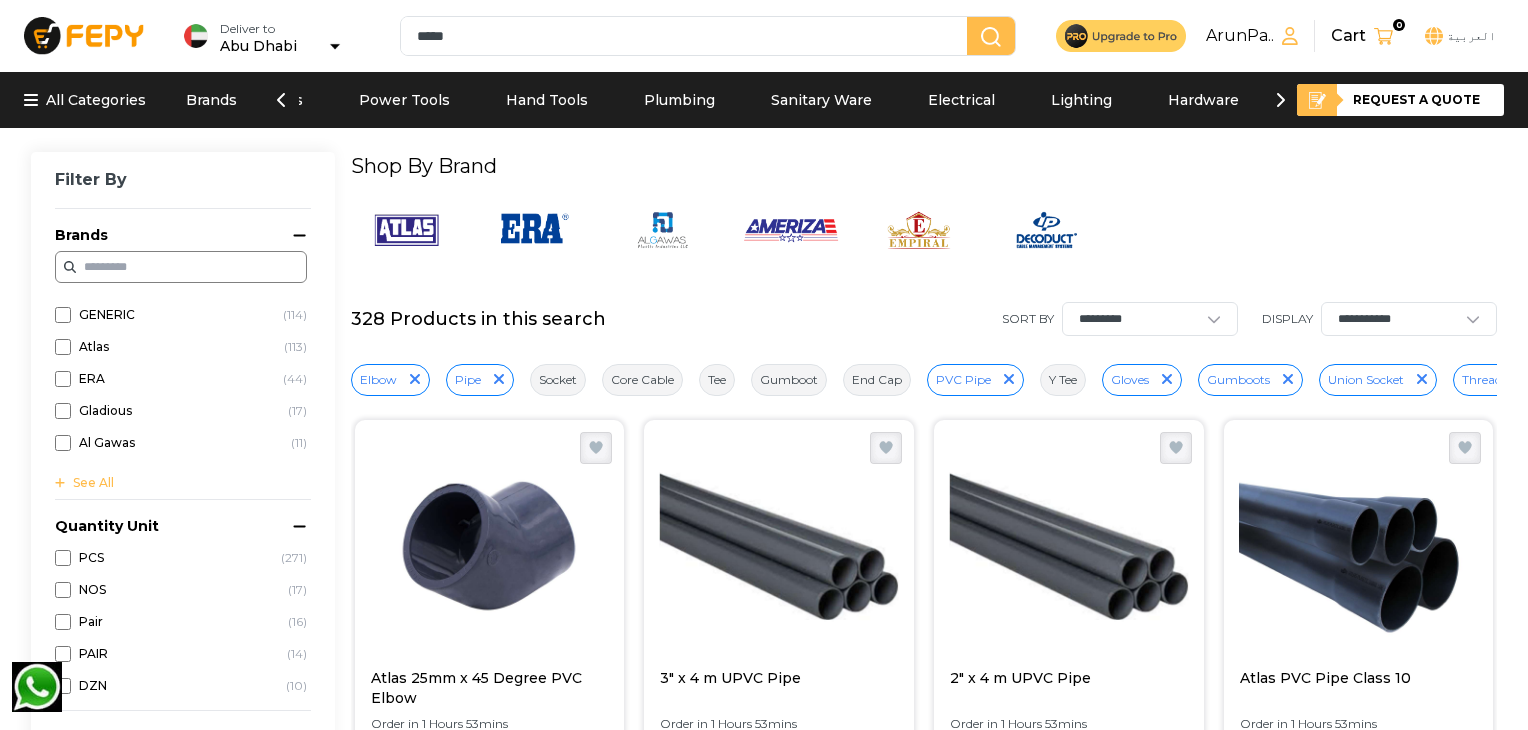 click on "Elbow" at bounding box center [378, 380] 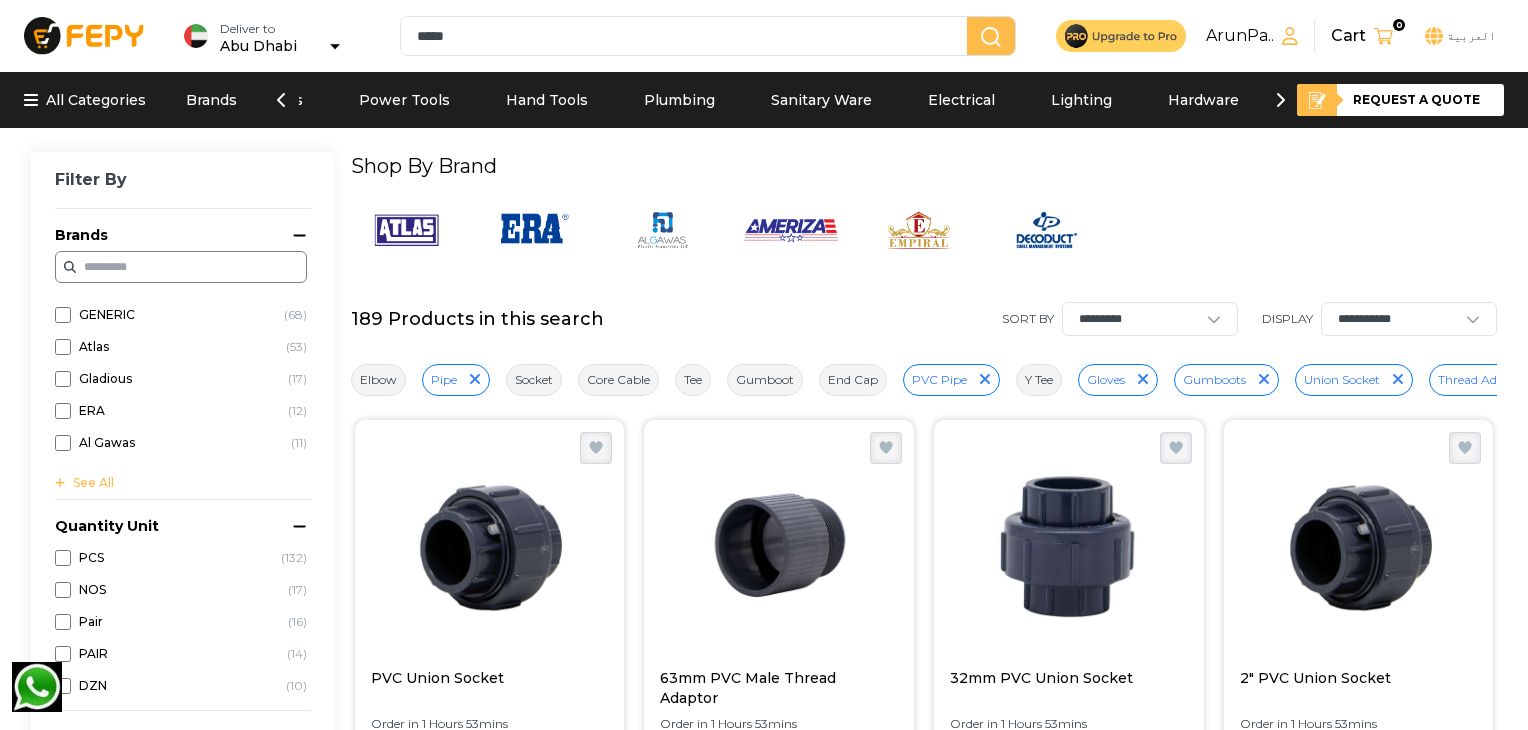 click on "Elbow" at bounding box center (378, 380) 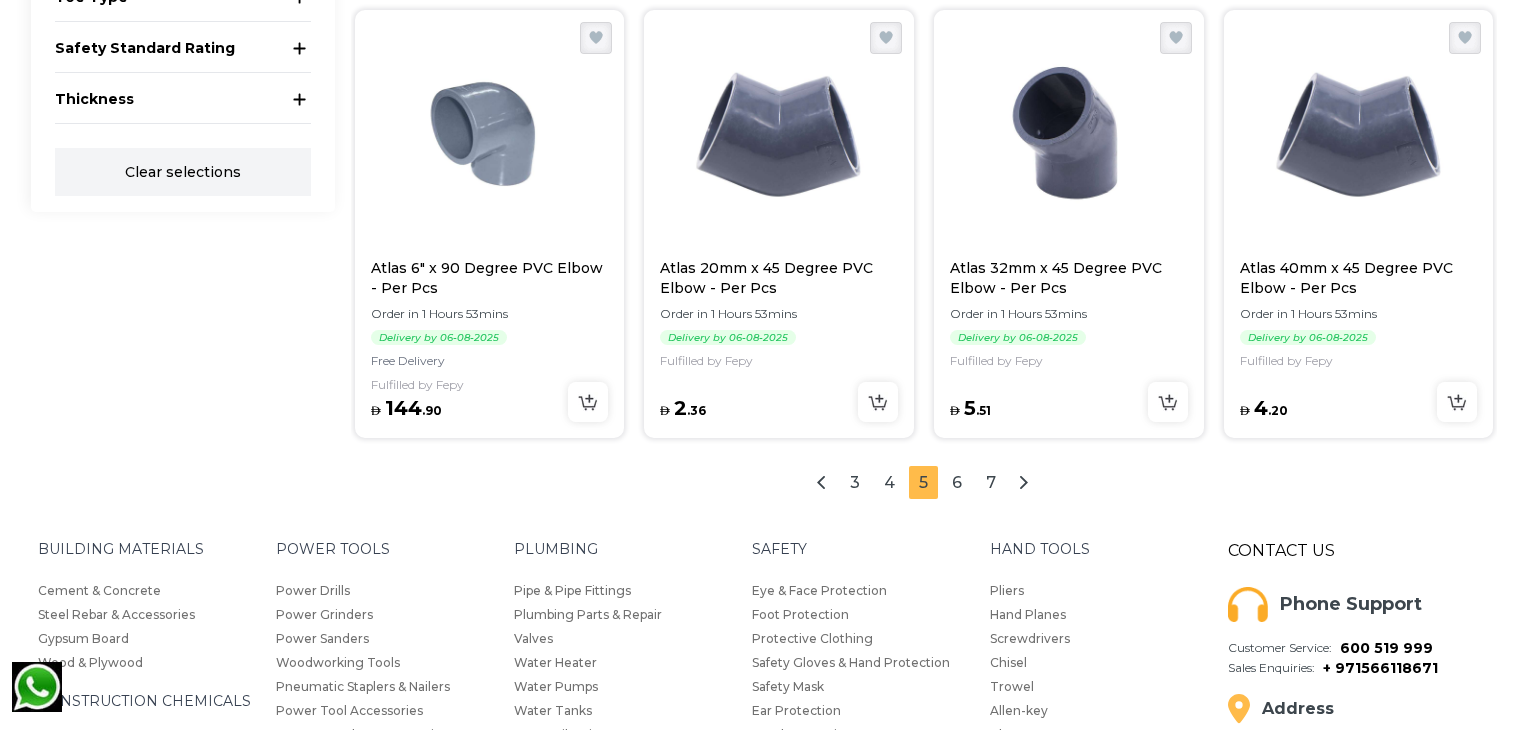 scroll, scrollTop: 2275, scrollLeft: 0, axis: vertical 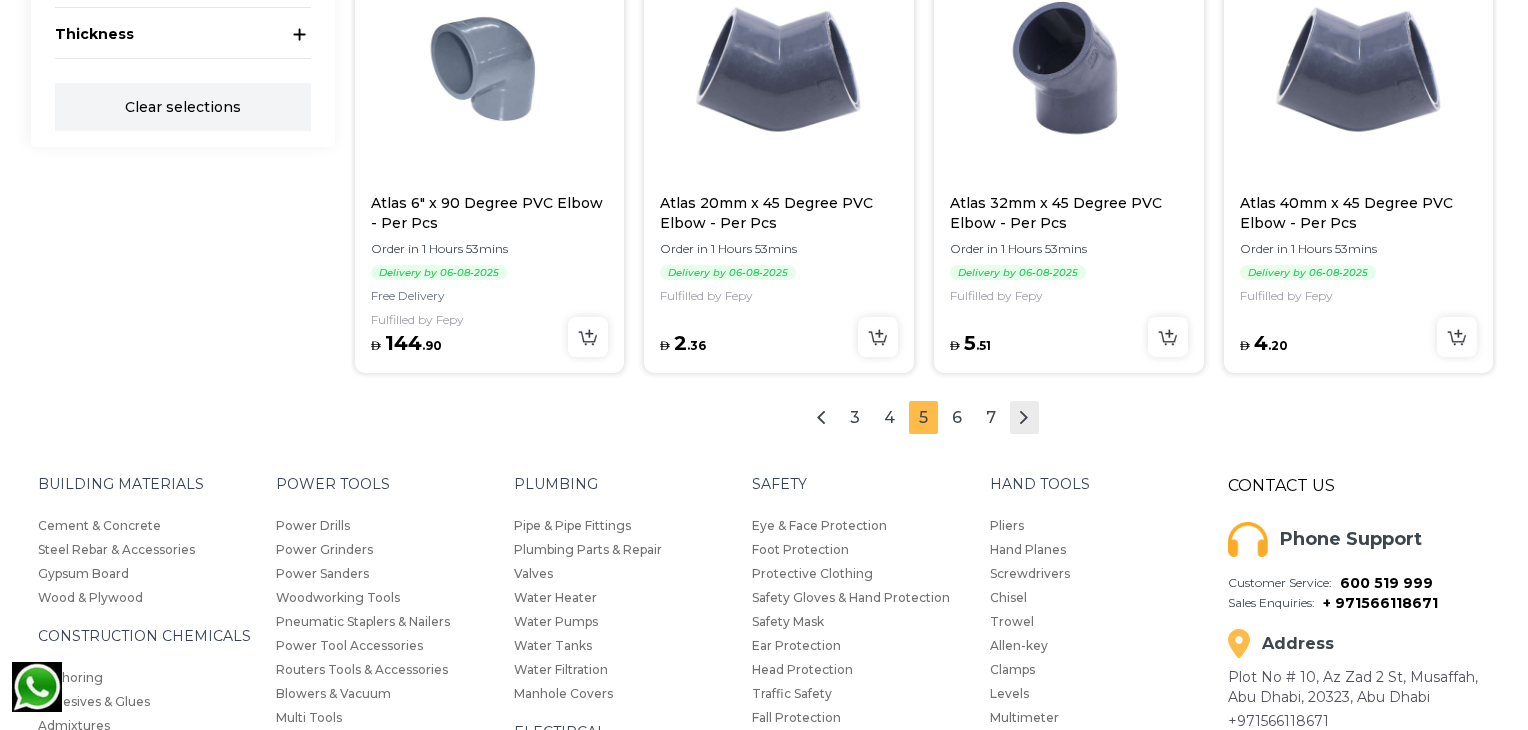 click at bounding box center (1024, 417) 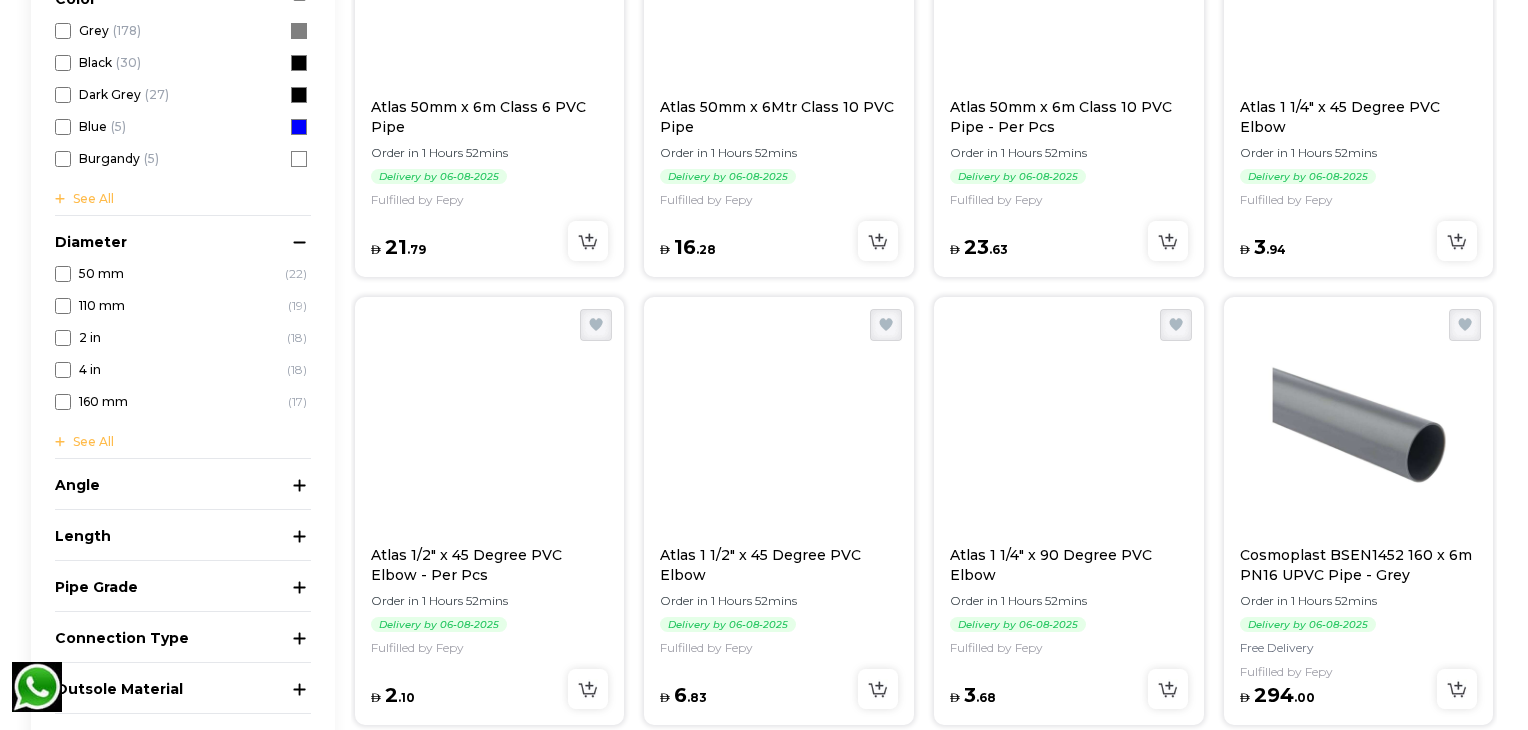 scroll, scrollTop: 1471, scrollLeft: 0, axis: vertical 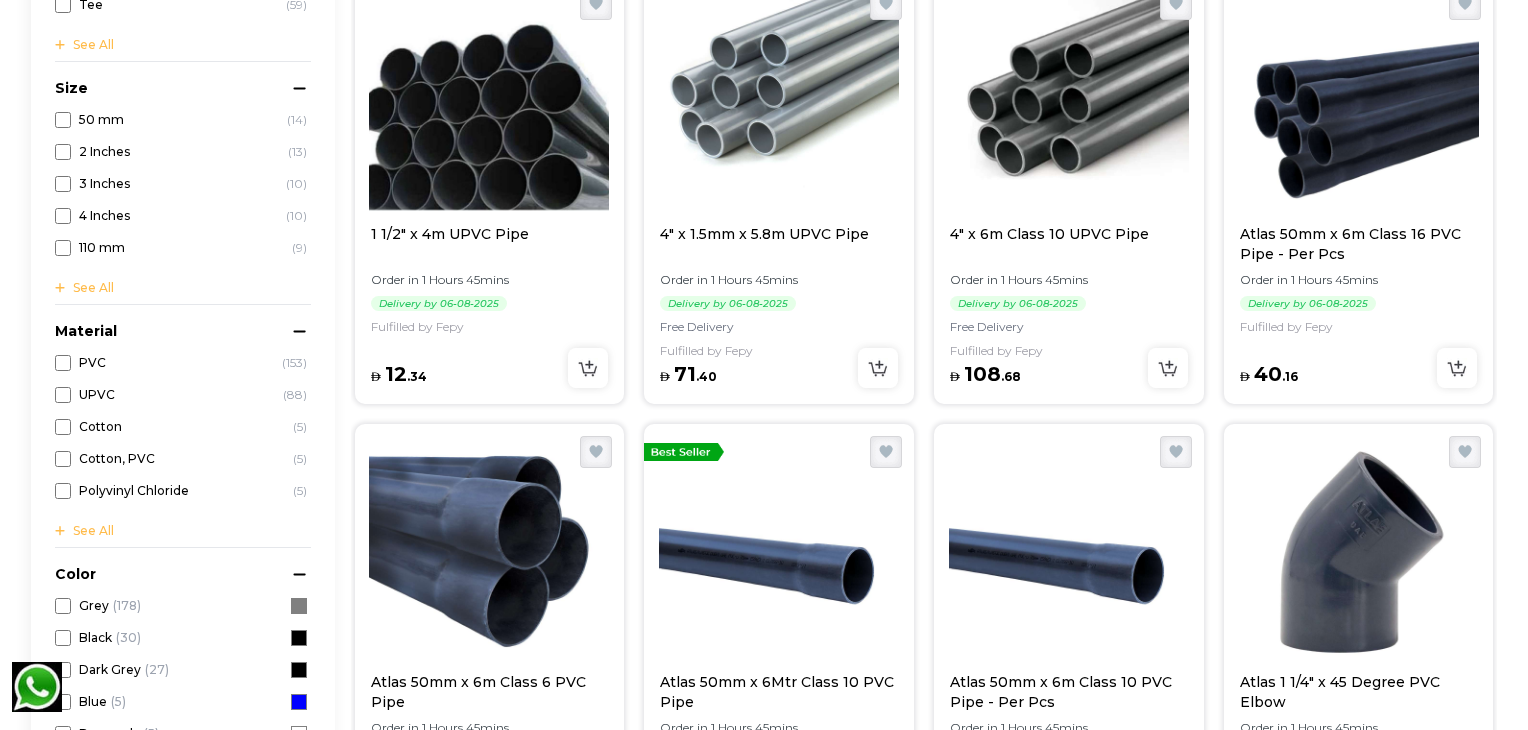 click at bounding box center (779, 104) 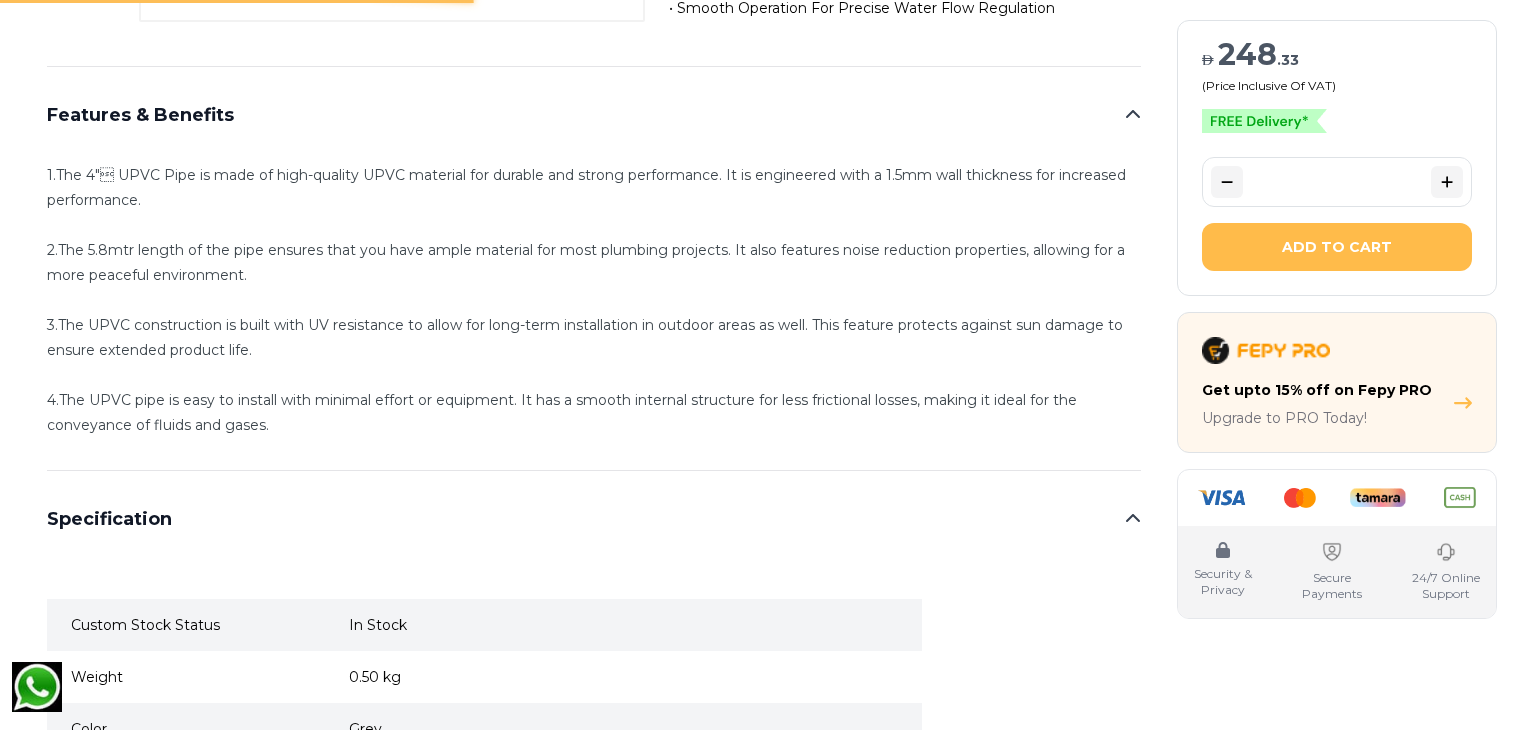 scroll, scrollTop: 0, scrollLeft: 0, axis: both 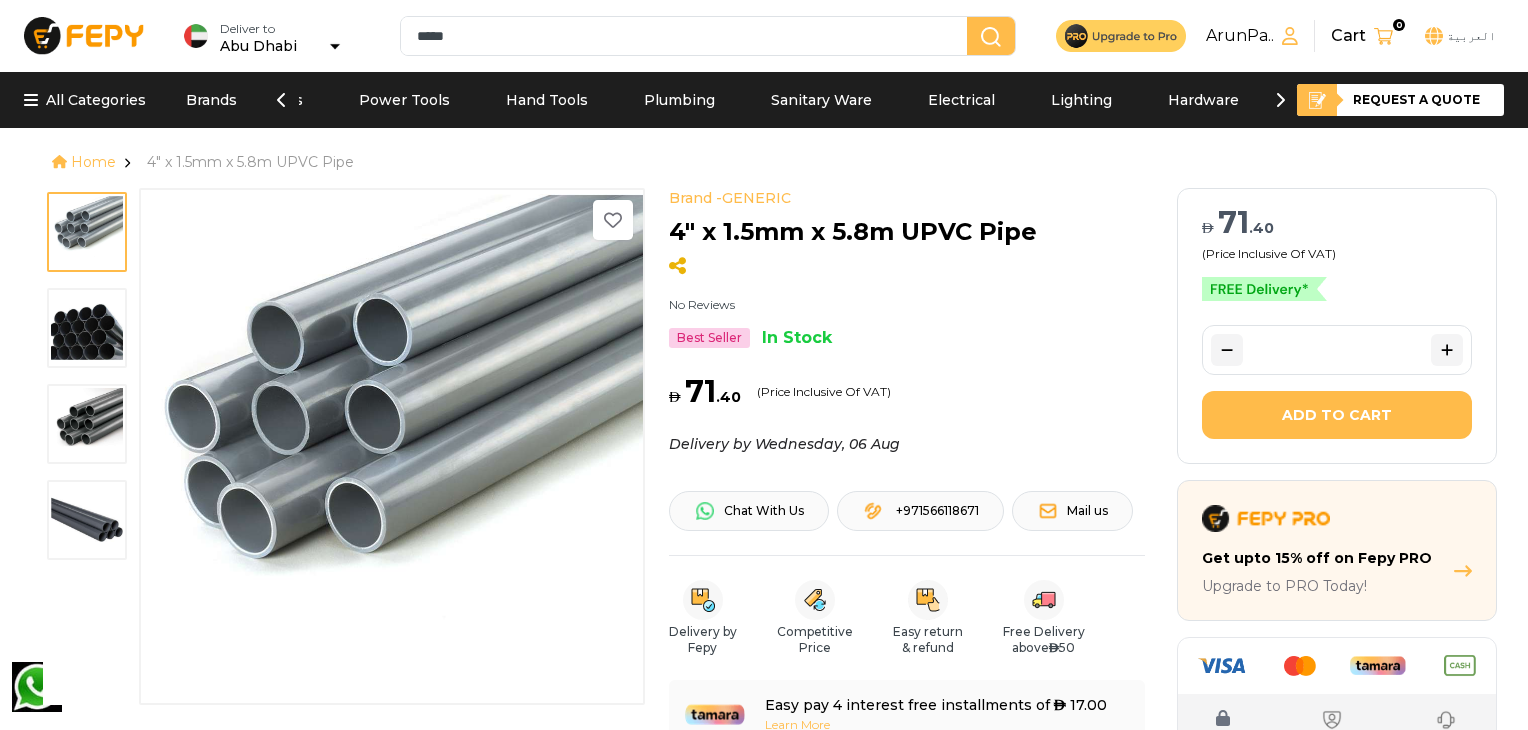 click on "****" at bounding box center [688, 36] 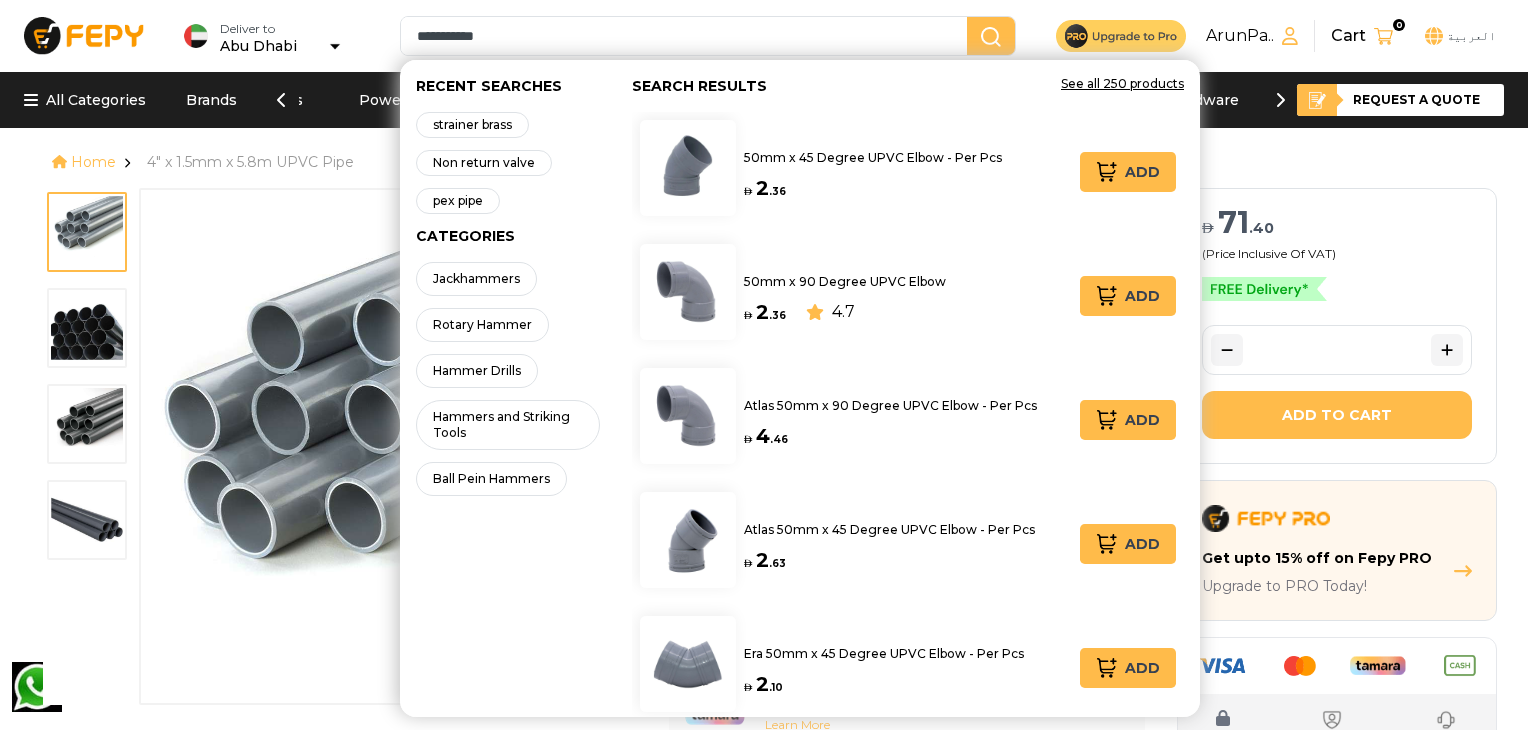 click at bounding box center (991, 37) 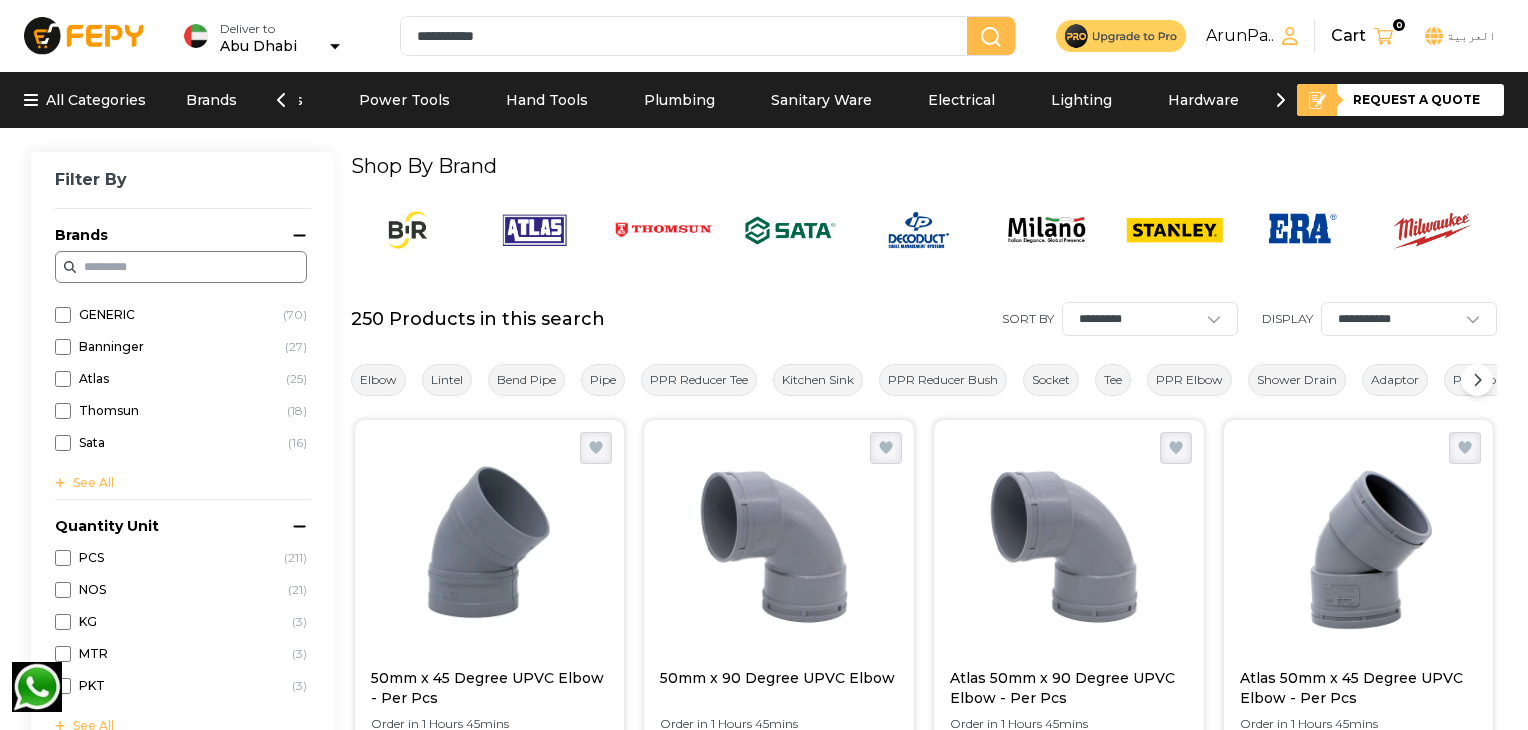 click on "Shop By Brand" at bounding box center (924, 166) 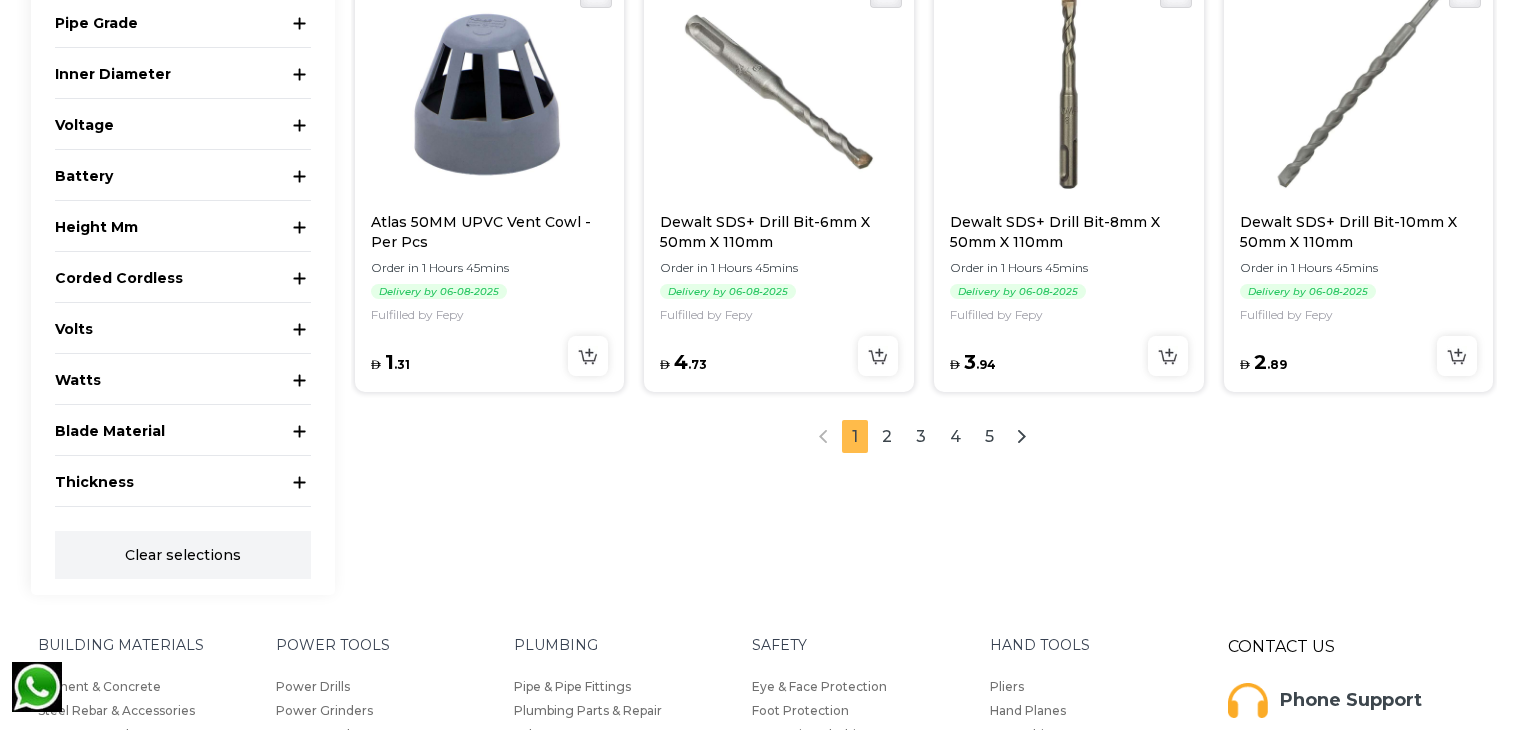 scroll, scrollTop: 2228, scrollLeft: 0, axis: vertical 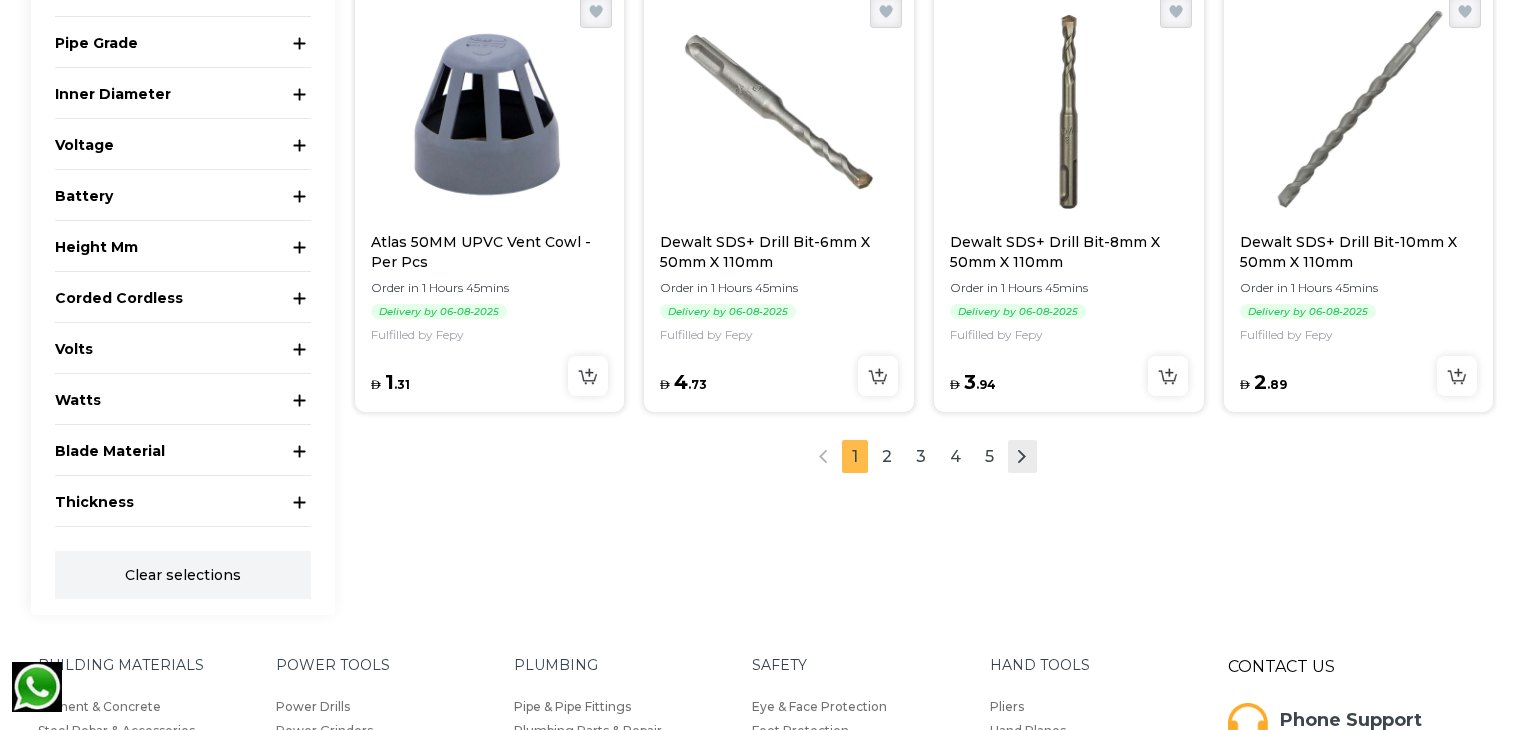 click at bounding box center (1022, 456) 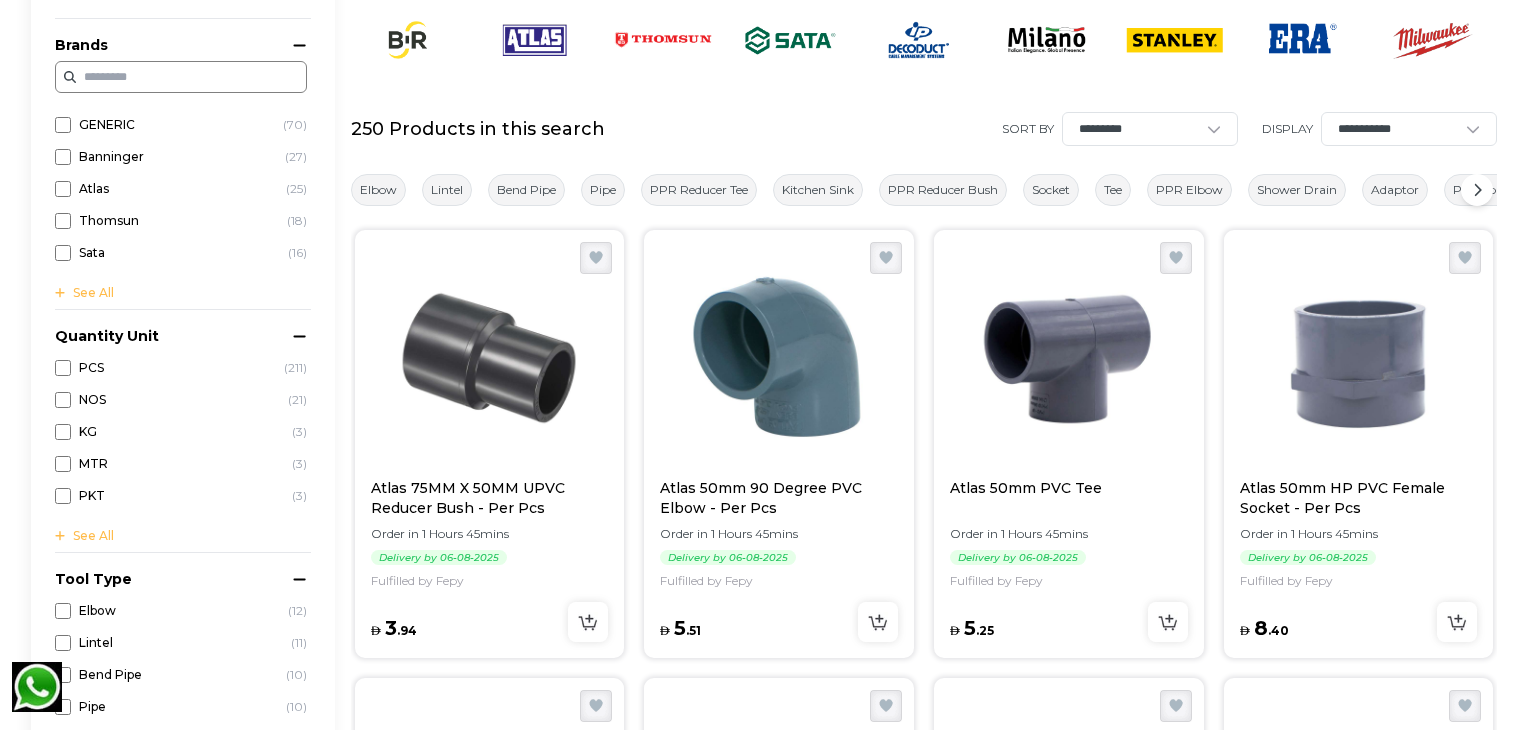 scroll, scrollTop: 152, scrollLeft: 0, axis: vertical 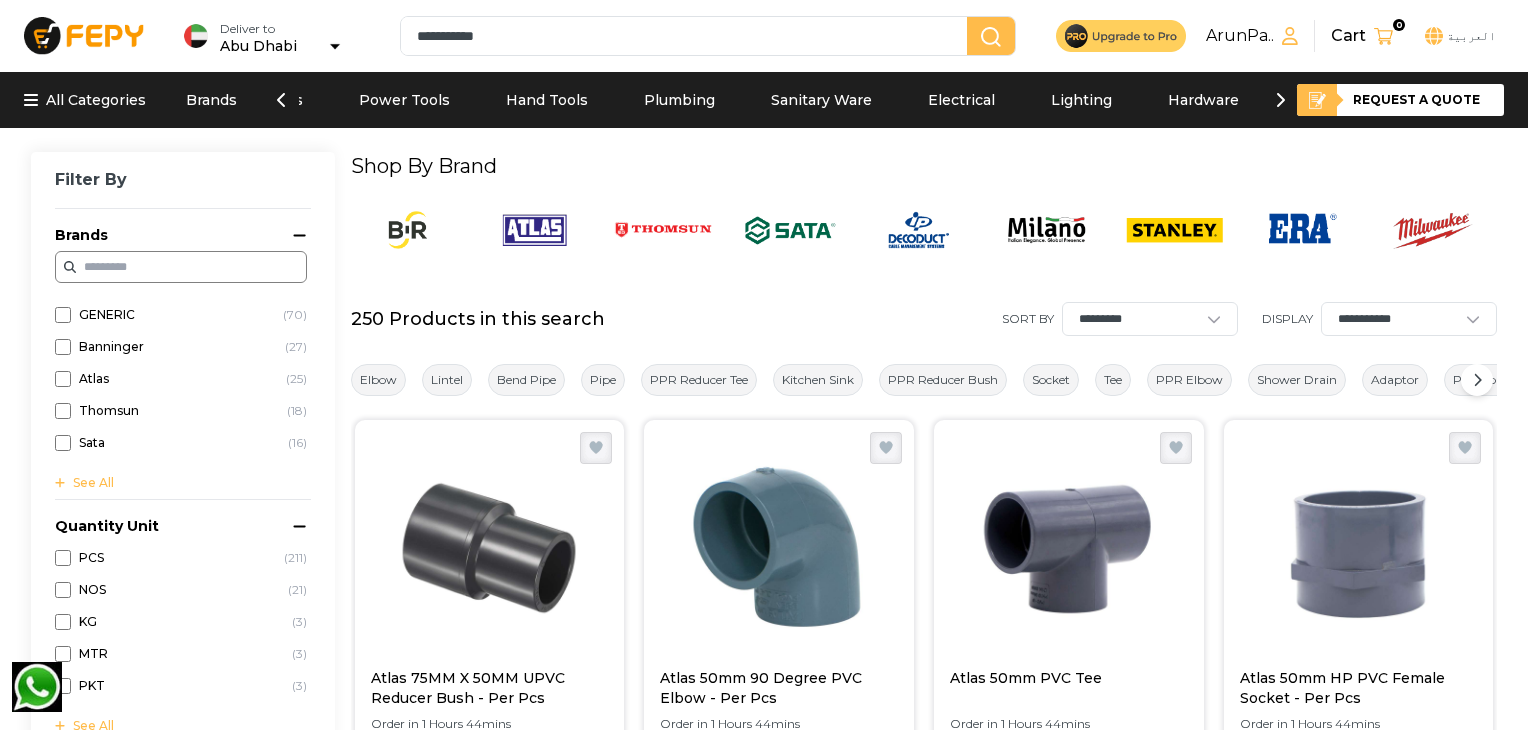 click on "**********" at bounding box center (688, 36) 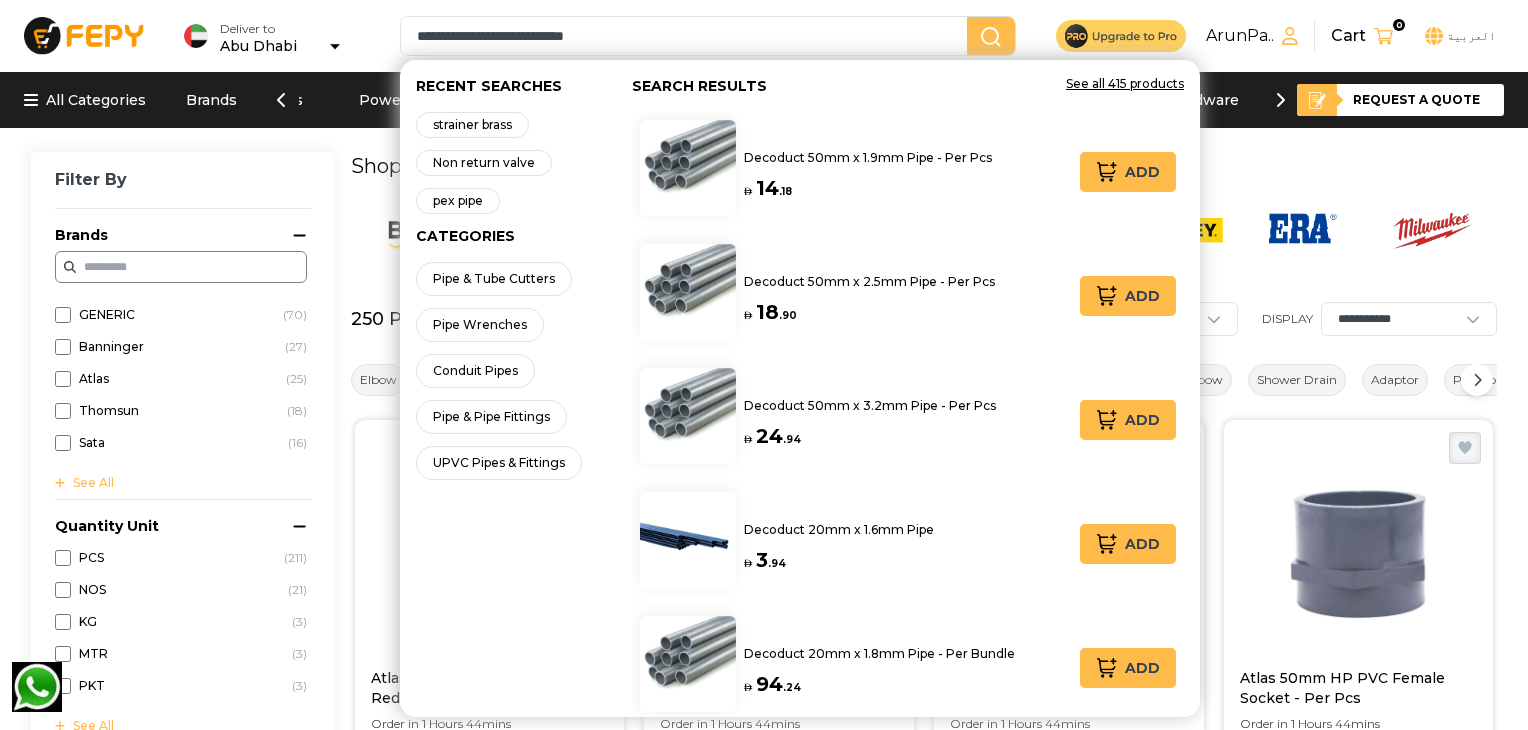 type on "**********" 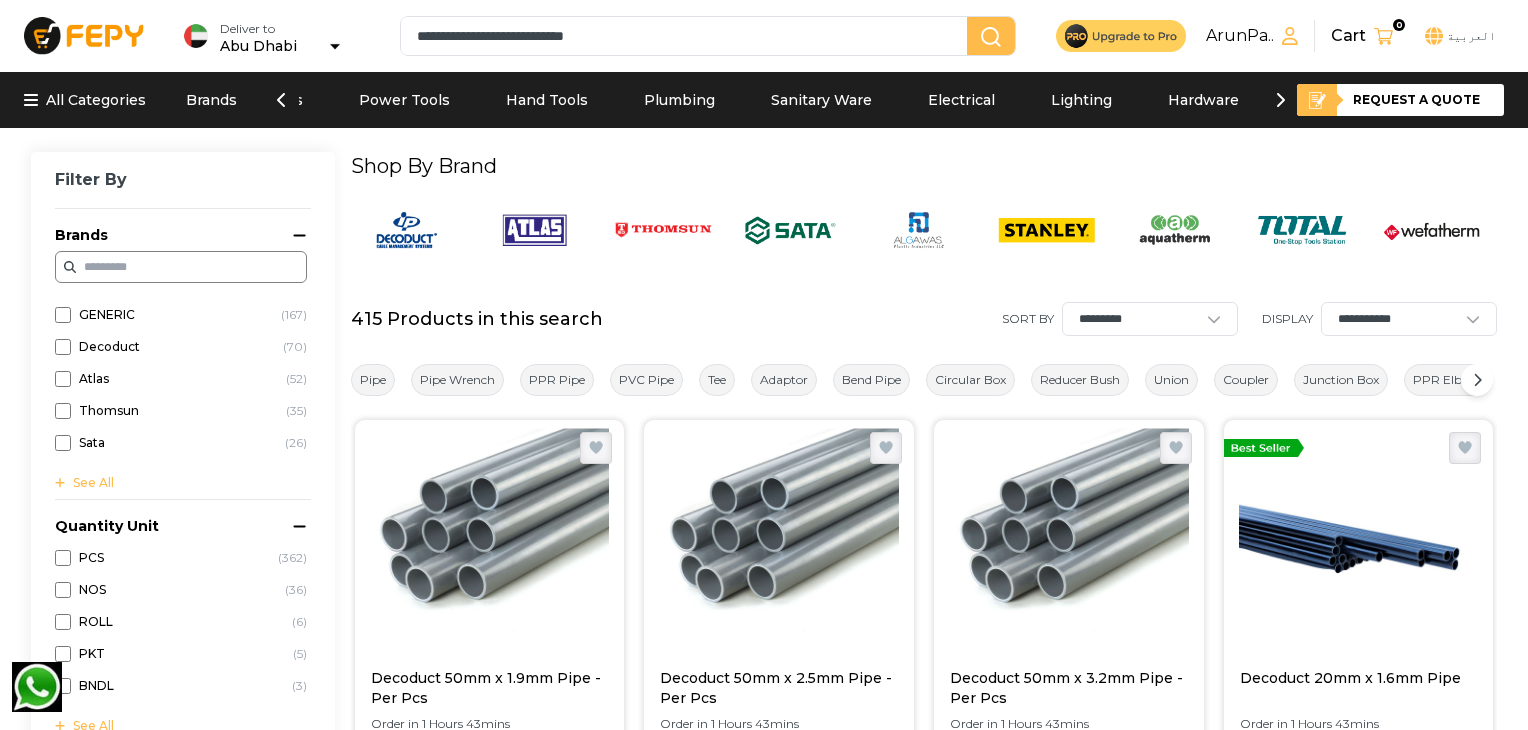 click on "**********" at bounding box center [764, 1418] 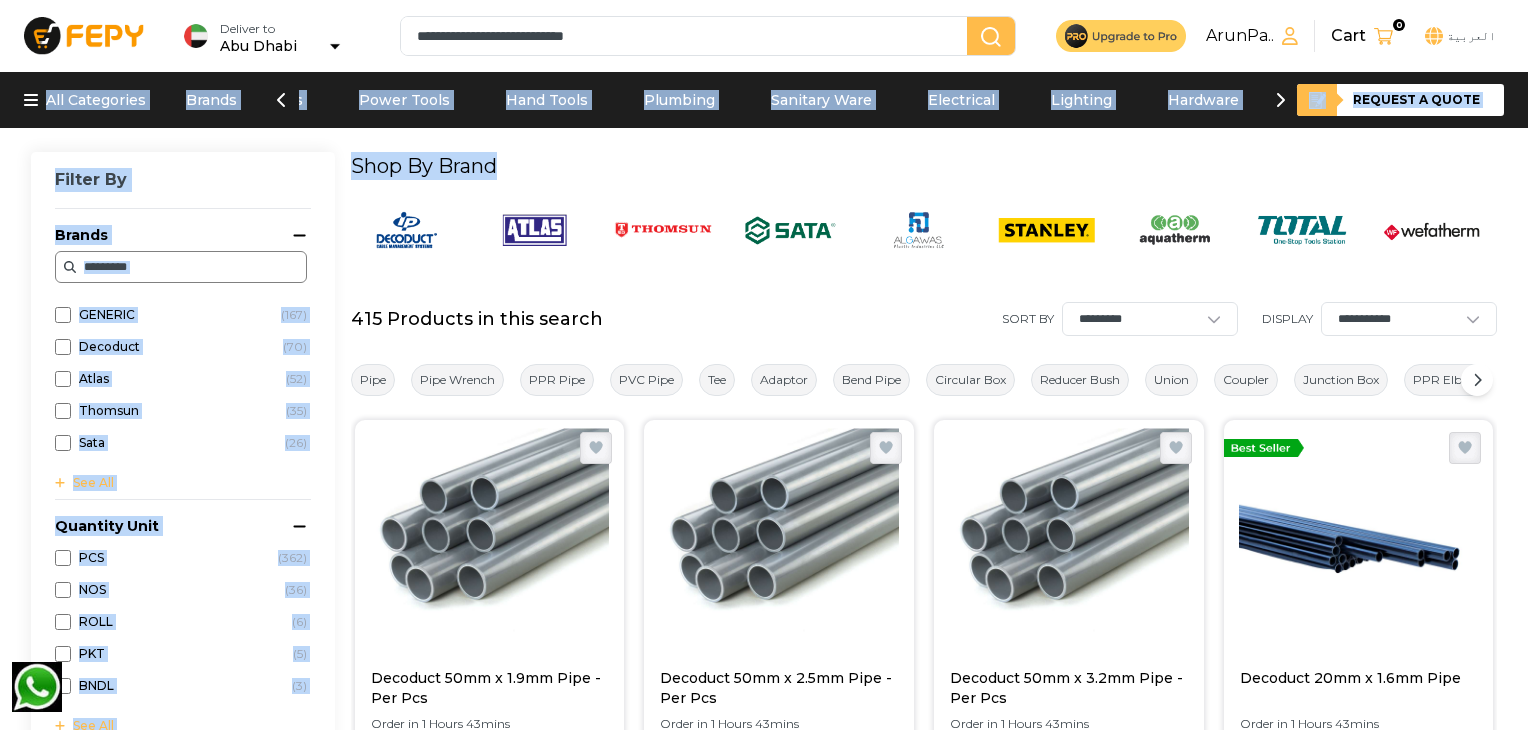 drag, startPoint x: 1526, startPoint y: 60, endPoint x: 1528, endPoint y: 133, distance: 73.02739 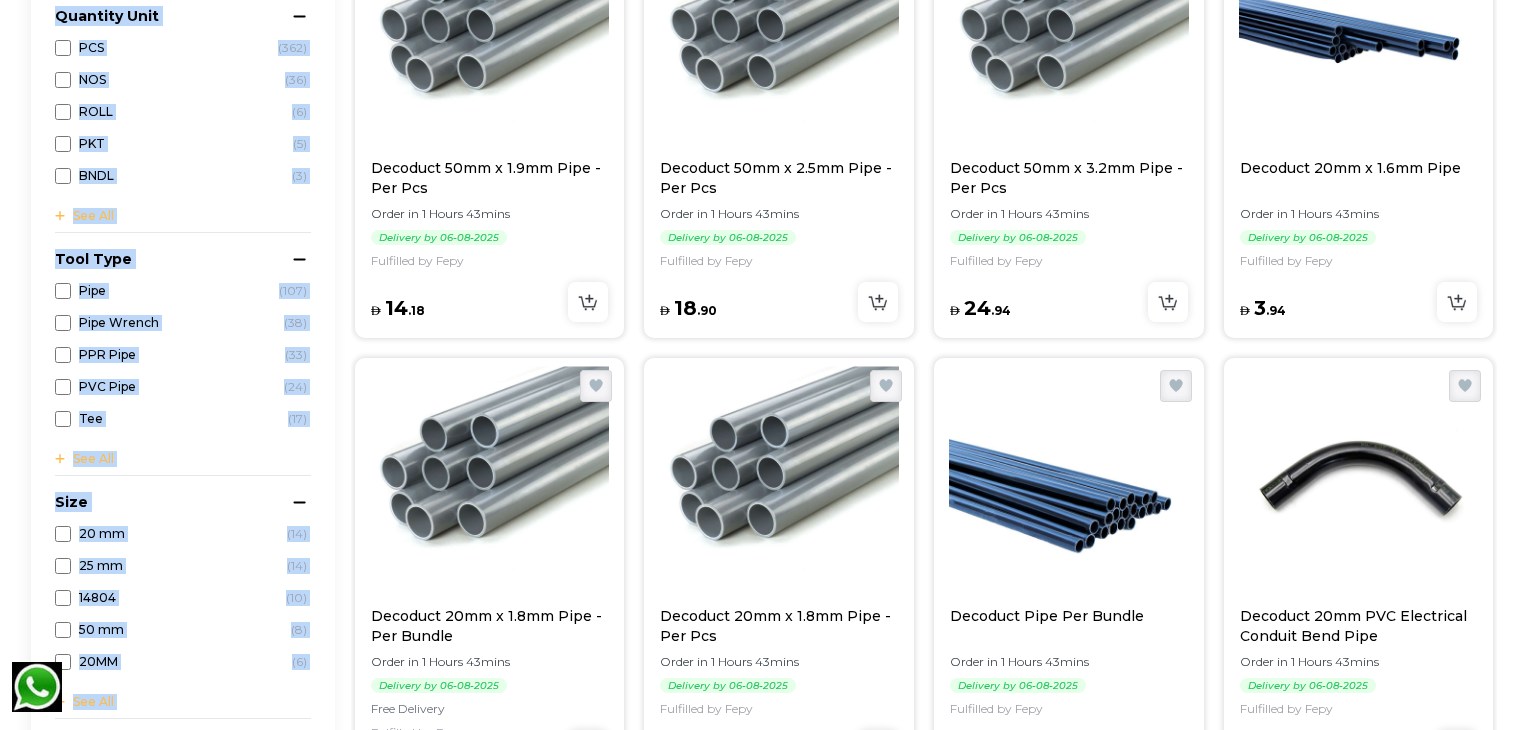 scroll, scrollTop: 606, scrollLeft: 0, axis: vertical 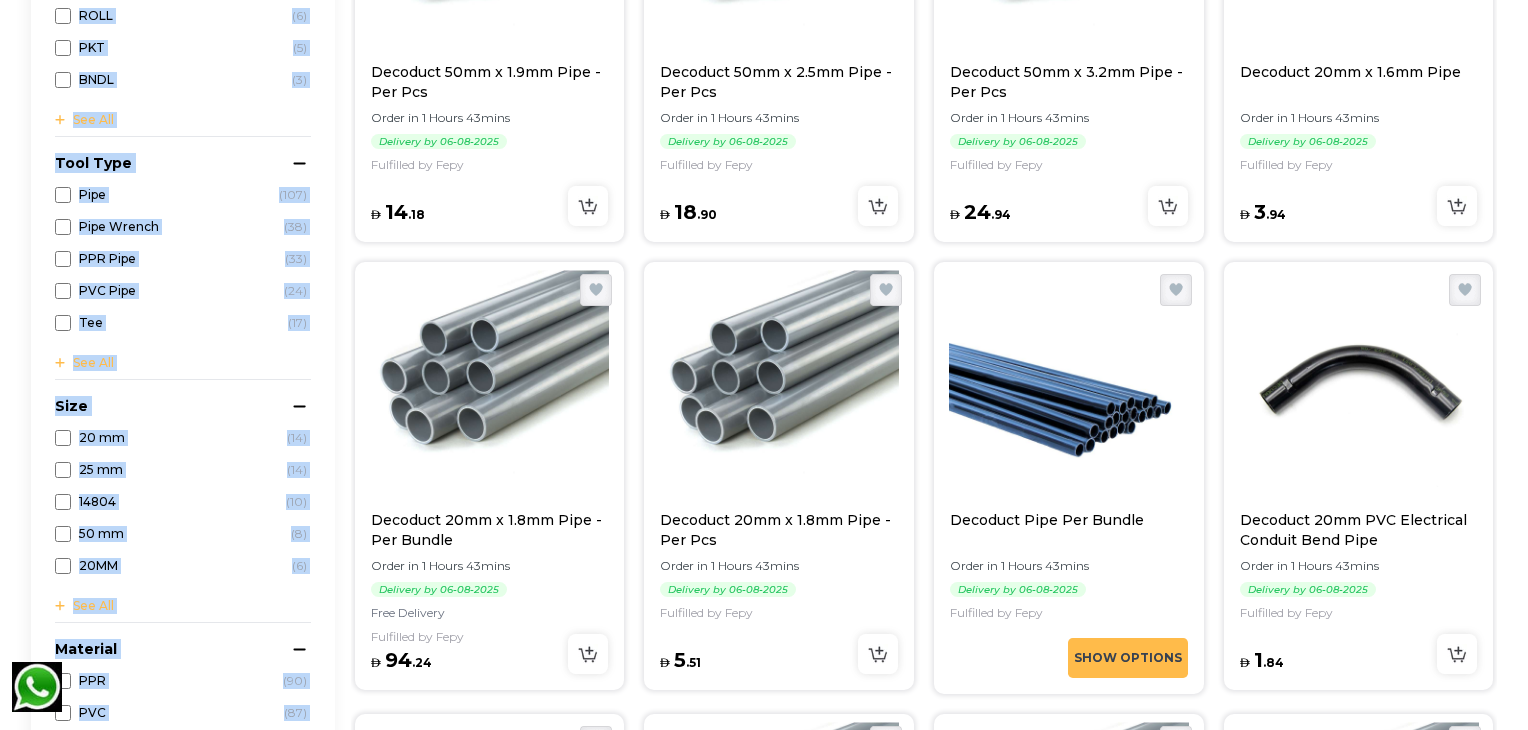 click at bounding box center (490, 390) 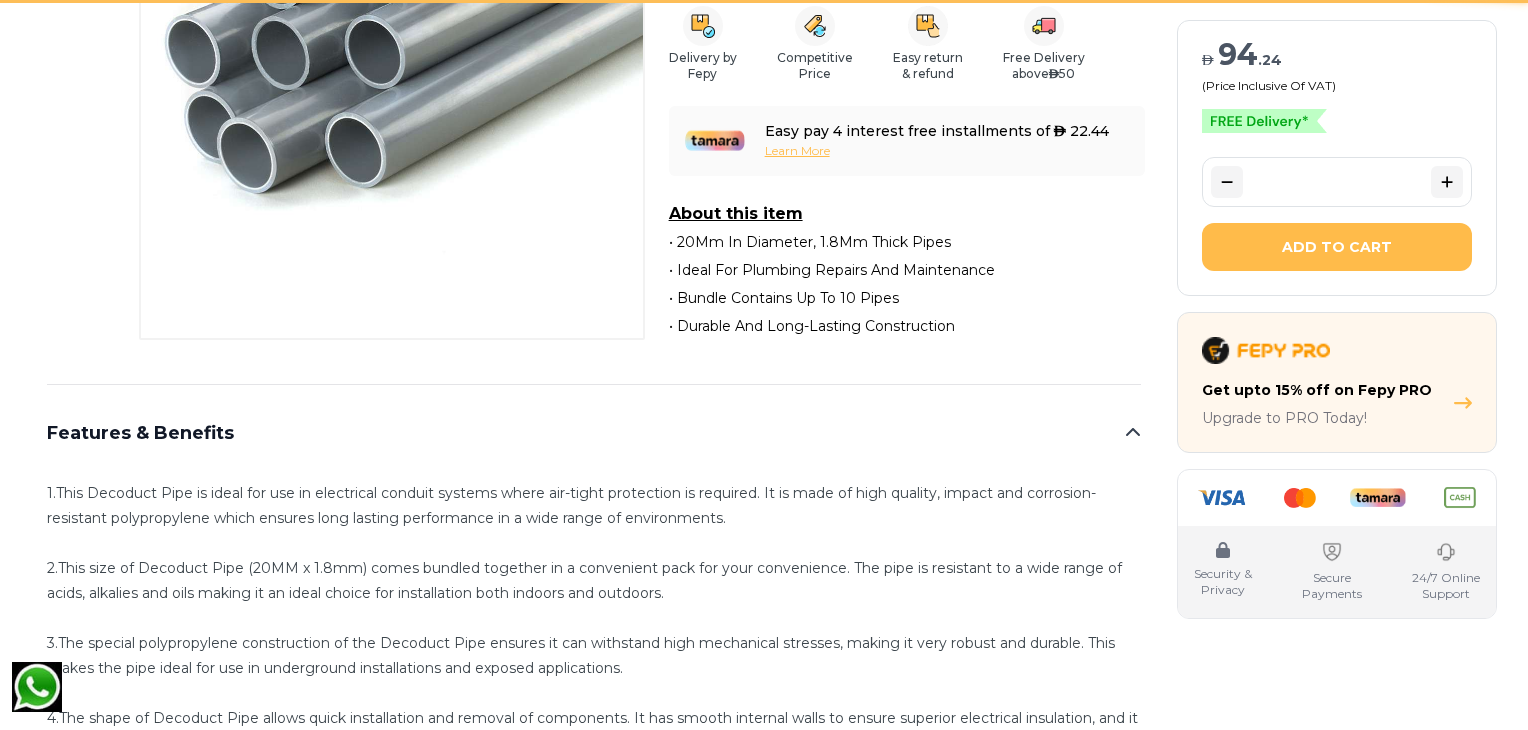 scroll, scrollTop: 0, scrollLeft: 0, axis: both 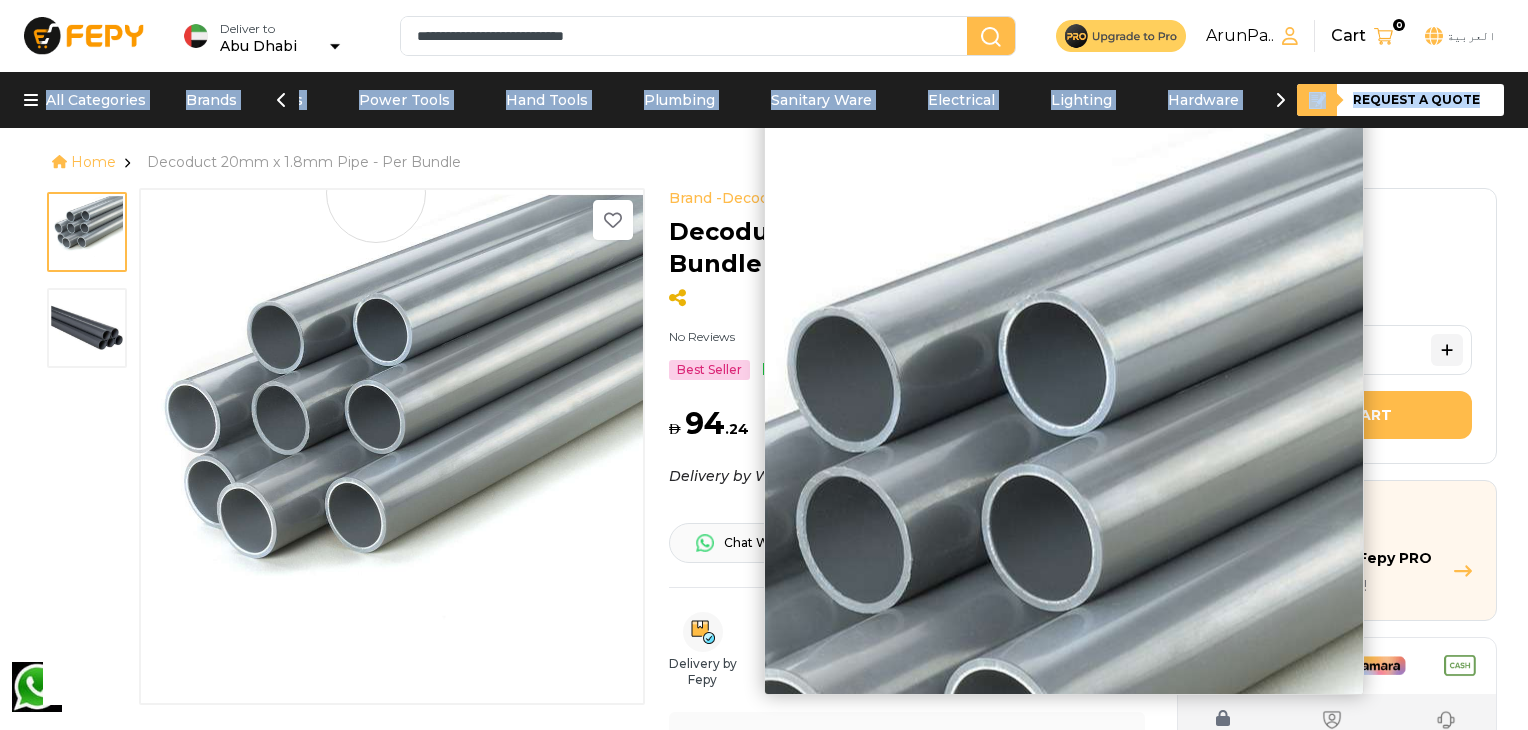 click at bounding box center (392, 445) 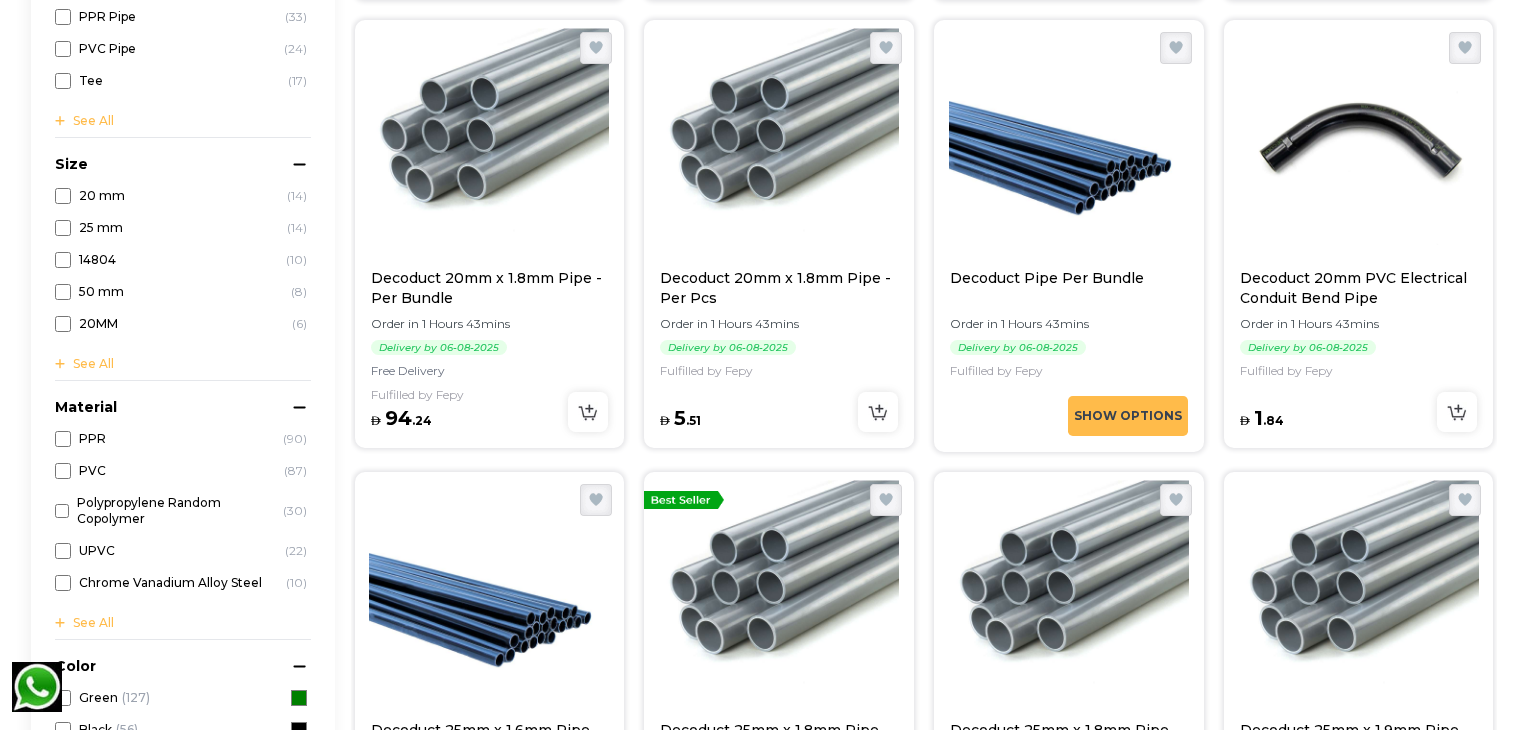 scroll, scrollTop: 0, scrollLeft: 0, axis: both 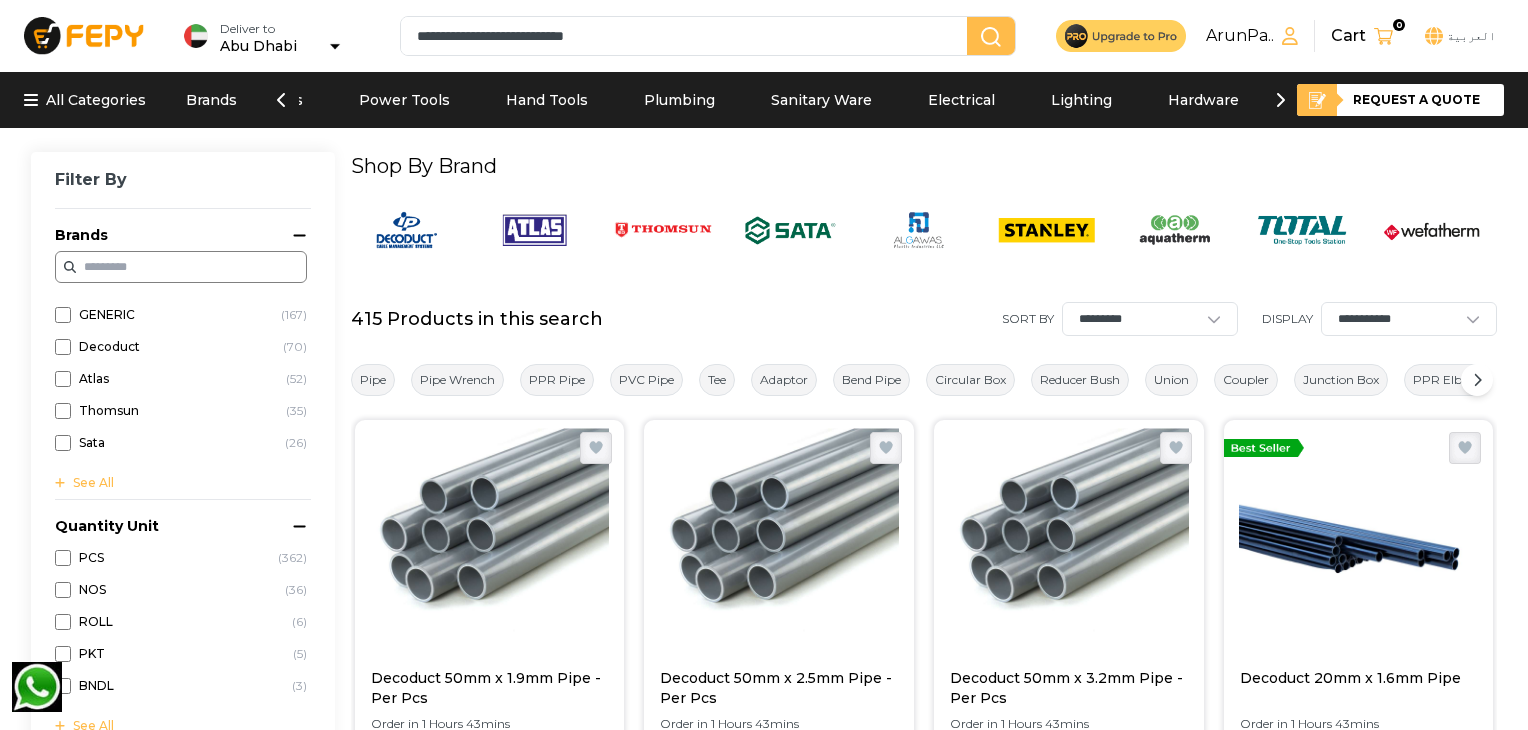 drag, startPoint x: 676, startPoint y: 37, endPoint x: 404, endPoint y: 36, distance: 272.00183 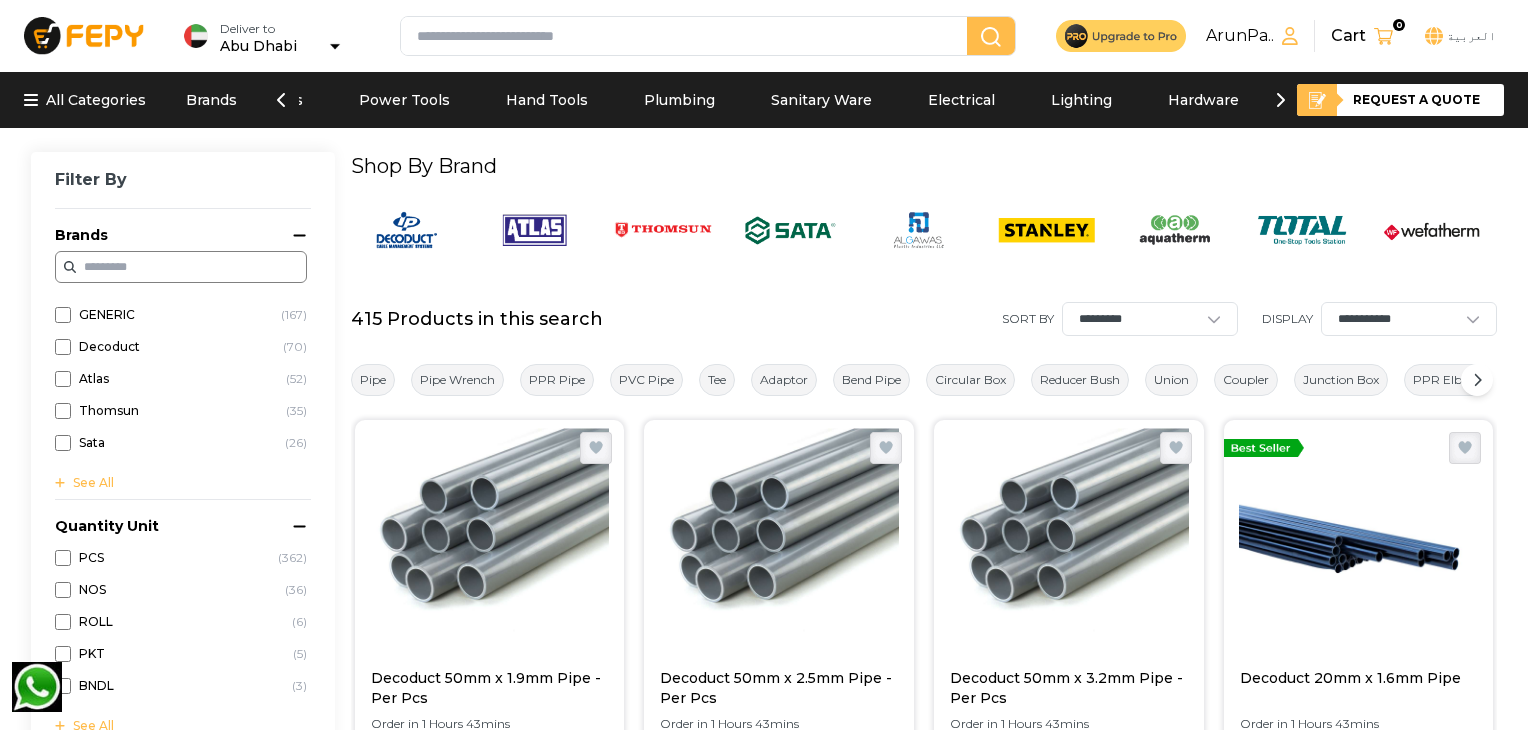 type 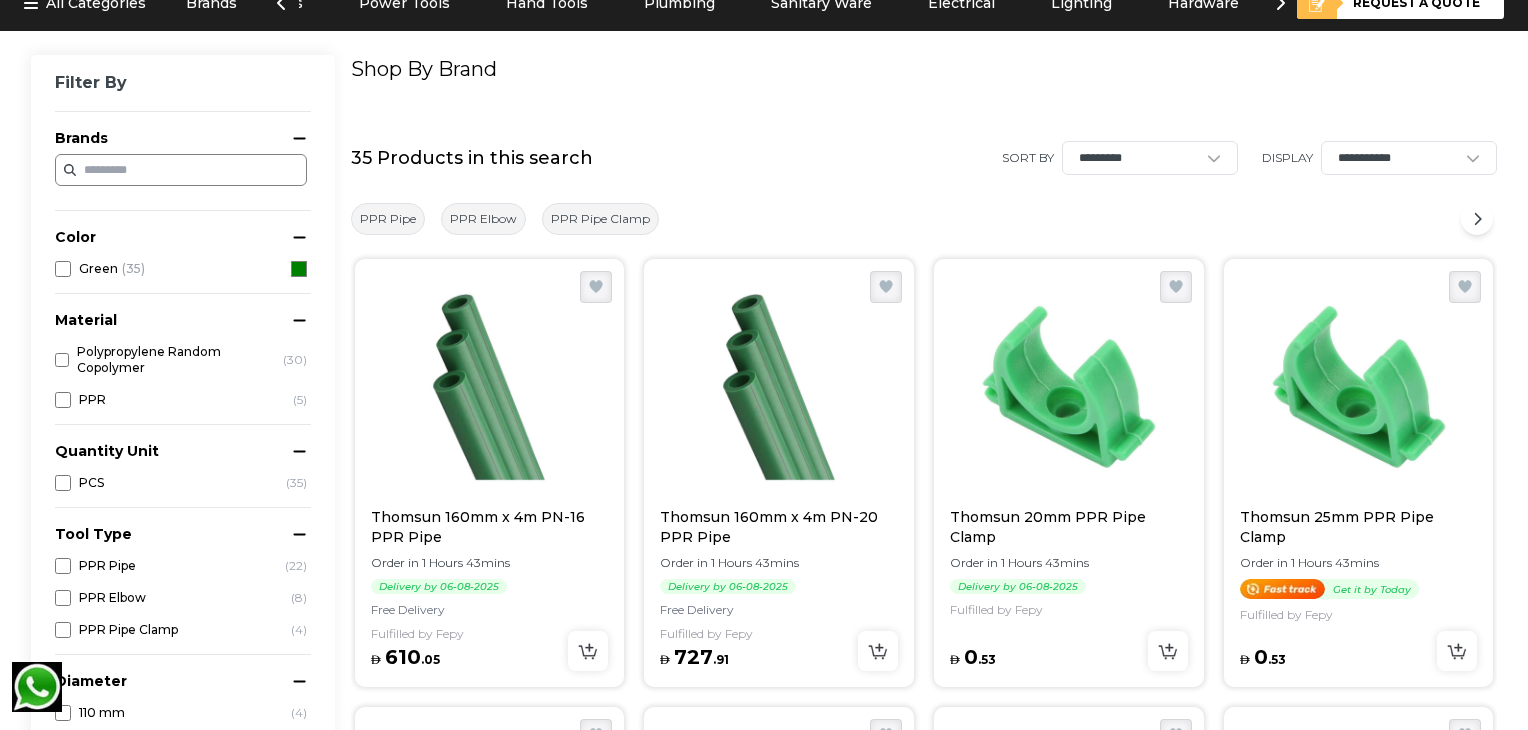 scroll, scrollTop: 0, scrollLeft: 0, axis: both 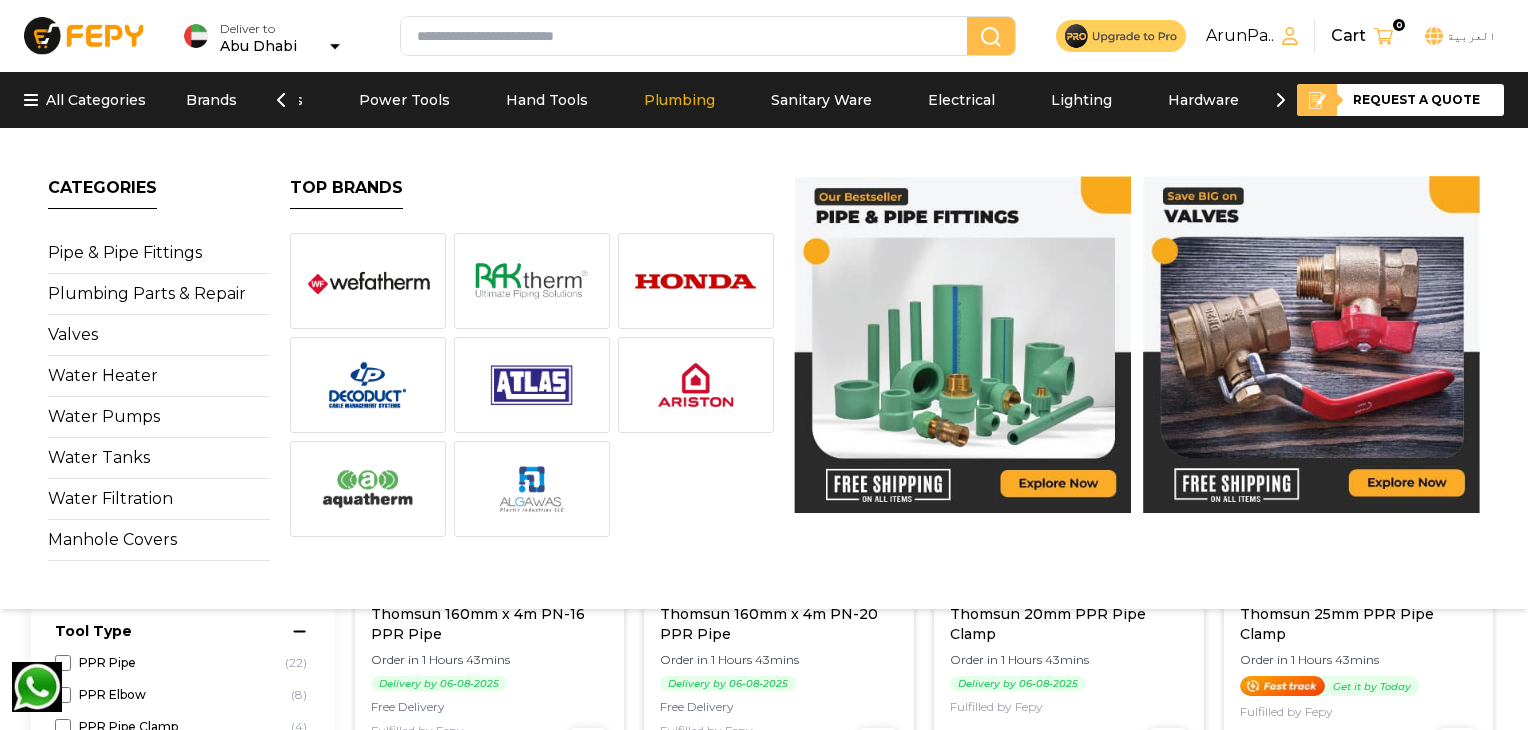 click on "Plumbing" at bounding box center [679, 100] 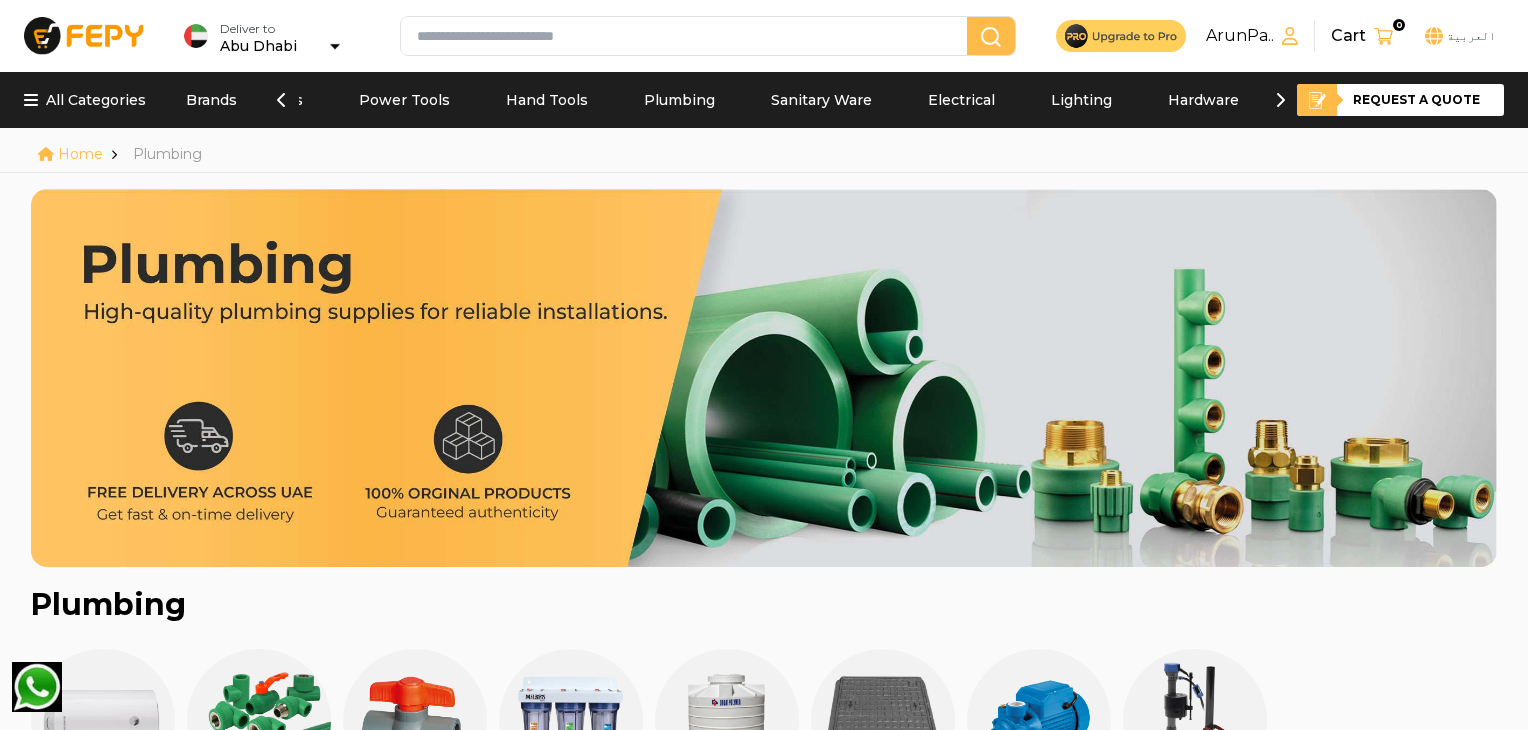 click on "Plumbing" at bounding box center [679, 100] 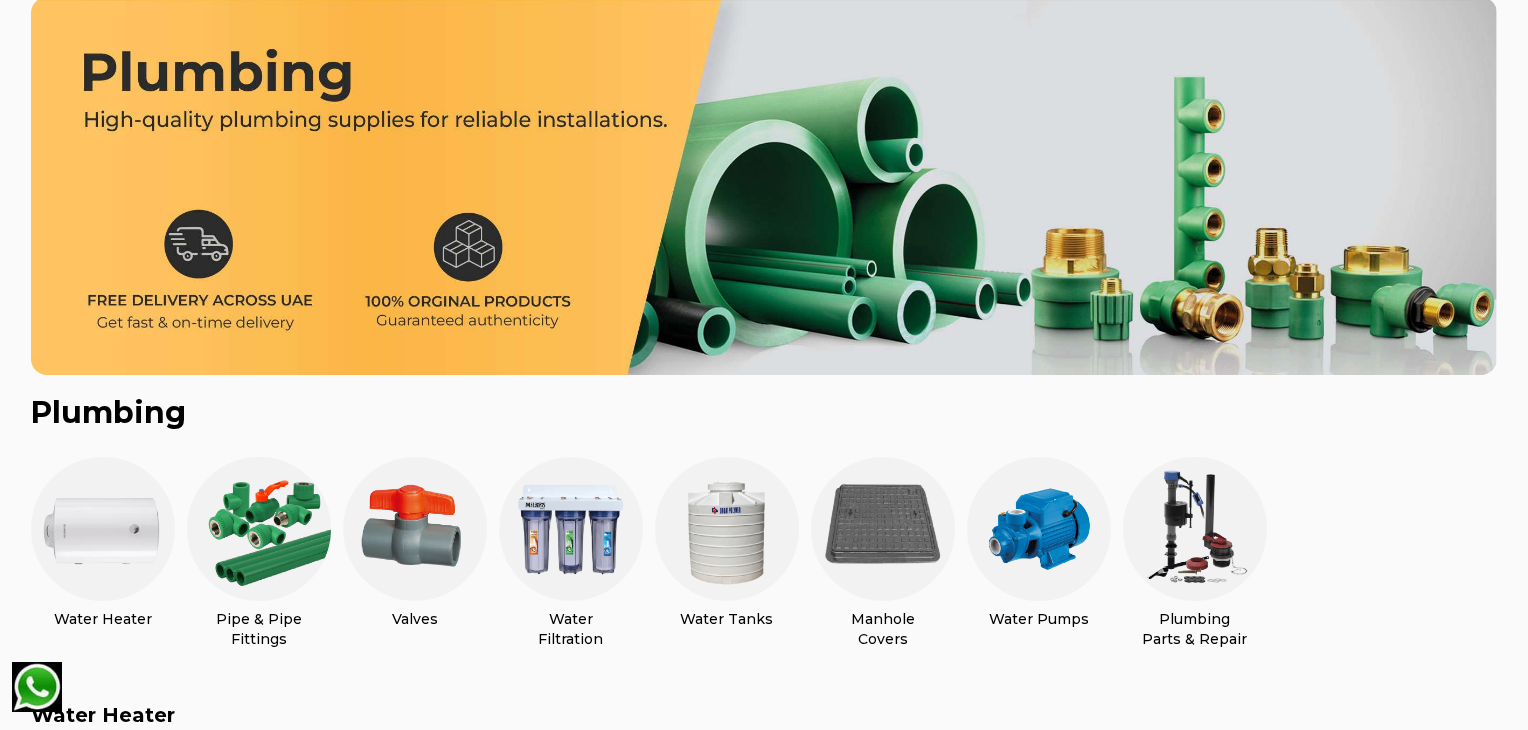scroll, scrollTop: 0, scrollLeft: 0, axis: both 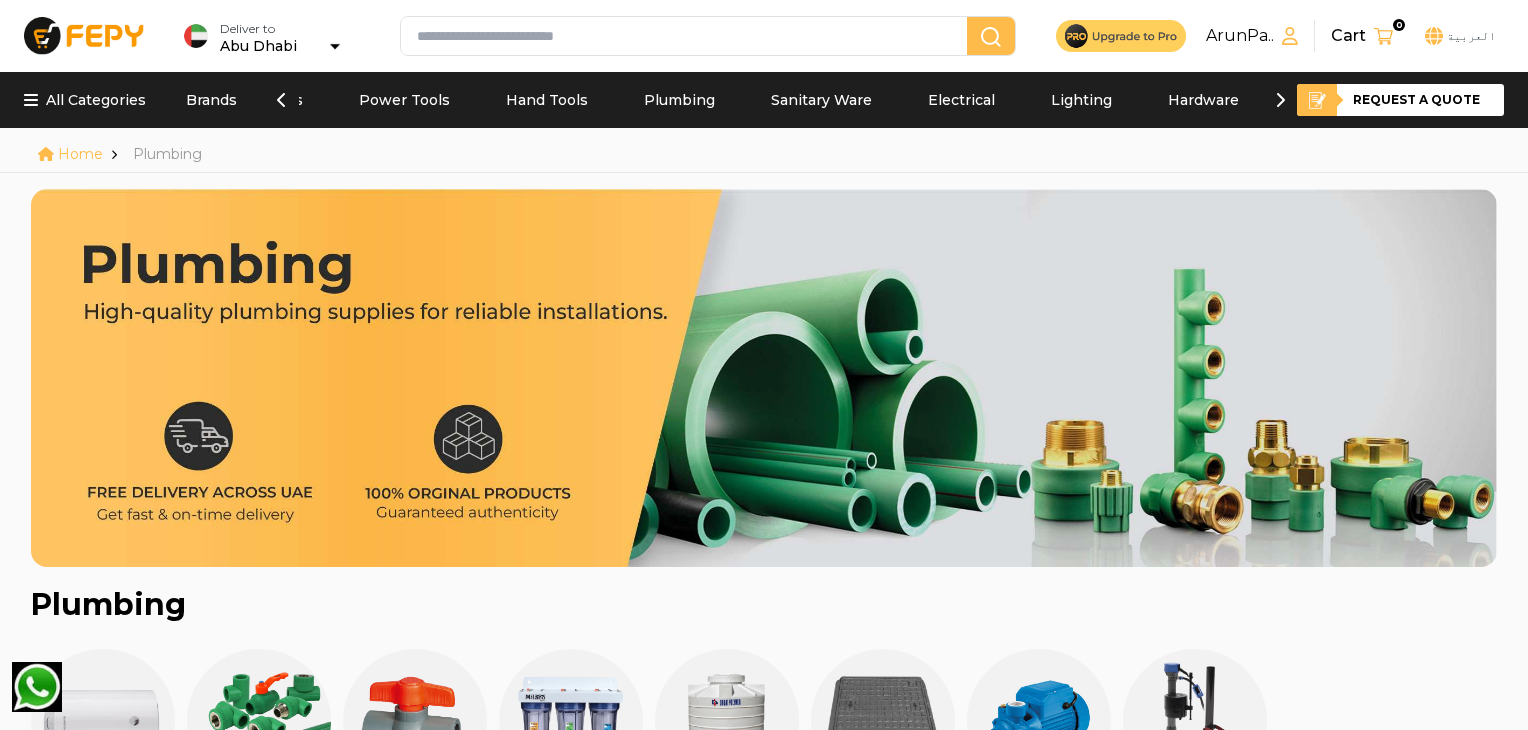 click on "Plumbing" at bounding box center (679, 100) 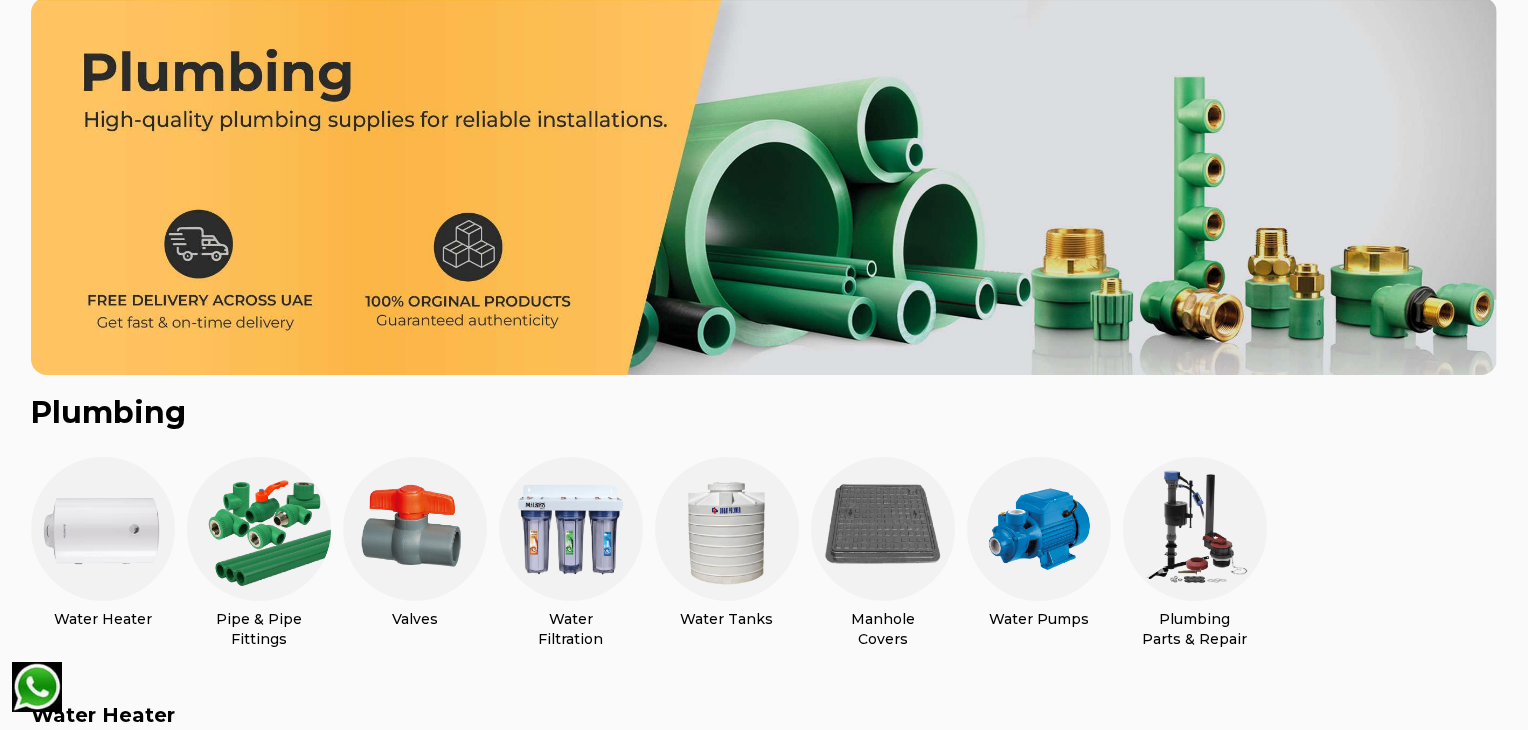 scroll, scrollTop: 0, scrollLeft: 0, axis: both 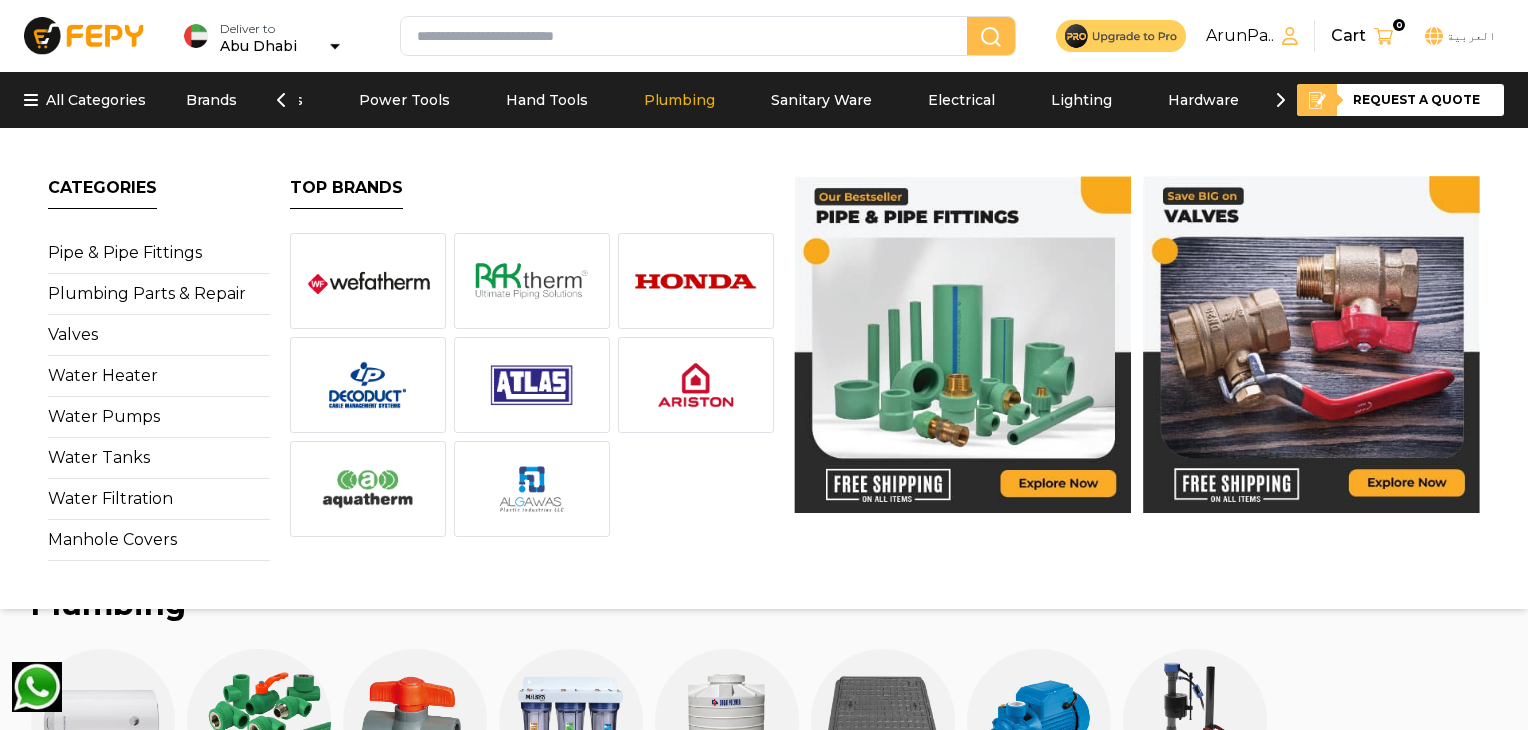 click on "Plumbing" at bounding box center (679, 100) 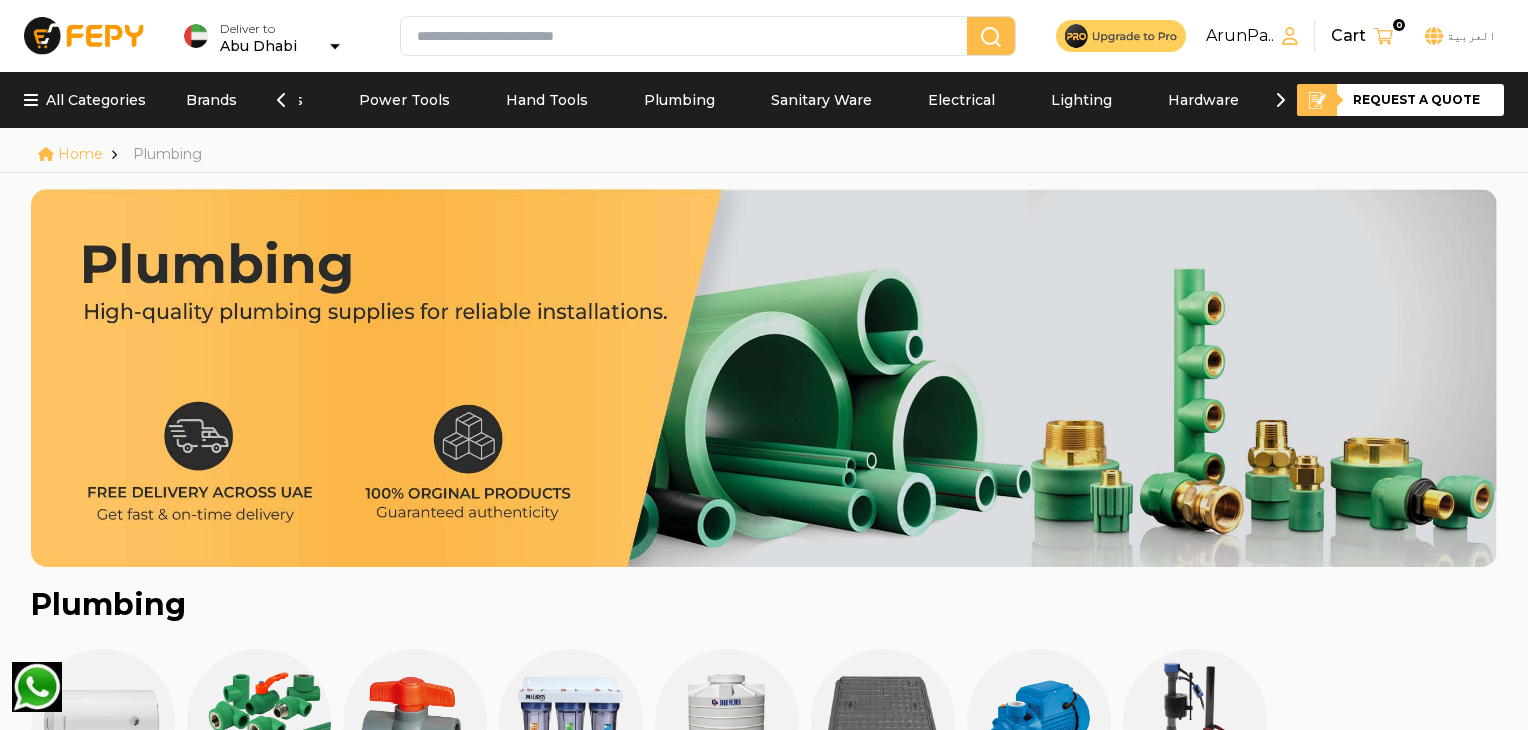 click on "Plumbing" at bounding box center (679, 100) 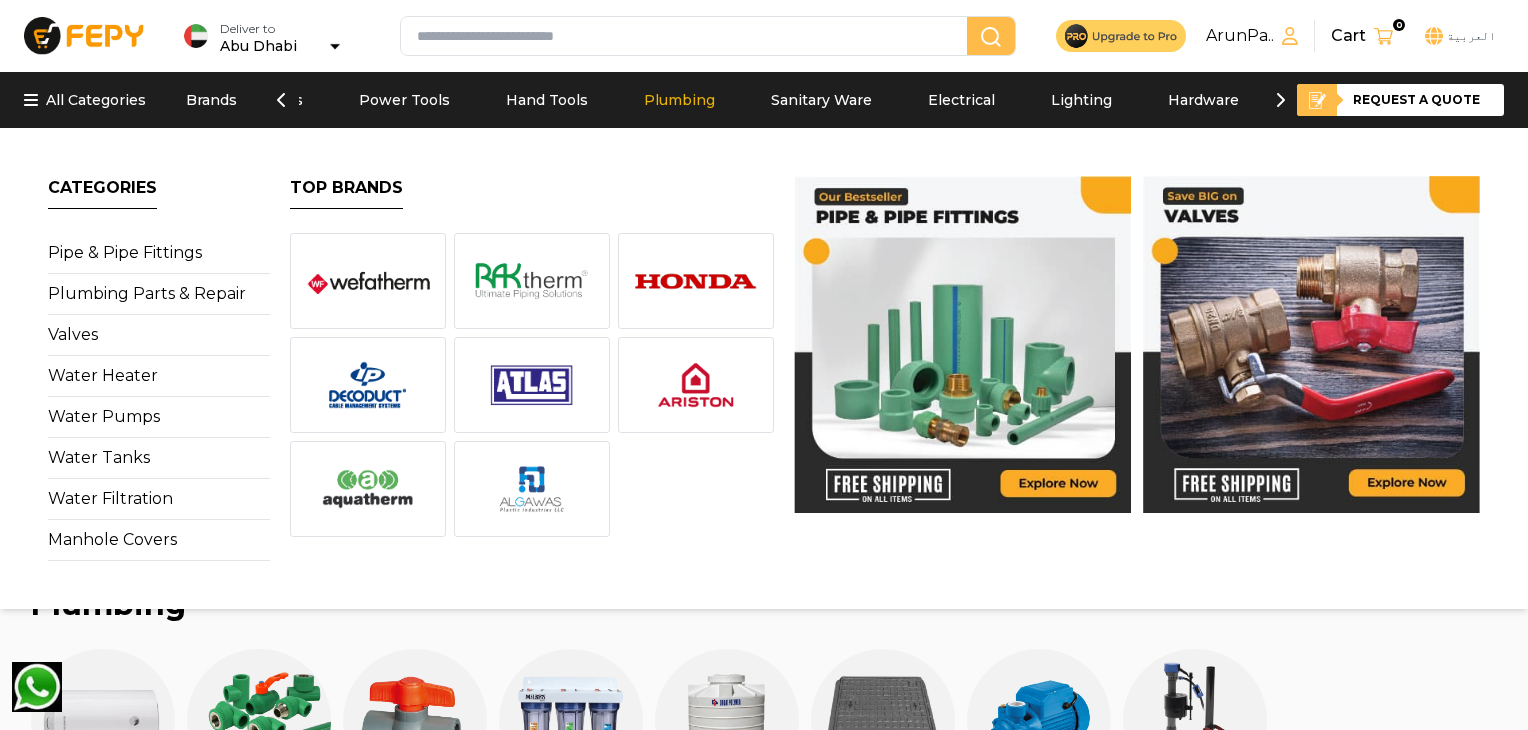 click on "Plumbing" at bounding box center [679, 100] 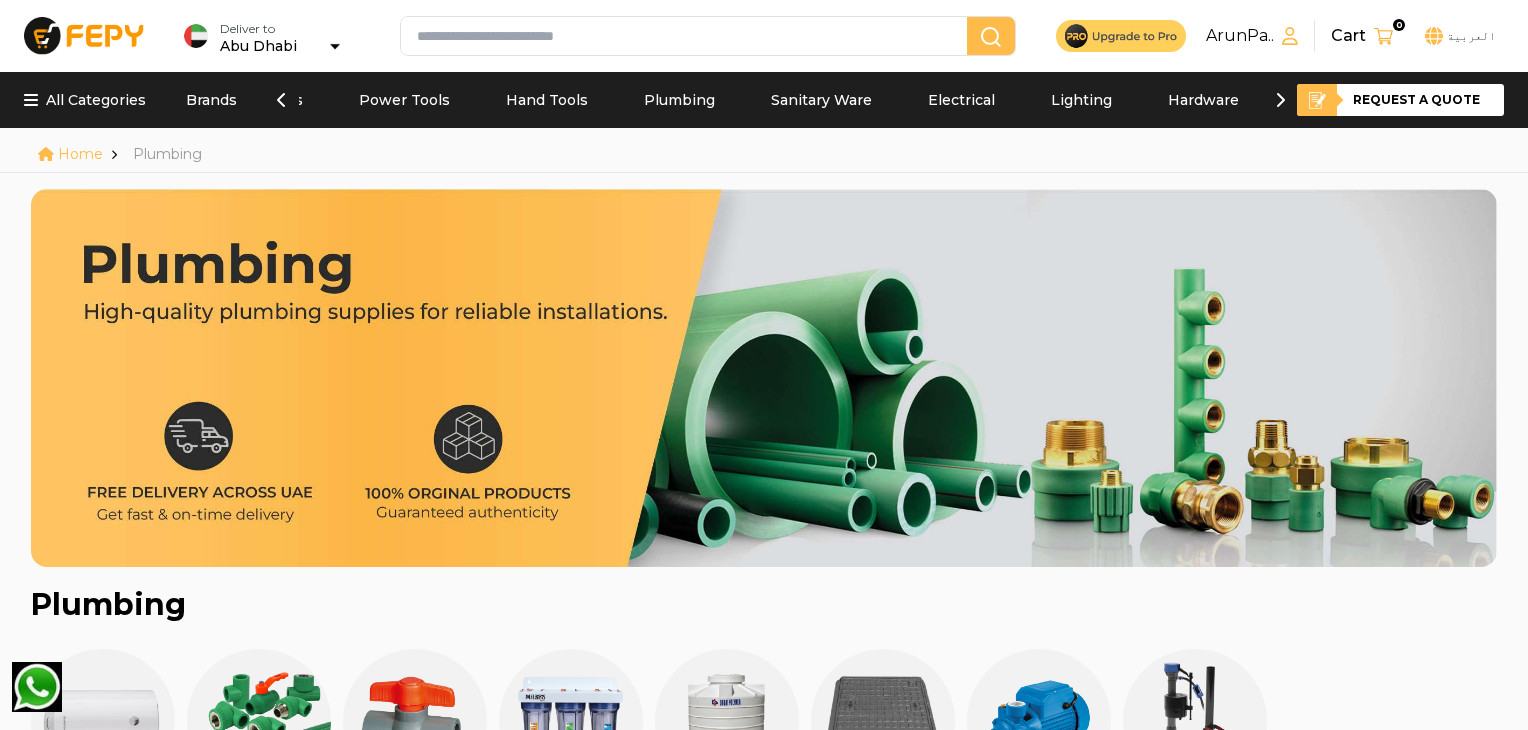 click on "Plumbing" at bounding box center (679, 100) 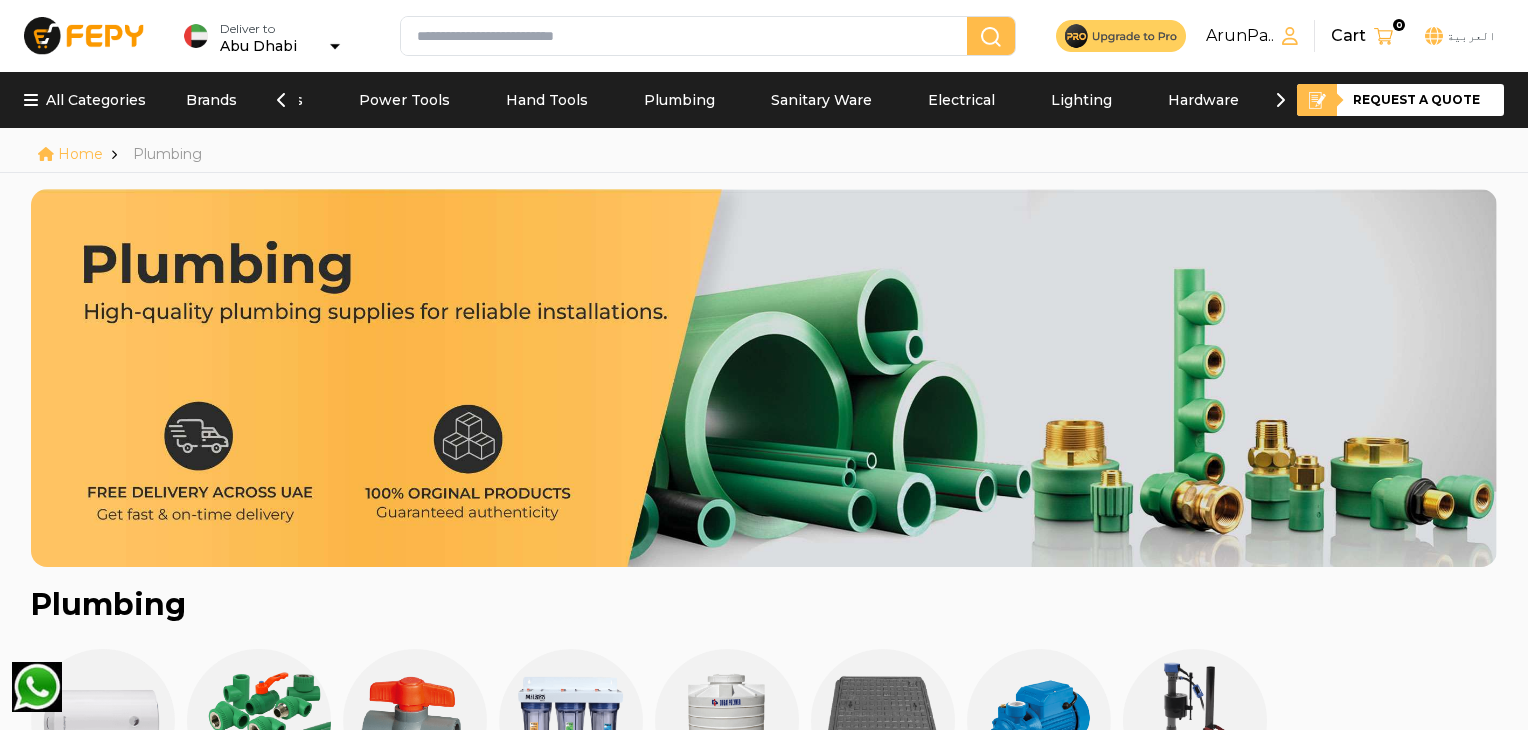 click on "Plumbing" at bounding box center (679, 100) 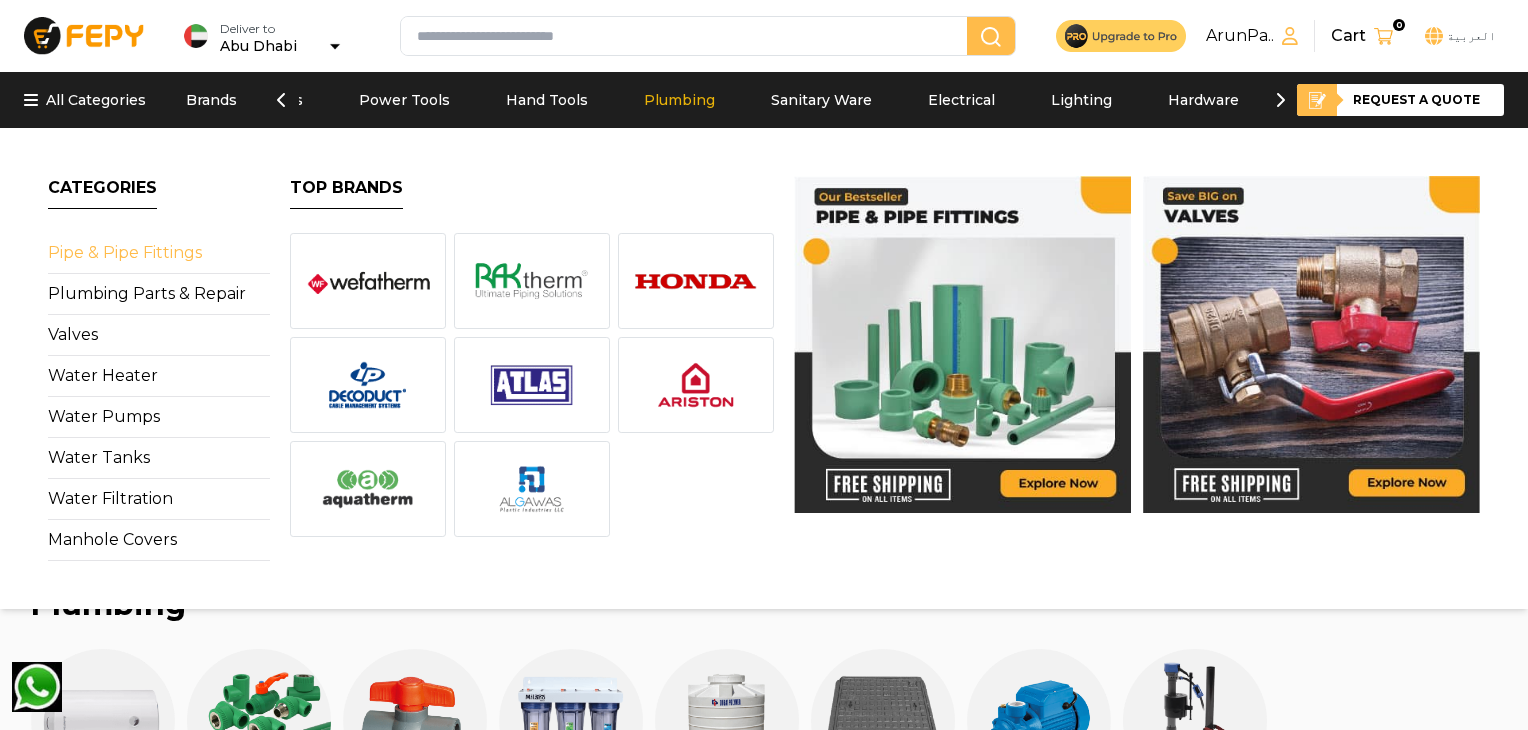 click on "Pipe & Pipe Fittings" at bounding box center (159, 253) 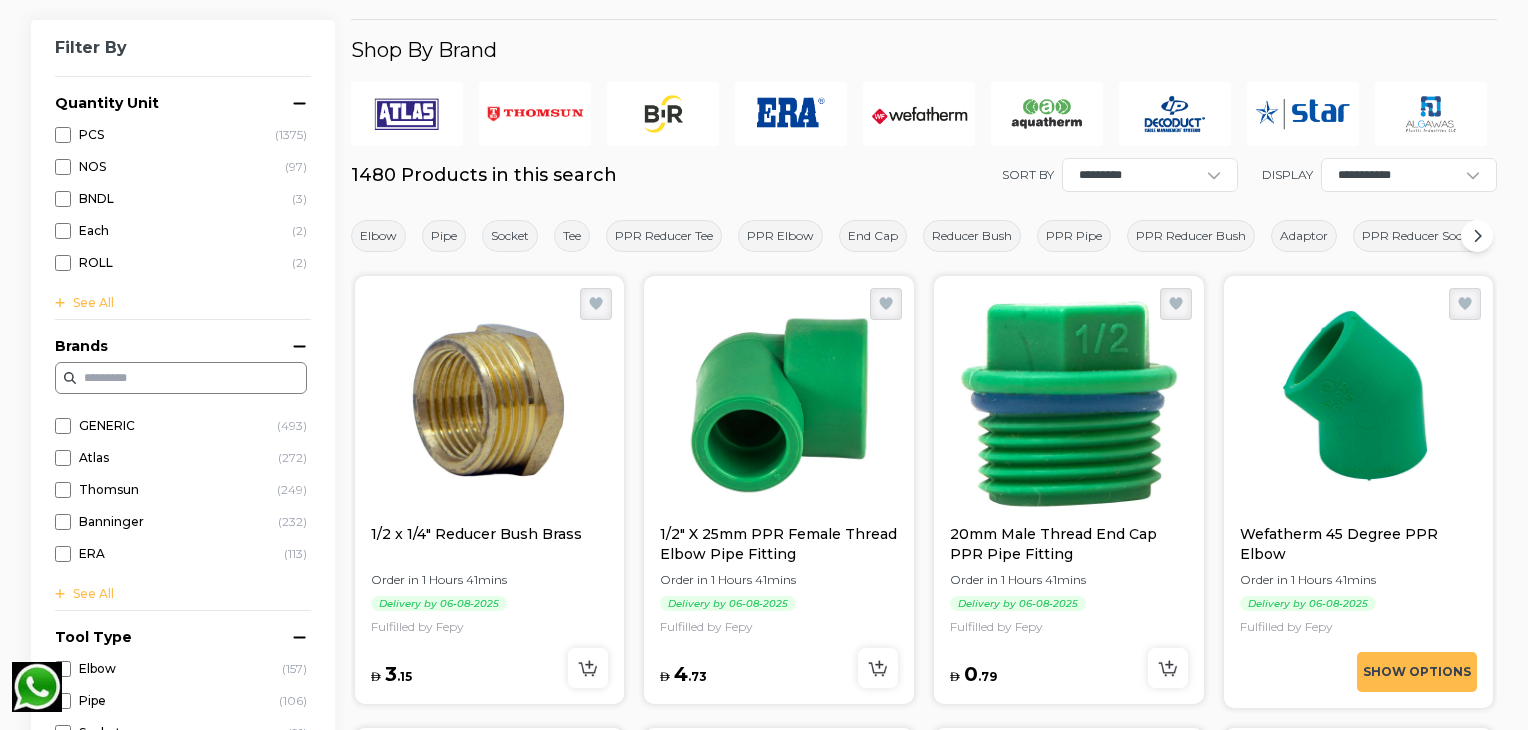 scroll, scrollTop: 451, scrollLeft: 0, axis: vertical 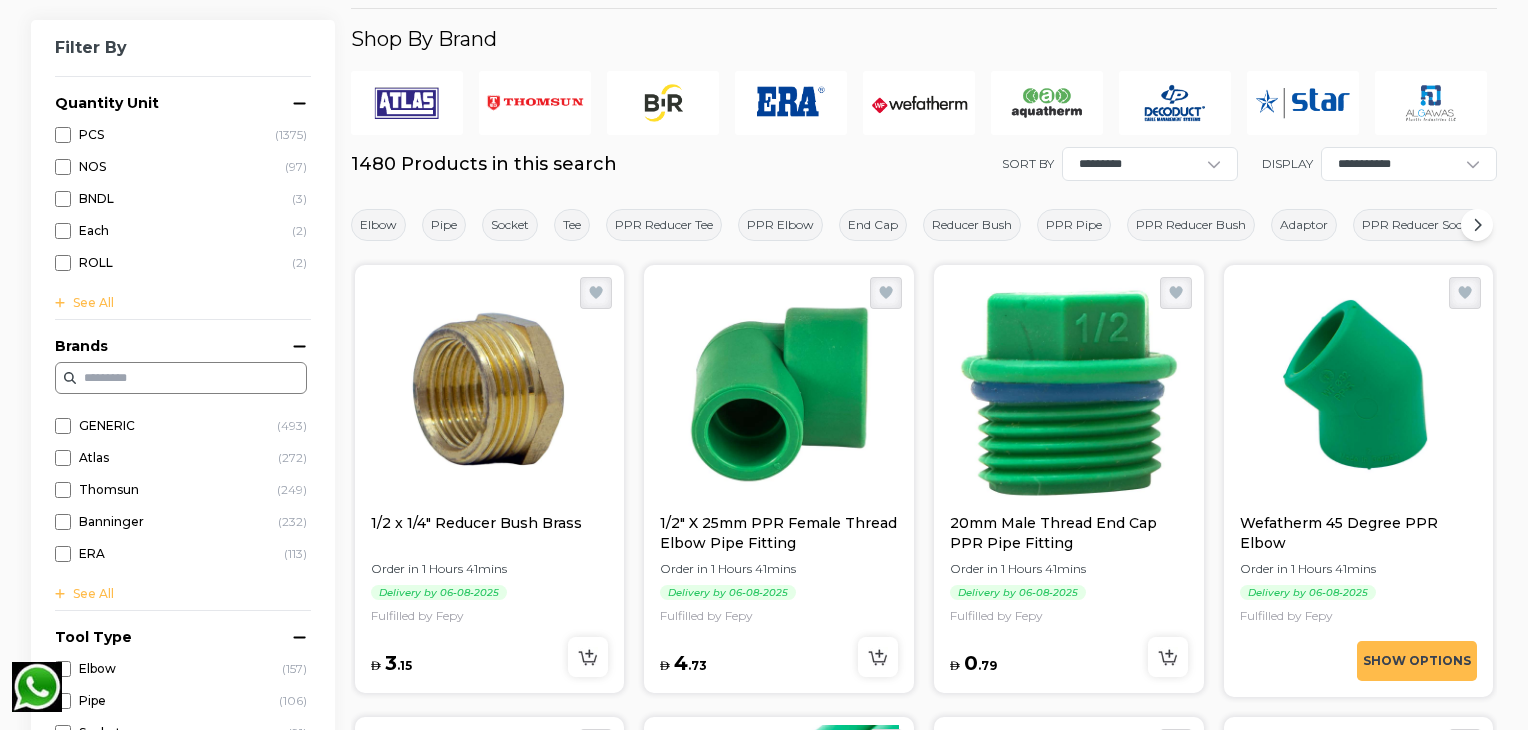 click at bounding box center (791, 103) 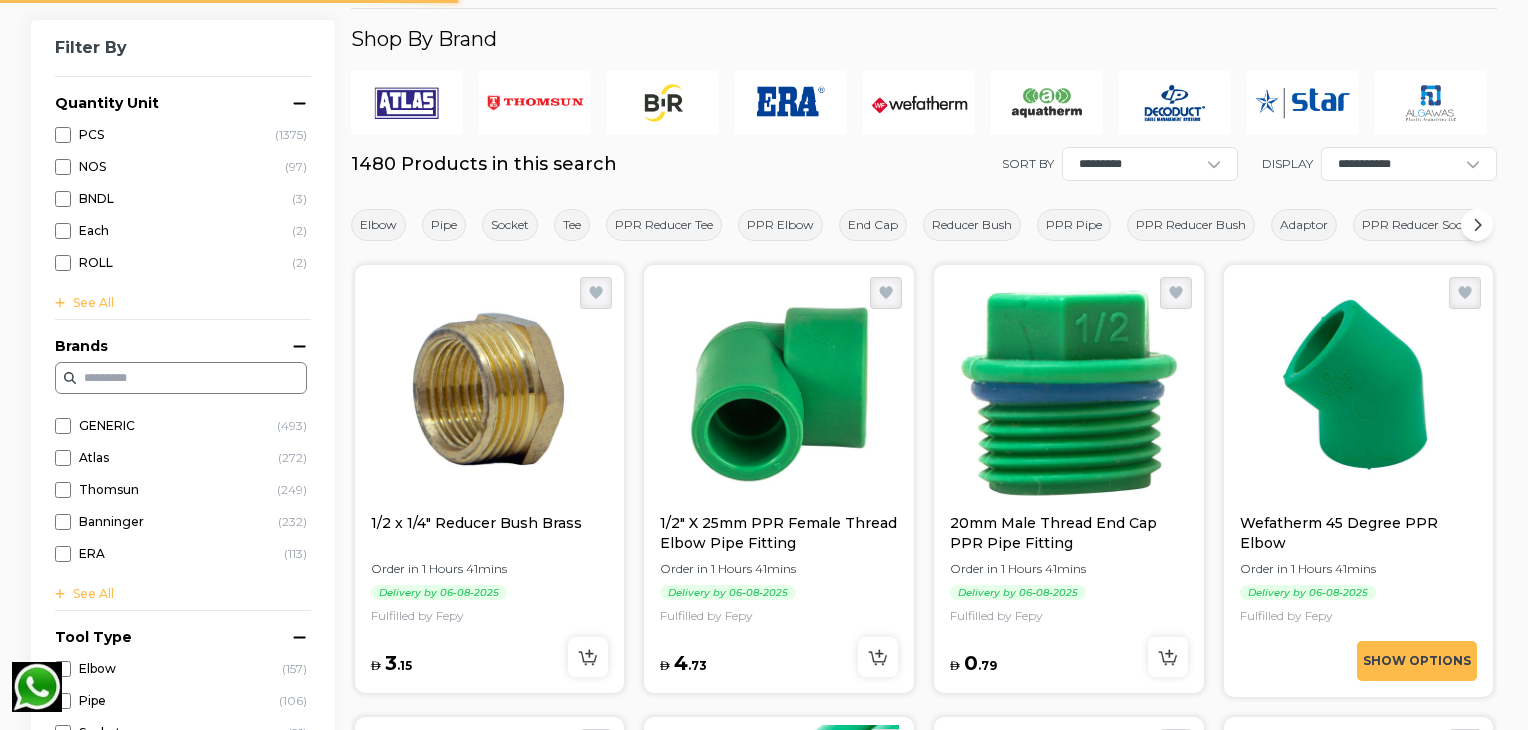 scroll, scrollTop: 0, scrollLeft: 0, axis: both 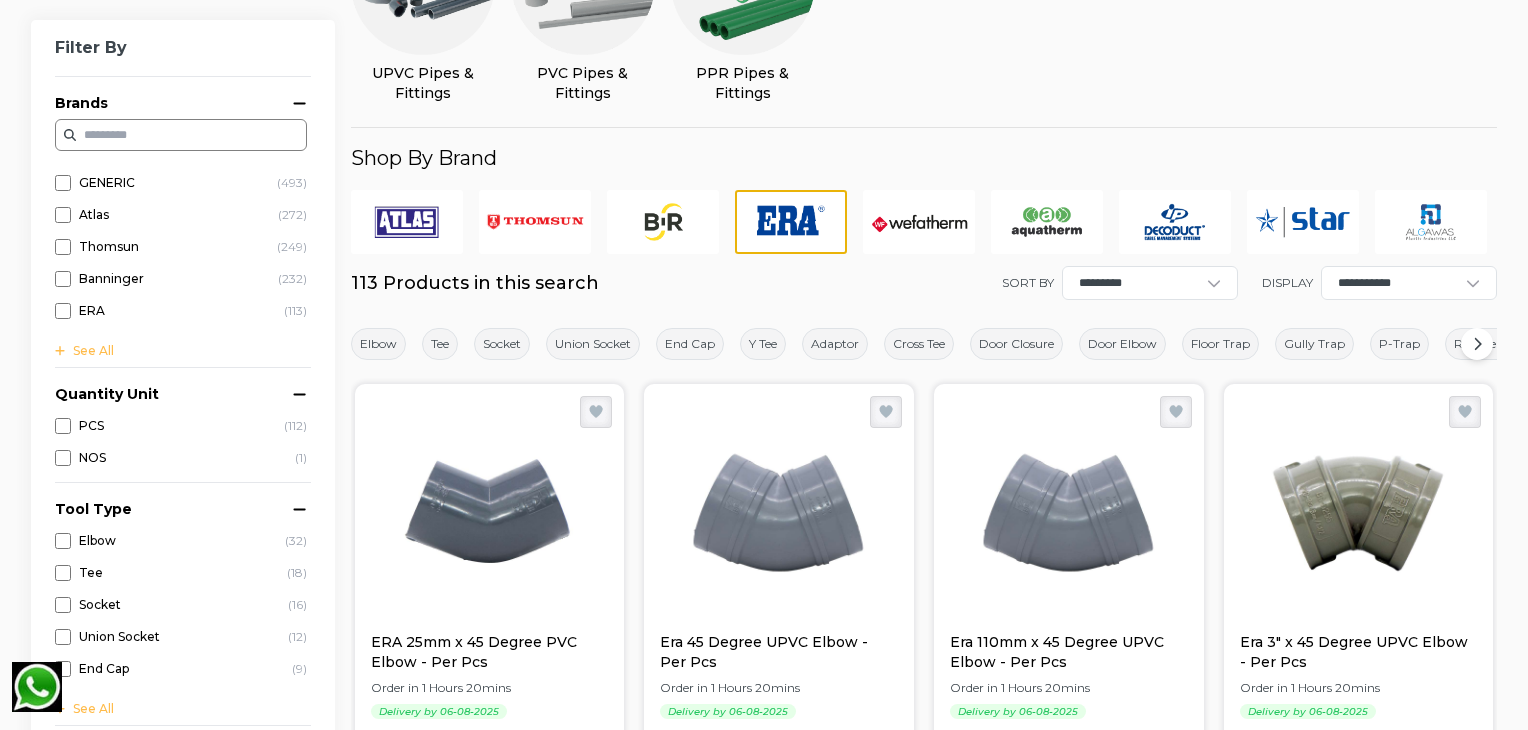click at bounding box center (919, 222) 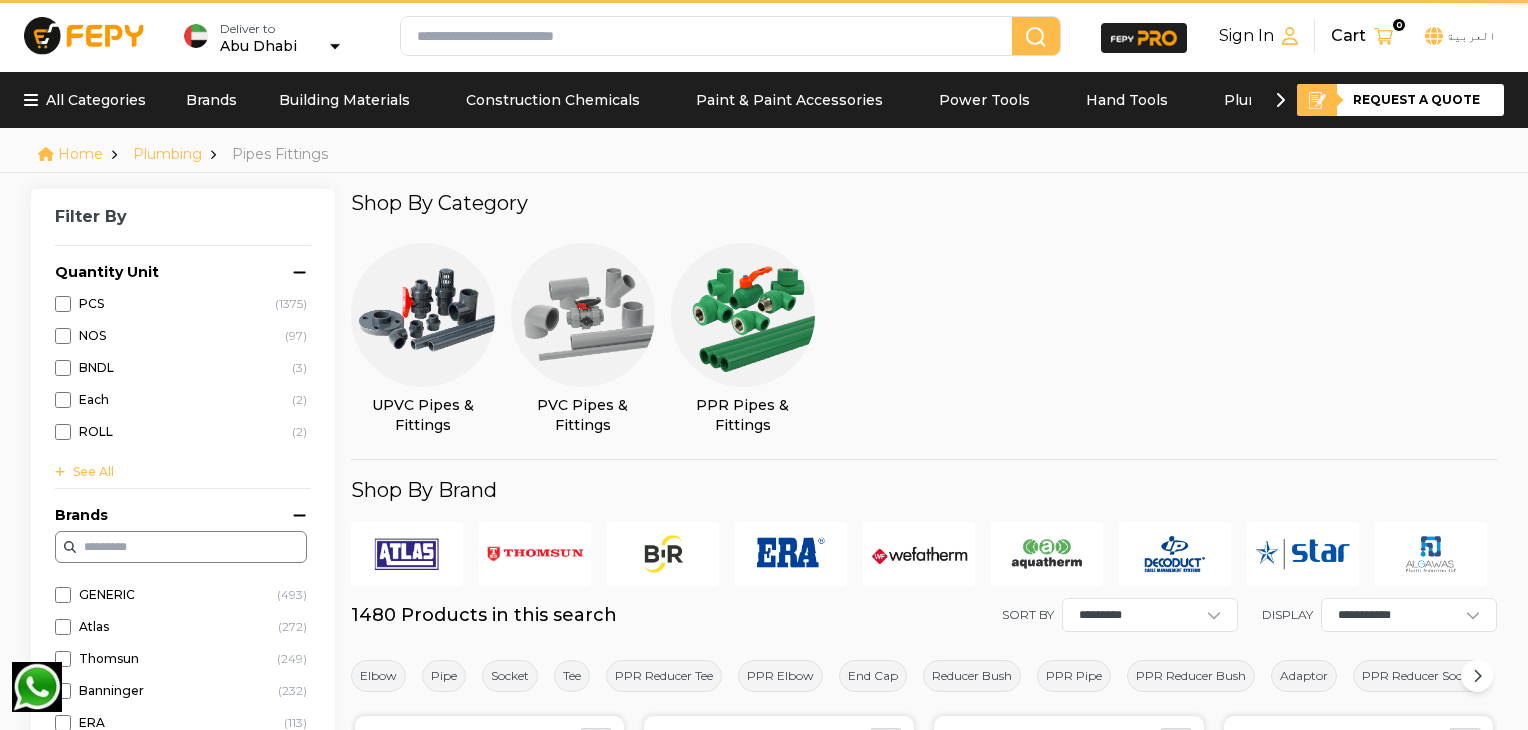 scroll, scrollTop: 0, scrollLeft: 0, axis: both 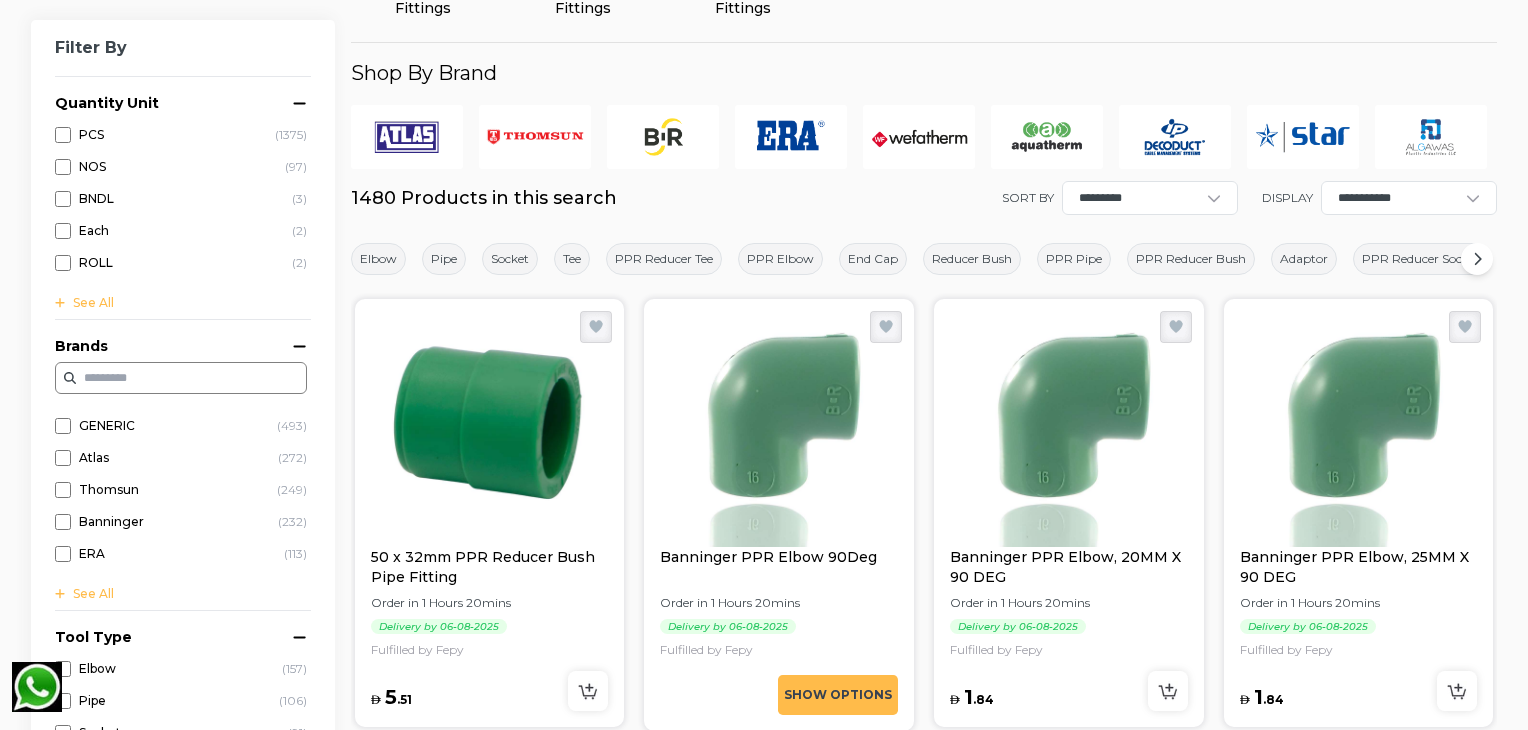 click at bounding box center [1047, 137] 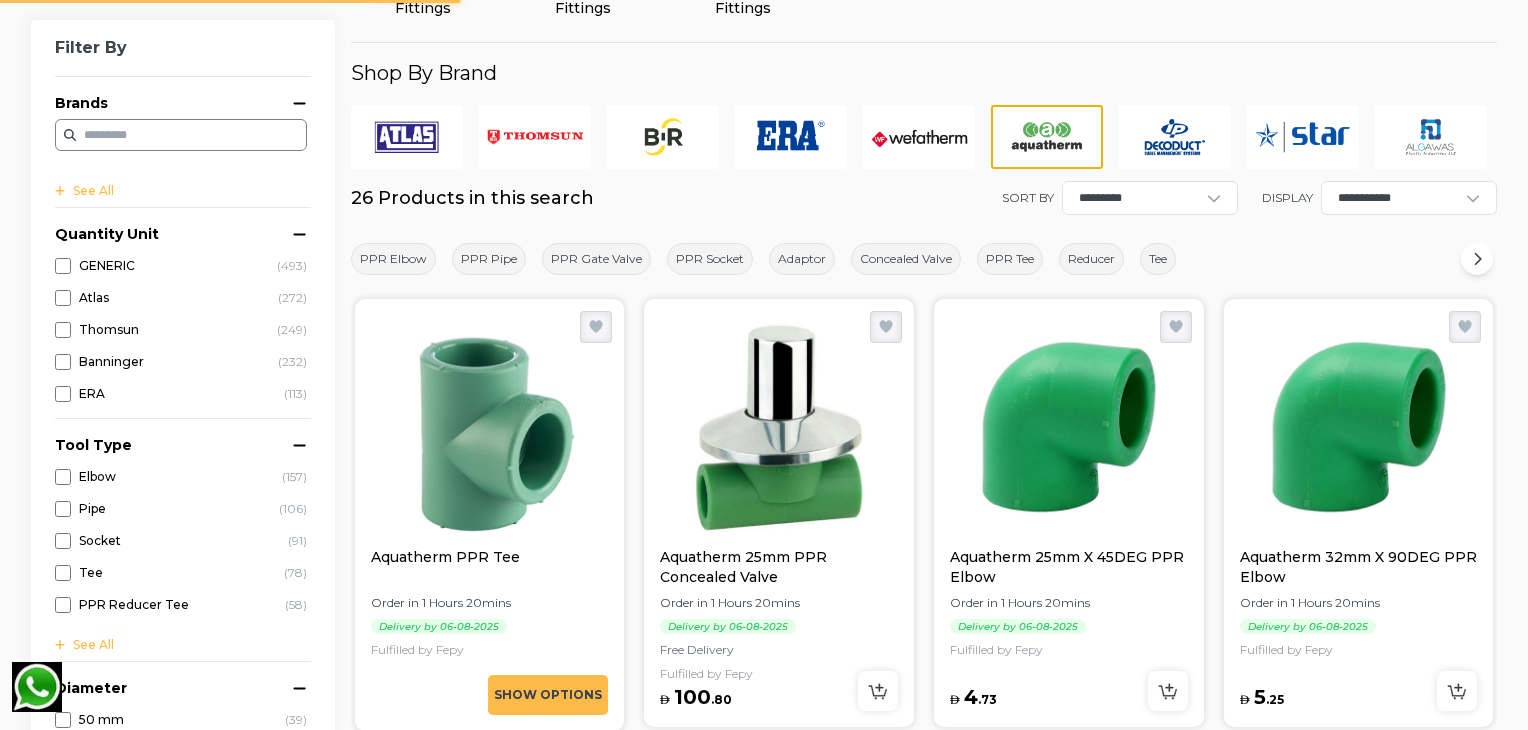 scroll, scrollTop: 0, scrollLeft: 0, axis: both 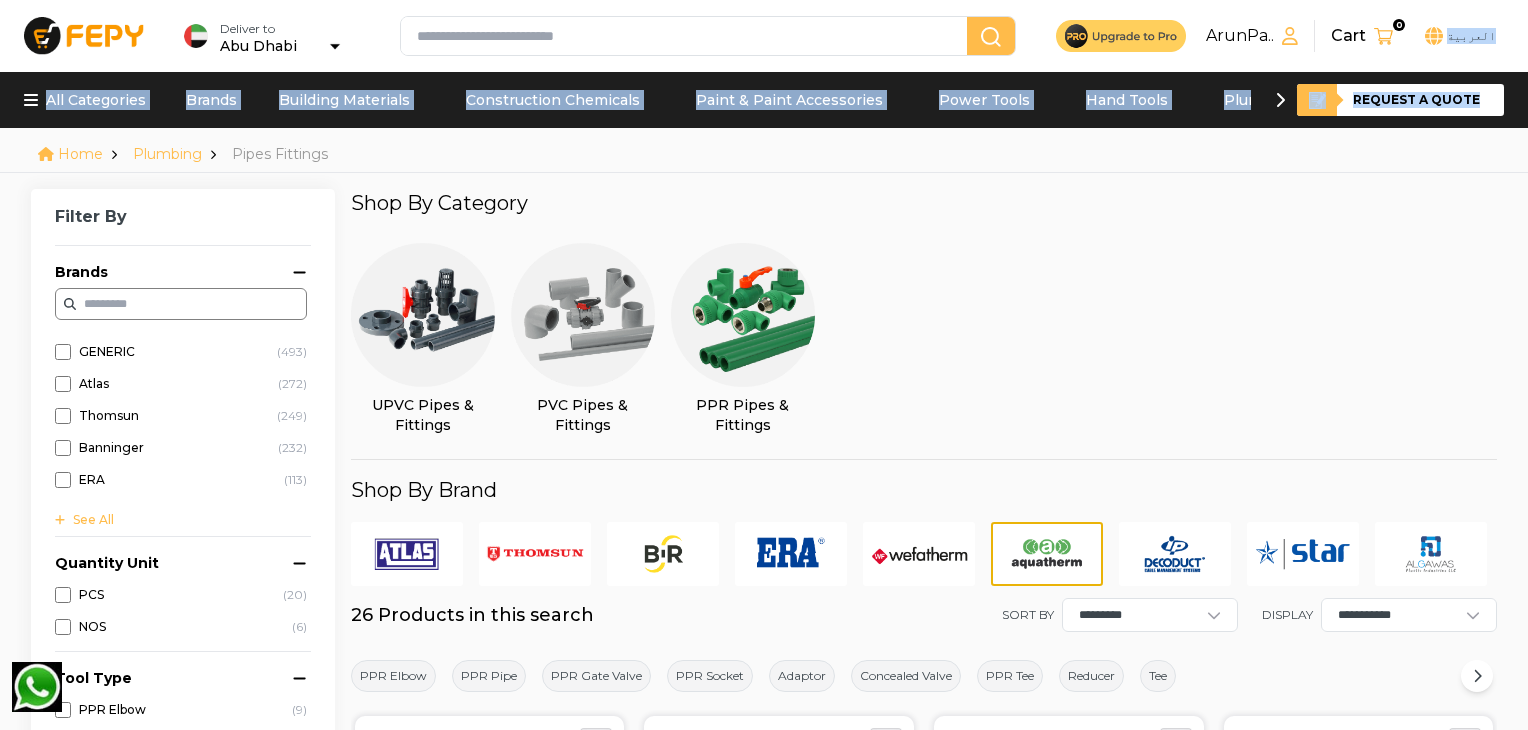 drag, startPoint x: 1526, startPoint y: 47, endPoint x: 1535, endPoint y: 61, distance: 16.643316 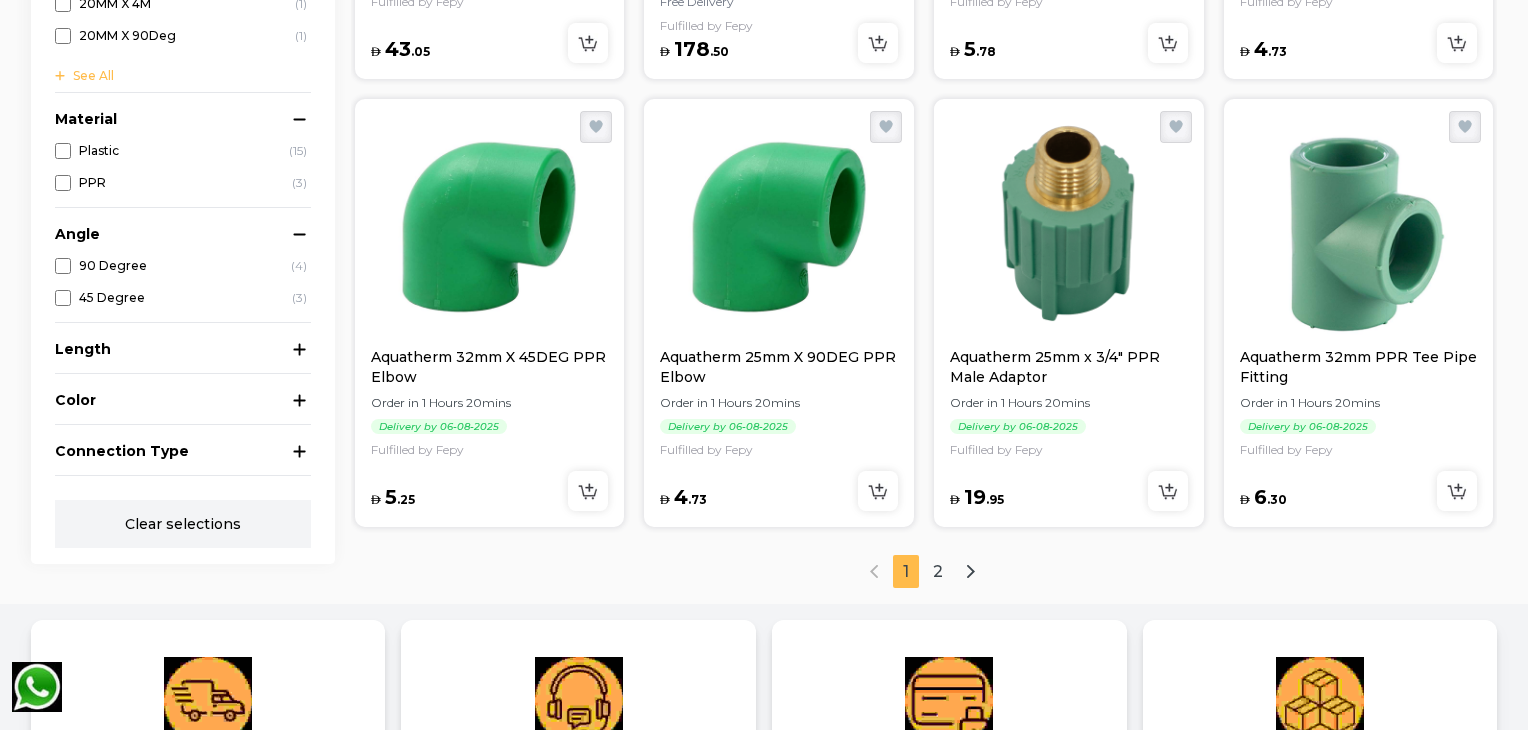 scroll, scrollTop: 2462, scrollLeft: 0, axis: vertical 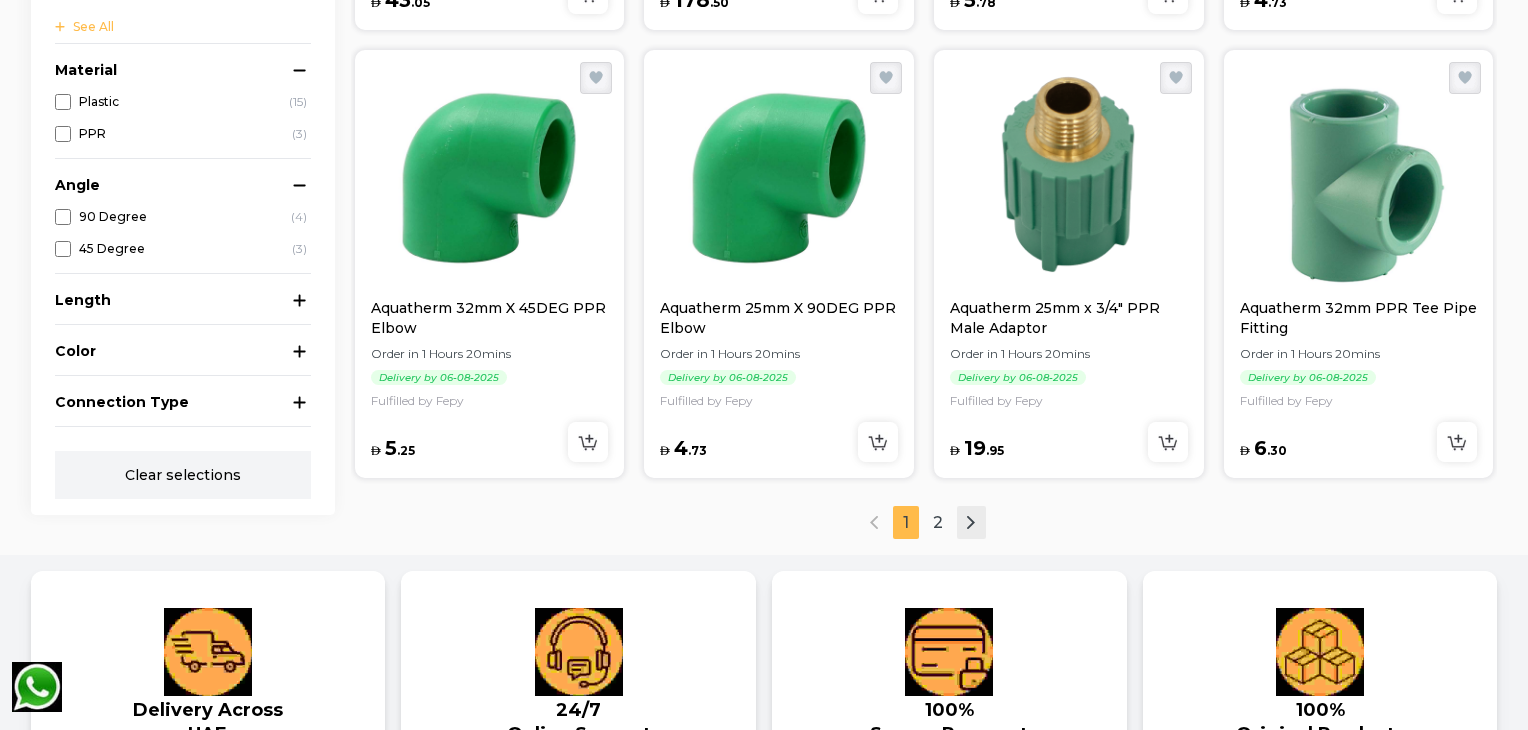 click at bounding box center (971, 522) 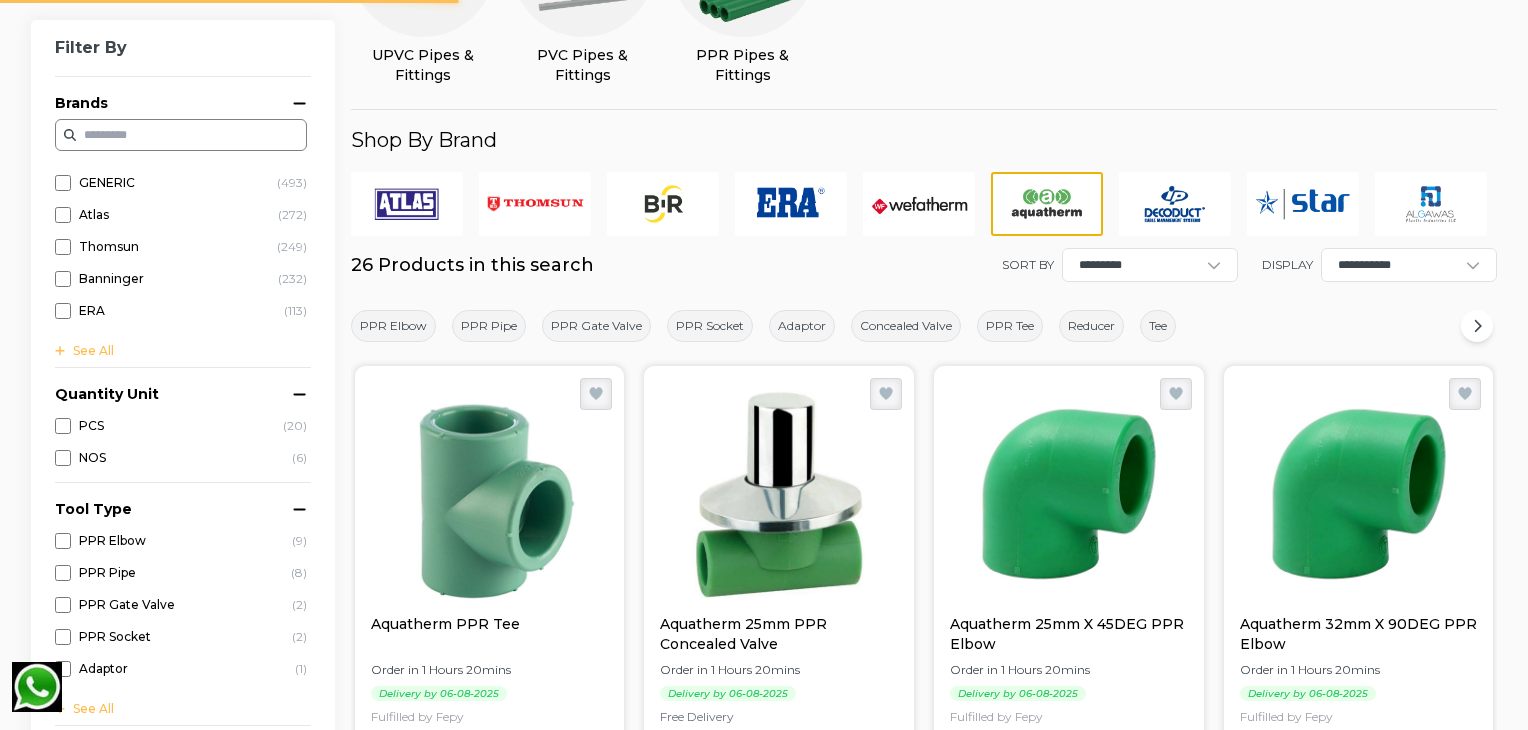 scroll, scrollTop: 138, scrollLeft: 0, axis: vertical 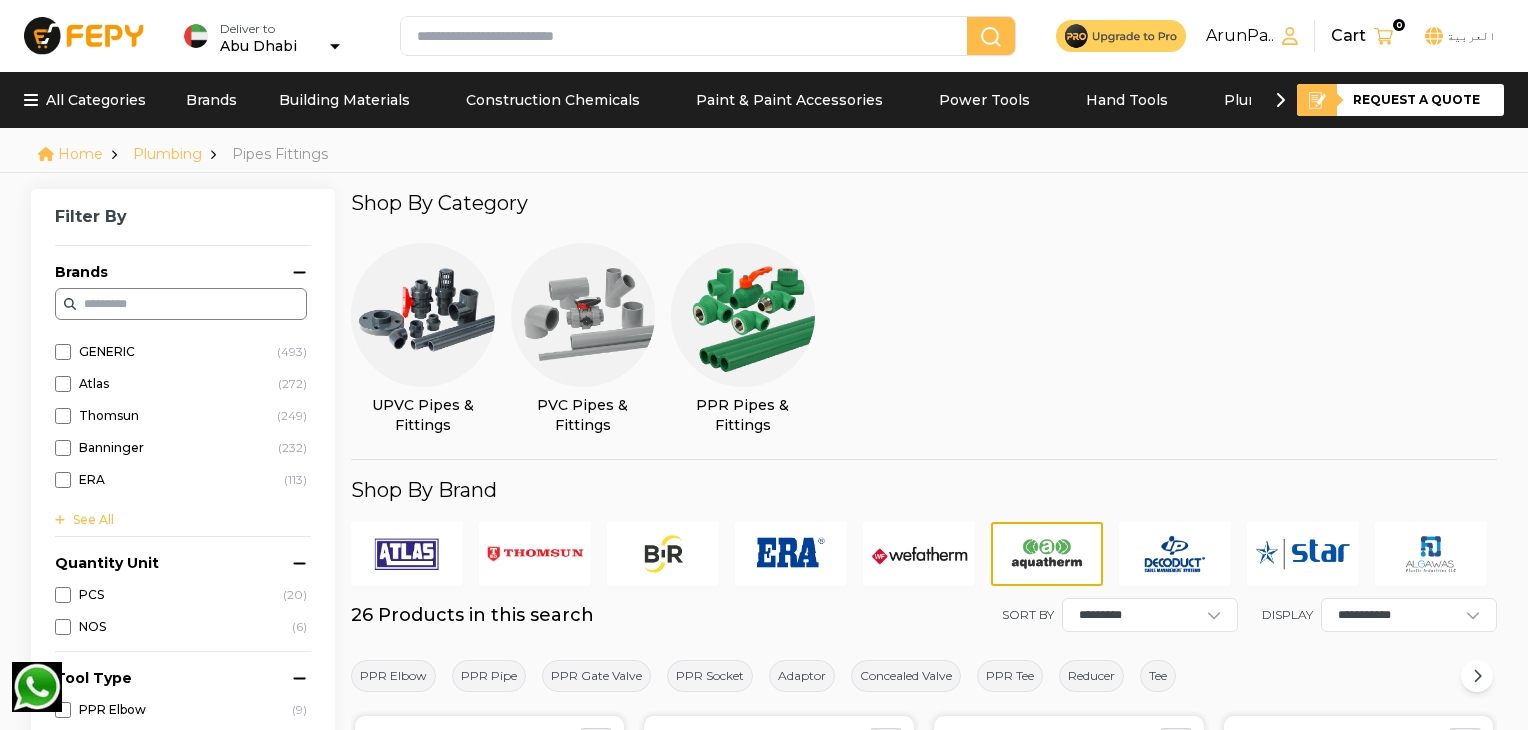 click on "UPVC Pipes & Fittings PVC Pipes & Fittings PPR Pipes & Fittings" at bounding box center [924, 335] 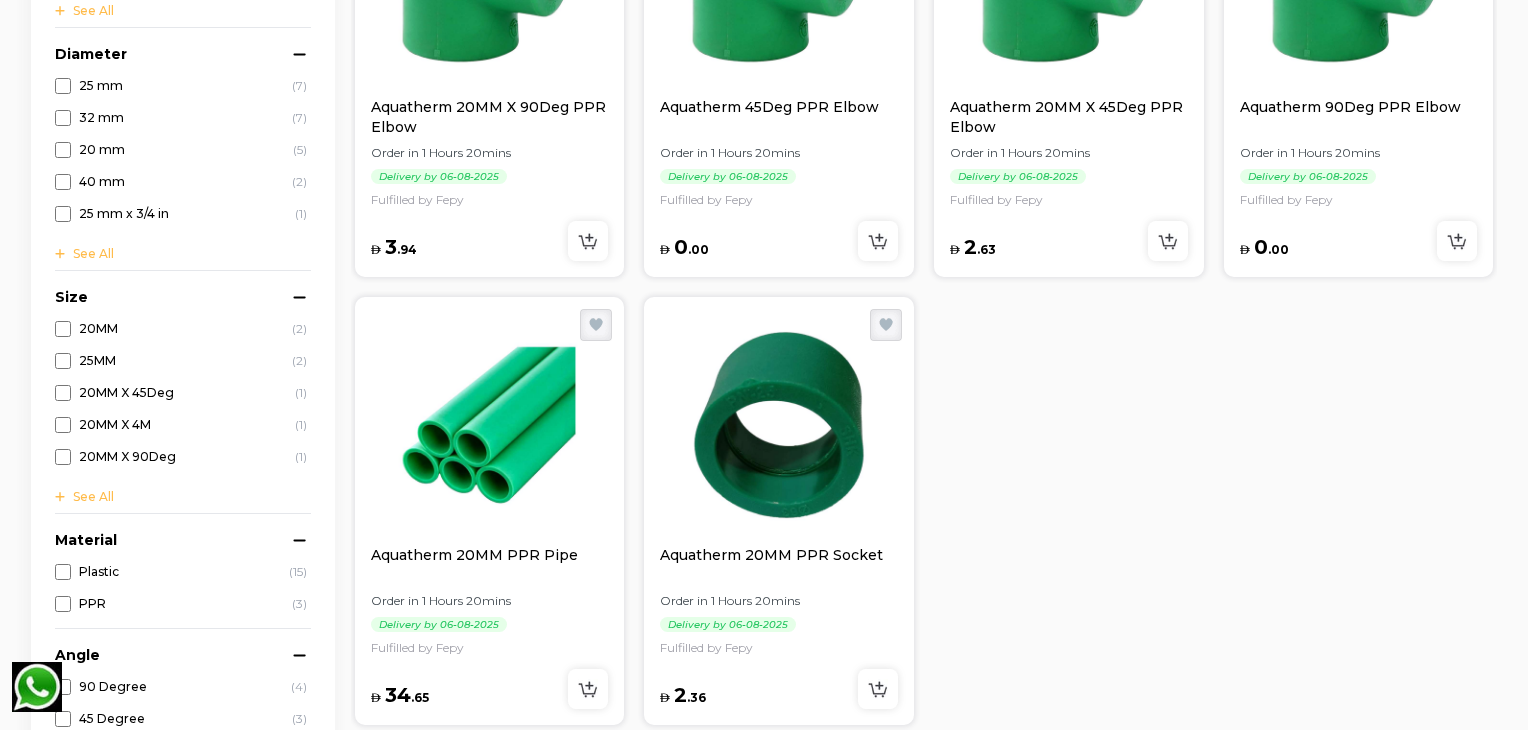 scroll, scrollTop: 904, scrollLeft: 0, axis: vertical 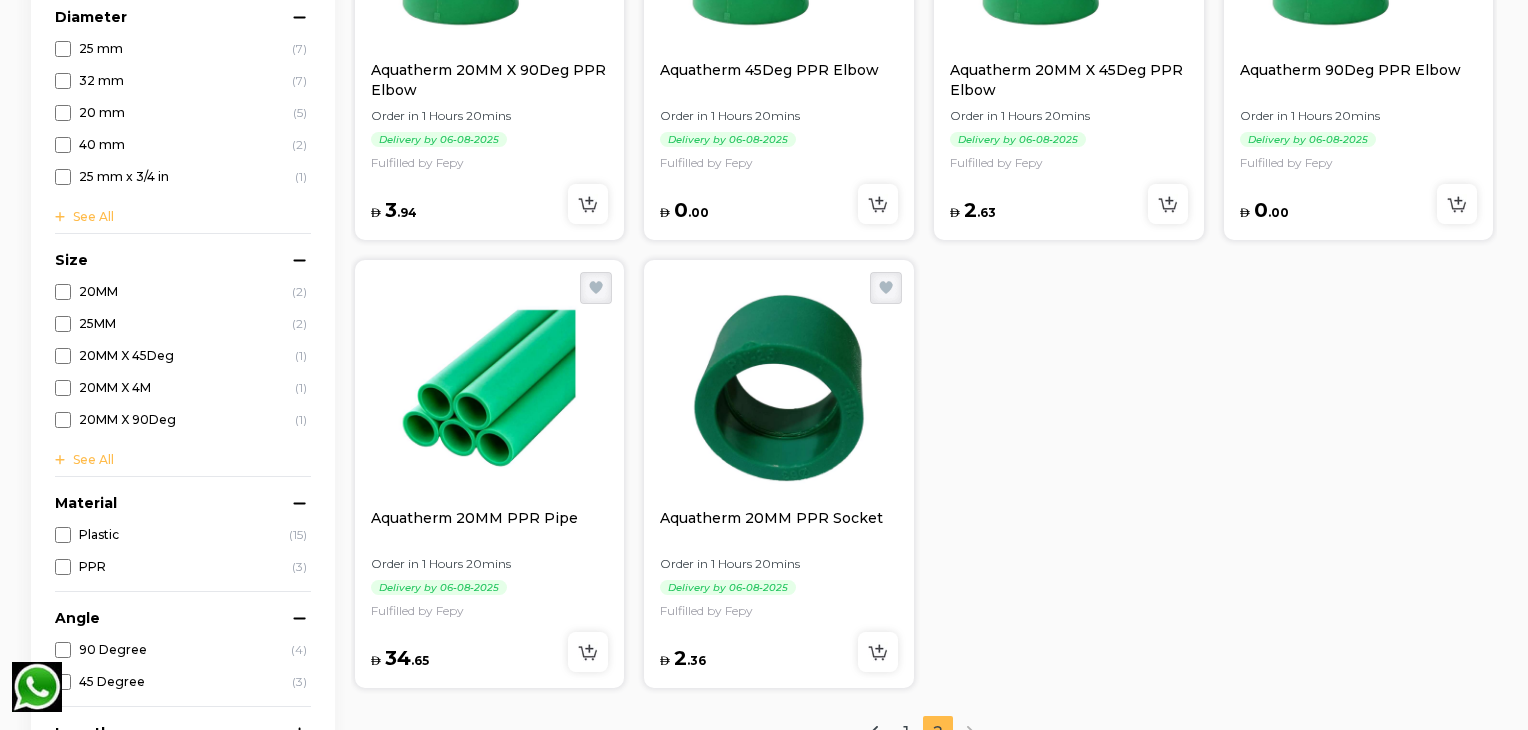 click at bounding box center (490, 388) 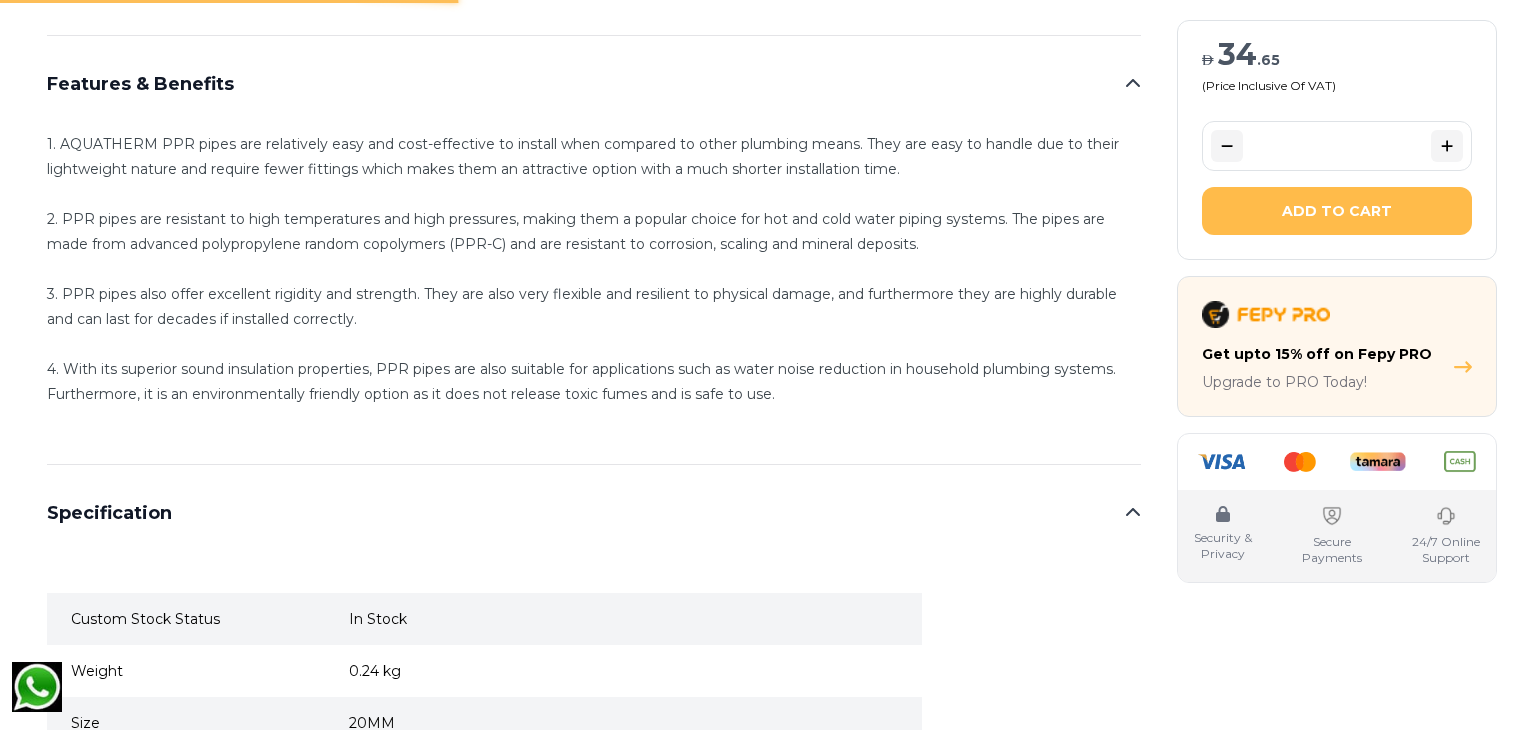 scroll, scrollTop: 0, scrollLeft: 0, axis: both 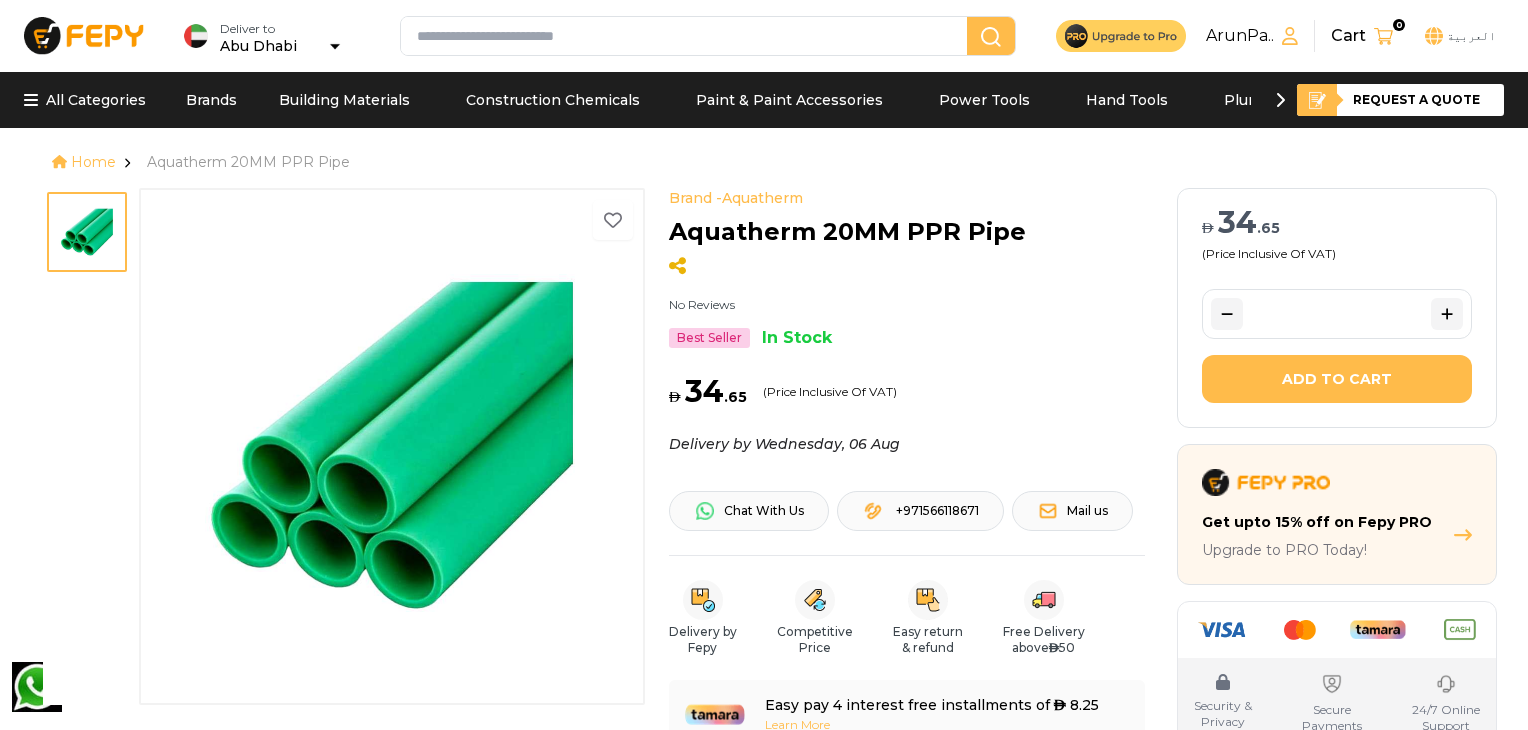 click at bounding box center (392, 446) 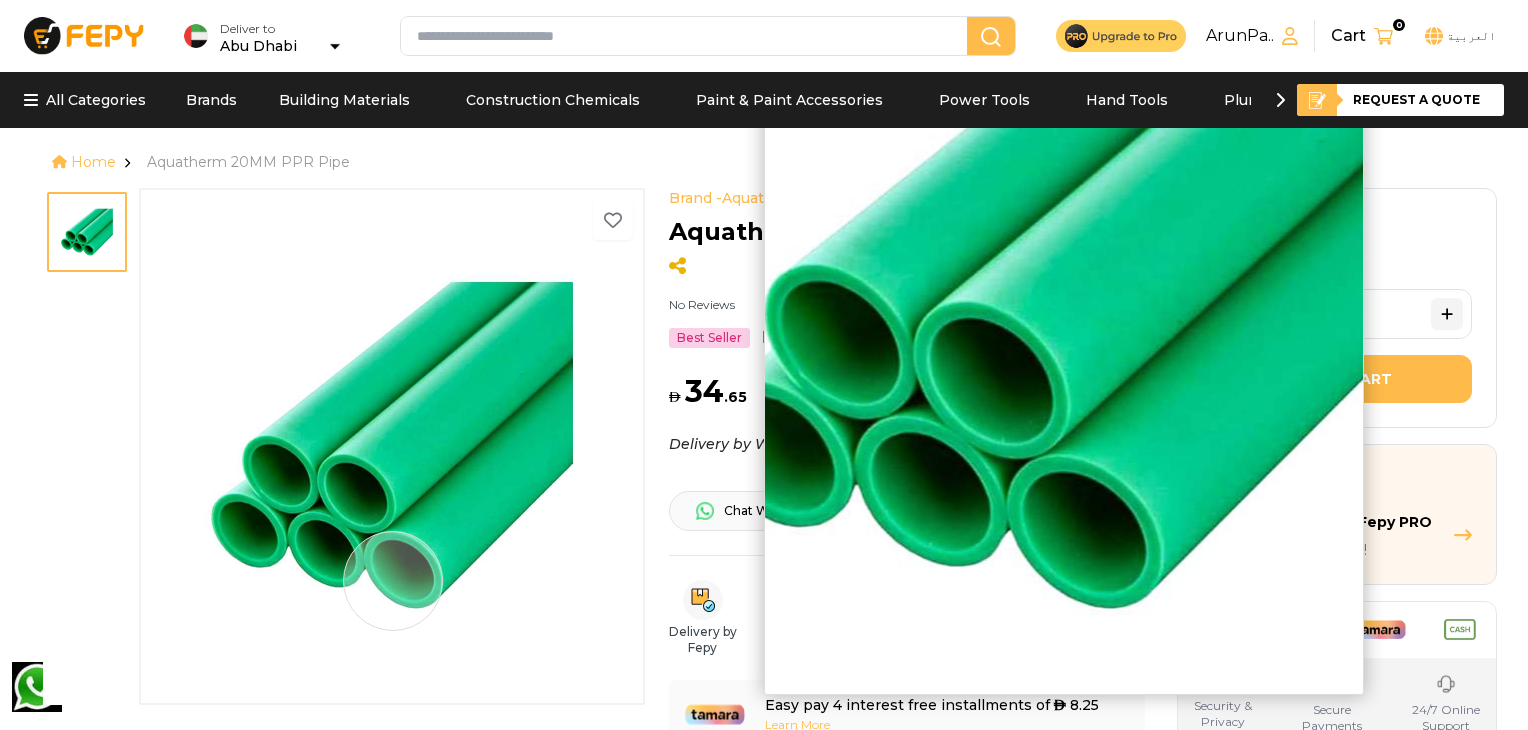 click at bounding box center (392, 445) 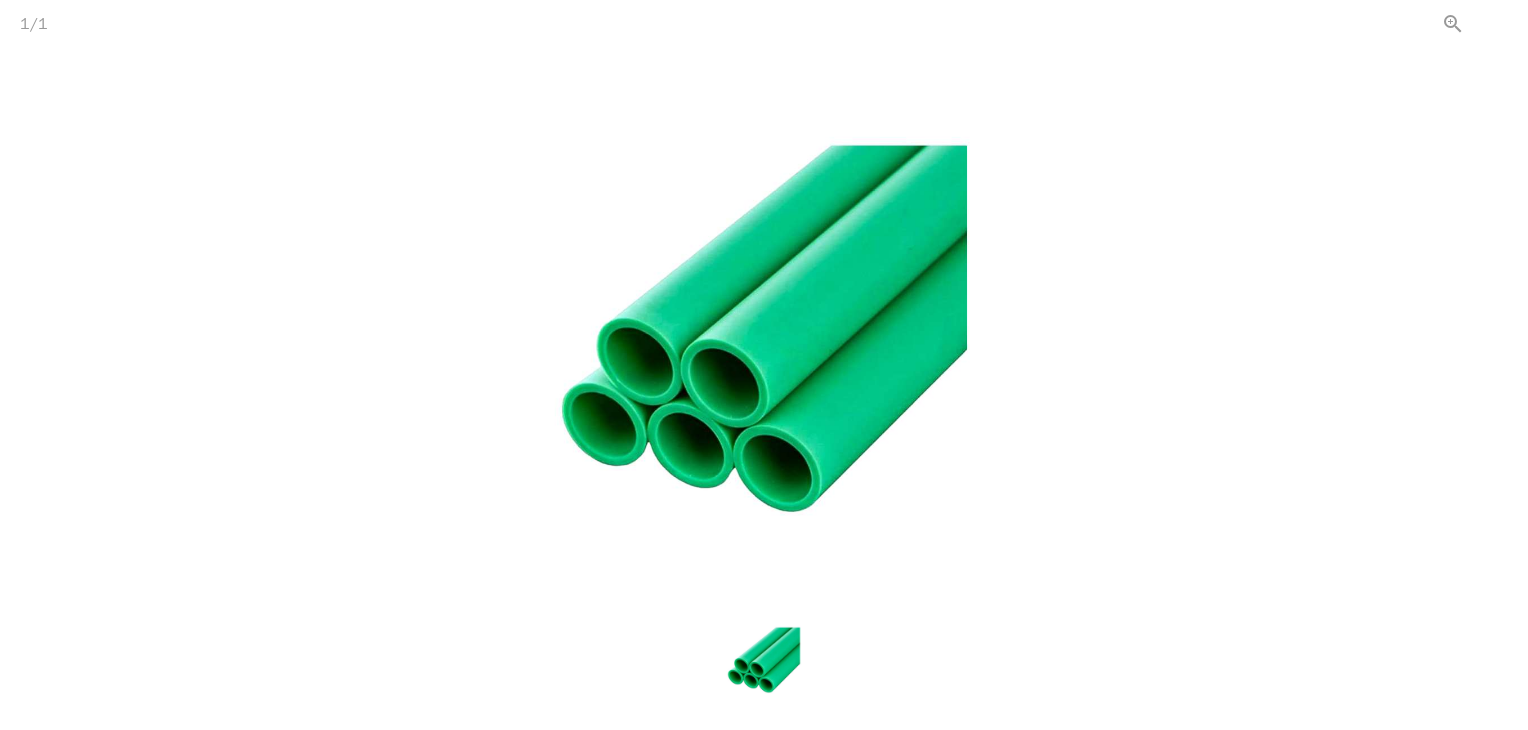 click at bounding box center (1503, 23) 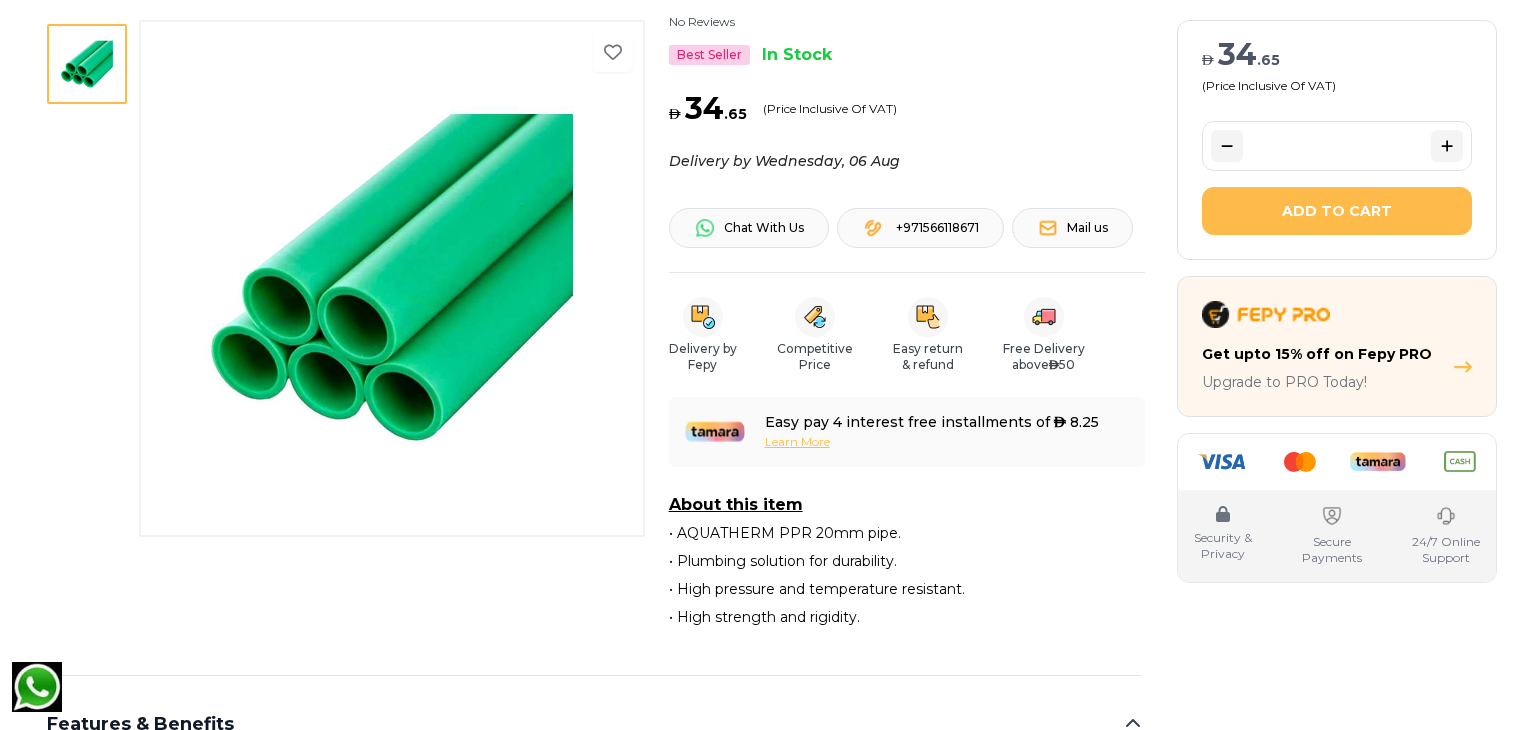 scroll, scrollTop: 0, scrollLeft: 0, axis: both 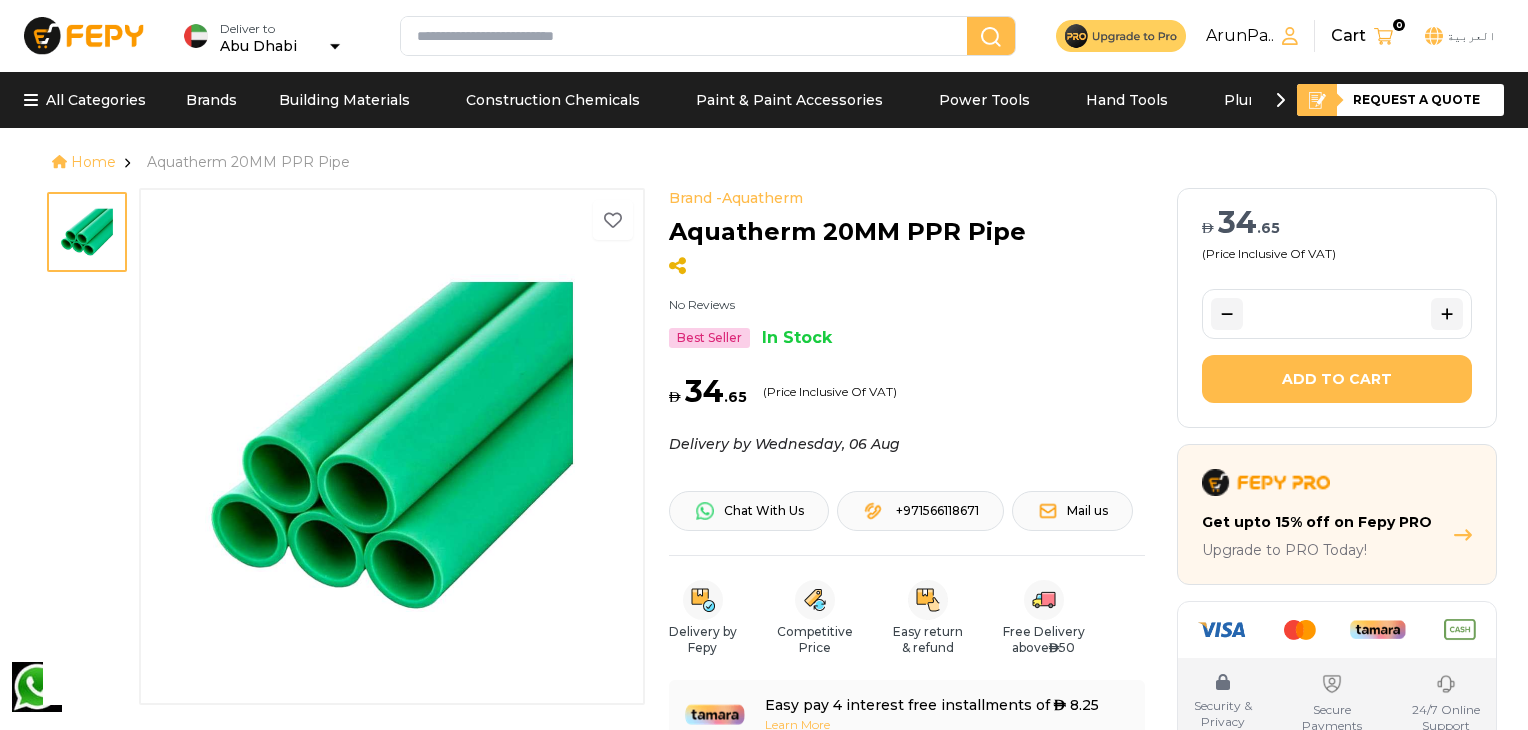 click on "Aquatherm 20MM PPR Pipe" at bounding box center [248, 162] 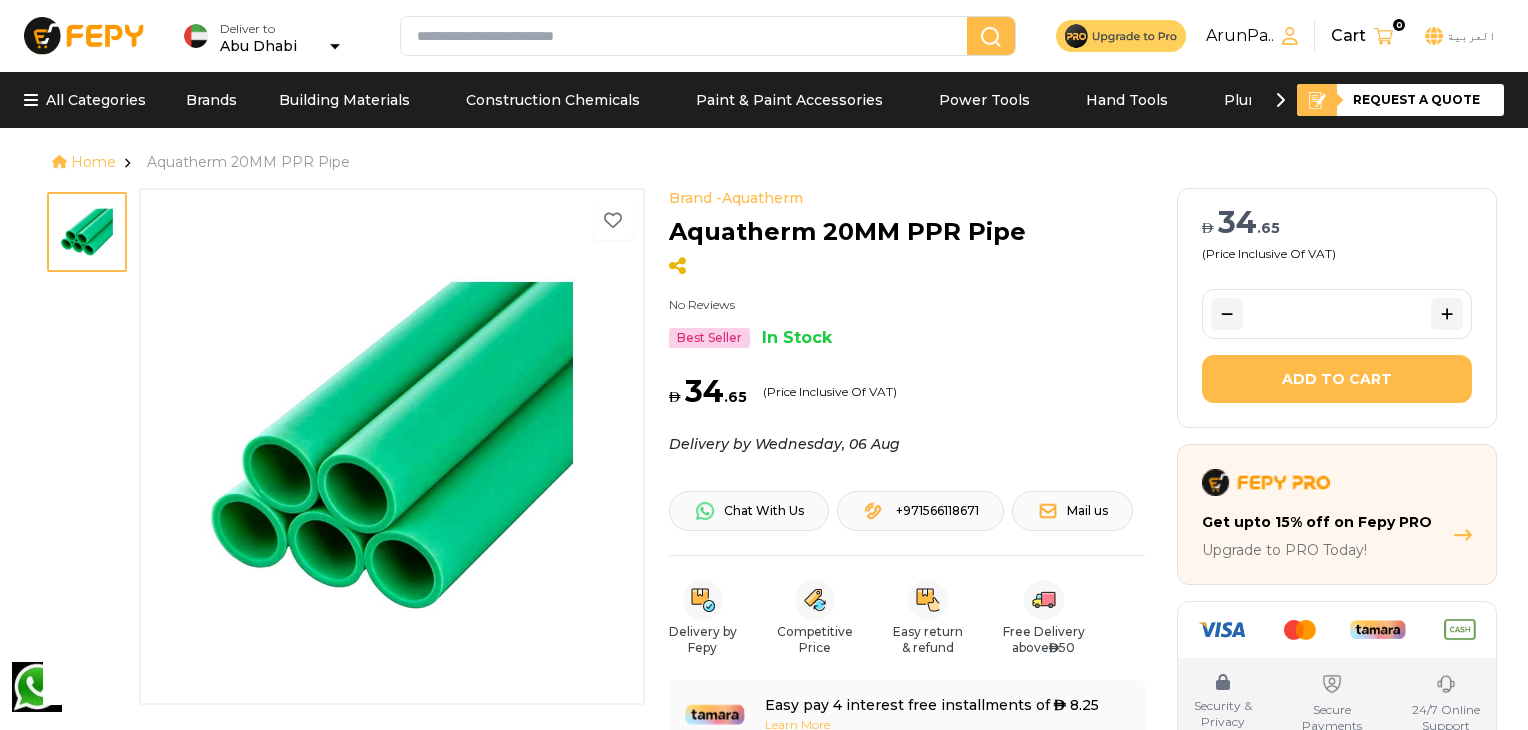 click on "Aquatherm 20MM PPR Pipe" at bounding box center (248, 162) 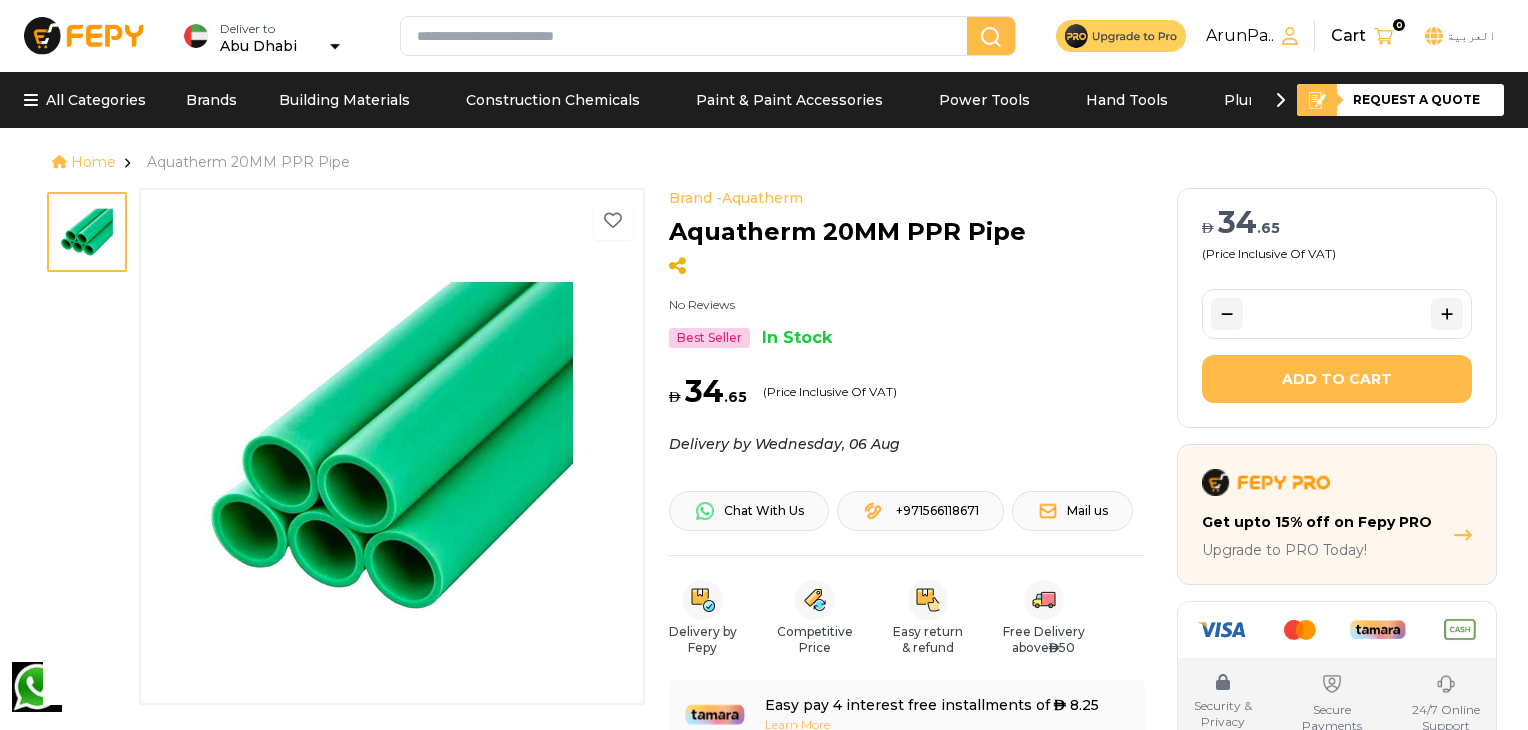 click on "Aquatherm 20MM PPR Pipe" at bounding box center [248, 162] 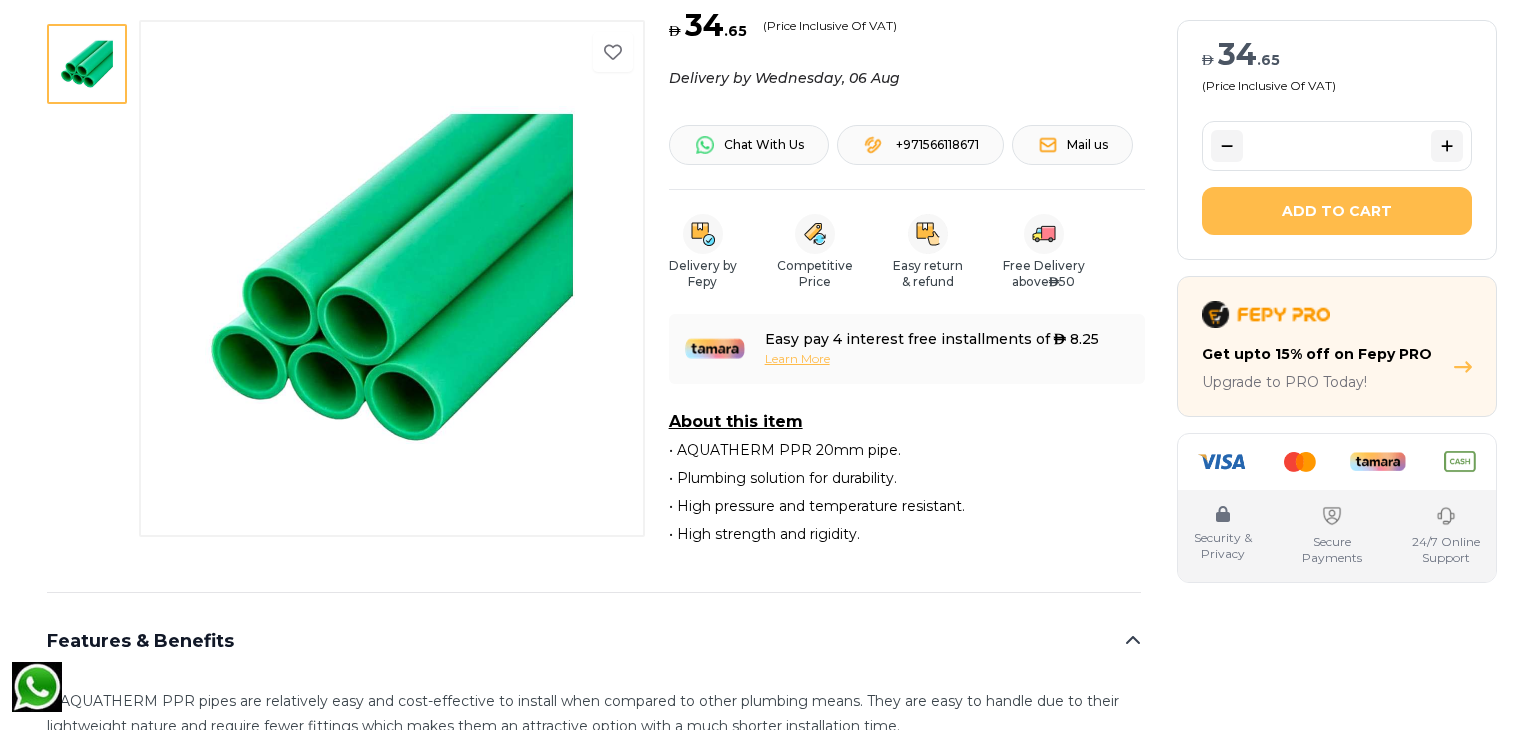 scroll, scrollTop: 387, scrollLeft: 0, axis: vertical 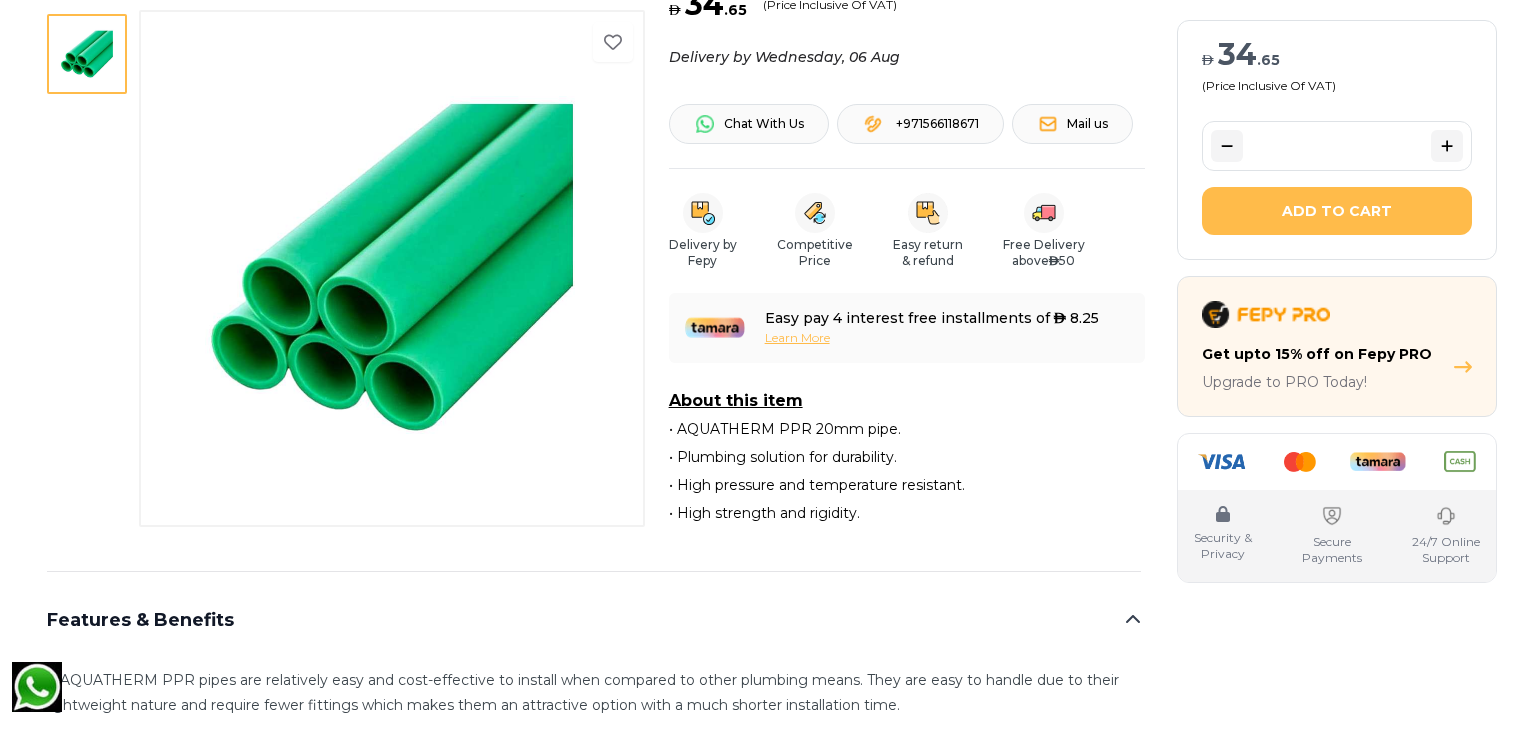 click on "About this item • AQUATHERM PPR 20mm pipe. • Plumbing solution for durability. • High pressure and temperature resistant. • High strength and rigidity." at bounding box center [817, 457] 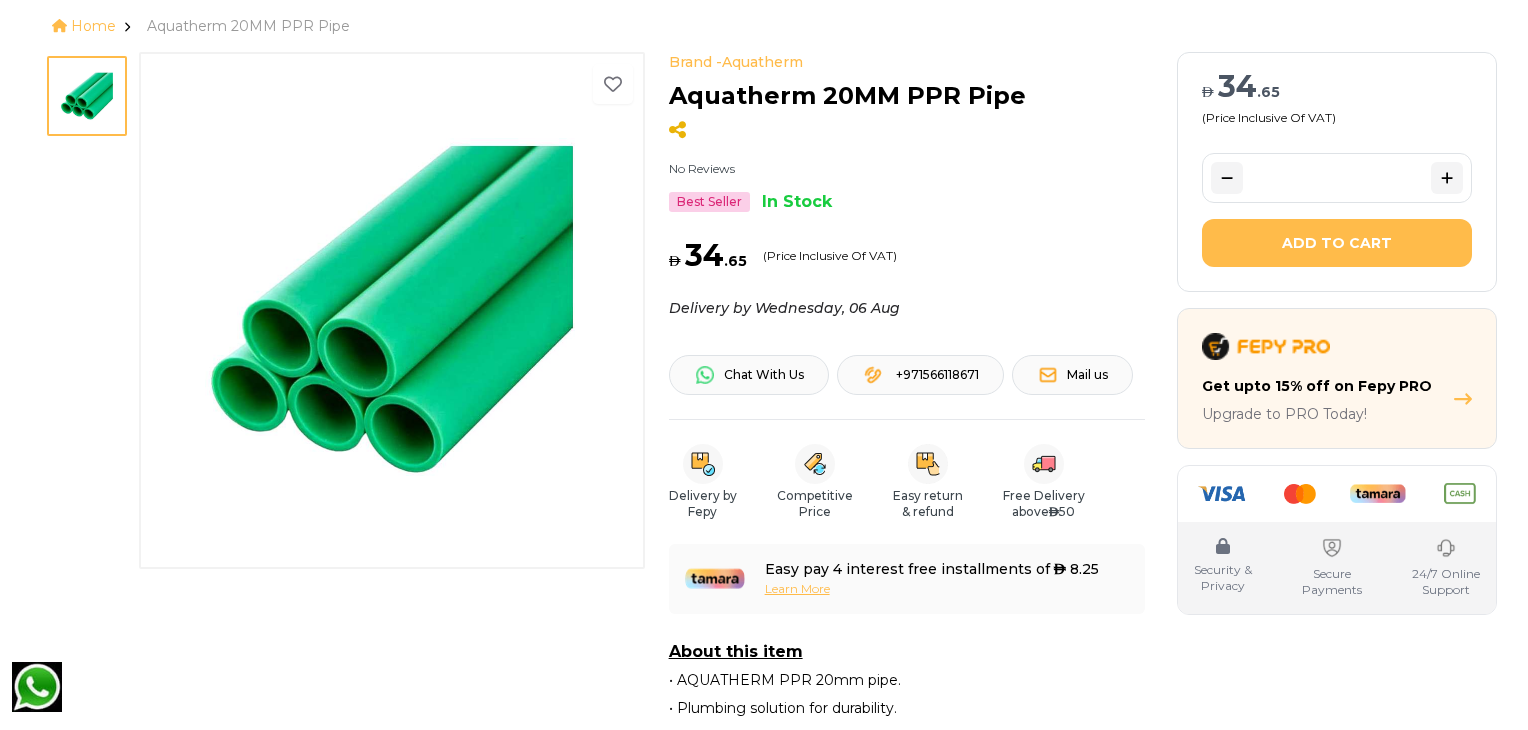 scroll, scrollTop: 0, scrollLeft: 0, axis: both 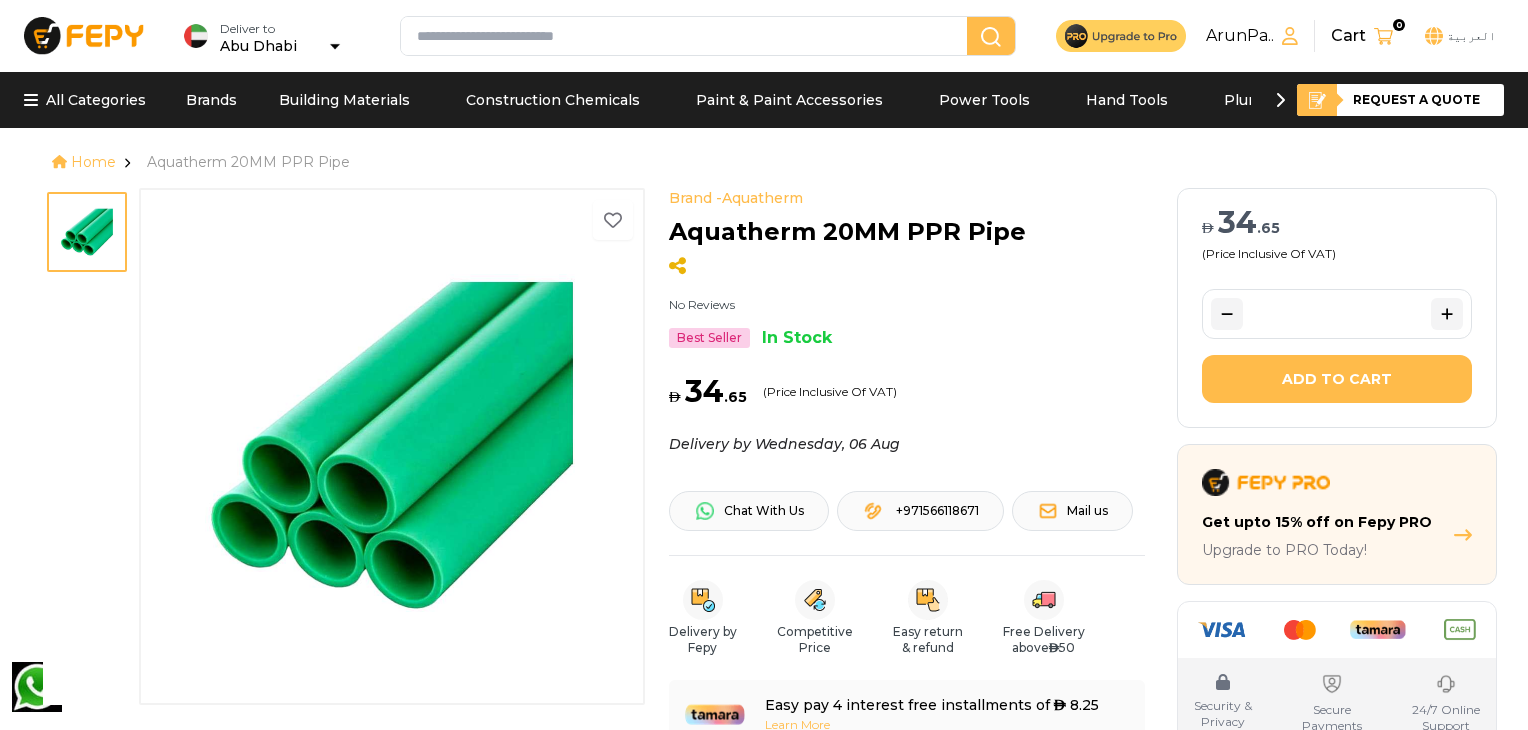 click on "Aquatherm 20MM PPR Pipe" at bounding box center (248, 162) 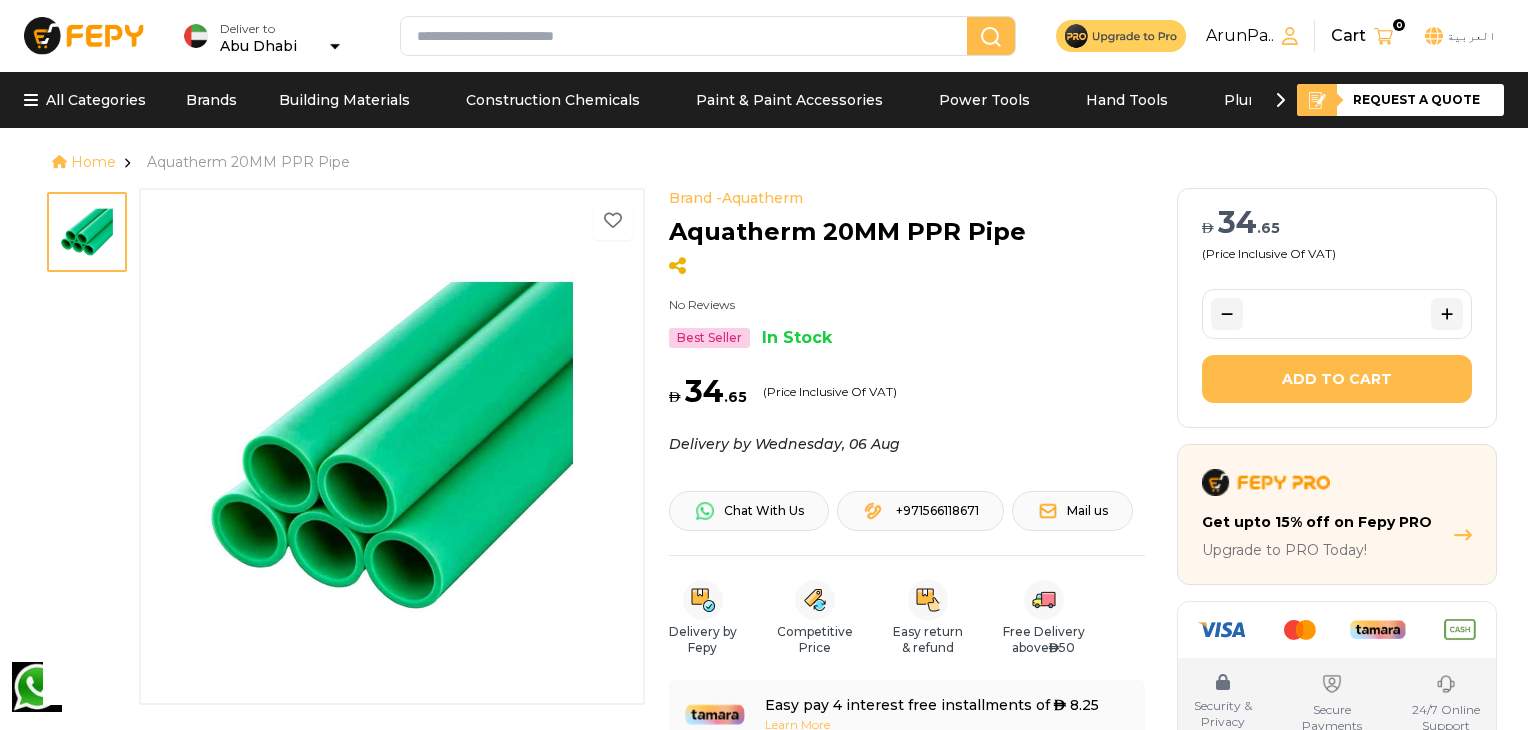 click at bounding box center [688, 36] 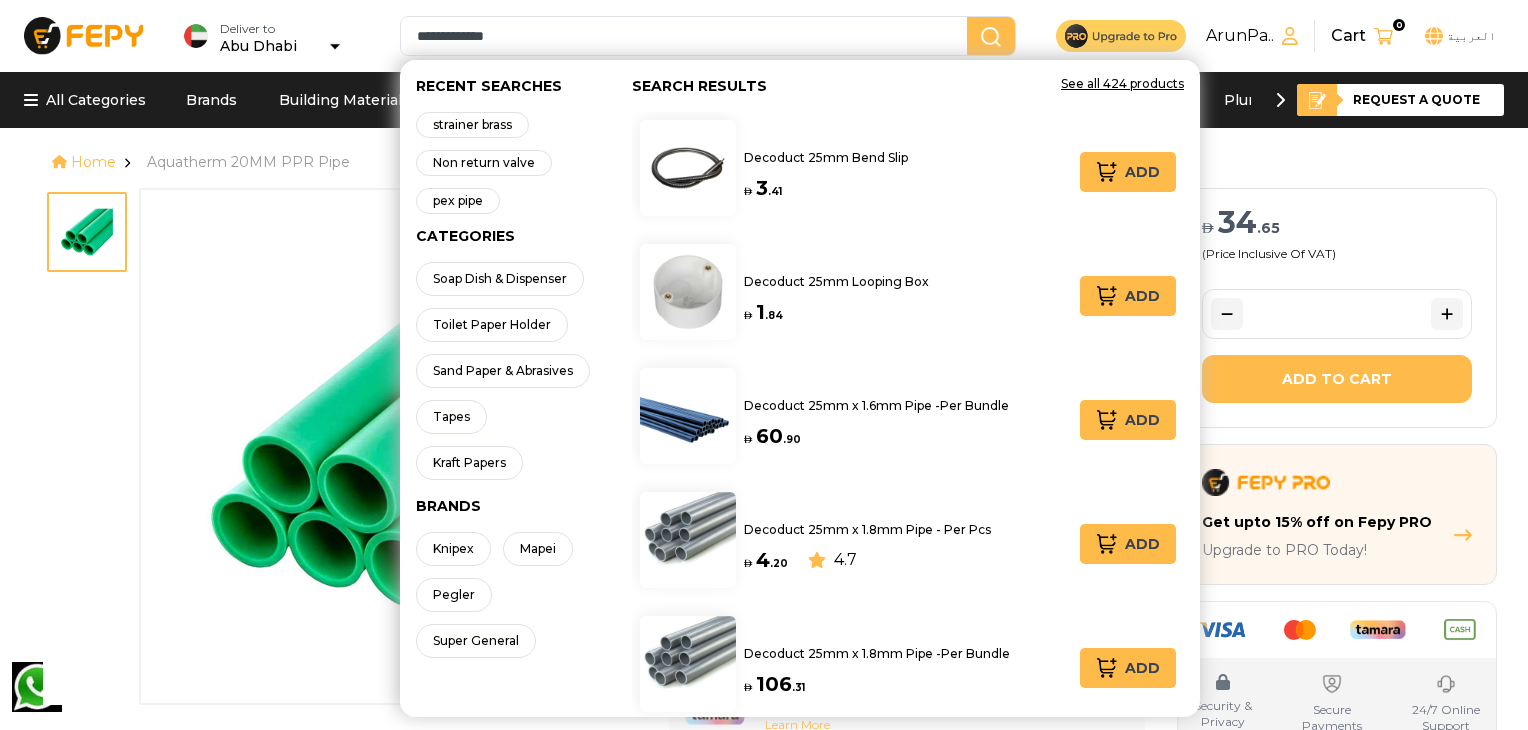 drag, startPoint x: 552, startPoint y: 33, endPoint x: 494, endPoint y: 41, distance: 58.549126 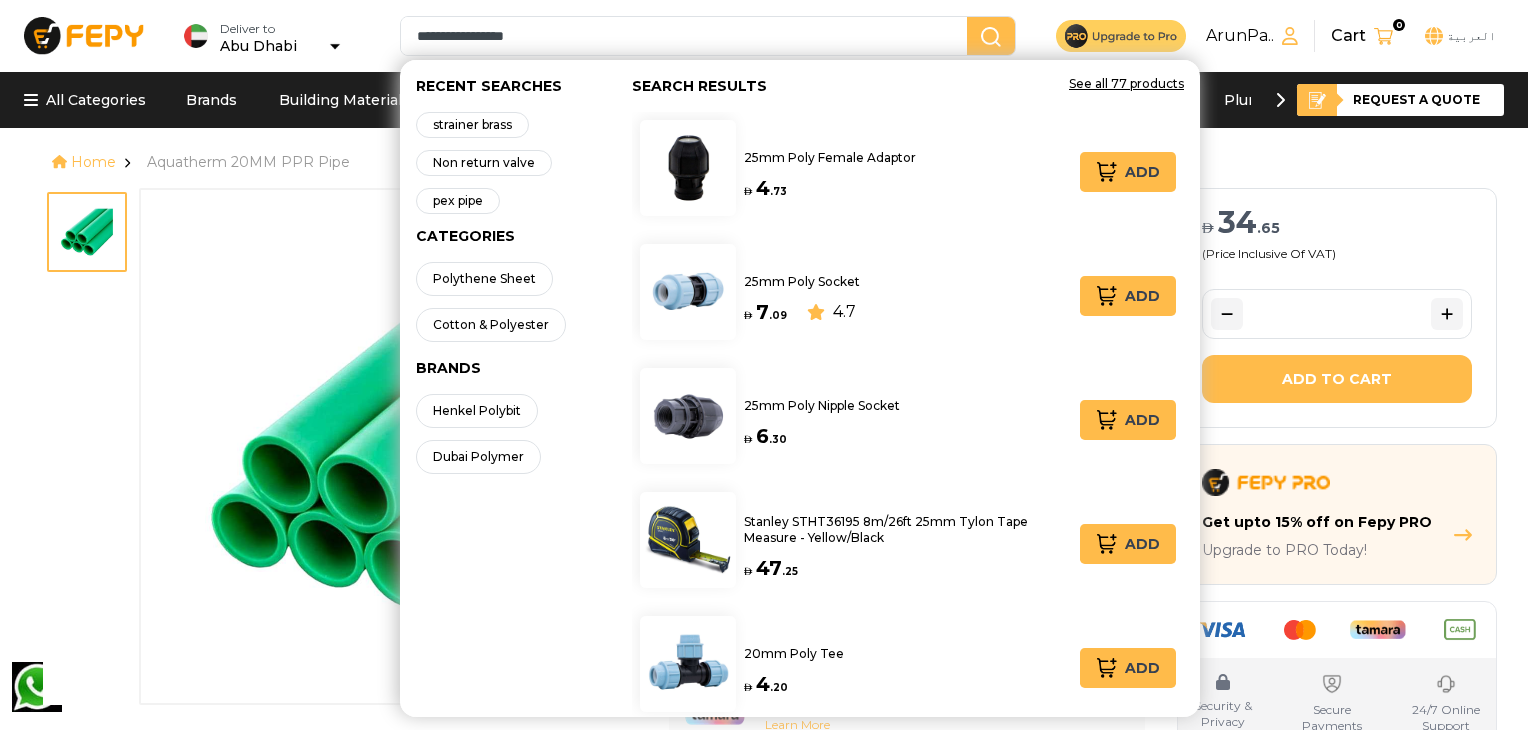 type on "**********" 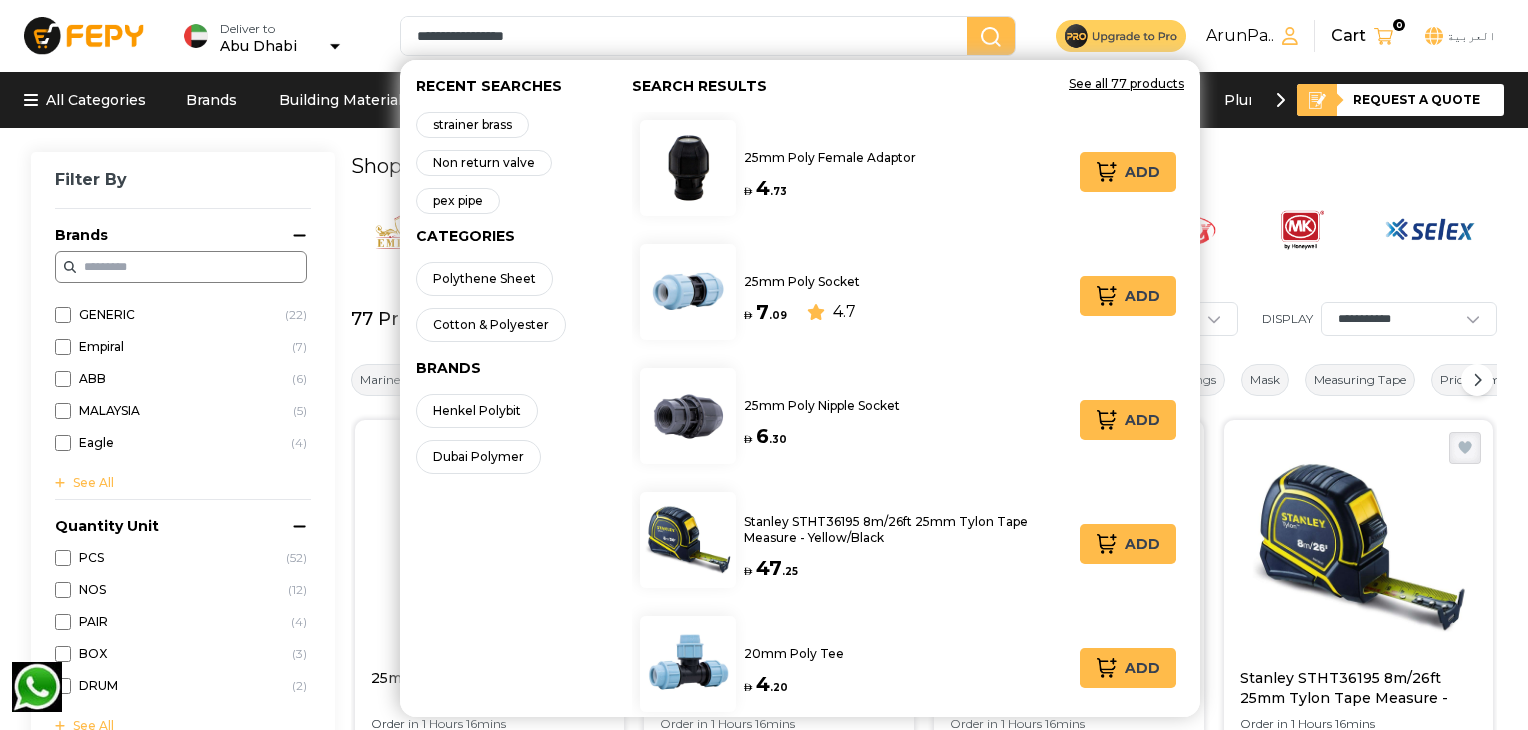 click on "Filter By" at bounding box center [183, 188] 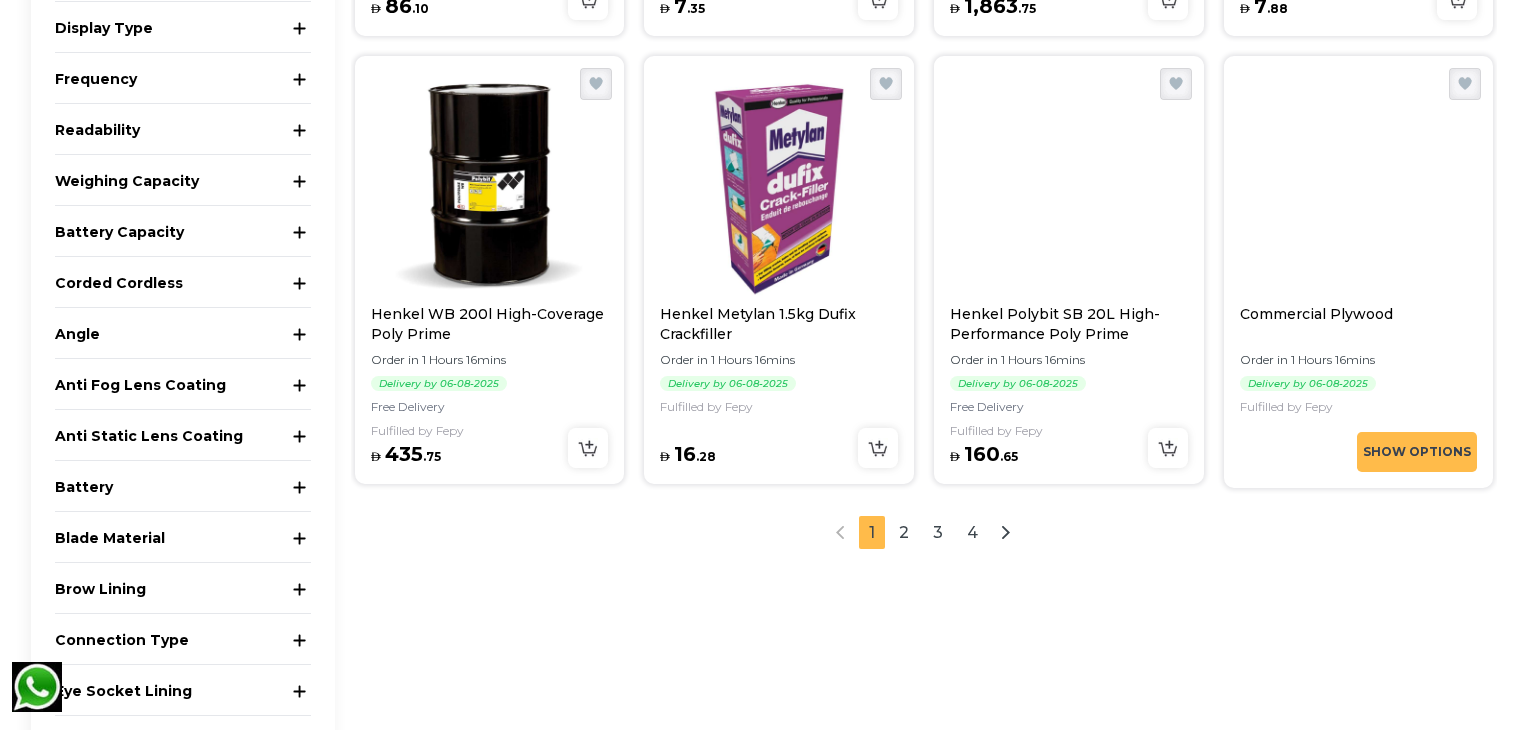 scroll, scrollTop: 2347, scrollLeft: 0, axis: vertical 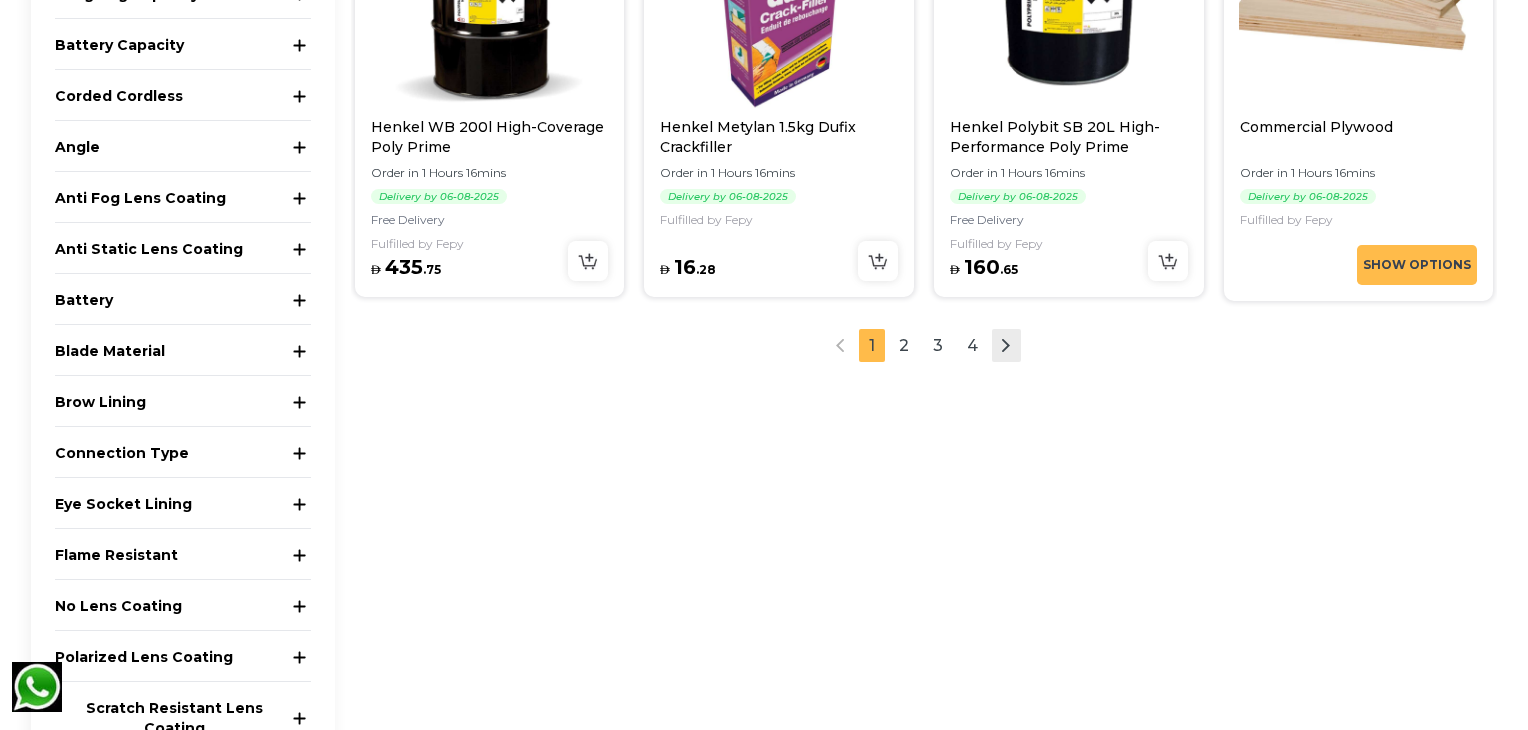 click 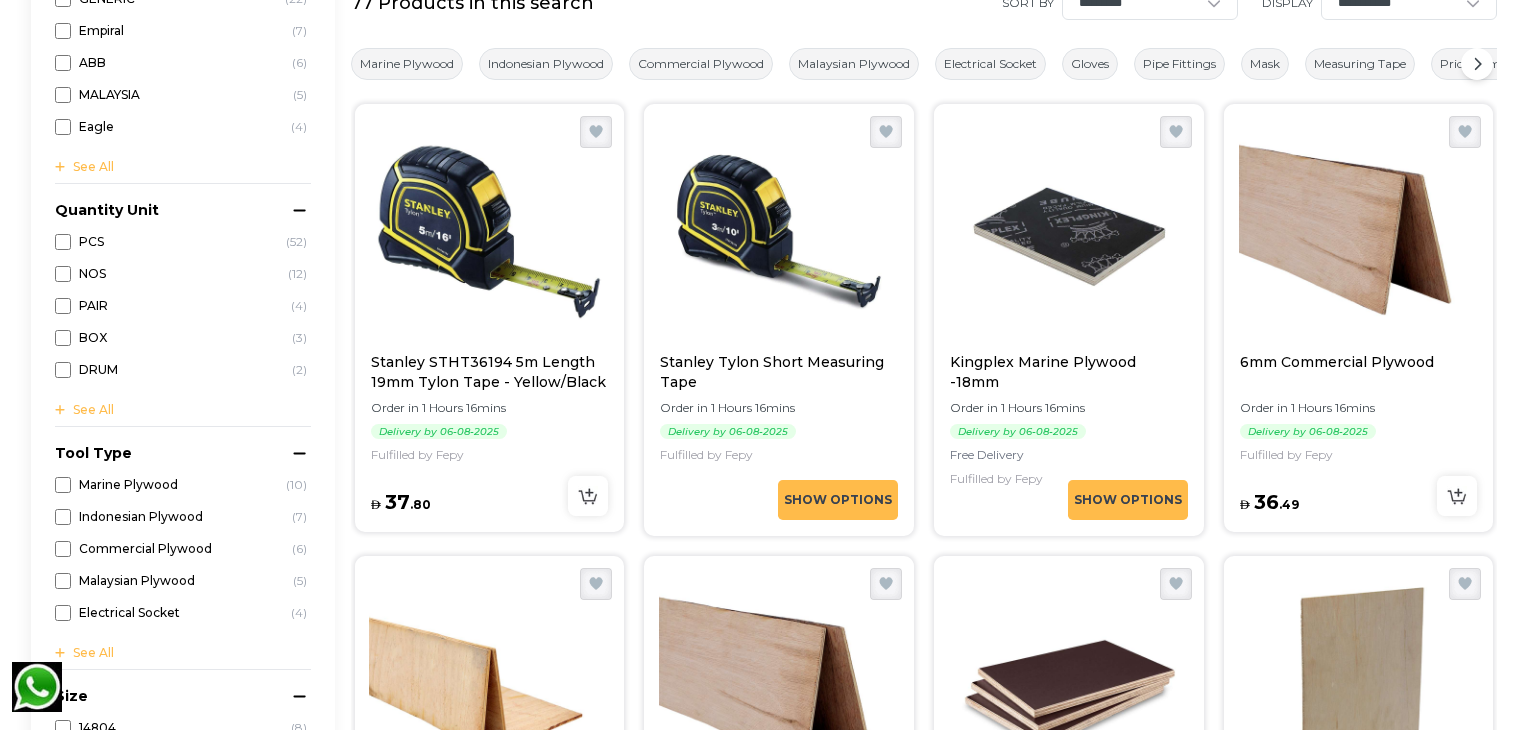 scroll, scrollTop: 152, scrollLeft: 0, axis: vertical 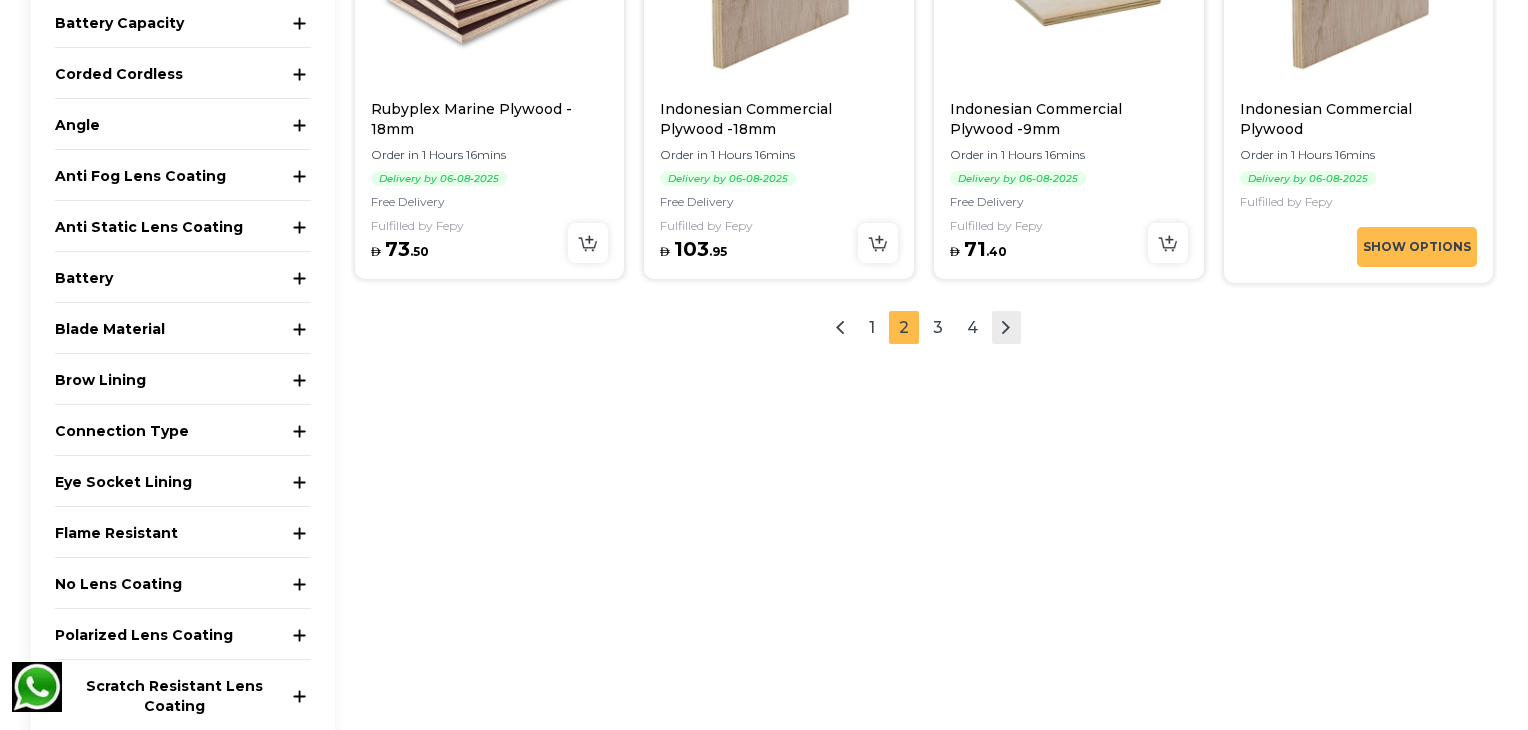 click 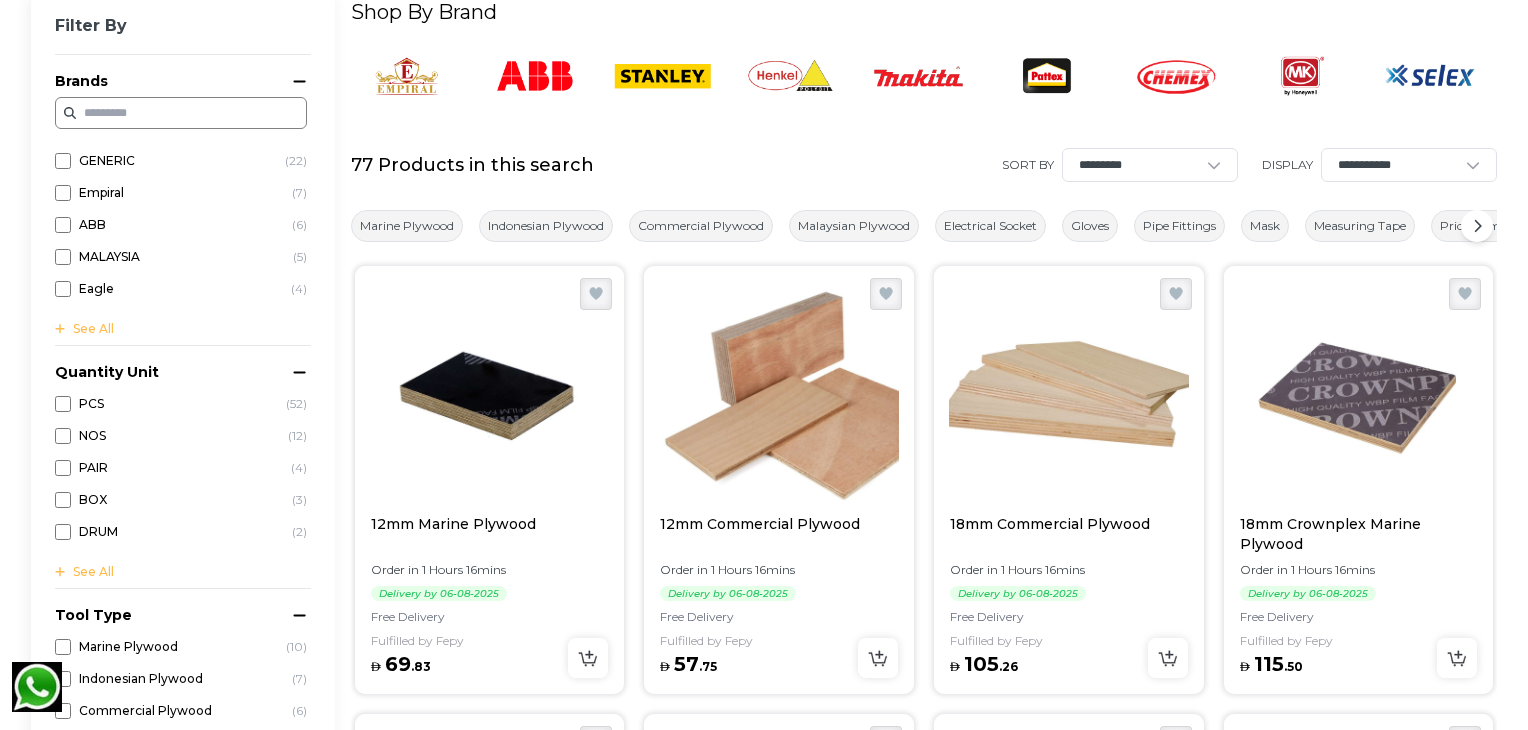 scroll, scrollTop: 152, scrollLeft: 0, axis: vertical 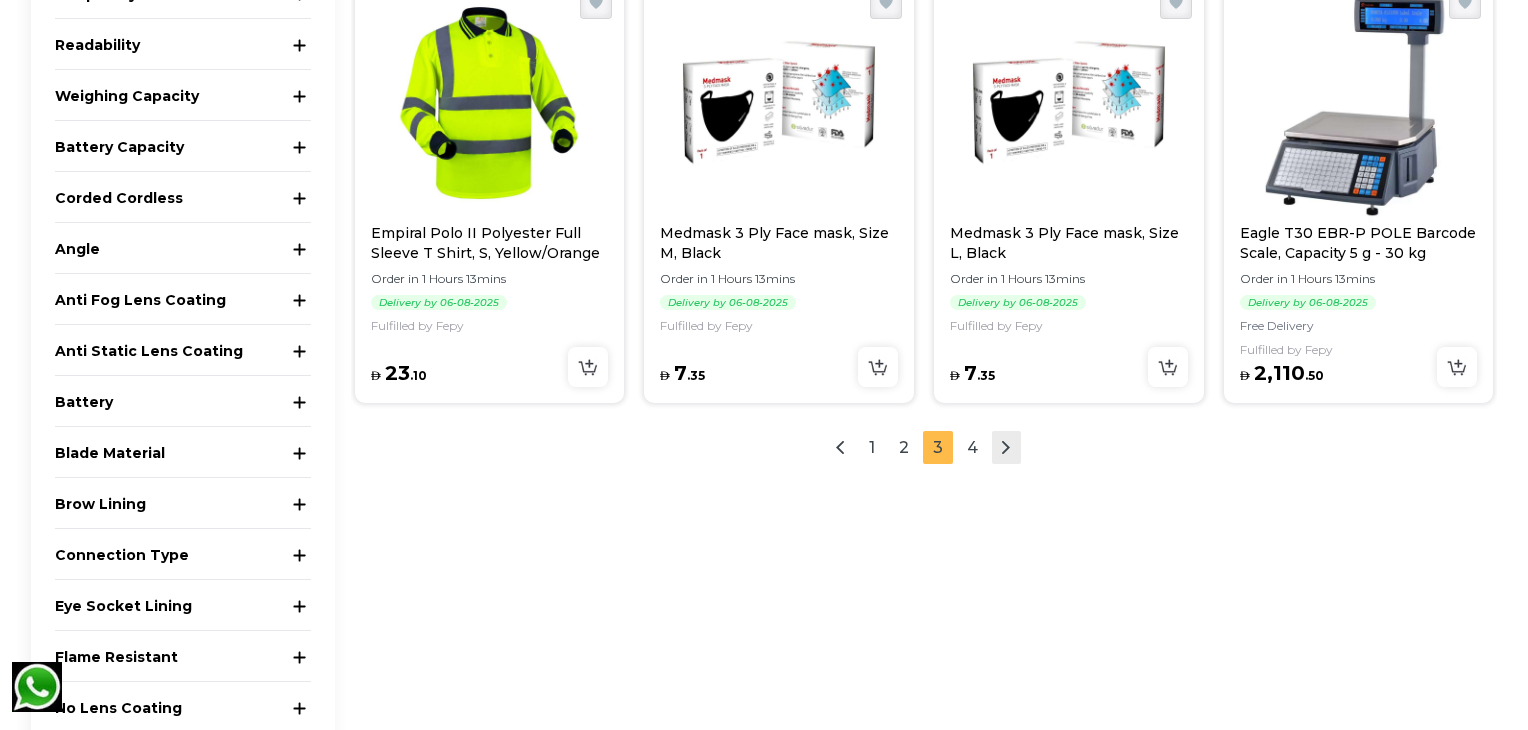 click at bounding box center (1006, 447) 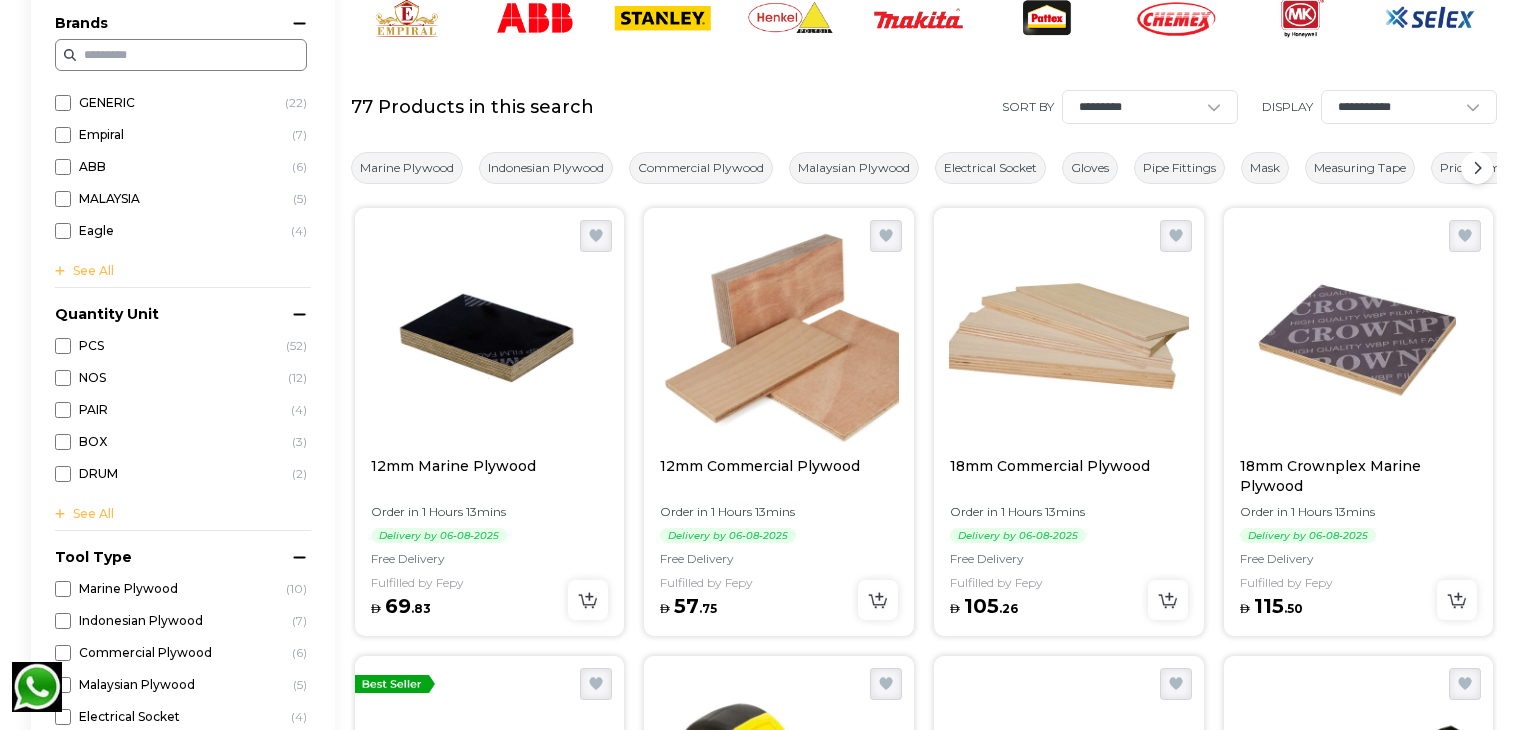 scroll, scrollTop: 152, scrollLeft: 0, axis: vertical 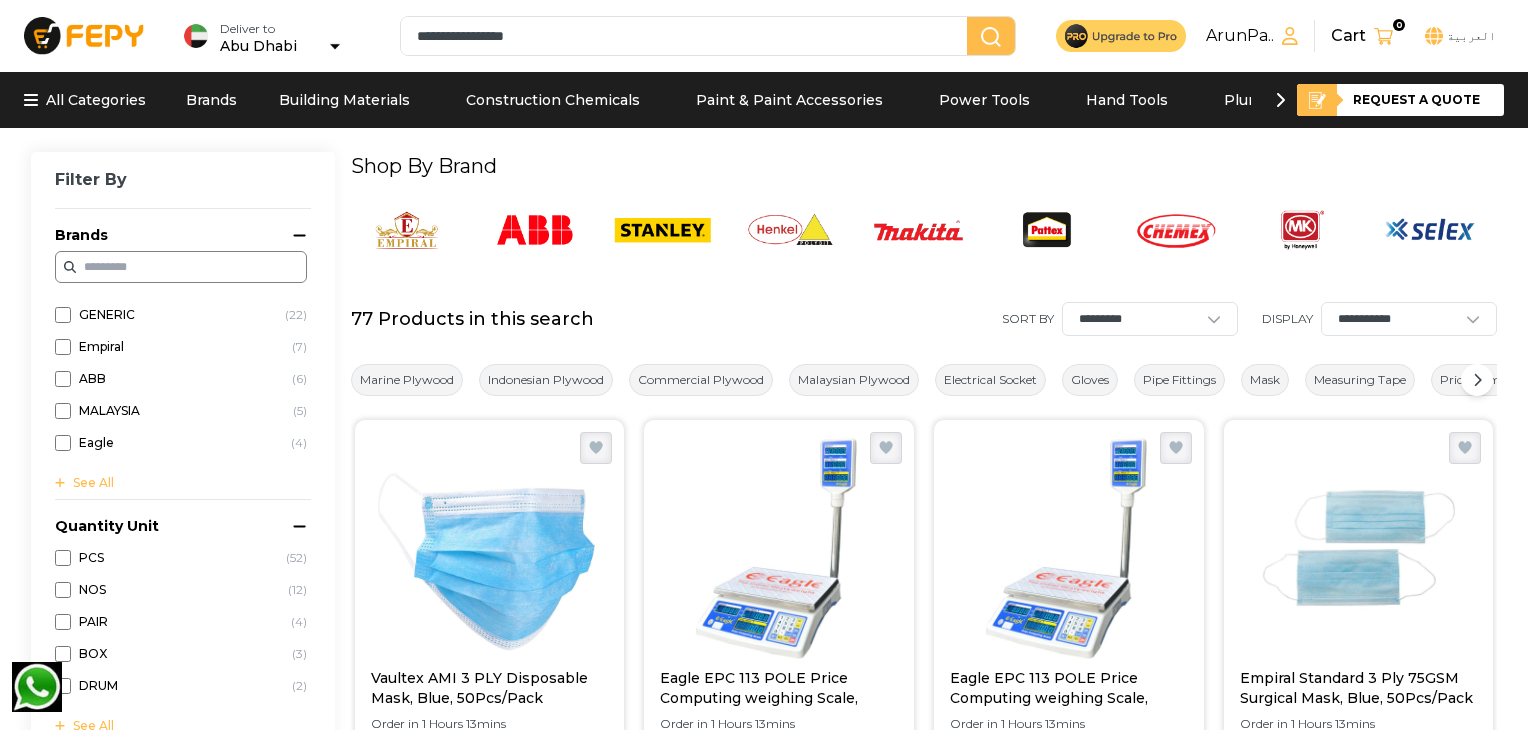 click at bounding box center [991, 37] 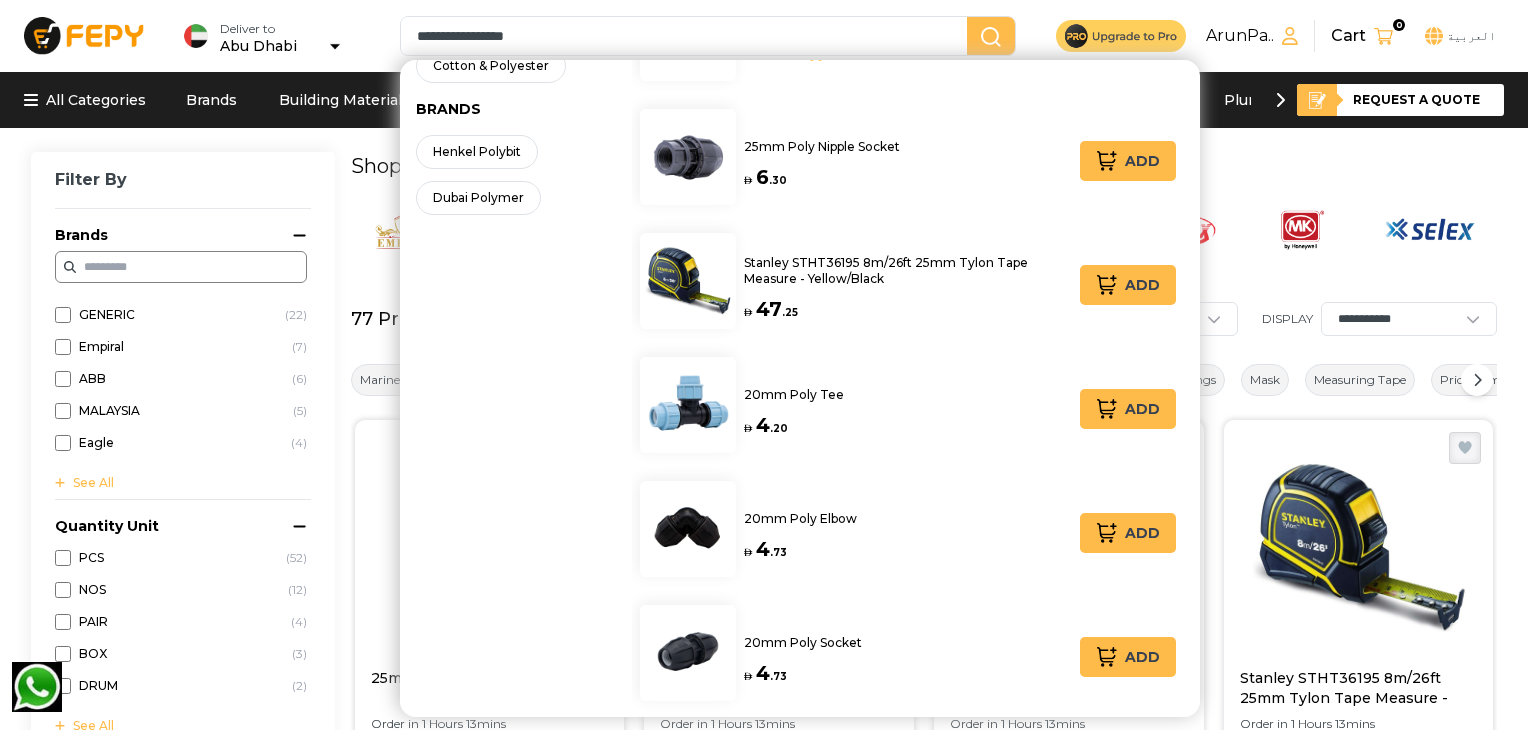 scroll, scrollTop: 0, scrollLeft: 0, axis: both 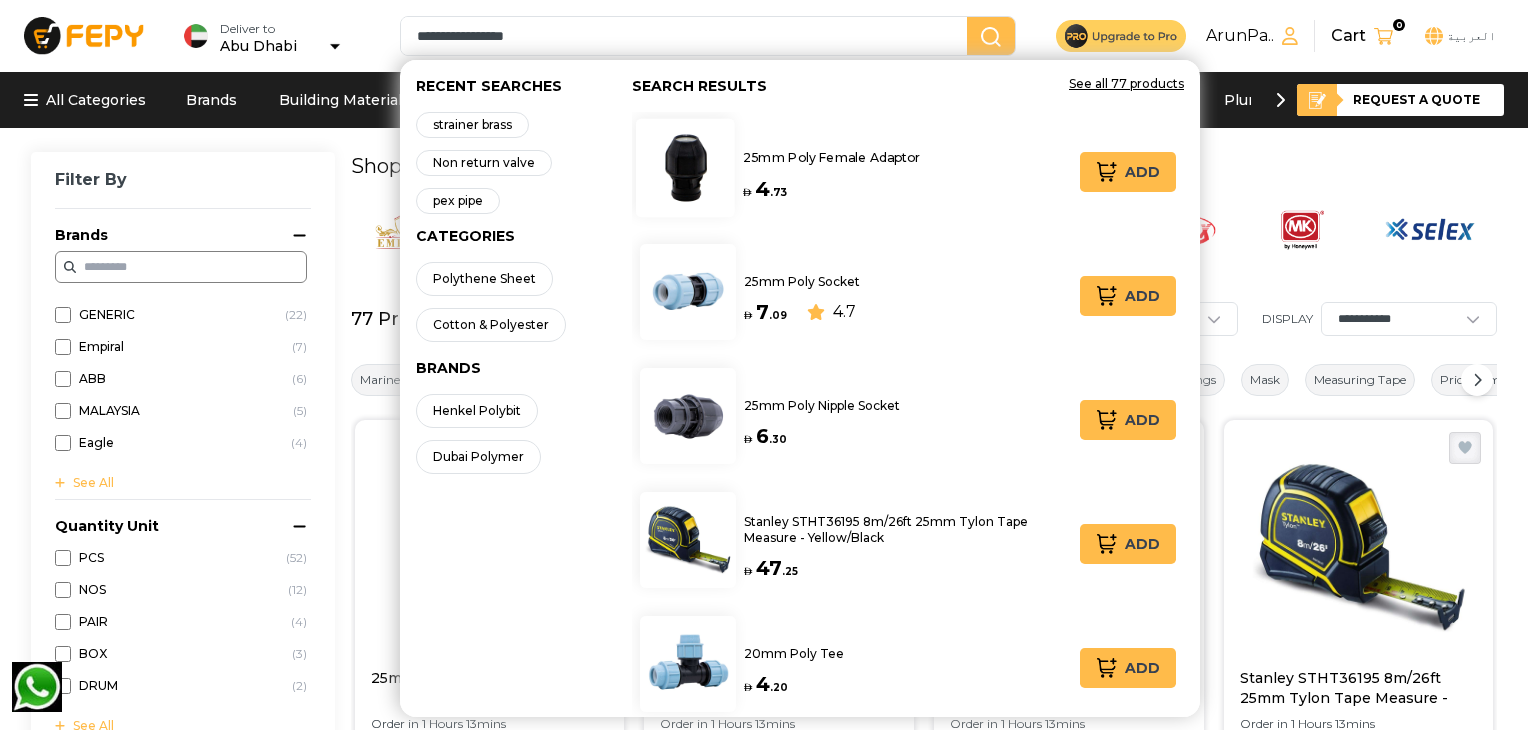 click on "25mm Poly Female Adaptor" at bounding box center (831, 157) 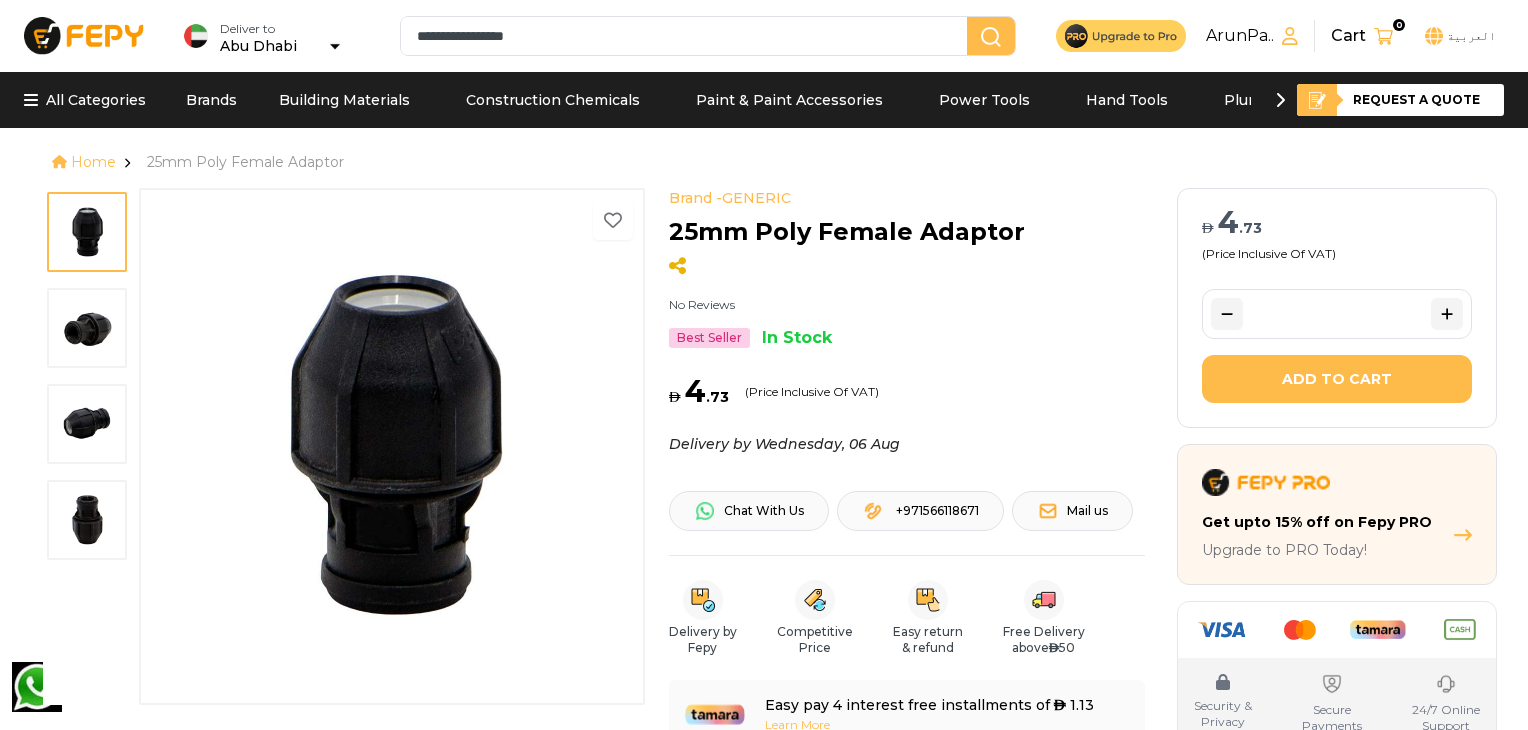 click at bounding box center [87, 328] 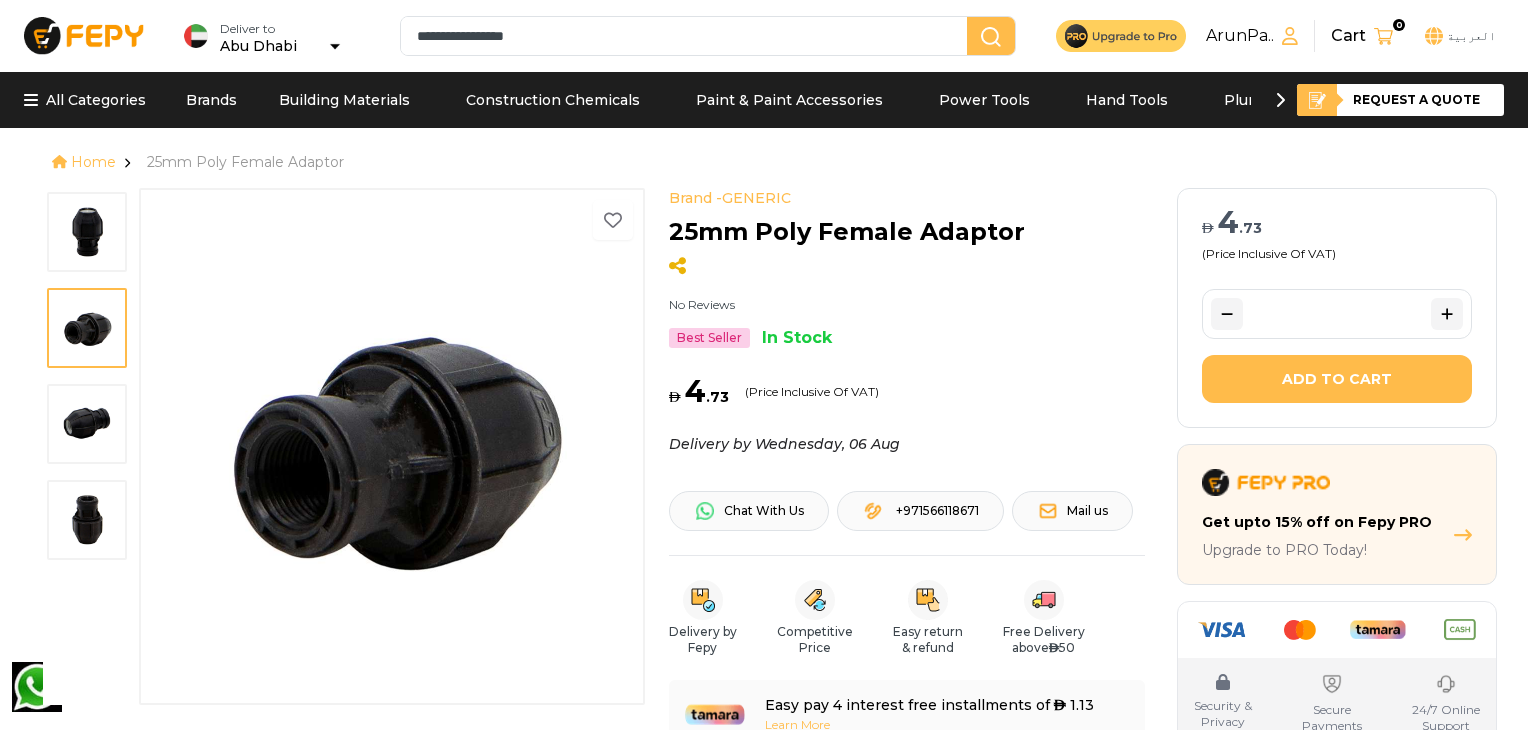 click at bounding box center [87, 424] 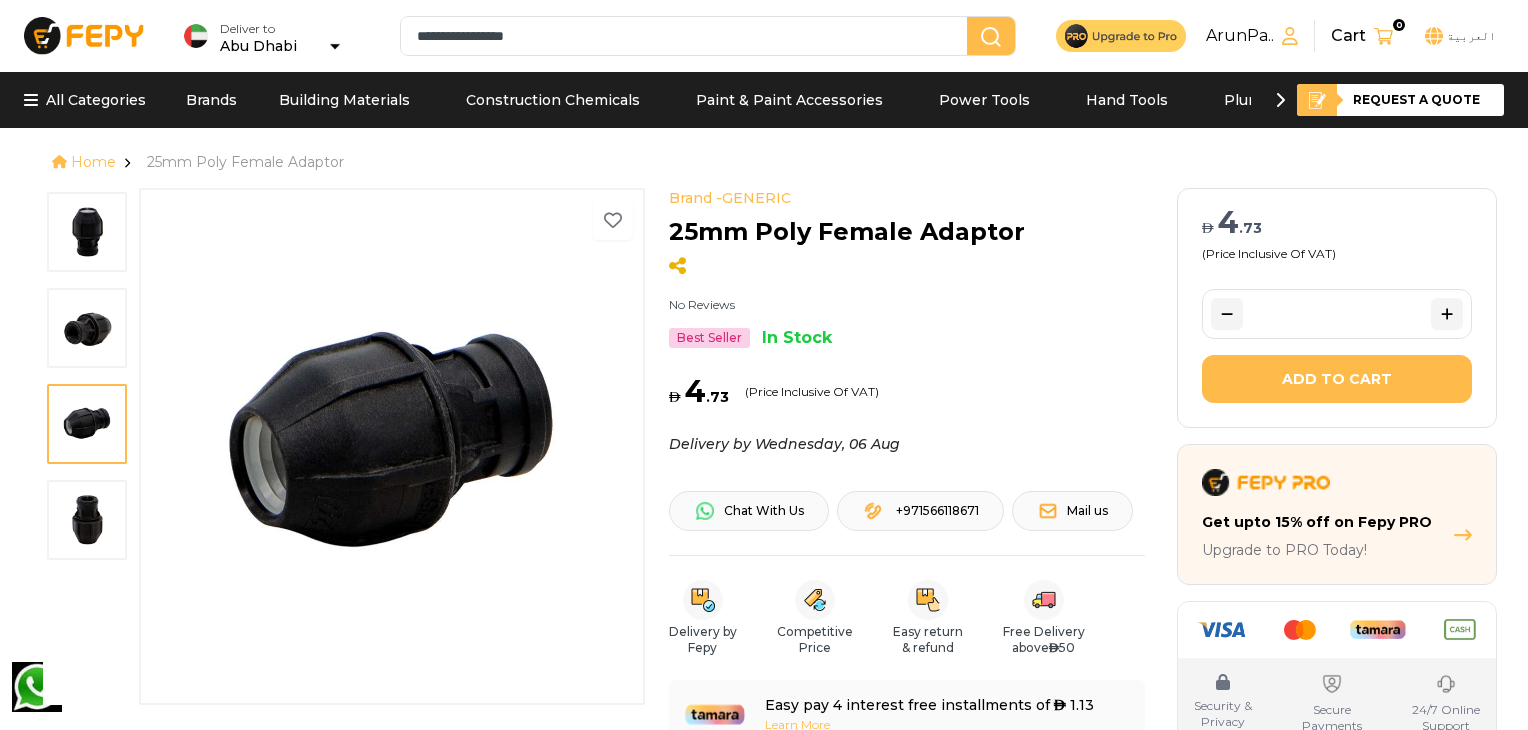 click at bounding box center [87, 520] 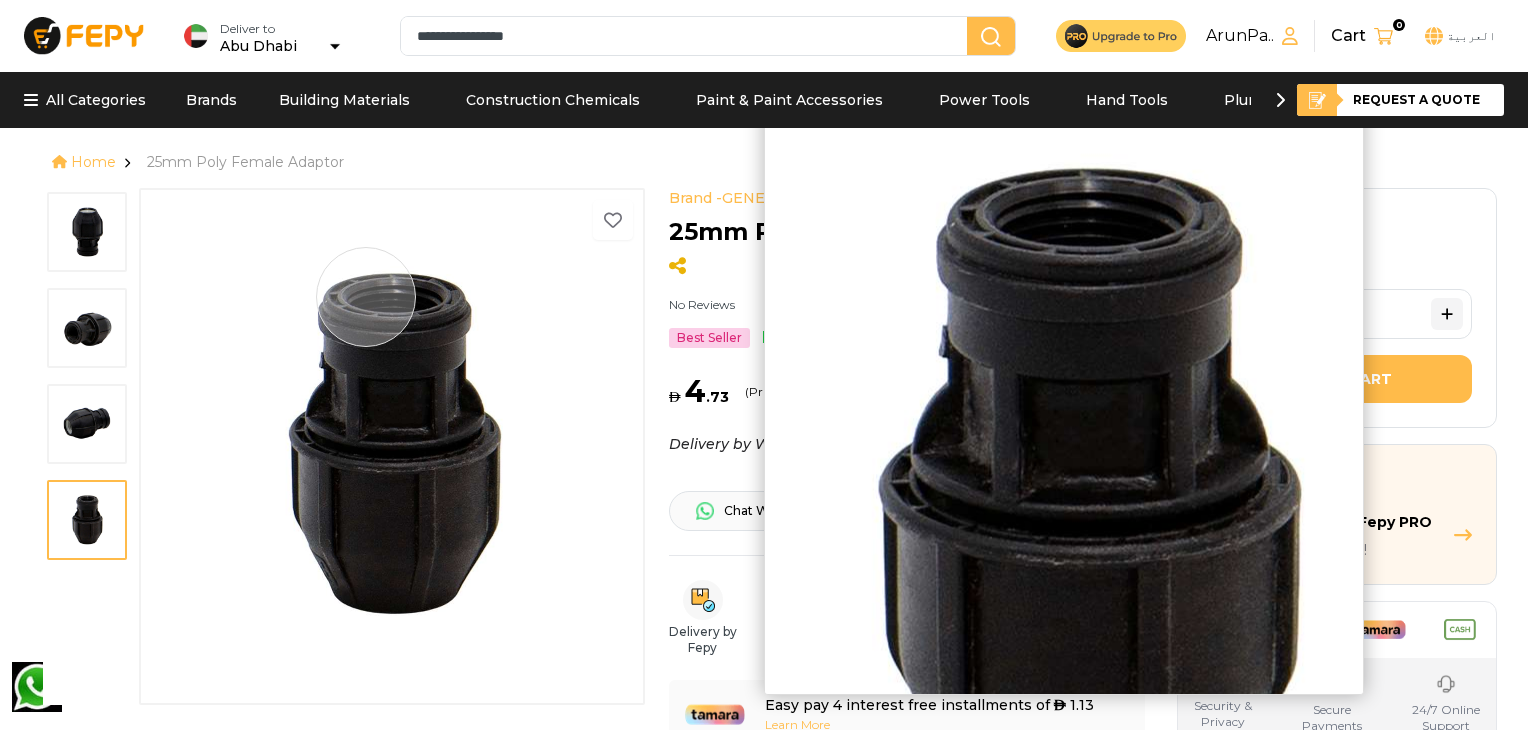 click at bounding box center [392, 445] 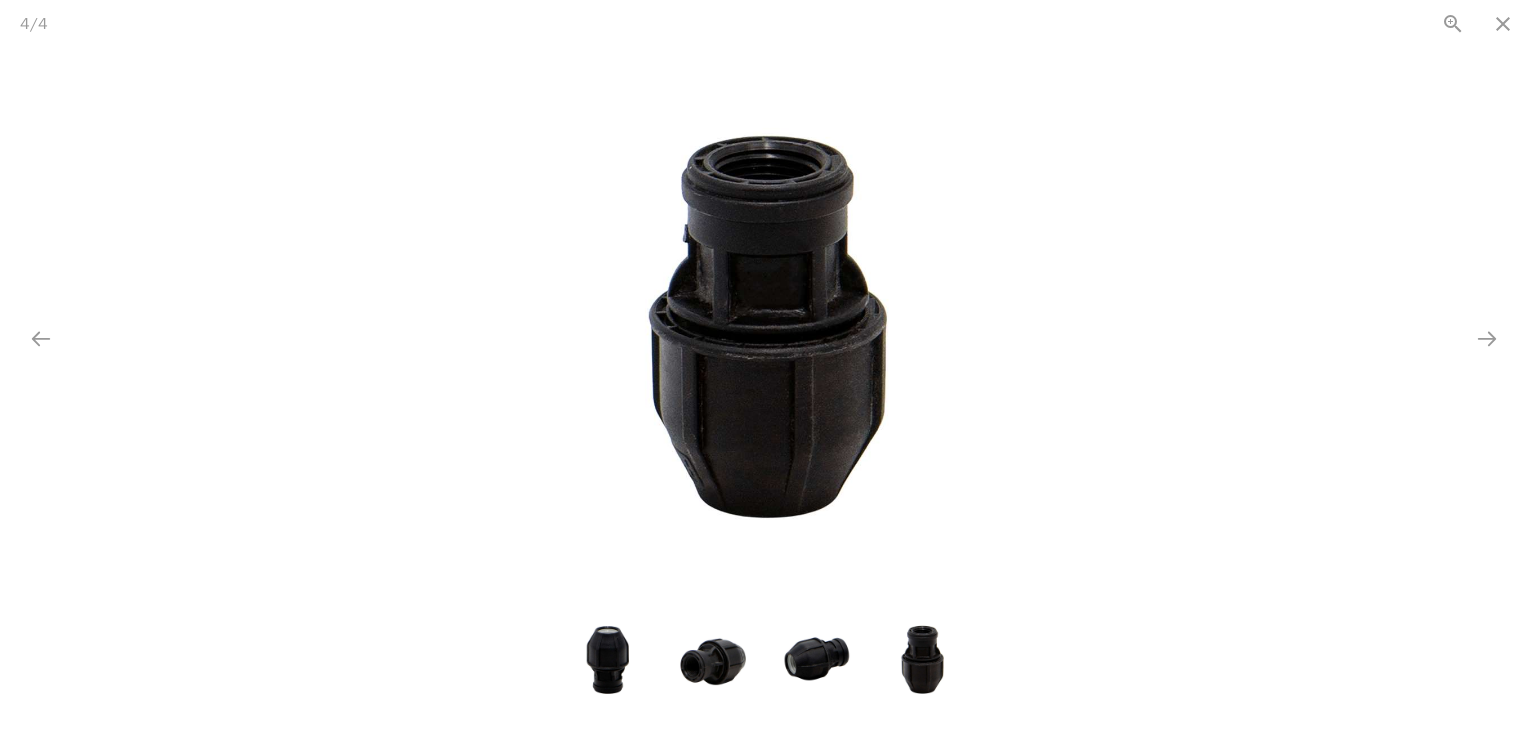 click at bounding box center (712, 660) 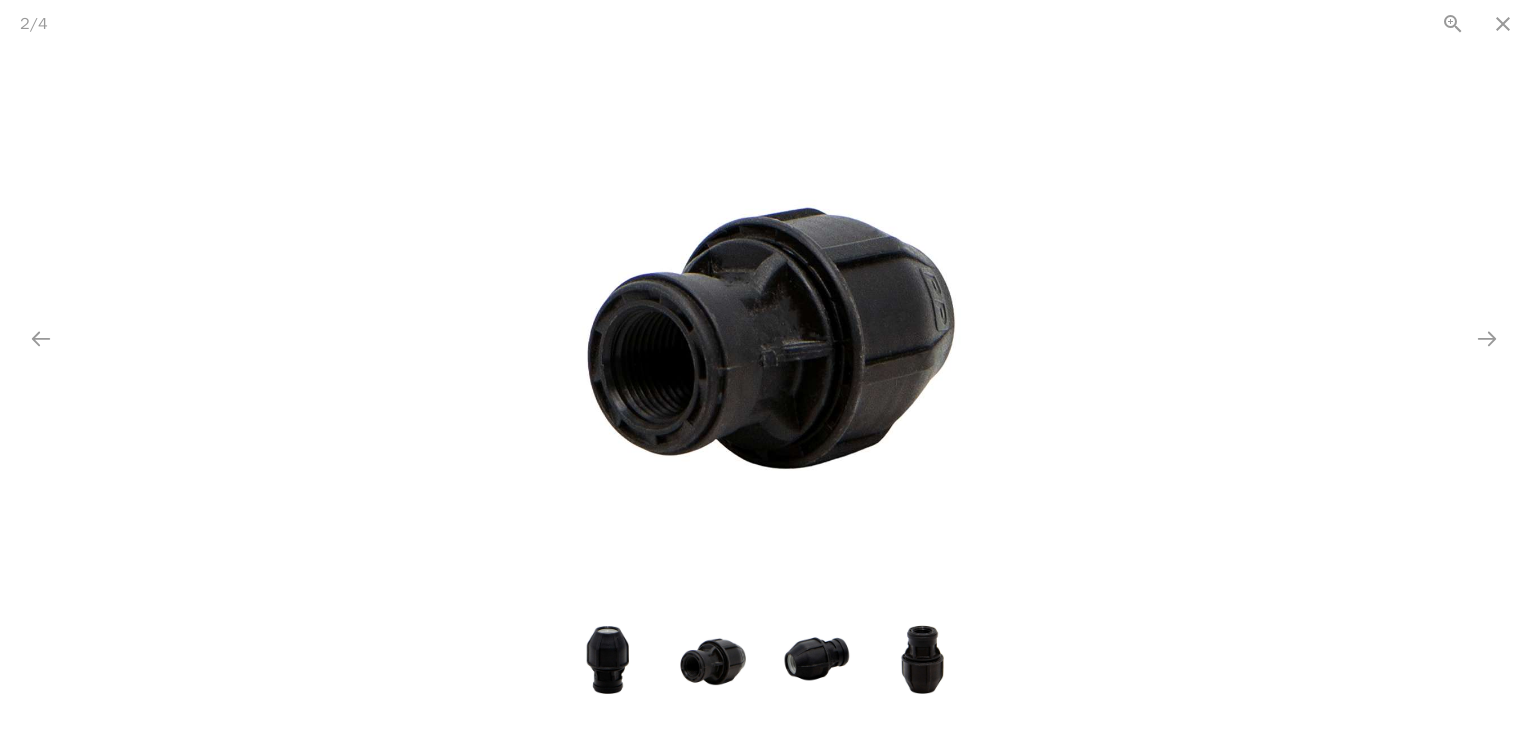 click at bounding box center [817, 660] 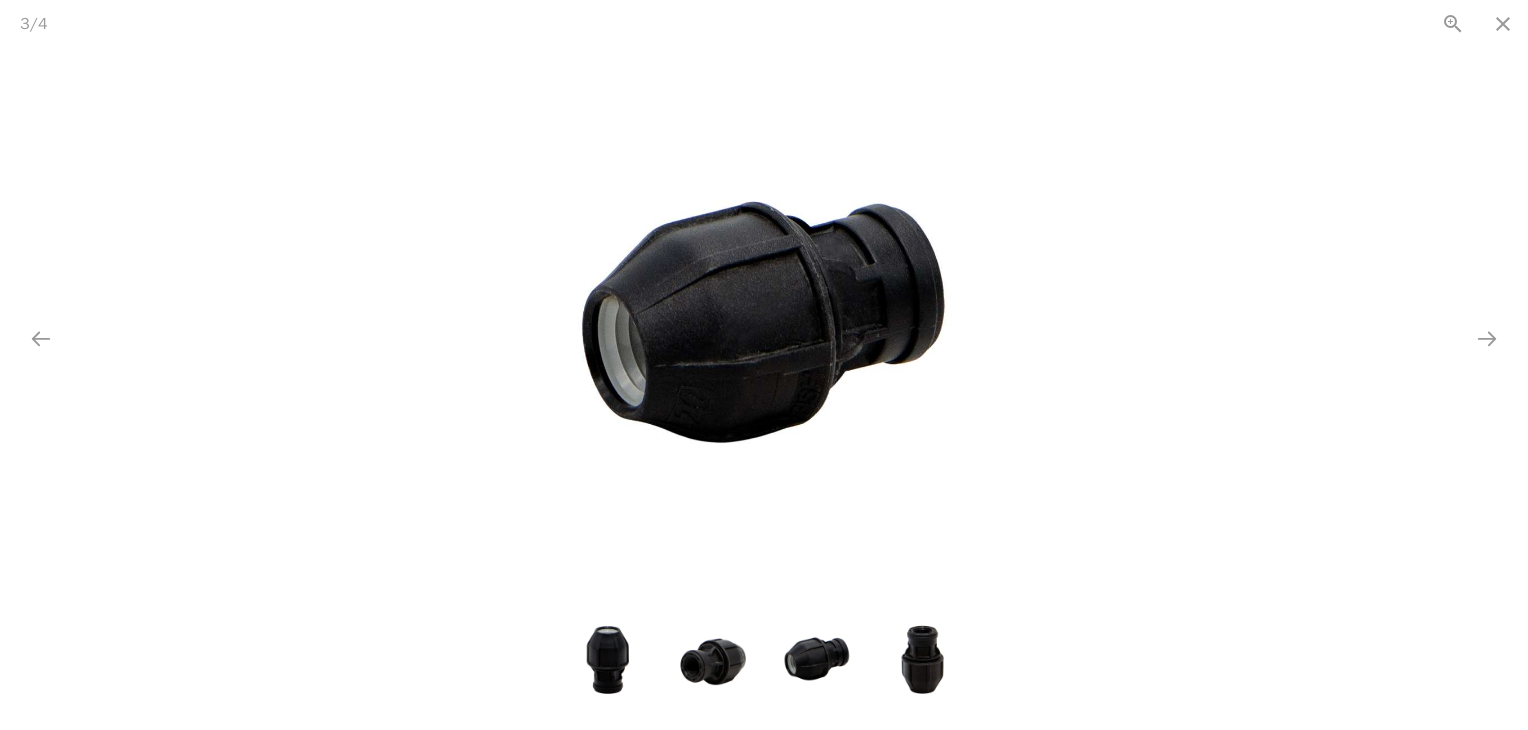 click at bounding box center [922, 660] 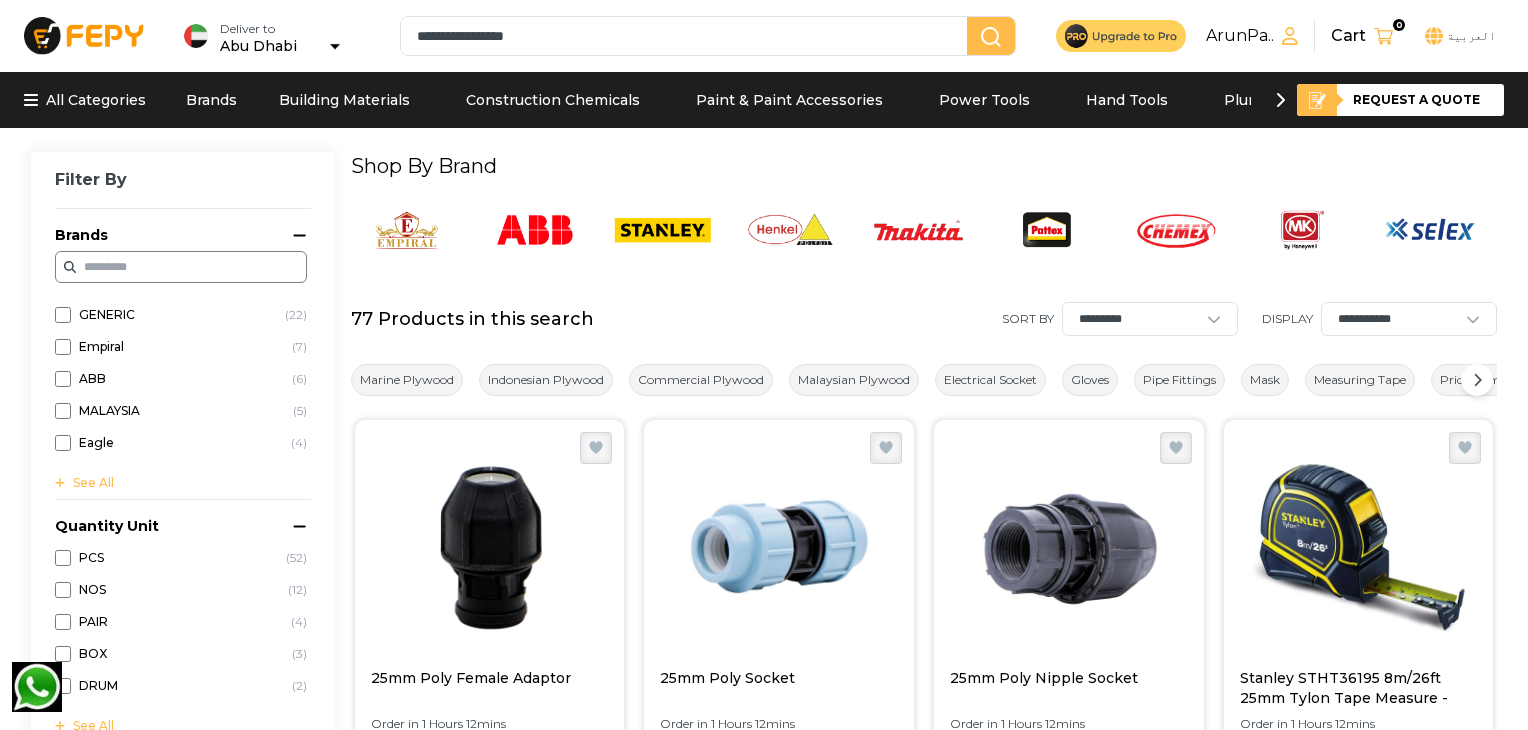 click at bounding box center (490, 548) 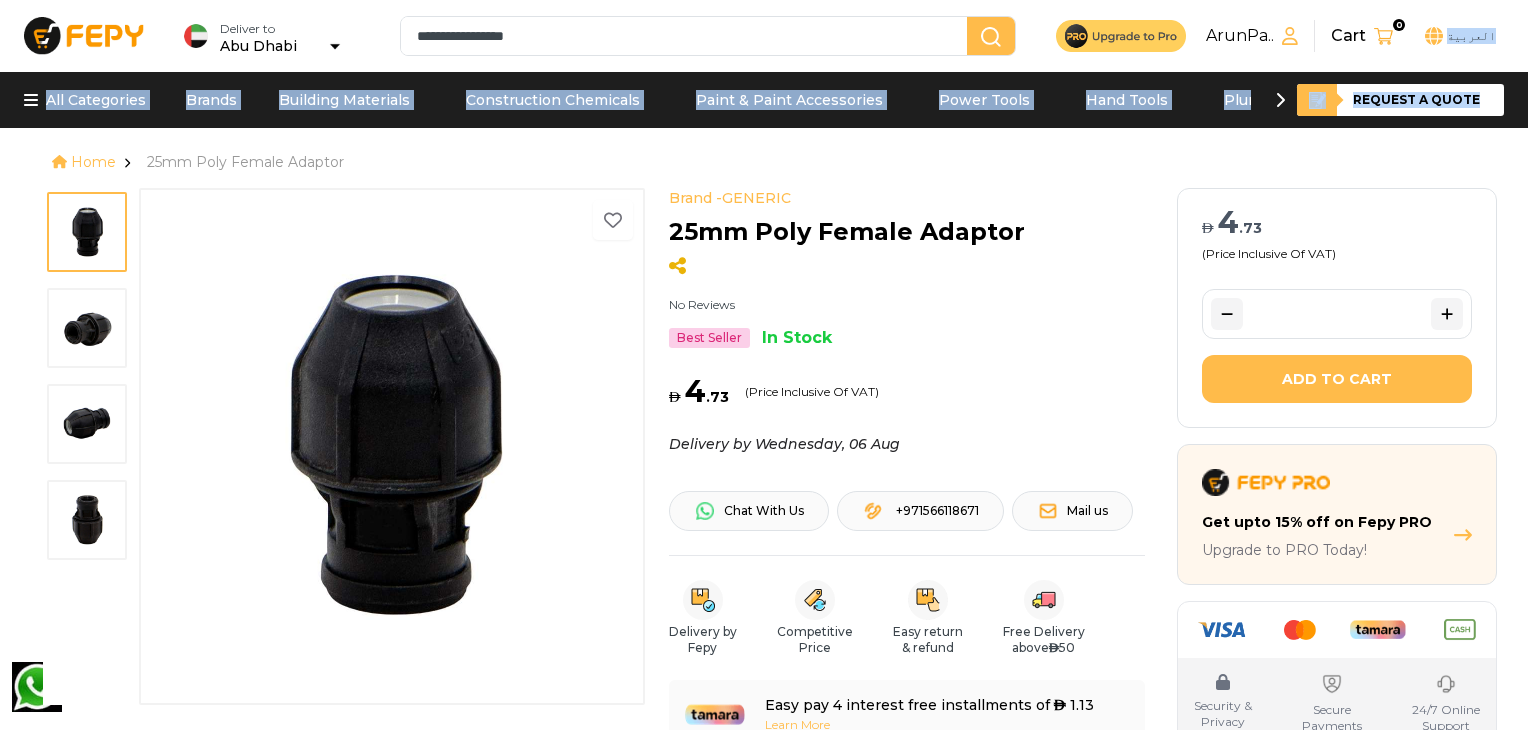 drag, startPoint x: 1527, startPoint y: 46, endPoint x: 1535, endPoint y: 121, distance: 75.42546 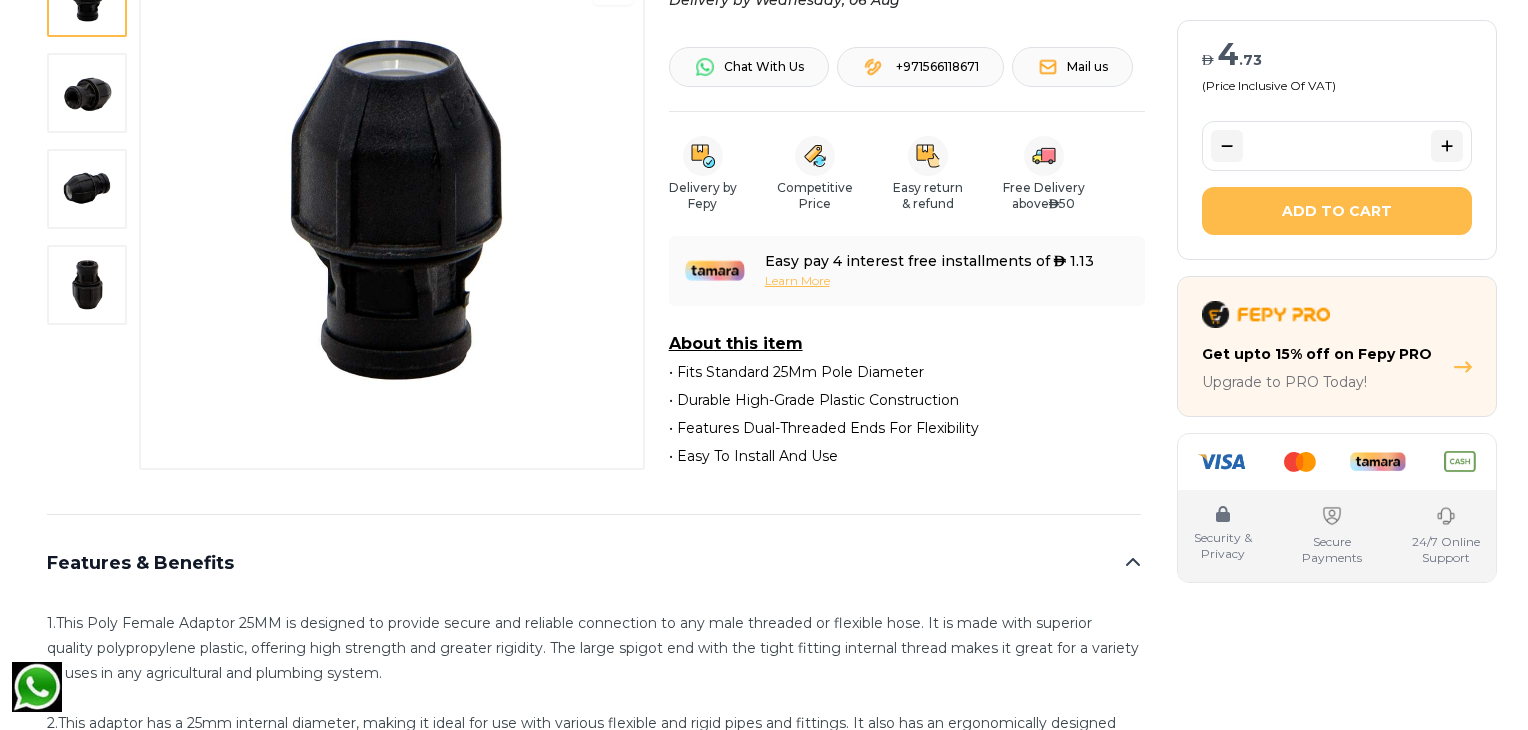 scroll, scrollTop: 0, scrollLeft: 0, axis: both 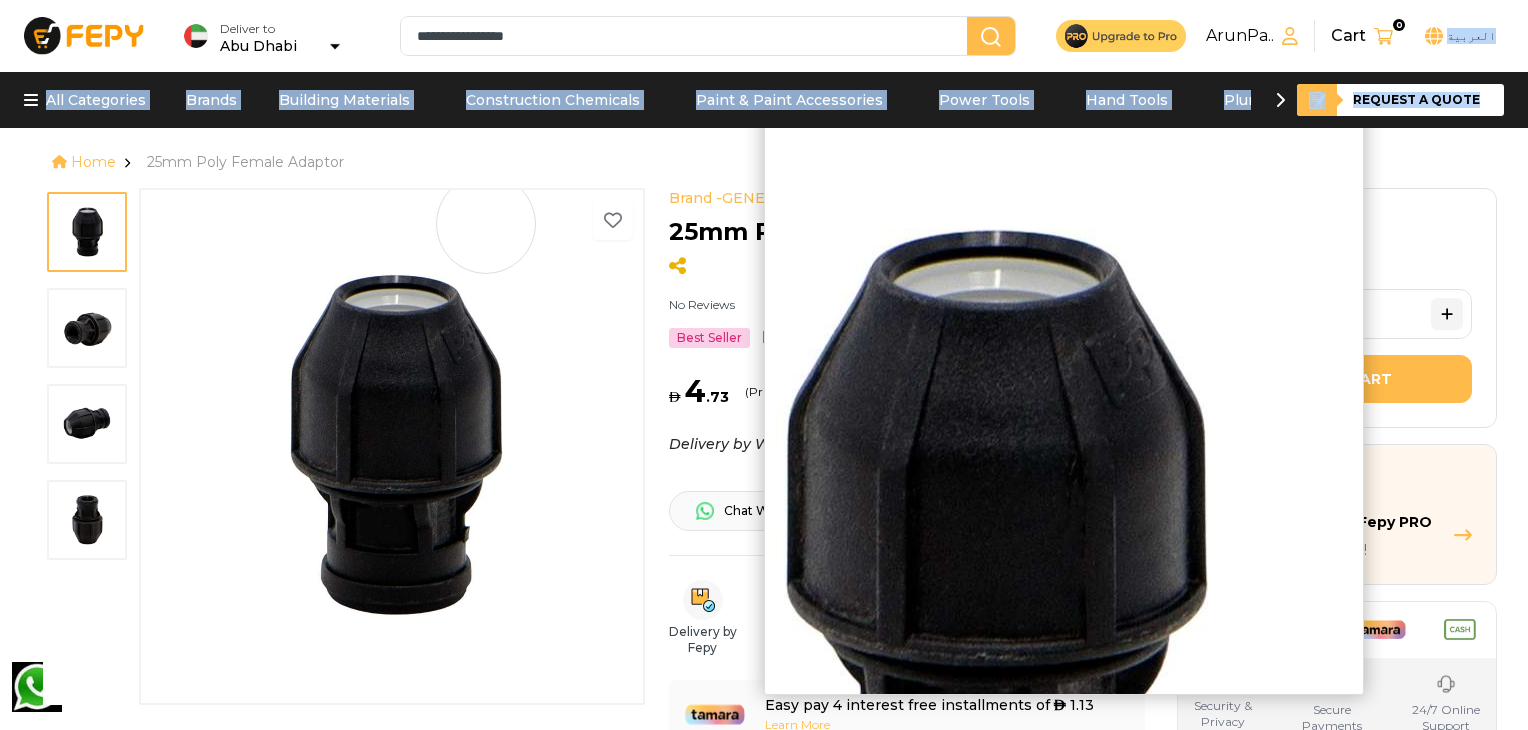 click at bounding box center (392, 445) 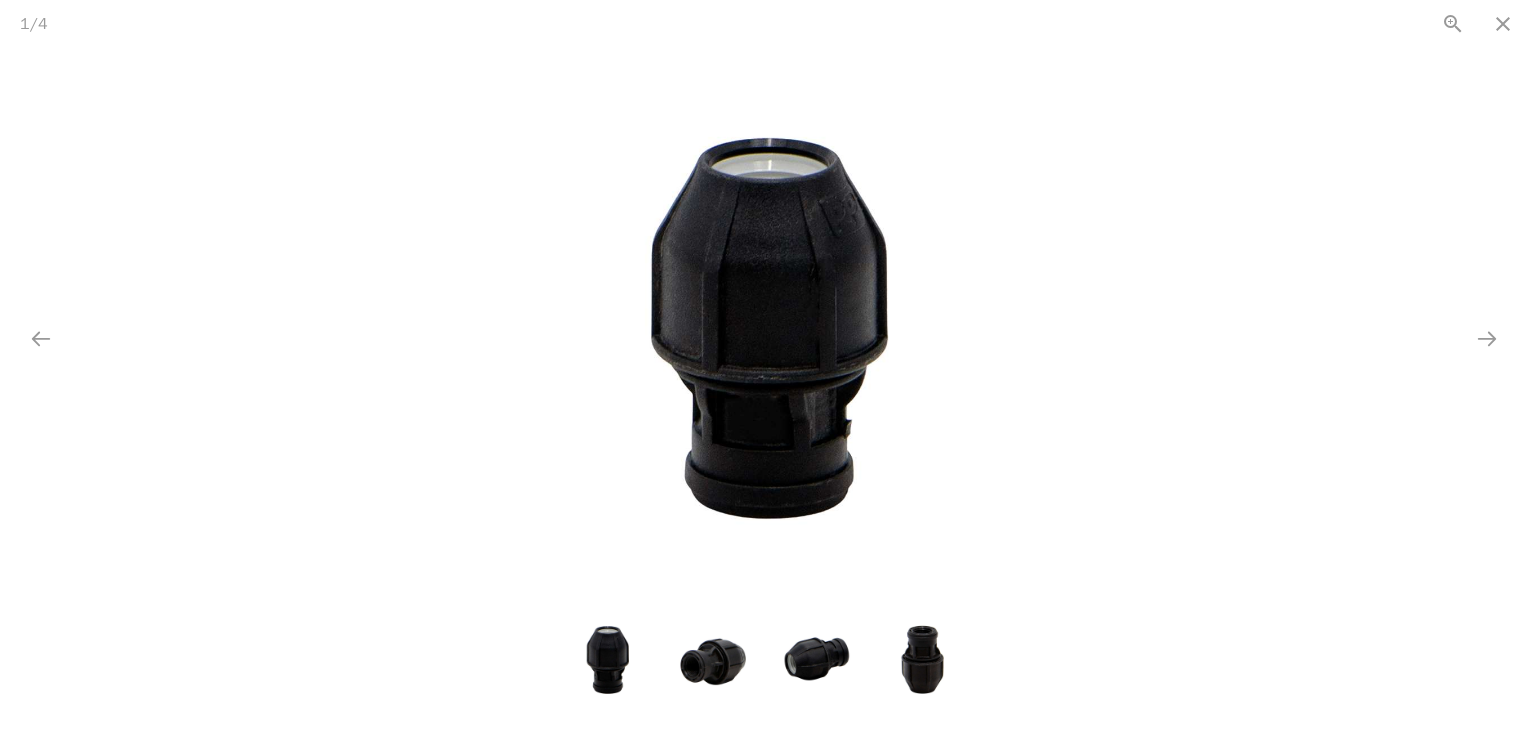 click at bounding box center (712, 660) 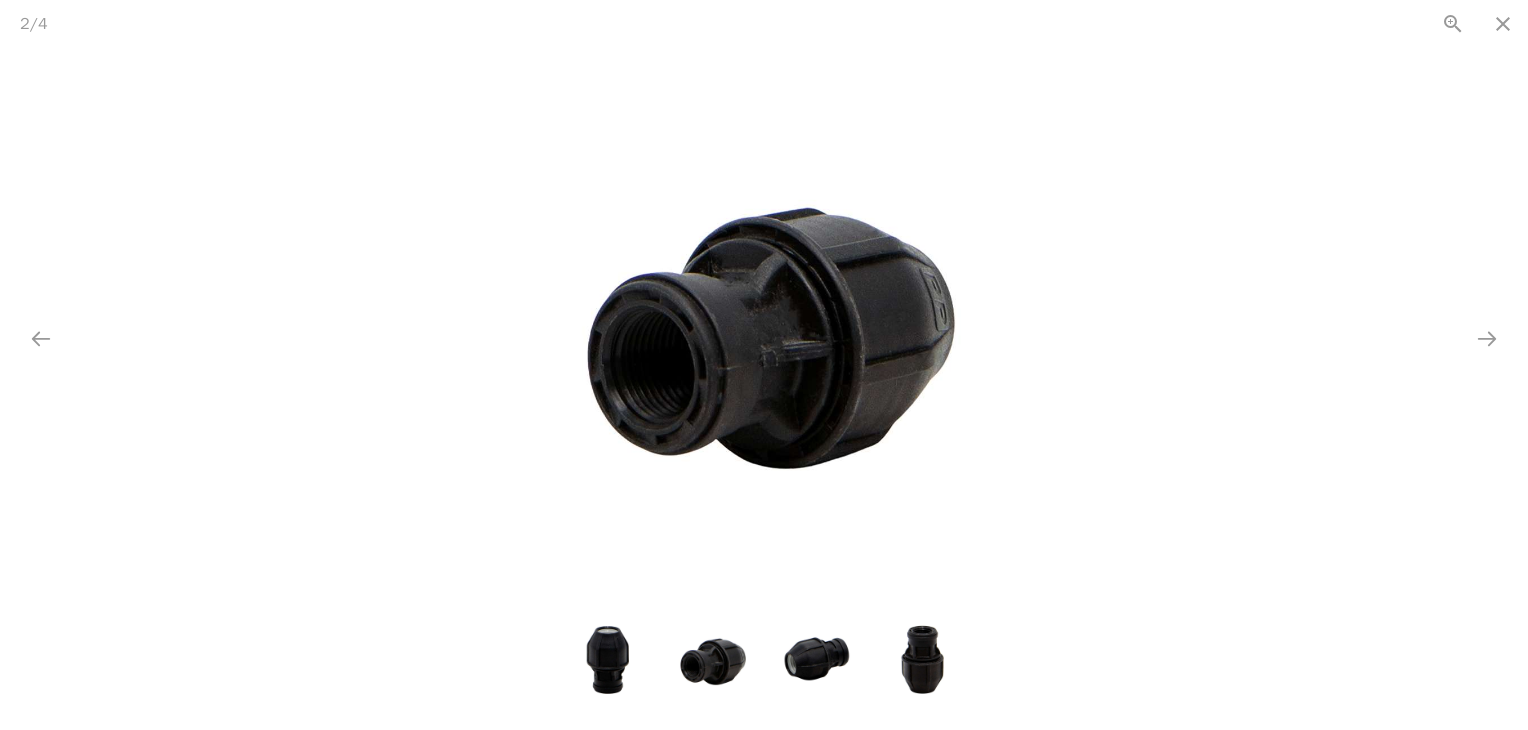 scroll, scrollTop: 0, scrollLeft: 0, axis: both 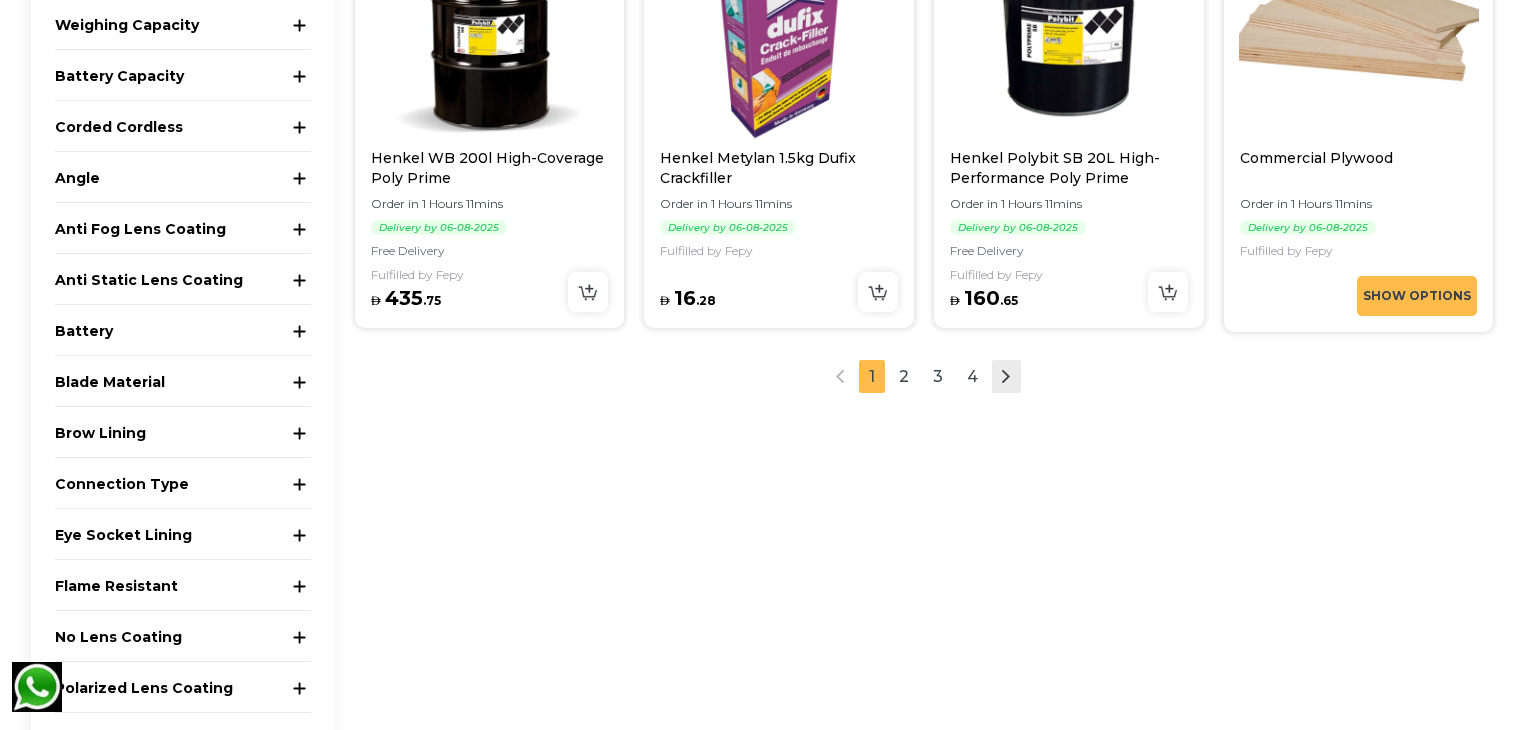 click at bounding box center [1006, 376] 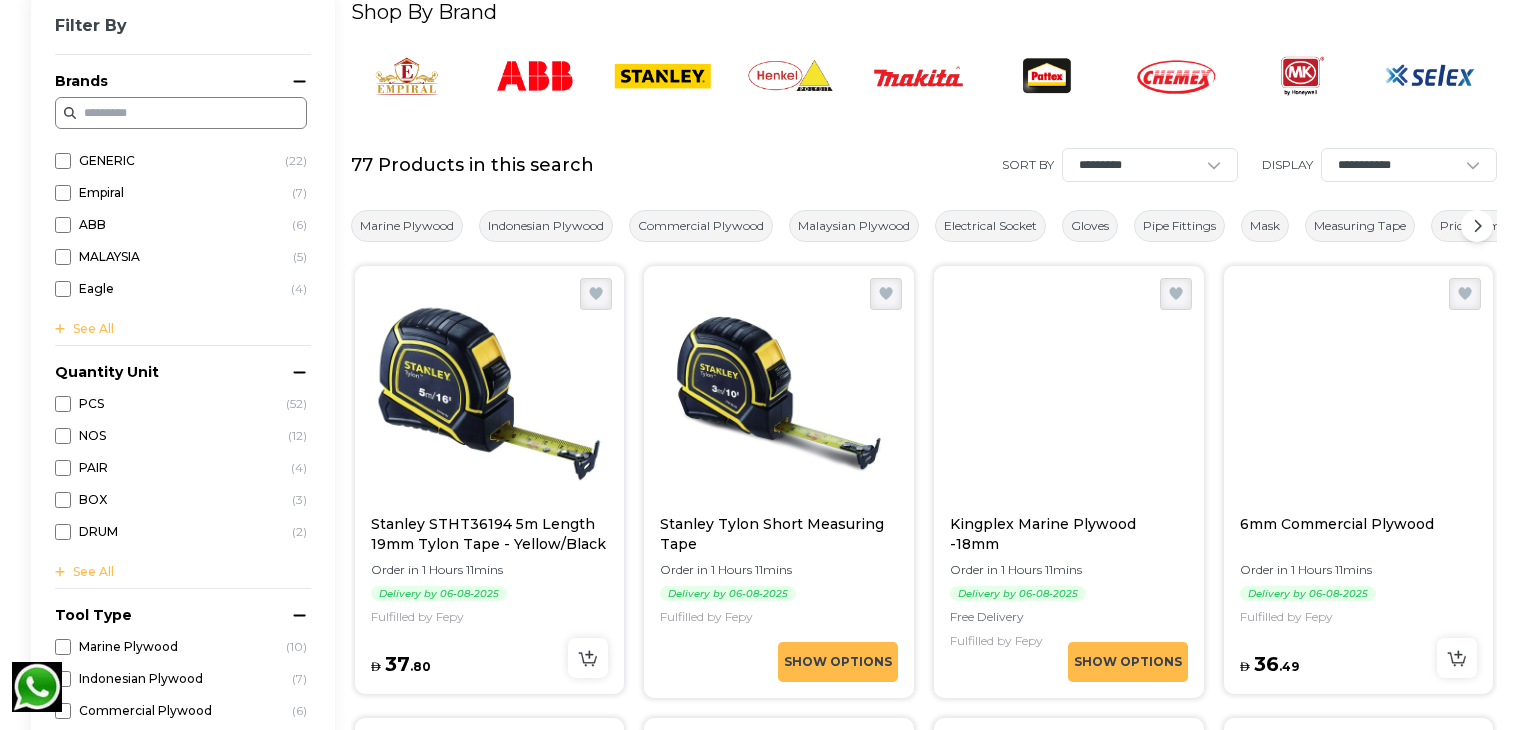 scroll, scrollTop: 152, scrollLeft: 0, axis: vertical 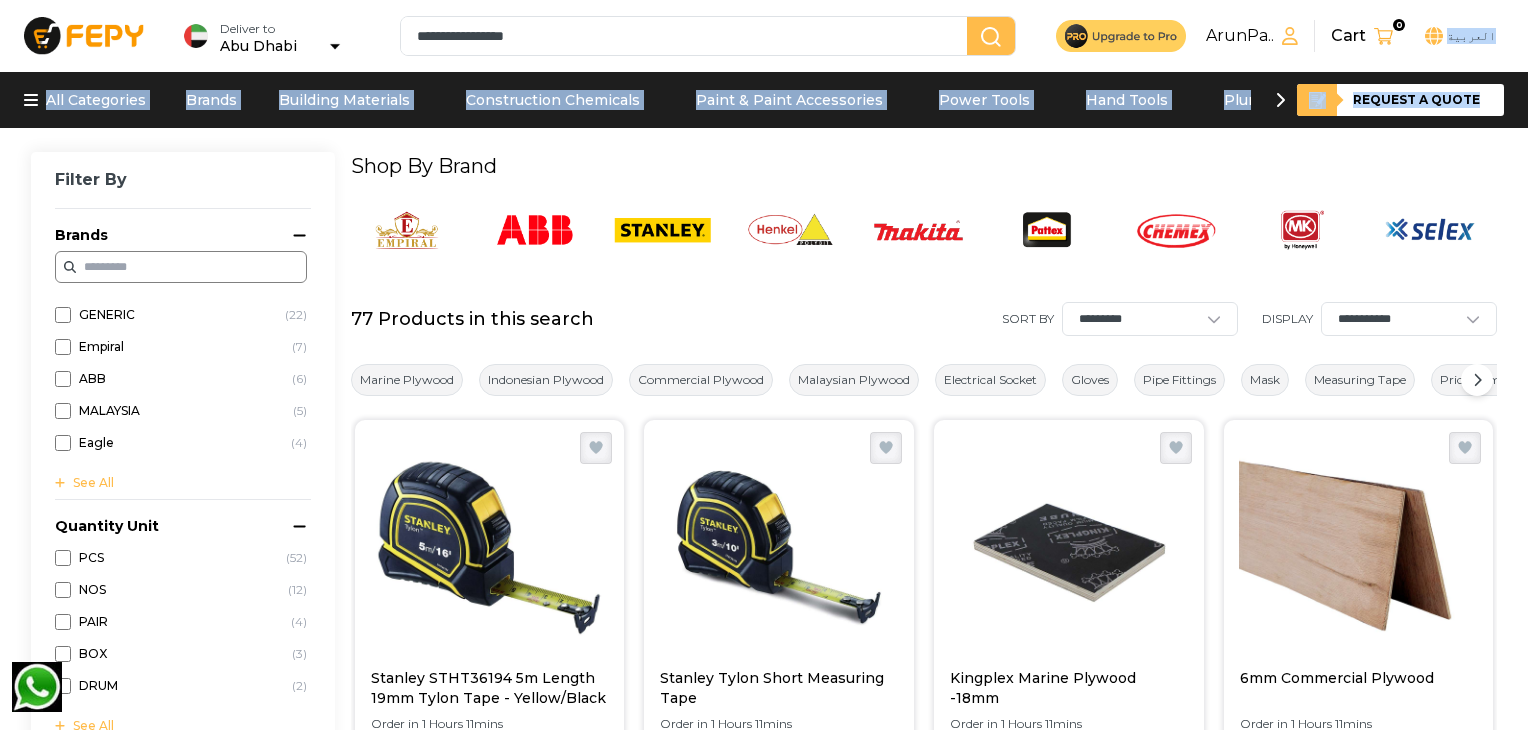 click at bounding box center (535, 230) 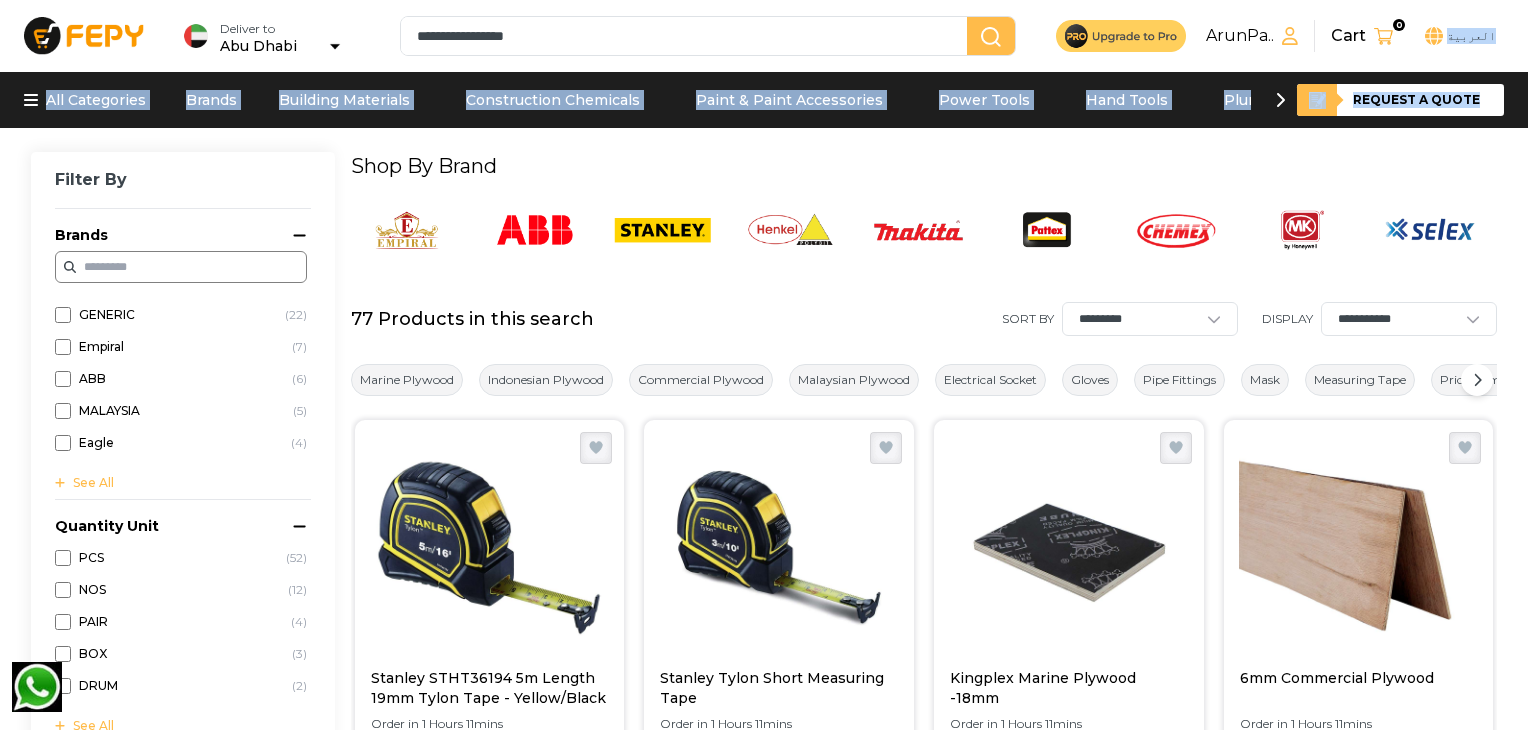 click at bounding box center [490, 548] 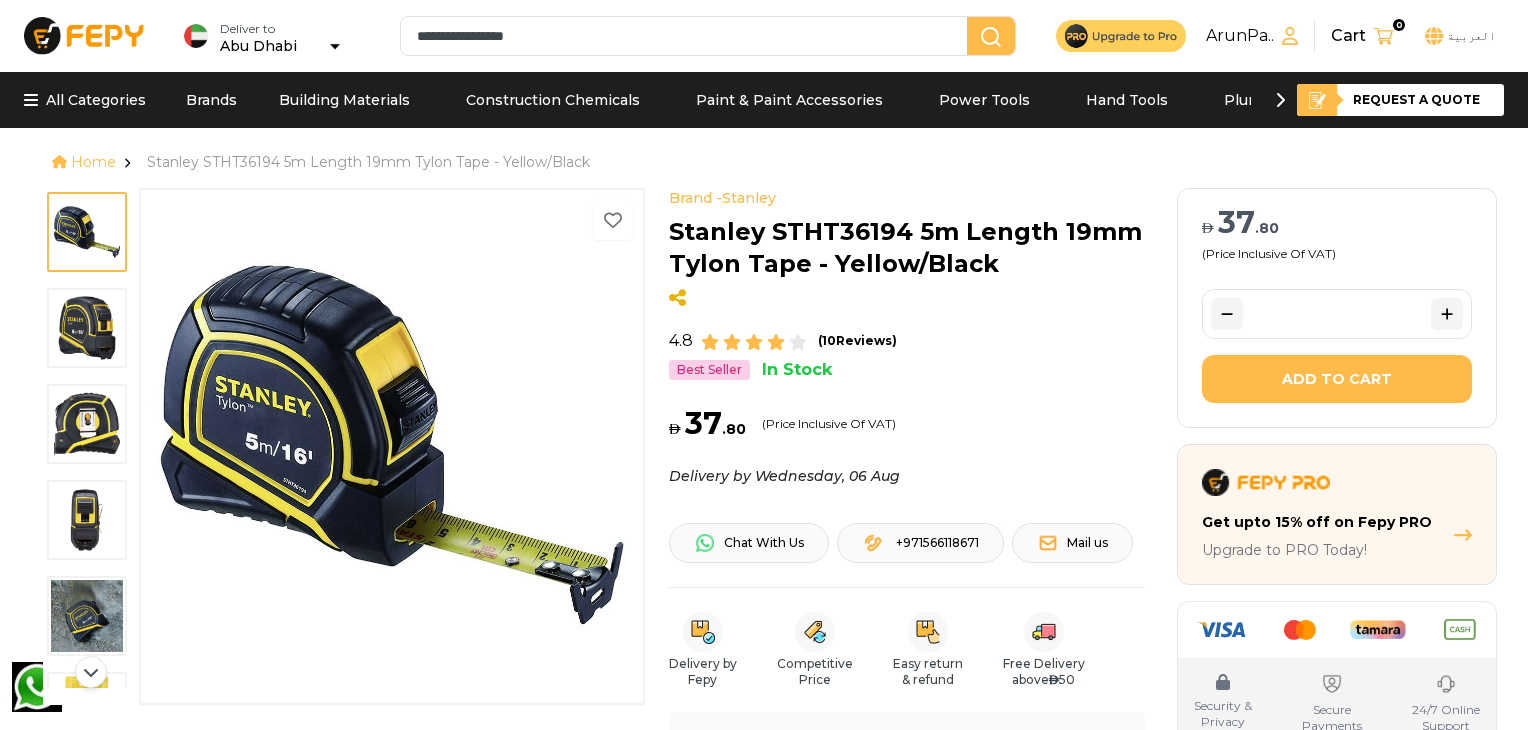 click on "AED 37 . 80  (Price Inclusive Of VAT) * Add to Cart" at bounding box center (1337, 308) 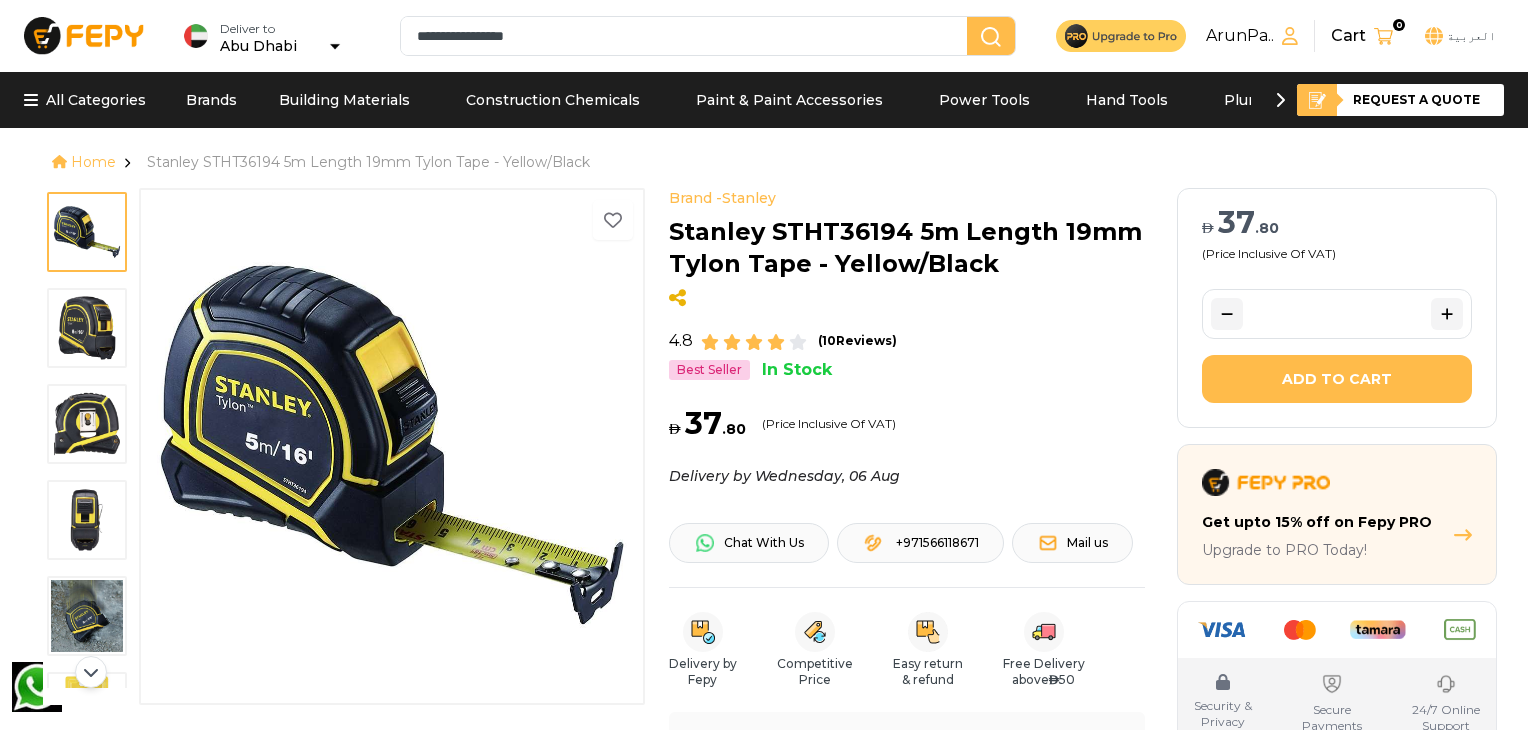 click at bounding box center (87, 328) 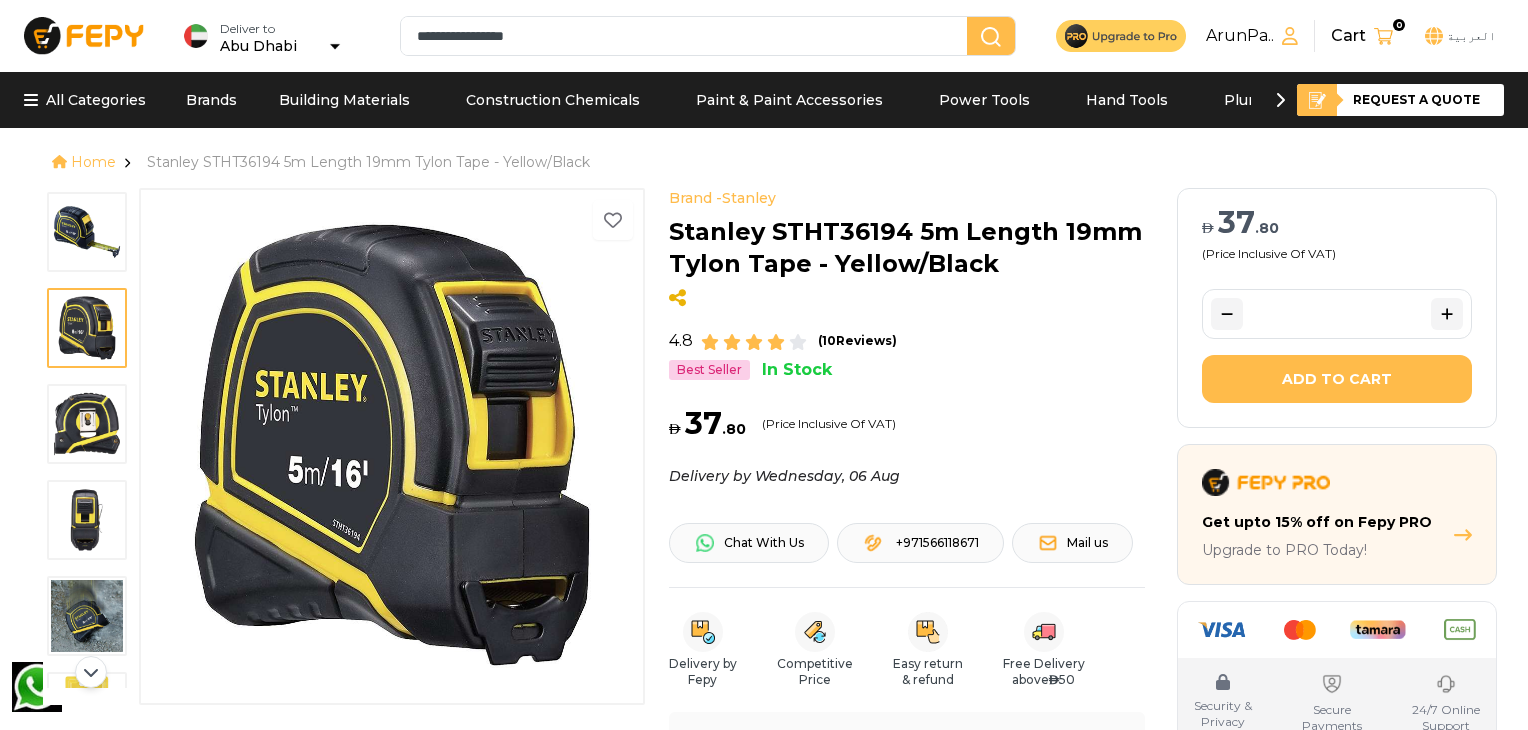 click at bounding box center (87, 424) 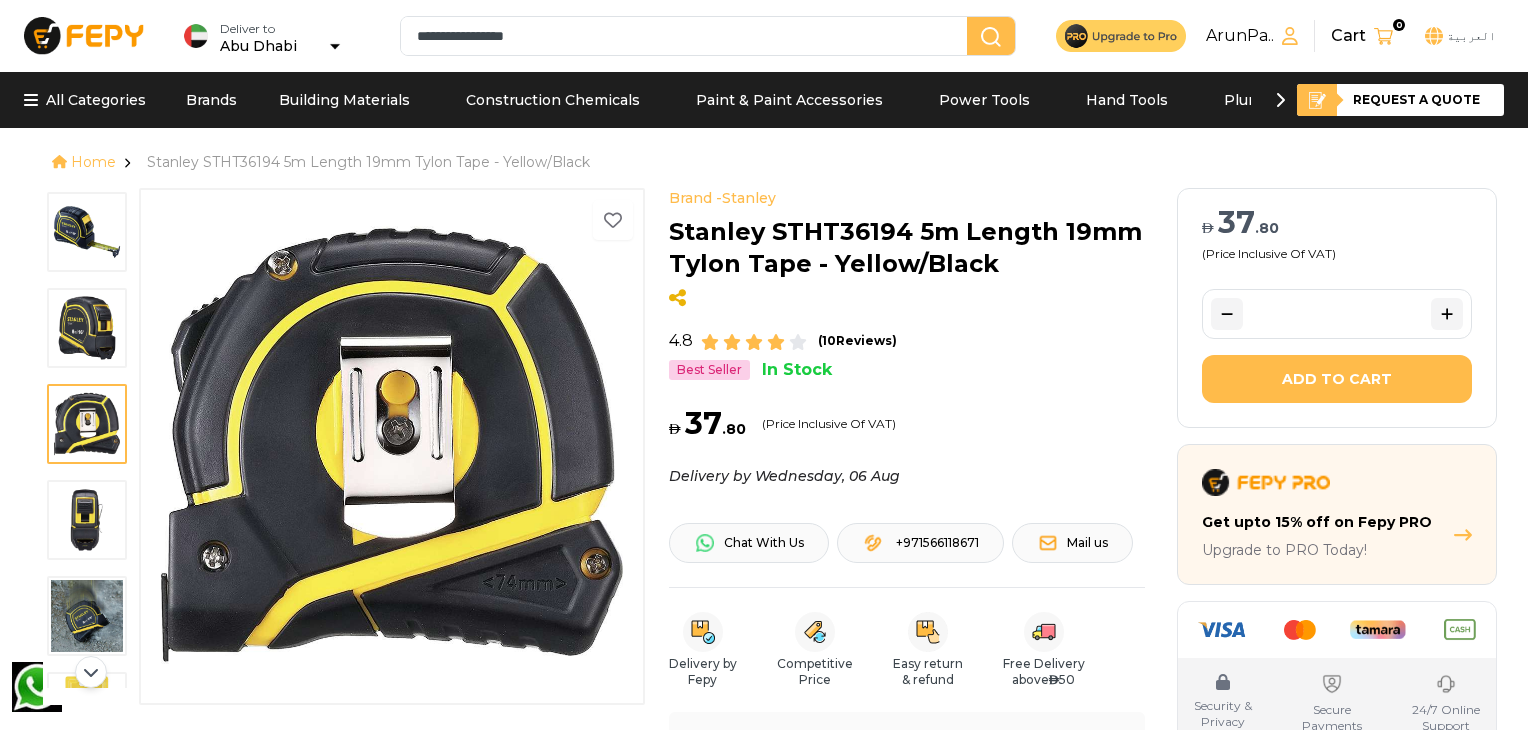 click at bounding box center [87, 520] 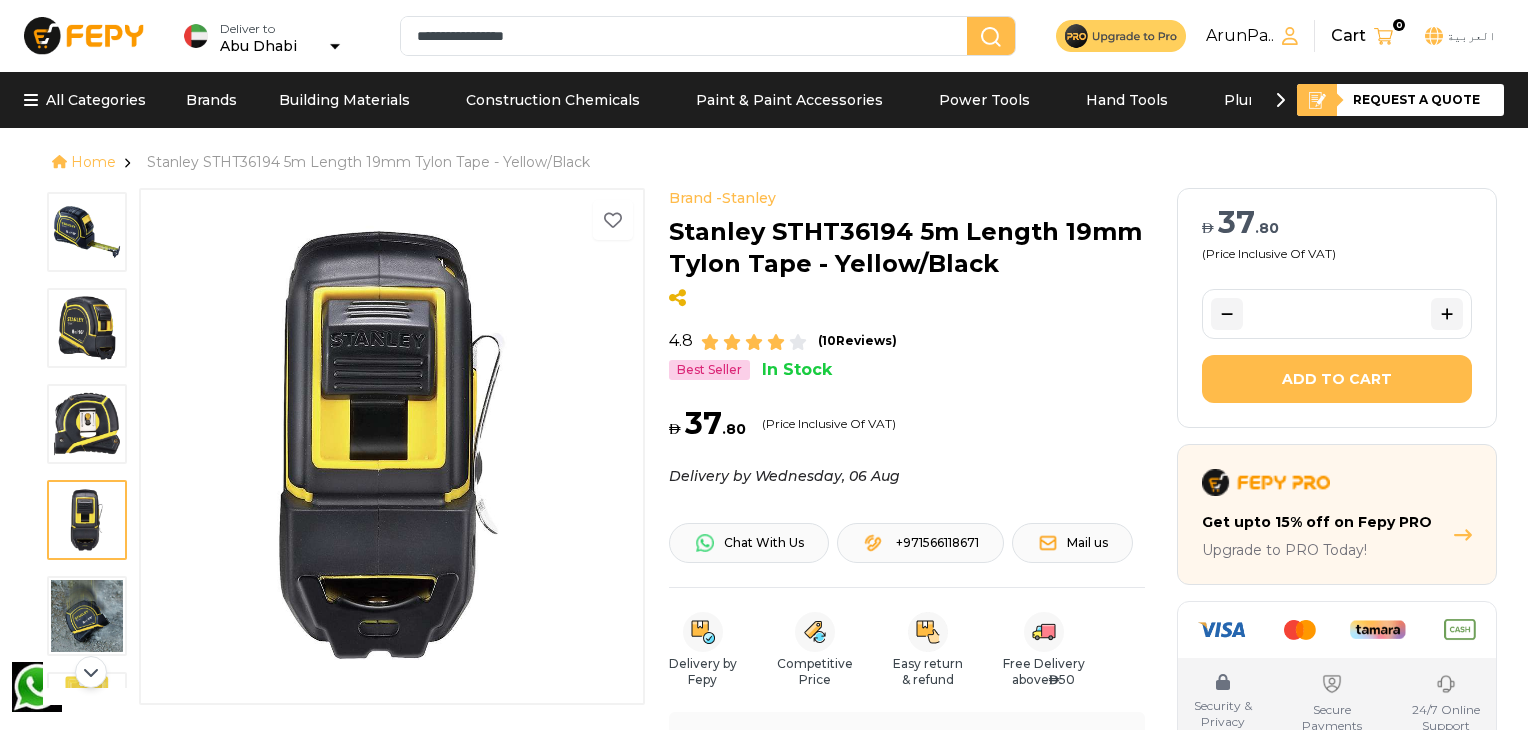click at bounding box center (87, 616) 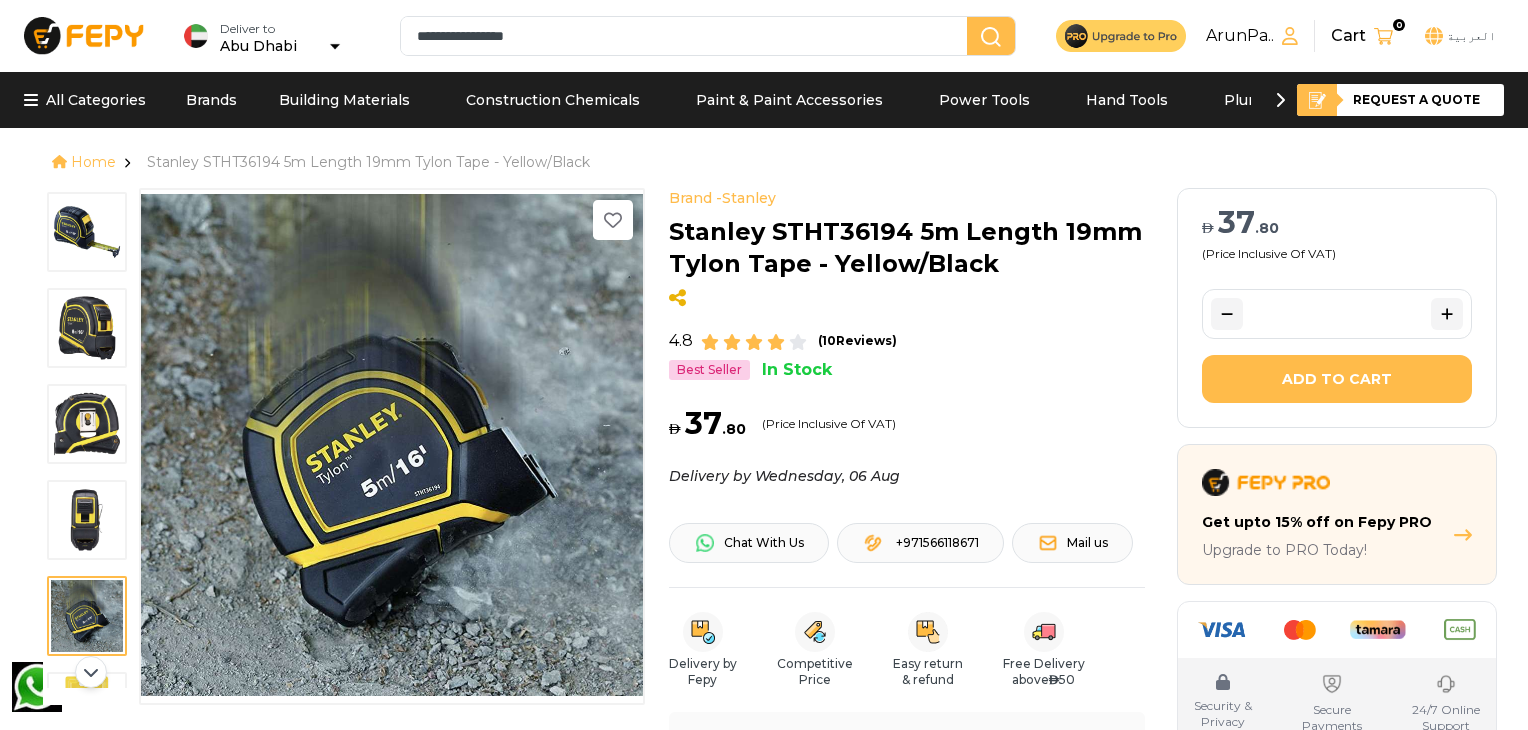 click at bounding box center (87, 520) 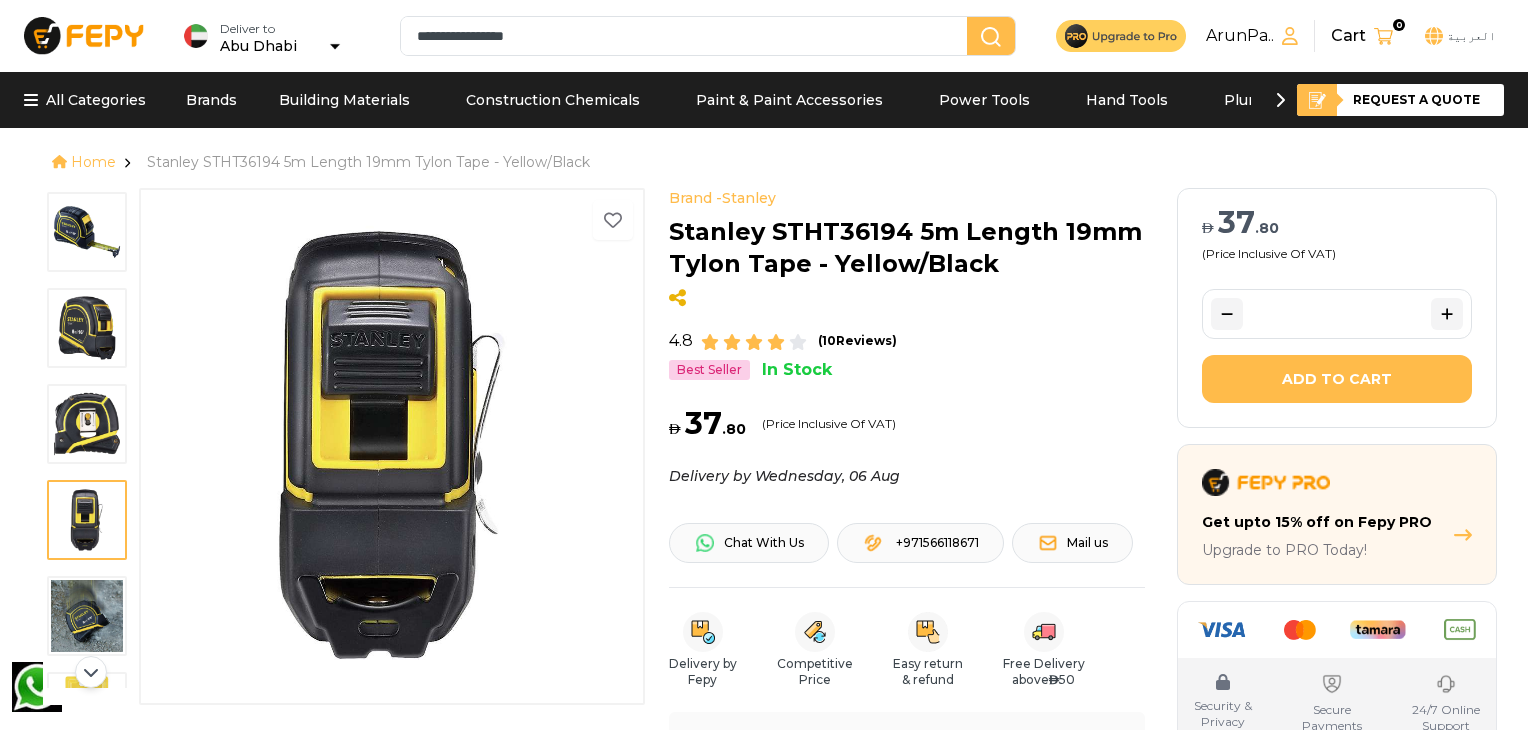 click at bounding box center (87, 424) 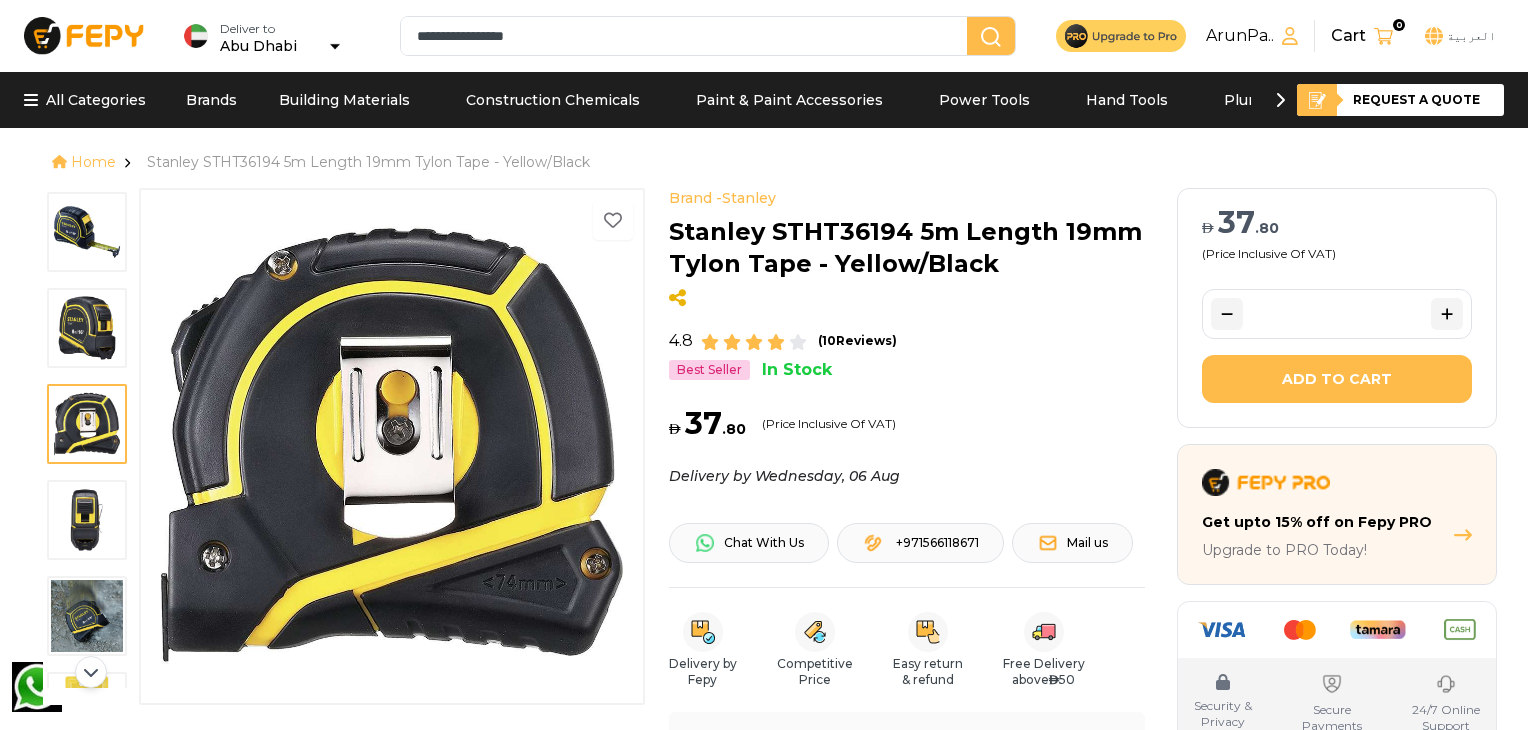 click at bounding box center [87, 328] 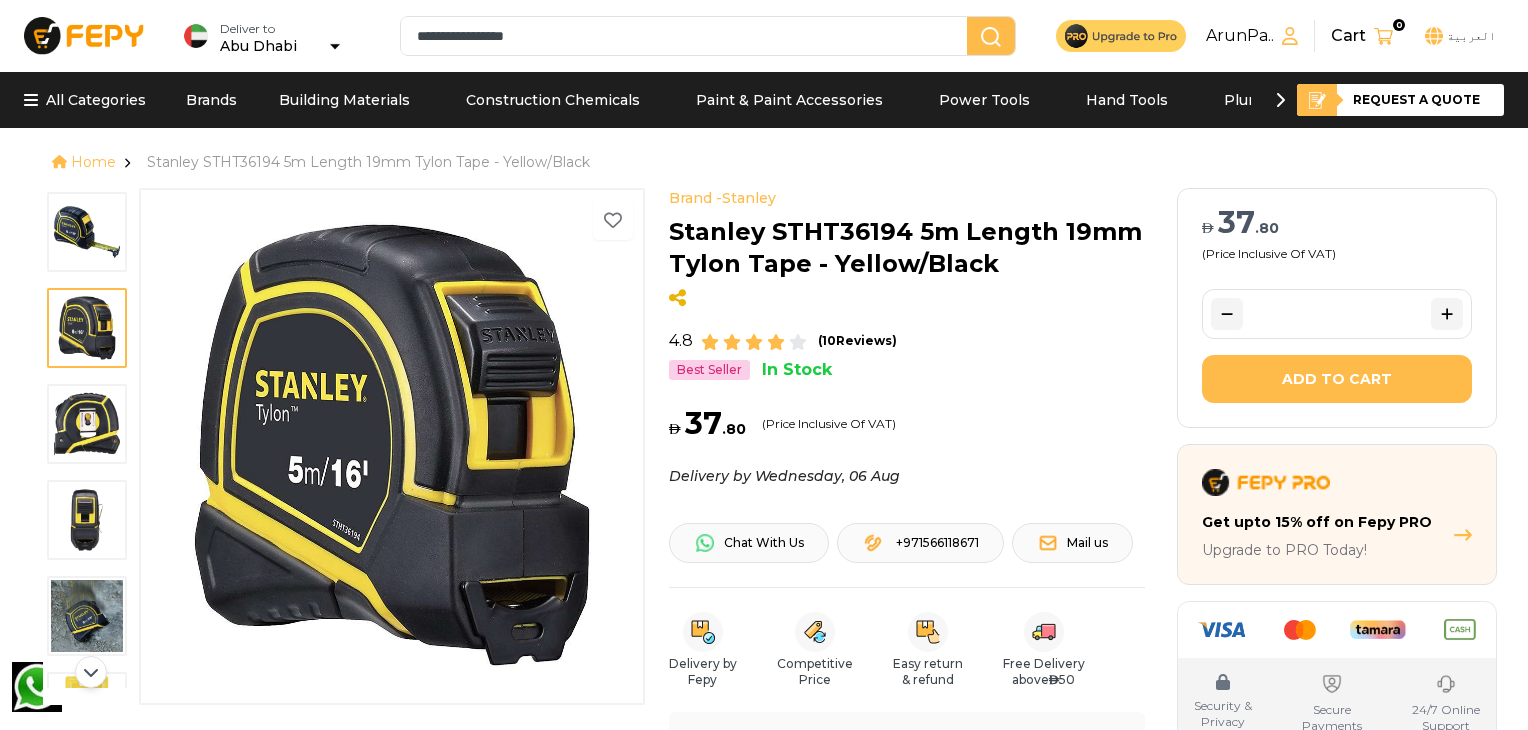 click at bounding box center [87, 232] 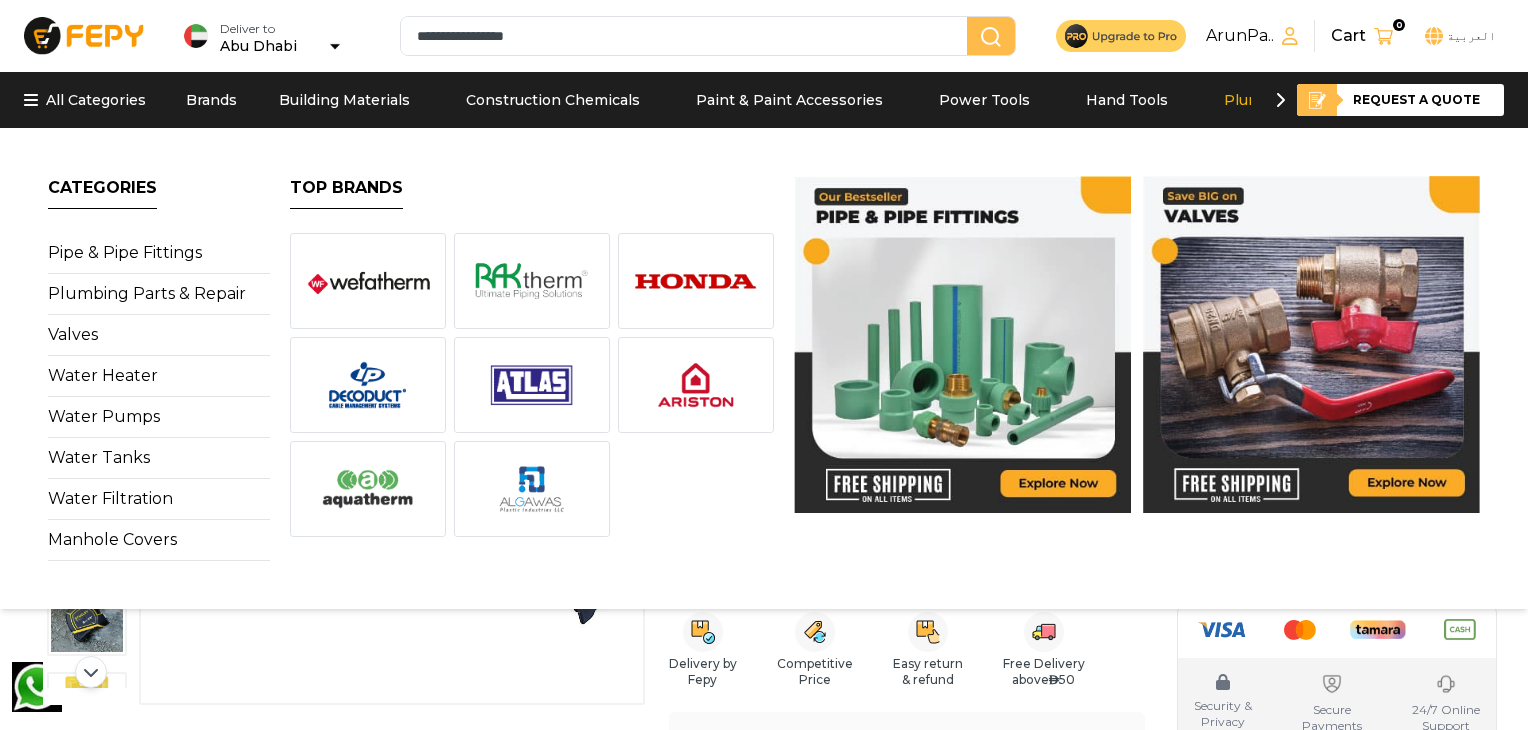 click 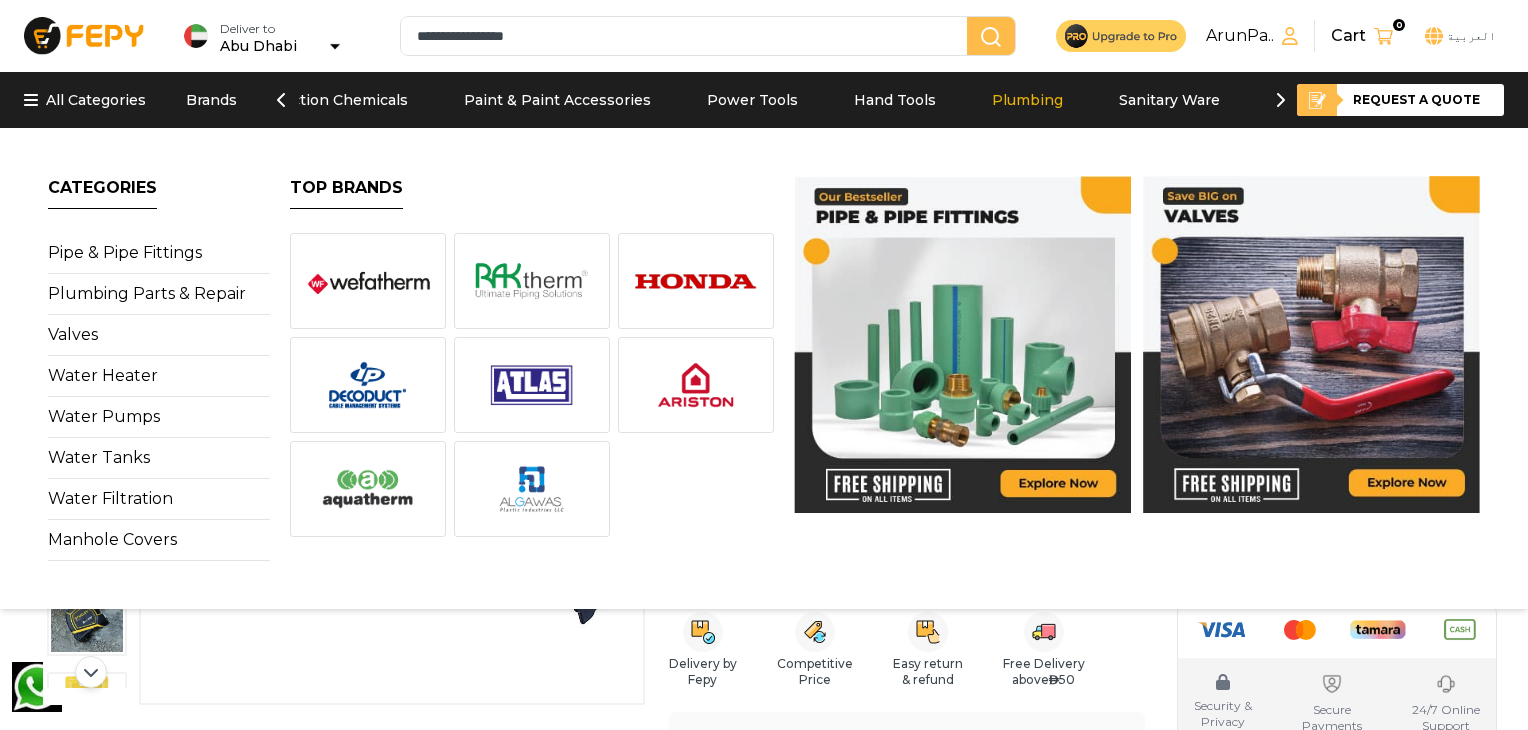 scroll, scrollTop: 0, scrollLeft: 300, axis: horizontal 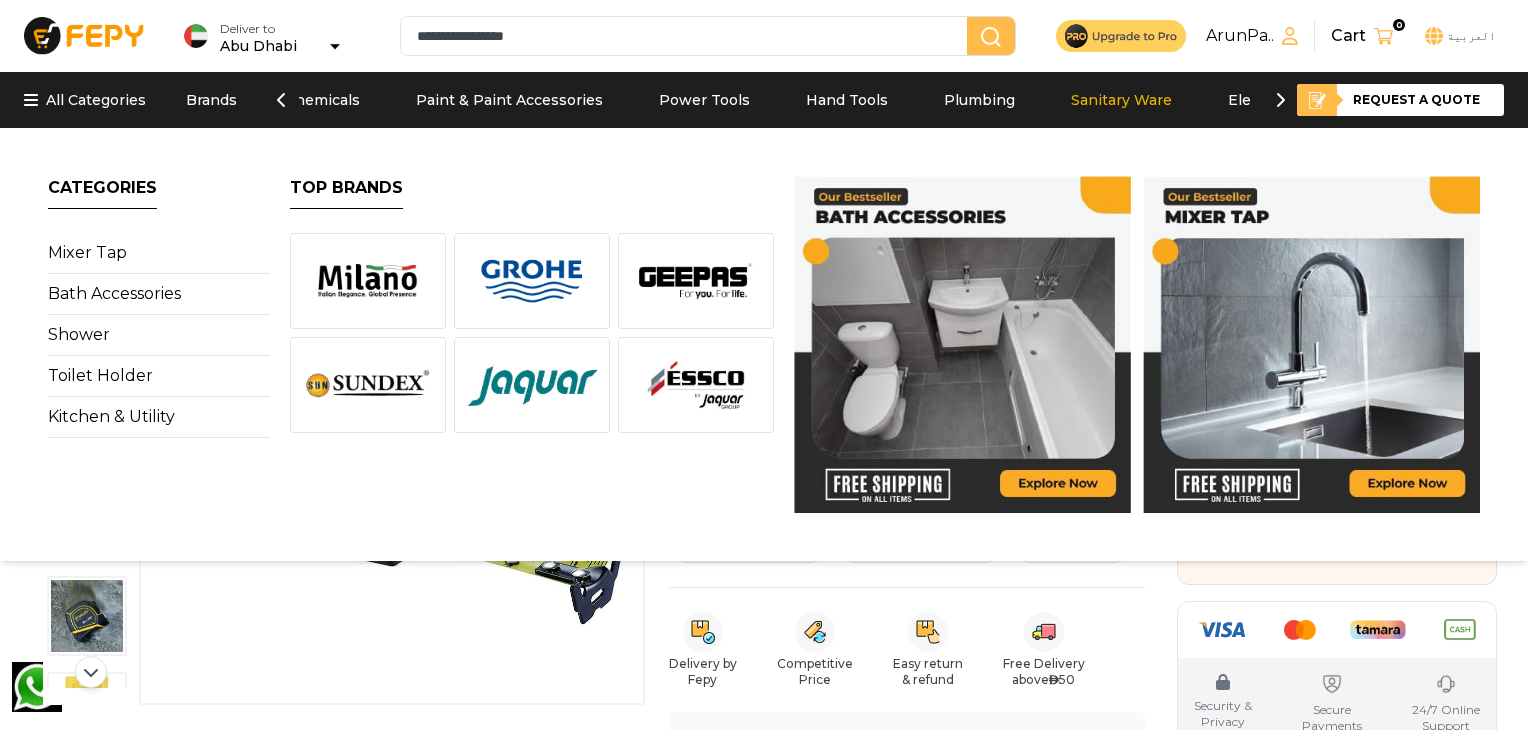 click on "Sanitary Ware" at bounding box center [1121, 100] 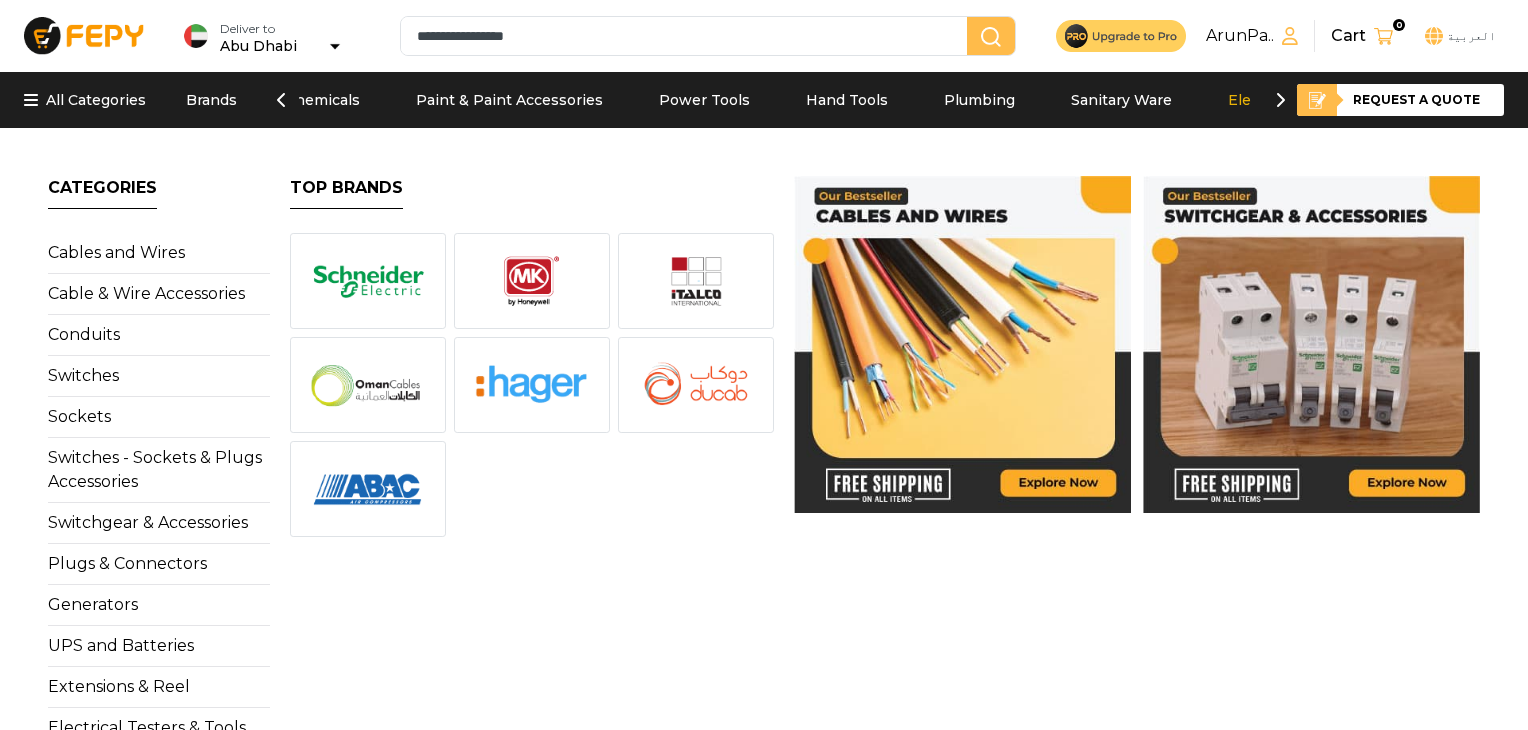 click on "Electrical" at bounding box center [1261, 100] 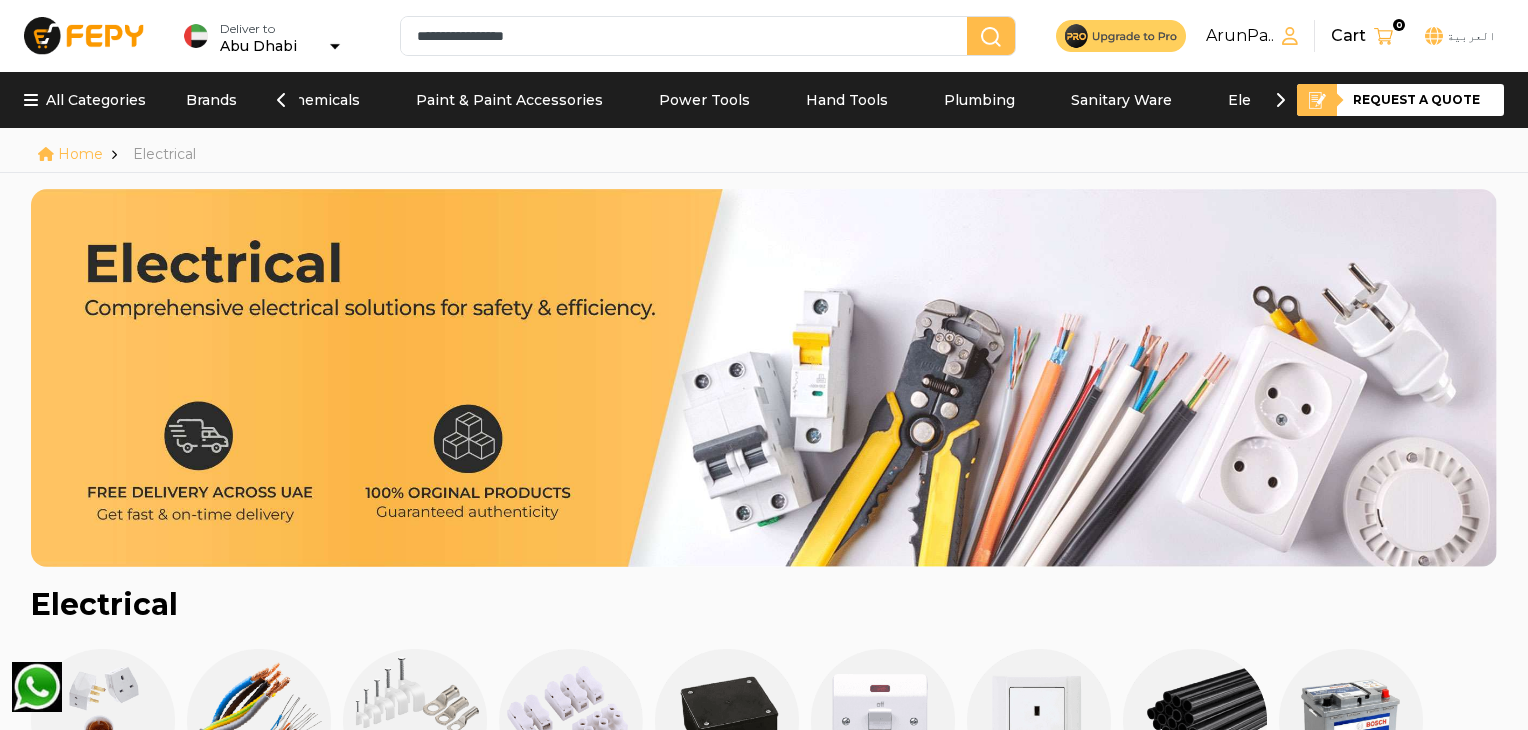 click on "Electrical" at bounding box center (1261, 100) 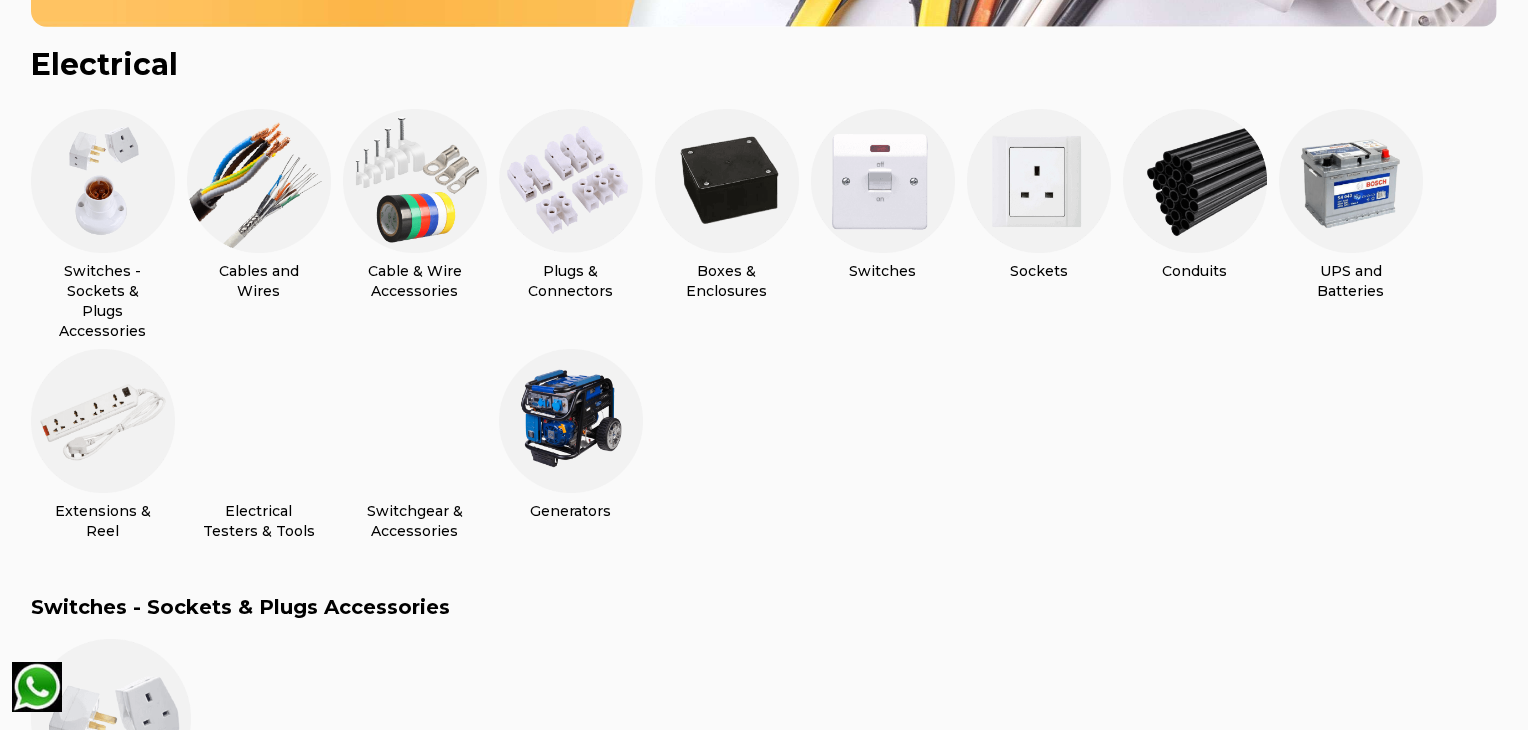 scroll, scrollTop: 548, scrollLeft: 0, axis: vertical 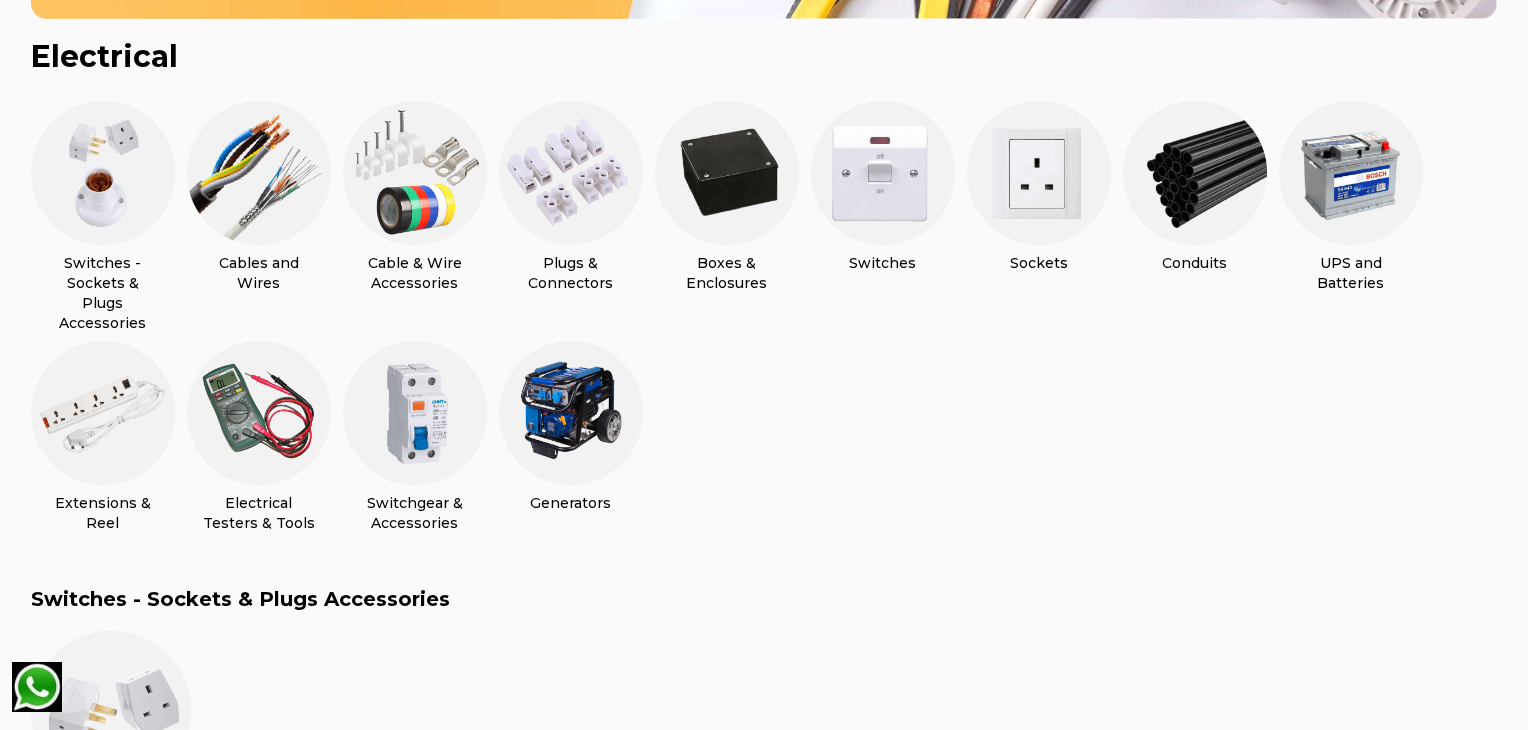 click at bounding box center (1195, 173) 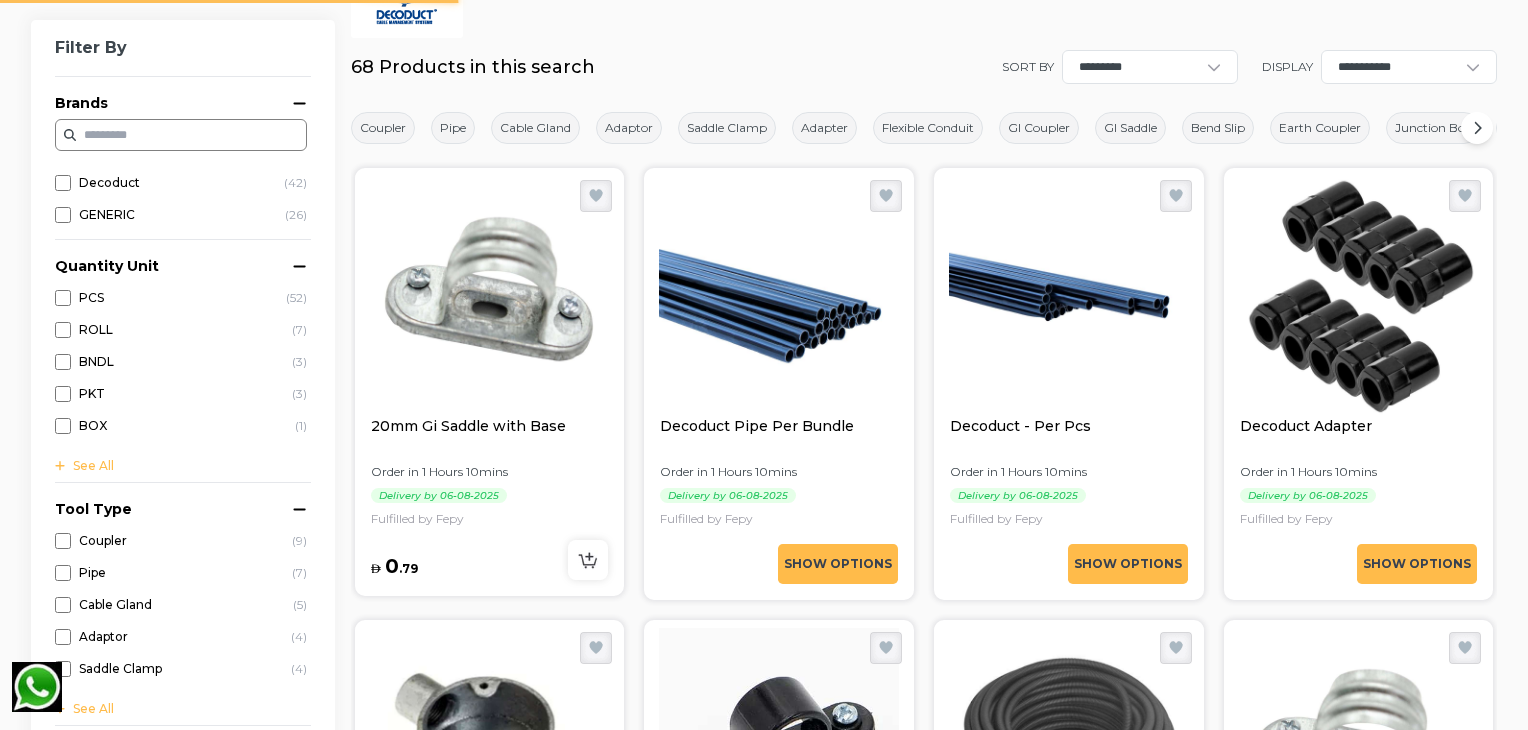 scroll, scrollTop: 0, scrollLeft: 0, axis: both 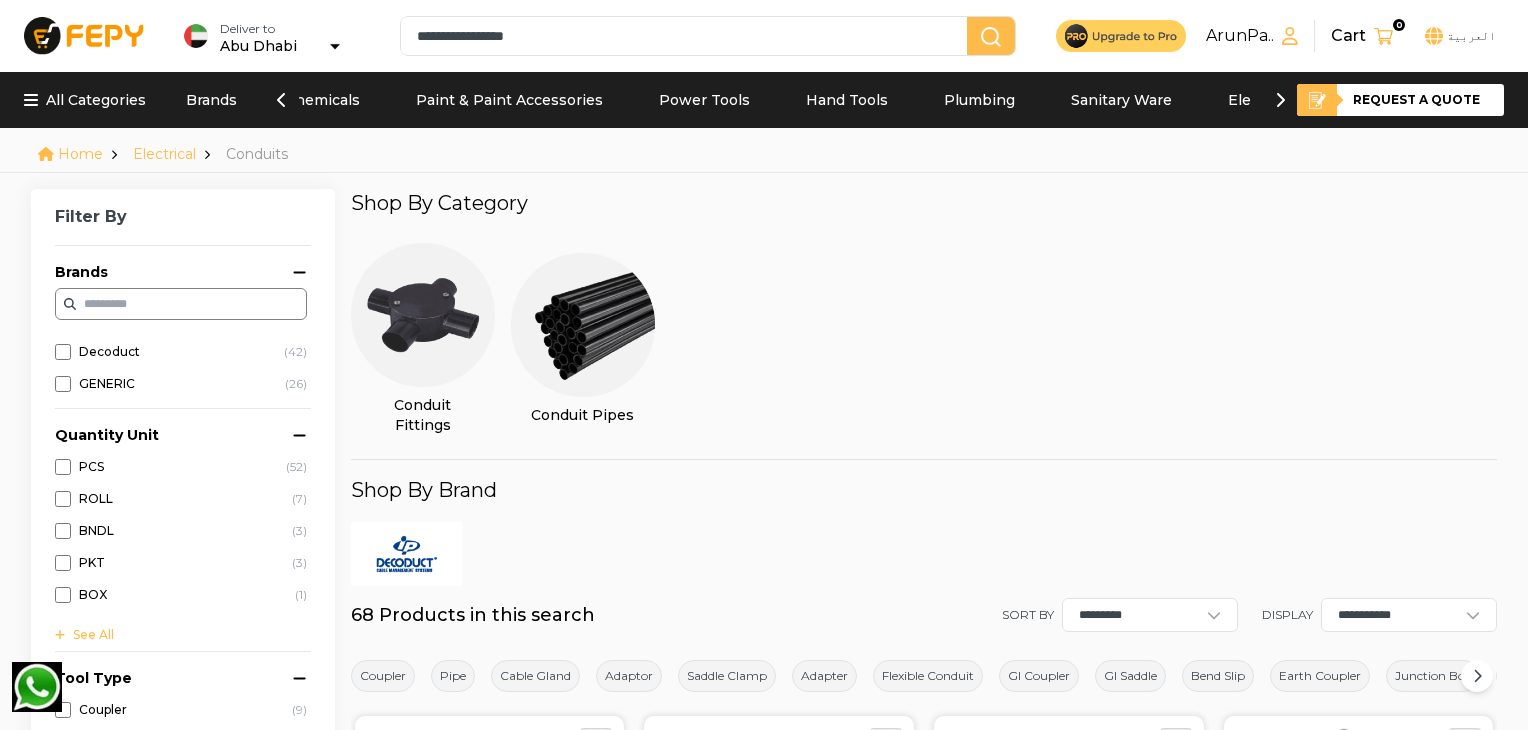 click on "Plumbing" at bounding box center (979, 100) 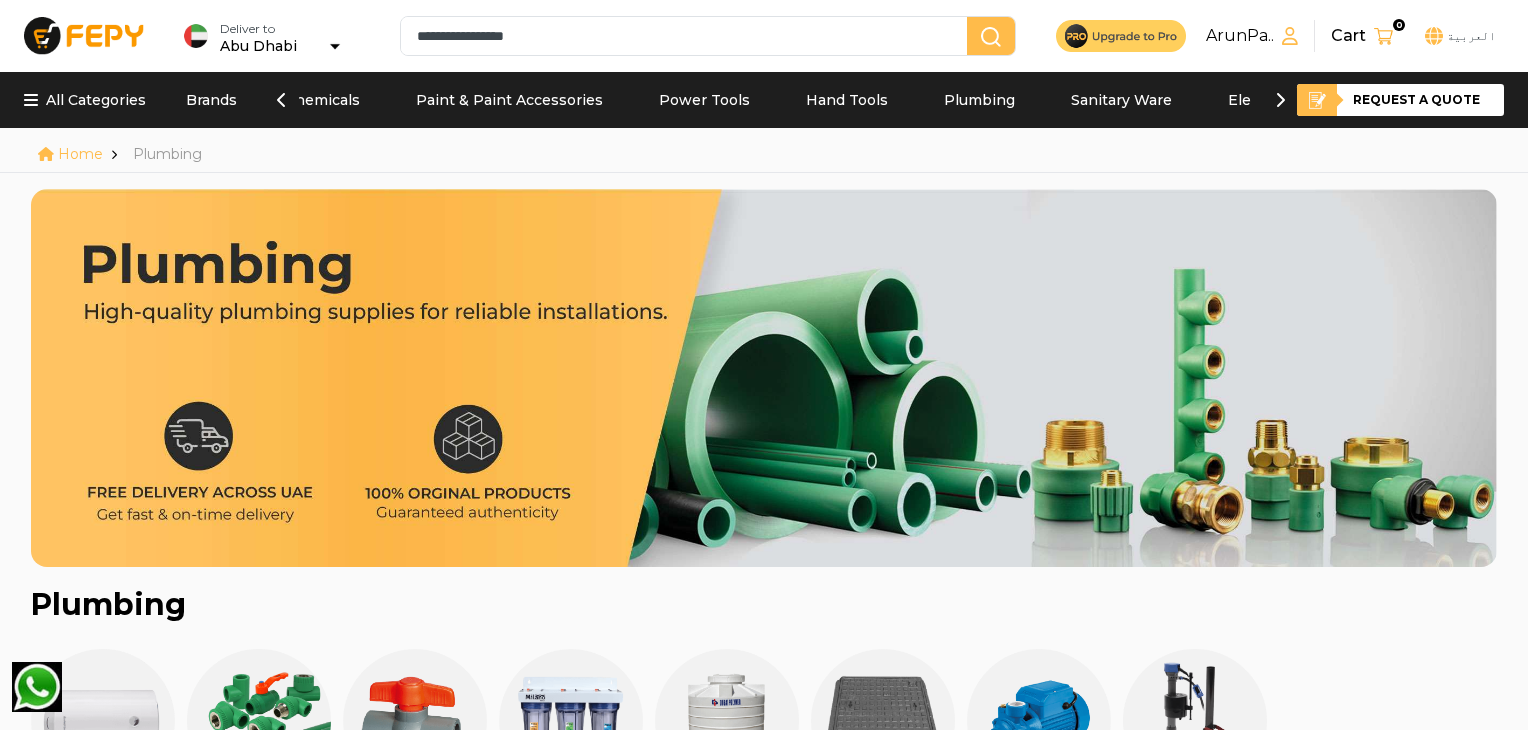 drag, startPoint x: 598, startPoint y: 33, endPoint x: 395, endPoint y: 43, distance: 203.24615 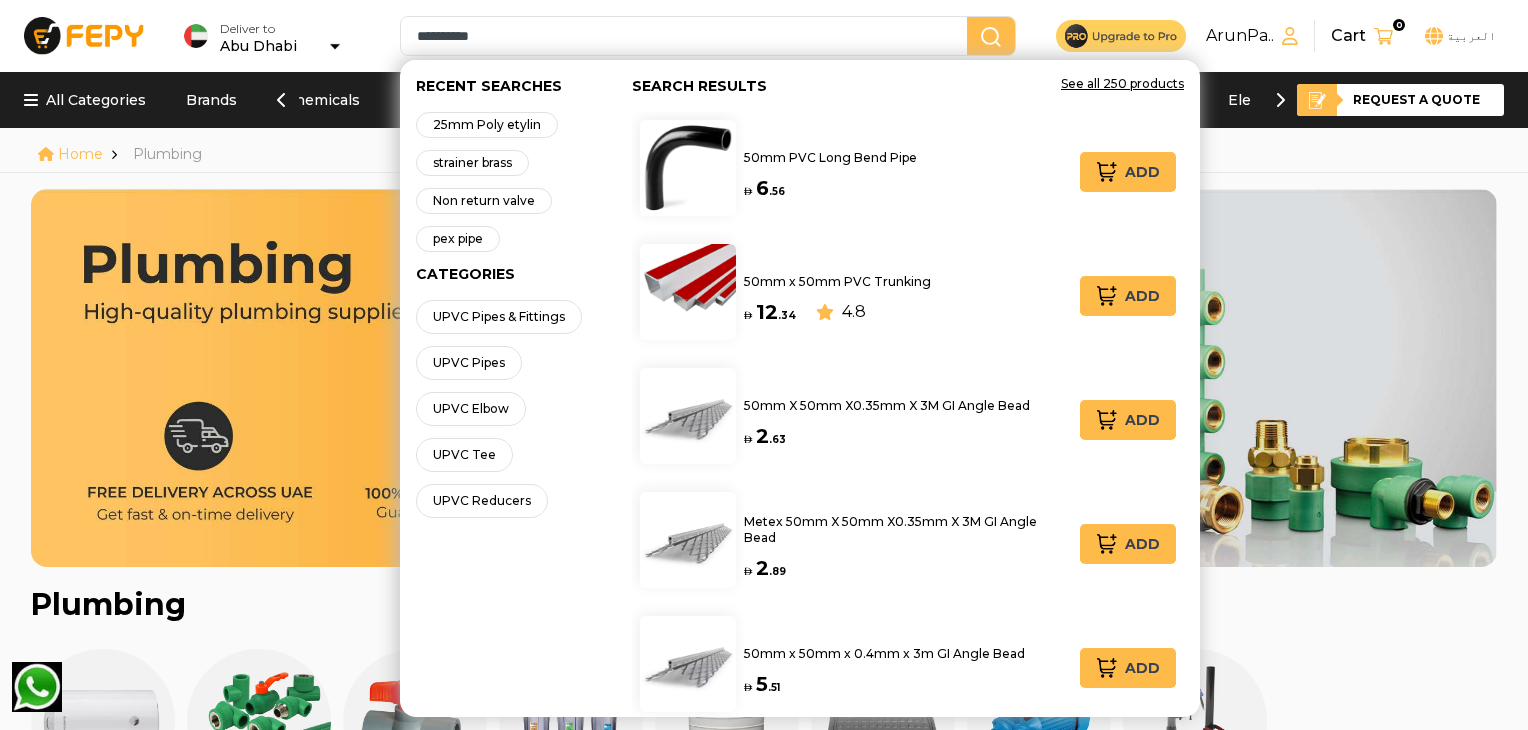 click at bounding box center (991, 37) 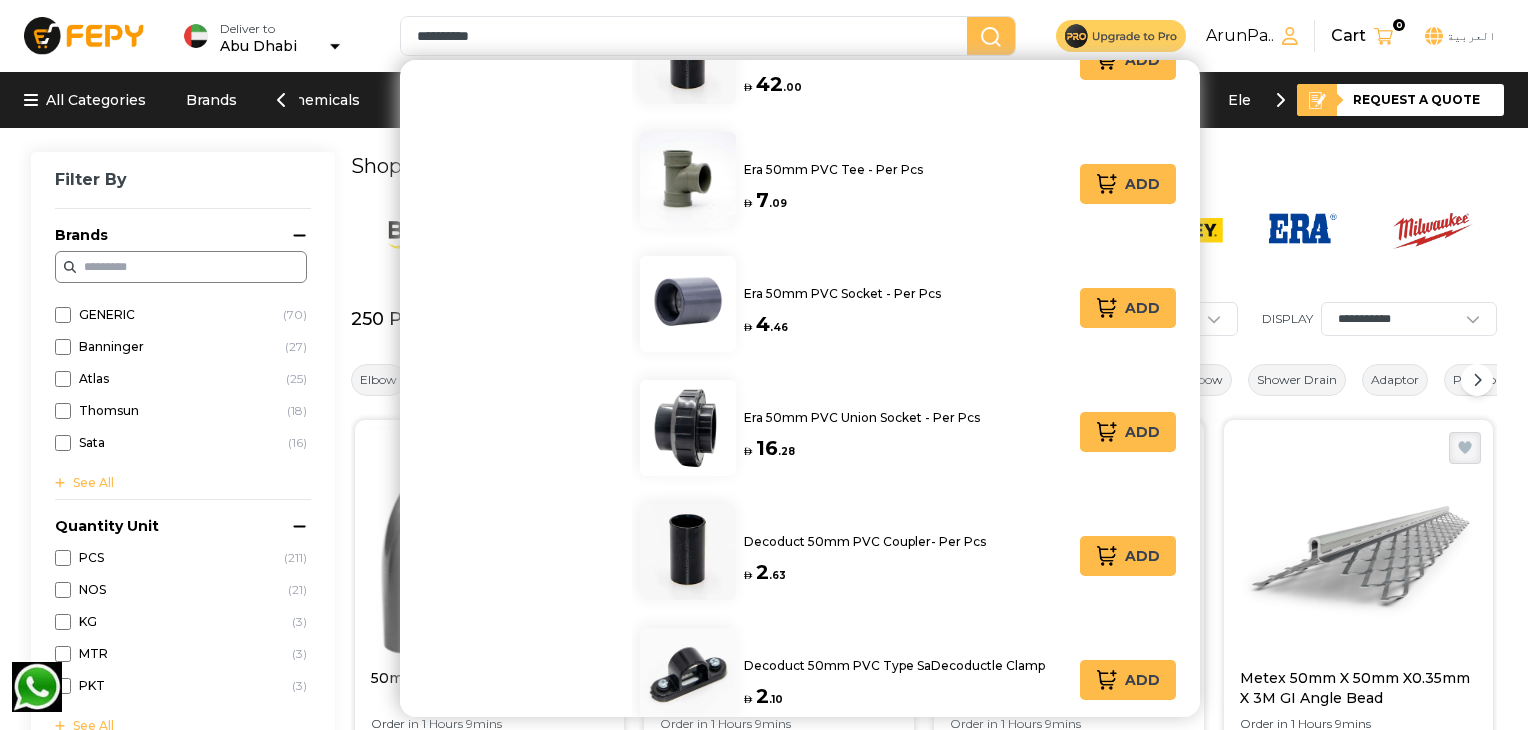 scroll, scrollTop: 1259, scrollLeft: 0, axis: vertical 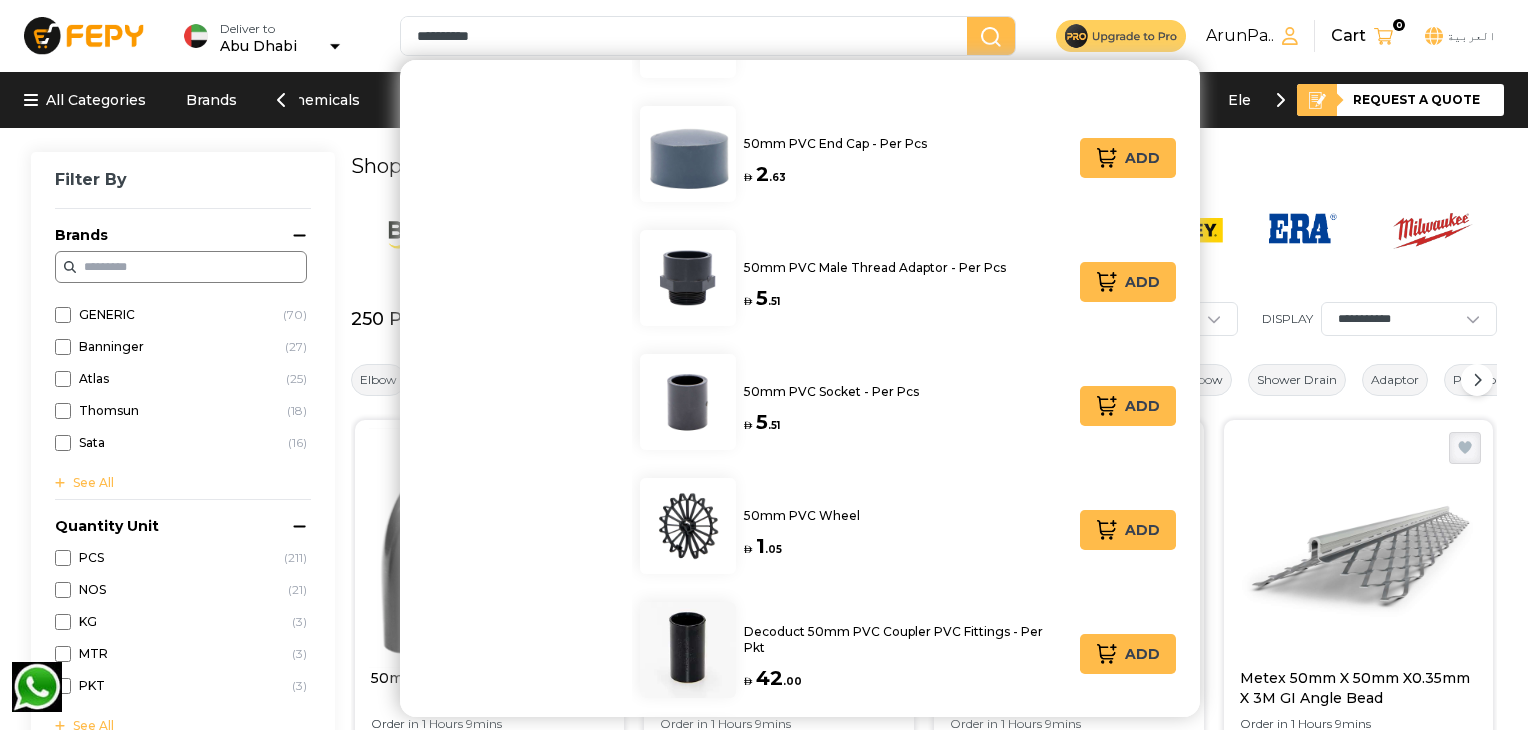 click on "*********" at bounding box center (688, 36) 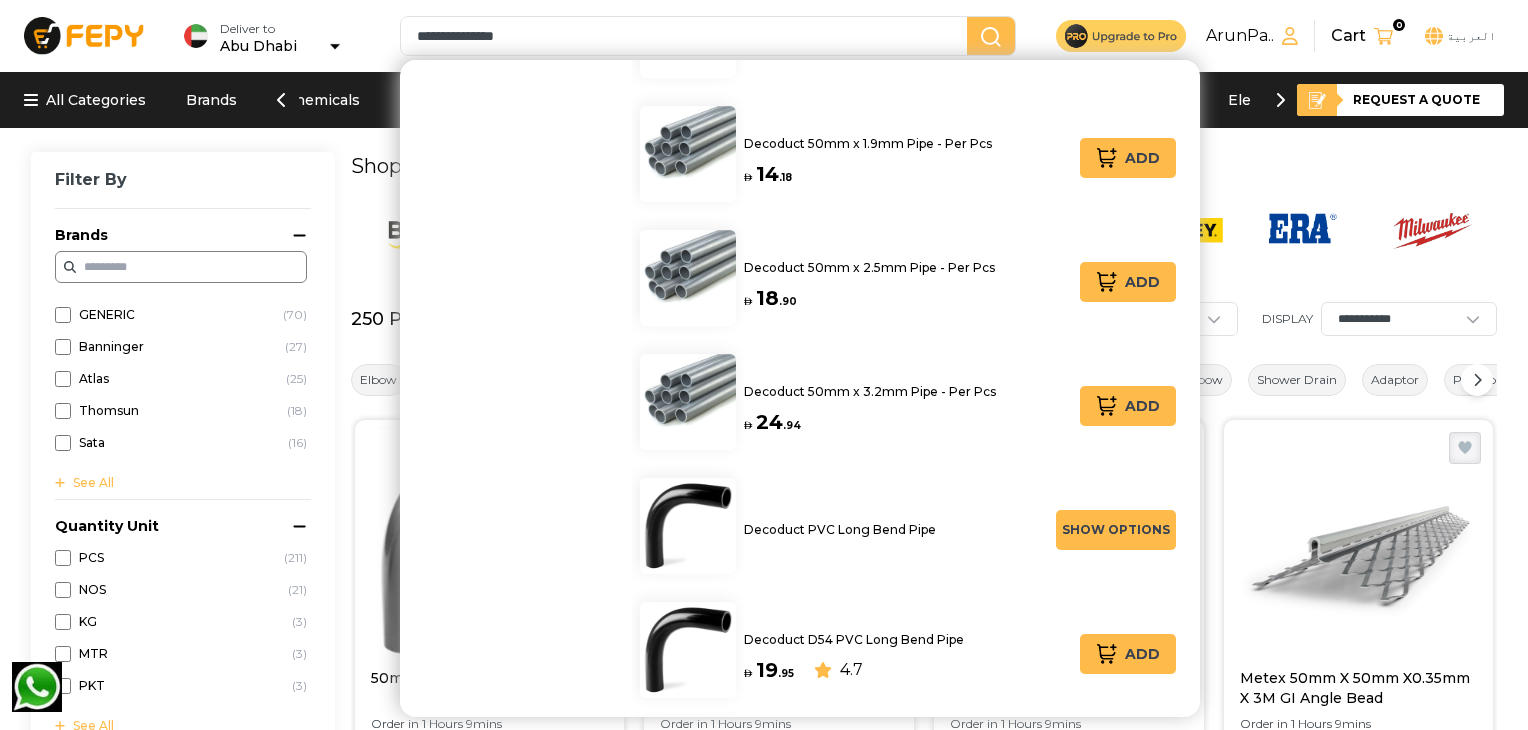 click at bounding box center (991, 37) 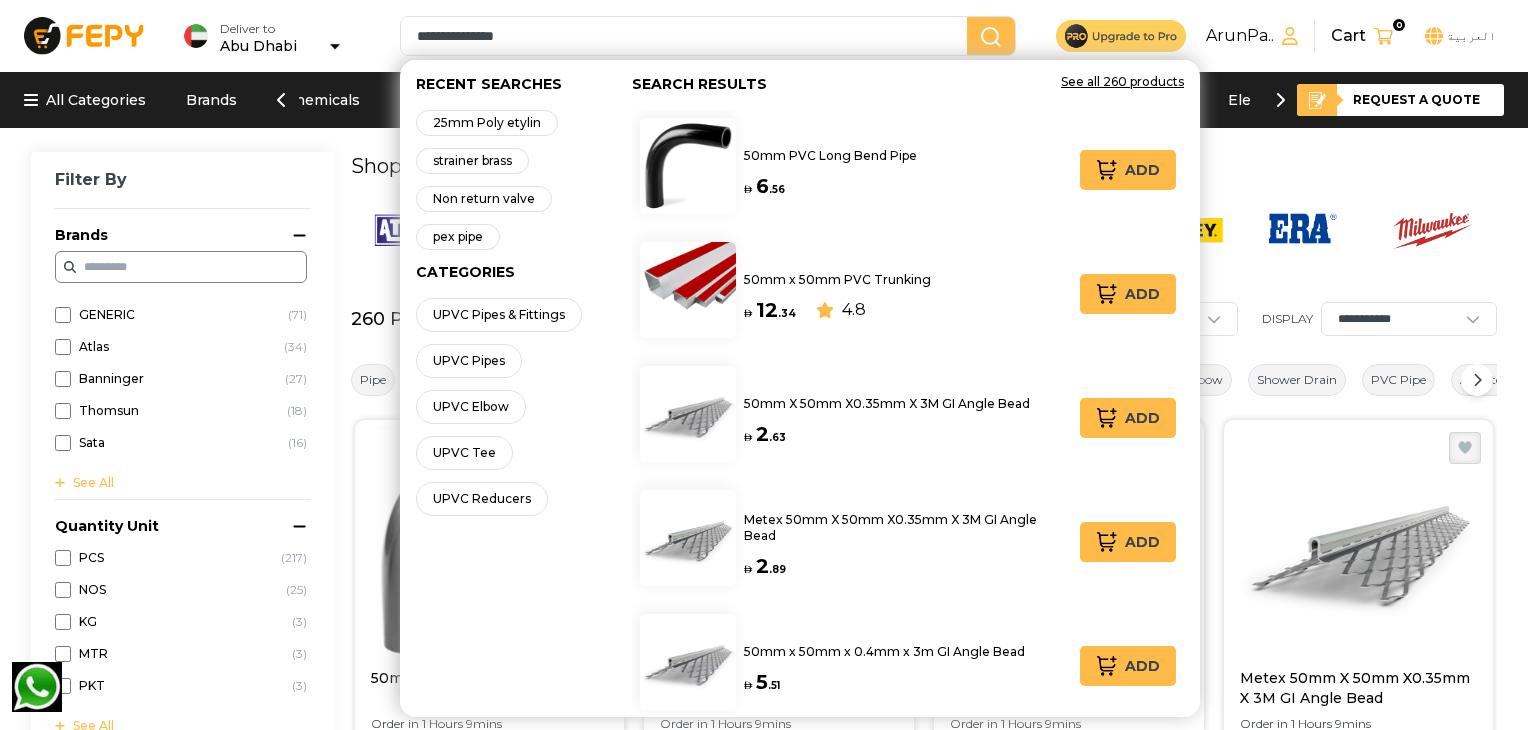 scroll, scrollTop: 0, scrollLeft: 0, axis: both 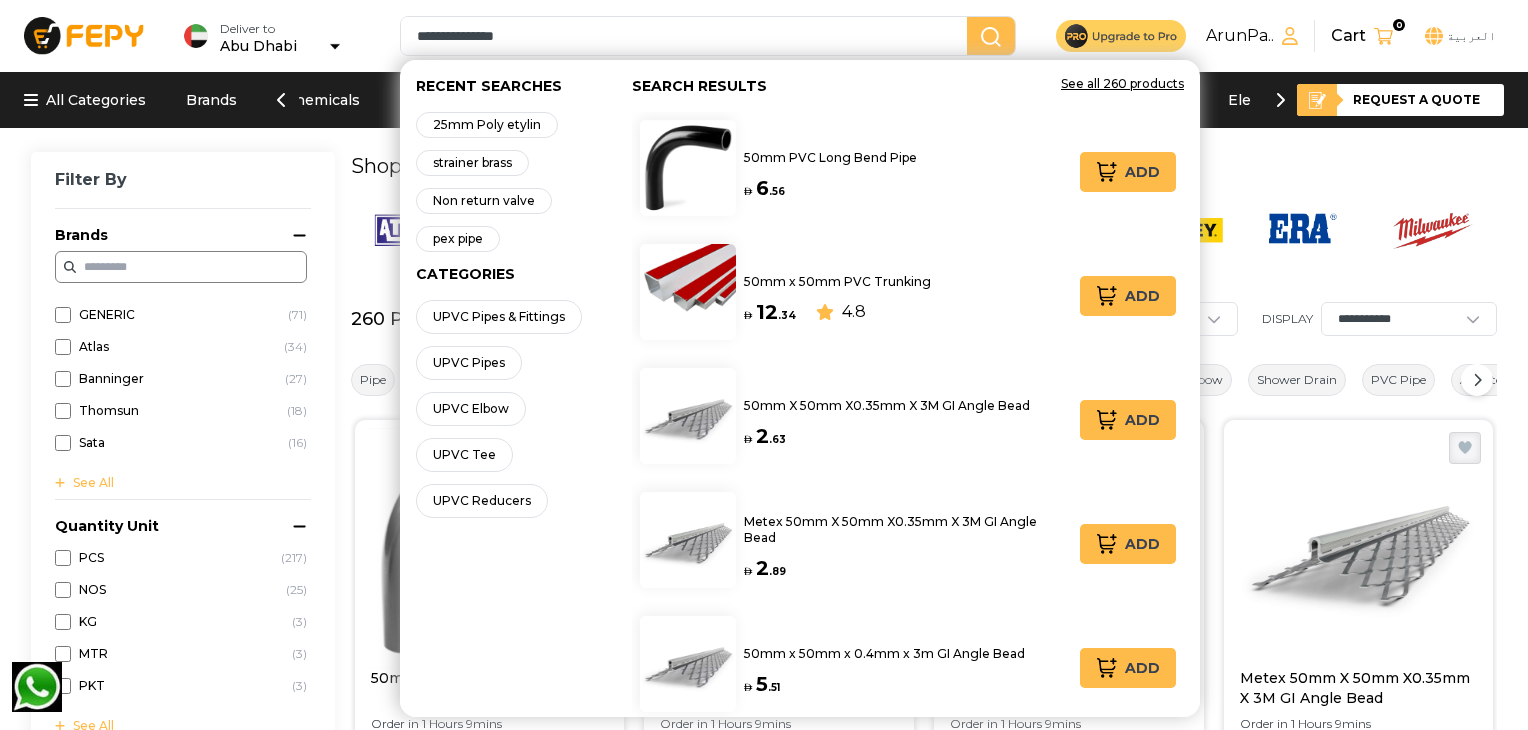 drag, startPoint x: 475, startPoint y: 33, endPoint x: 394, endPoint y: 14, distance: 83.198555 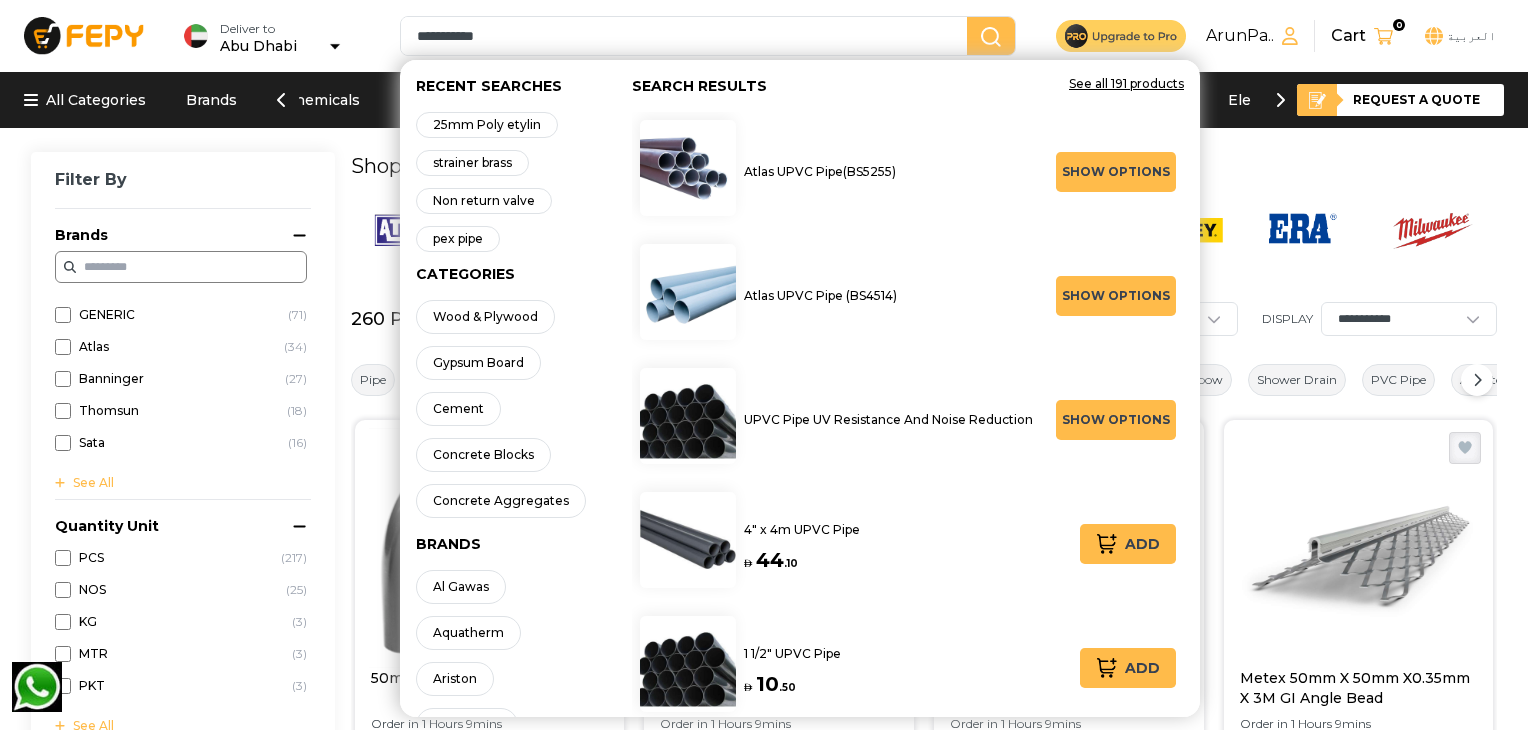 type on "*********" 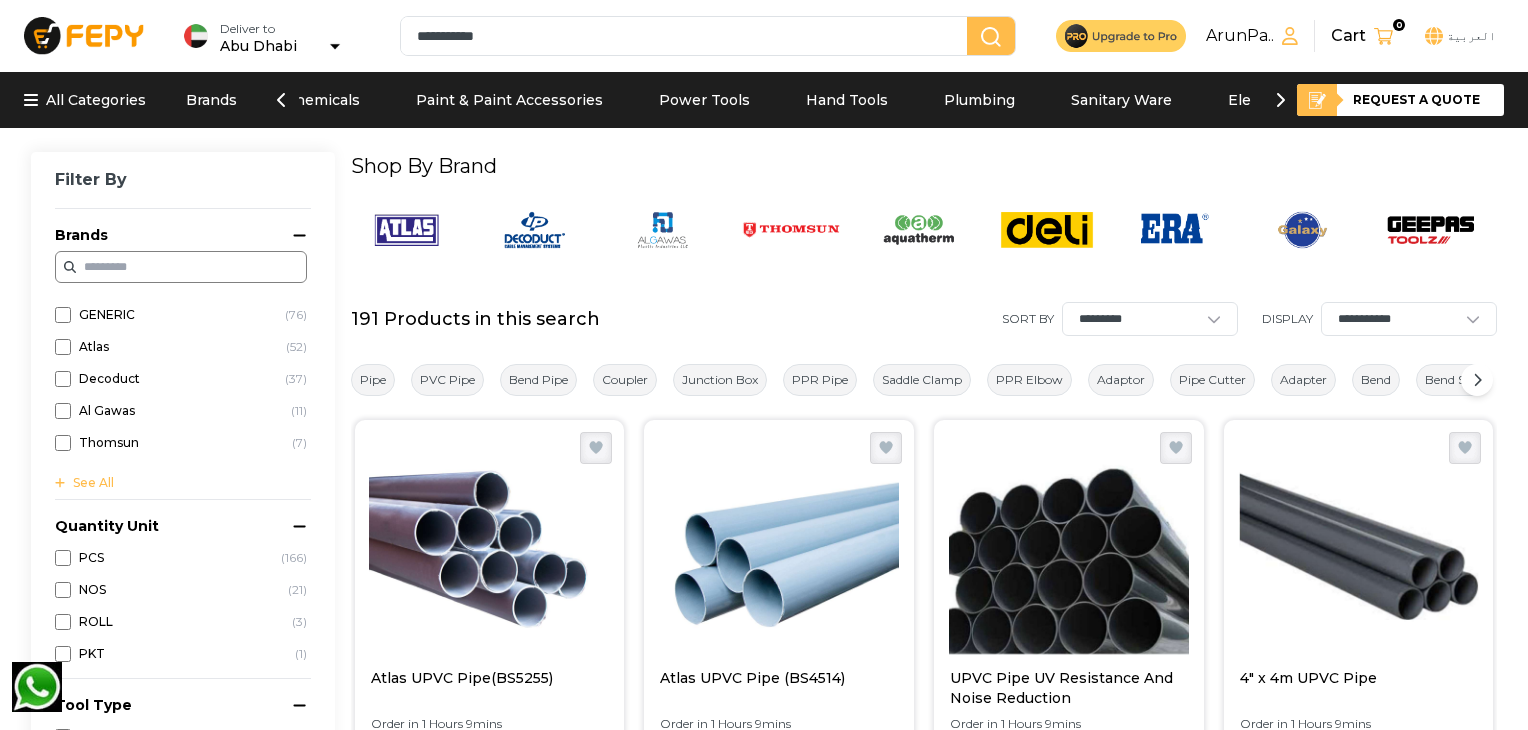 click on "Shop By Brand" at bounding box center [924, 166] 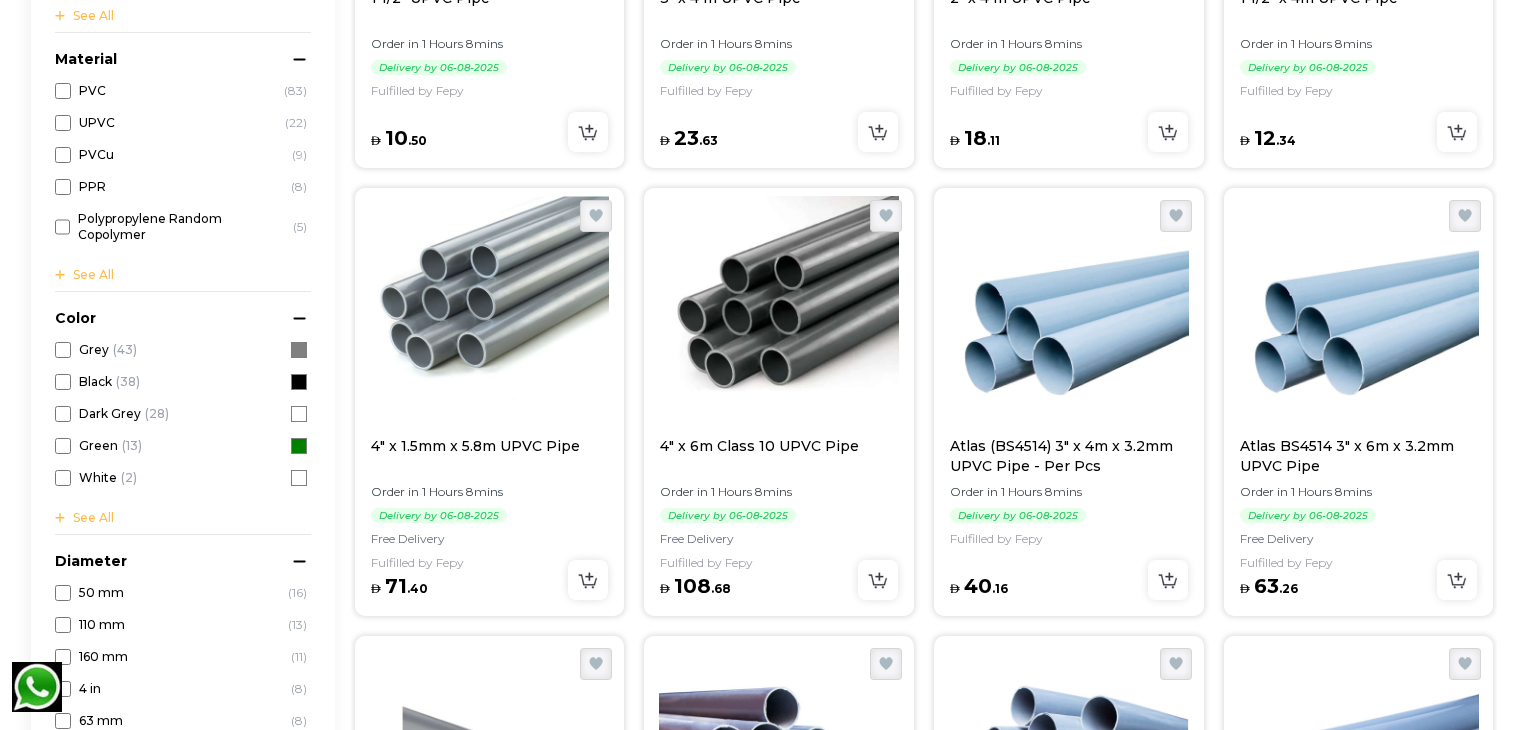 scroll, scrollTop: 1143, scrollLeft: 0, axis: vertical 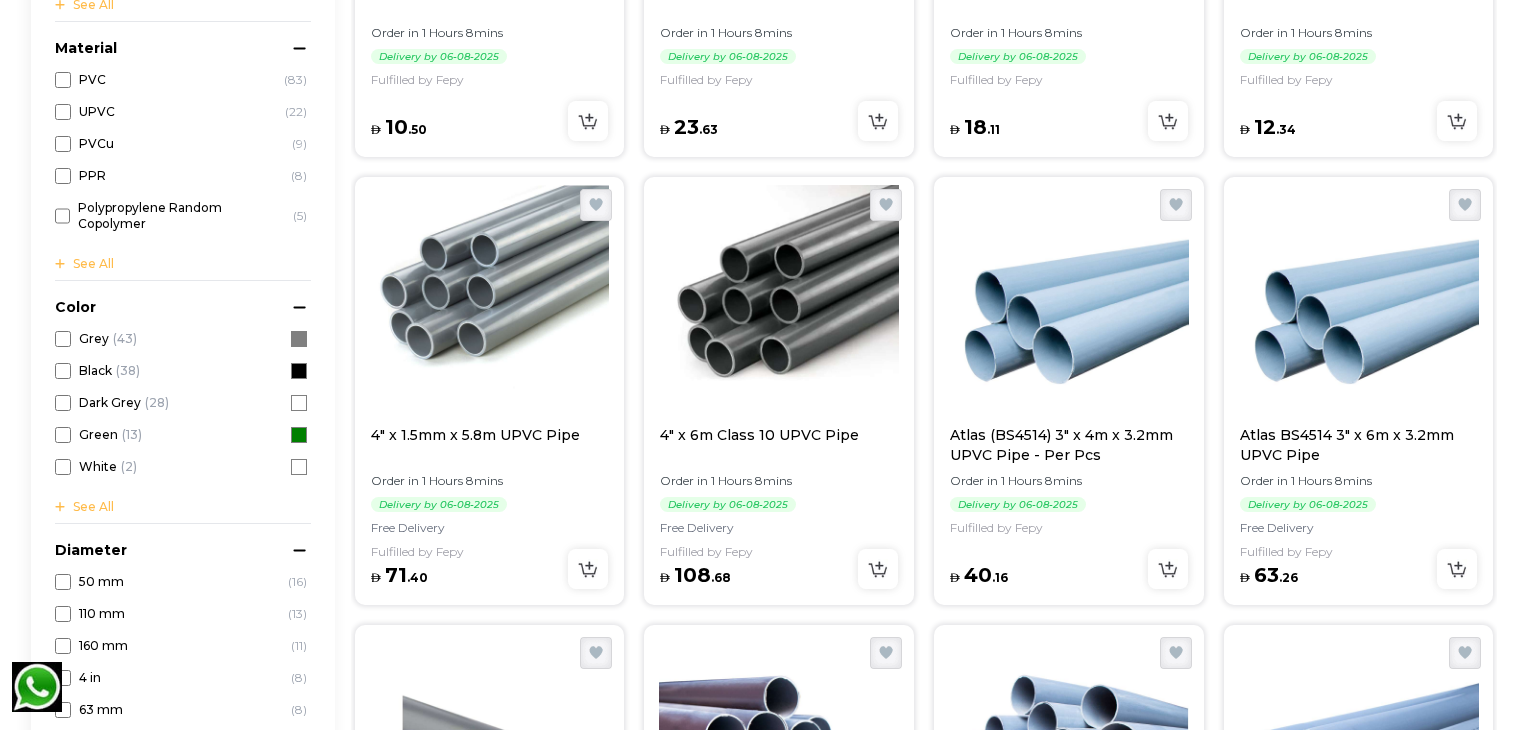 click on "4" x 6m Class 10 UPVC Pipe" at bounding box center [779, 445] 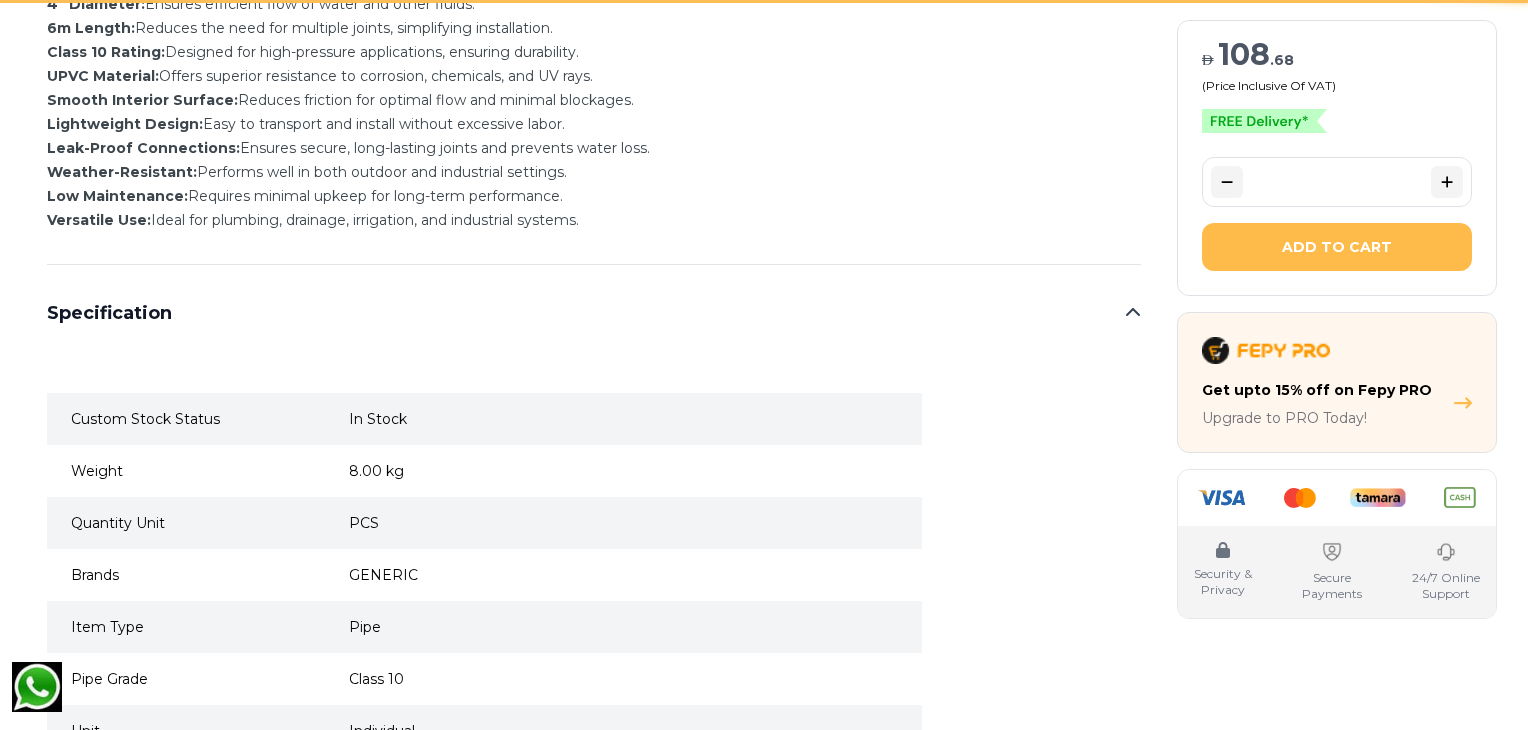 scroll, scrollTop: 0, scrollLeft: 0, axis: both 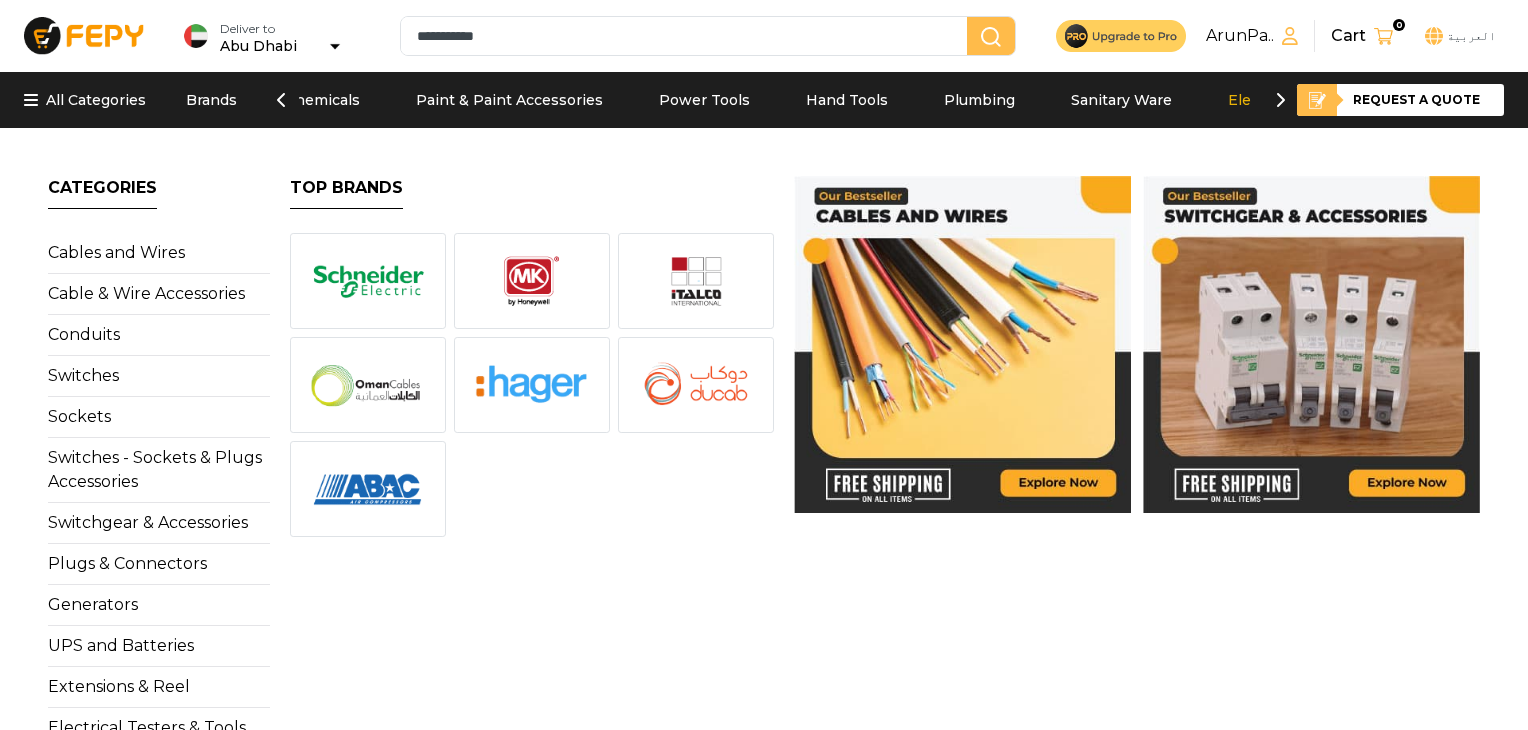 click 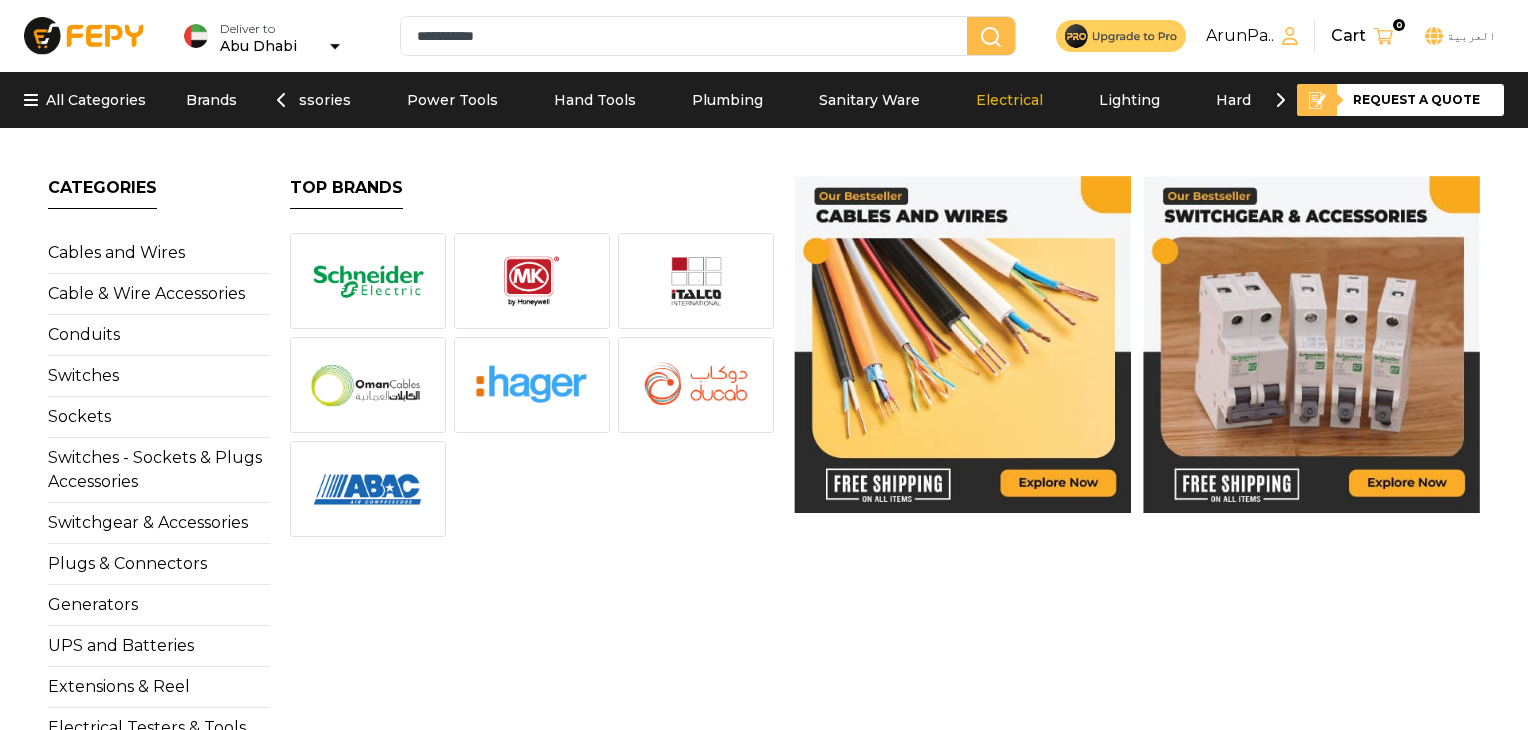 scroll, scrollTop: 0, scrollLeft: 600, axis: horizontal 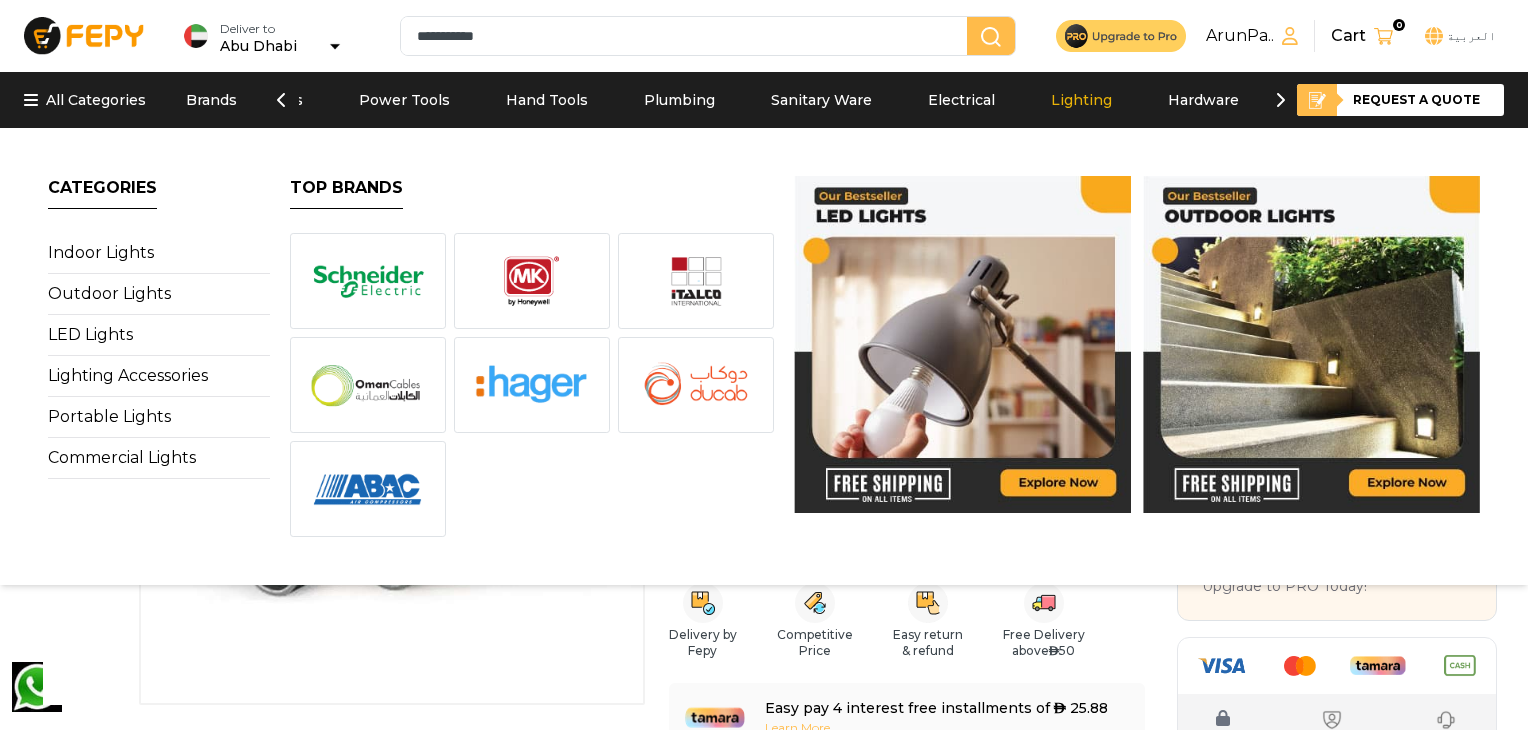 click on "Lighting" at bounding box center (1081, 100) 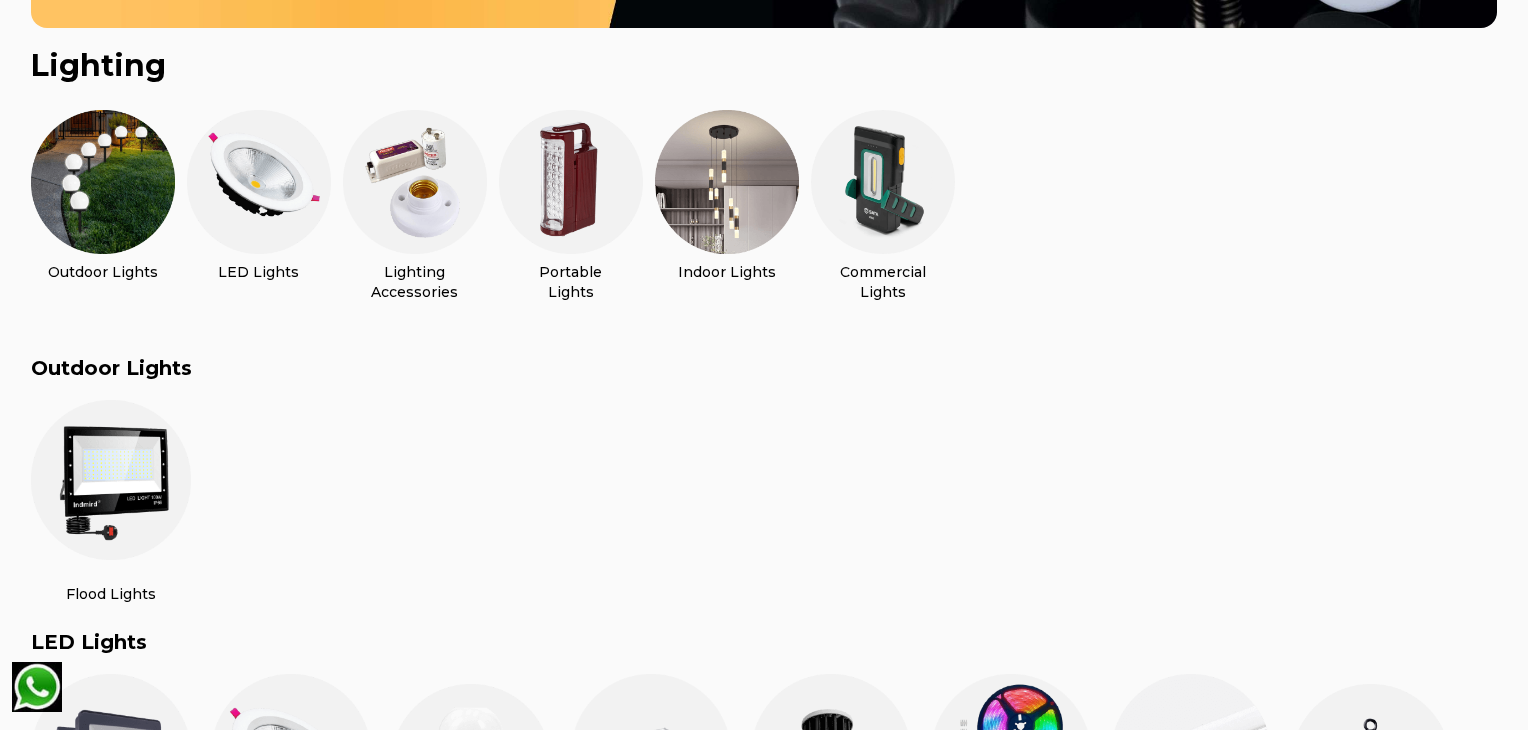 scroll, scrollTop: 533, scrollLeft: 0, axis: vertical 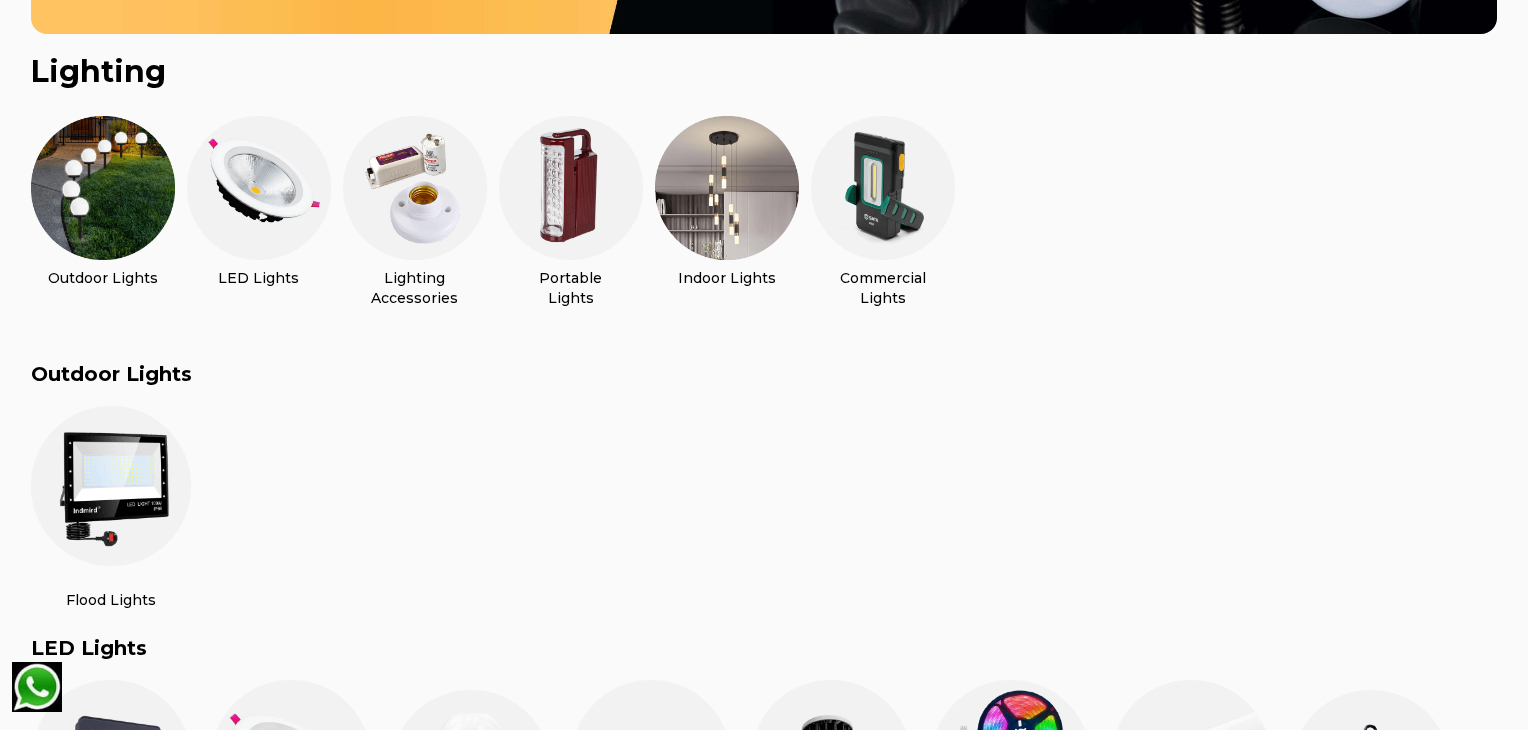 click at bounding box center (415, 188) 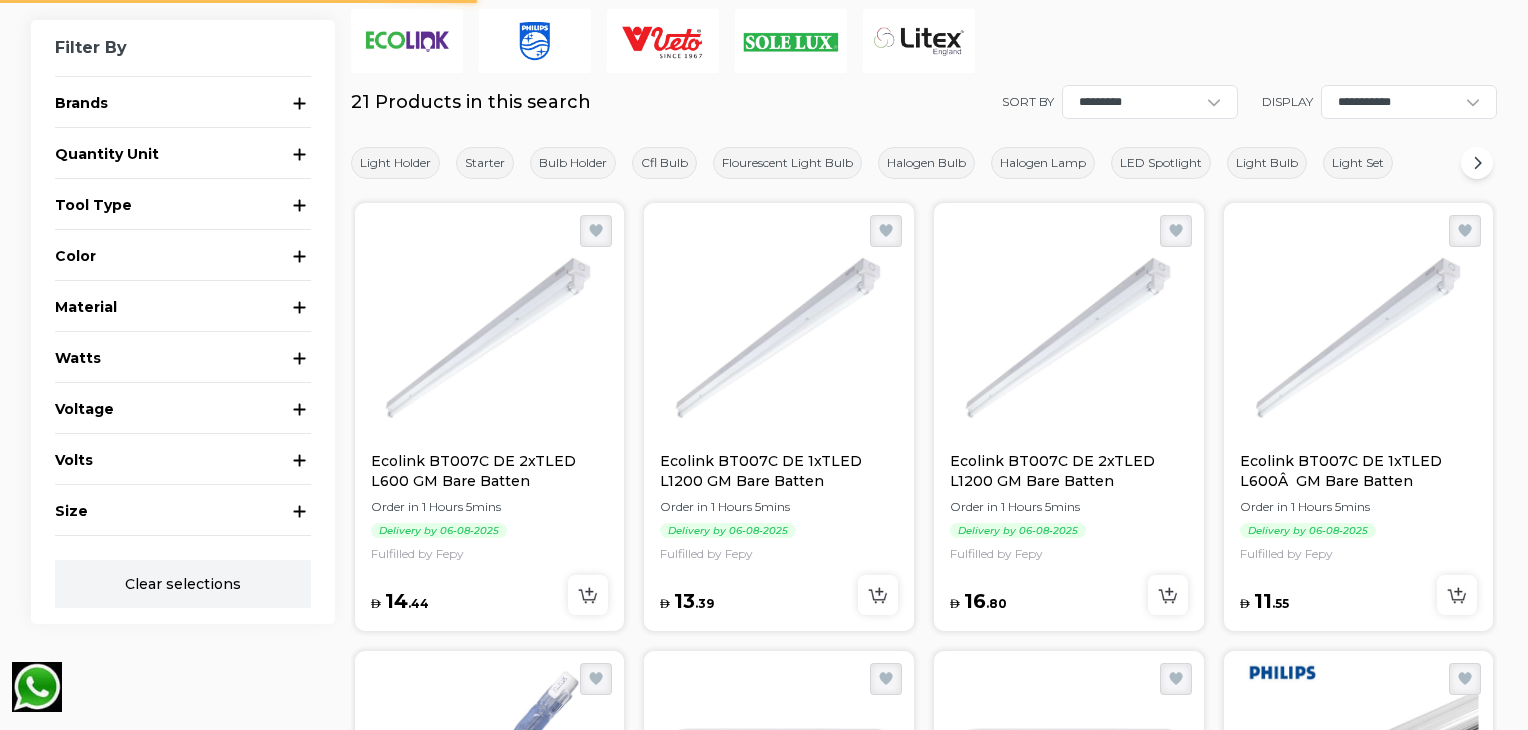 scroll, scrollTop: 0, scrollLeft: 0, axis: both 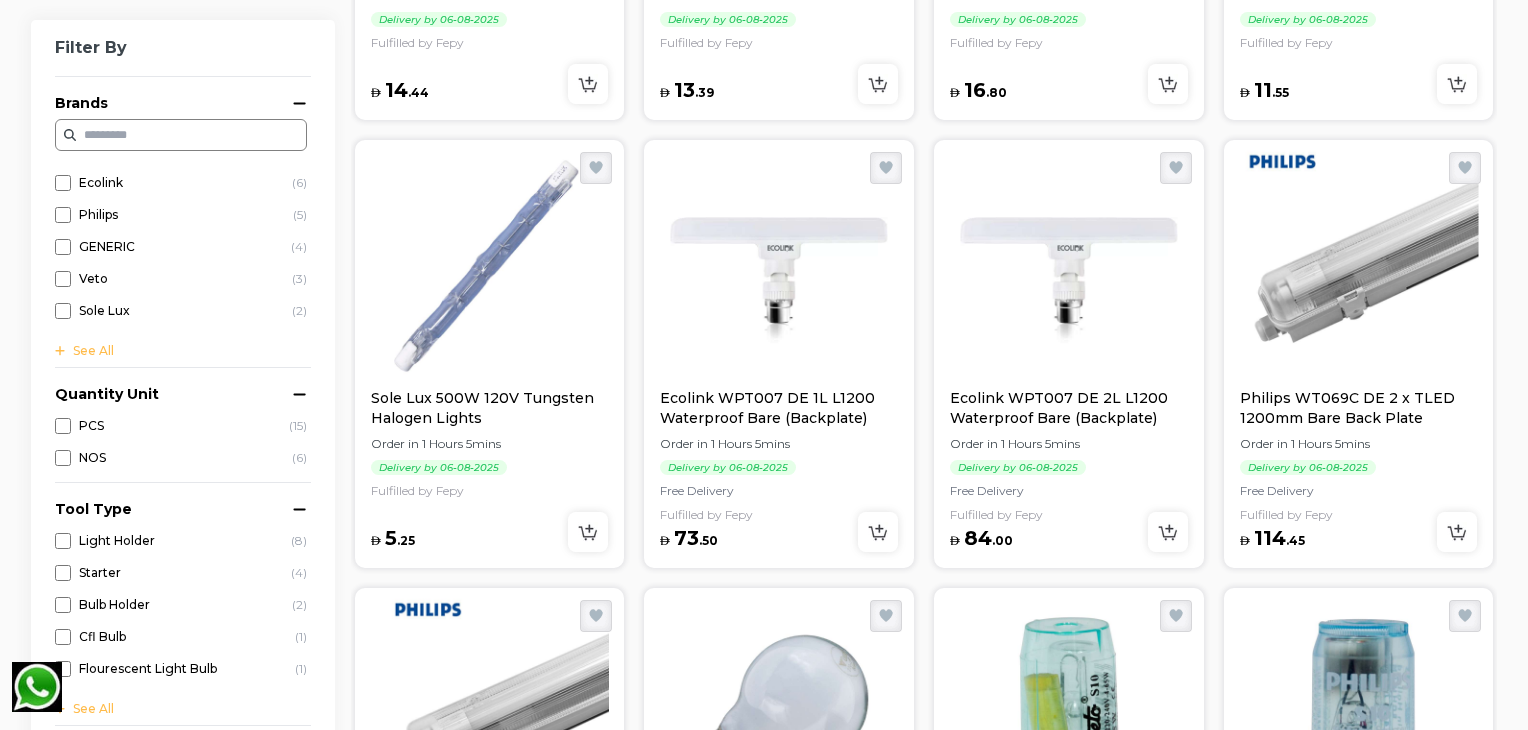 click at bounding box center [779, 268] 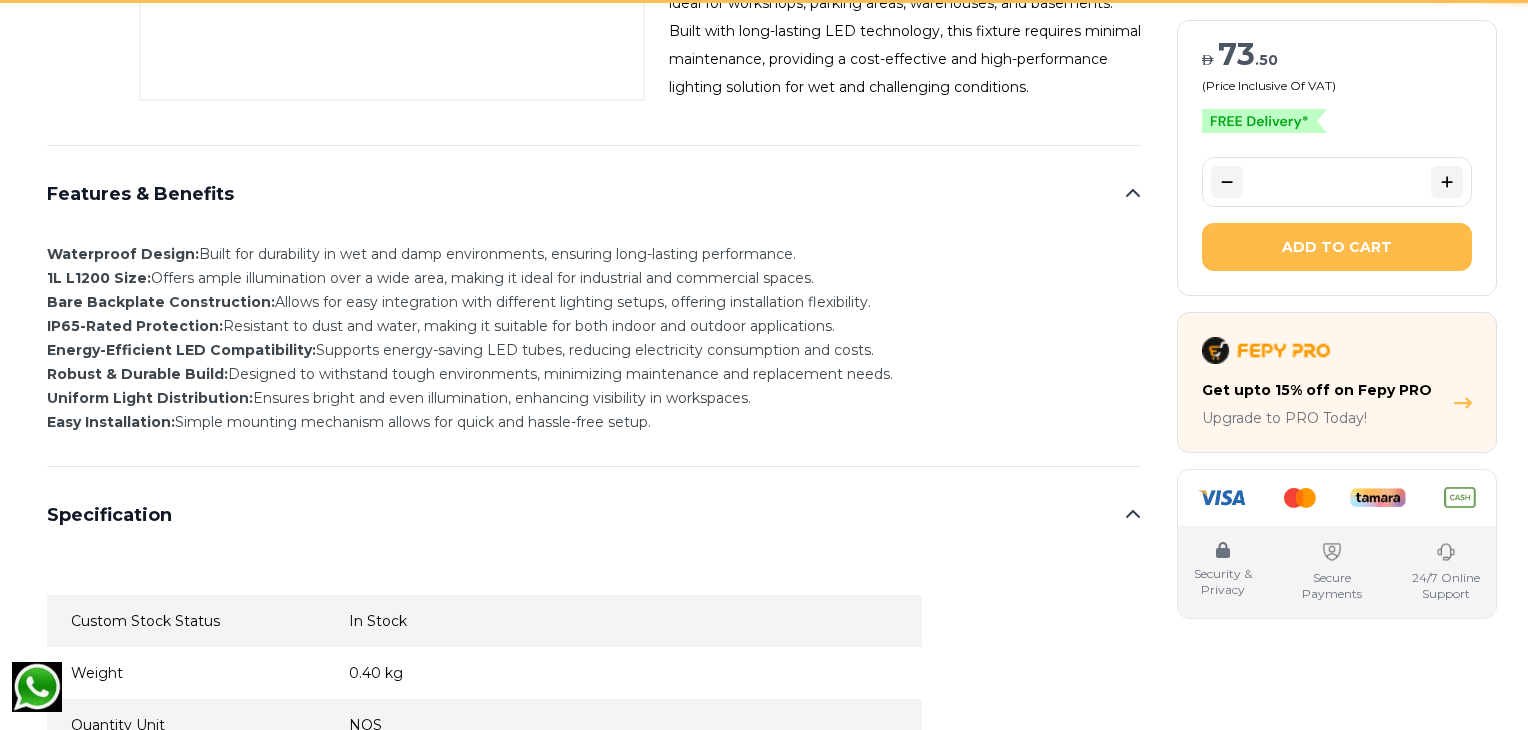 scroll, scrollTop: 0, scrollLeft: 0, axis: both 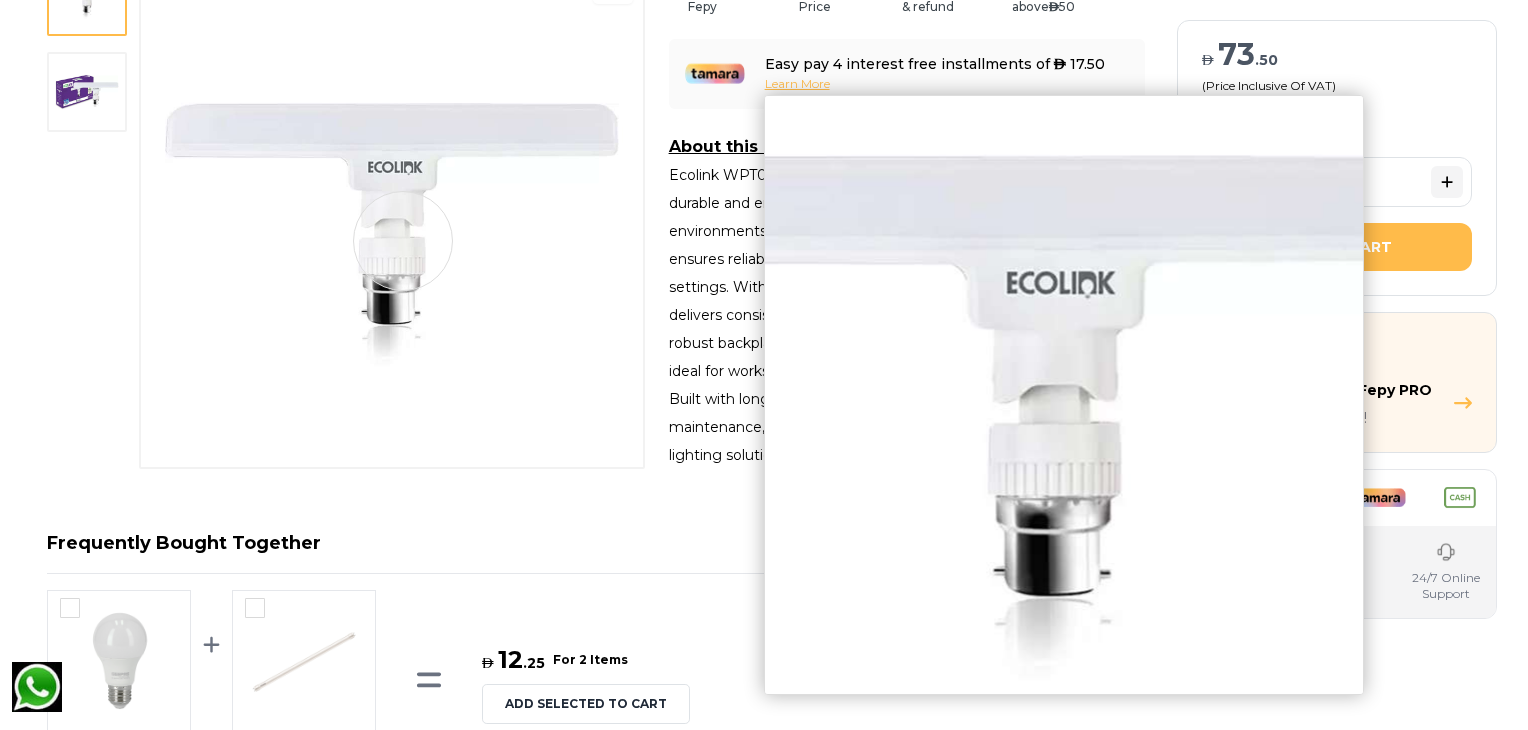 click at bounding box center [392, 209] 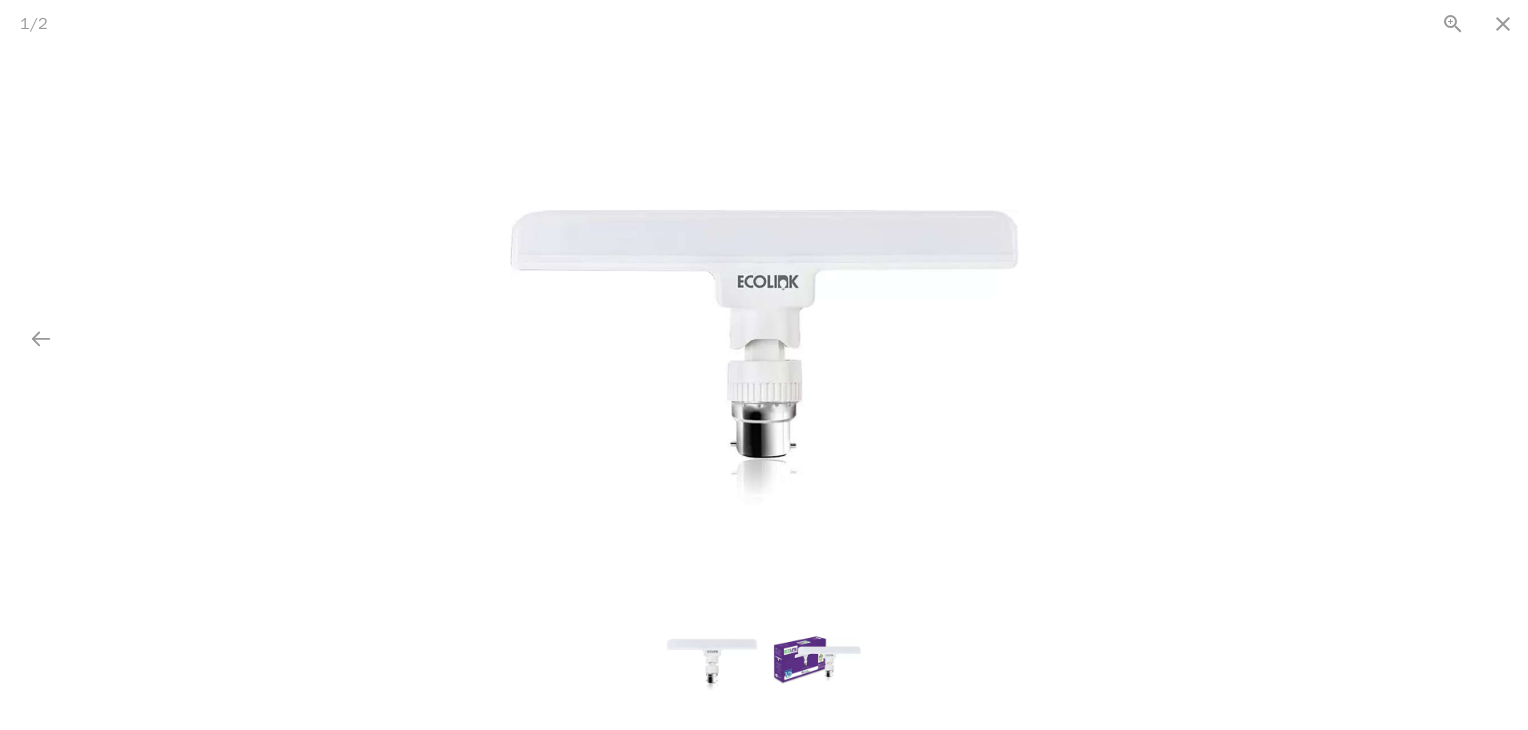 click at bounding box center [1487, 338] 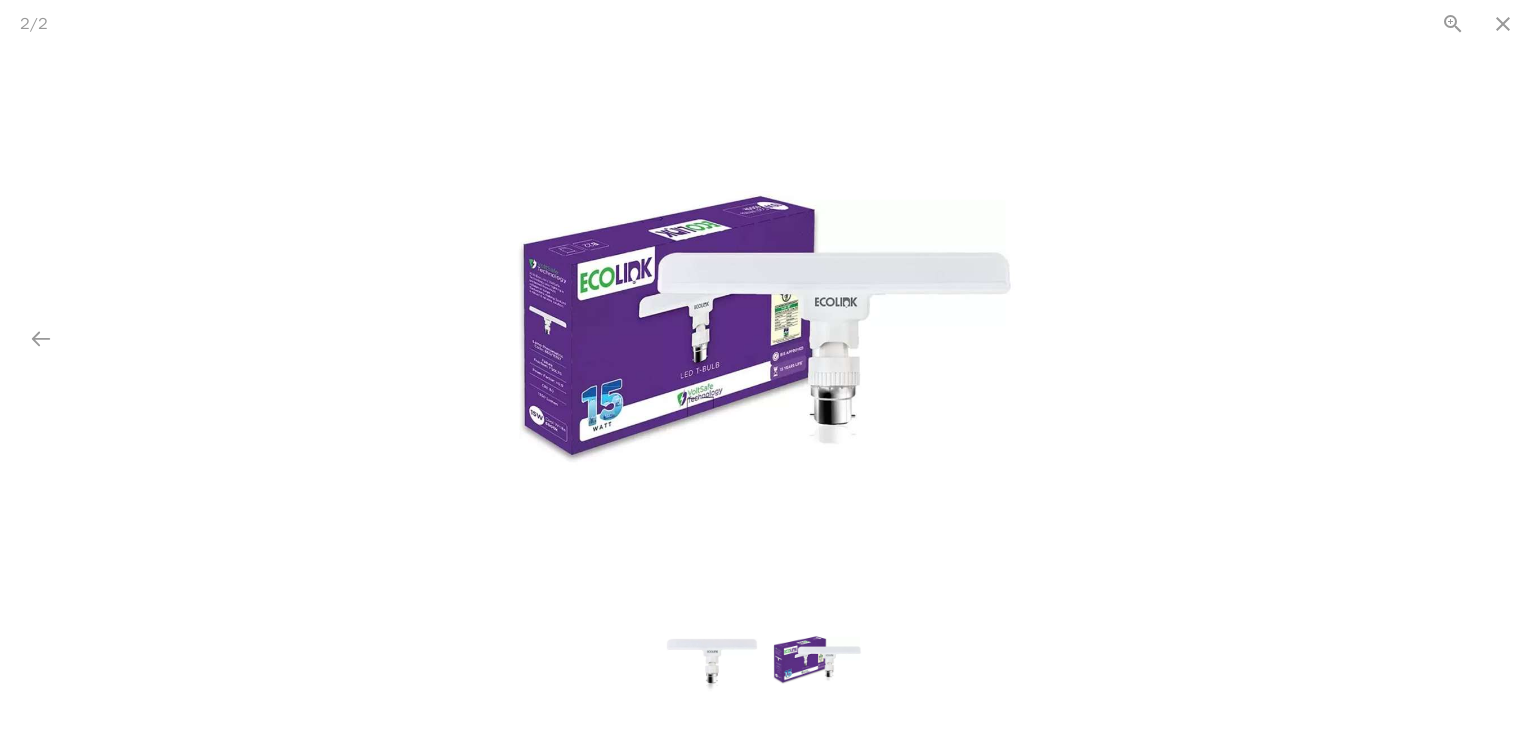 click at bounding box center (1487, 338) 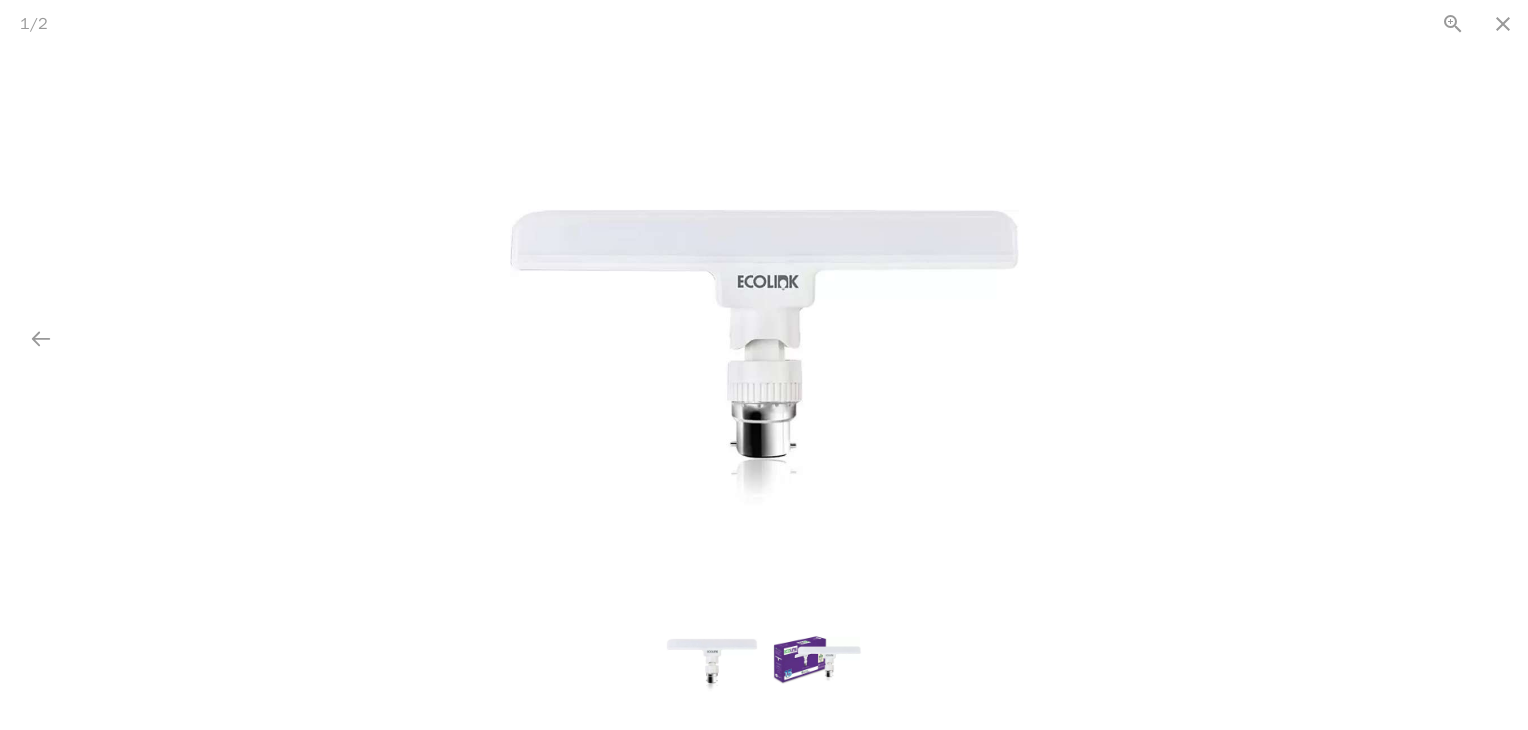 click at bounding box center (1487, 338) 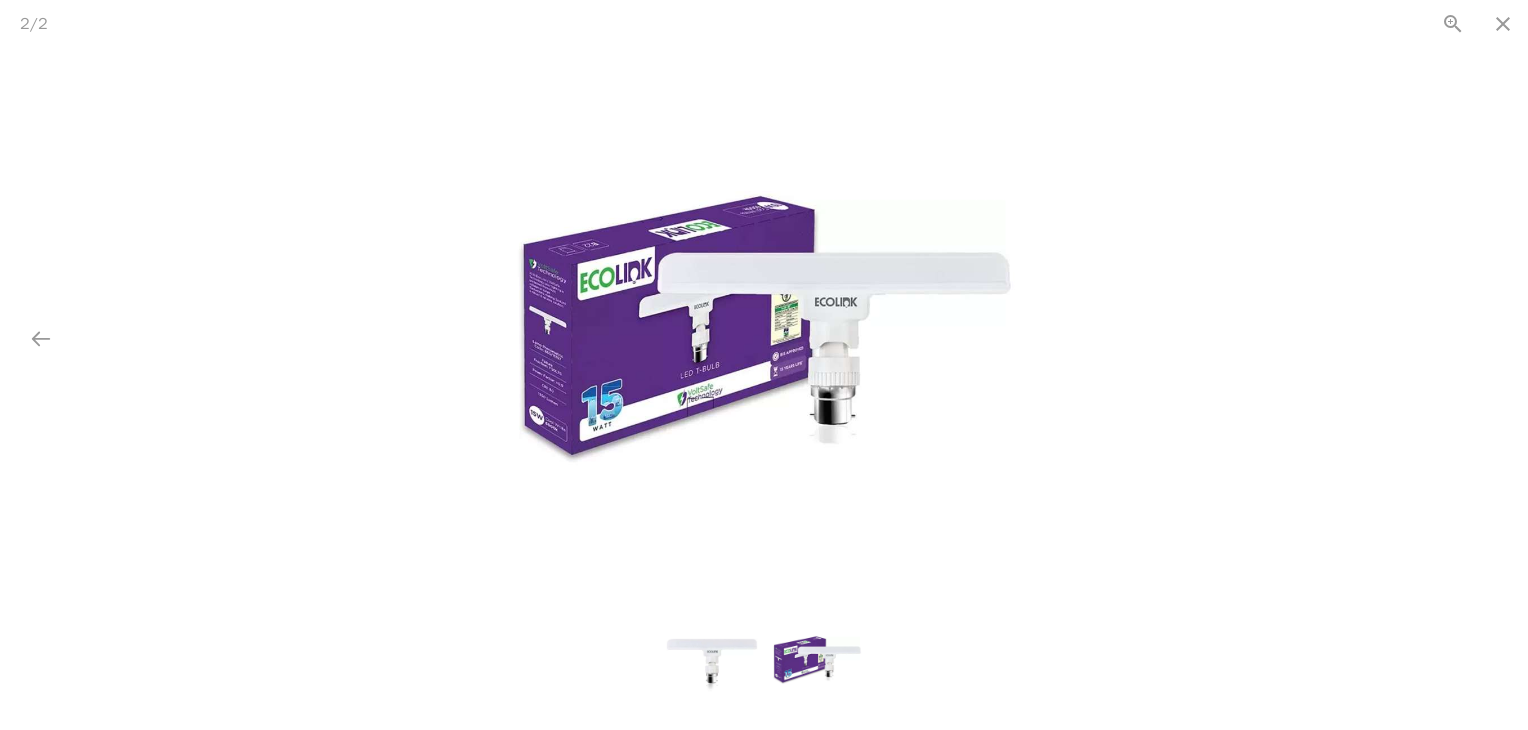 click at bounding box center (1487, 338) 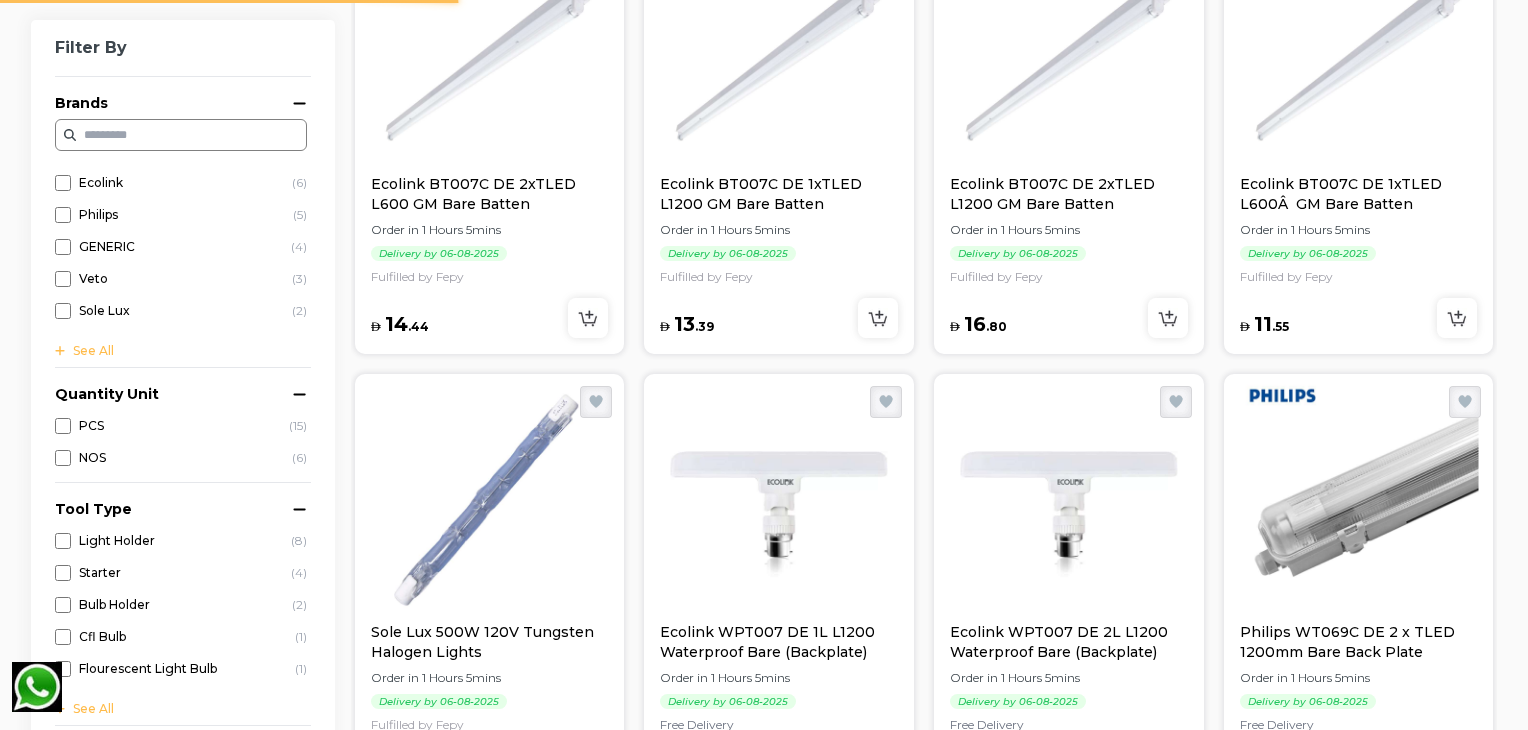 scroll, scrollTop: 0, scrollLeft: 0, axis: both 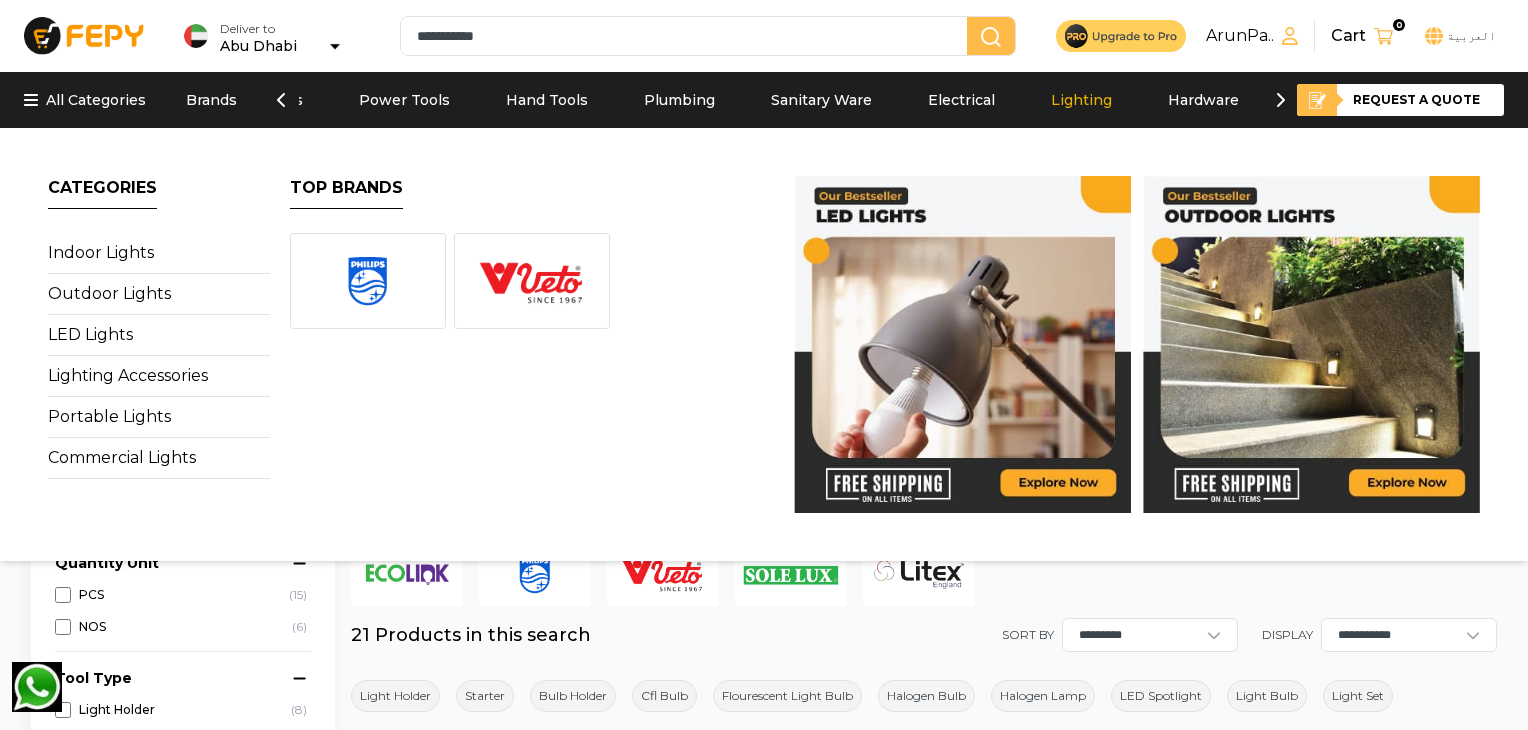 click on "Lighting" at bounding box center (1081, 100) 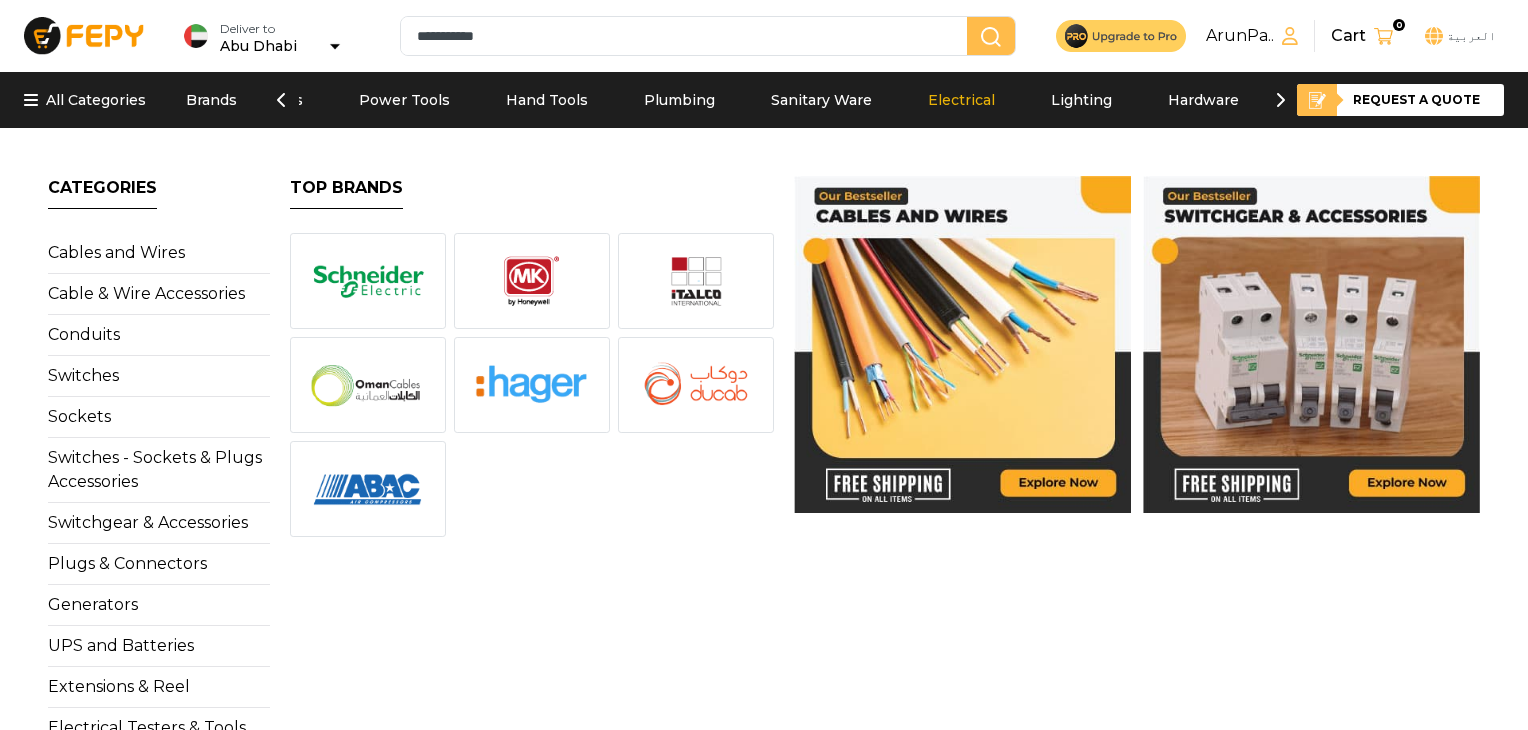 click on "Electrical" at bounding box center (961, 100) 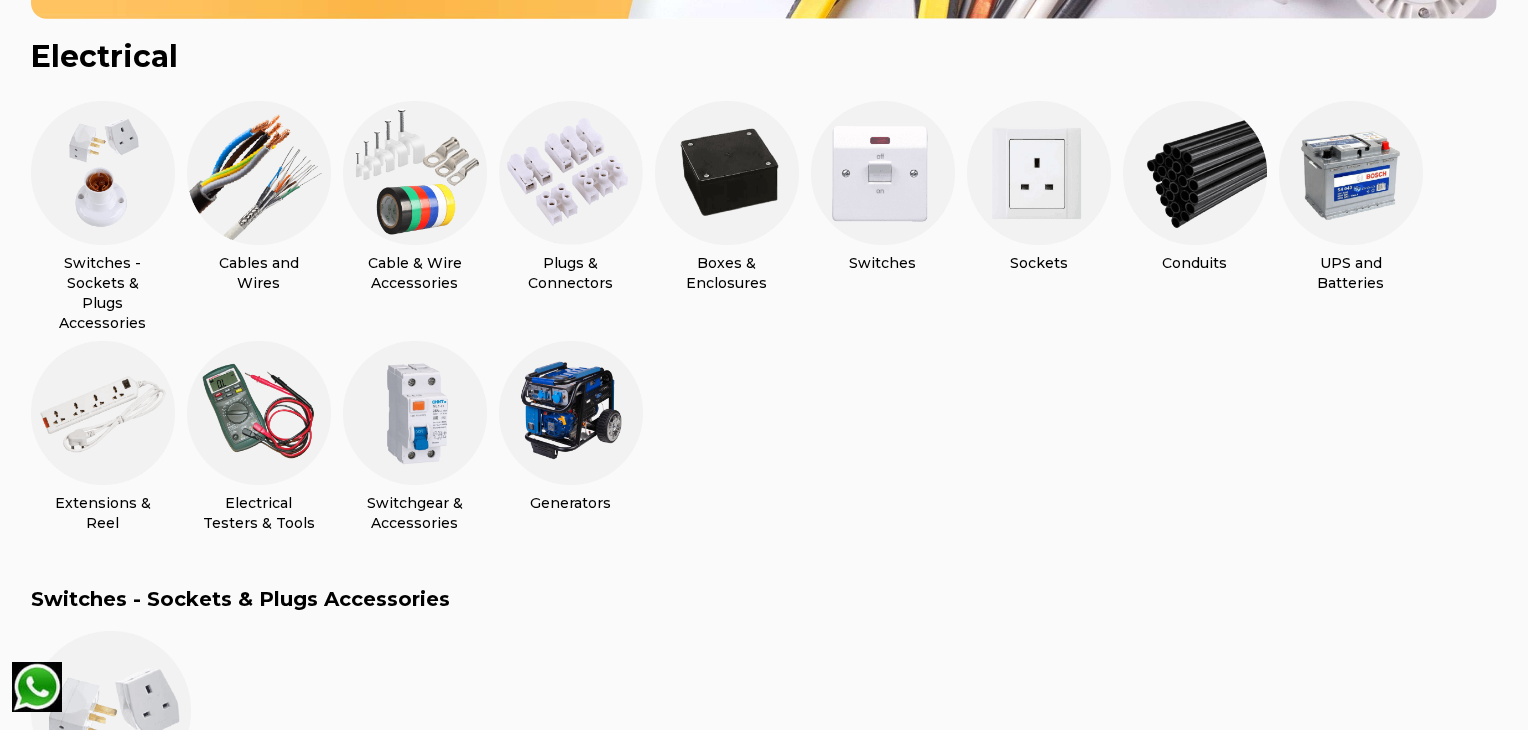 scroll, scrollTop: 554, scrollLeft: 0, axis: vertical 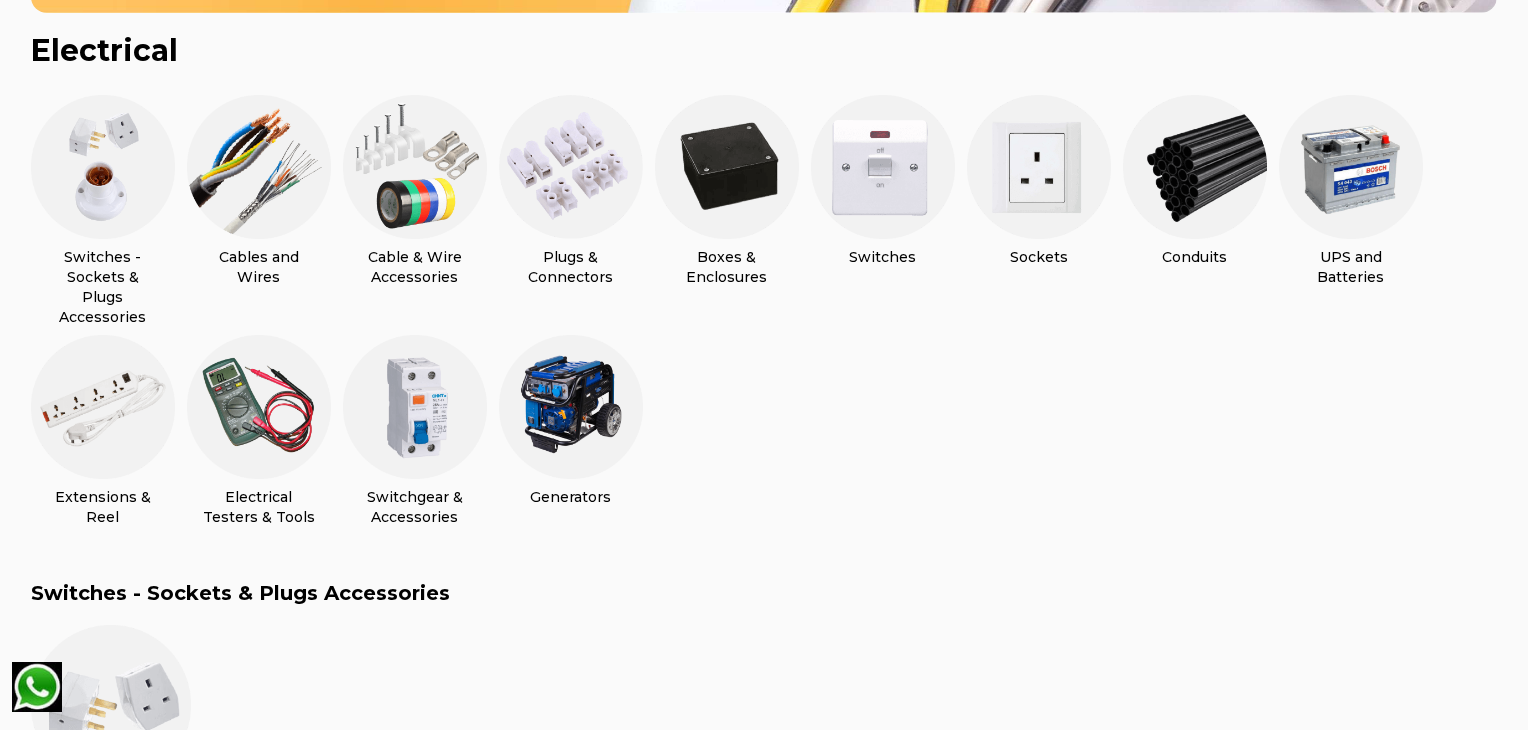 click at bounding box center (571, 167) 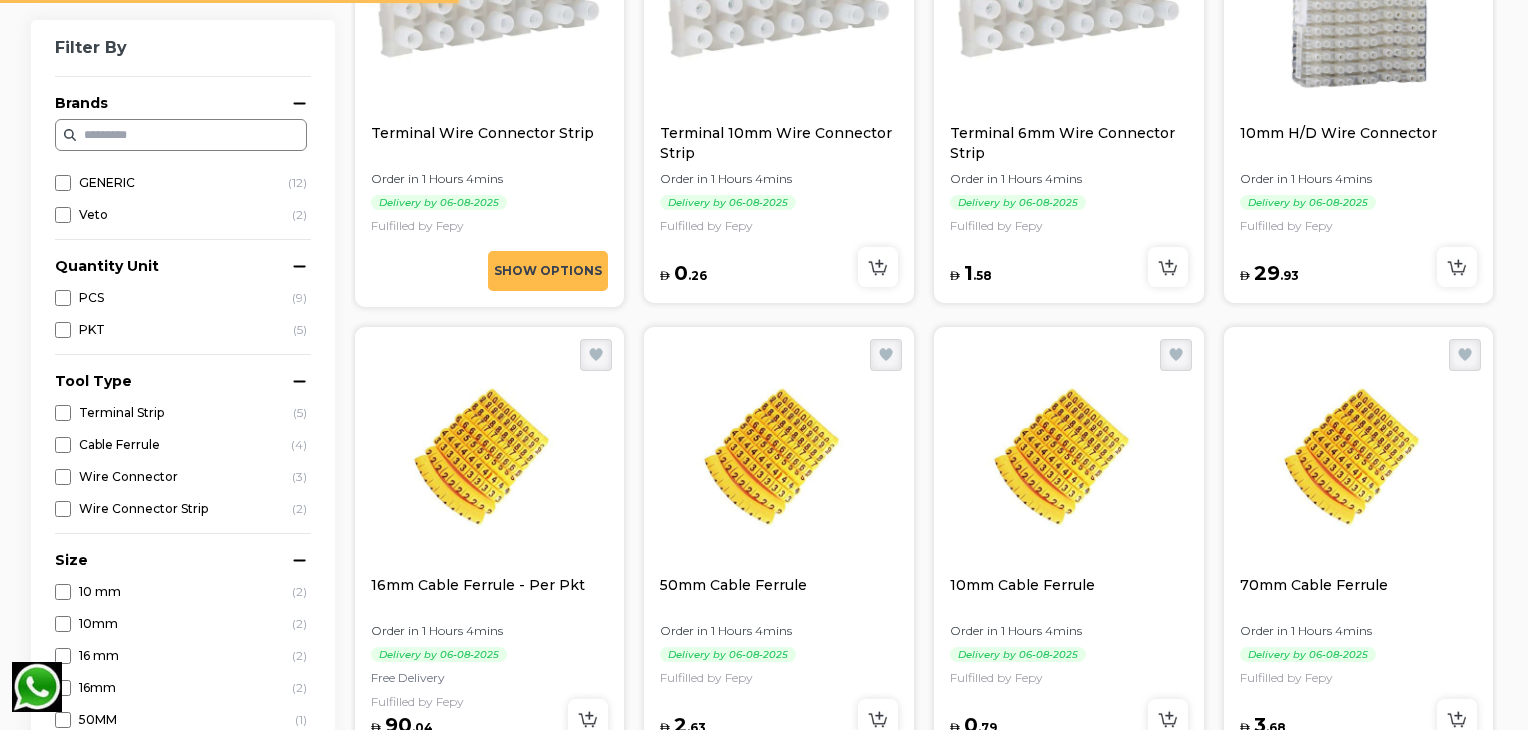 scroll, scrollTop: 0, scrollLeft: 0, axis: both 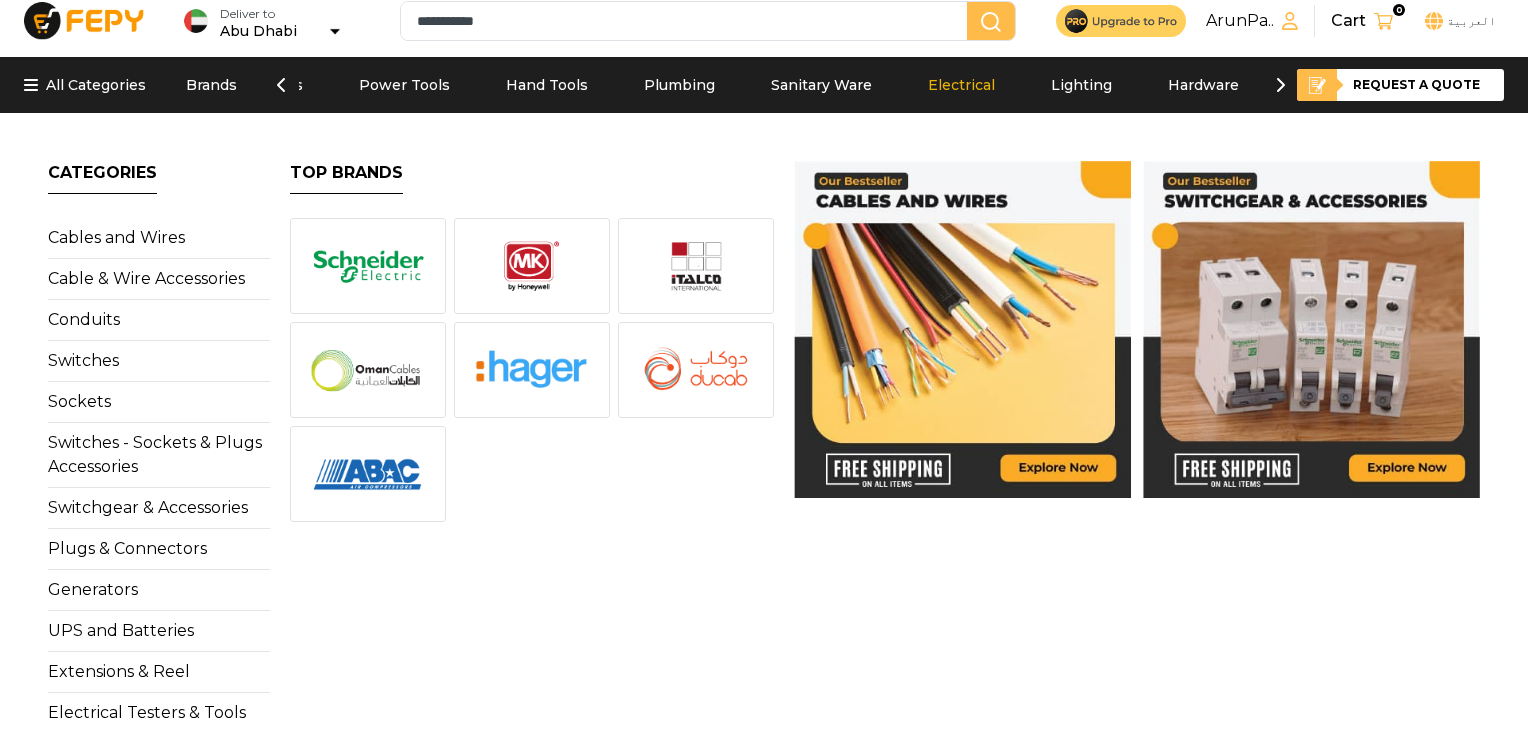 click on "Electrical" at bounding box center (961, 85) 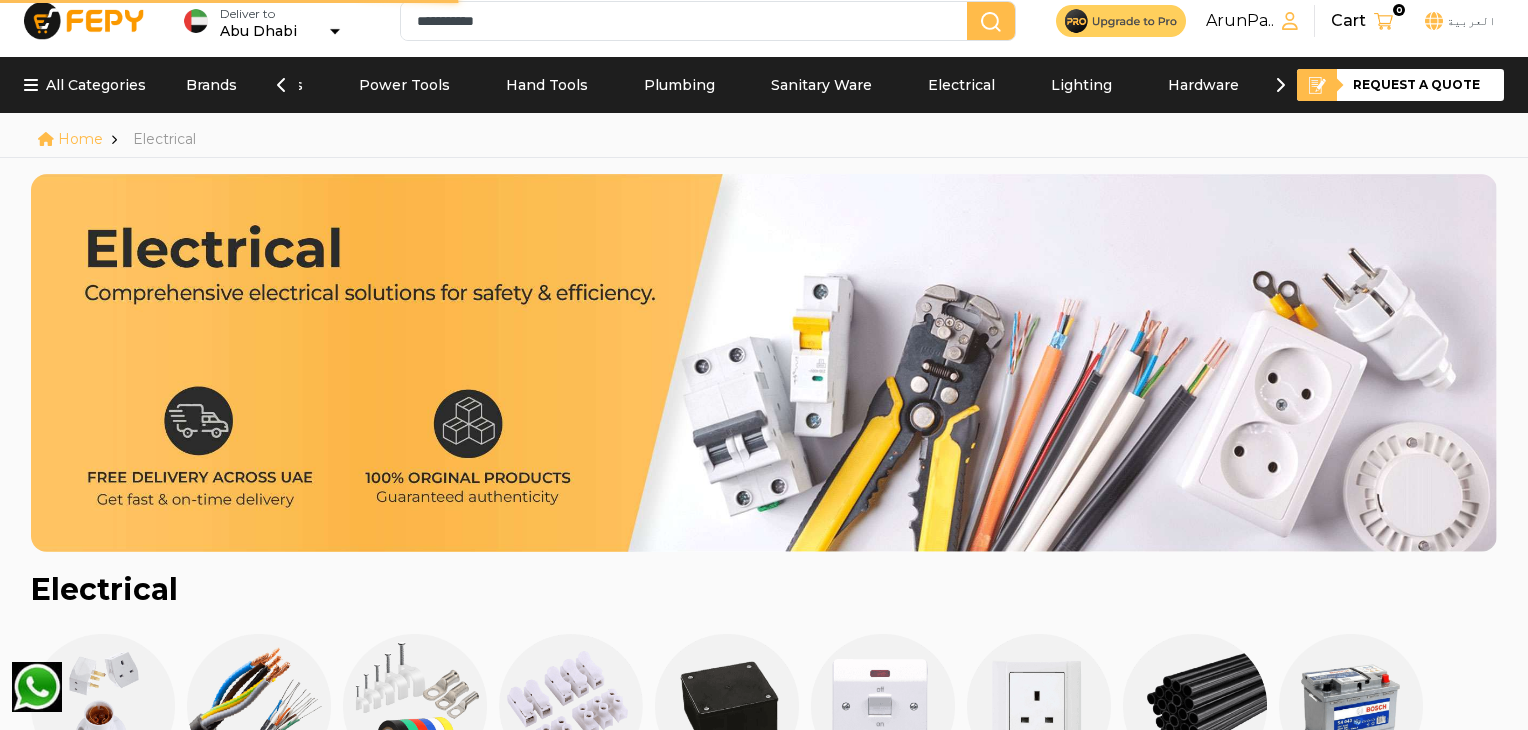scroll, scrollTop: 0, scrollLeft: 0, axis: both 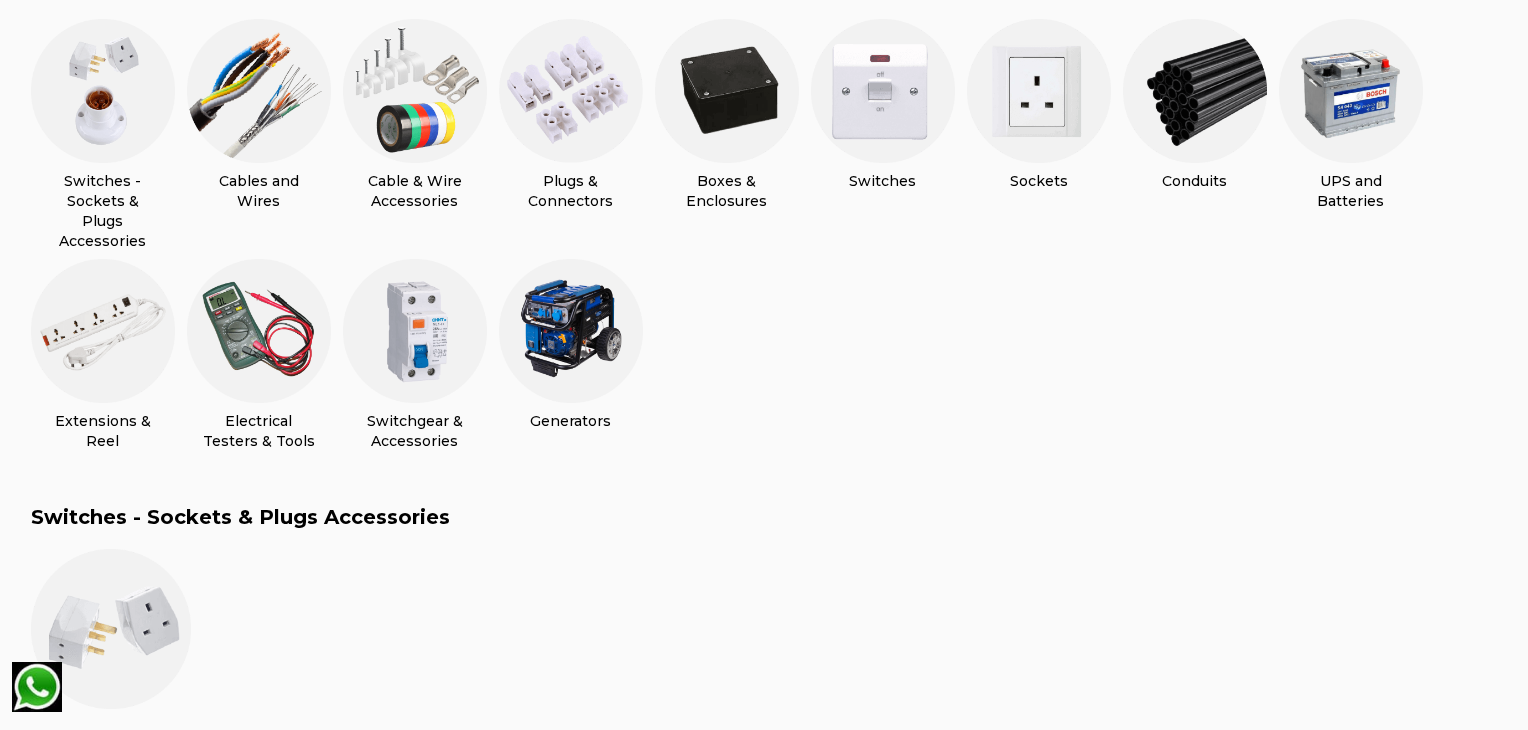 click at bounding box center [415, 91] 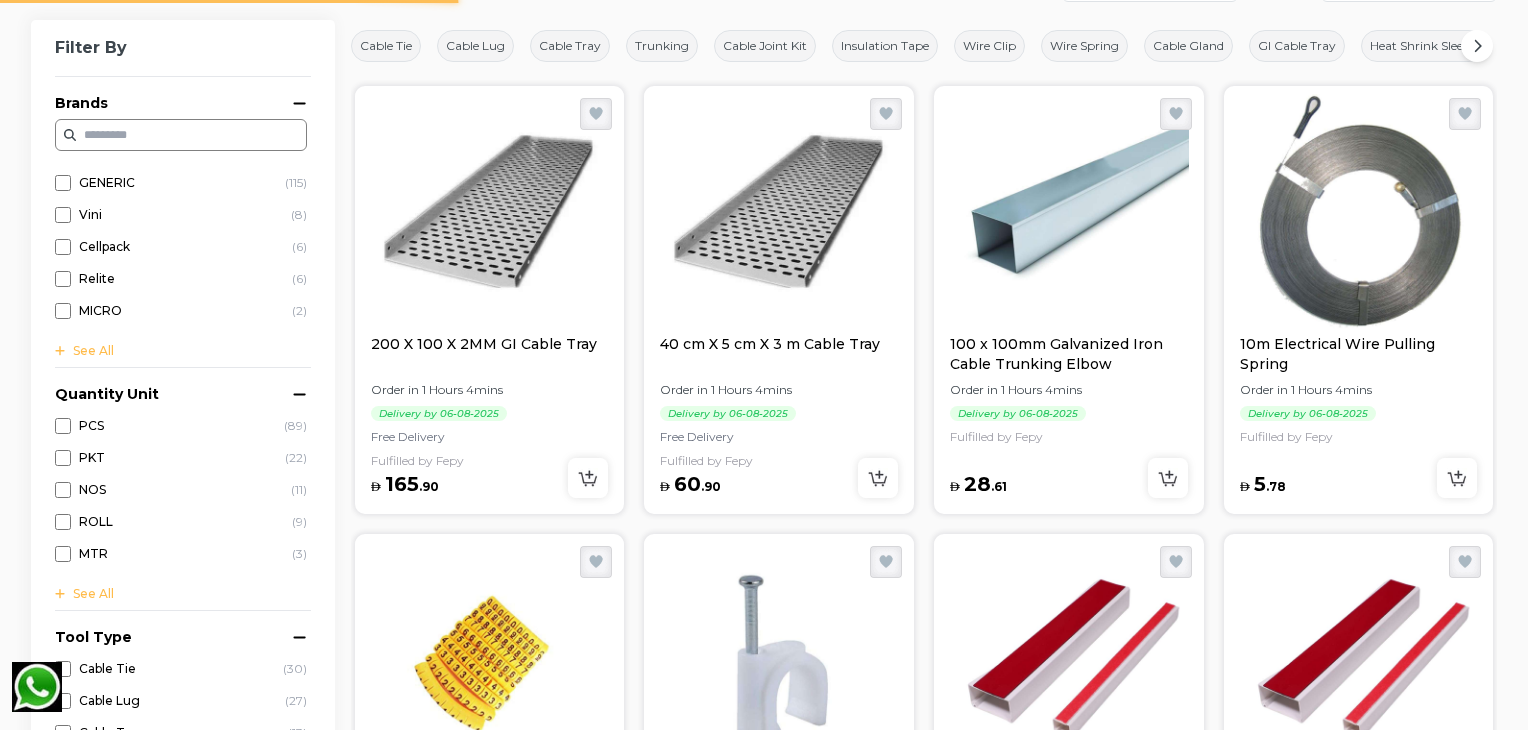 scroll, scrollTop: 0, scrollLeft: 0, axis: both 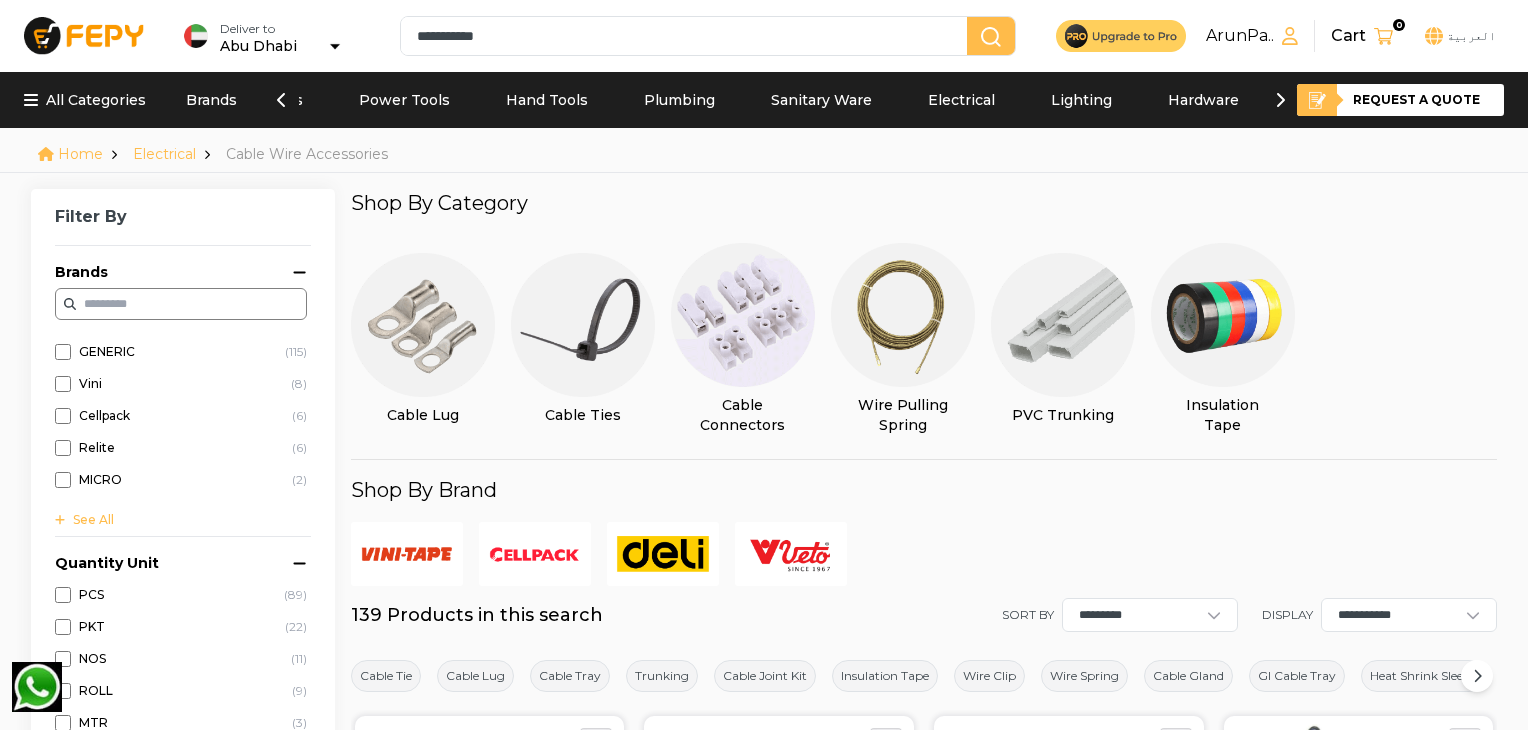 click on "Plumbing" at bounding box center [707, 100] 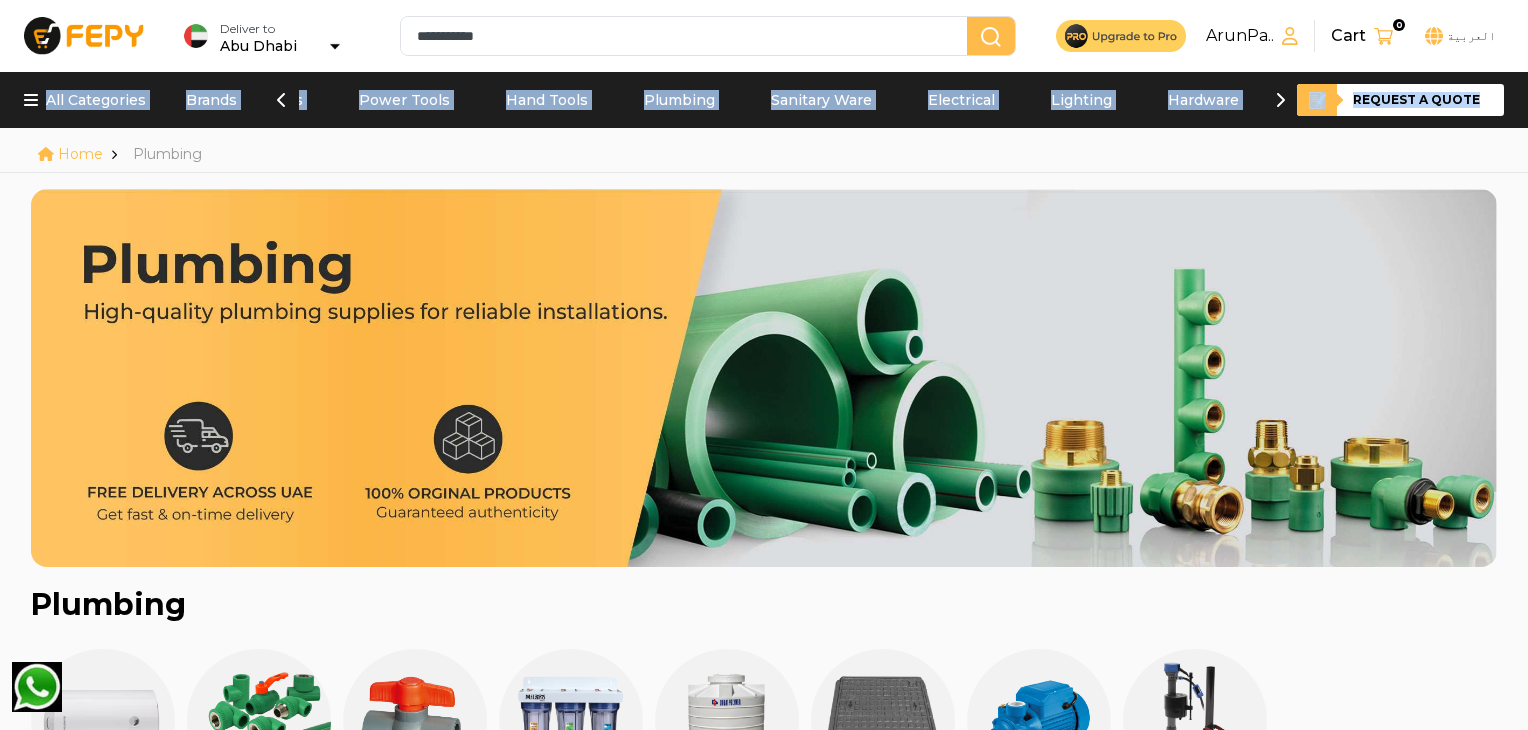 drag, startPoint x: 1524, startPoint y: 53, endPoint x: 1526, endPoint y: 78, distance: 25.079872 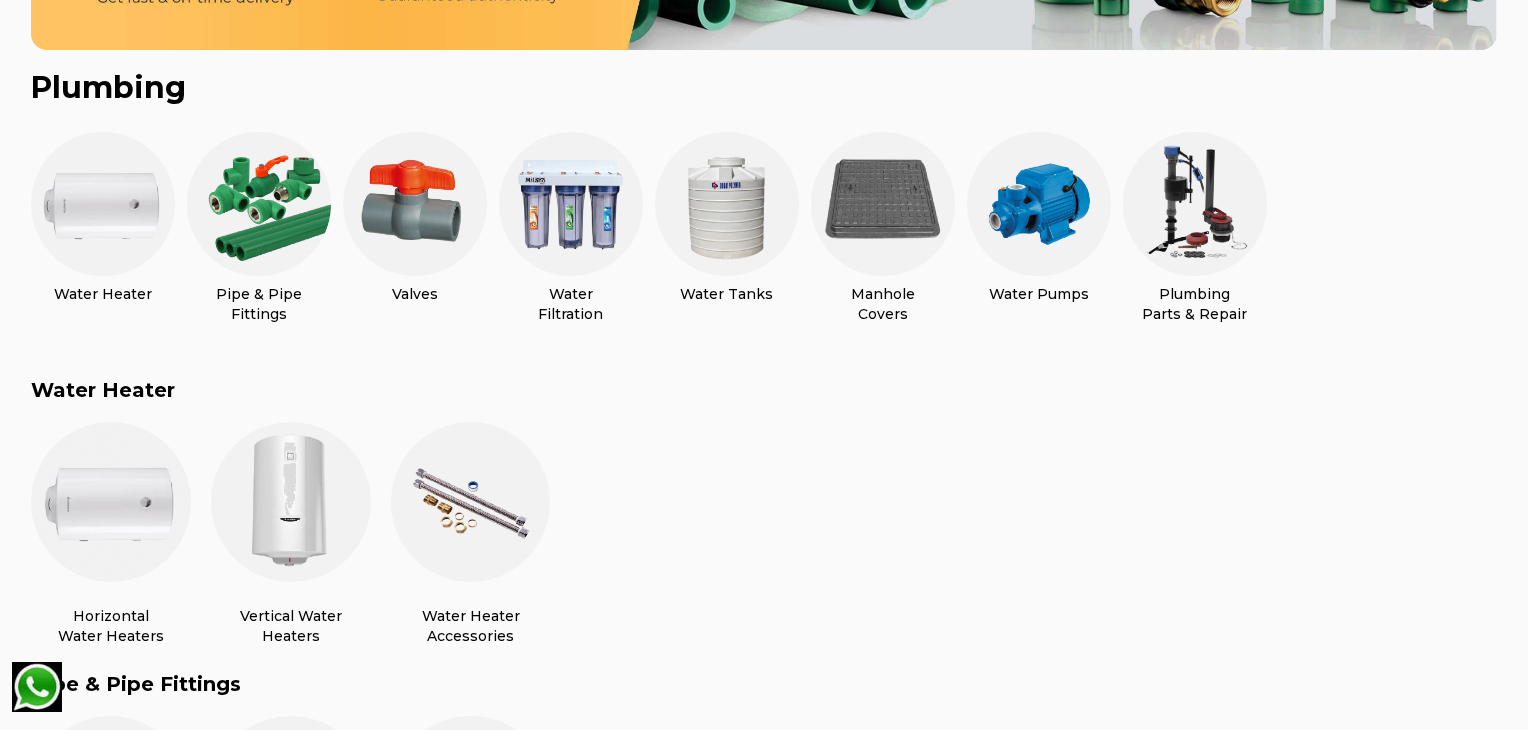 scroll, scrollTop: 532, scrollLeft: 0, axis: vertical 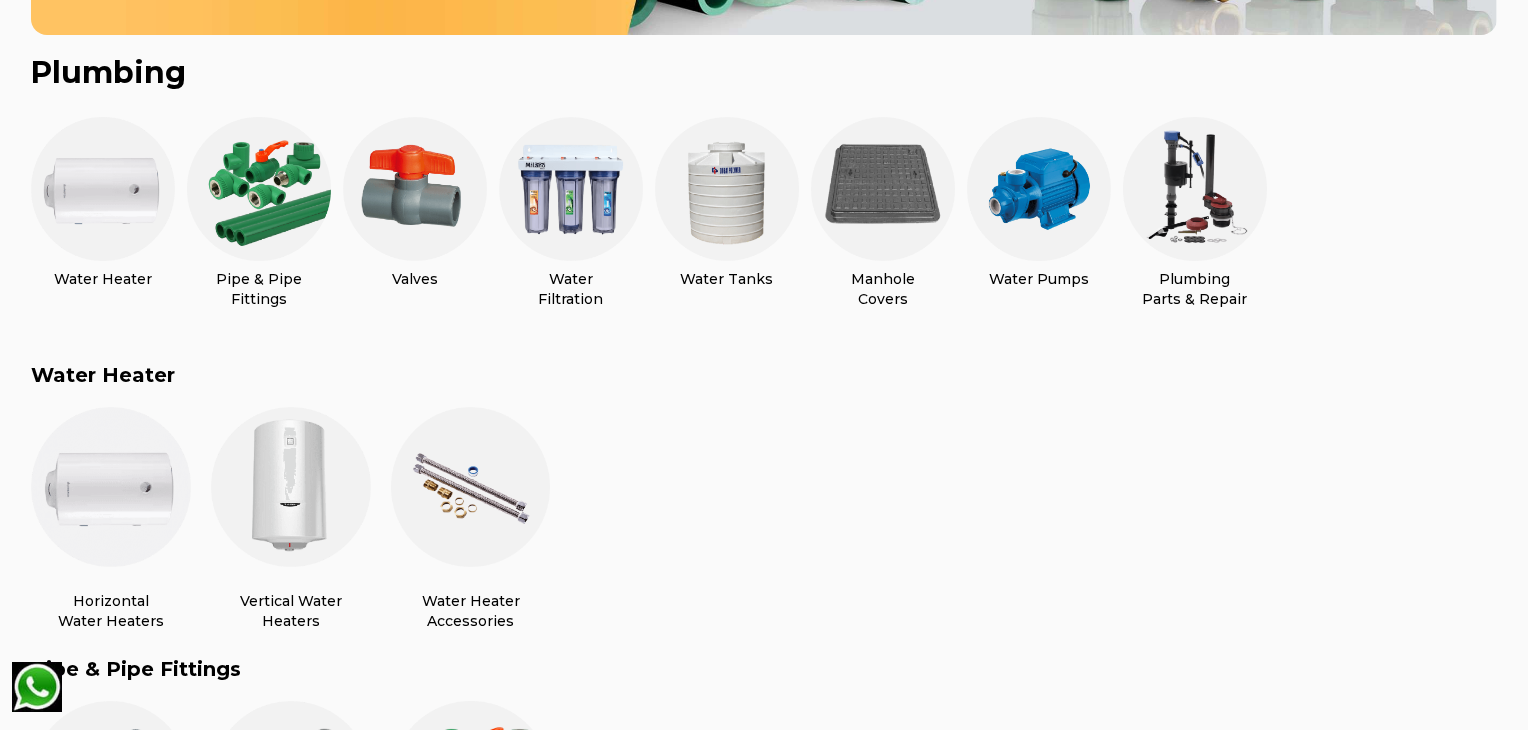 click on "Water Heater Pipe & Pipe Fittings Valves Water Filtration Water Tanks Manhole Covers Water Pumps Plumbing Parts & Repair" at bounding box center [764, 213] 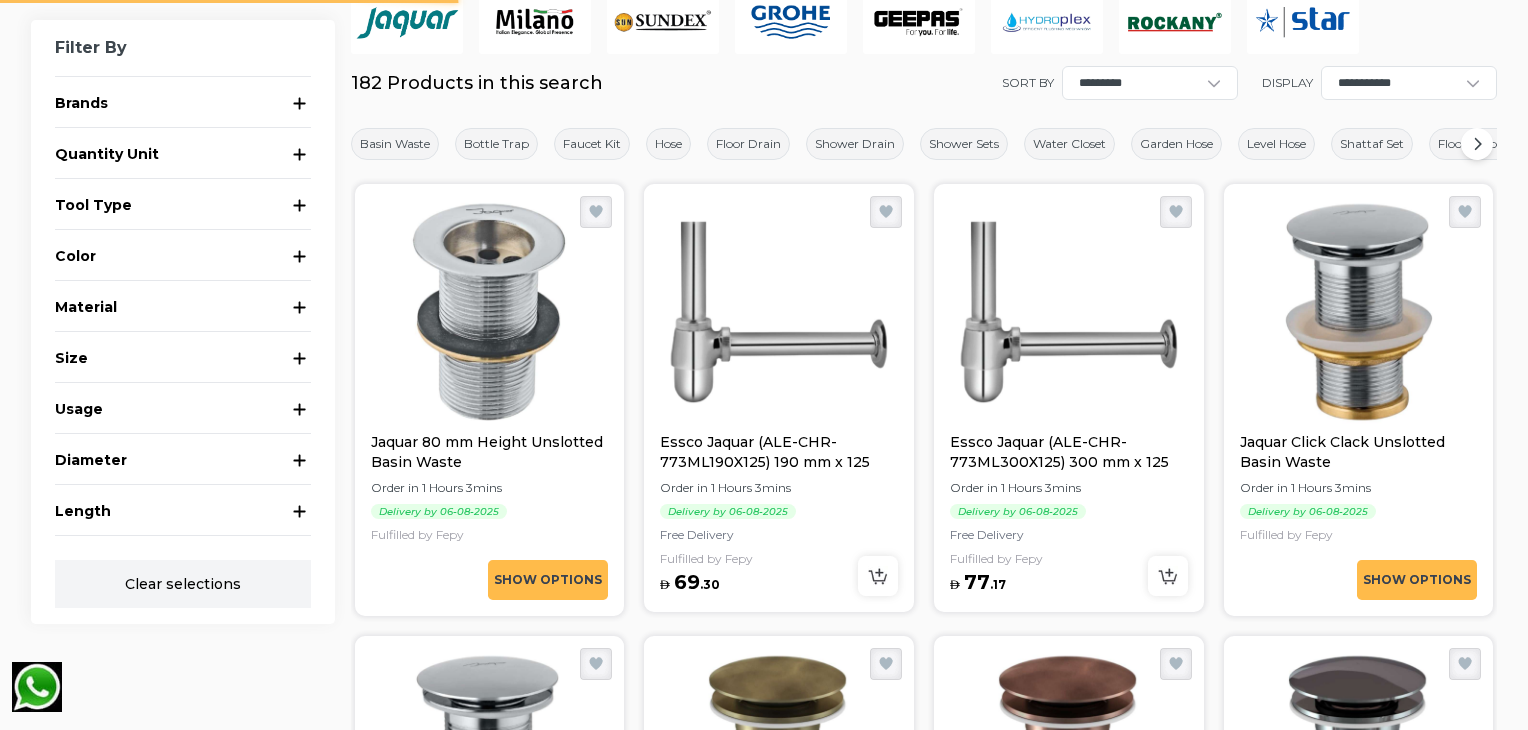 scroll, scrollTop: 0, scrollLeft: 0, axis: both 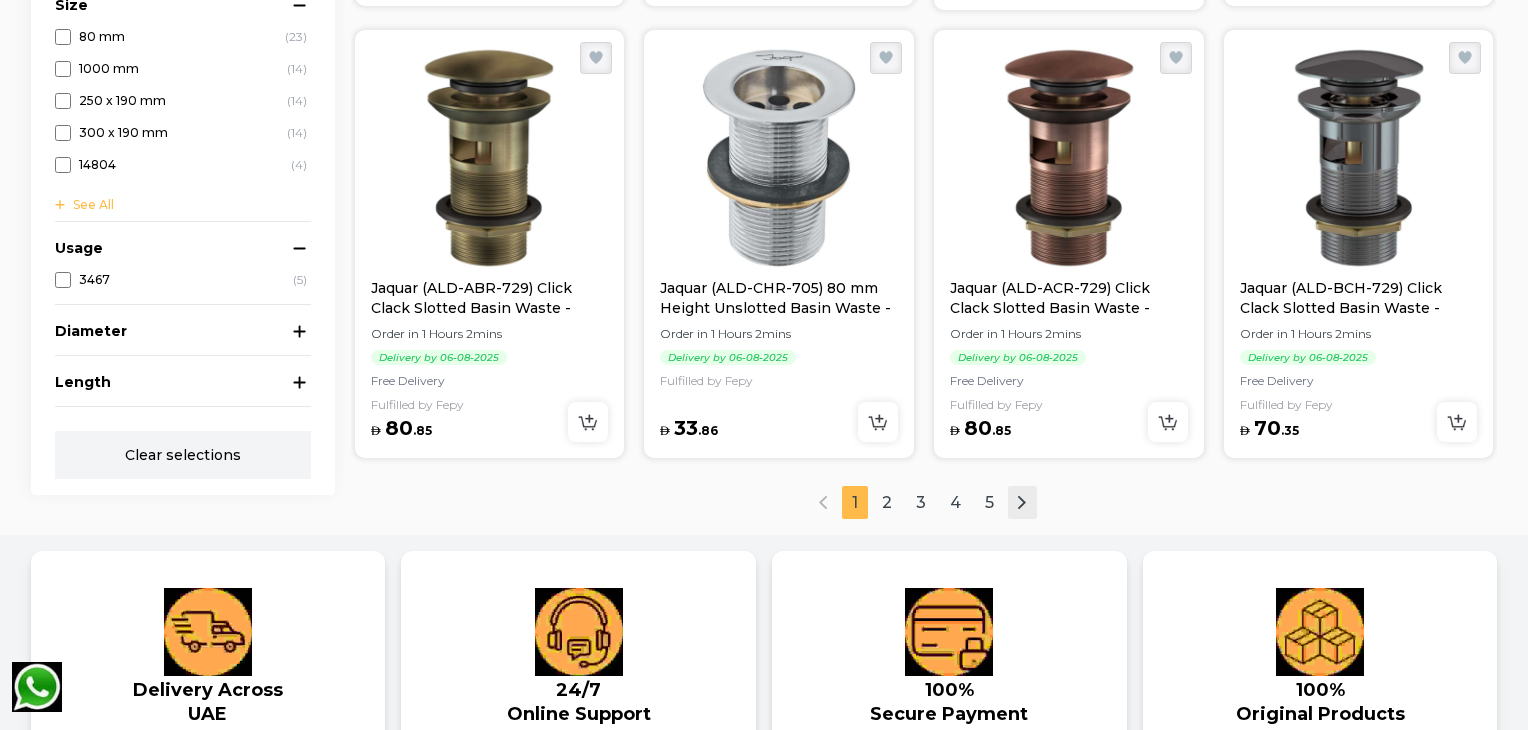 click at bounding box center [1022, 502] 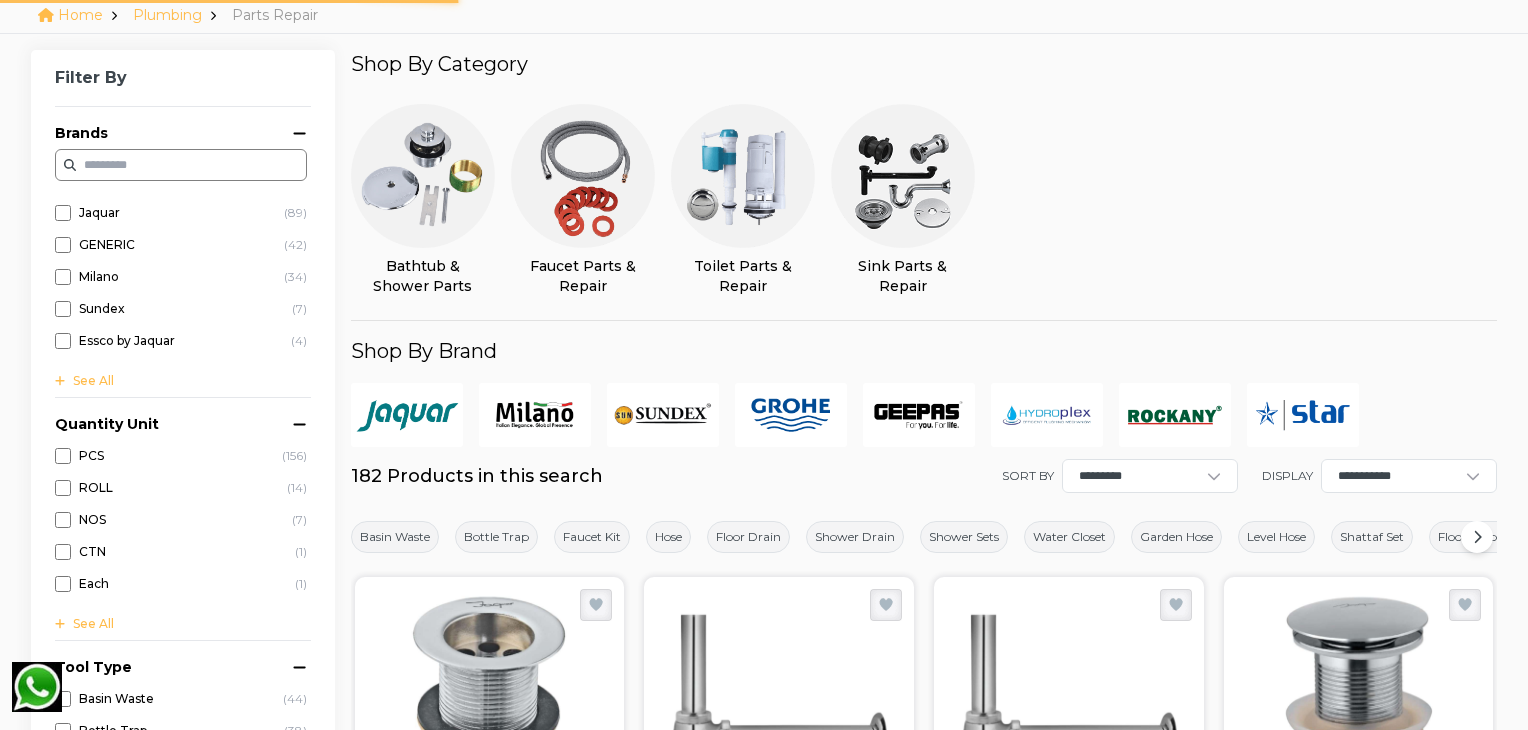 scroll, scrollTop: 0, scrollLeft: 0, axis: both 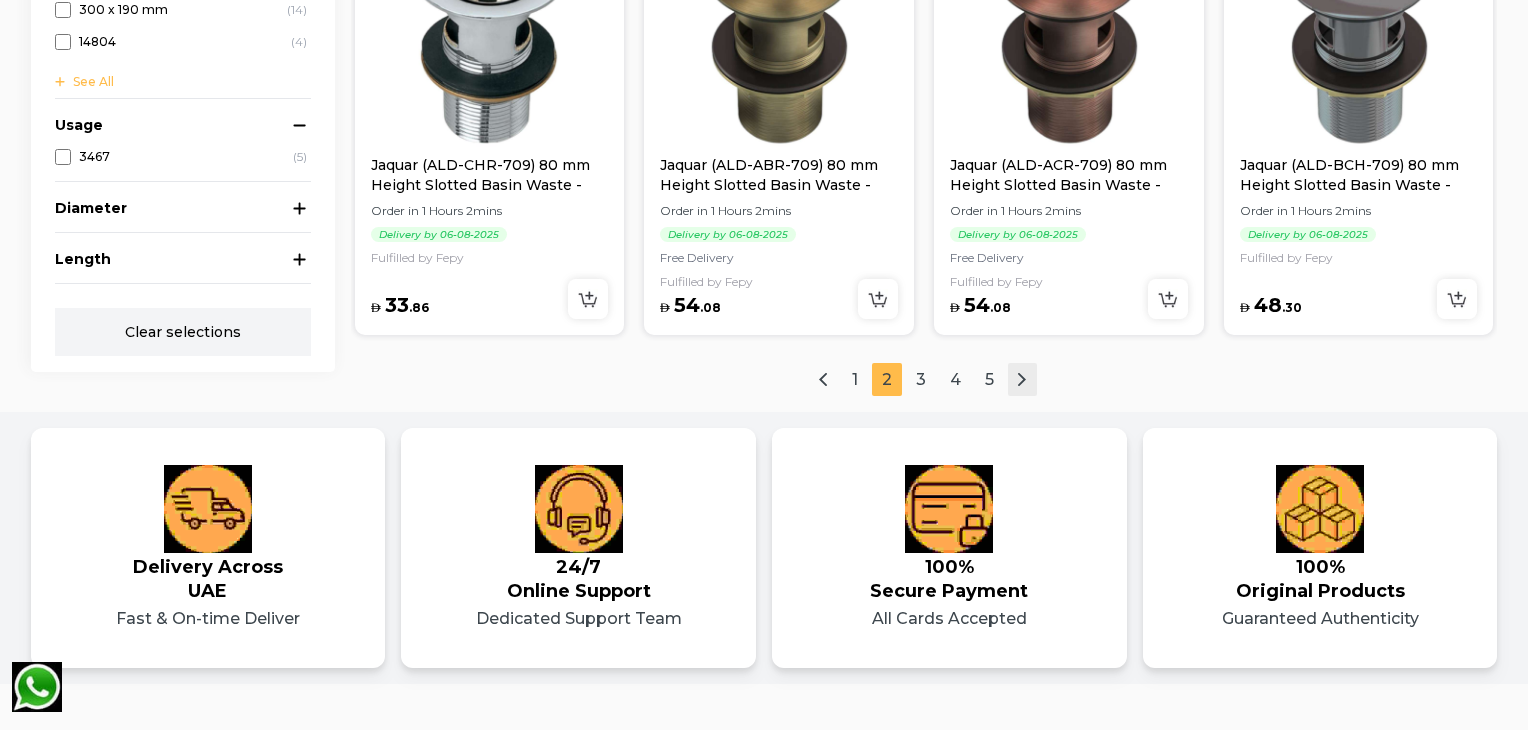 click 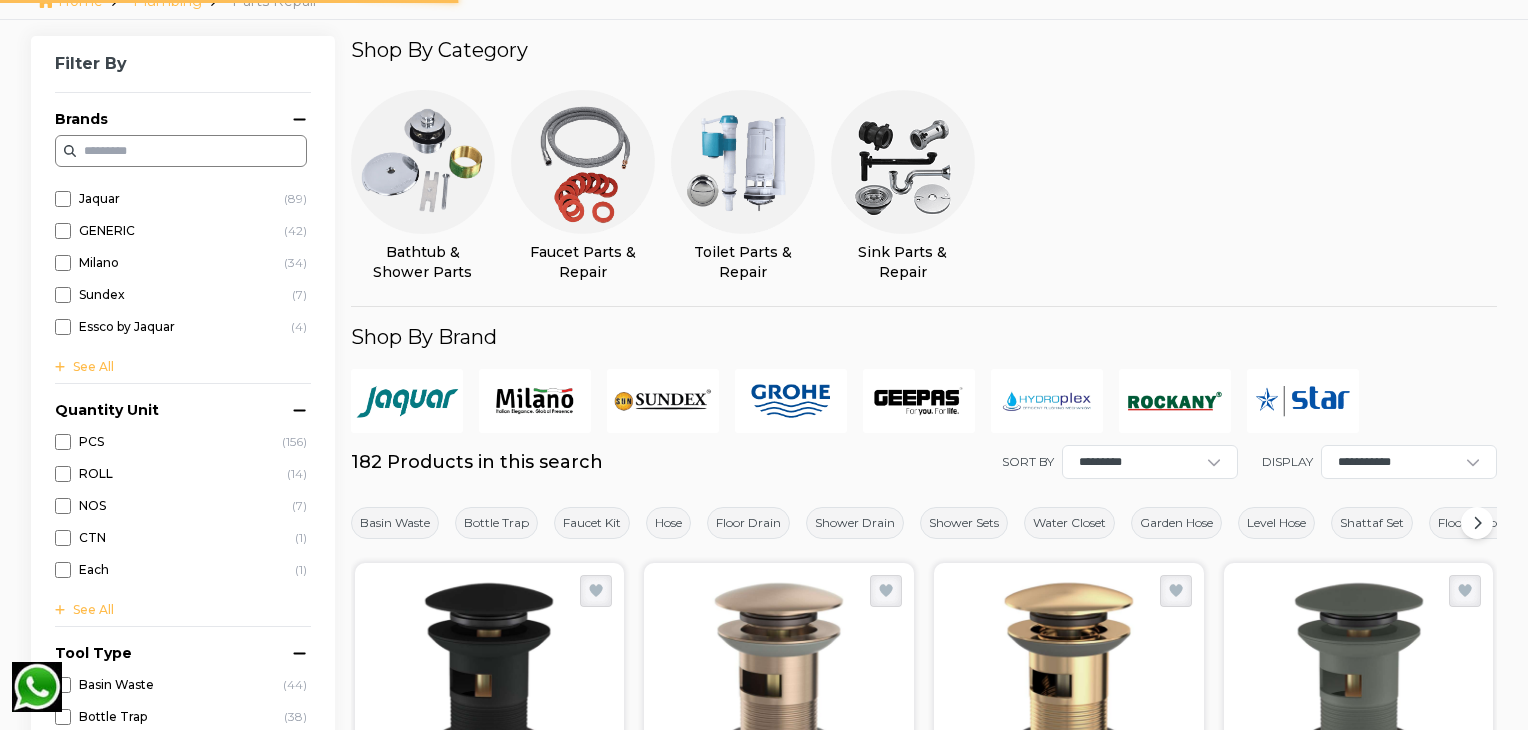 scroll, scrollTop: 128, scrollLeft: 0, axis: vertical 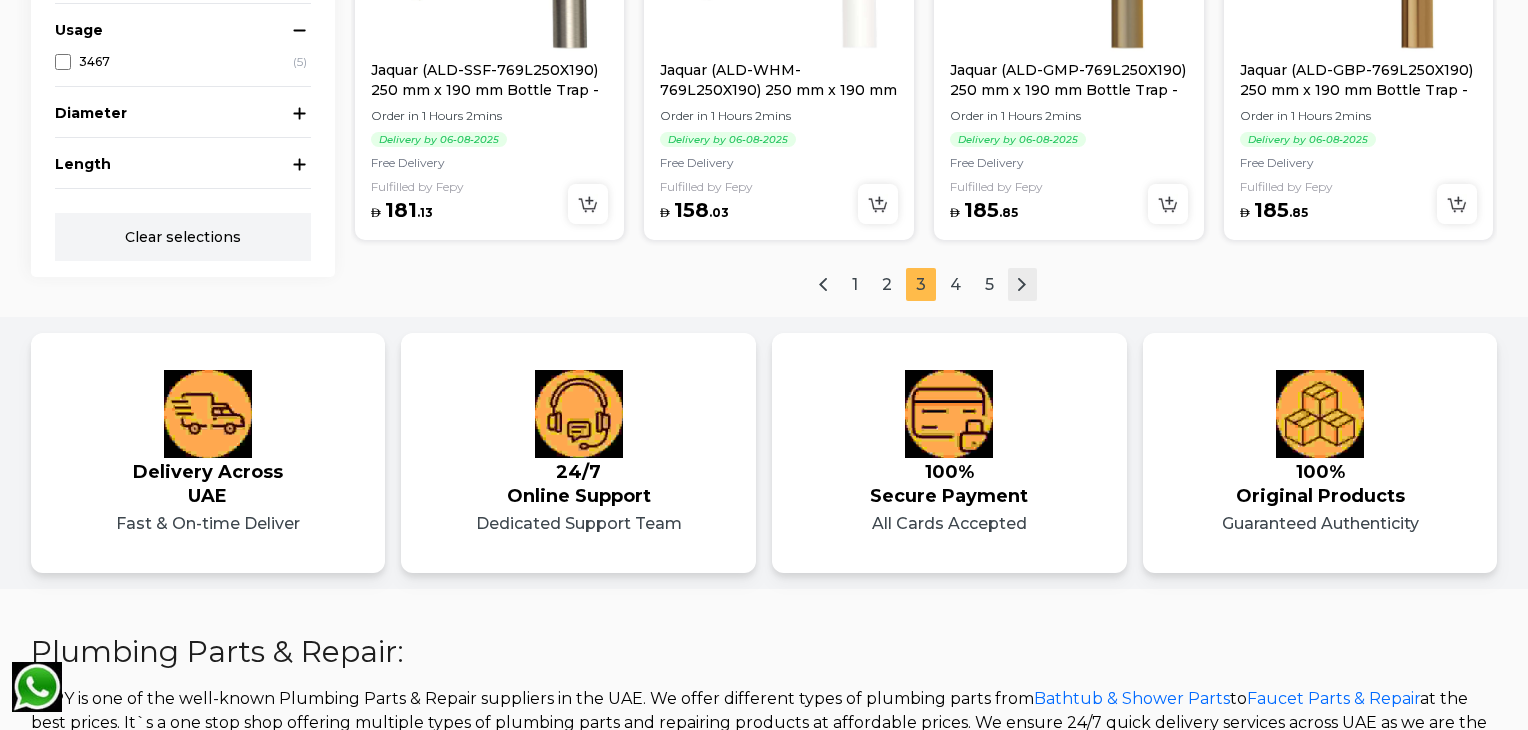 click 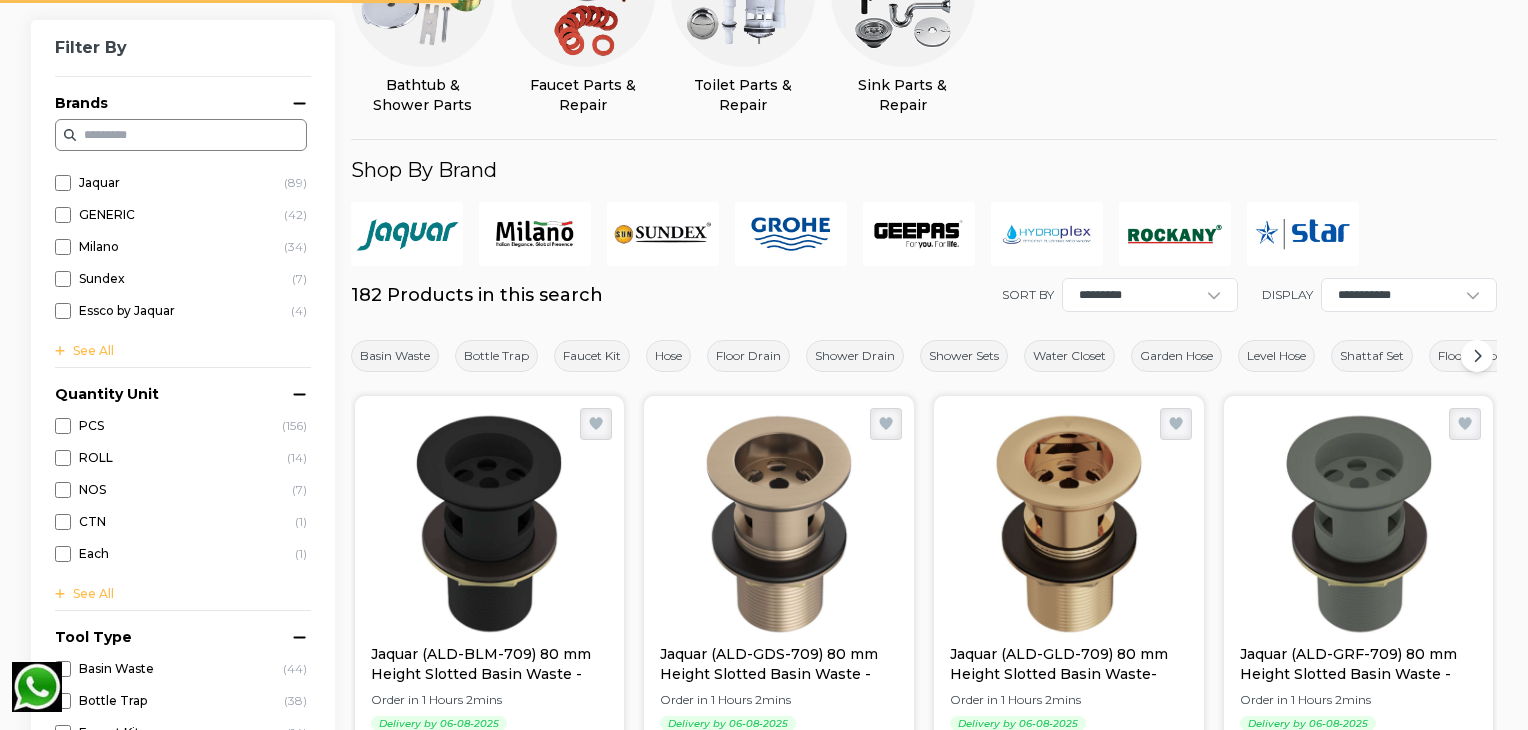 scroll, scrollTop: 128, scrollLeft: 0, axis: vertical 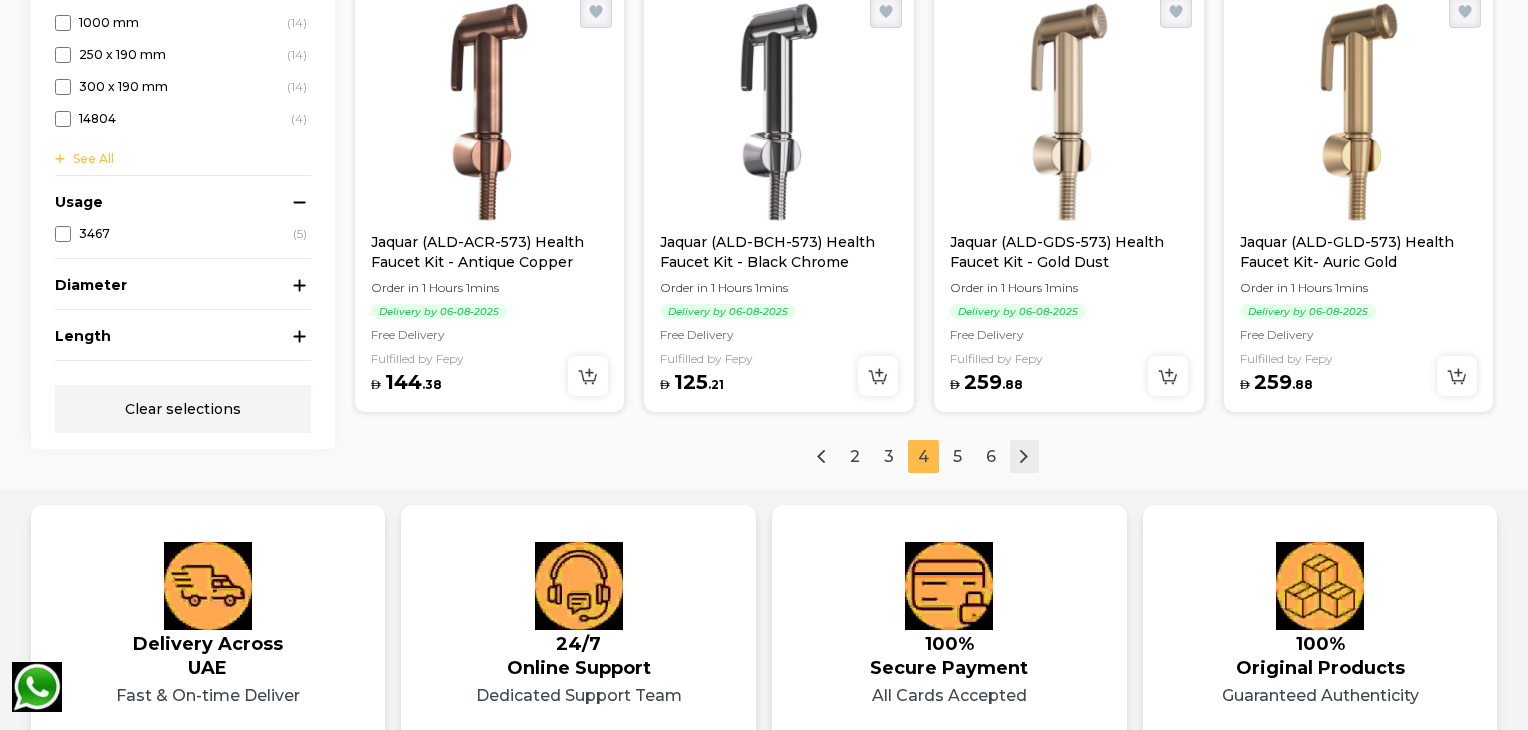 click at bounding box center [1024, 456] 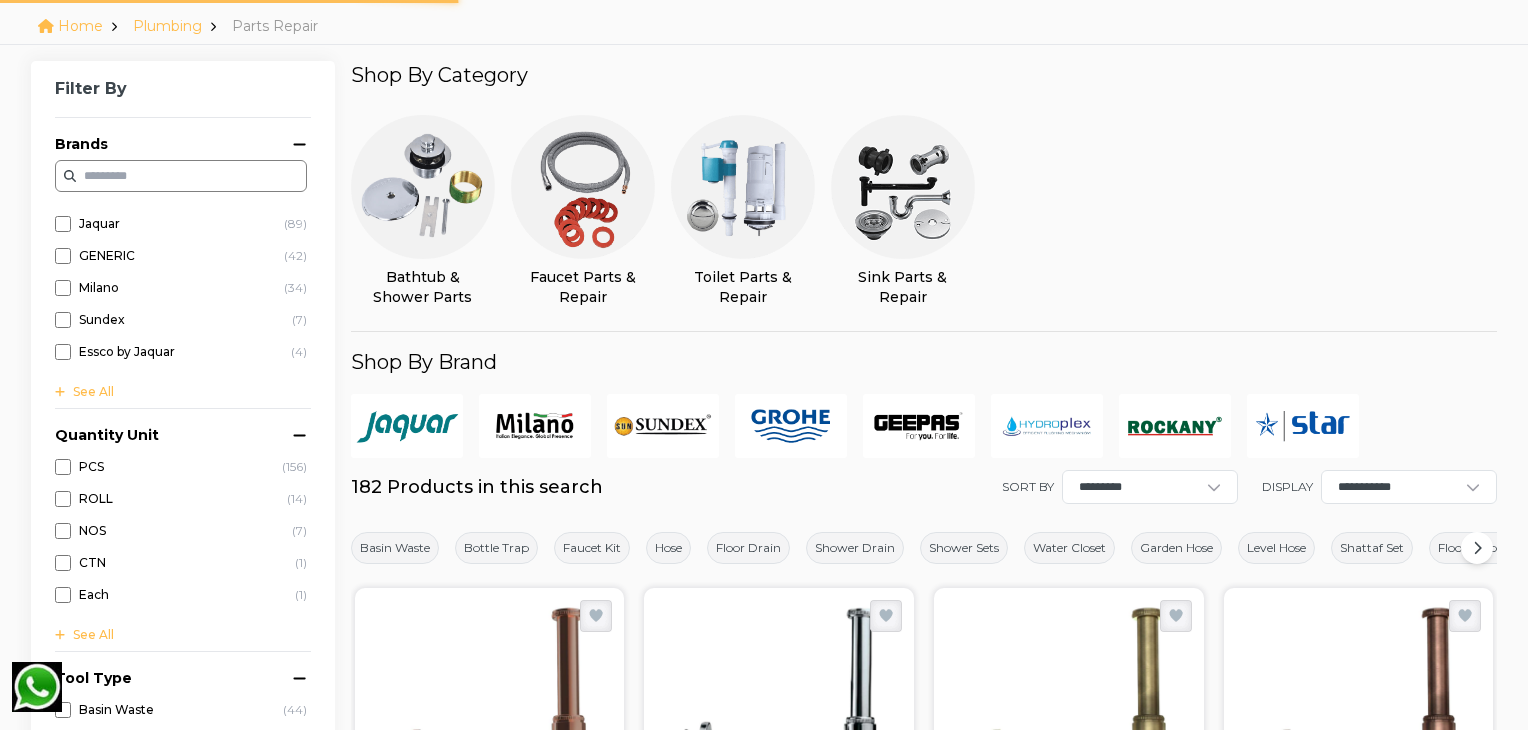 scroll, scrollTop: 0, scrollLeft: 0, axis: both 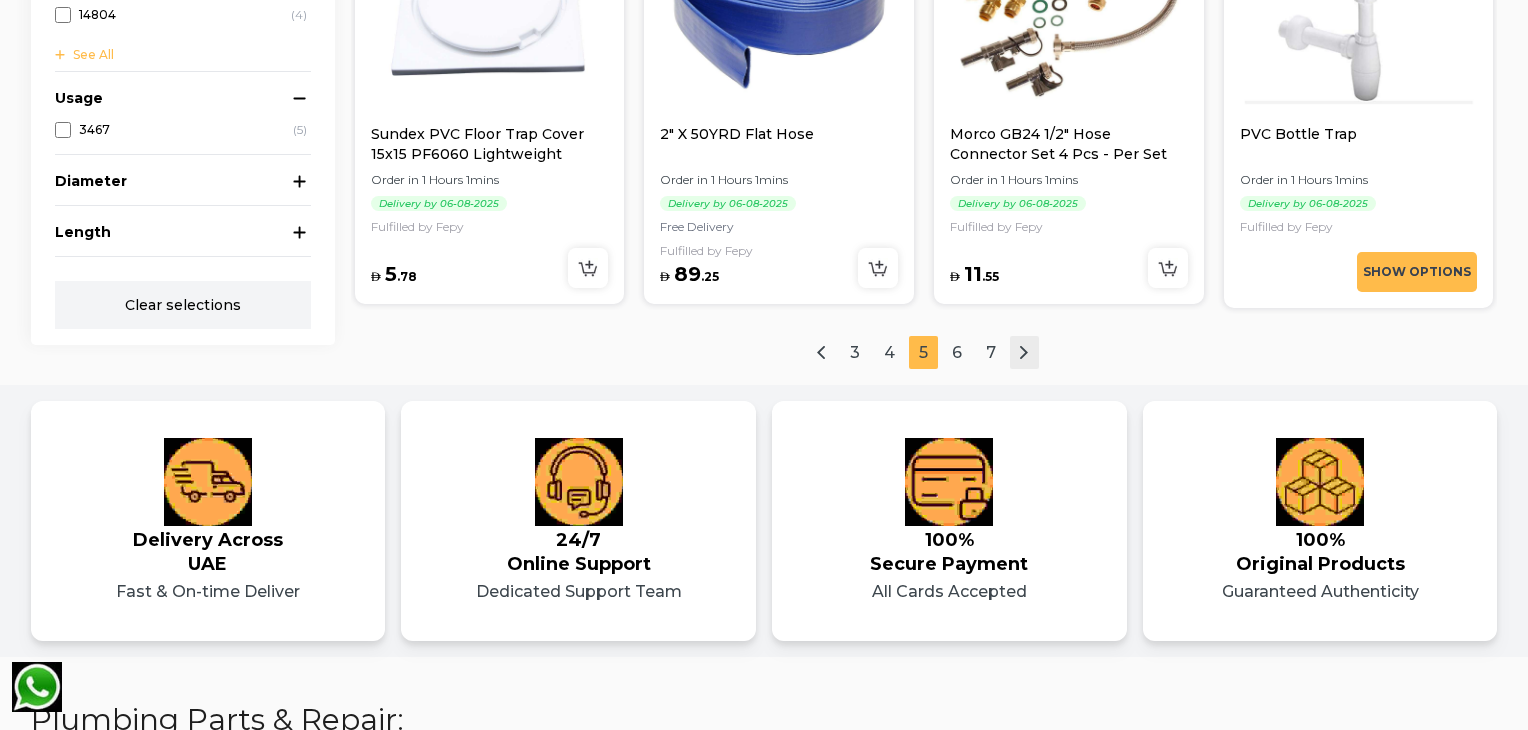 click at bounding box center [1024, 352] 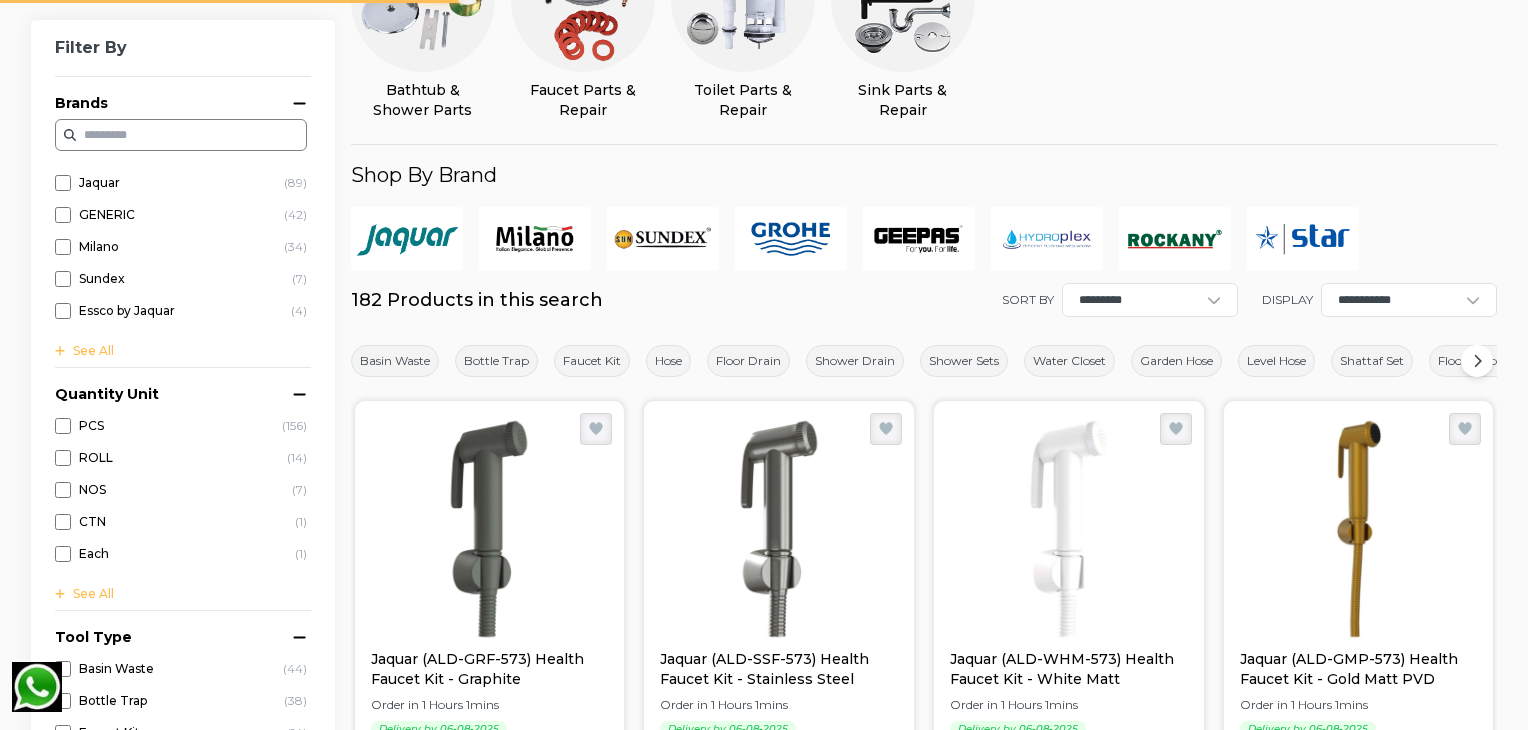 scroll, scrollTop: 128, scrollLeft: 0, axis: vertical 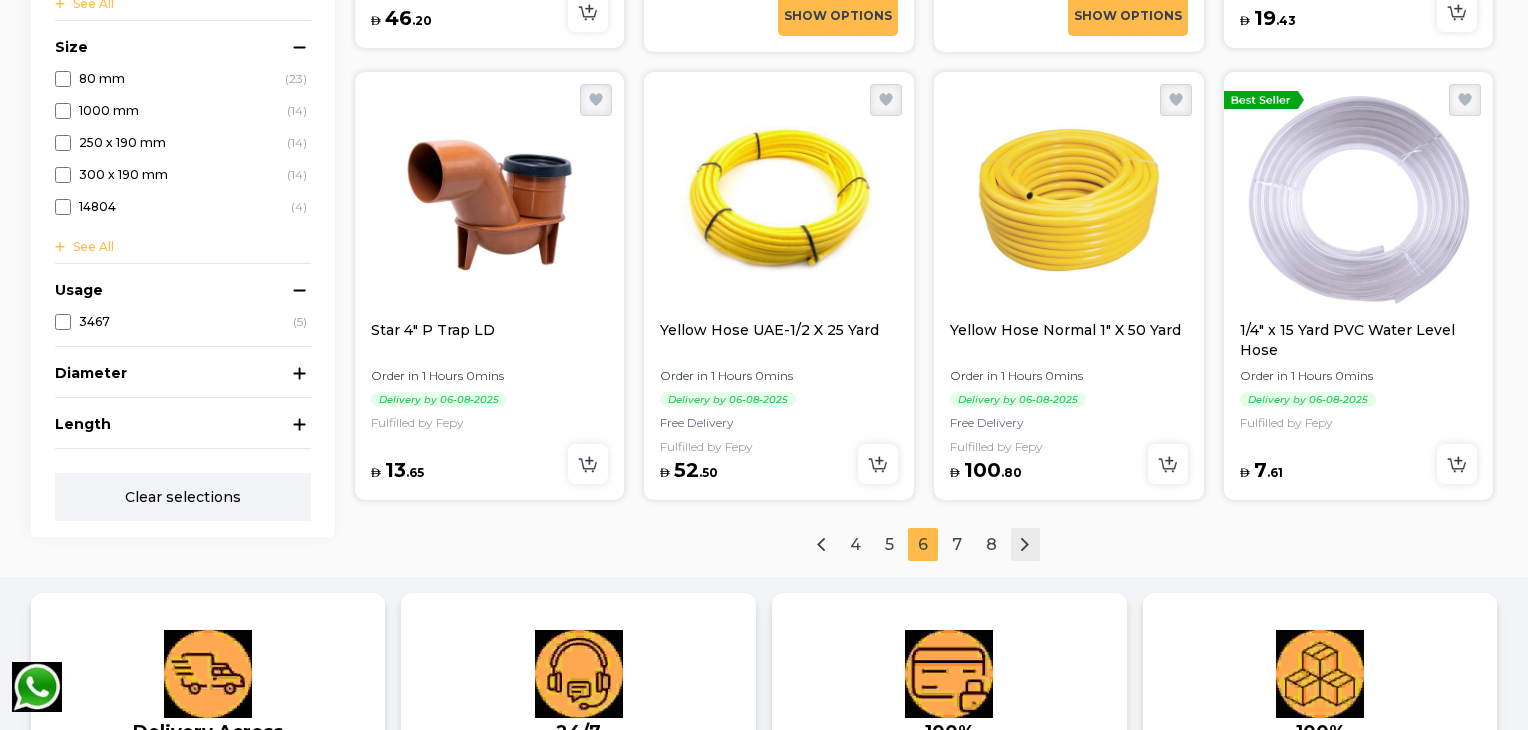 click 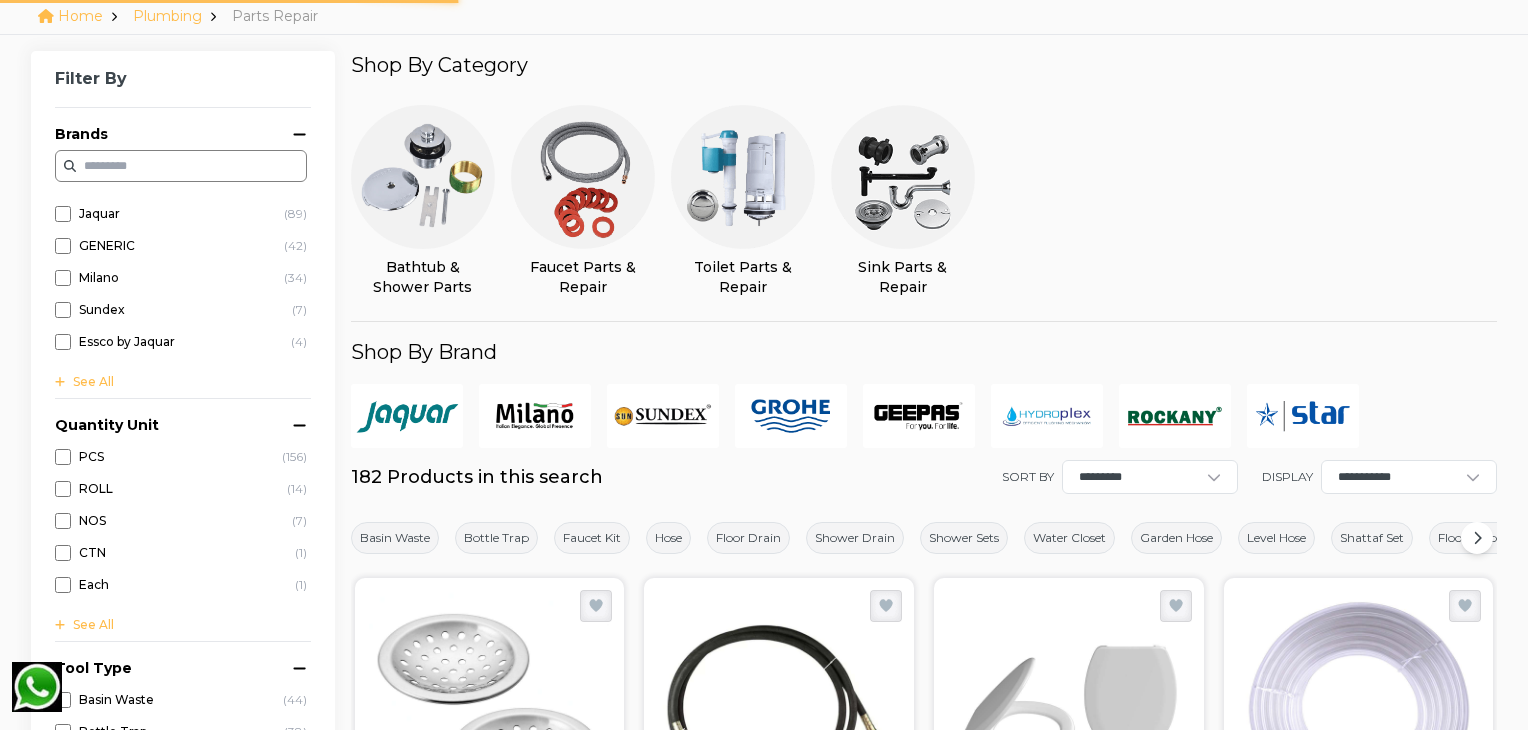 scroll, scrollTop: 128, scrollLeft: 0, axis: vertical 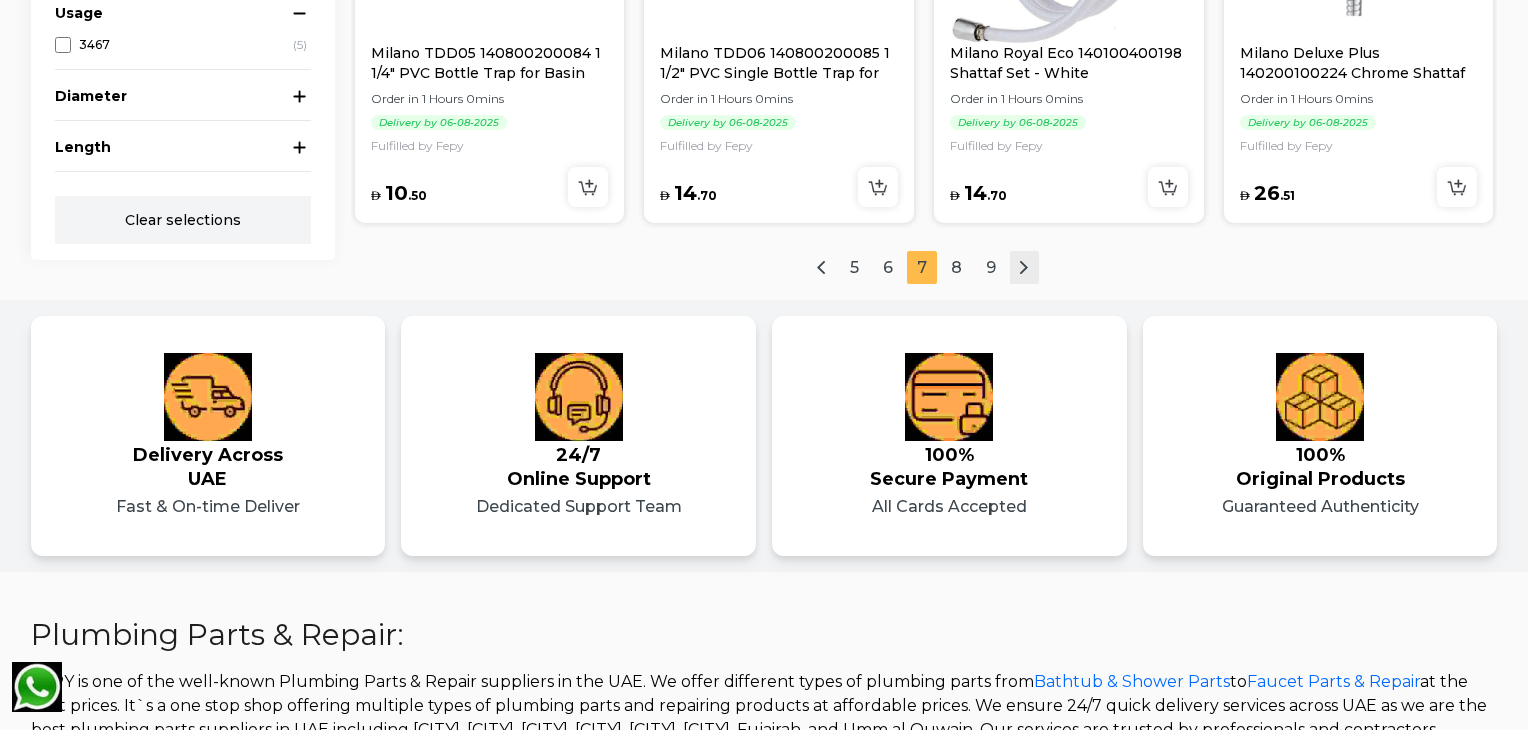 click 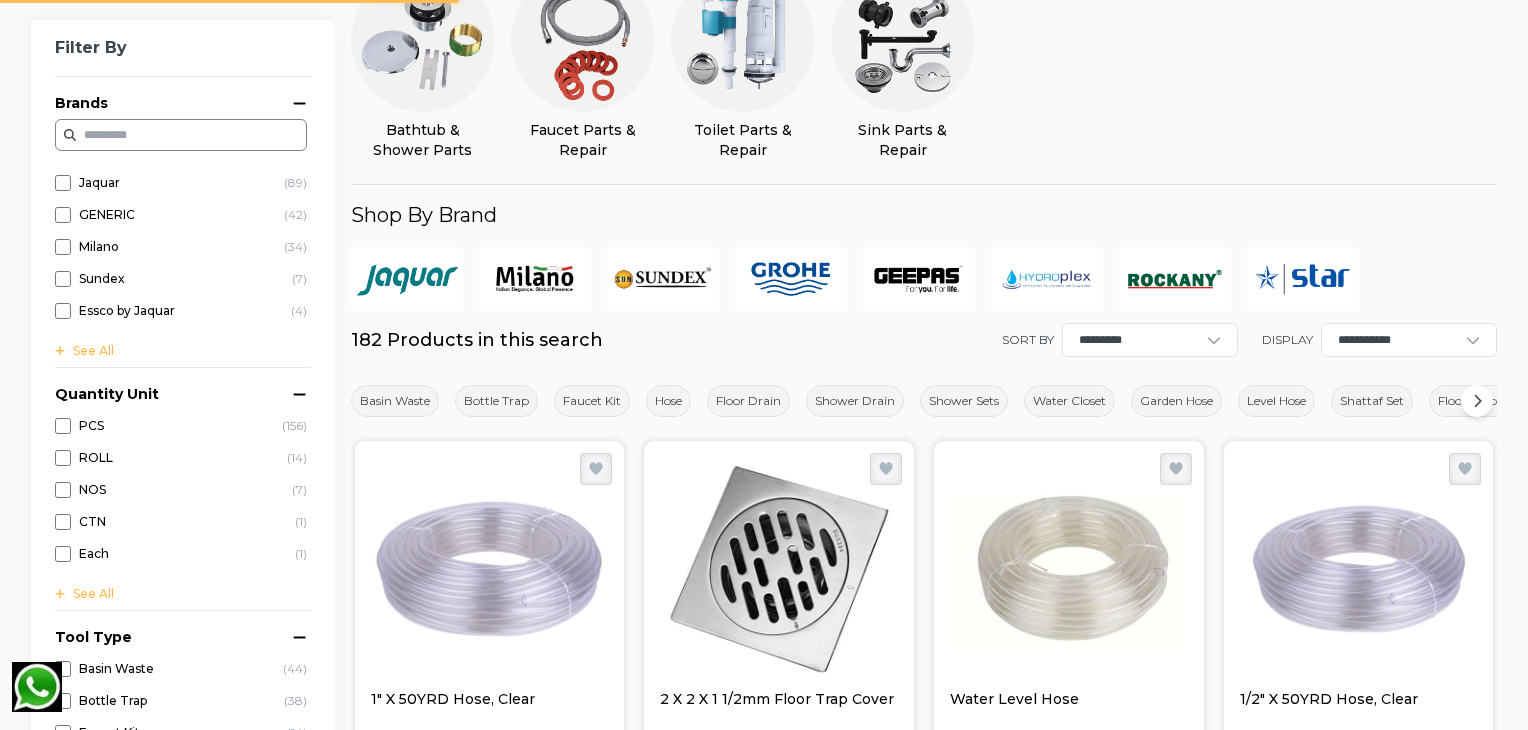 scroll, scrollTop: 128, scrollLeft: 0, axis: vertical 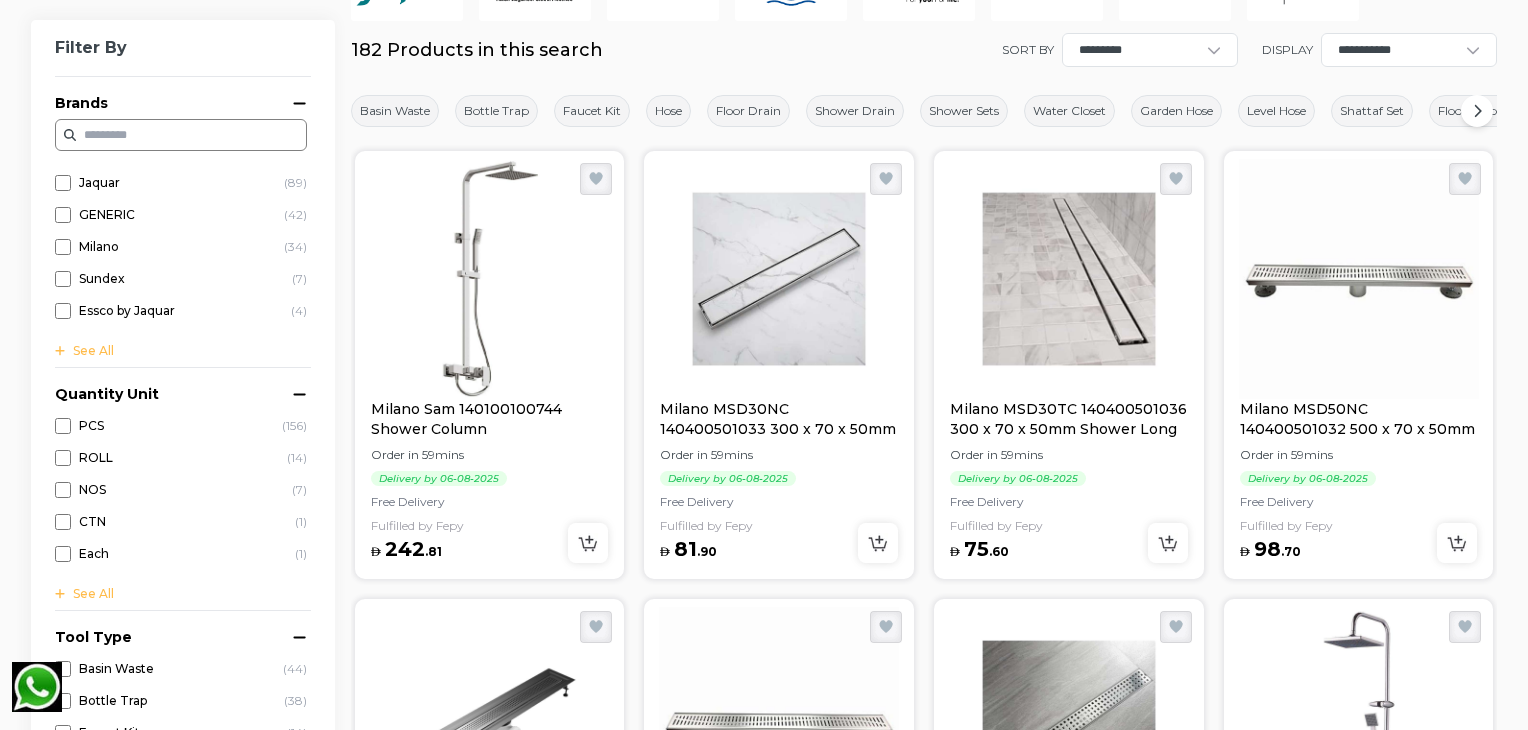 drag, startPoint x: 1526, startPoint y: 140, endPoint x: 1511, endPoint y: 167, distance: 30.88689 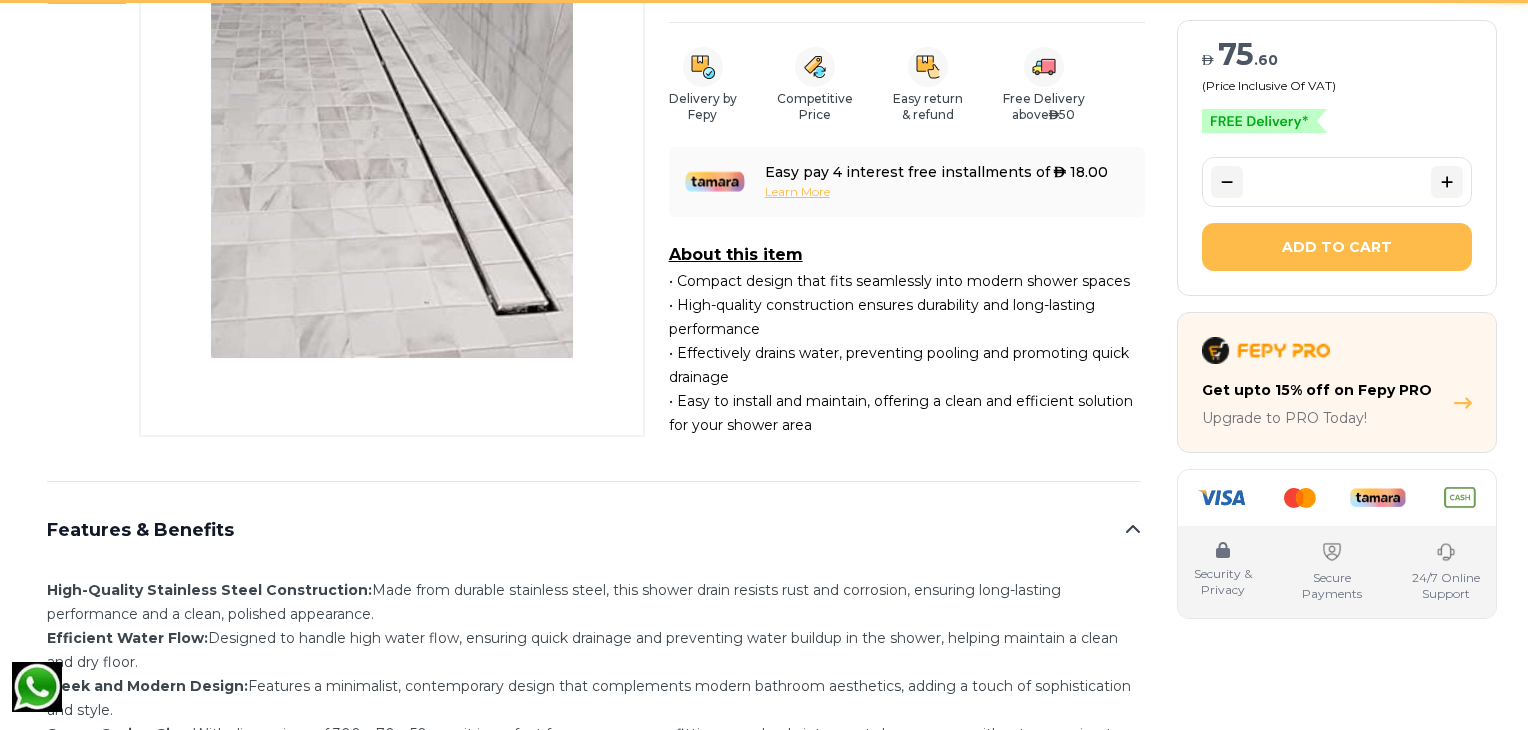 scroll, scrollTop: 0, scrollLeft: 0, axis: both 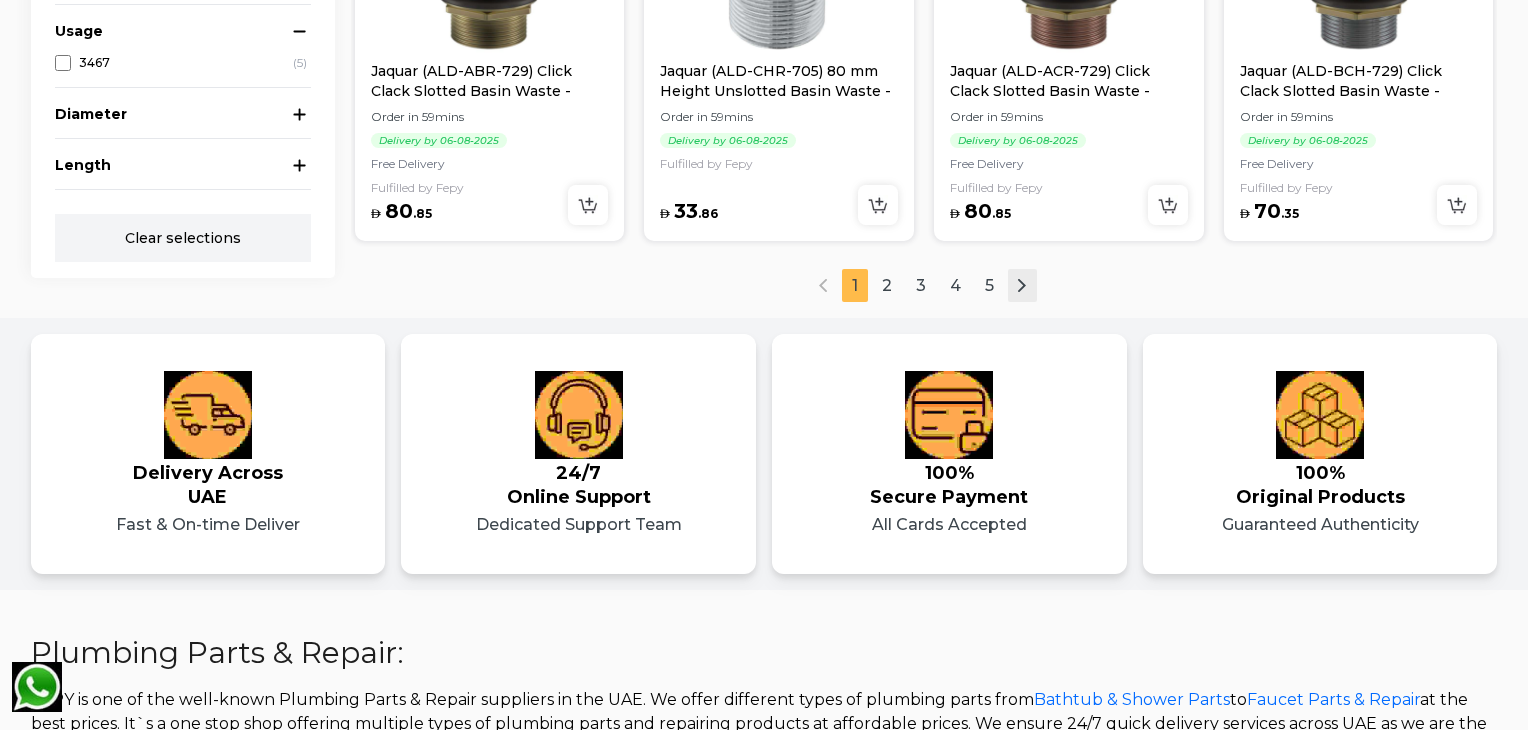 click at bounding box center (1022, 285) 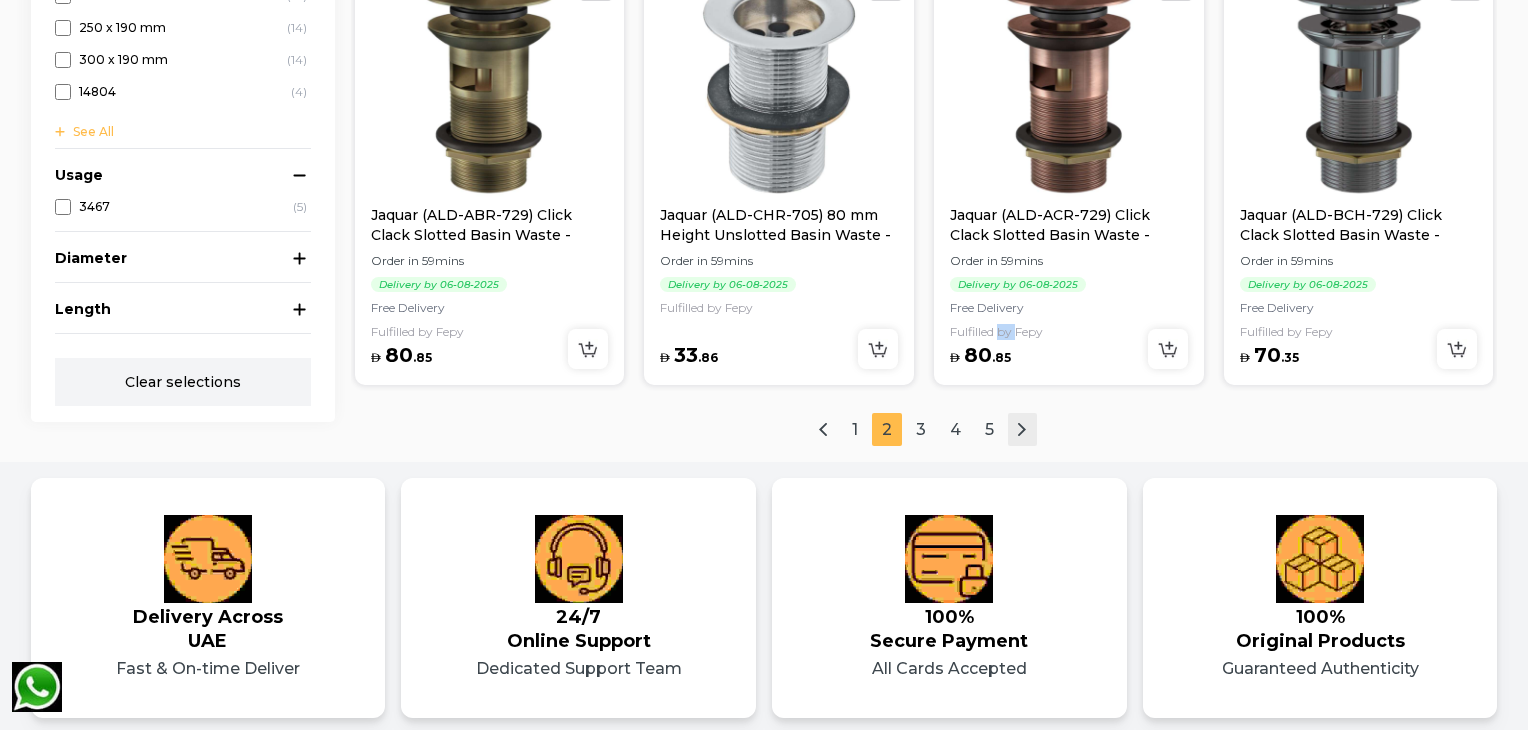 click on "Jaquar 80 mm Height Unslotted Basin Waste Order in     59  mins     Delivery by   06-08-2025   Fulfilled by Fepy Show Options Essco Jaquar (ALE-CHR-773ML190X125) 190 mm x 125 mm Bottle Trap Long Wall Connection Pipes - Chrome Order in     59  mins     Delivery by   06-08-2025   Free Delivery Fulfilled by Fepy AED 69 . 30 Essco Jaquar (ALE-CHR-773ML300X125) 300 mm x 125 mm Bottle Trap Long Wall Connection Pipes - Chrome Order in     59  mins     Delivery by   06-08-2025   Free Delivery Fulfilled by Fepy AED 77 . 17 Jaquar Click Clack Unslotted Basin Waste Order in     59  mins     Delivery by   06-08-2025   Fulfilled by Fepy Show Options Jaquar (ALD-CHR-727) Click Clack Unslotted Basin Waste - Chrome Order in     59  mins     Delivery by   06-08-2025   Free Delivery Fulfilled by Fepy AED 50 . 14 Jaquar (ALD-ABR-727) Click Clack Unslotted Basin Waste - Antique Bronze Order in     59  mins     Delivery by   06-08-2025   Free Delivery Fulfilled by Fepy AED 80 . 85 Order in     59  mins     Delivery by     AED 80" at bounding box center (924, -729) 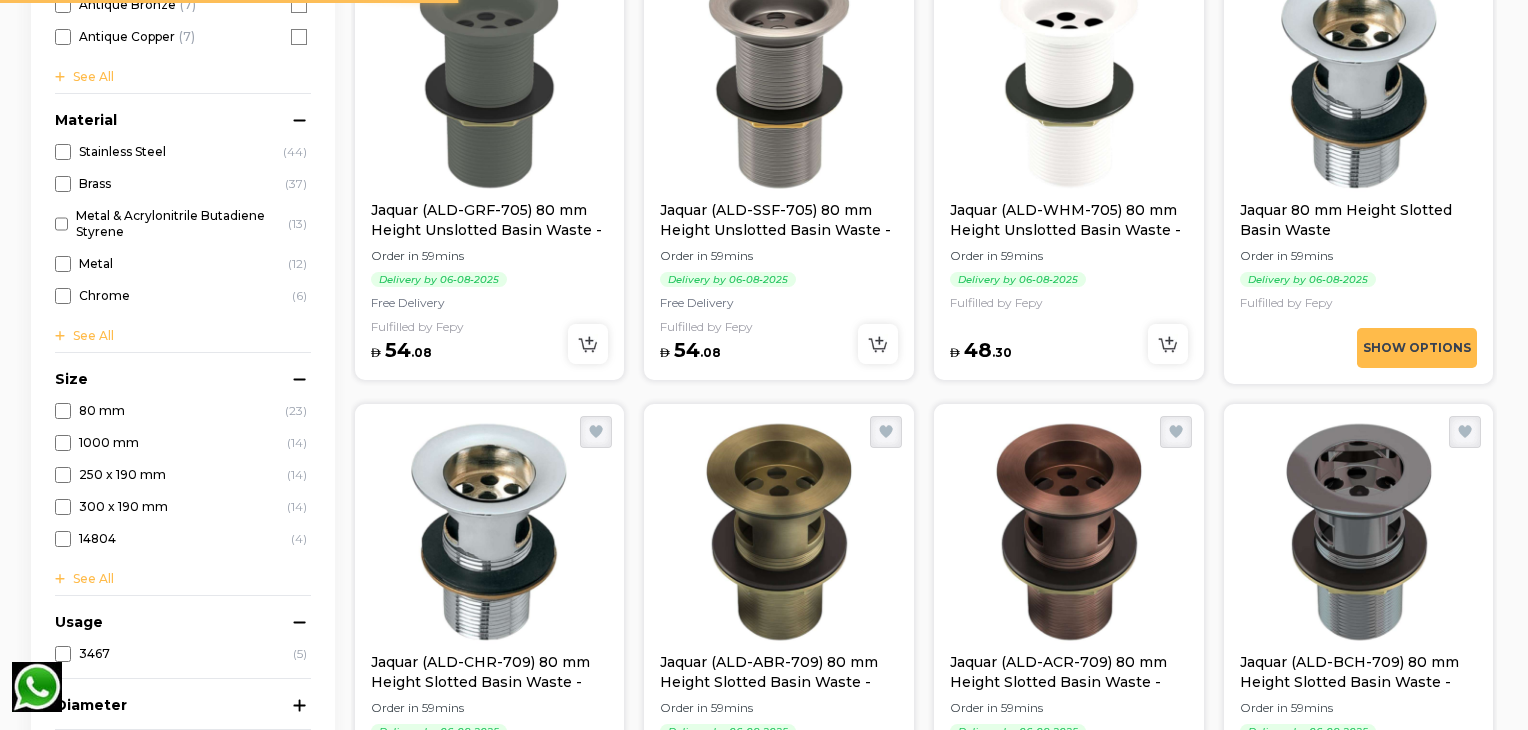 scroll, scrollTop: 0, scrollLeft: 0, axis: both 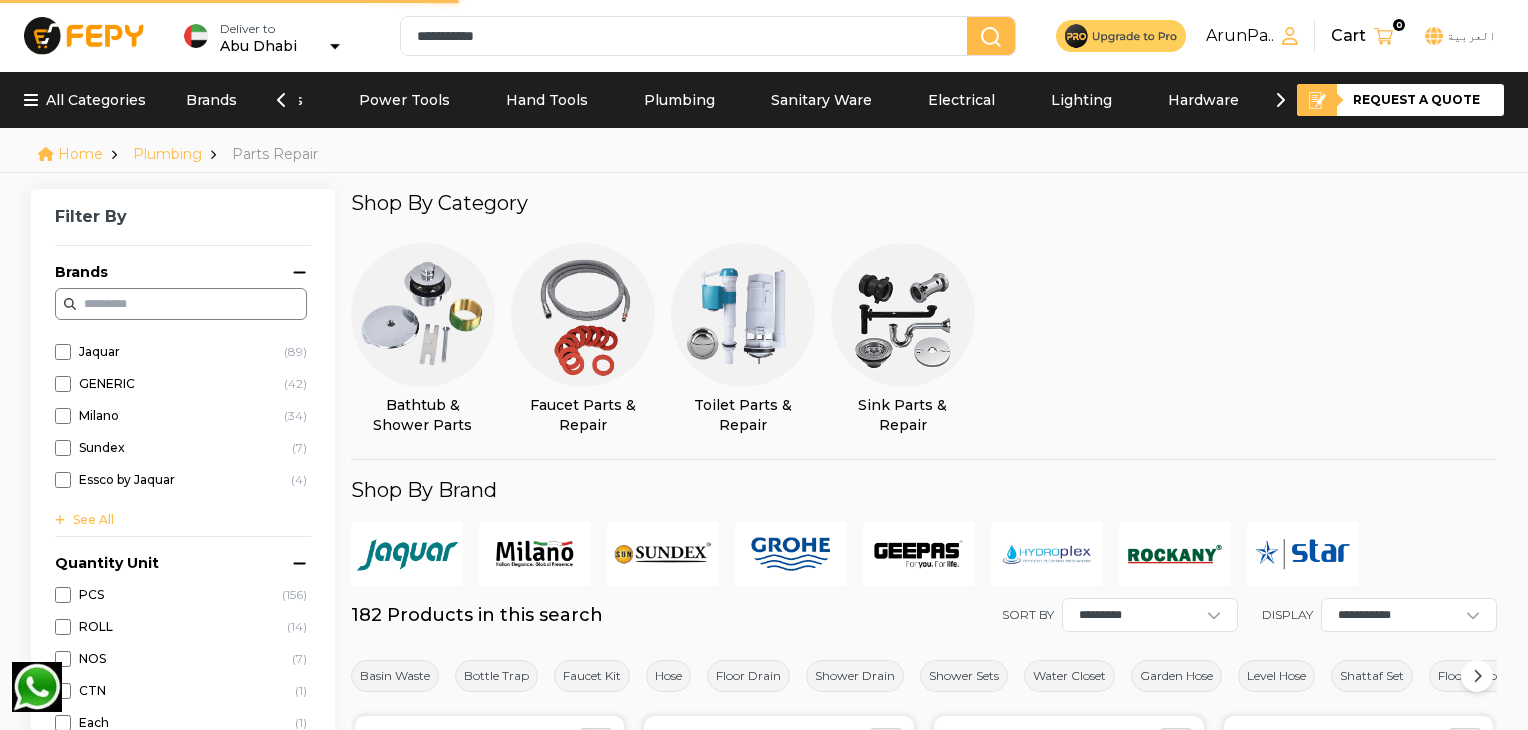 click on "Bathtub & Shower Parts Faucet Parts & Repair Toilet Parts & Repair Sink Parts & Repair" at bounding box center (924, 335) 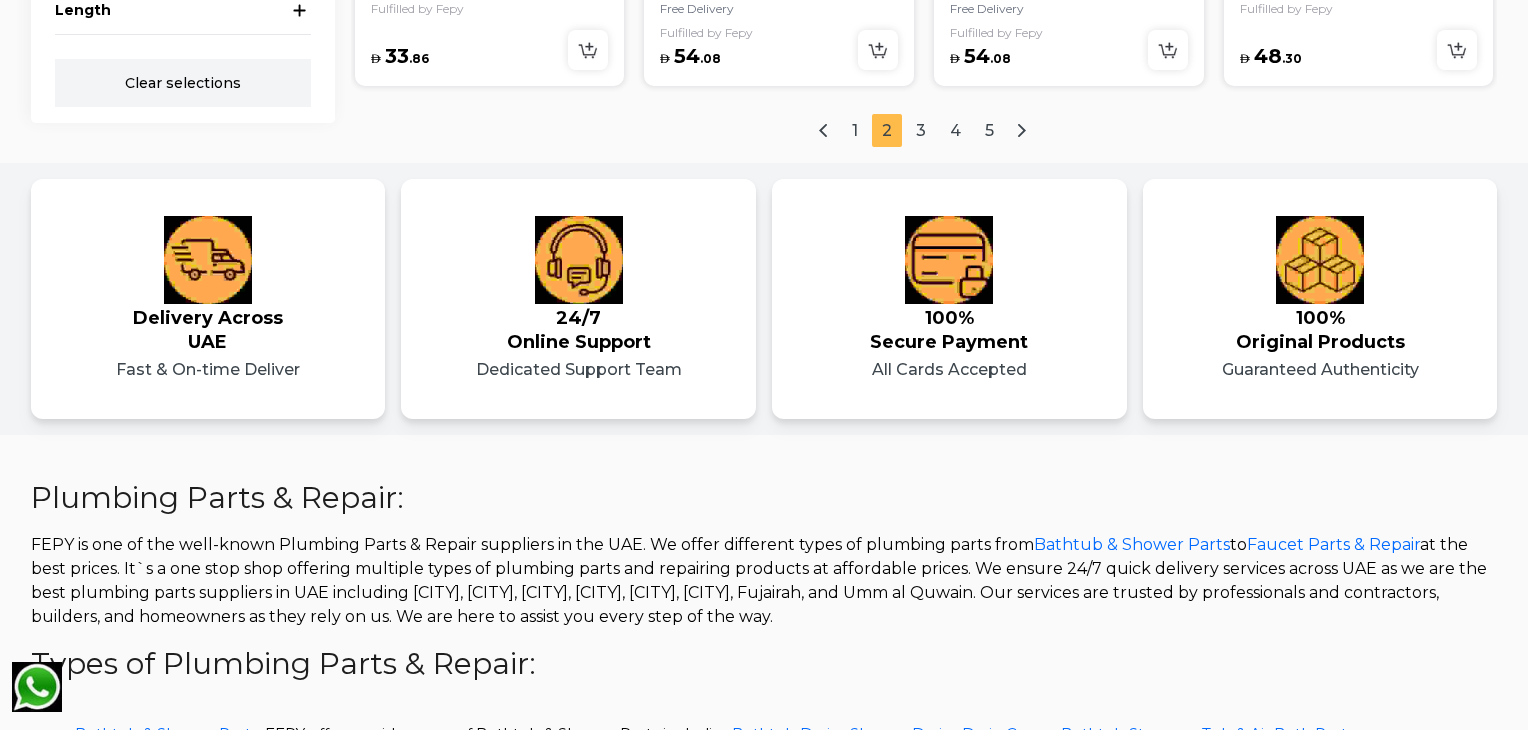 scroll, scrollTop: 2844, scrollLeft: 0, axis: vertical 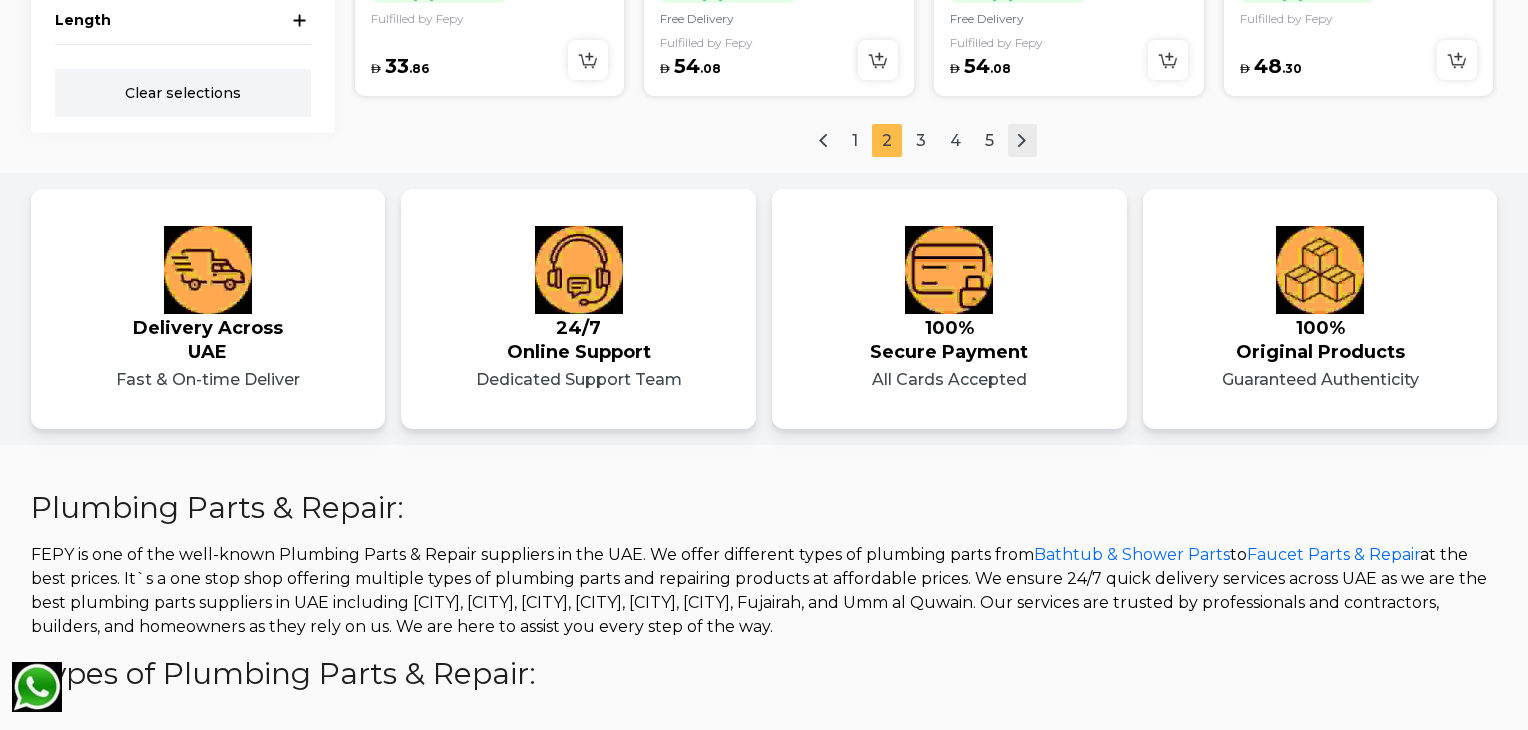 click 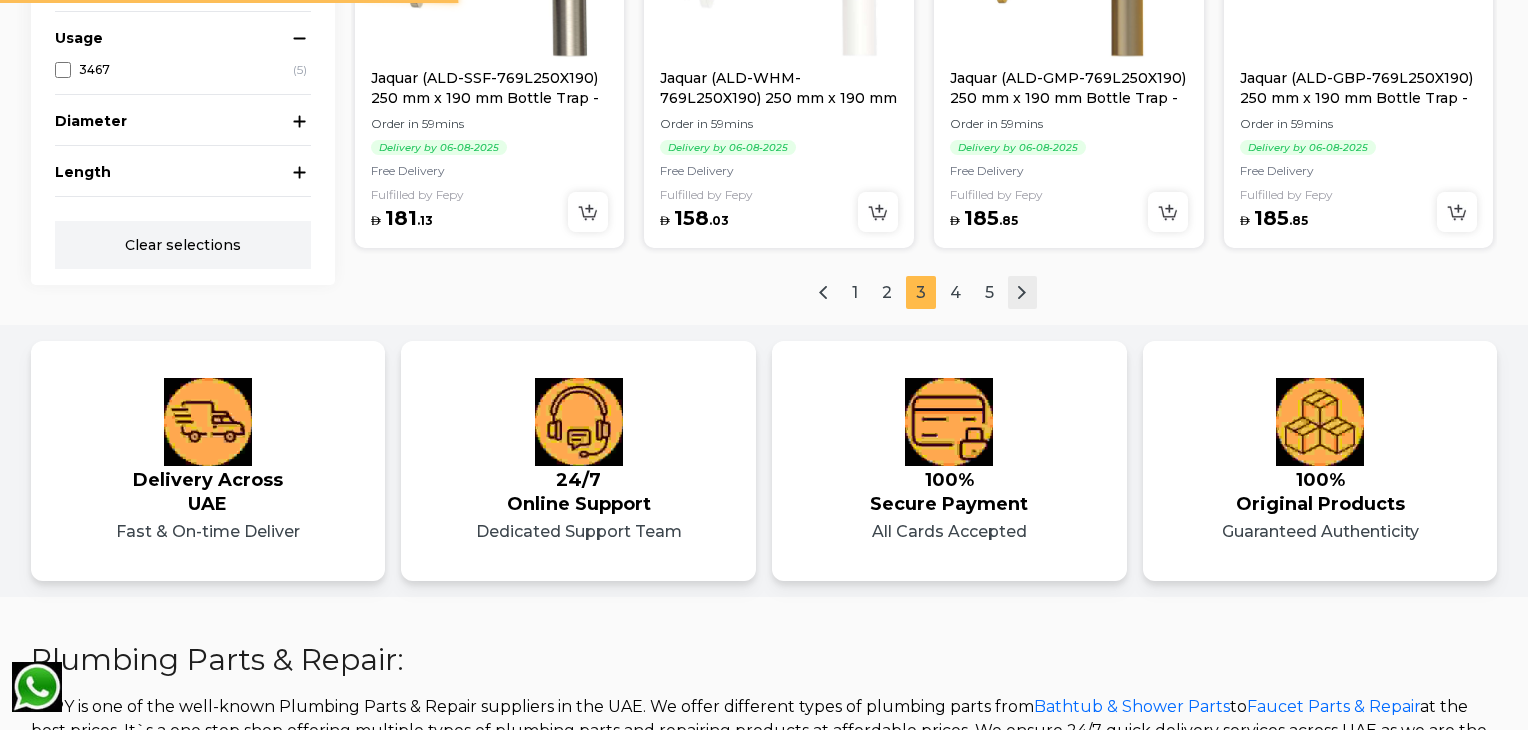 scroll, scrollTop: 0, scrollLeft: 0, axis: both 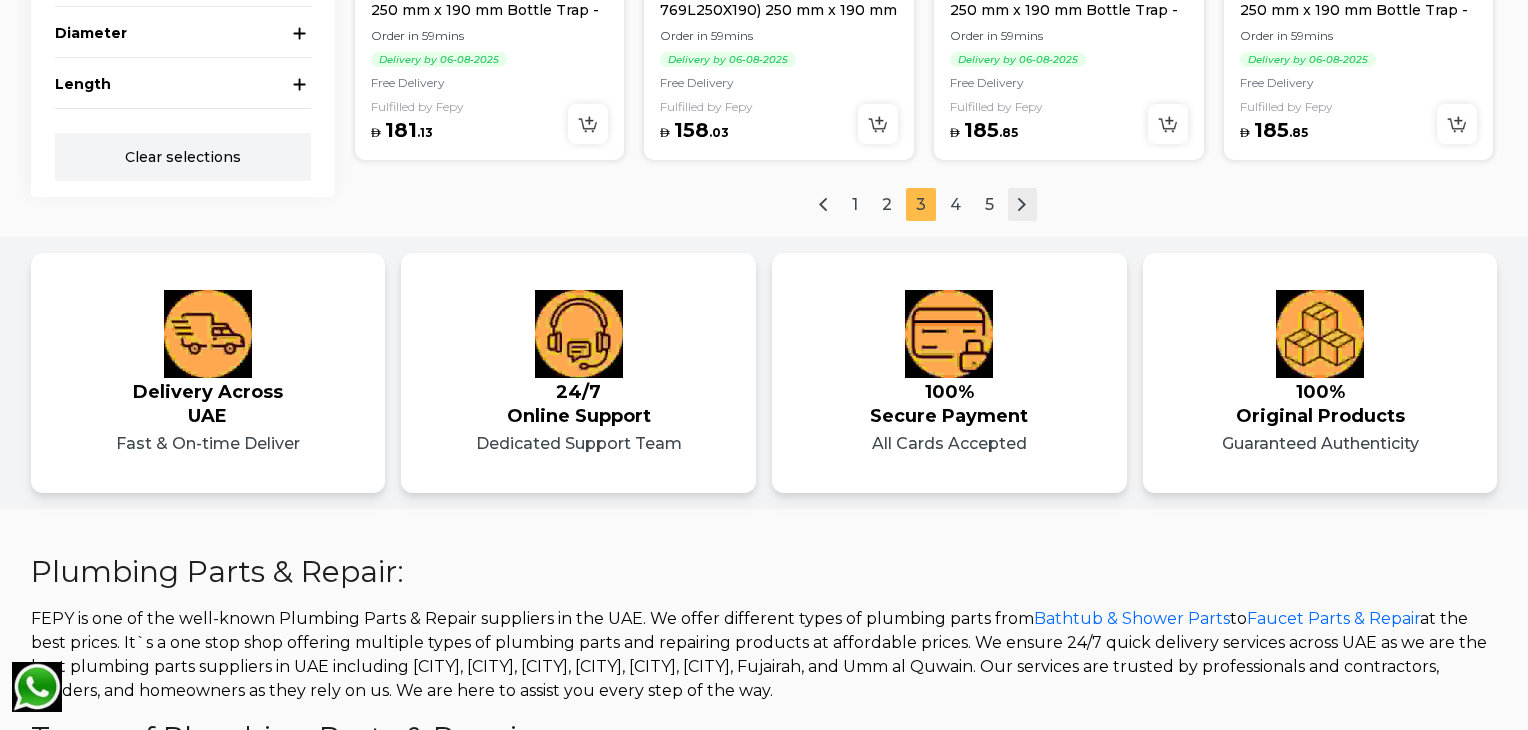 click 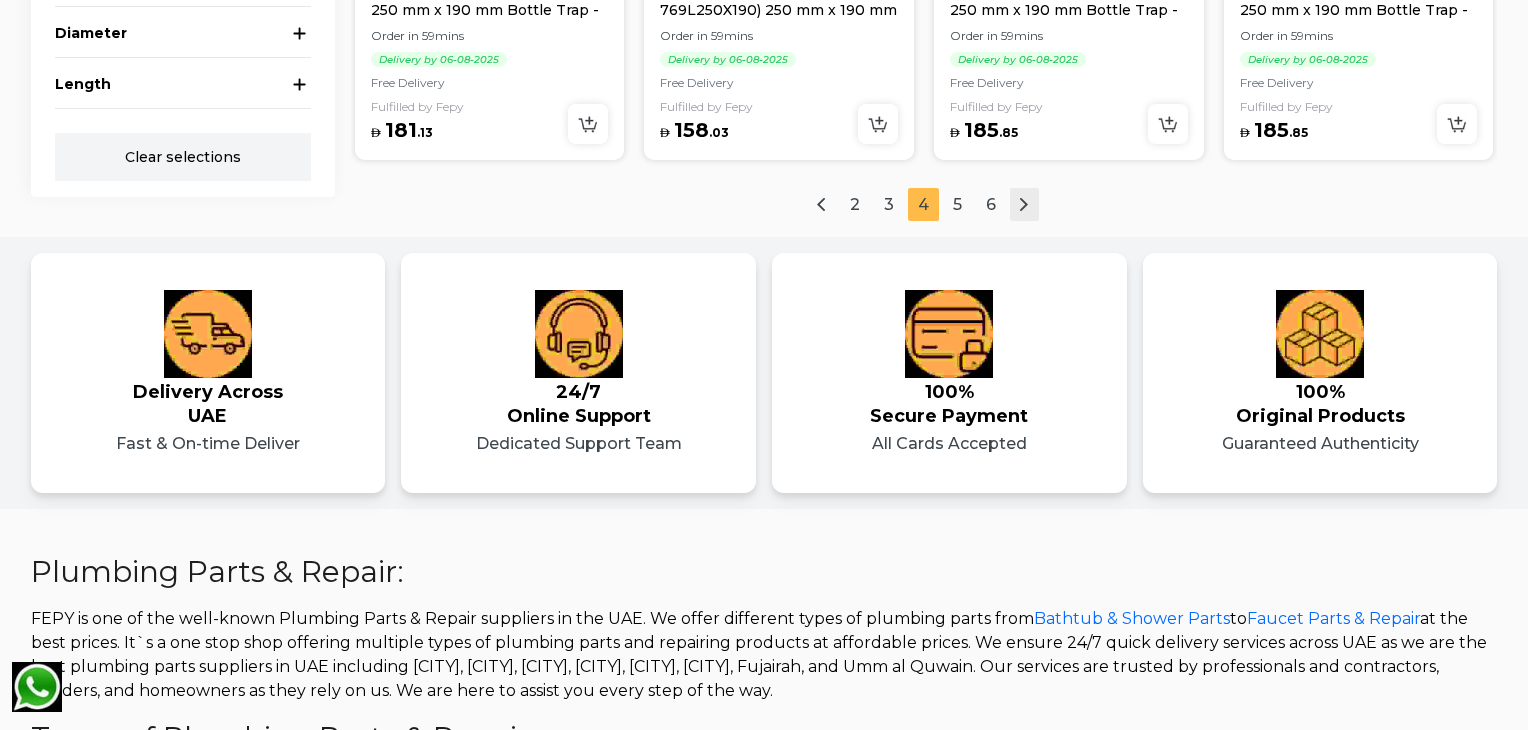 scroll, scrollTop: 2632, scrollLeft: 0, axis: vertical 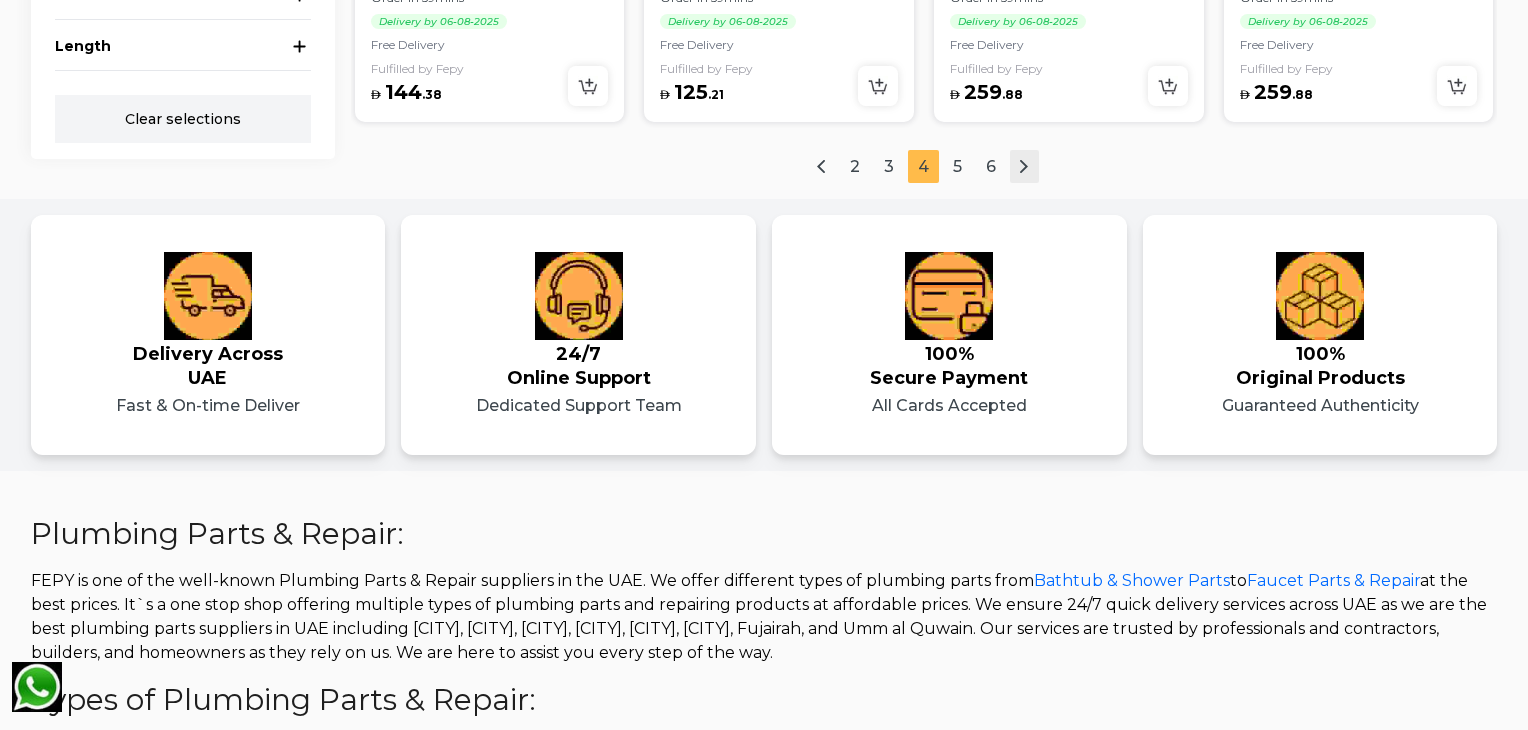 click 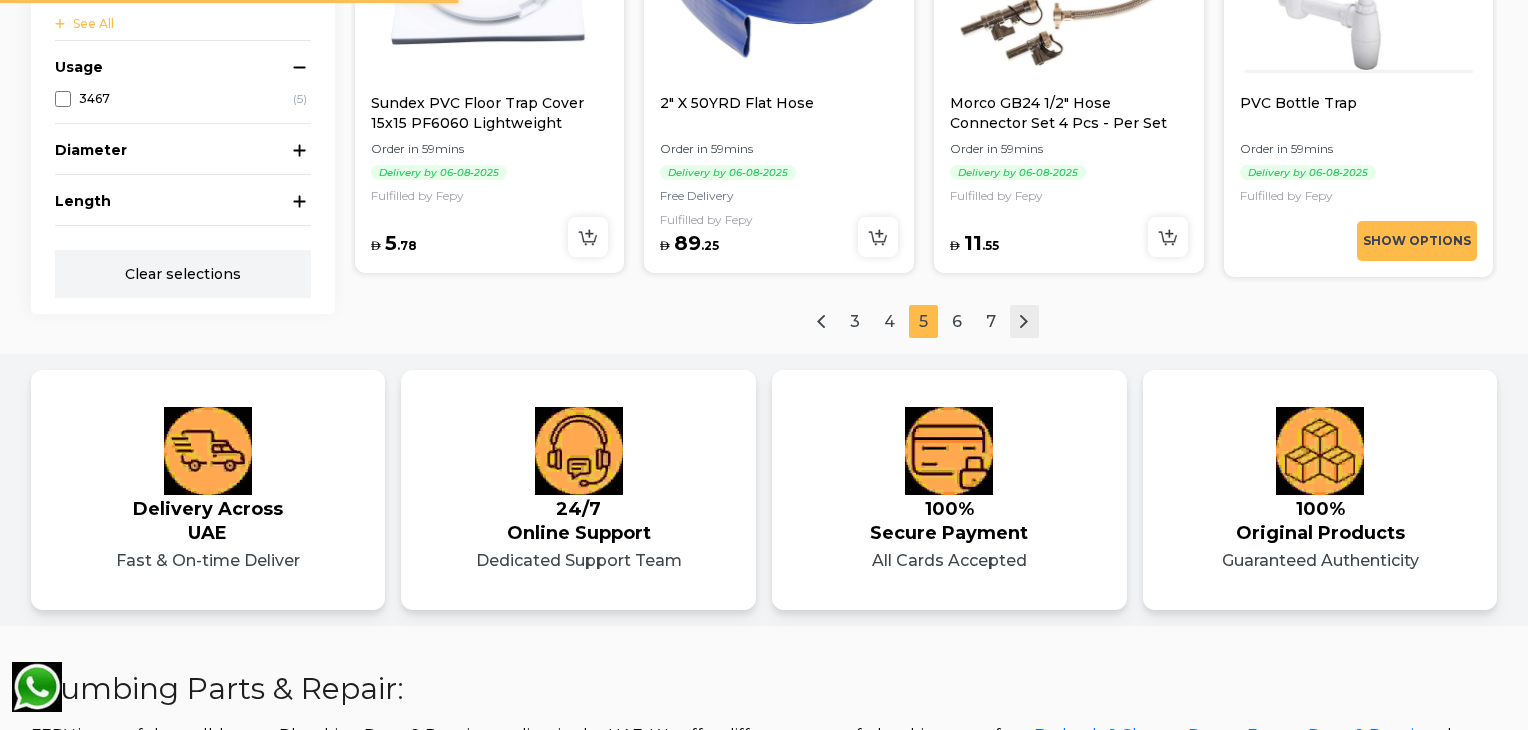 scroll, scrollTop: 0, scrollLeft: 0, axis: both 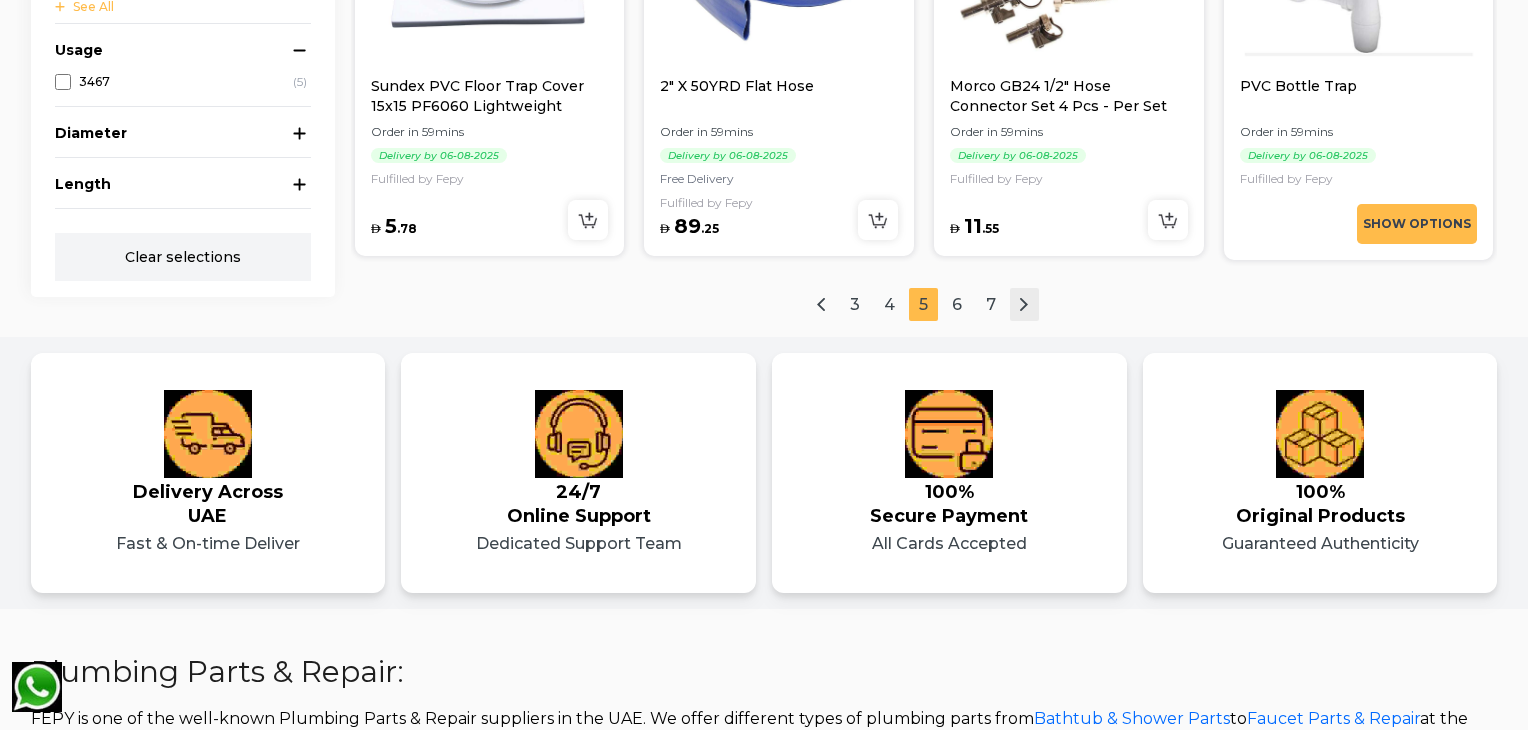 click 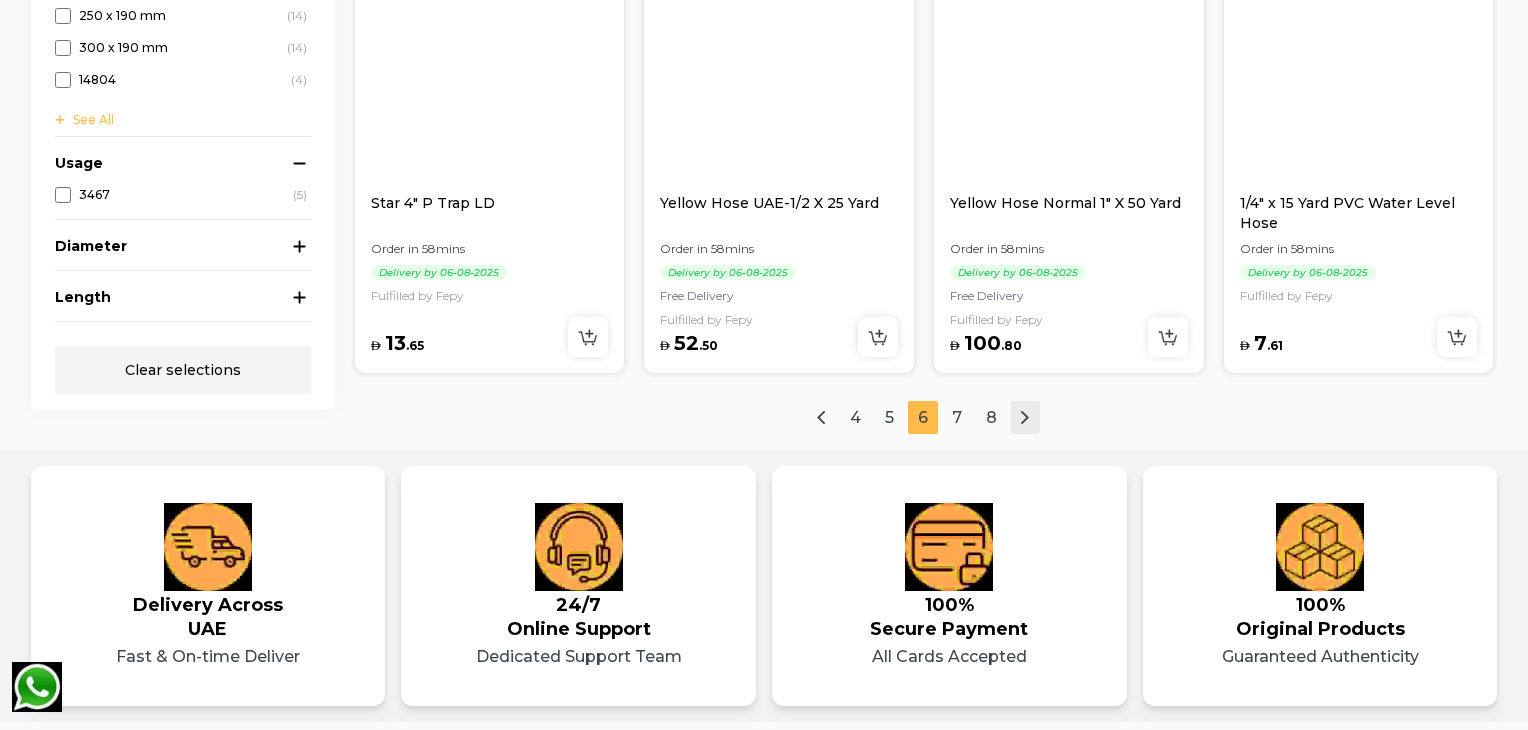 scroll, scrollTop: 2449, scrollLeft: 0, axis: vertical 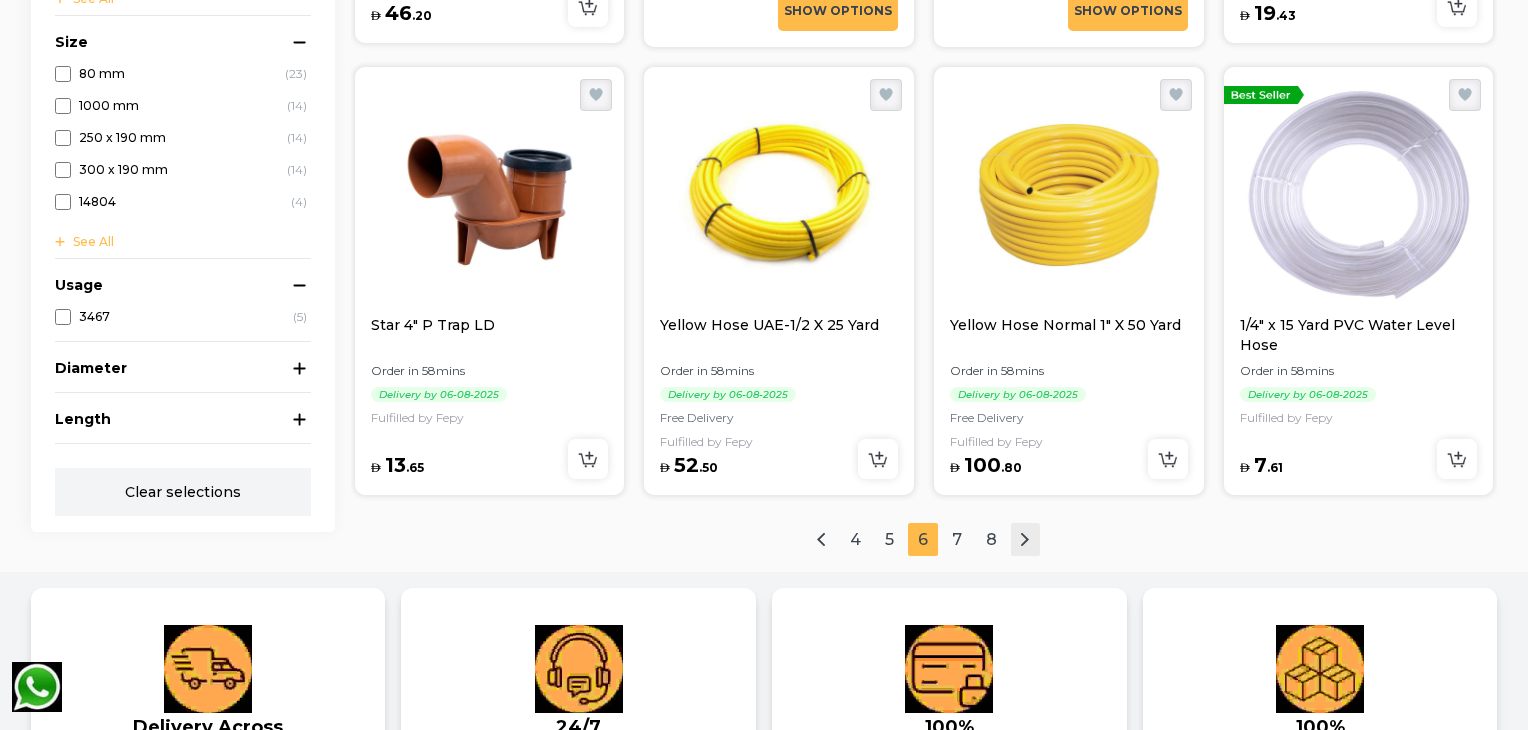 click 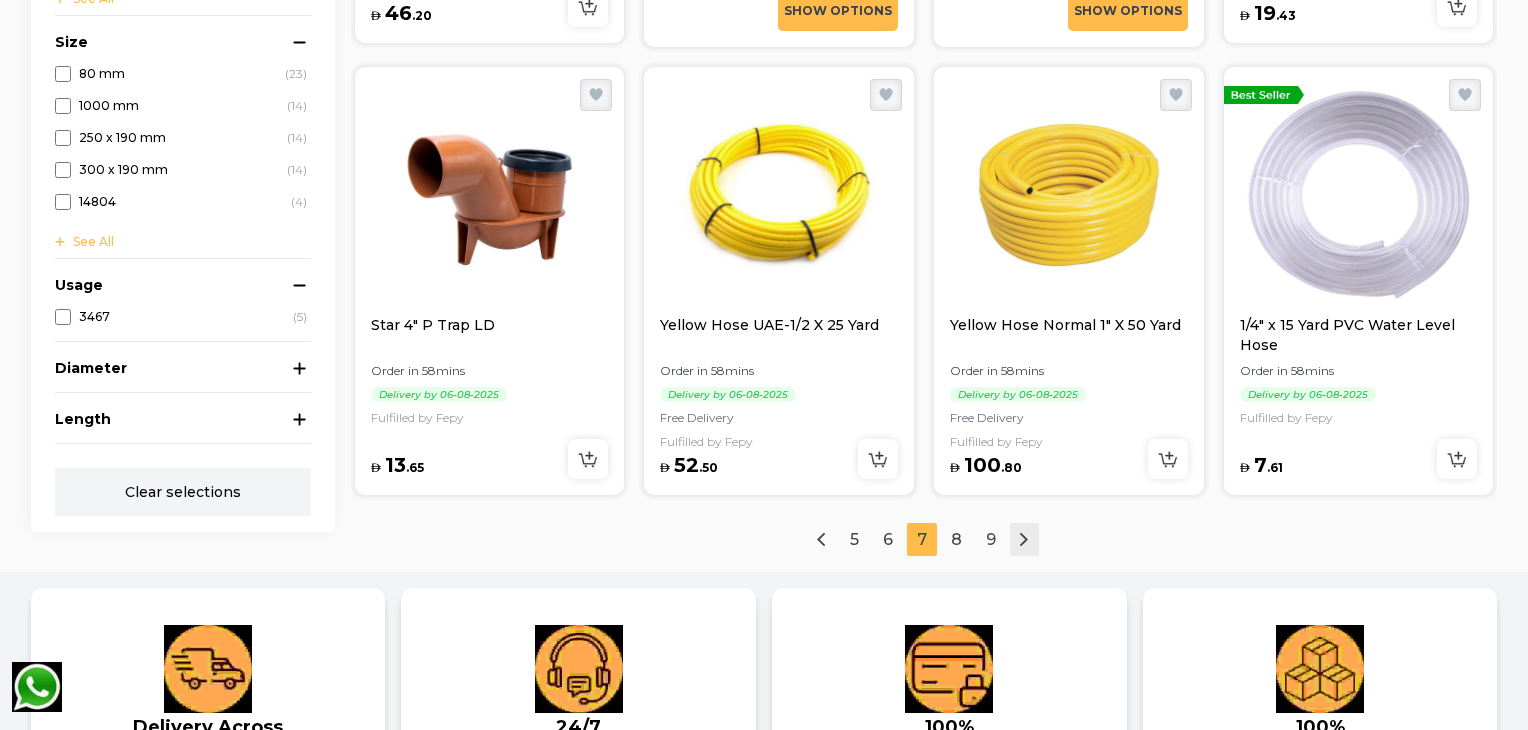 scroll, scrollTop: 2320, scrollLeft: 0, axis: vertical 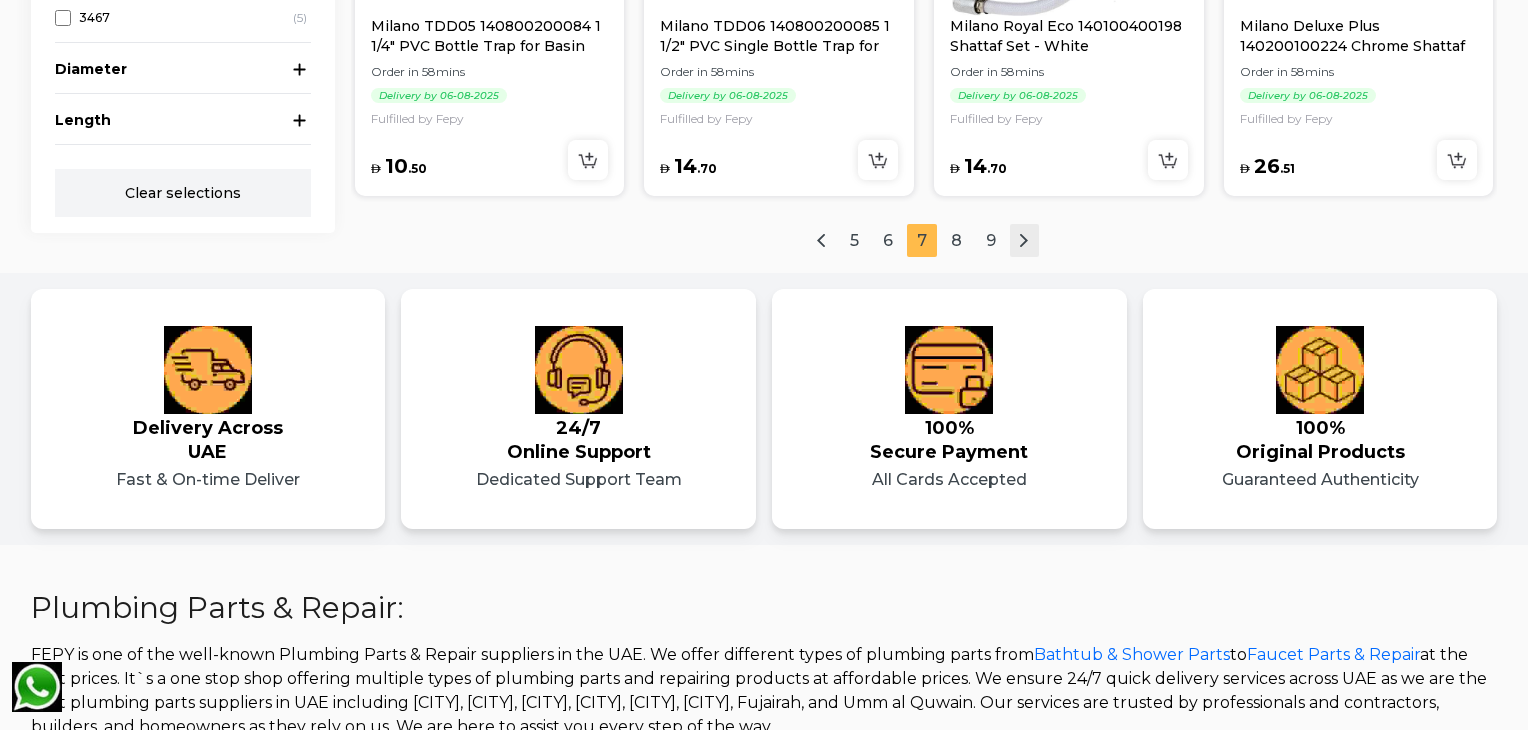 click at bounding box center (1024, 240) 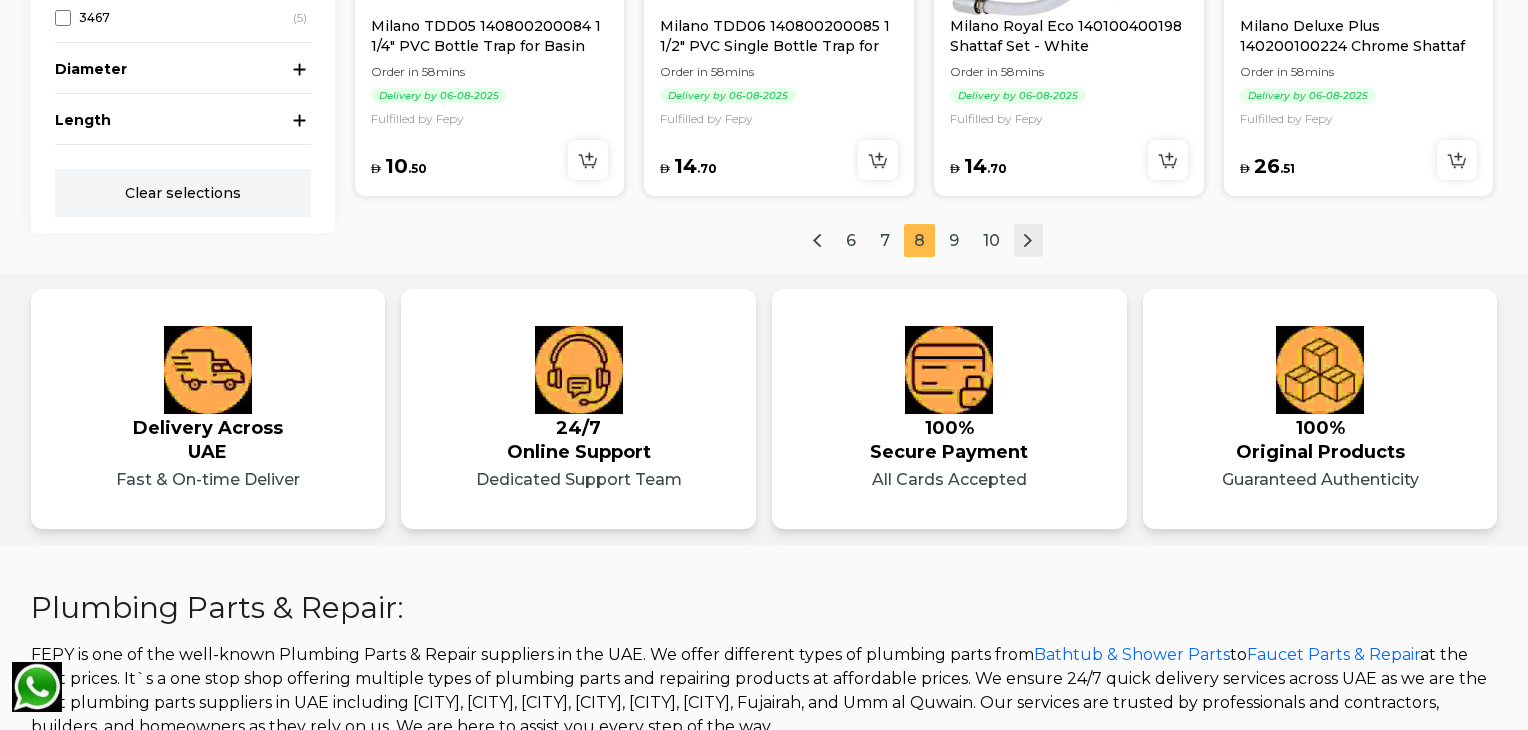 scroll, scrollTop: 2596, scrollLeft: 0, axis: vertical 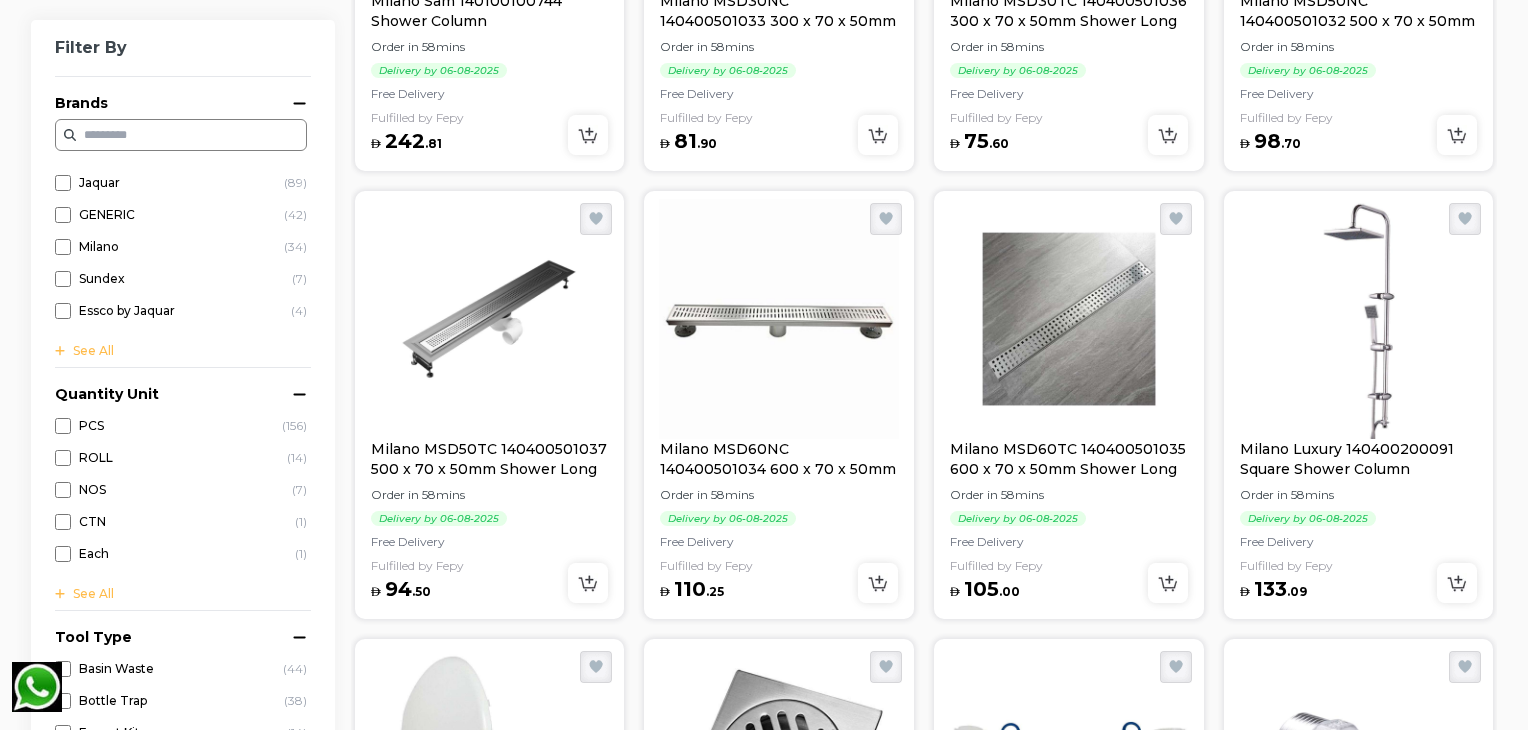 click at bounding box center [779, 319] 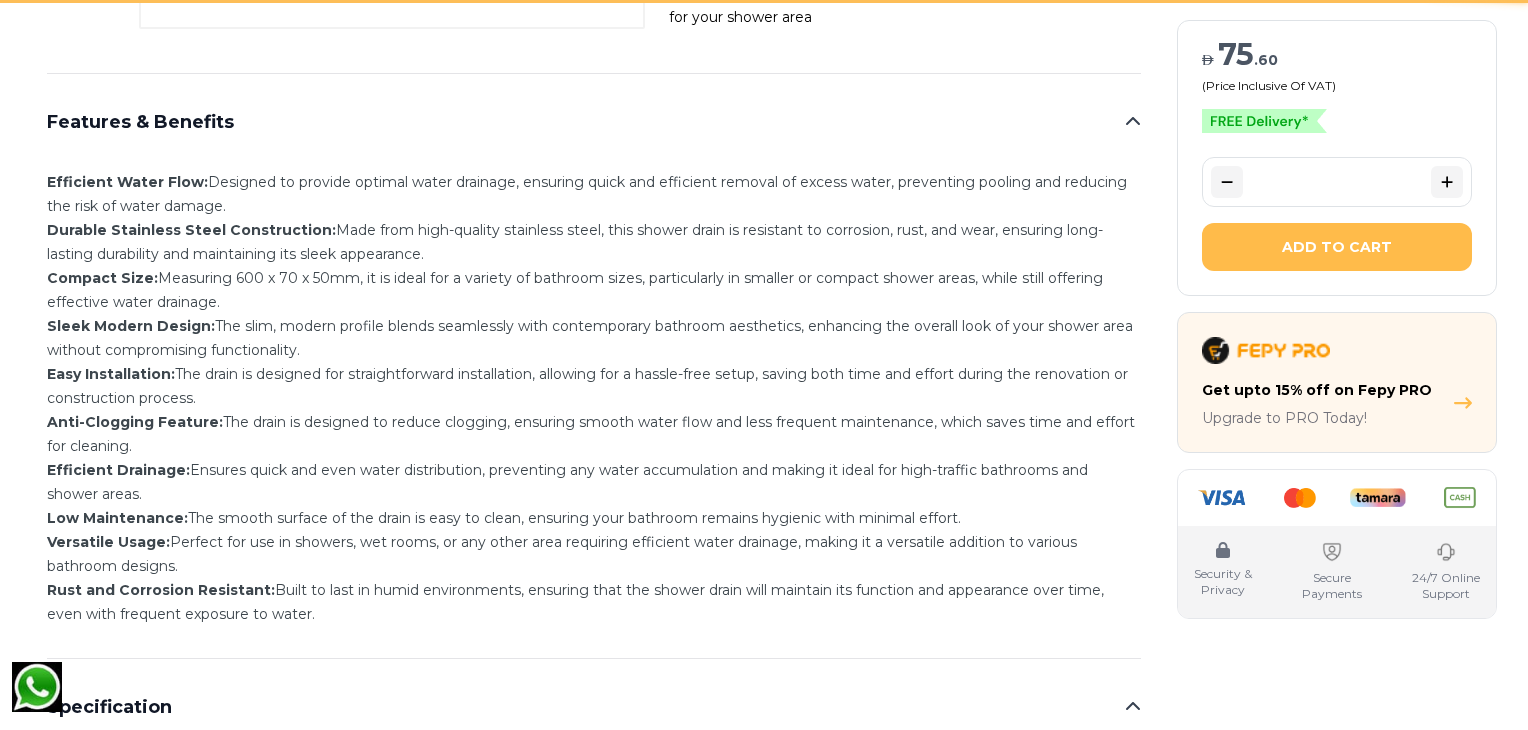 scroll, scrollTop: 0, scrollLeft: 0, axis: both 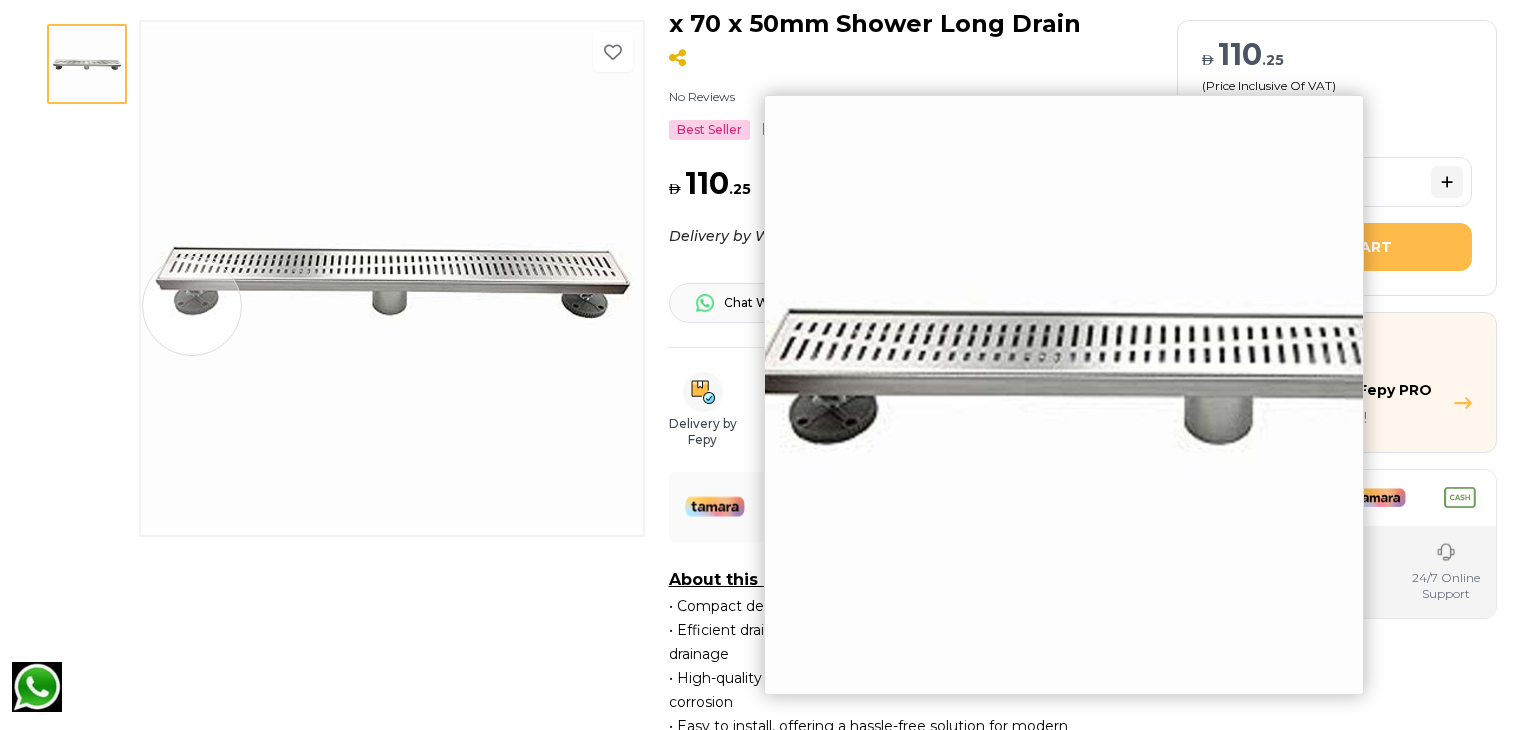 click at bounding box center [392, 277] 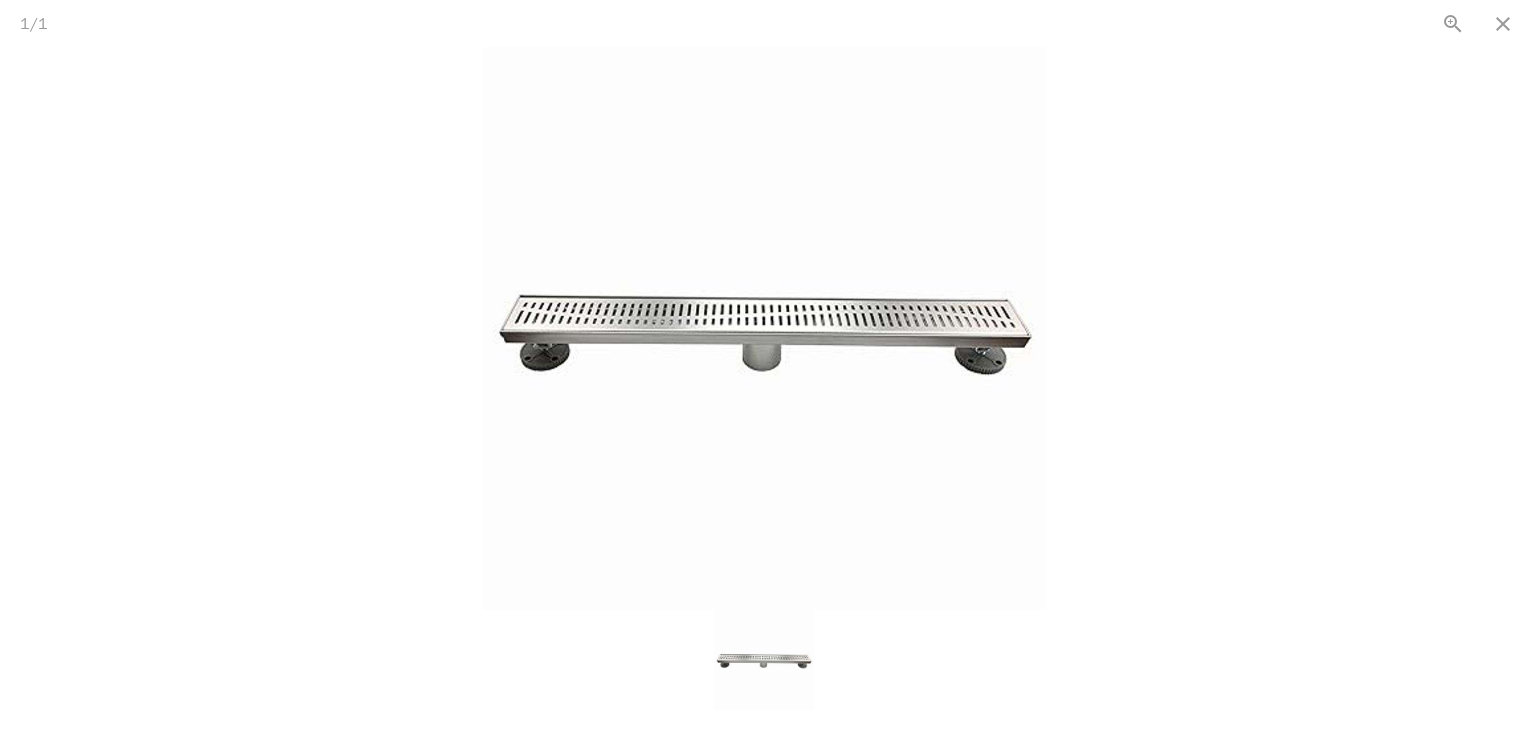 scroll, scrollTop: 498, scrollLeft: 0, axis: vertical 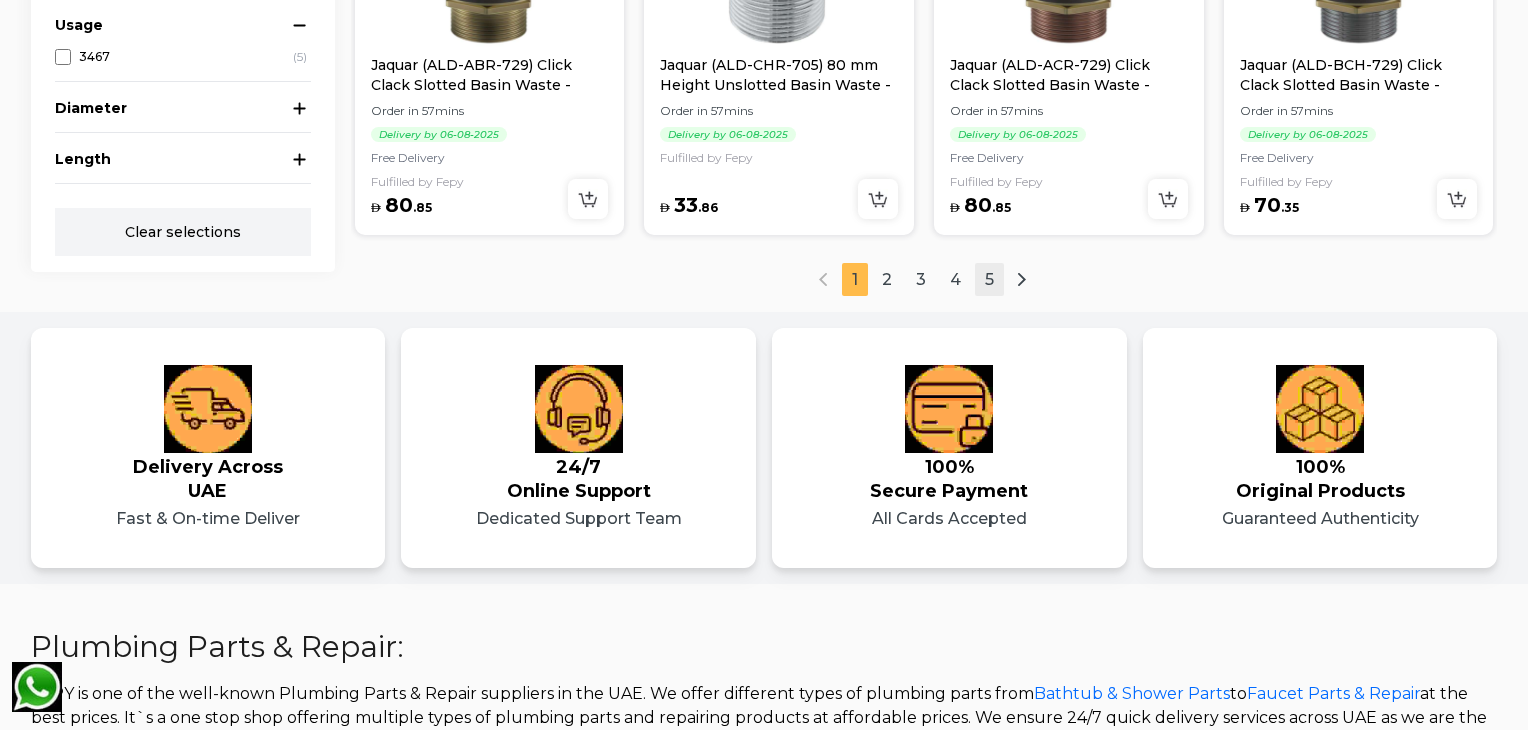 click on "5" at bounding box center [989, 279] 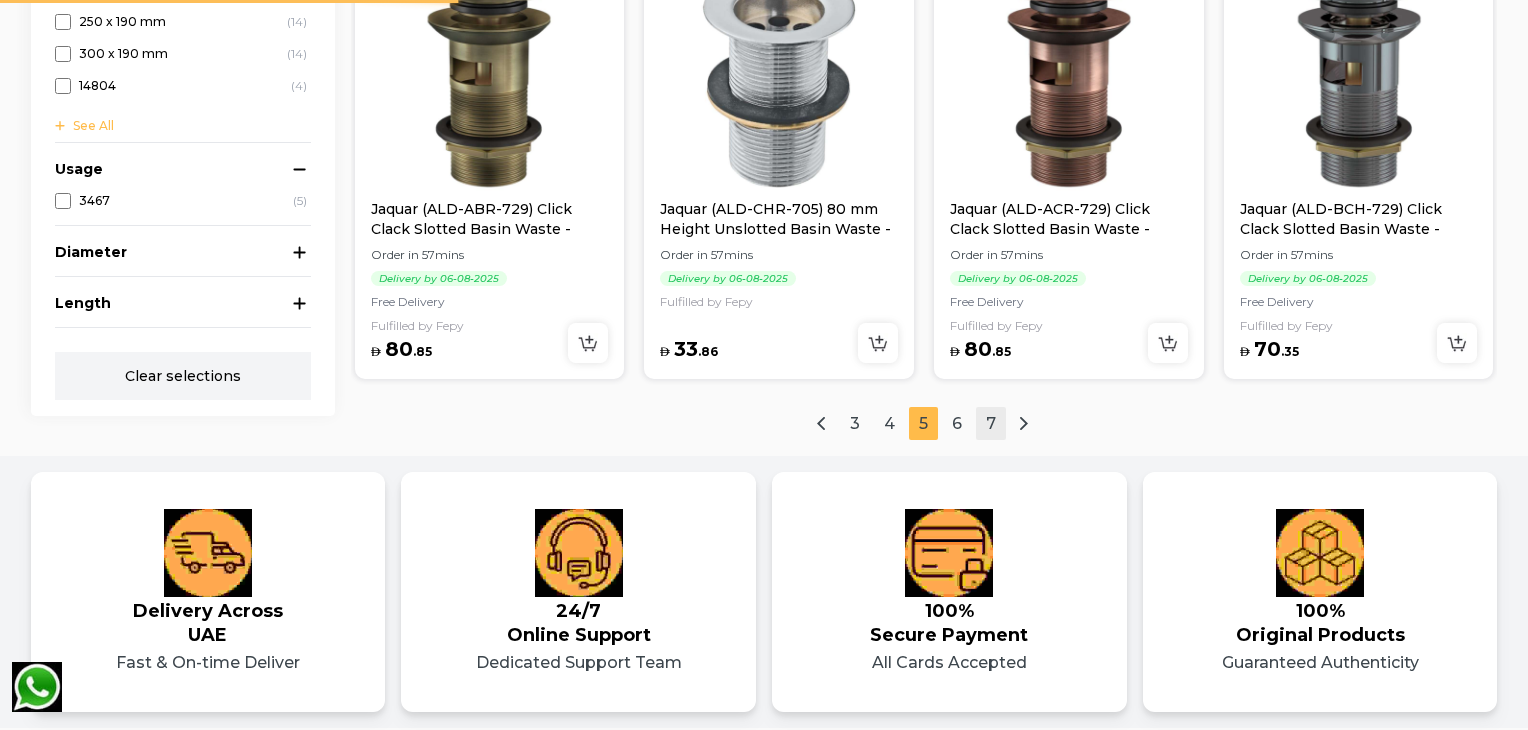 scroll, scrollTop: 0, scrollLeft: 0, axis: both 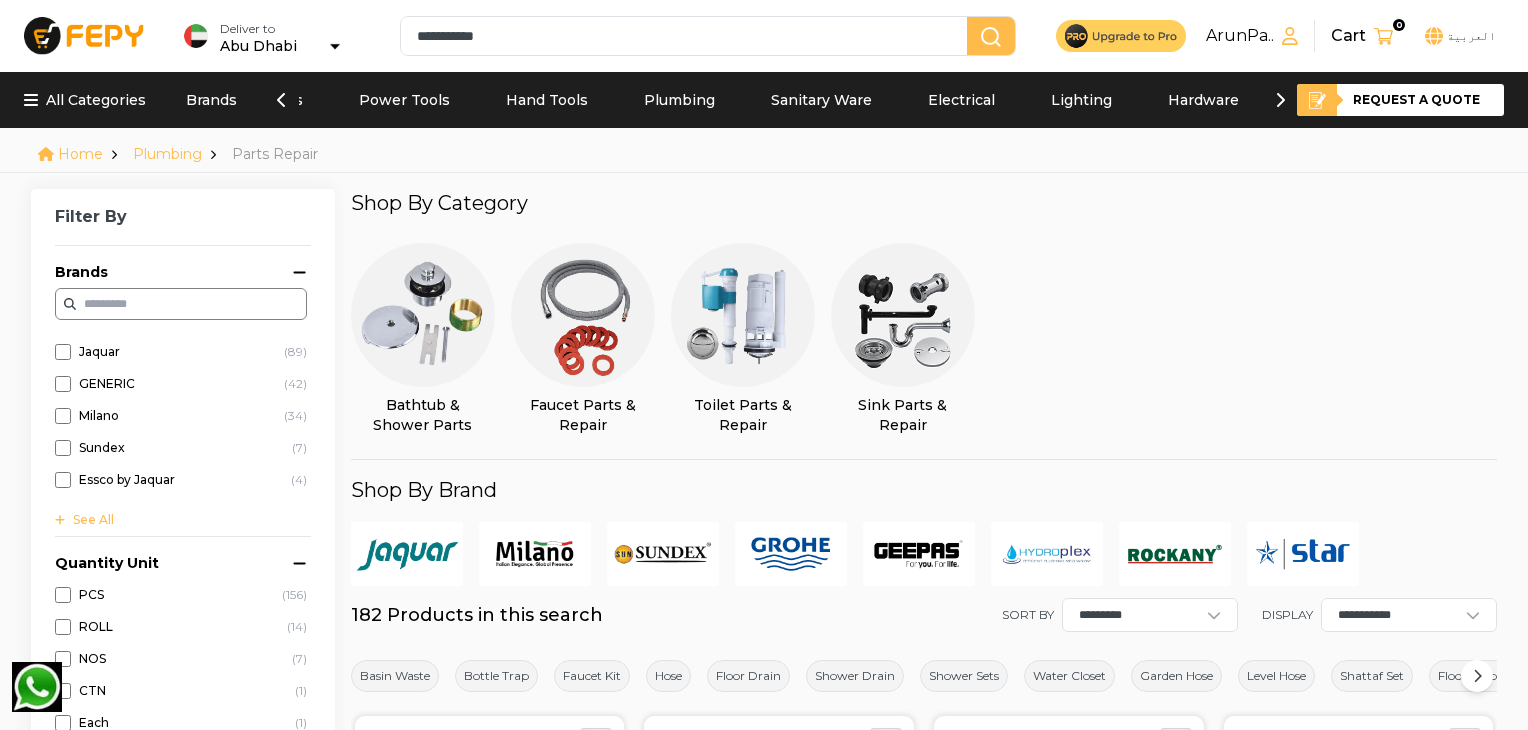 click on "All Categories Brands Building Materials Construction Chemicals Paint & Paint Accessories Power Tools Hand Tools Plumbing Sanitary Ware Electrical Lighting Hardware Safety Weekly Deals Request a quote" at bounding box center [764, 100] 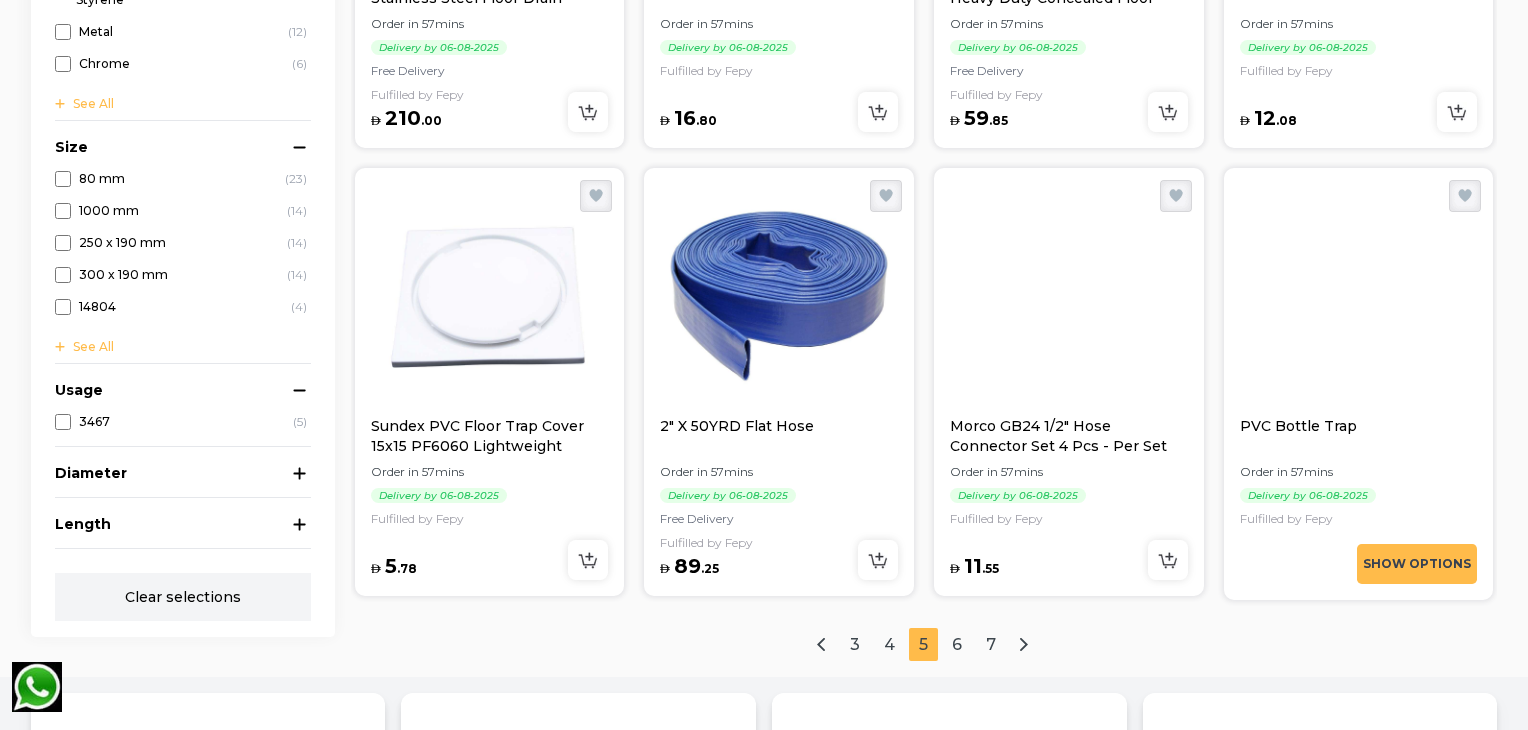 scroll, scrollTop: 2346, scrollLeft: 0, axis: vertical 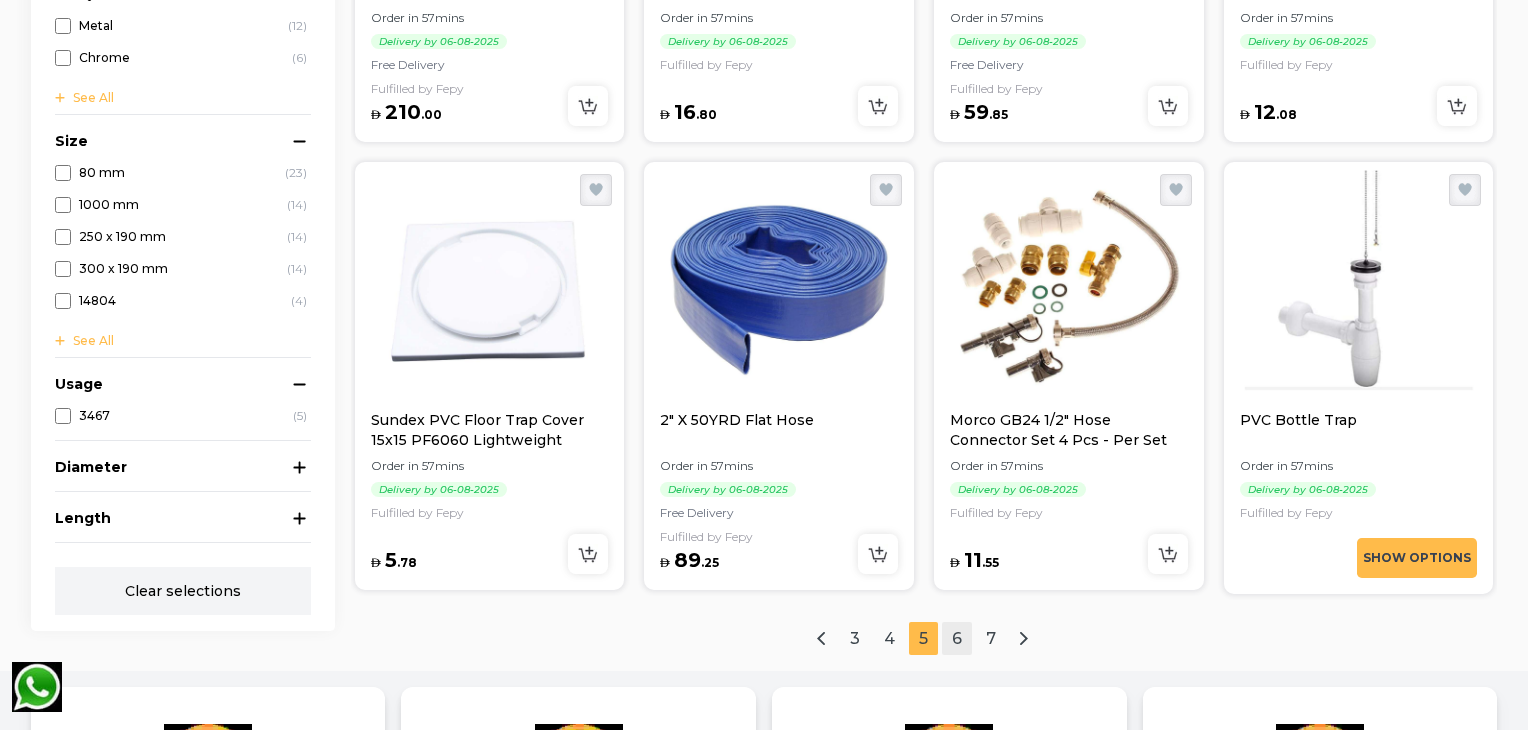 click on "6" at bounding box center [957, 638] 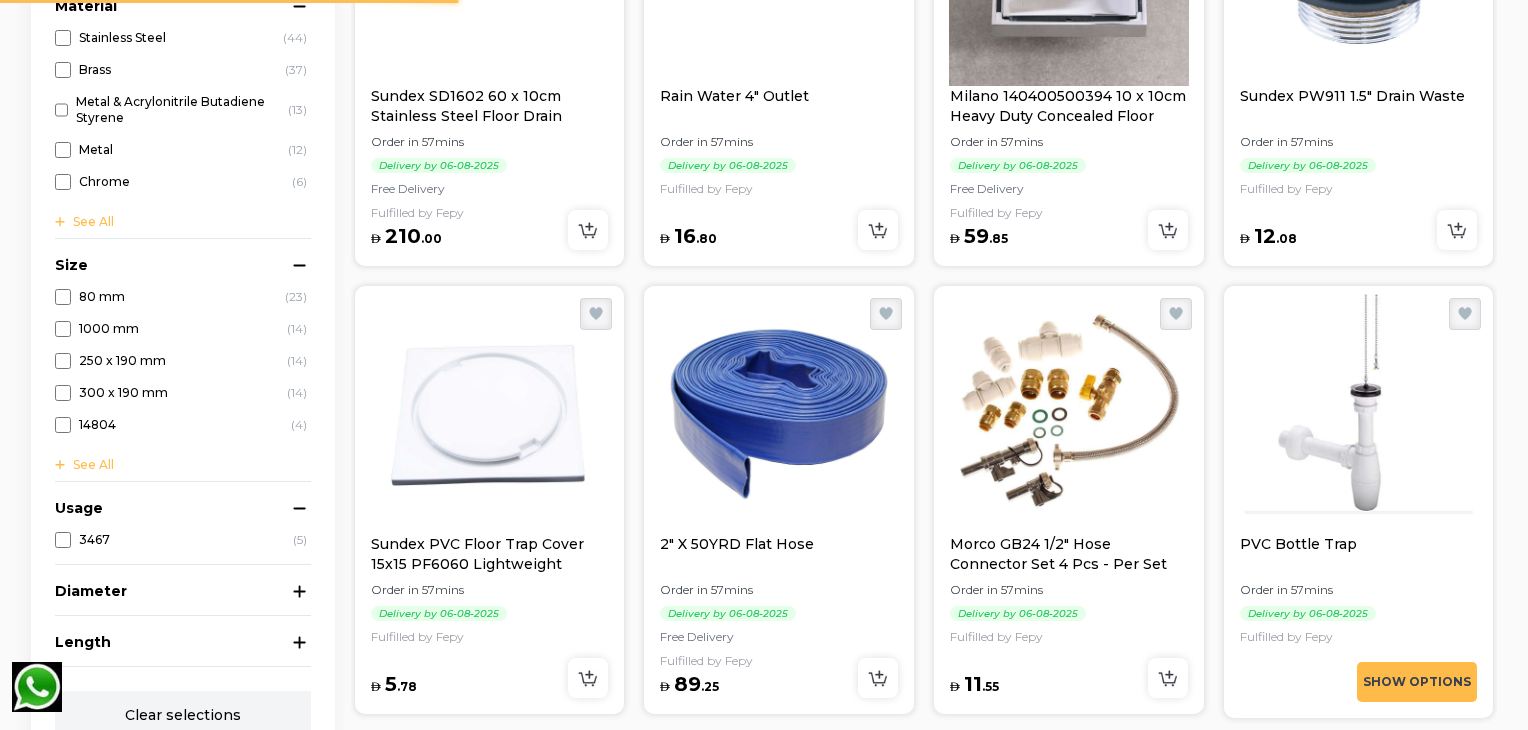 scroll, scrollTop: 0, scrollLeft: 0, axis: both 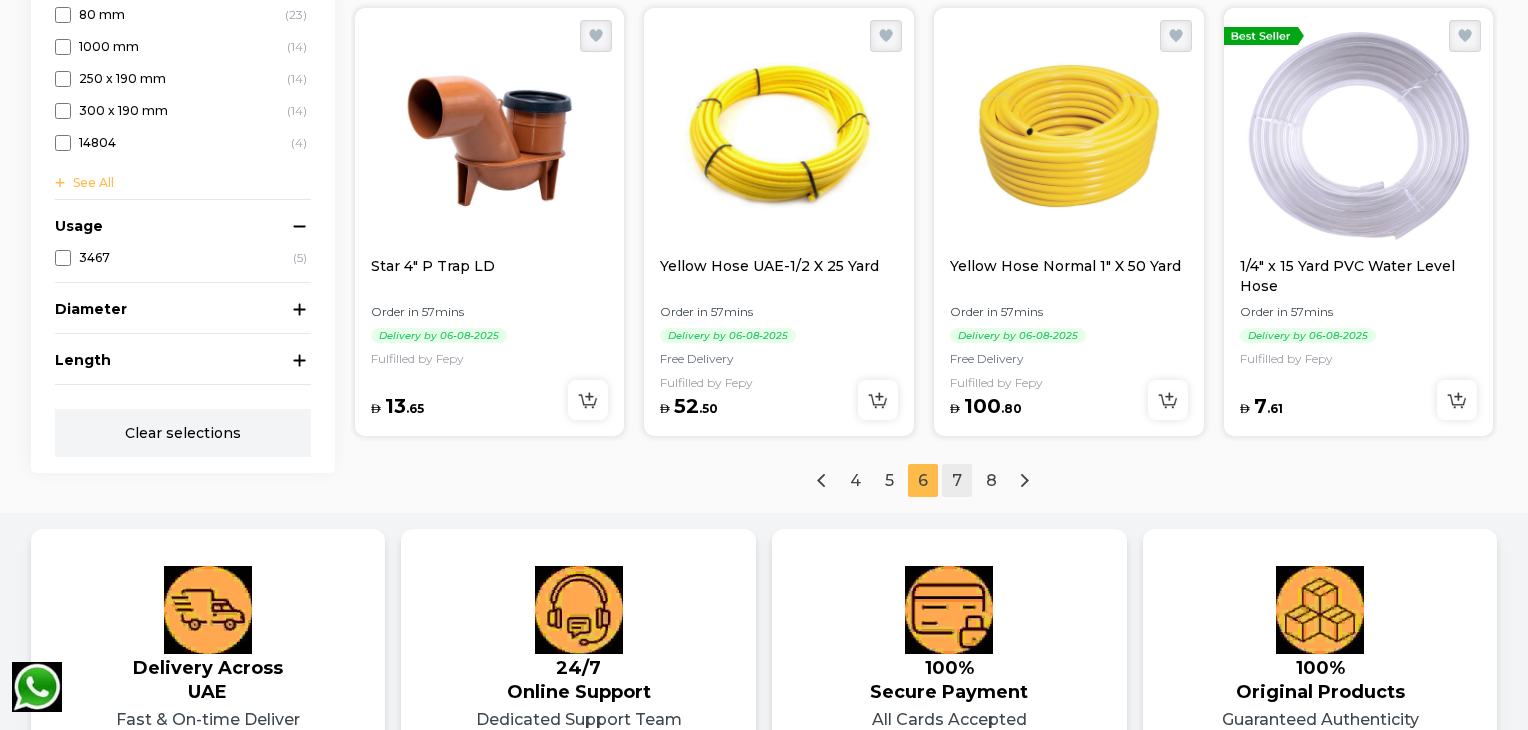 click on "7" at bounding box center [957, 480] 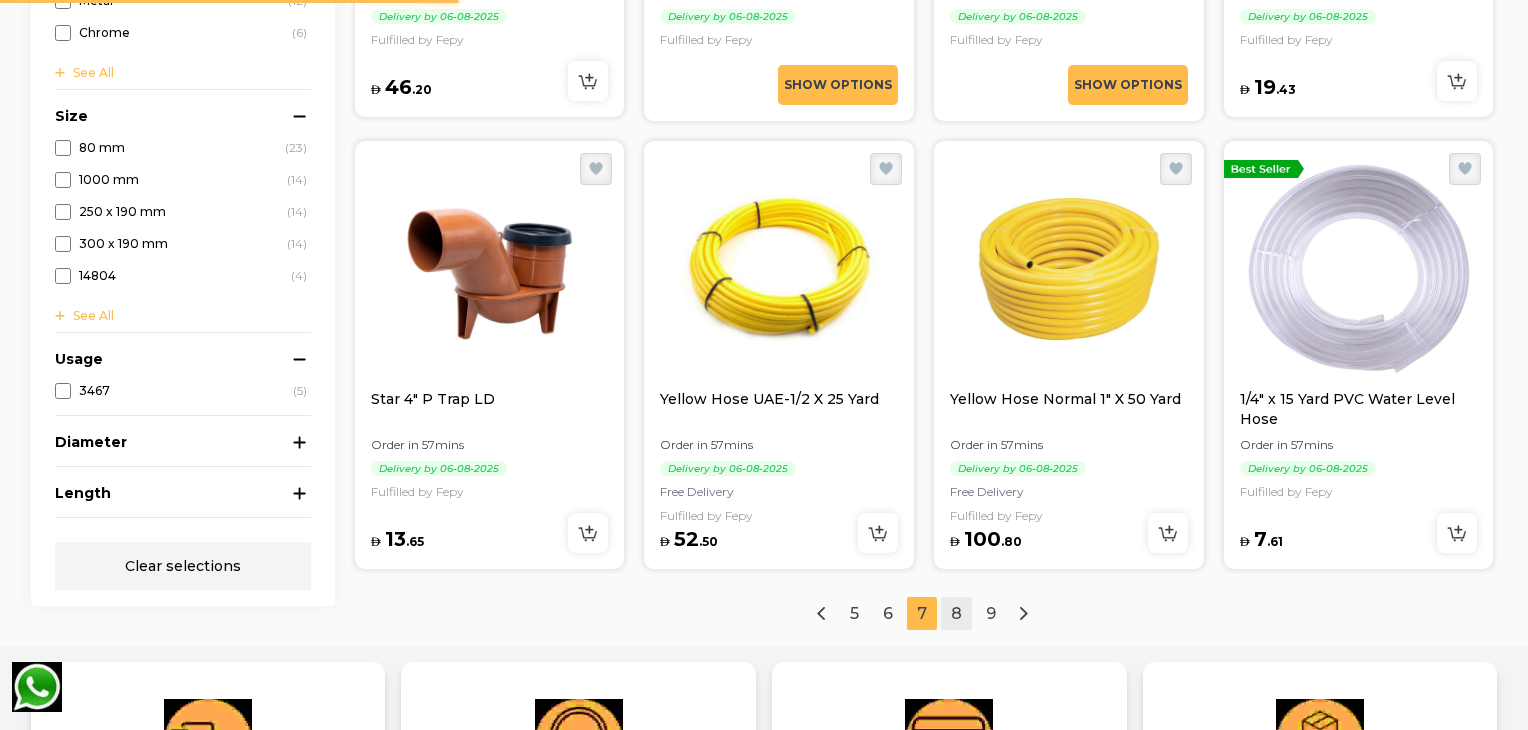 scroll, scrollTop: 0, scrollLeft: 0, axis: both 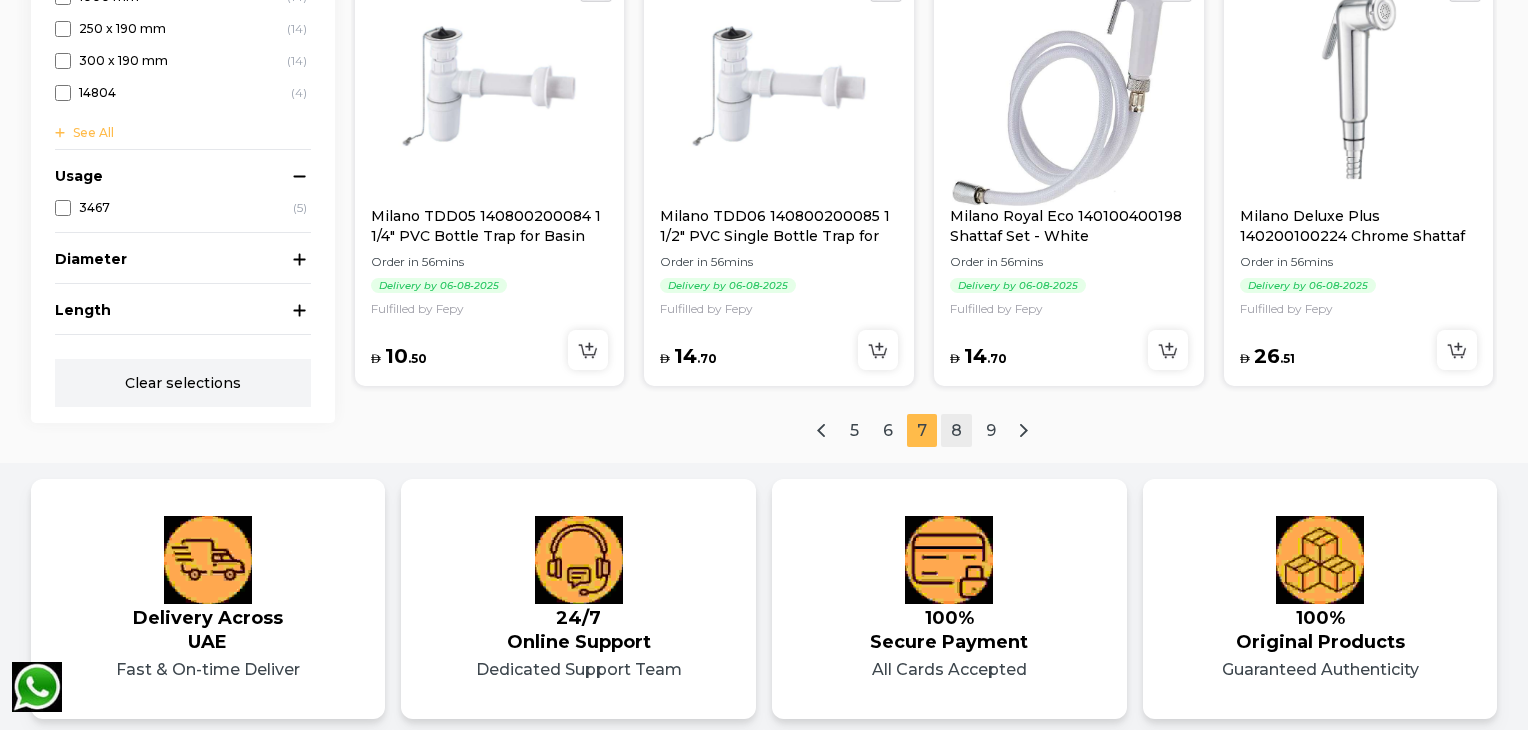 click on "8" at bounding box center (956, 430) 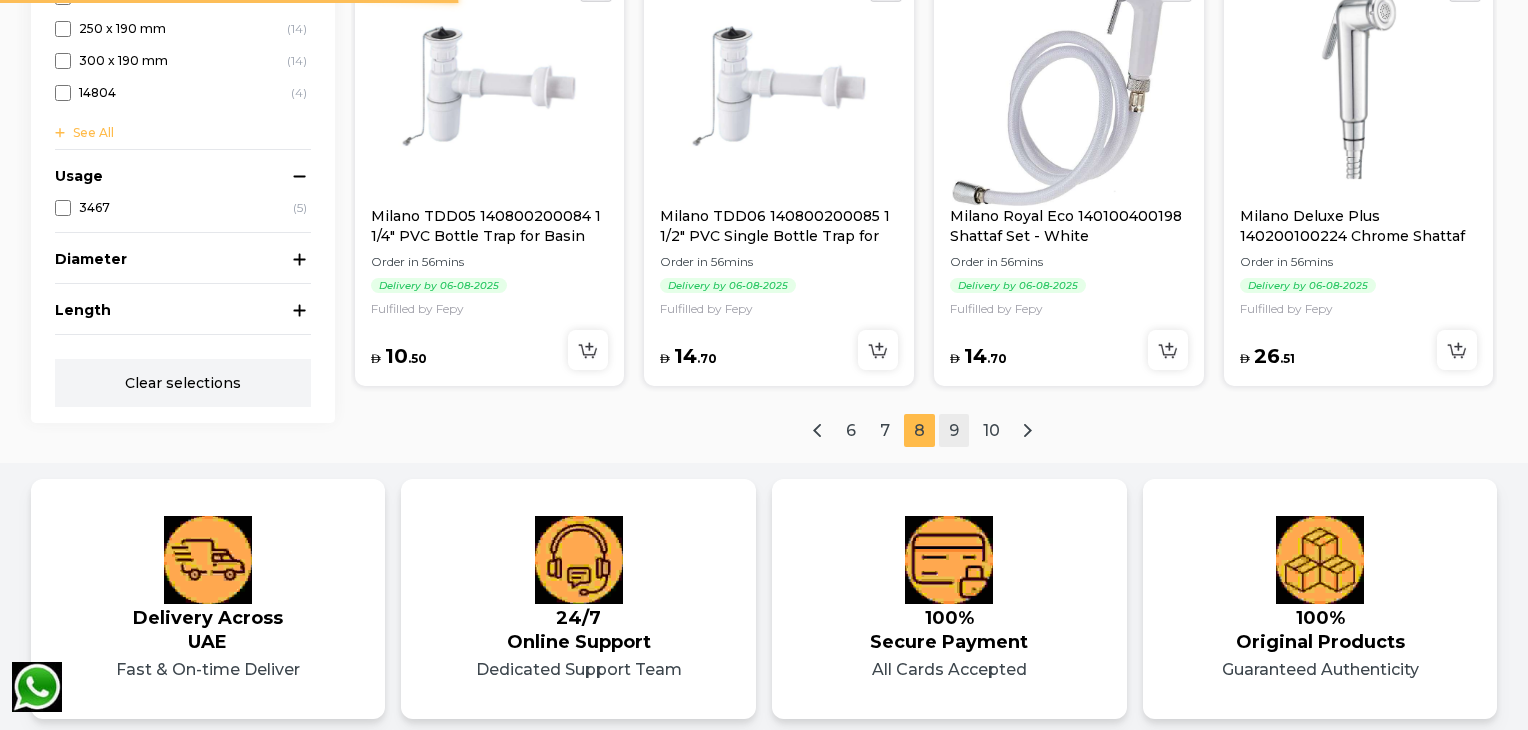 scroll, scrollTop: 0, scrollLeft: 0, axis: both 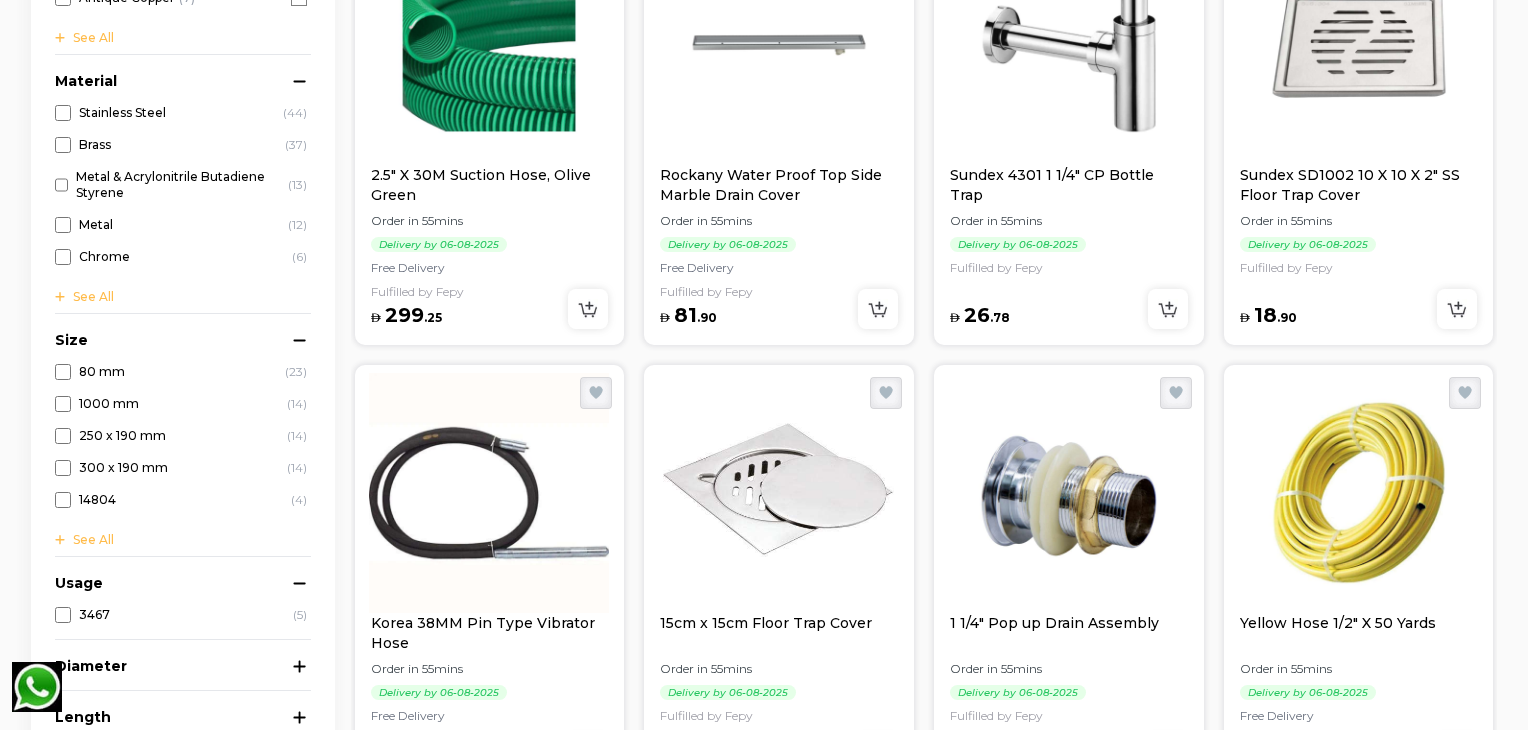 click on "Sundex 4301 1 1/4" CP Bottle Trap" at bounding box center (1069, 185) 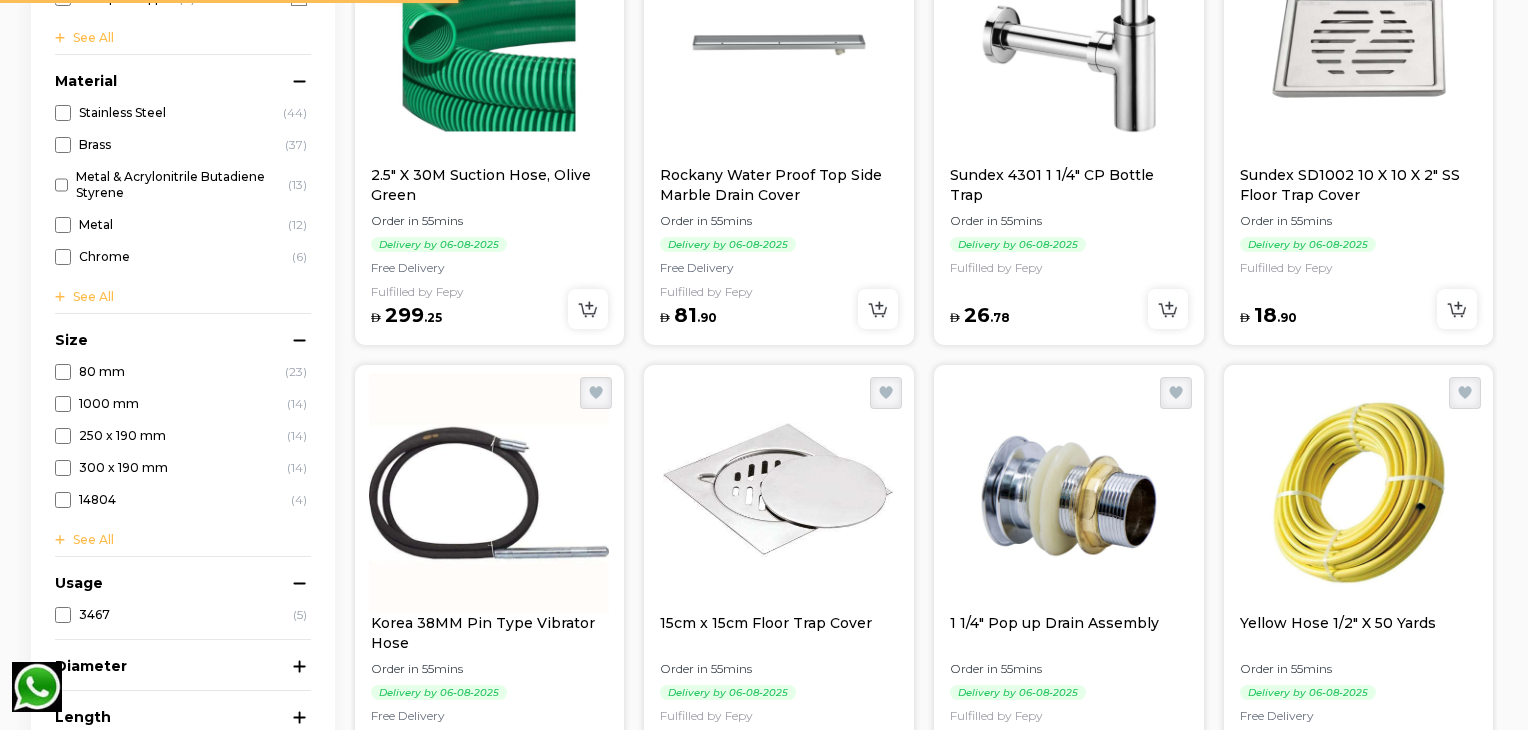 scroll, scrollTop: 0, scrollLeft: 0, axis: both 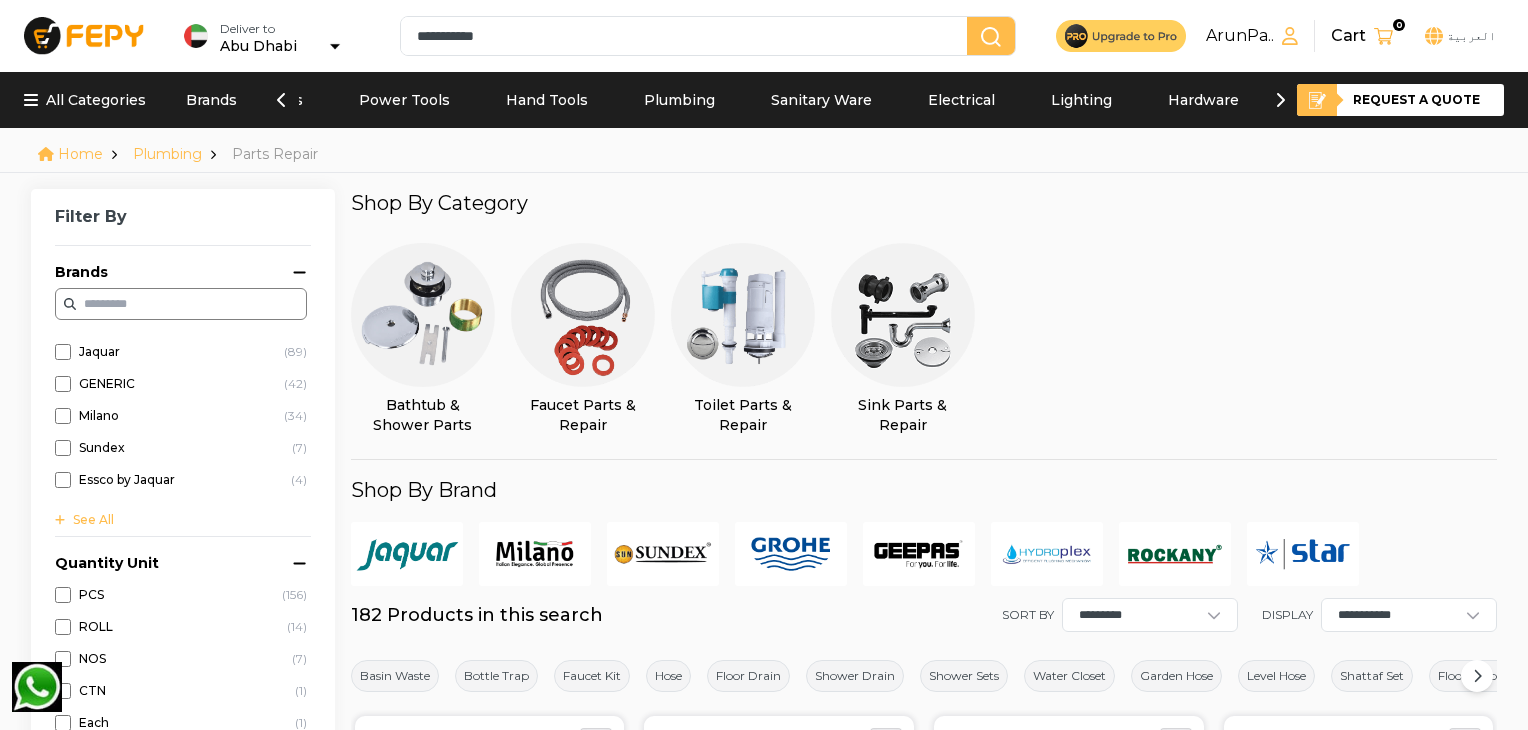 click at bounding box center (583, 315) 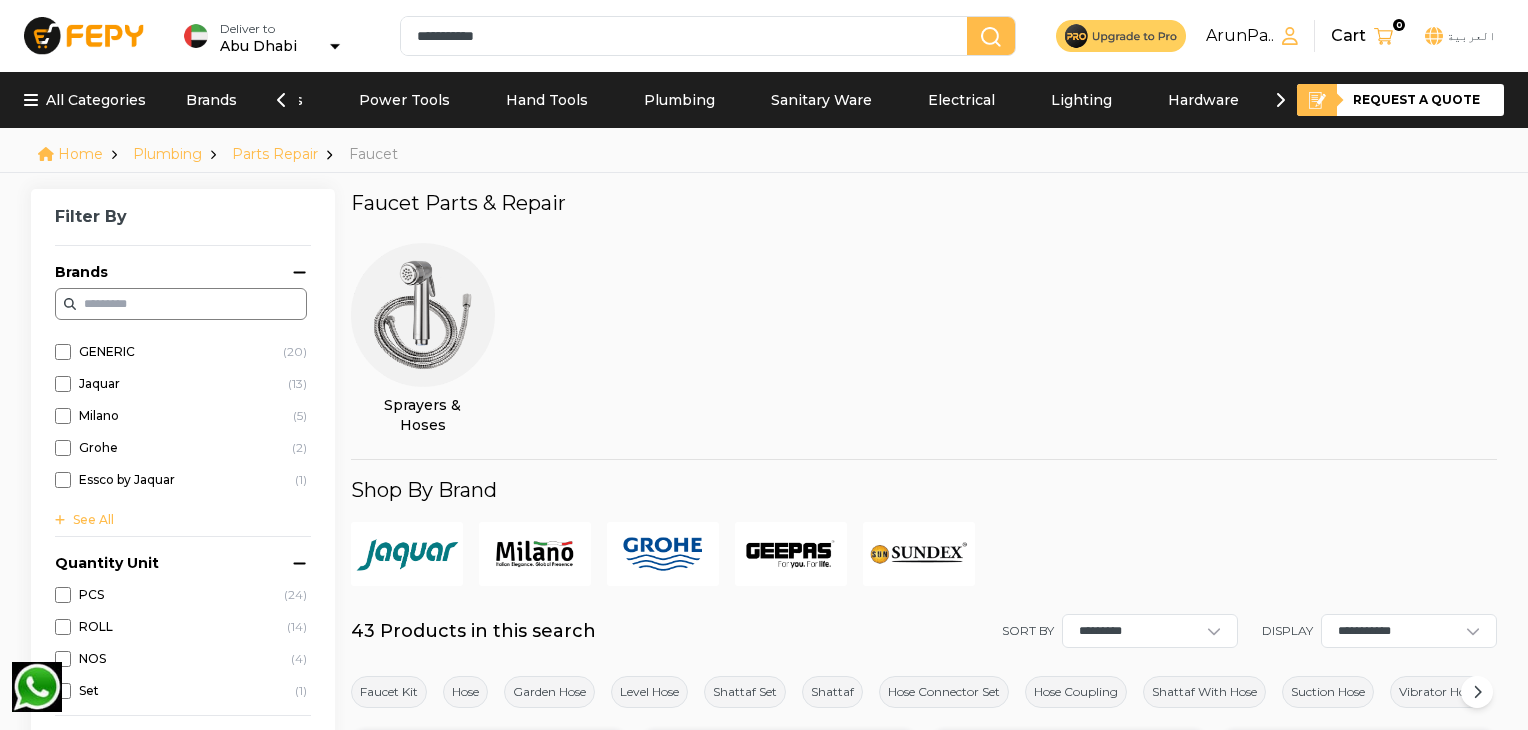 click at bounding box center (423, 315) 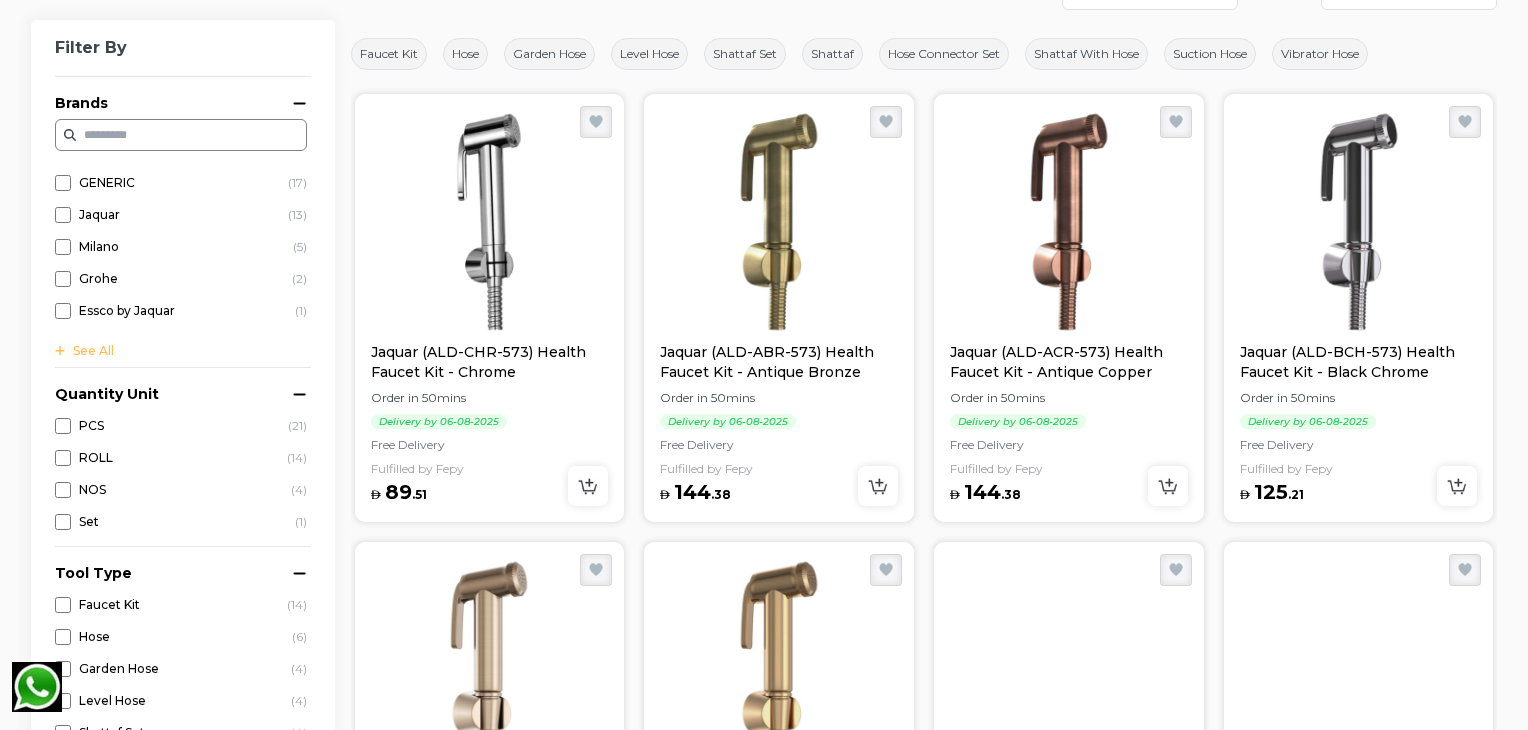 scroll, scrollTop: 0, scrollLeft: 0, axis: both 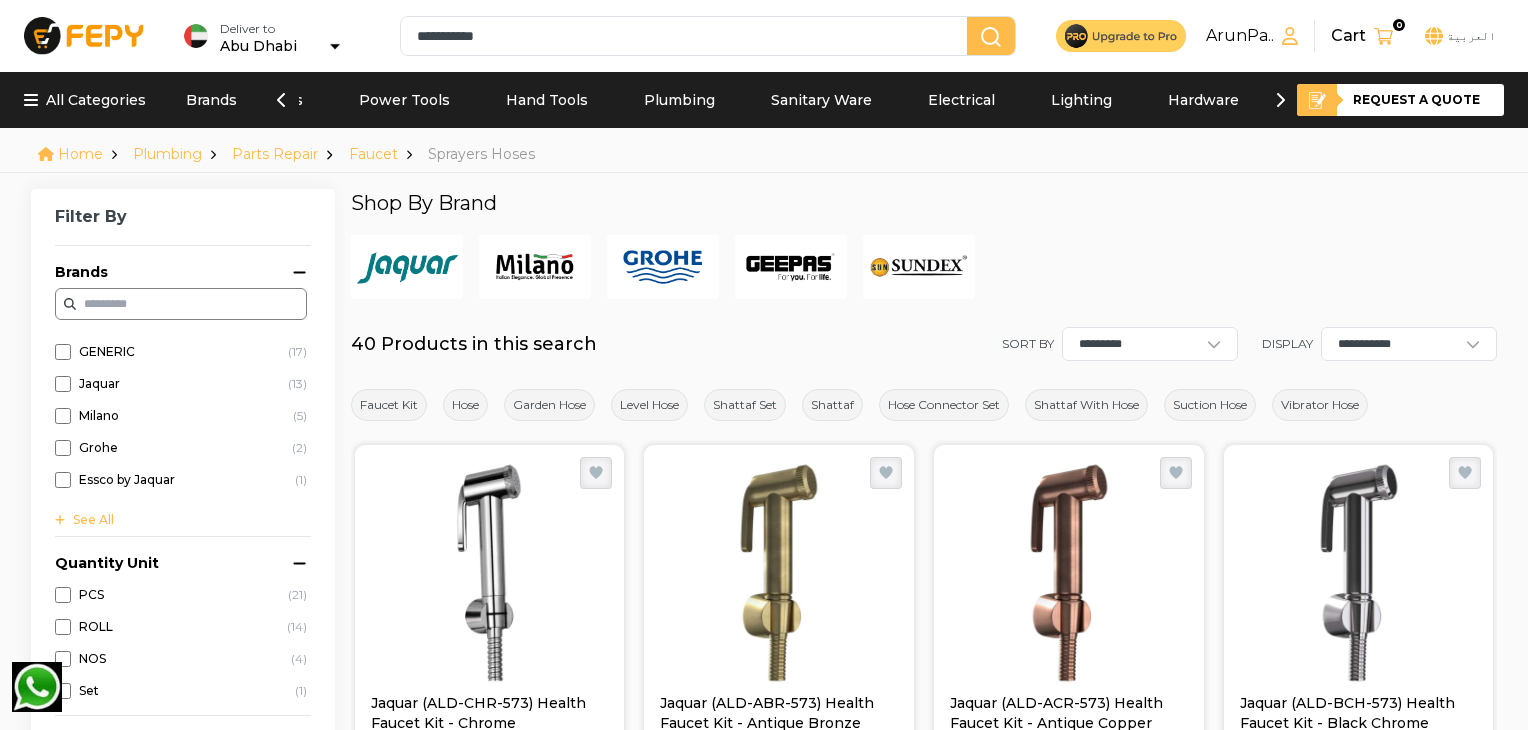 click on "Brands" at bounding box center [211, 100] 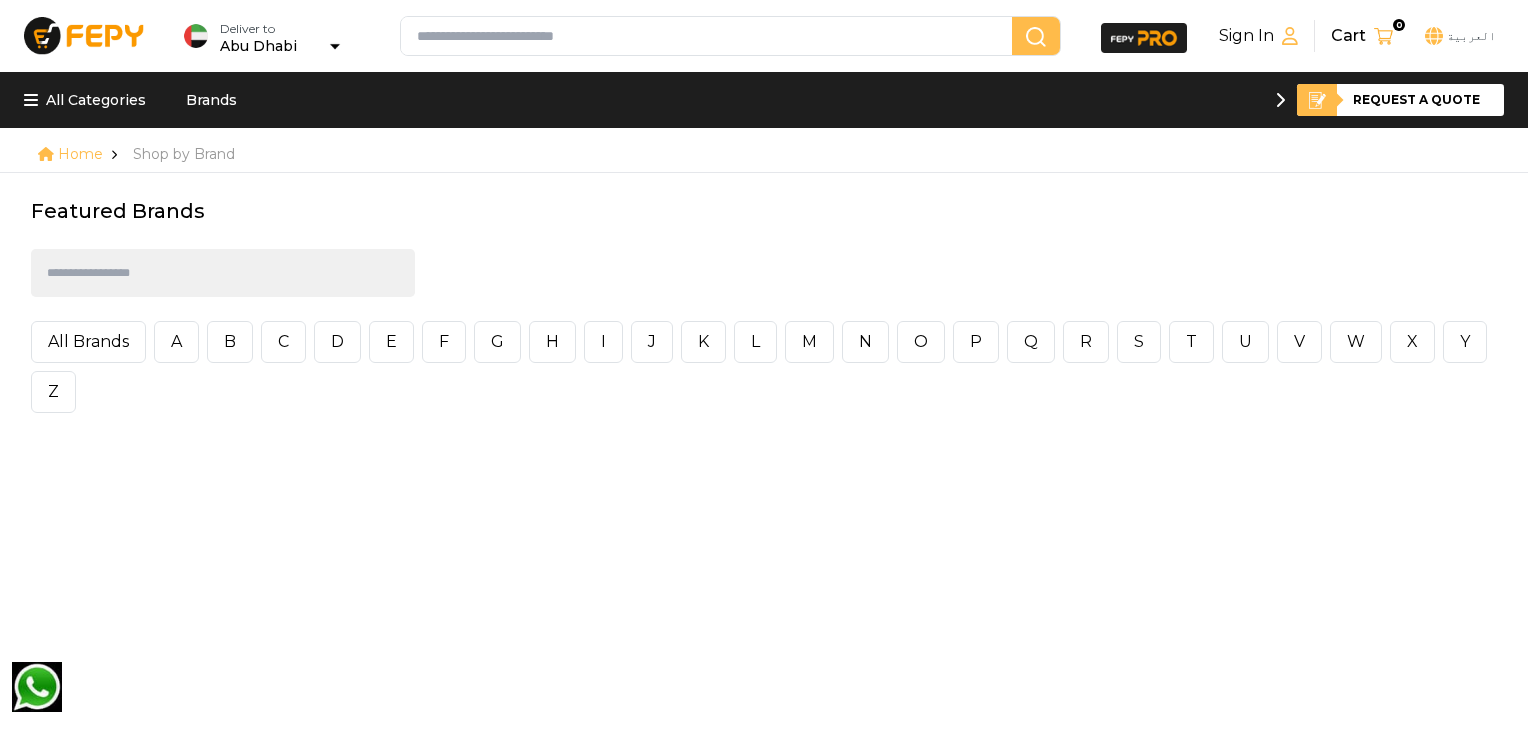 scroll, scrollTop: 0, scrollLeft: 0, axis: both 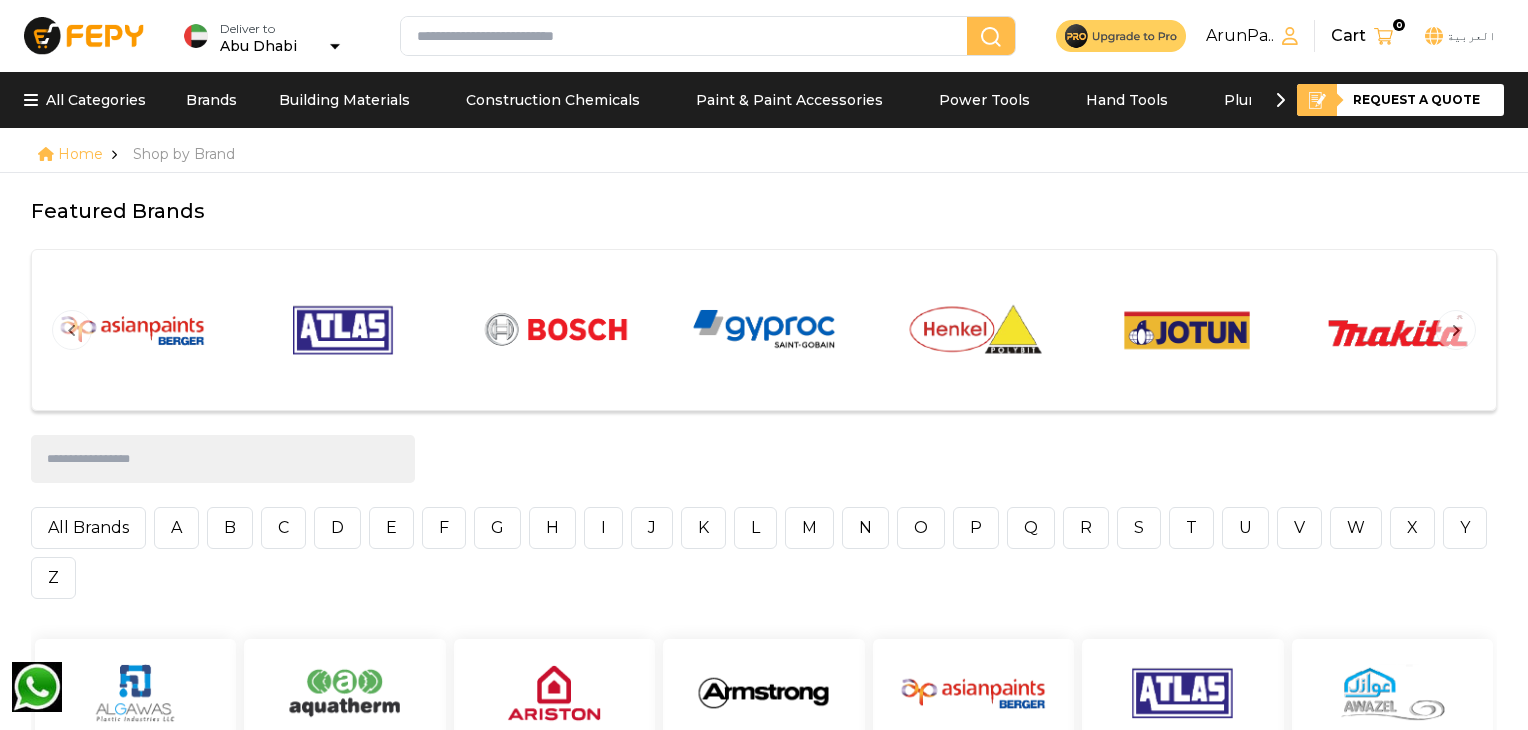 click at bounding box center (554, 330) 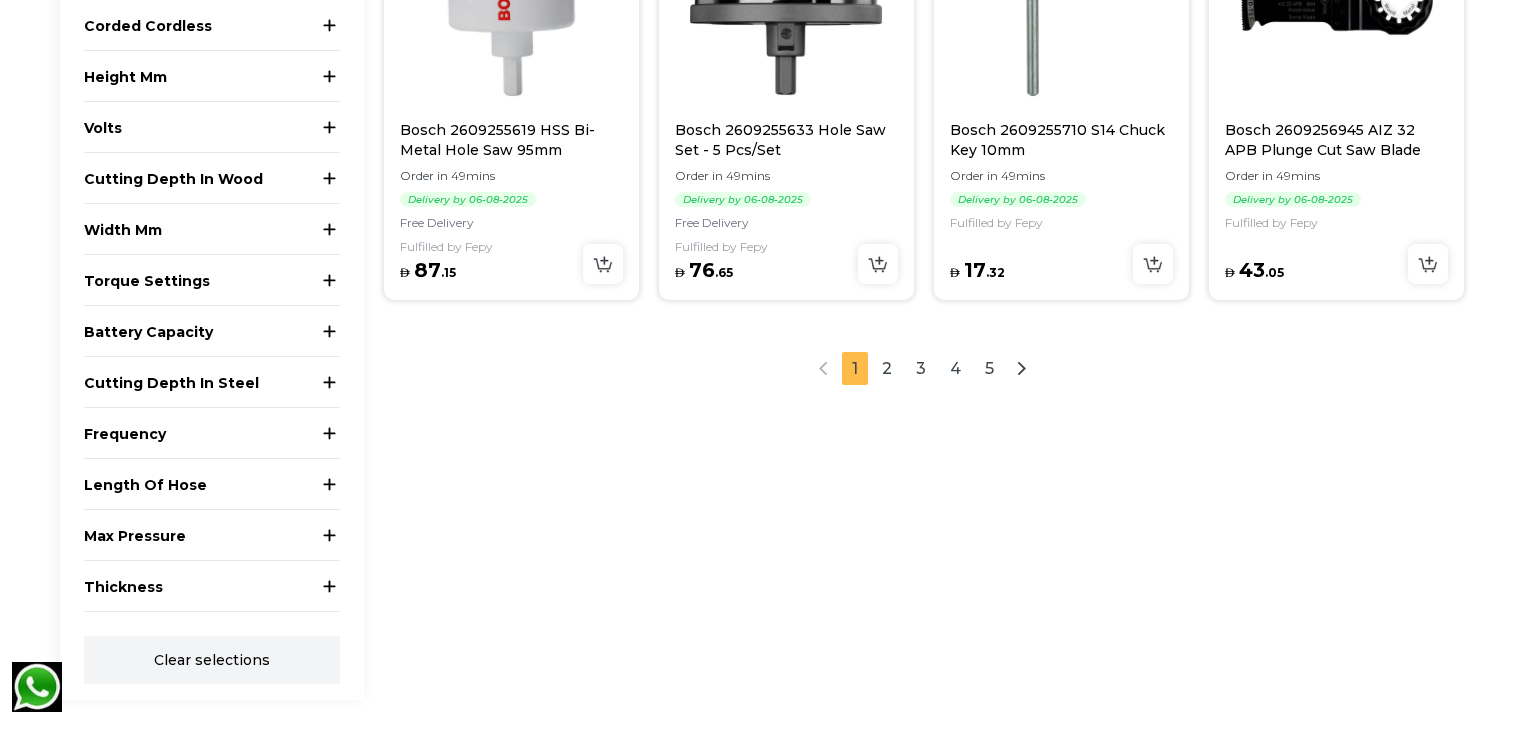 scroll, scrollTop: 2554, scrollLeft: 0, axis: vertical 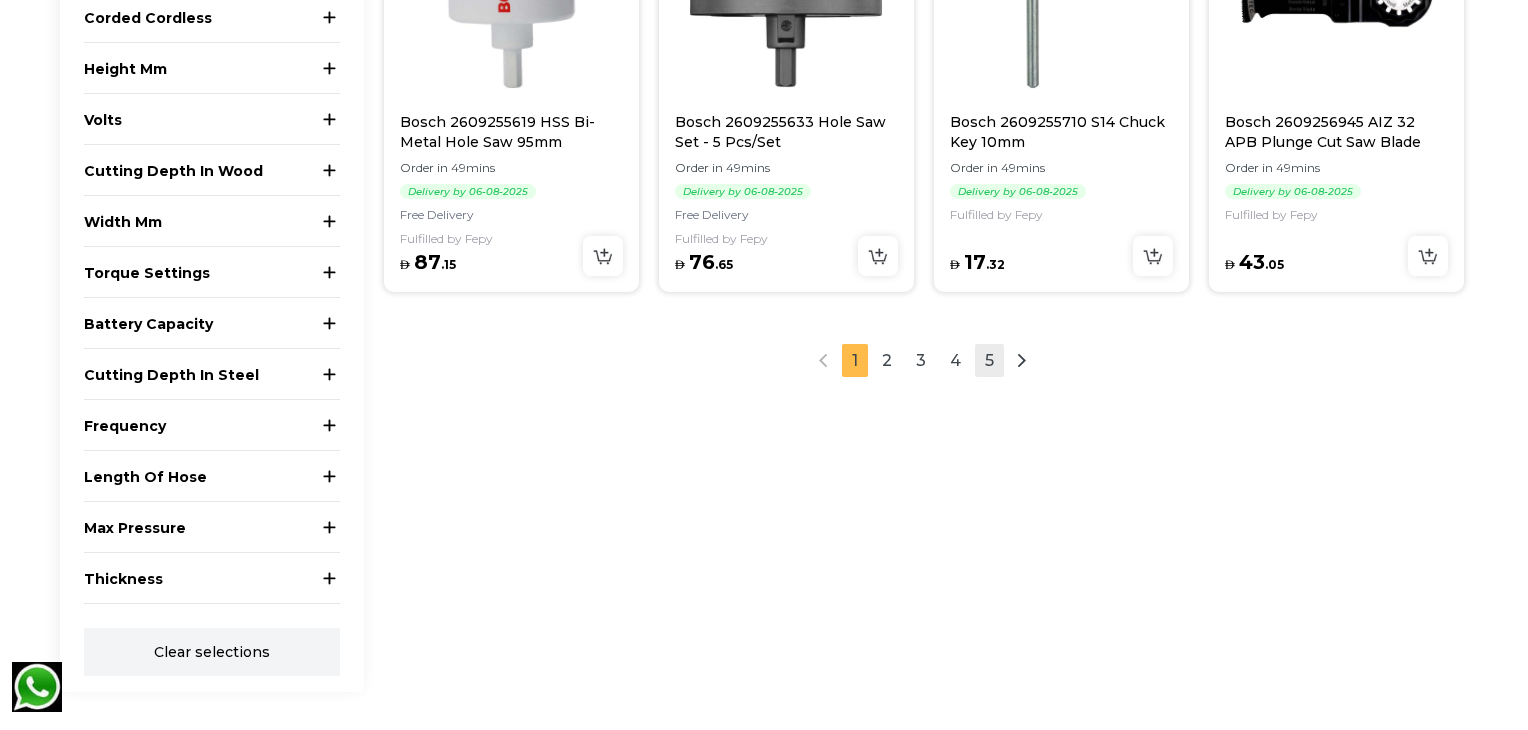 click on "5" at bounding box center (989, 360) 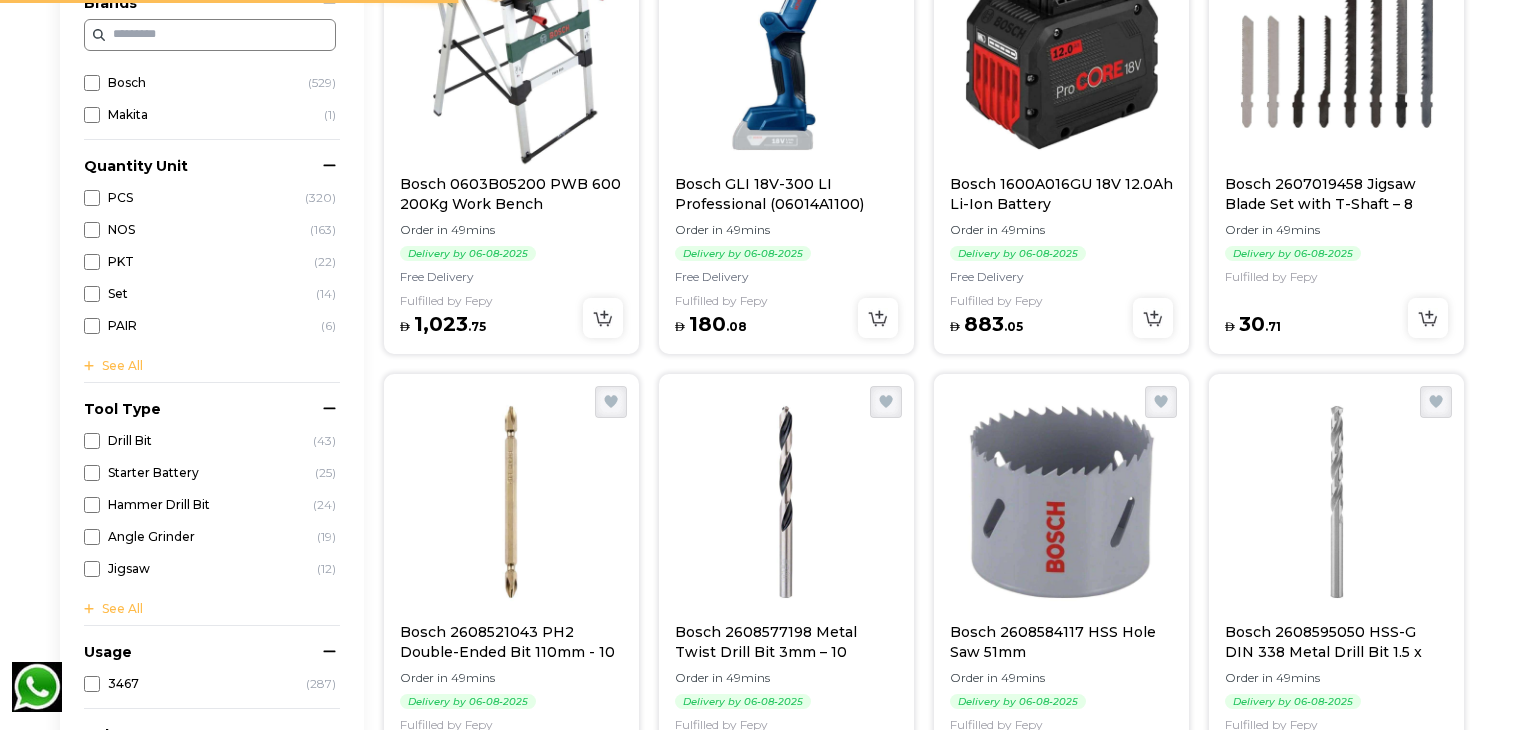 scroll, scrollTop: 620, scrollLeft: 0, axis: vertical 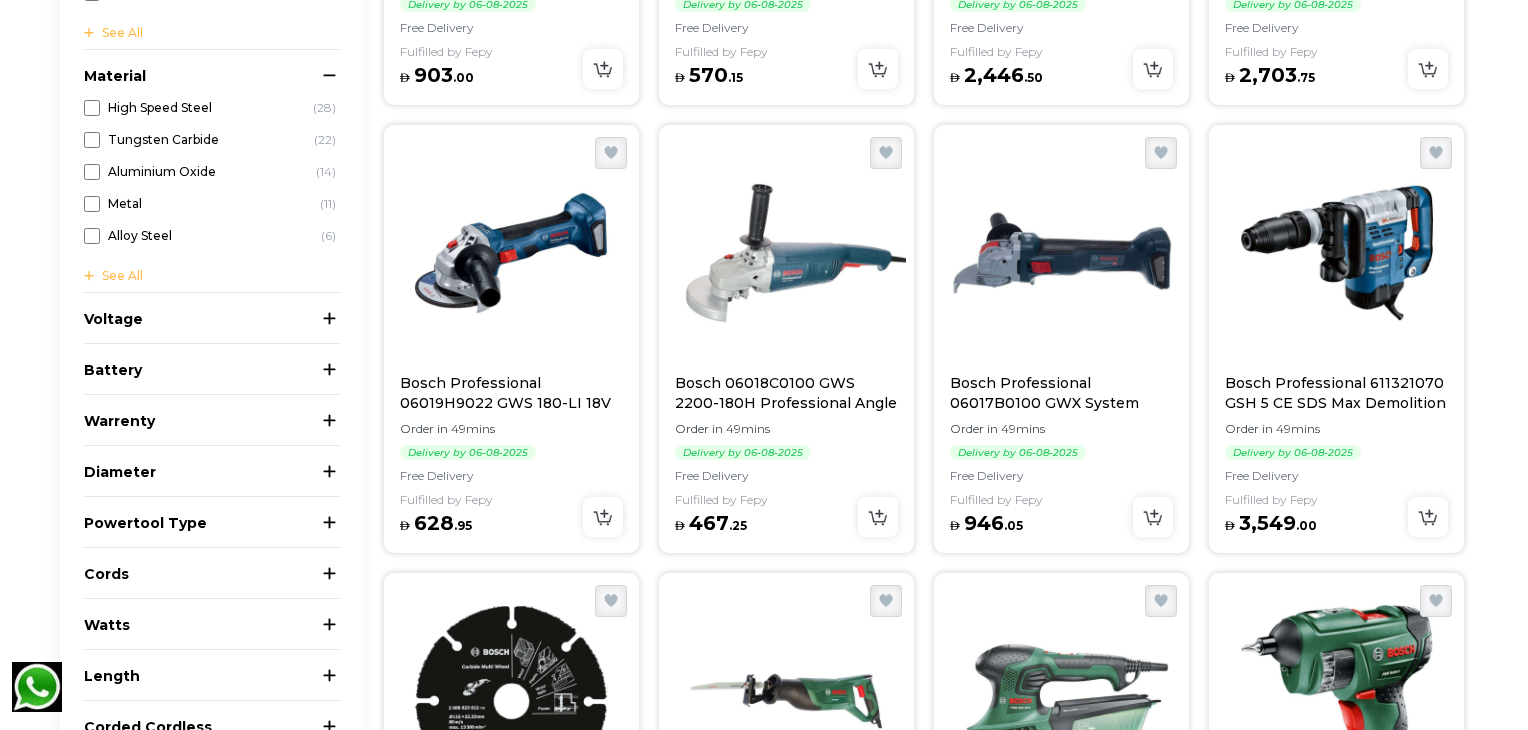 click at bounding box center (786, 253) 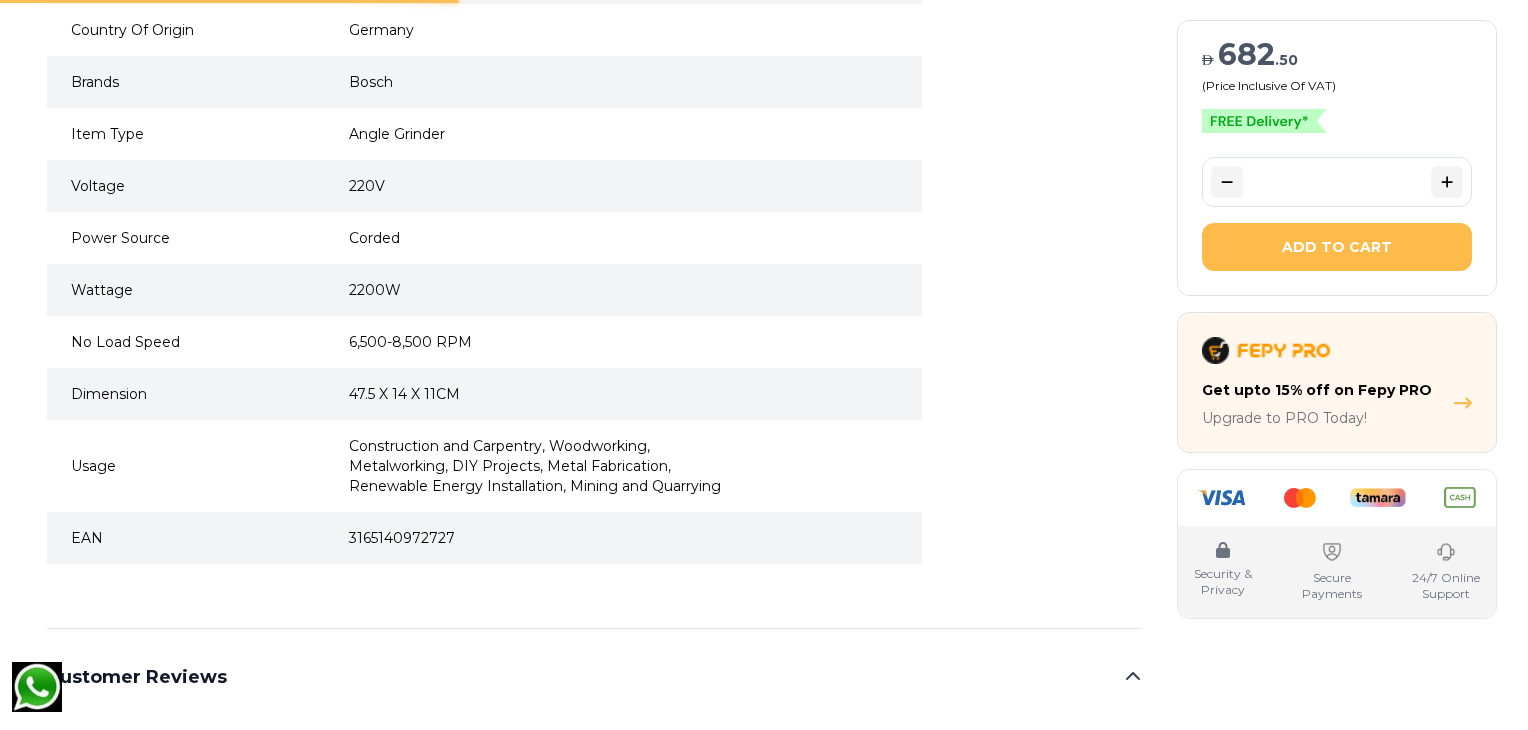 scroll, scrollTop: 0, scrollLeft: 0, axis: both 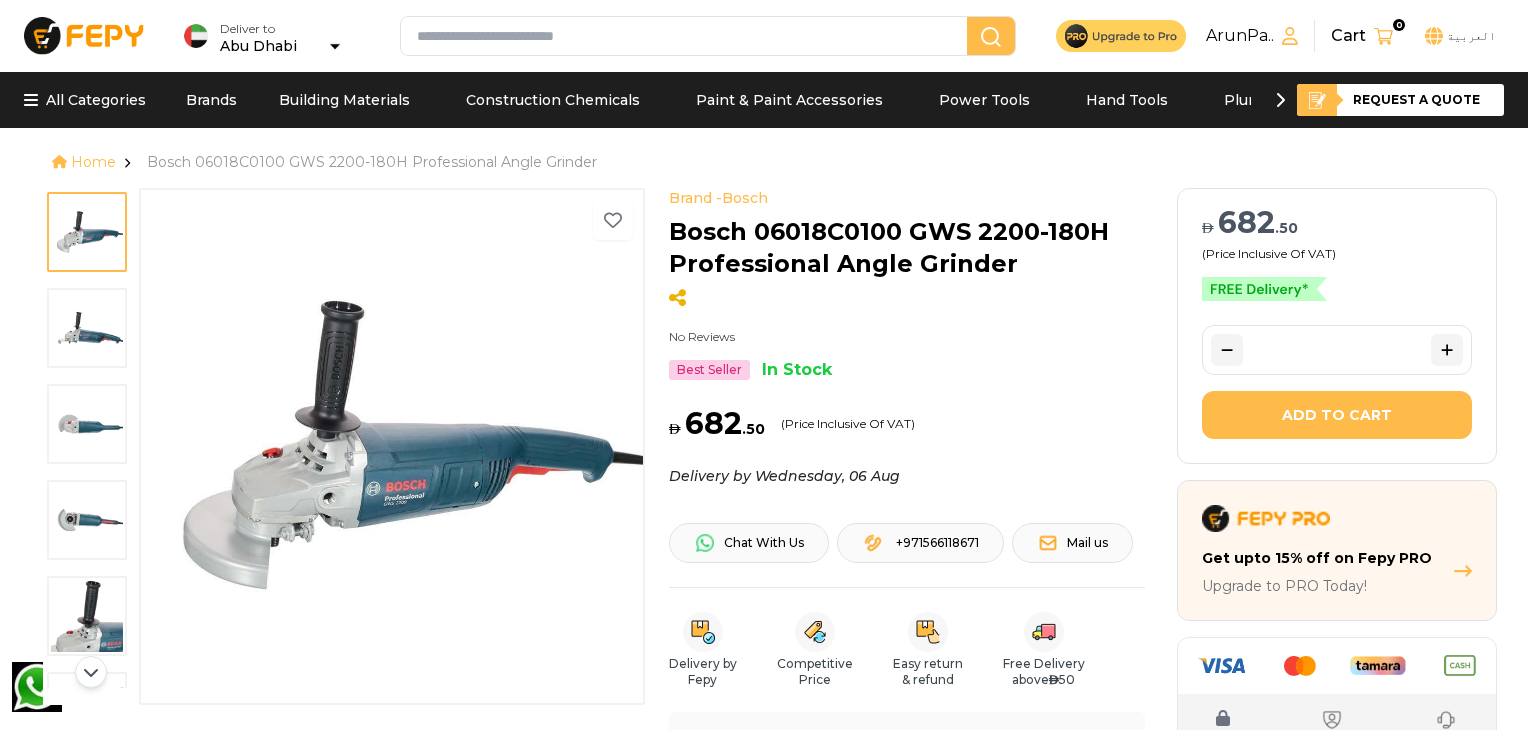 click at bounding box center (87, 232) 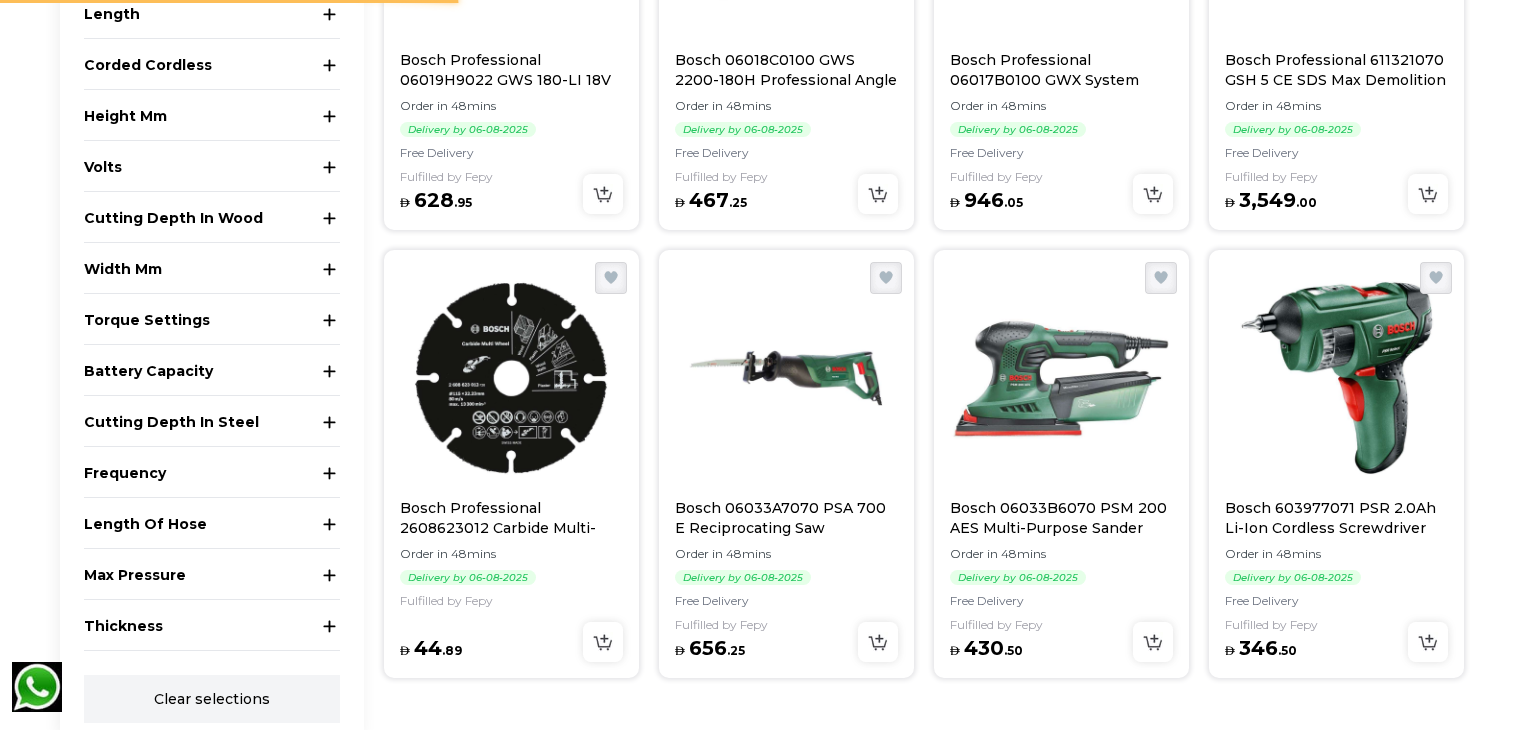 scroll, scrollTop: 0, scrollLeft: 0, axis: both 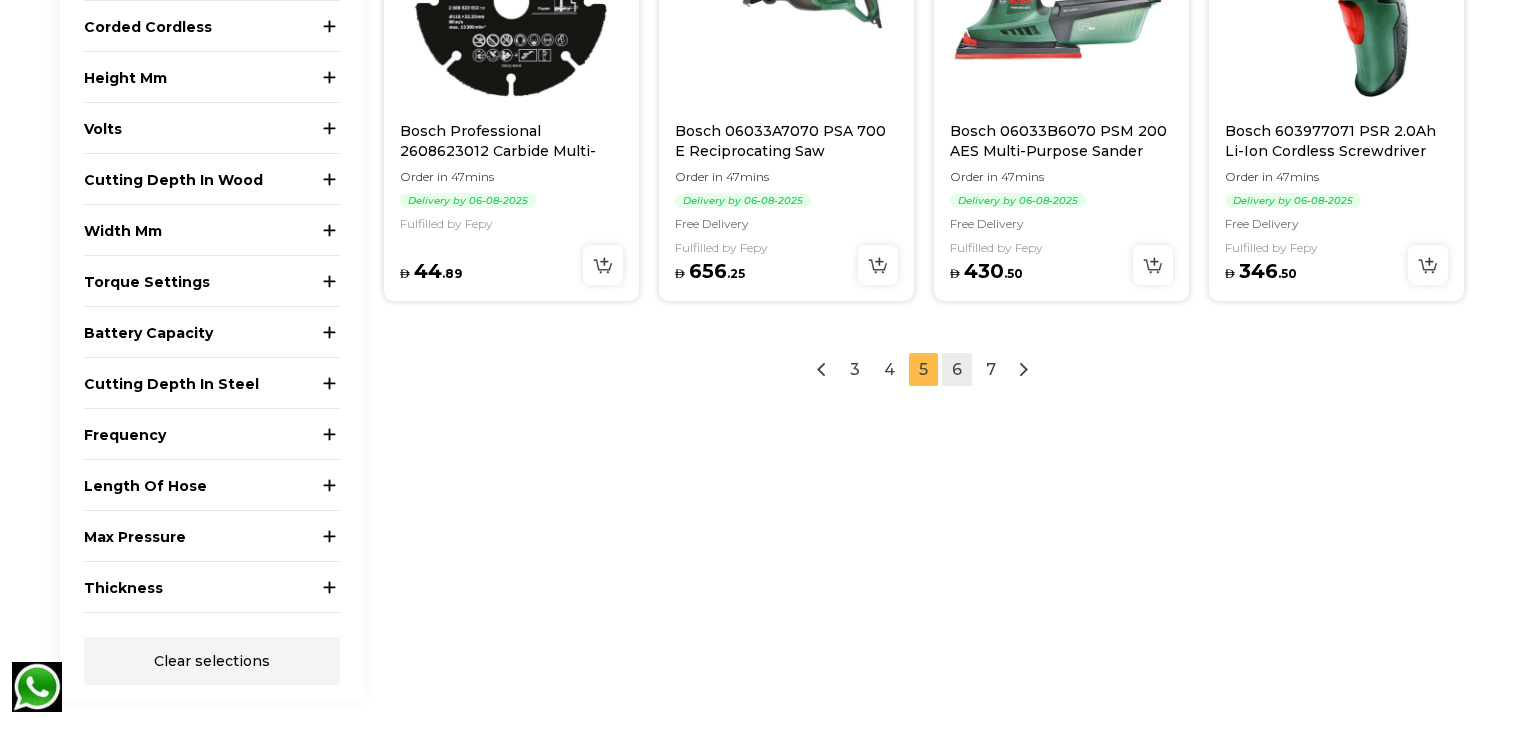 click on "6" at bounding box center [957, 369] 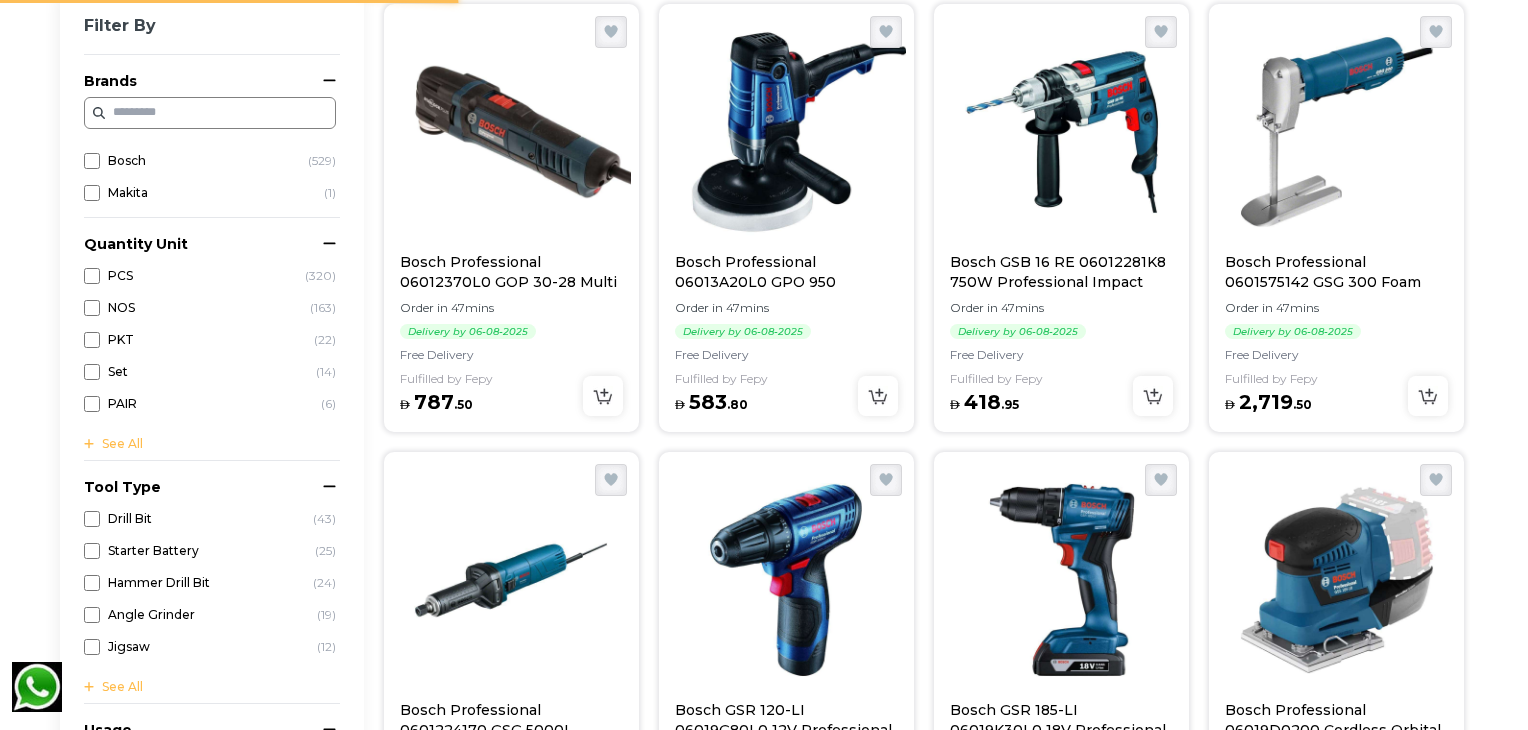 scroll, scrollTop: 620, scrollLeft: 0, axis: vertical 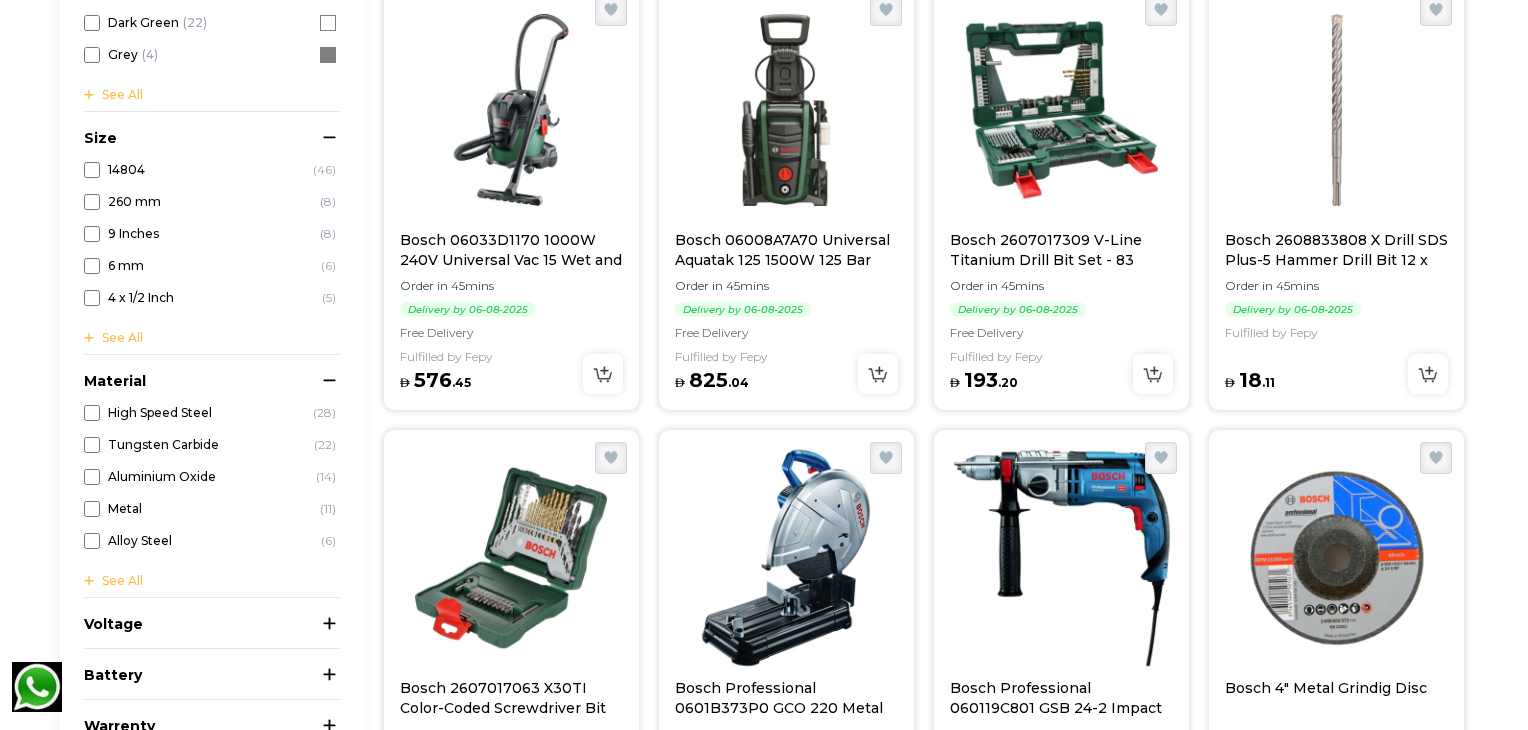 click at bounding box center (786, 110) 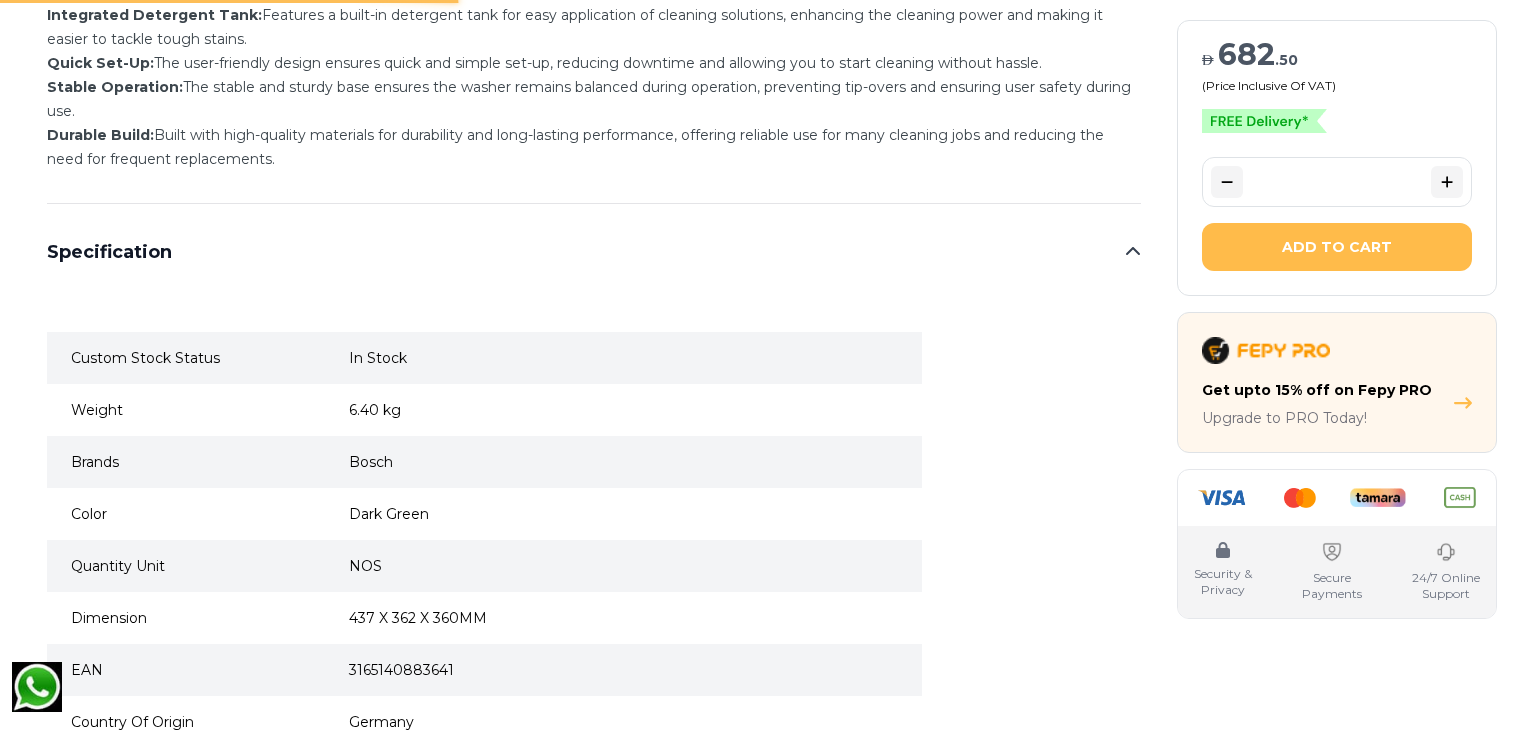 scroll, scrollTop: 0, scrollLeft: 0, axis: both 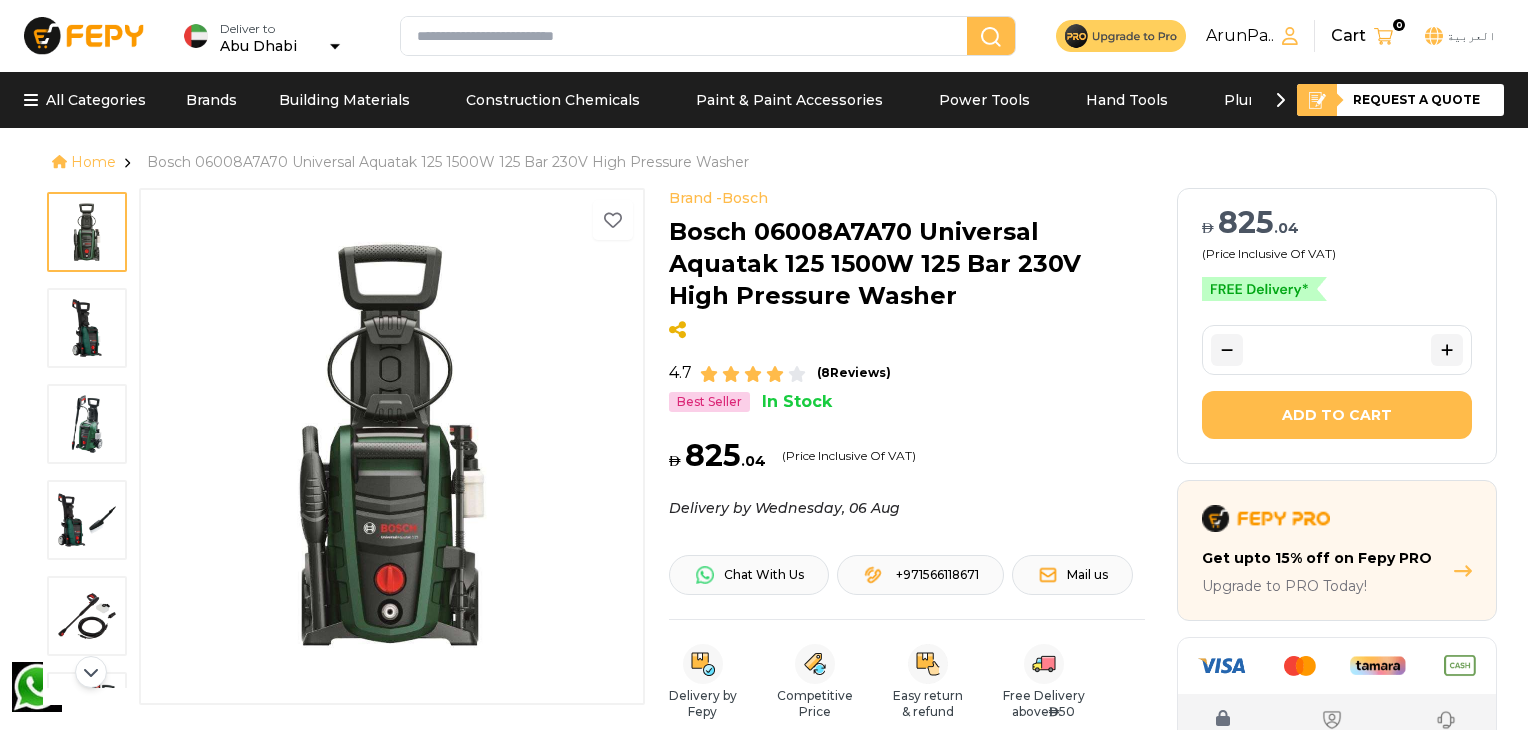 click at bounding box center (87, 328) 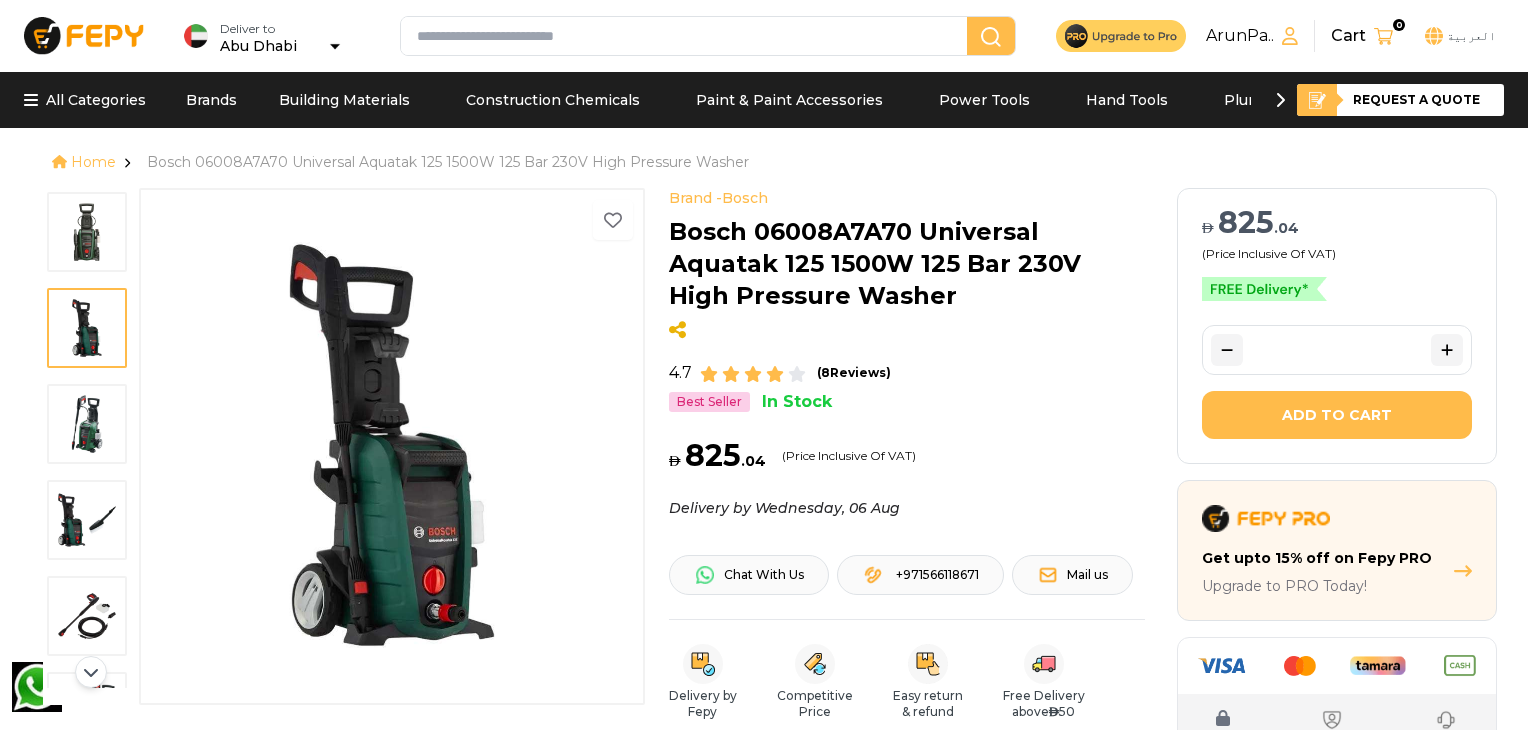 click at bounding box center (87, 424) 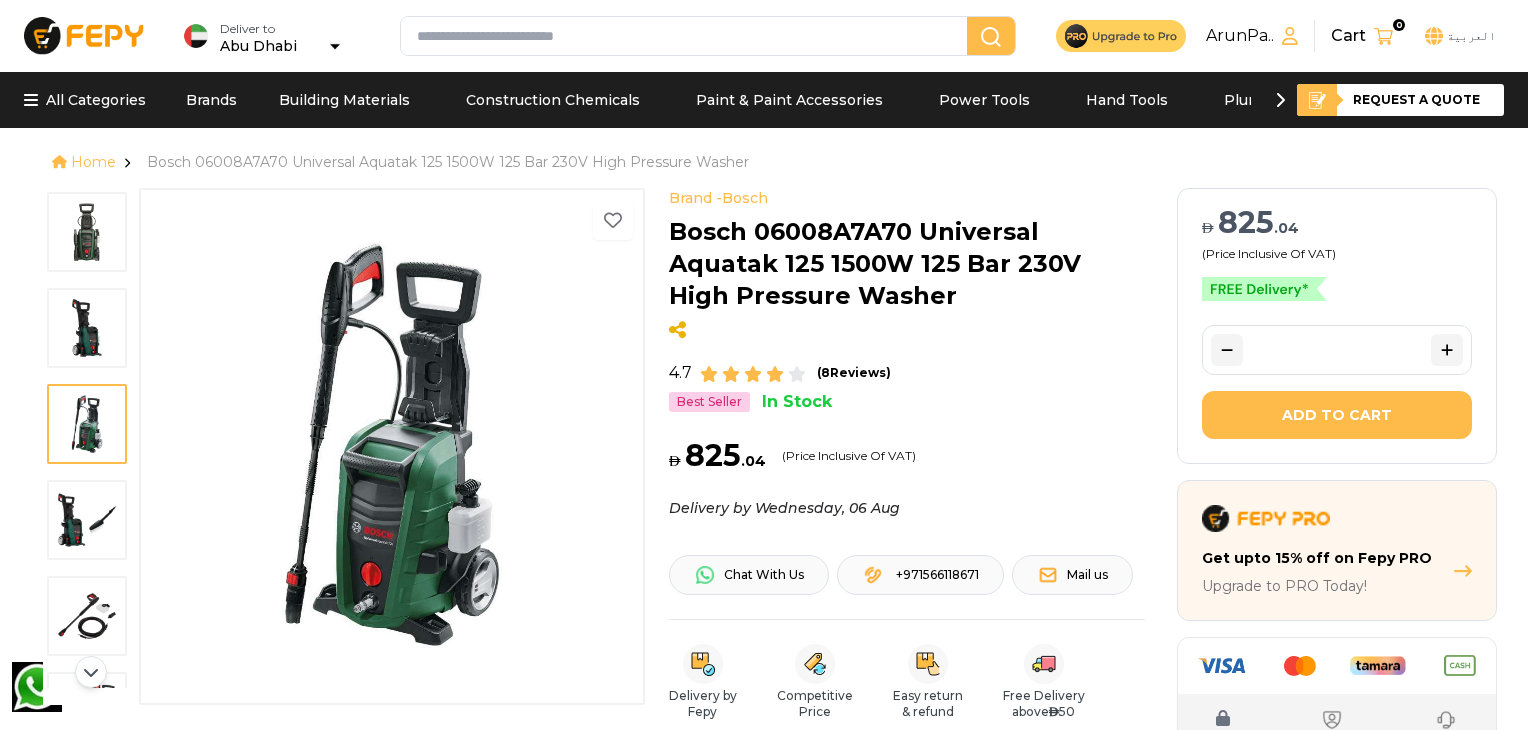 click at bounding box center (87, 520) 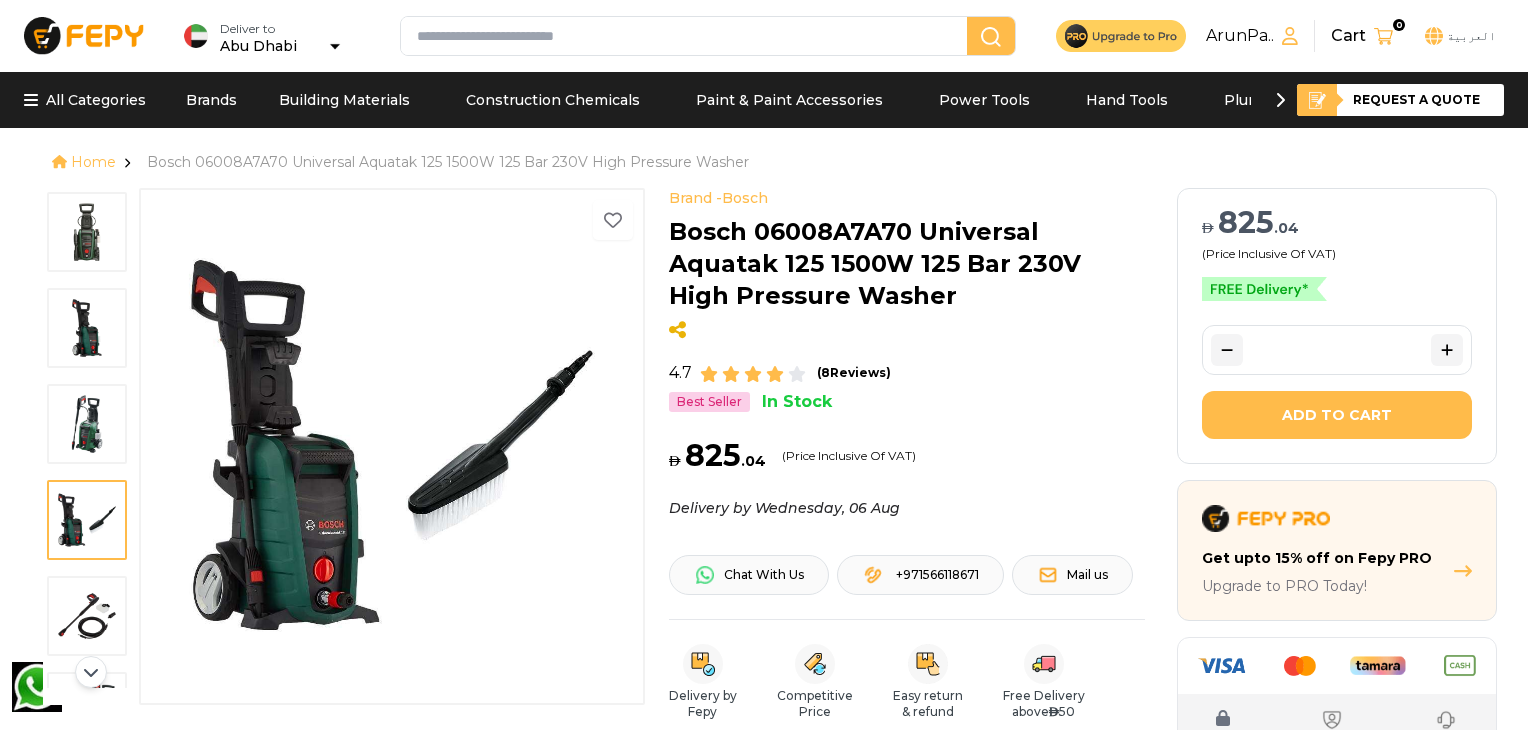 click at bounding box center (87, 616) 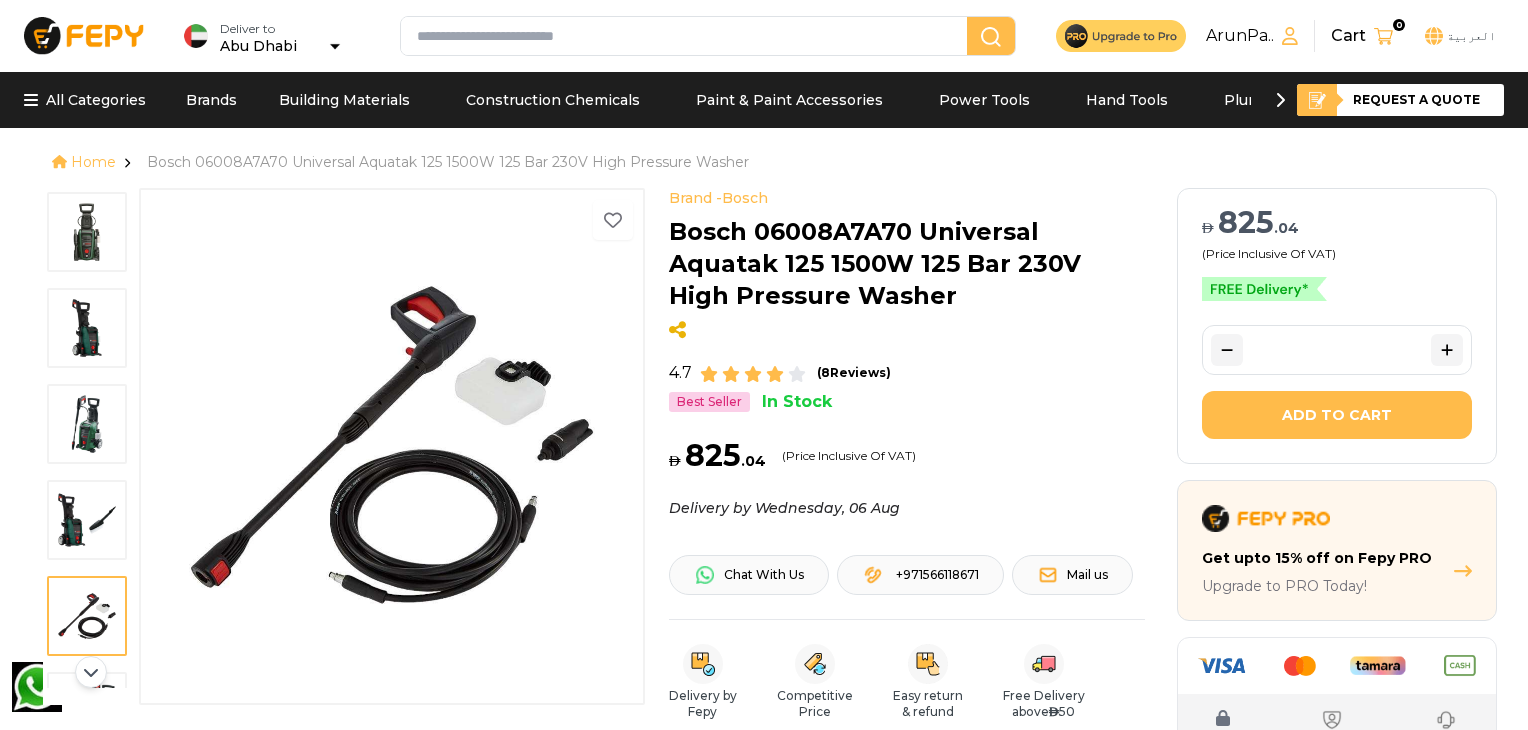 click at bounding box center (91, 672) 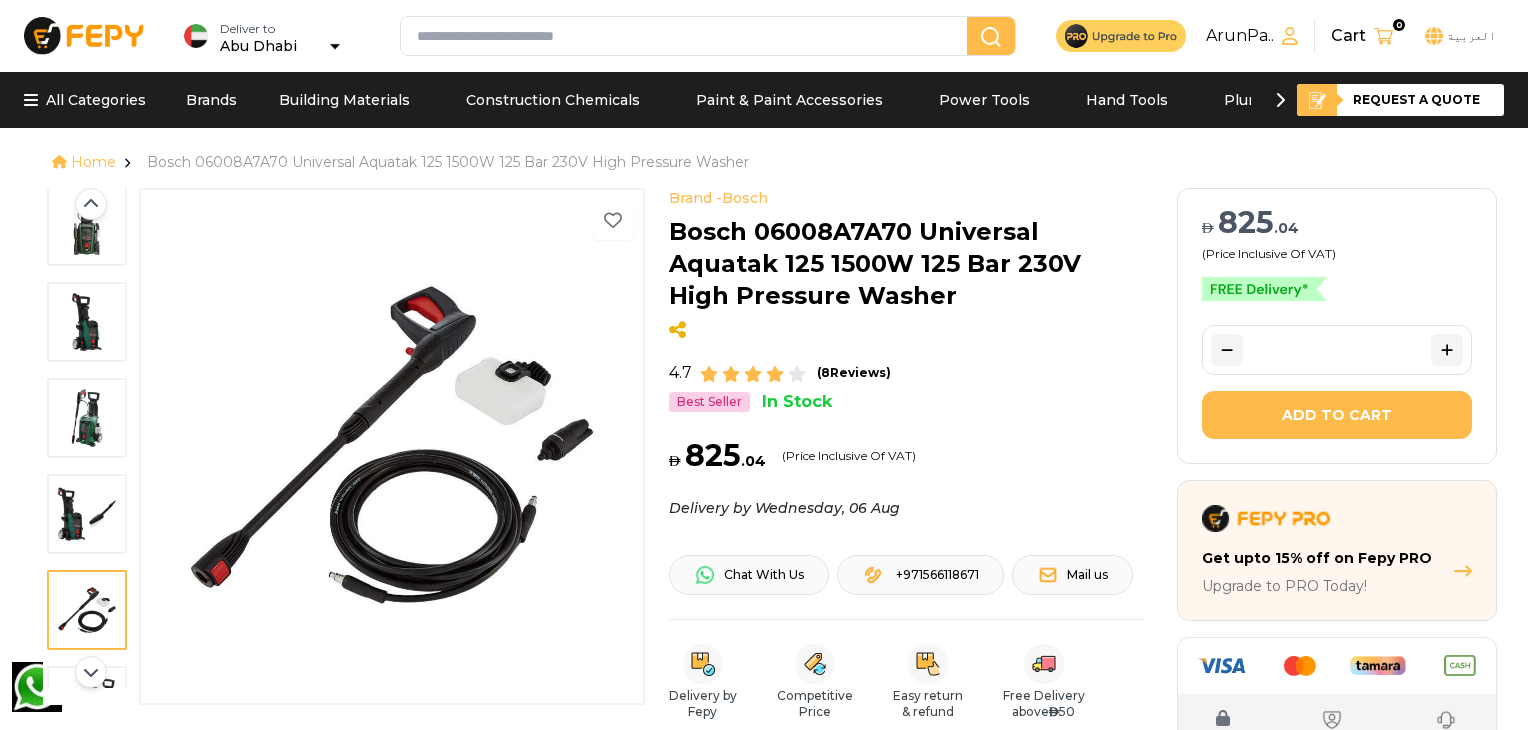 scroll, scrollTop: 96, scrollLeft: 0, axis: vertical 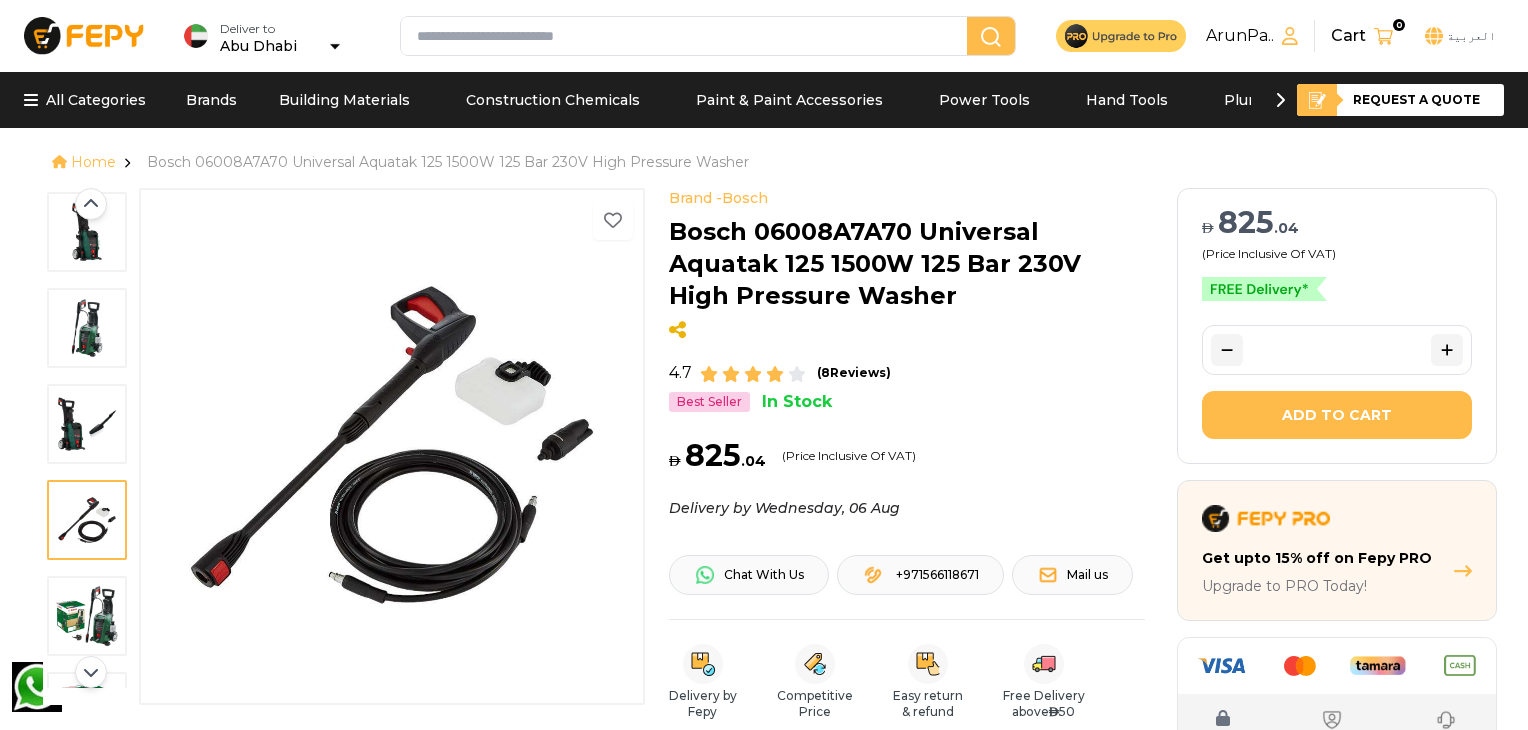click at bounding box center (87, 616) 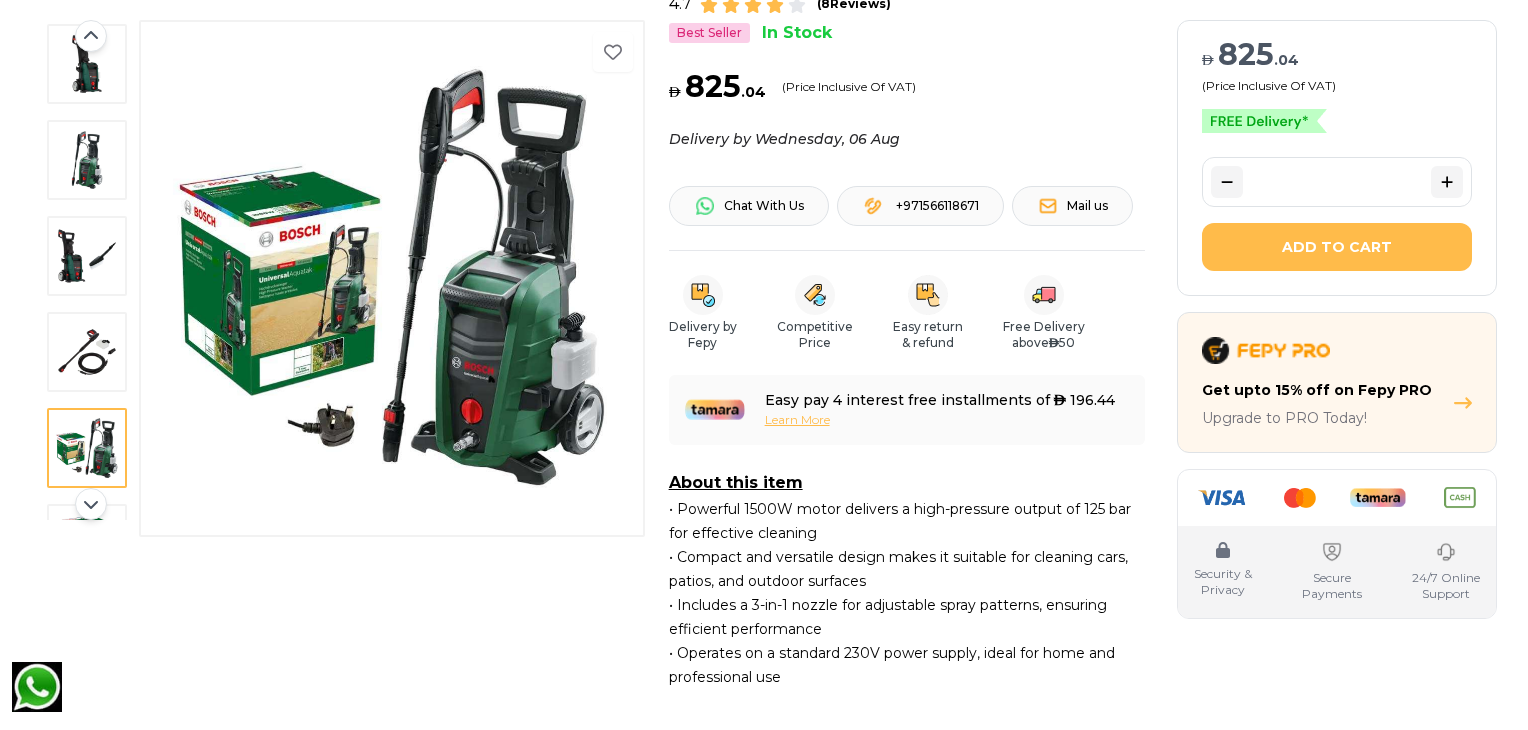 scroll, scrollTop: 383, scrollLeft: 0, axis: vertical 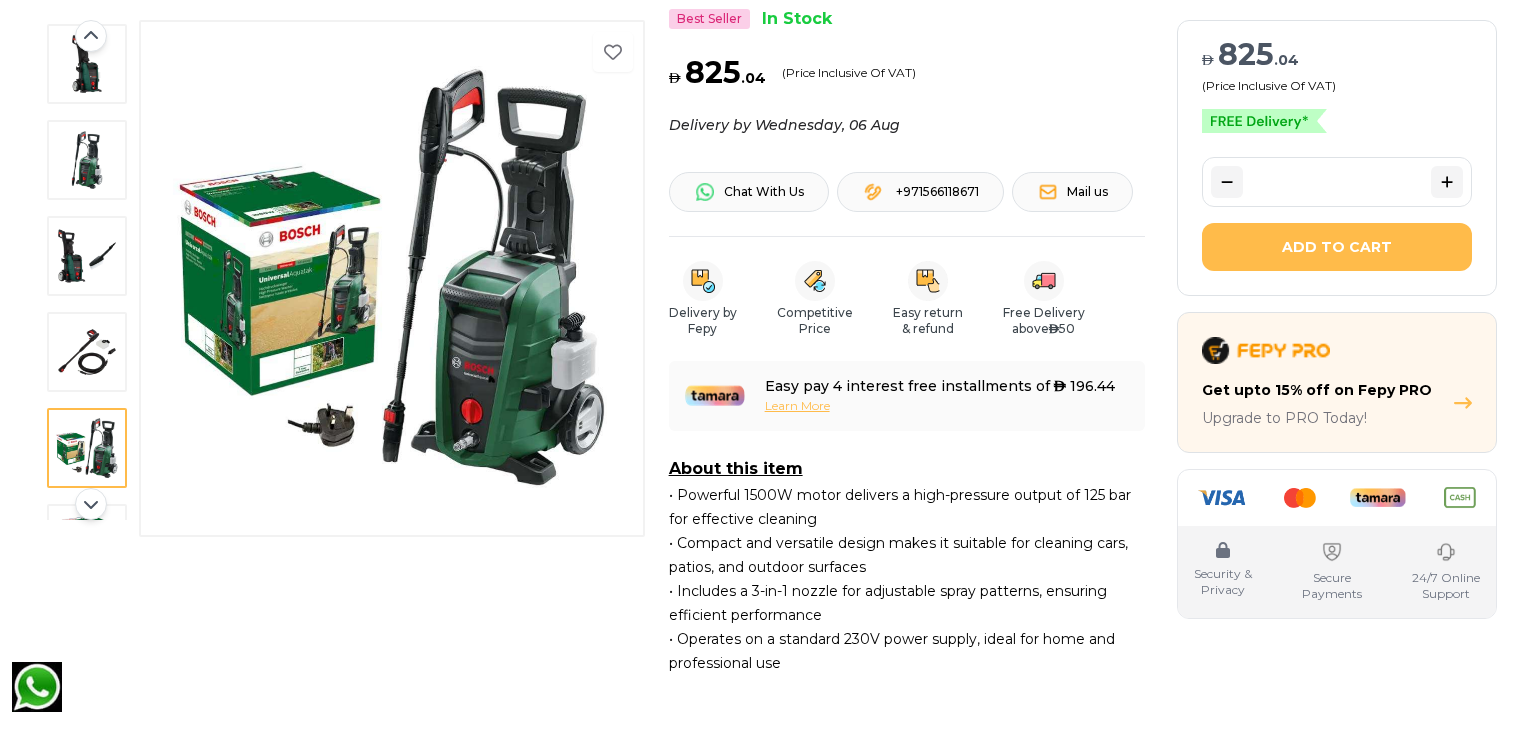 click 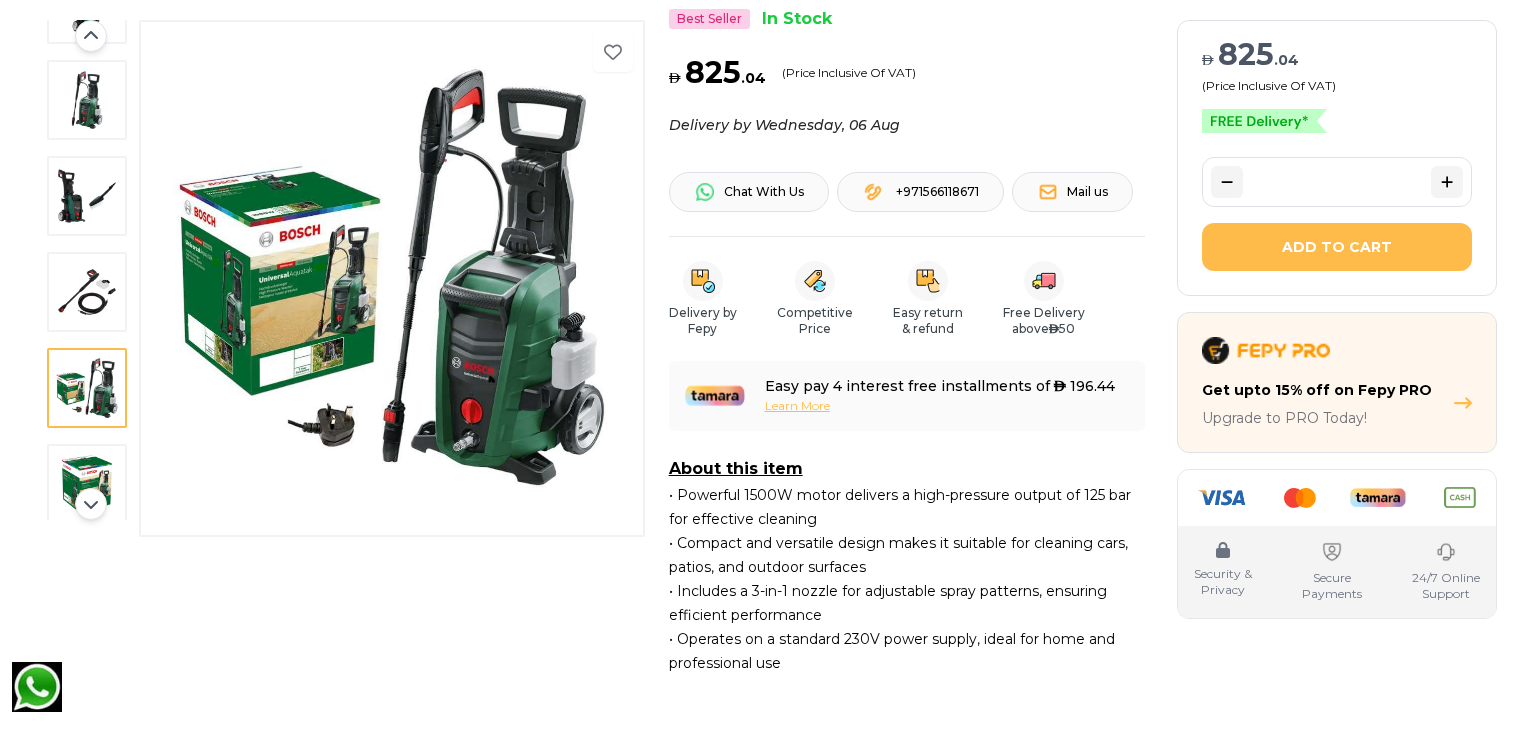 scroll, scrollTop: 164, scrollLeft: 0, axis: vertical 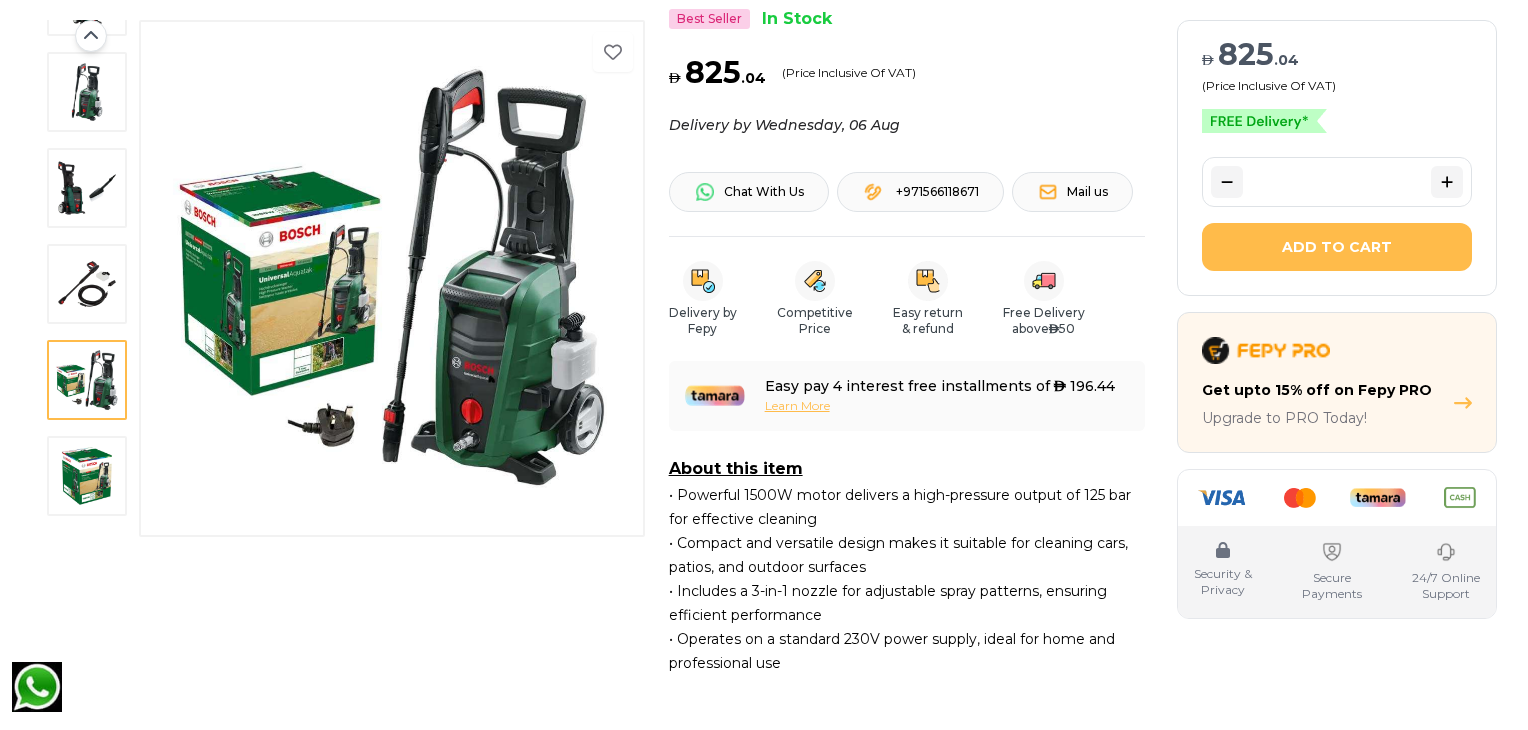 click at bounding box center (87, 476) 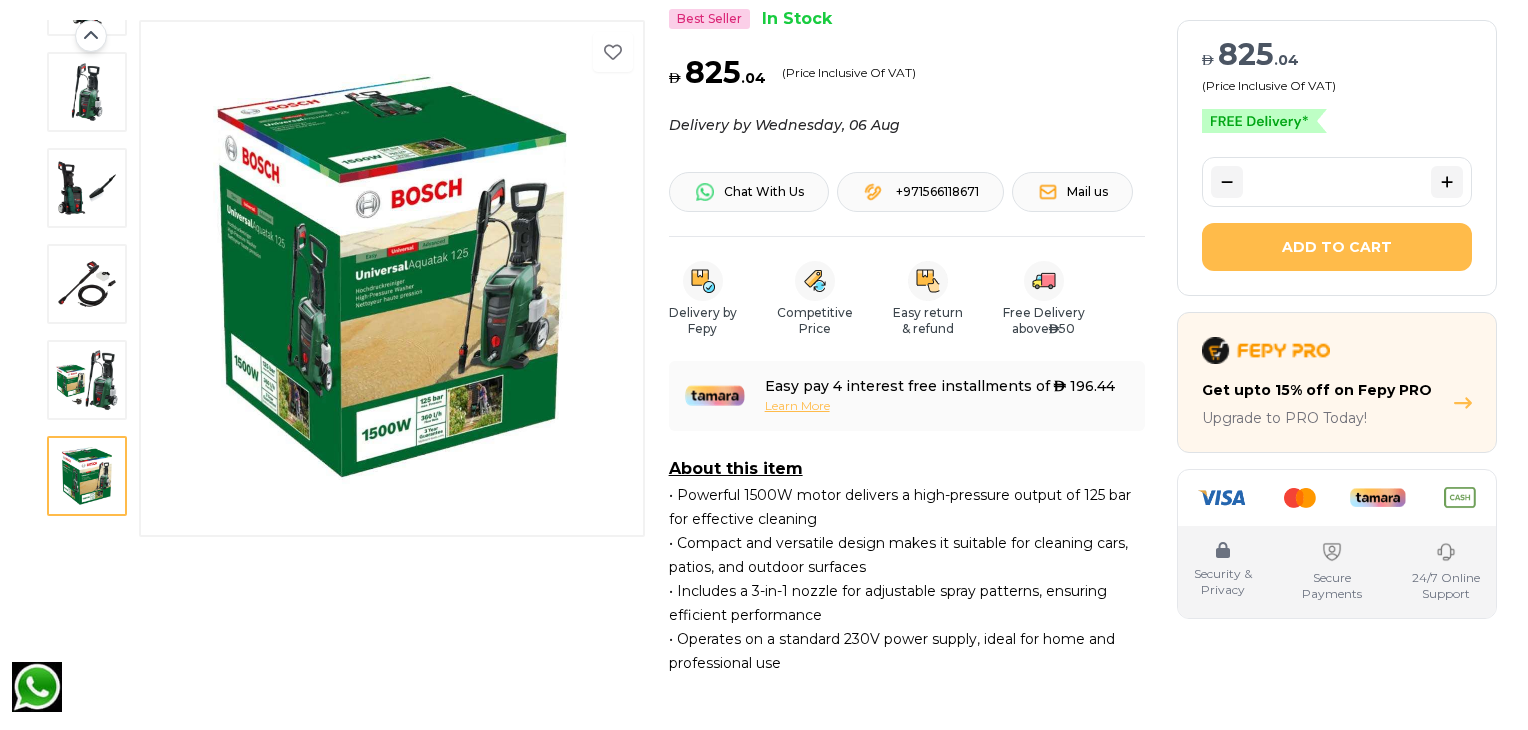 click at bounding box center [87, 188] 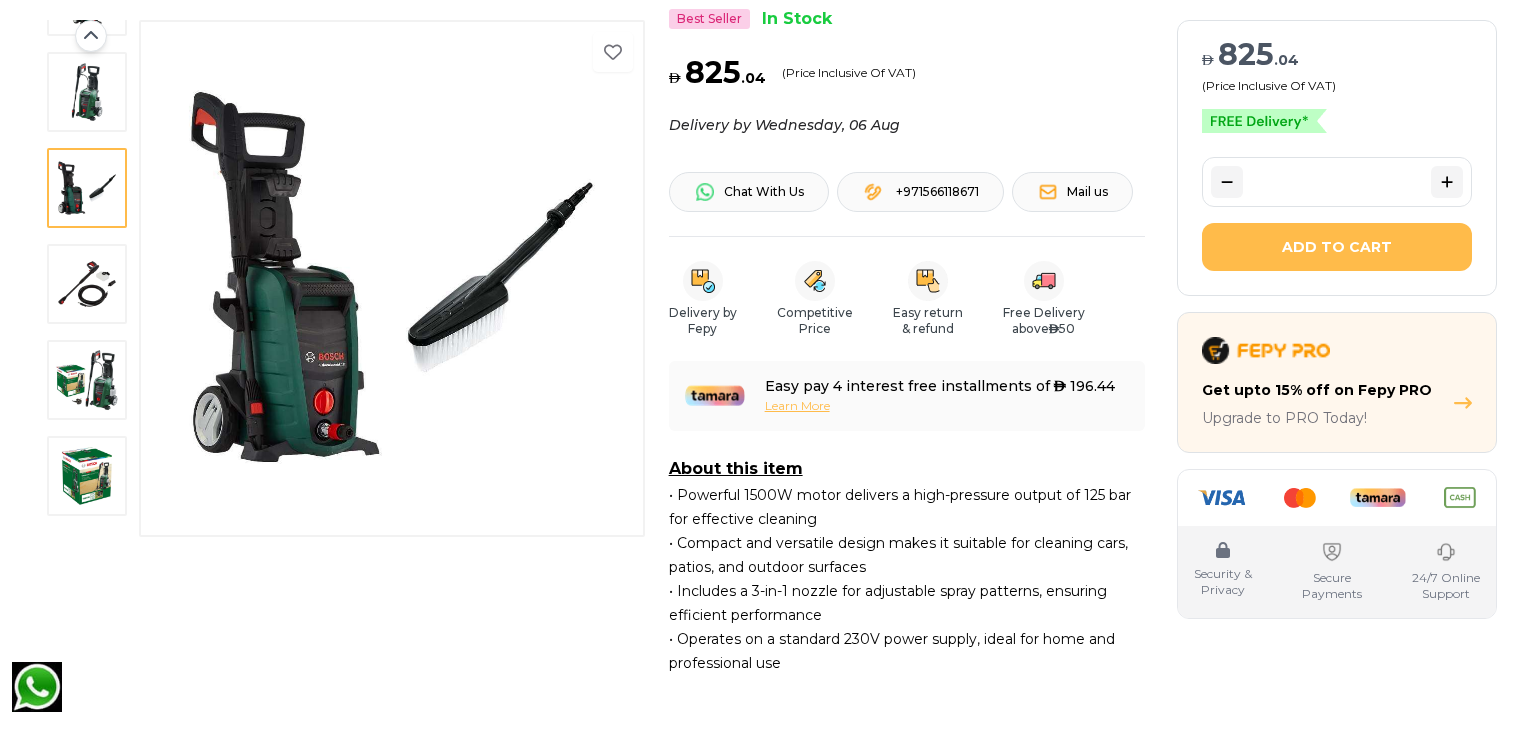 click at bounding box center [87, 92] 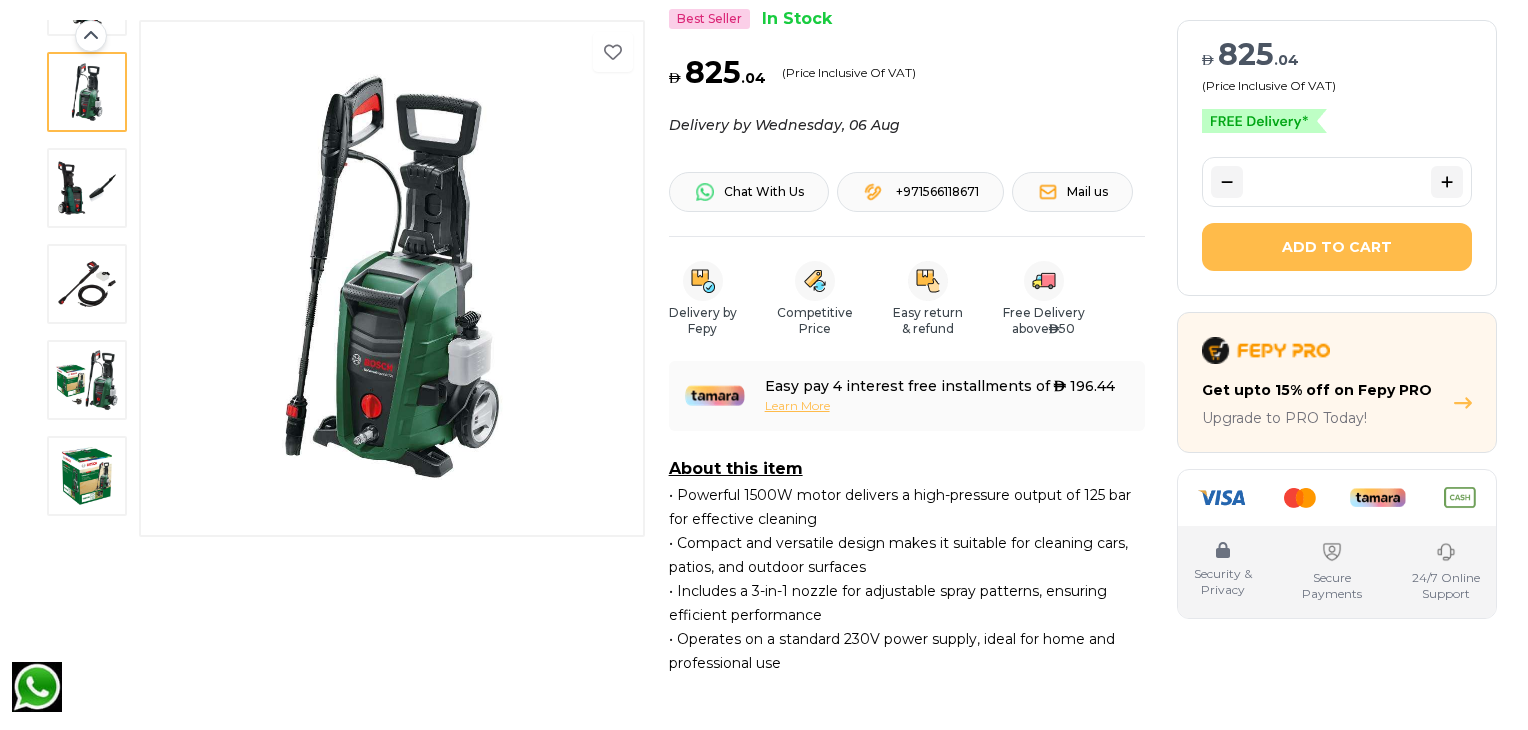 click at bounding box center [87, 188] 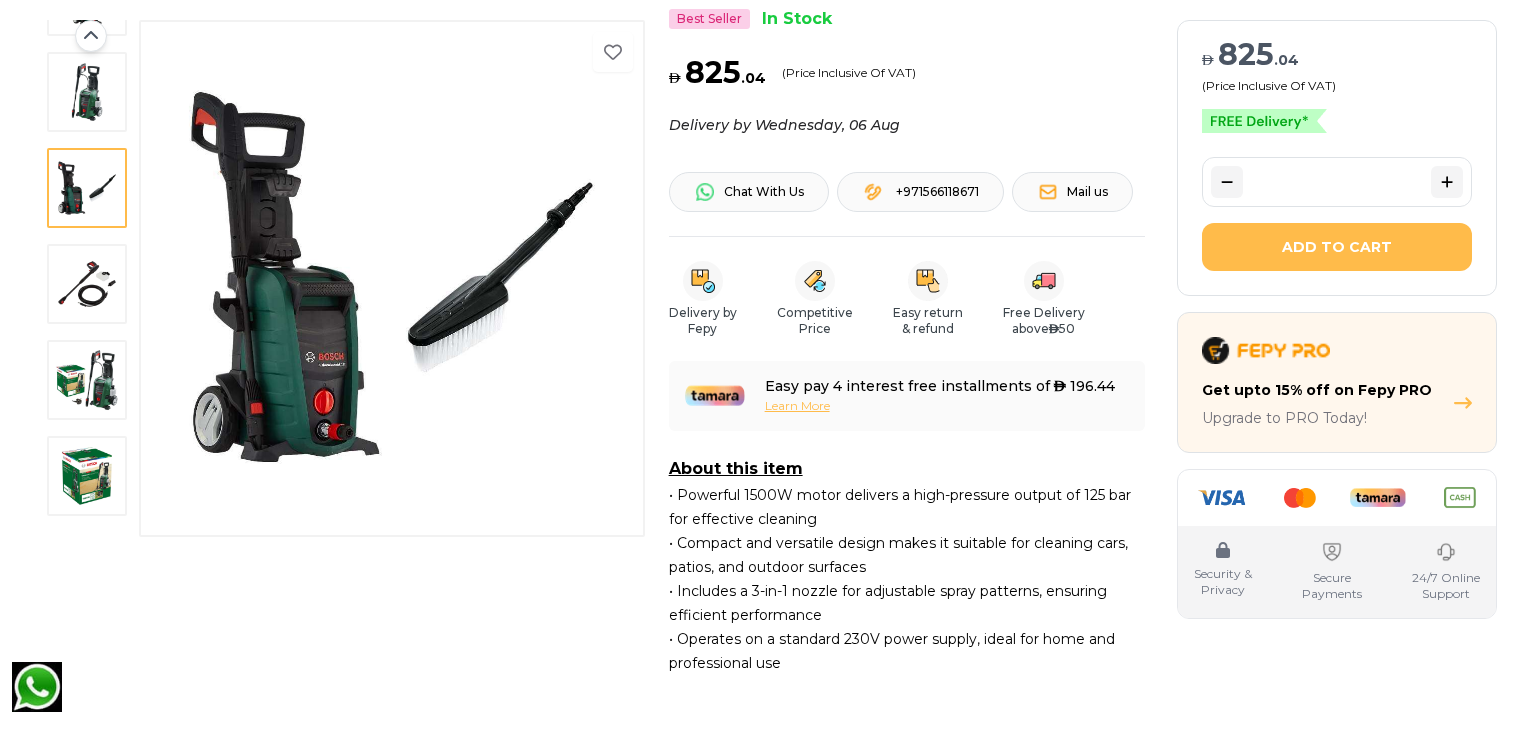 click at bounding box center (87, 284) 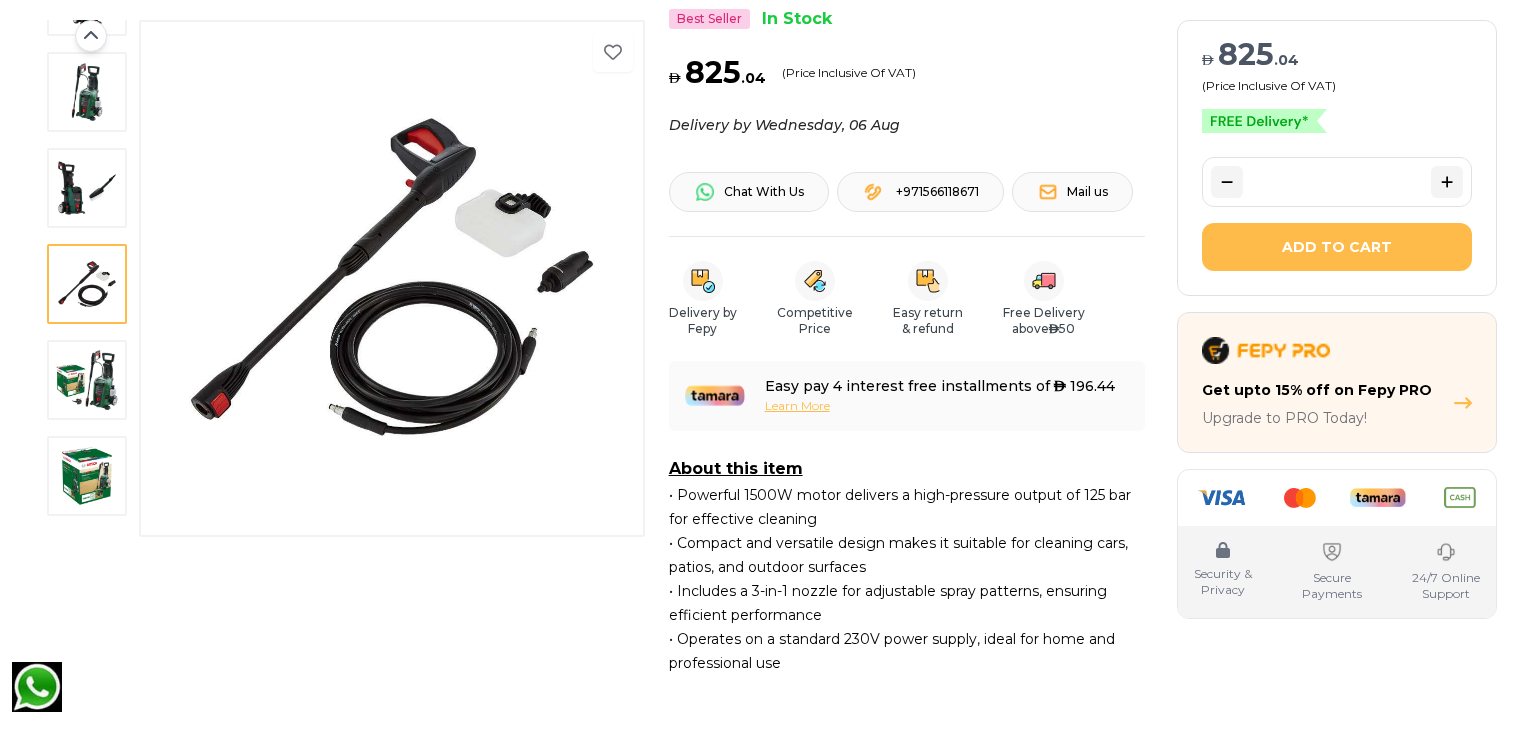 click at bounding box center [87, 380] 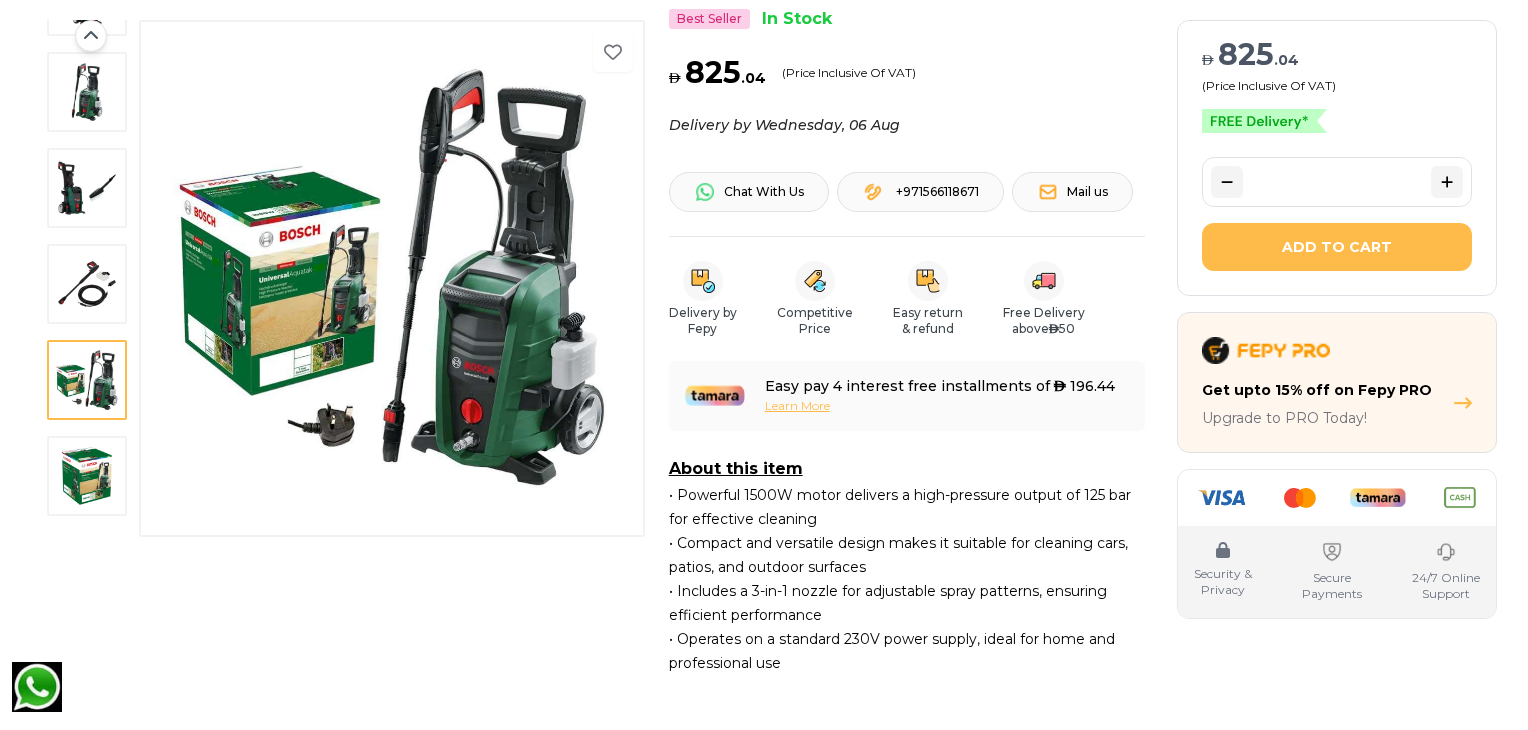 click at bounding box center [87, 476] 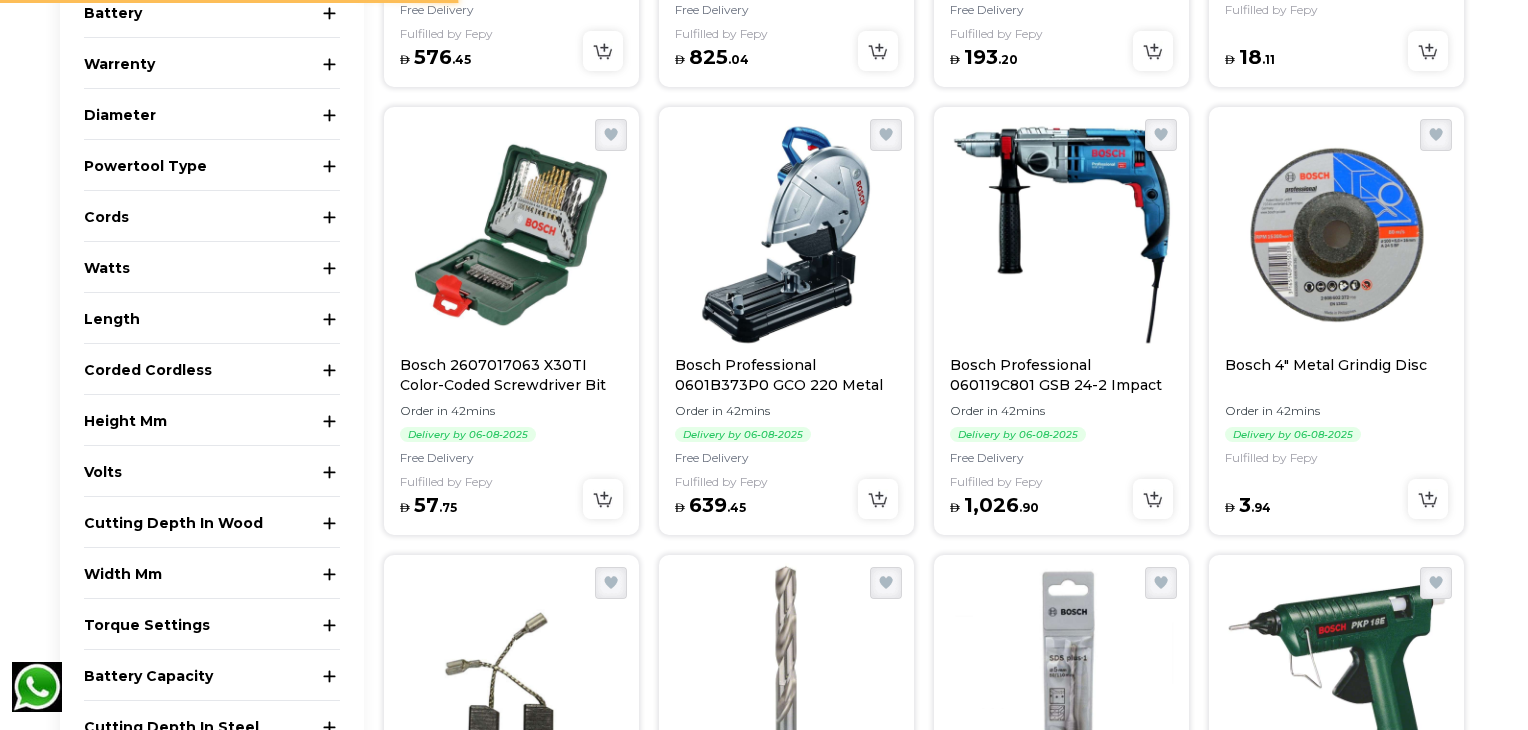 scroll, scrollTop: 0, scrollLeft: 0, axis: both 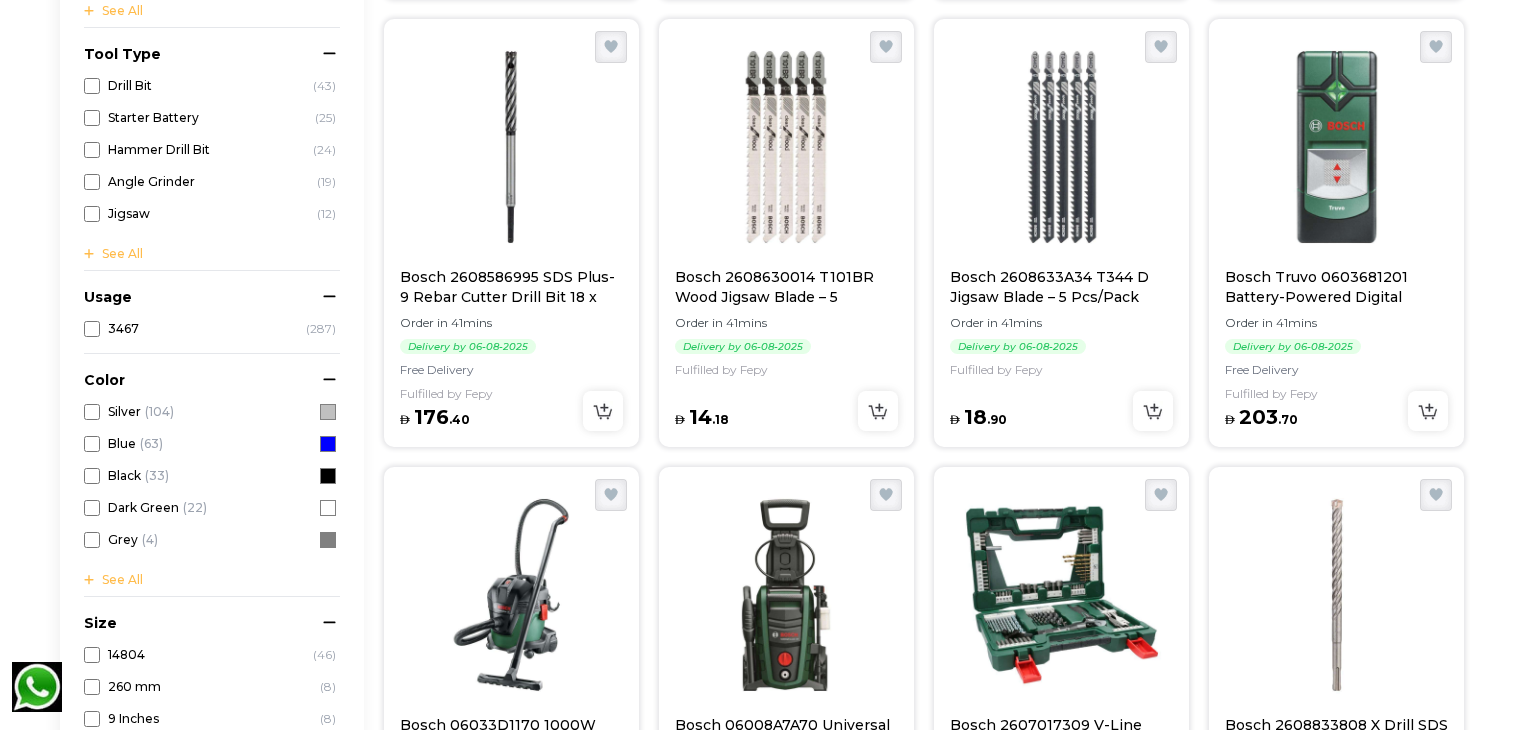 click at bounding box center [1336, 147] 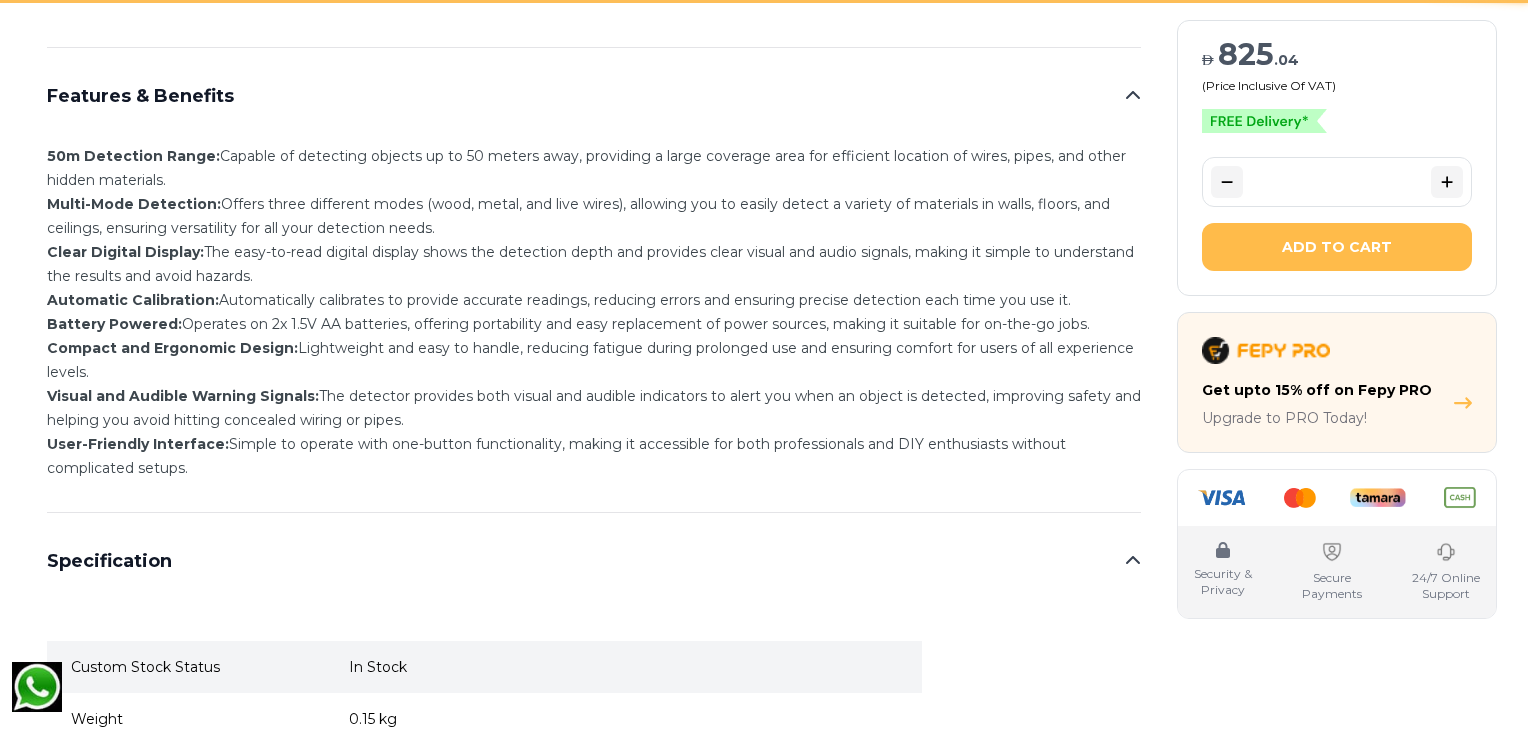 scroll, scrollTop: 0, scrollLeft: 0, axis: both 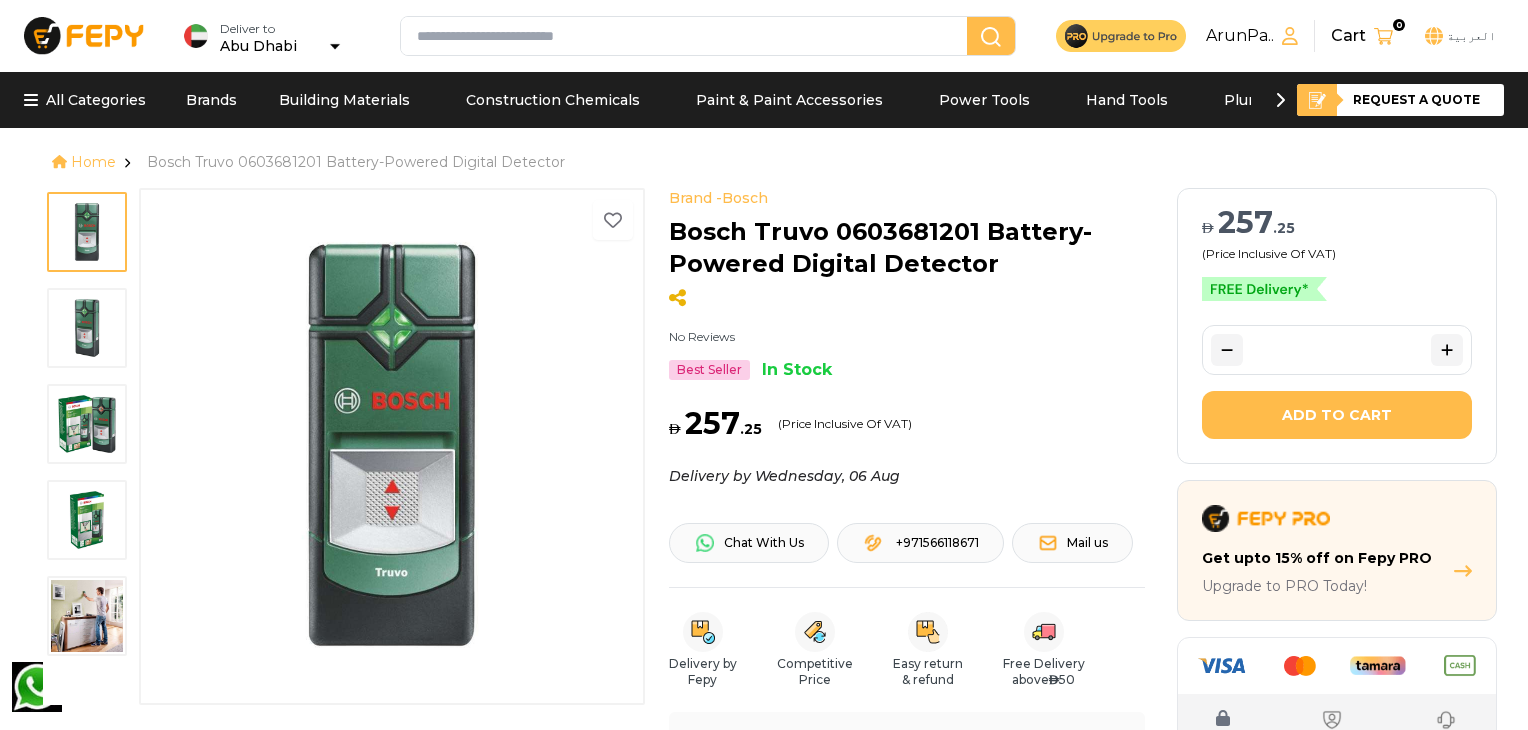 click at bounding box center (87, 328) 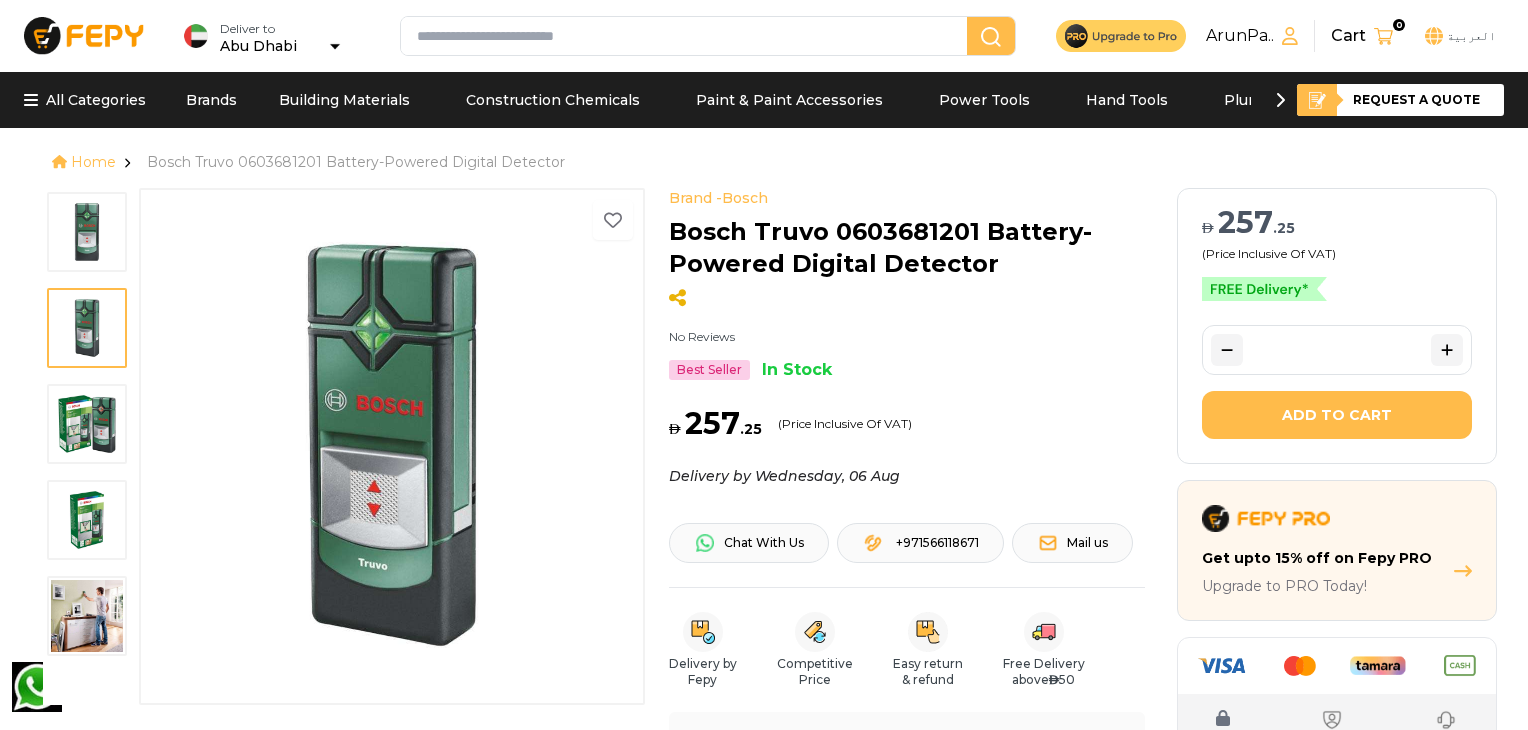 click at bounding box center [87, 424] 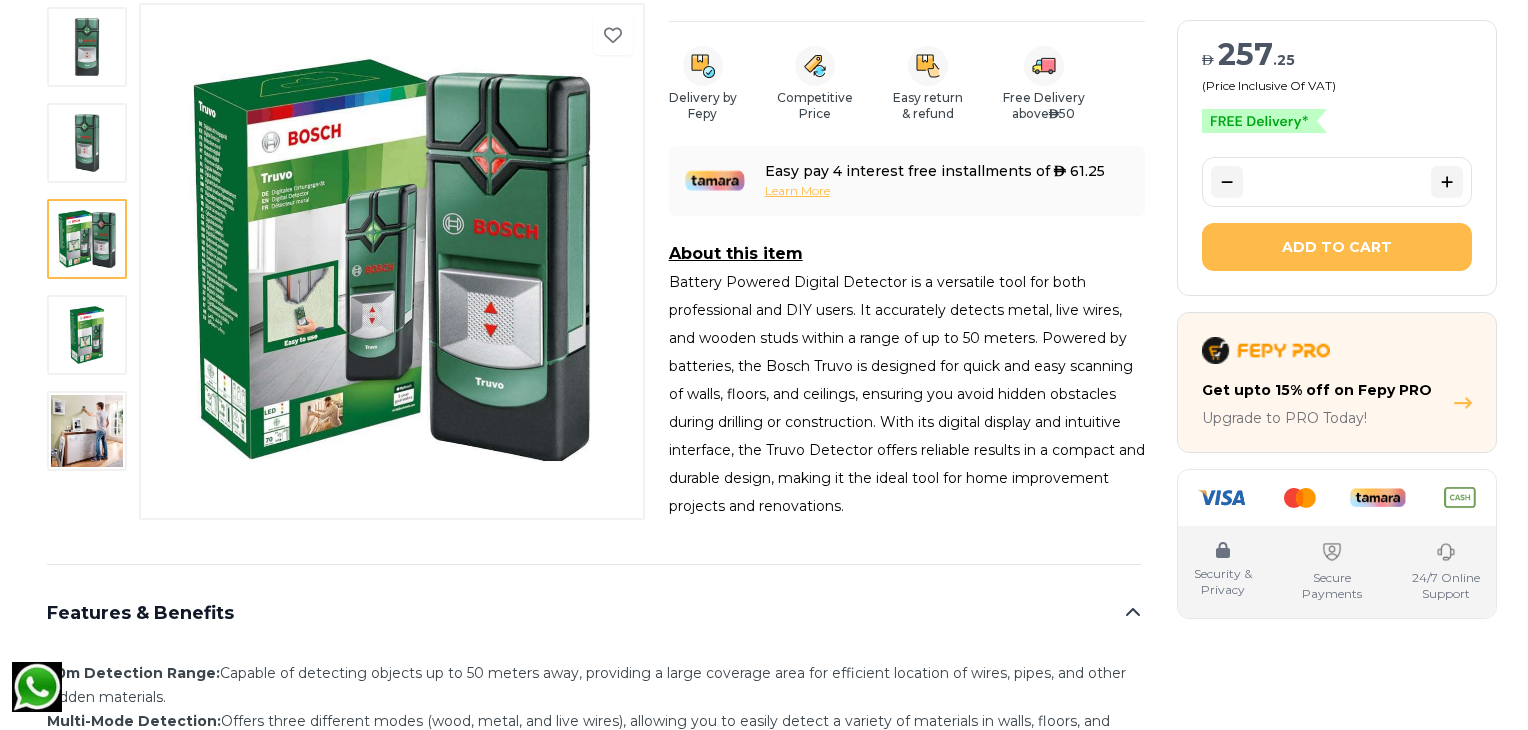 scroll, scrollTop: 575, scrollLeft: 0, axis: vertical 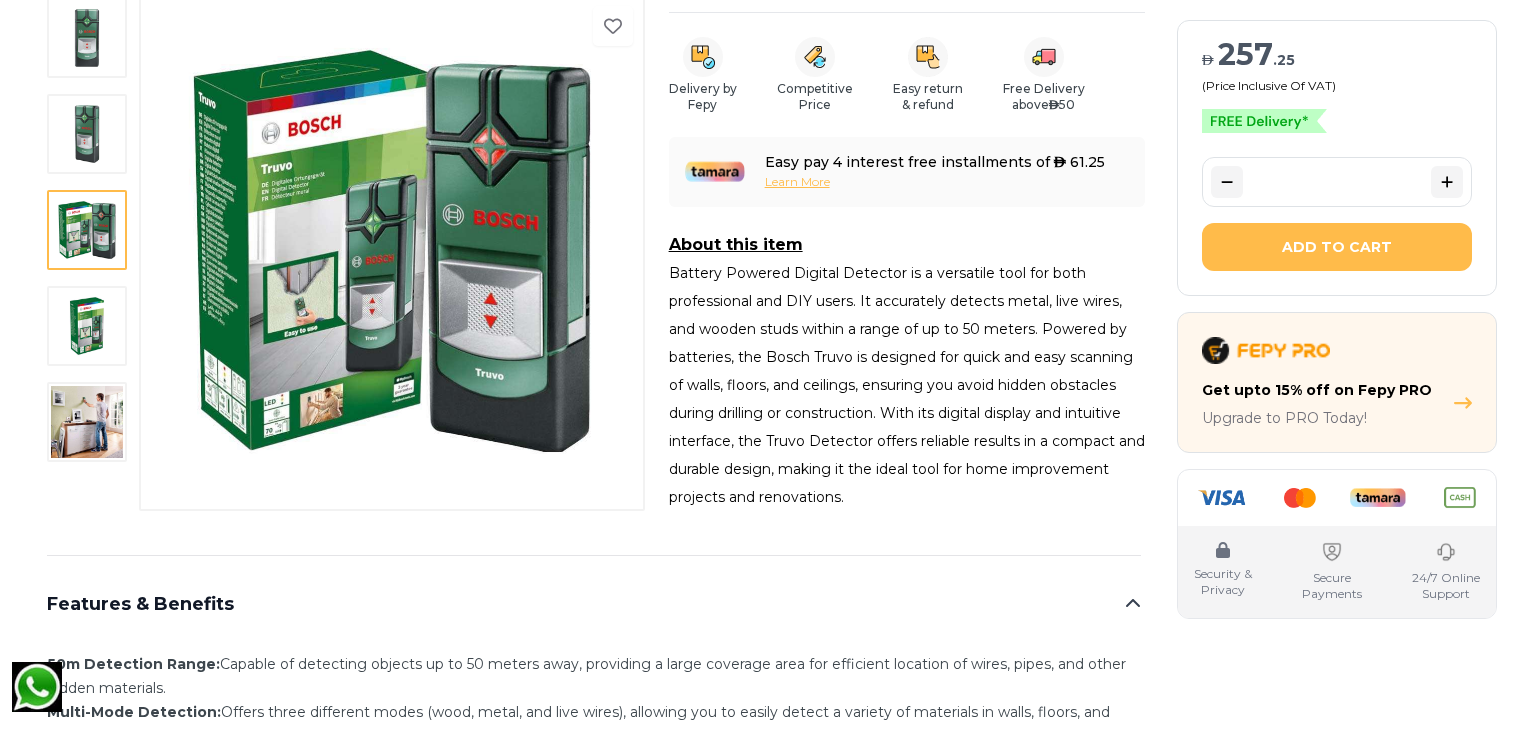 drag, startPoint x: 1140, startPoint y: 361, endPoint x: 1128, endPoint y: 363, distance: 12.165525 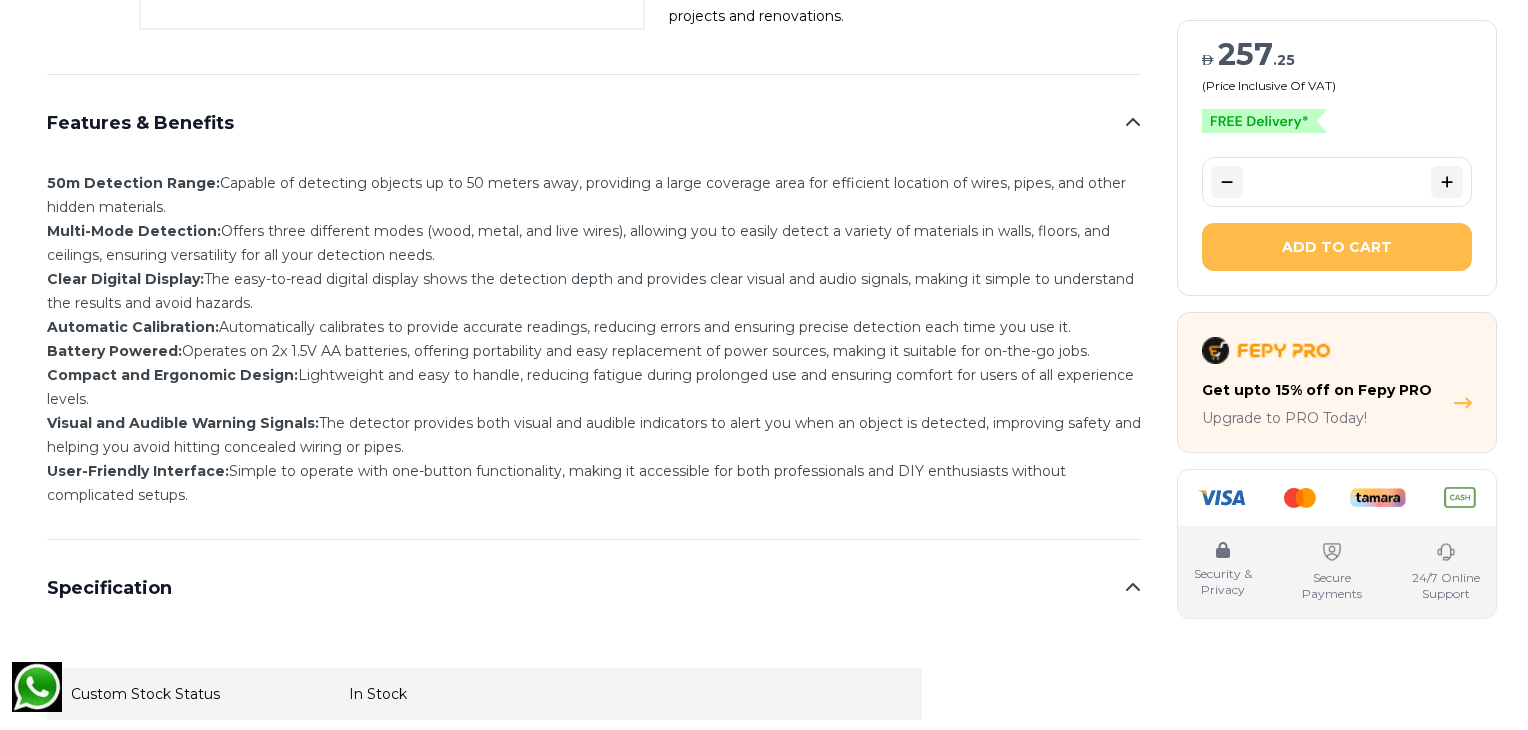 scroll, scrollTop: 1071, scrollLeft: 0, axis: vertical 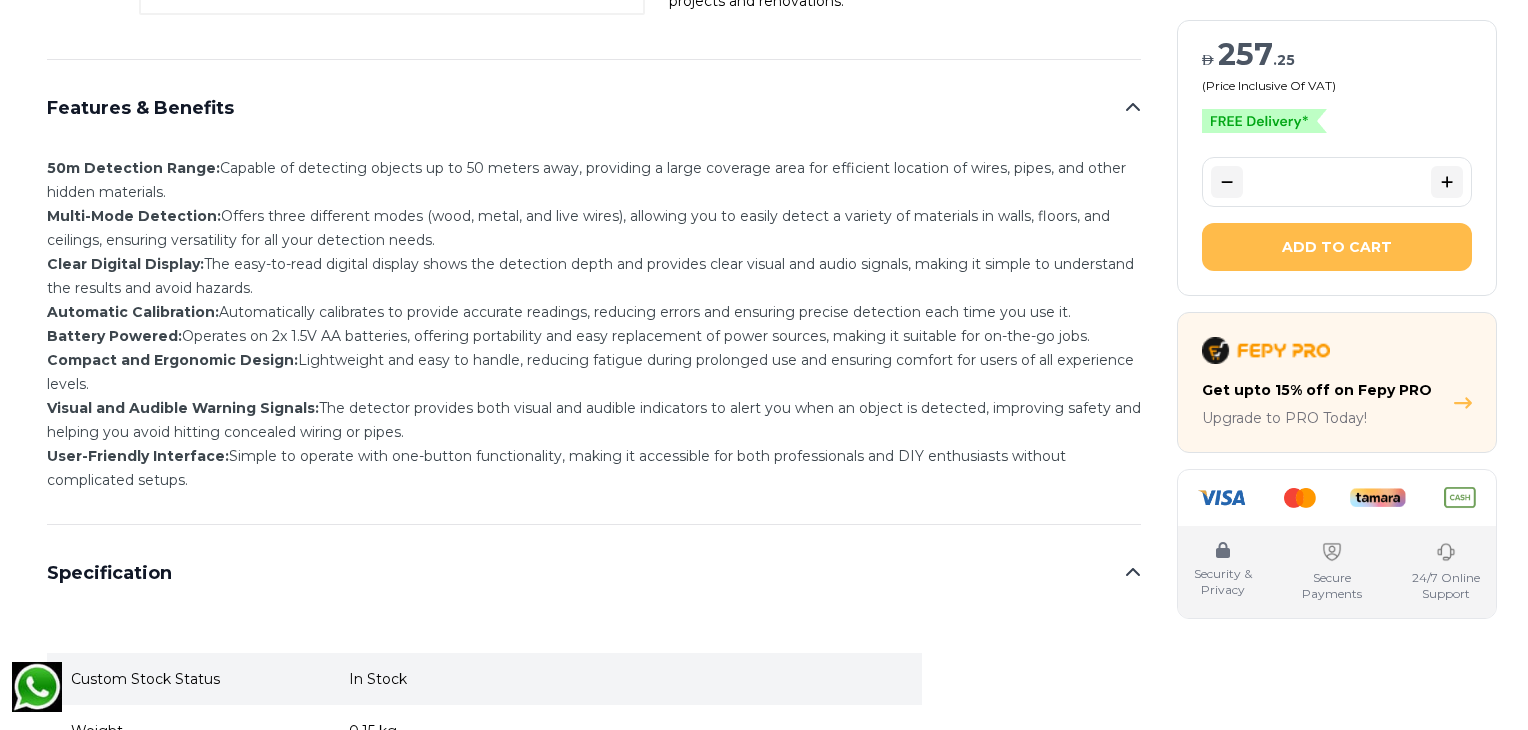 drag, startPoint x: 216, startPoint y: 218, endPoint x: 457, endPoint y: 236, distance: 241.67126 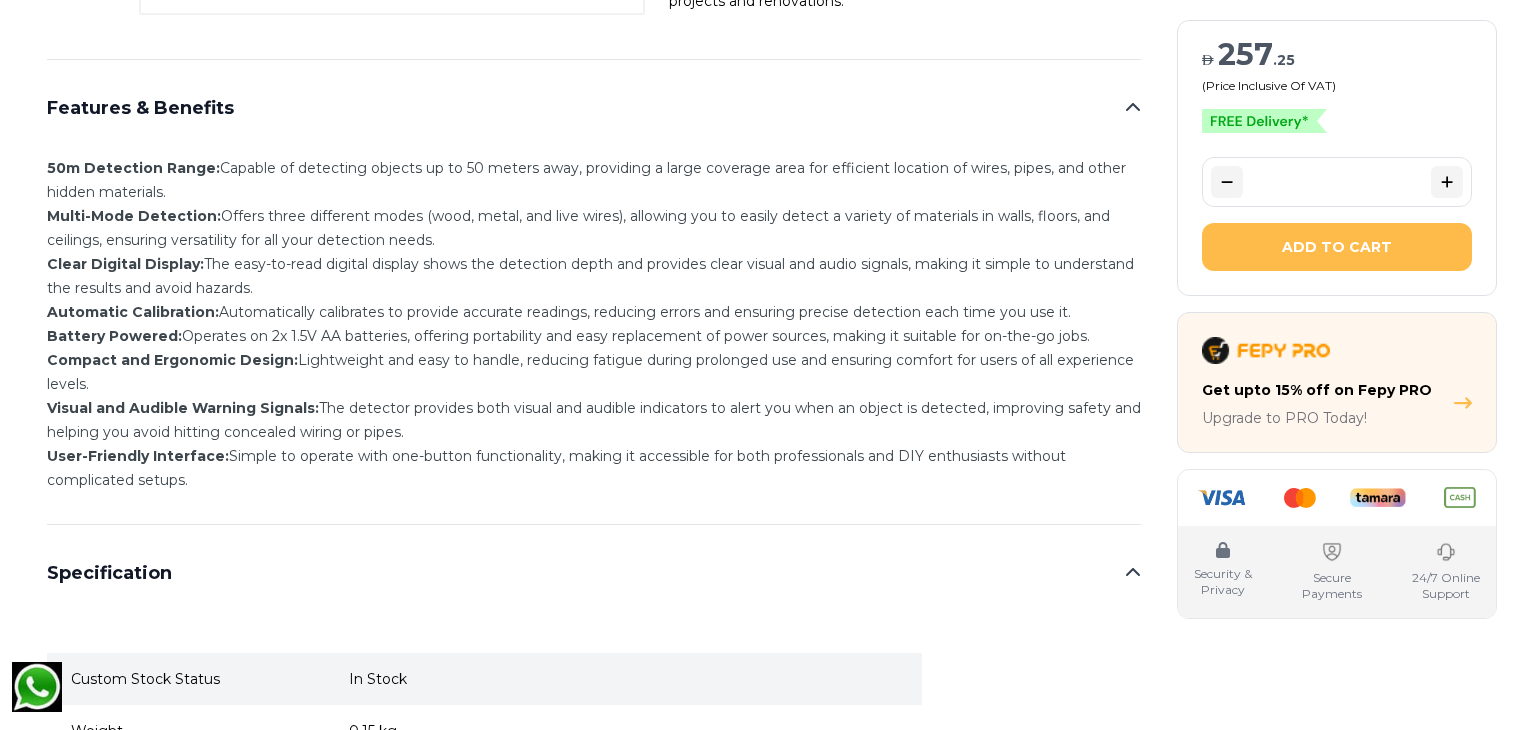 click on "50m Detection Range:   Capable of detecting objects up to 50 meters away, providing a large coverage area for efficient location of wires, pipes, and other hidden materials. Multi-Mode Detection:   Offers three different modes (wood, metal, and live wires), allowing you to easily detect a variety of materials in walls, floors, and ceilings, ensuring versatility for all your detection needs. Clear Digital Display:   The easy-to-read digital display shows the detection depth and provides clear visual and audio signals, making it simple to understand the results and avoid hazards. Automatic Calibration:   Automatically calibrates to provide accurate readings, reducing errors and ensuring precise detection each time you use it. Battery Powered:   Operates on 2x 1.5V AA batteries, offering portability and easy replacement of power sources, making it suitable for on-the-go jobs. Compact and Ergonomic Design: Visual and Audible Warning Signals: User-Friendly Interface:" at bounding box center (594, 324) 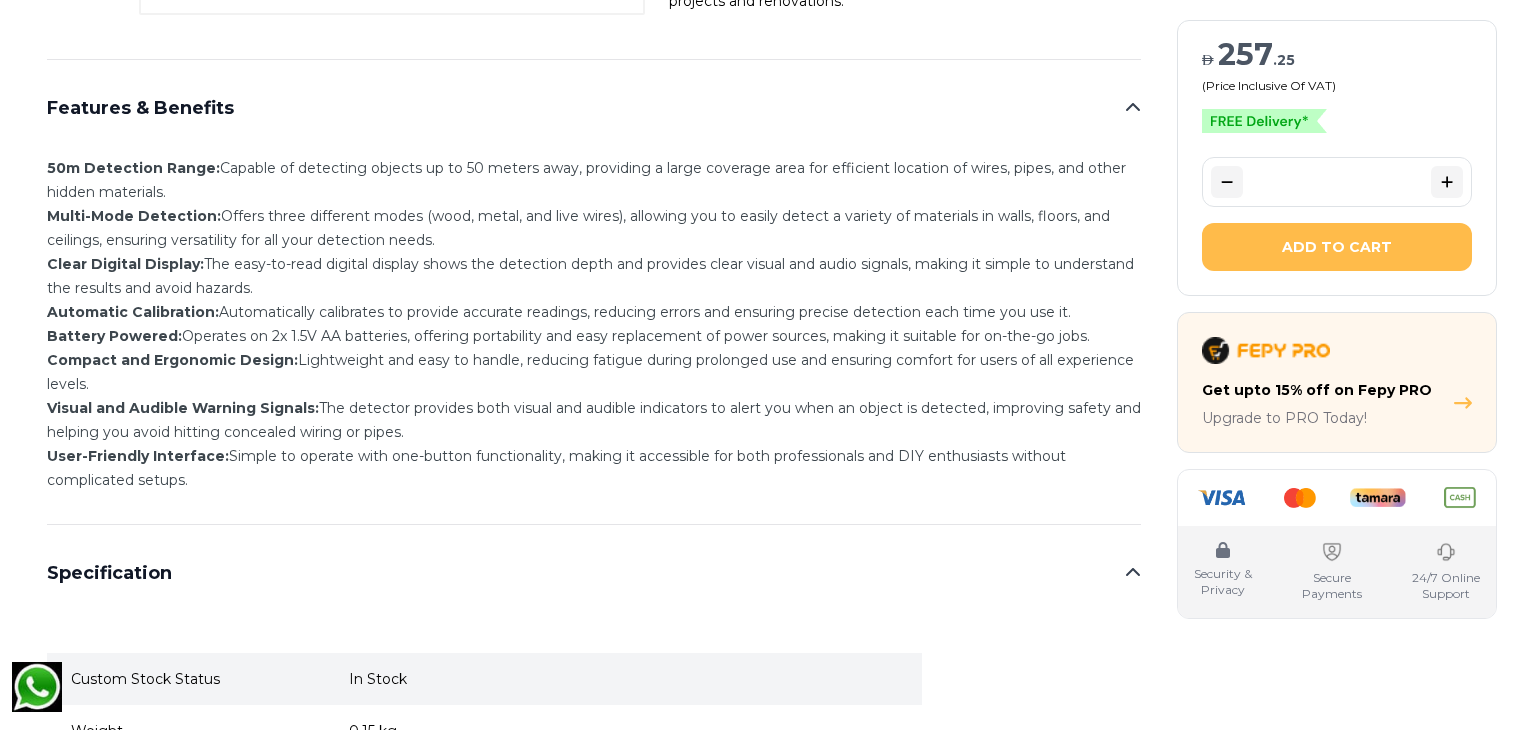 drag, startPoint x: 228, startPoint y: 456, endPoint x: 316, endPoint y: 500, distance: 98.38699 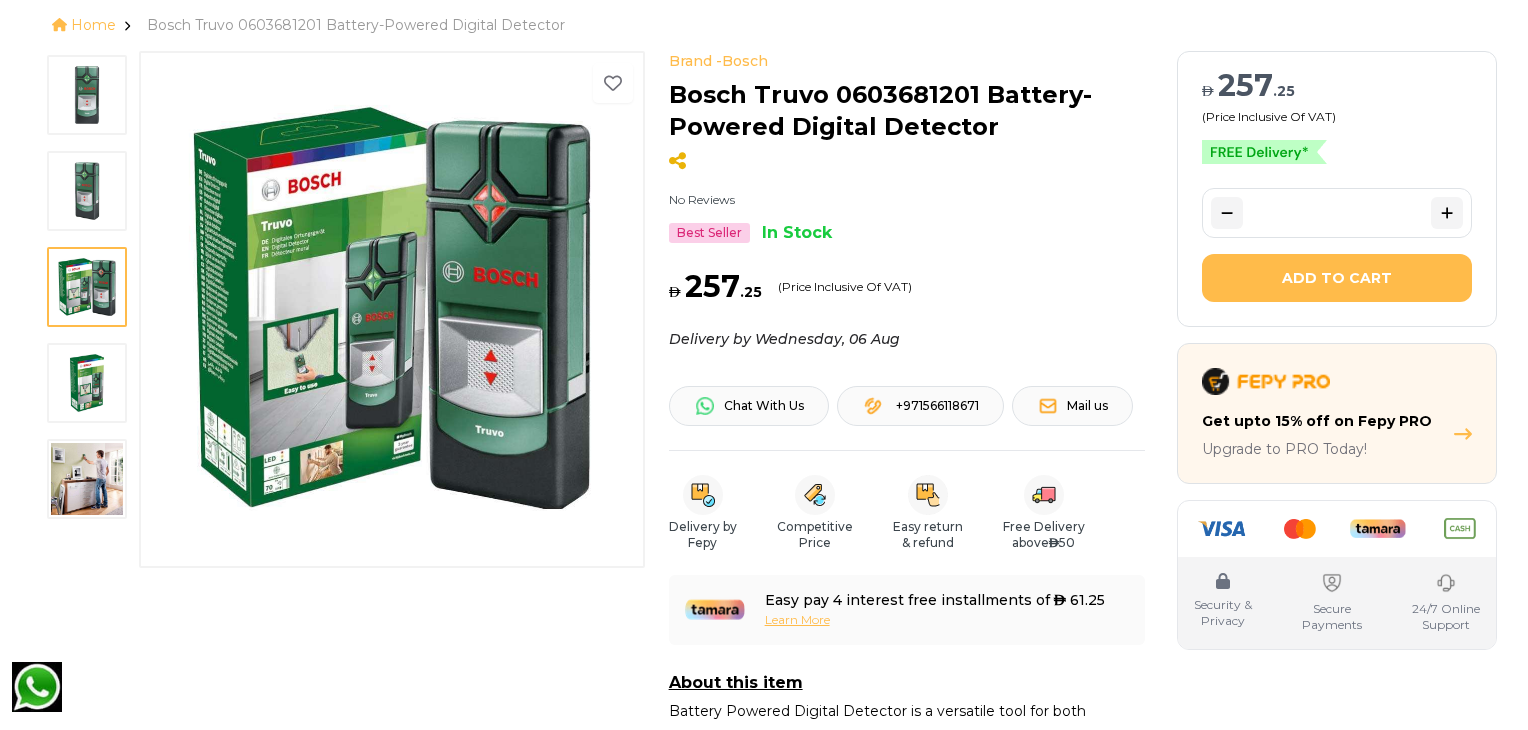 scroll, scrollTop: 0, scrollLeft: 0, axis: both 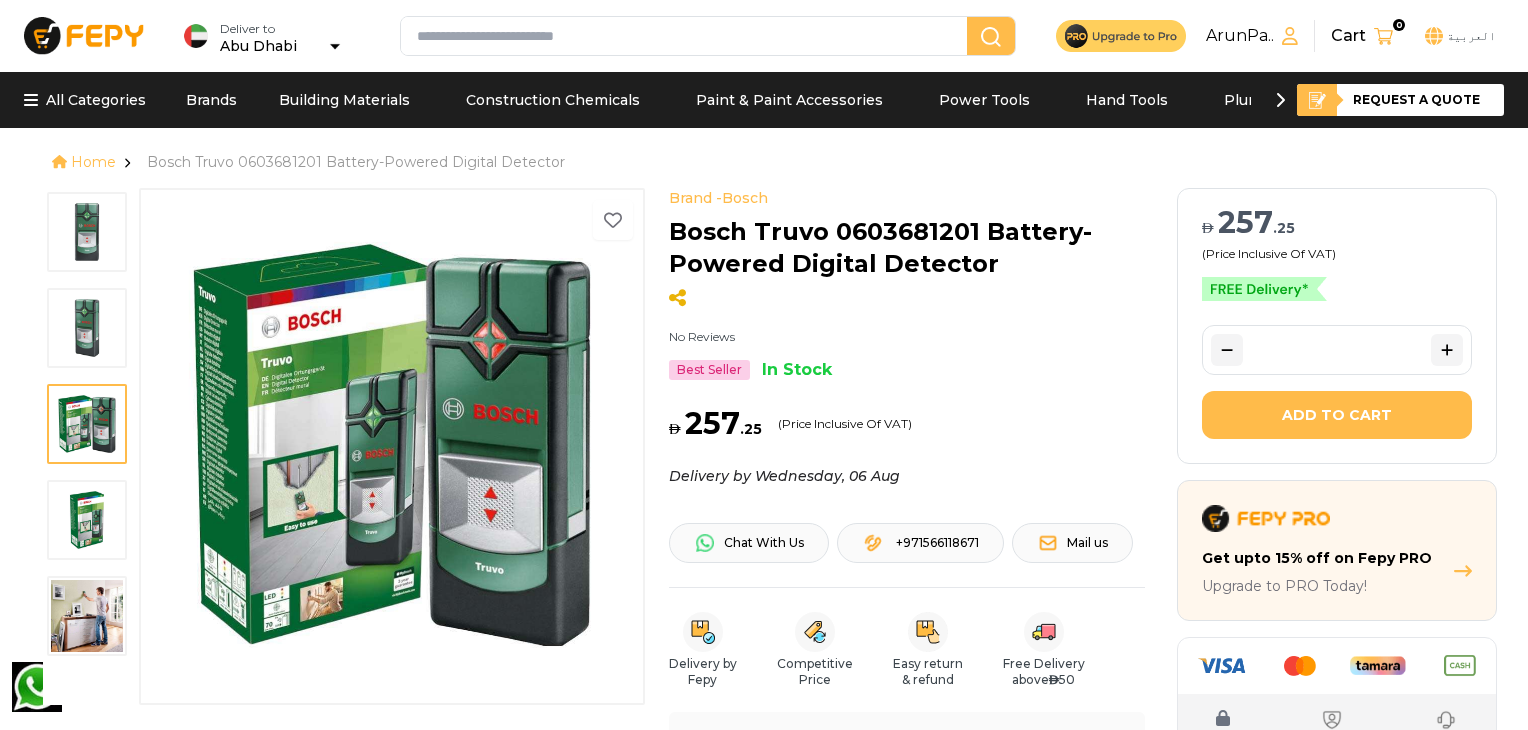 click at bounding box center (87, 328) 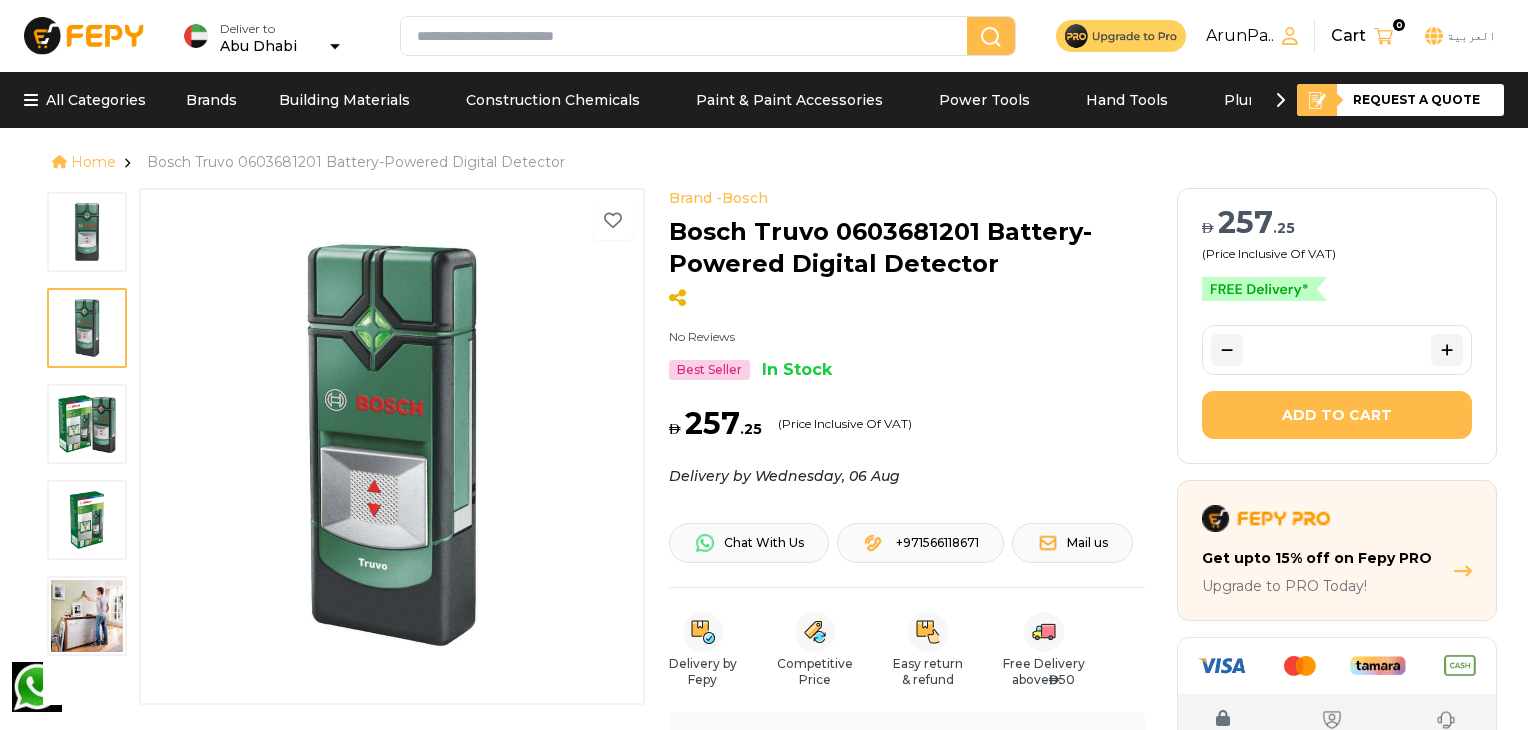 click at bounding box center (87, 424) 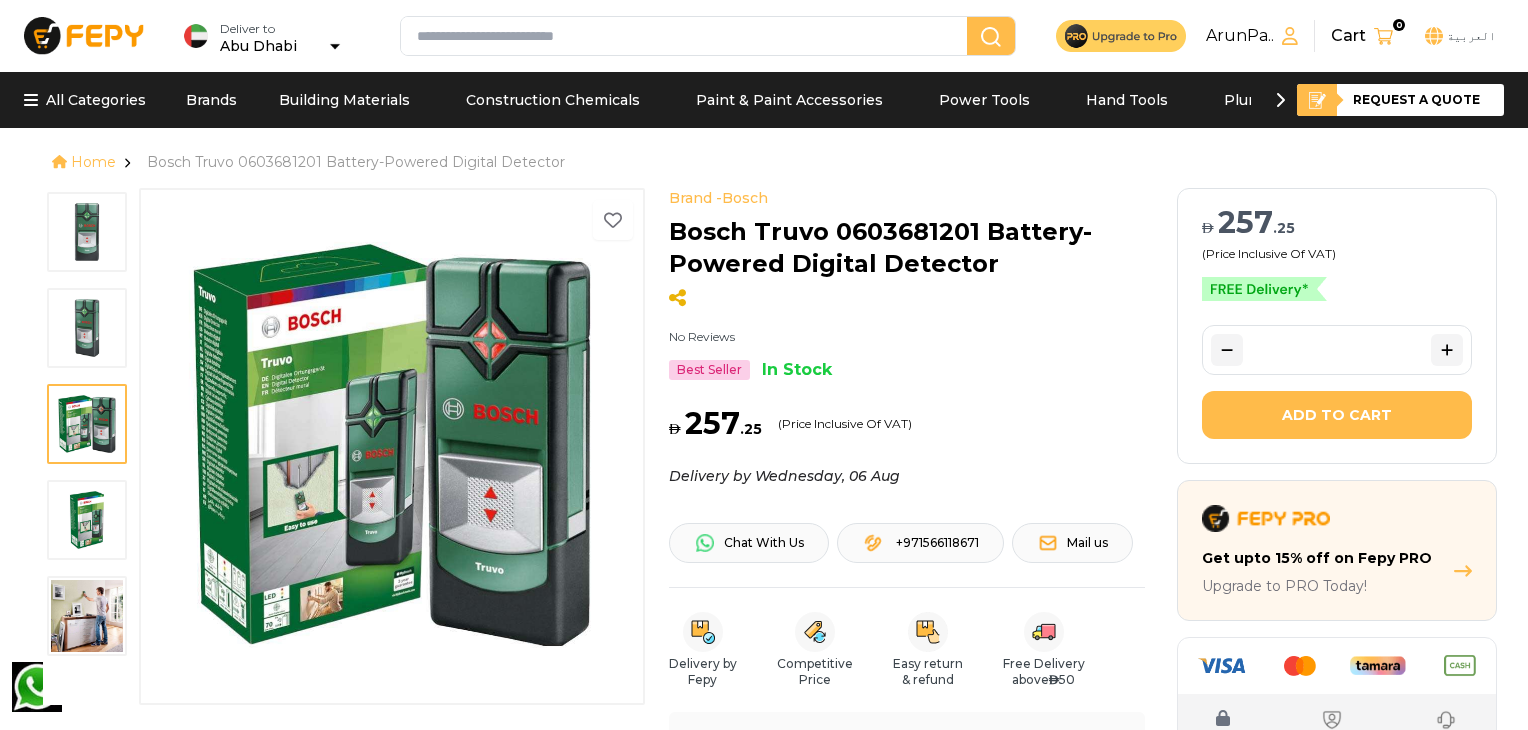 drag, startPoint x: 86, startPoint y: 514, endPoint x: 81, endPoint y: 526, distance: 13 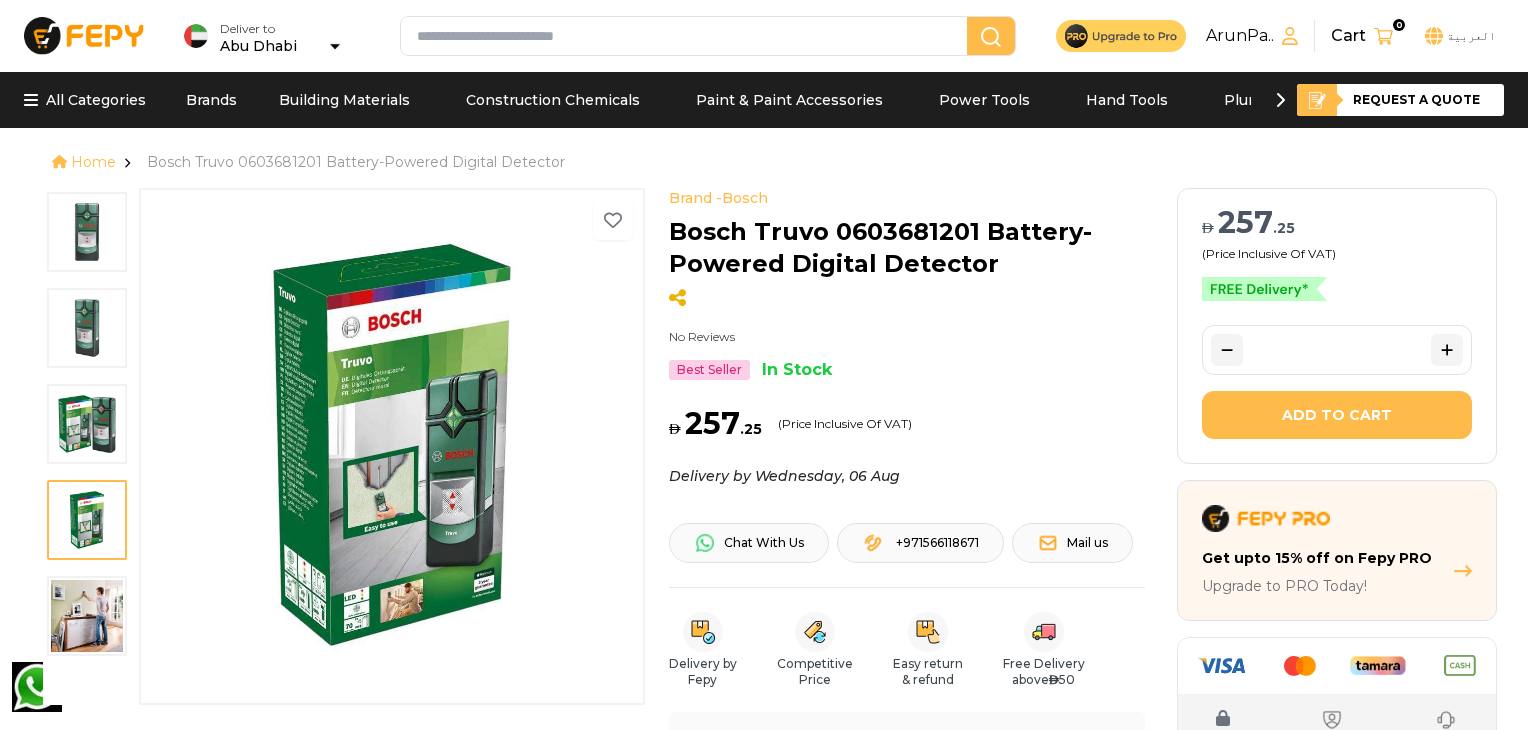 click at bounding box center [87, 616] 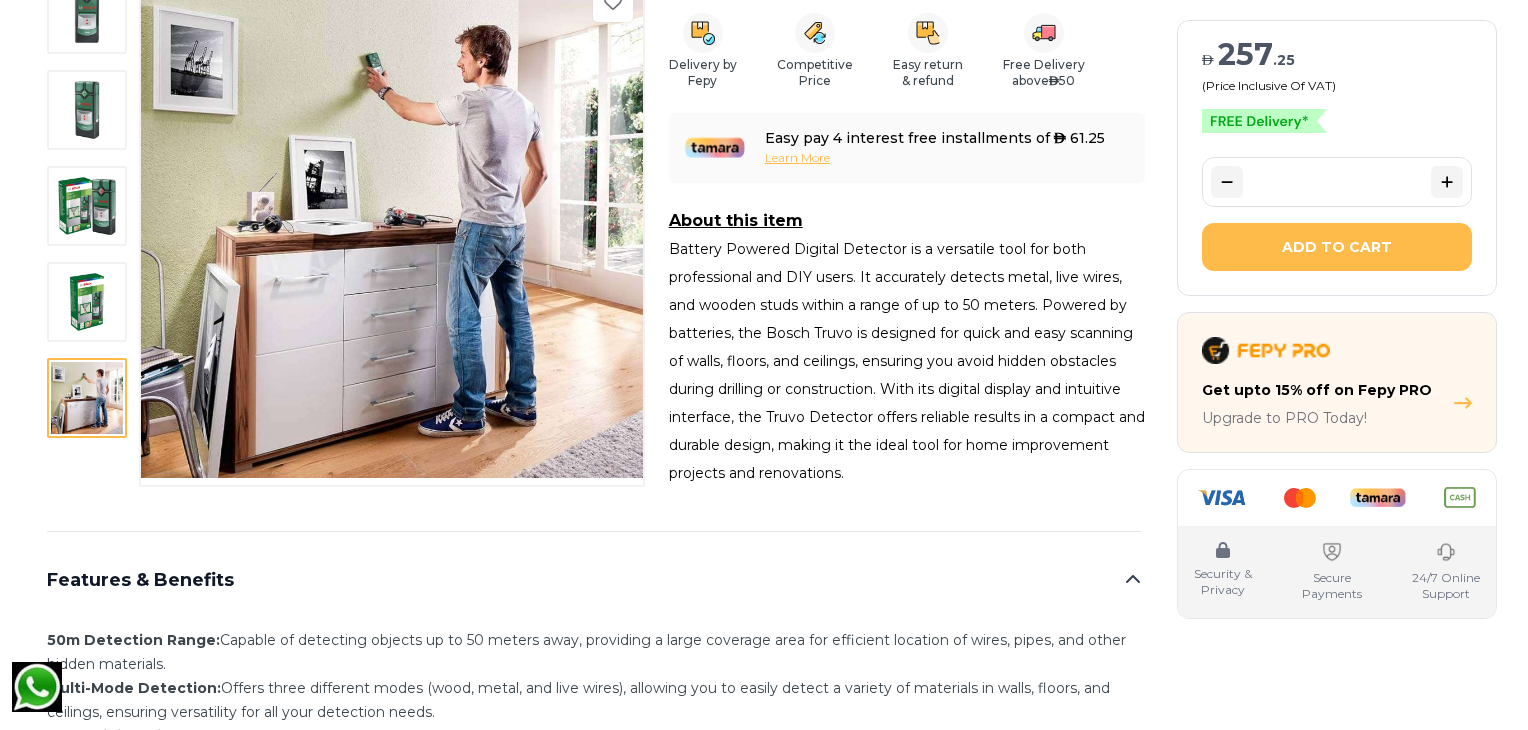 scroll, scrollTop: 561, scrollLeft: 0, axis: vertical 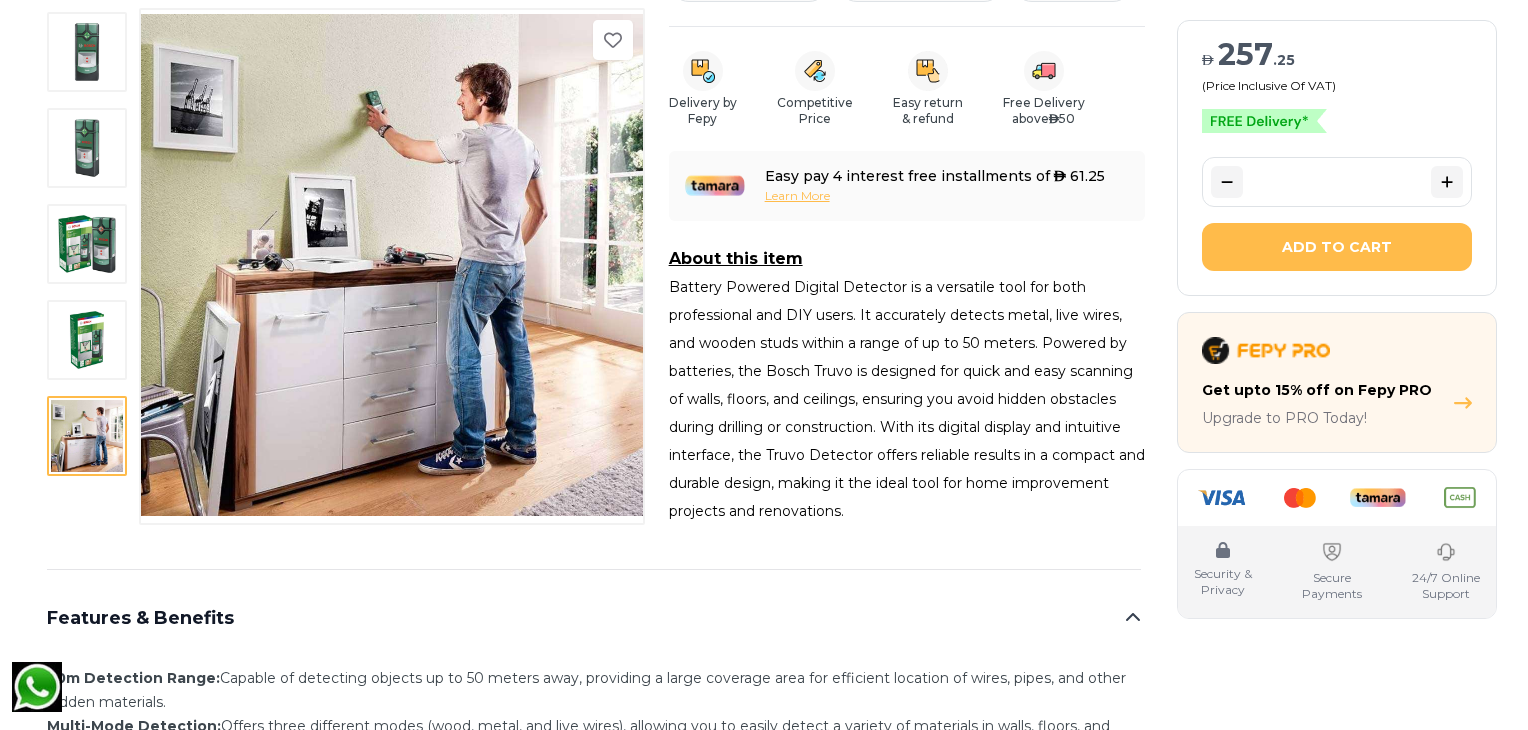 click at bounding box center [87, 340] 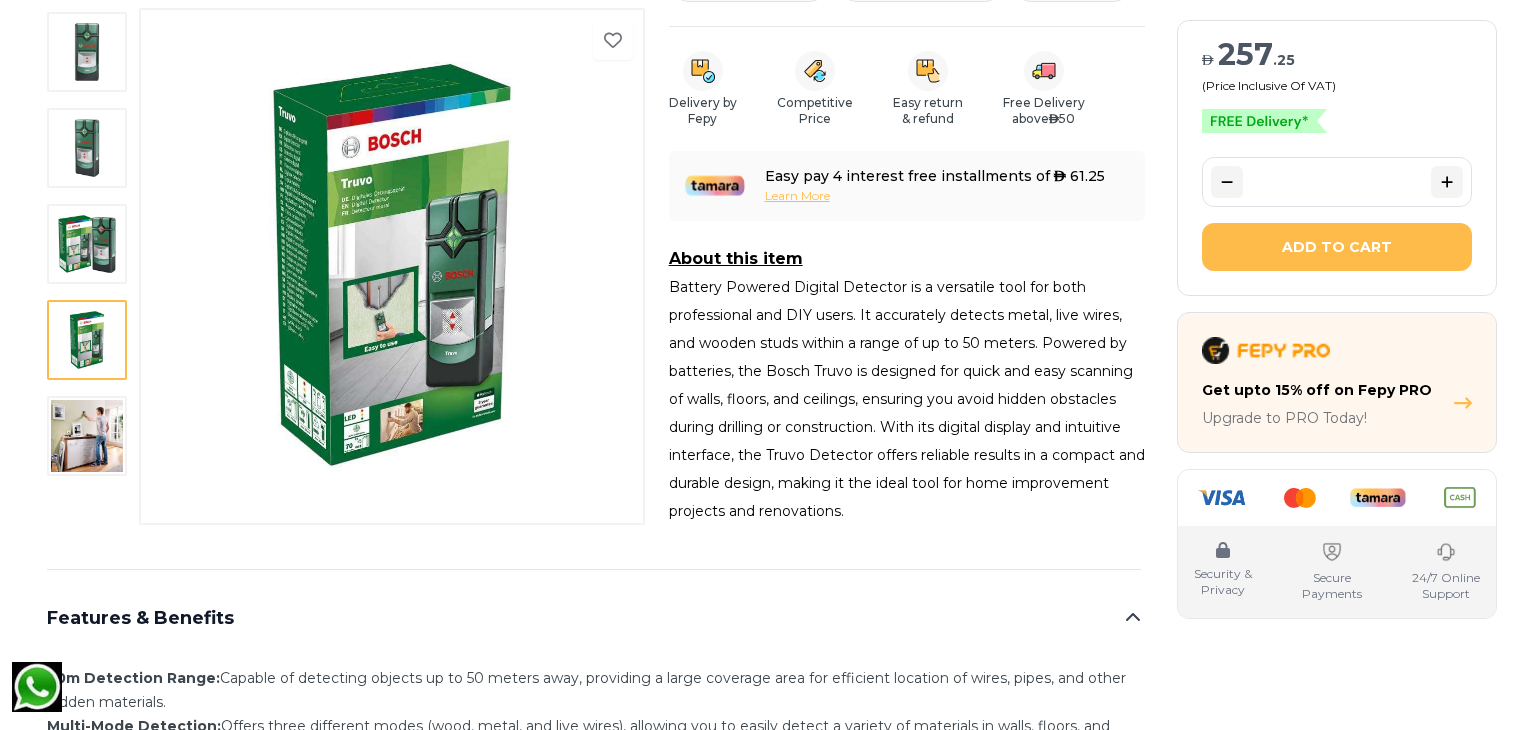 click at bounding box center [87, 436] 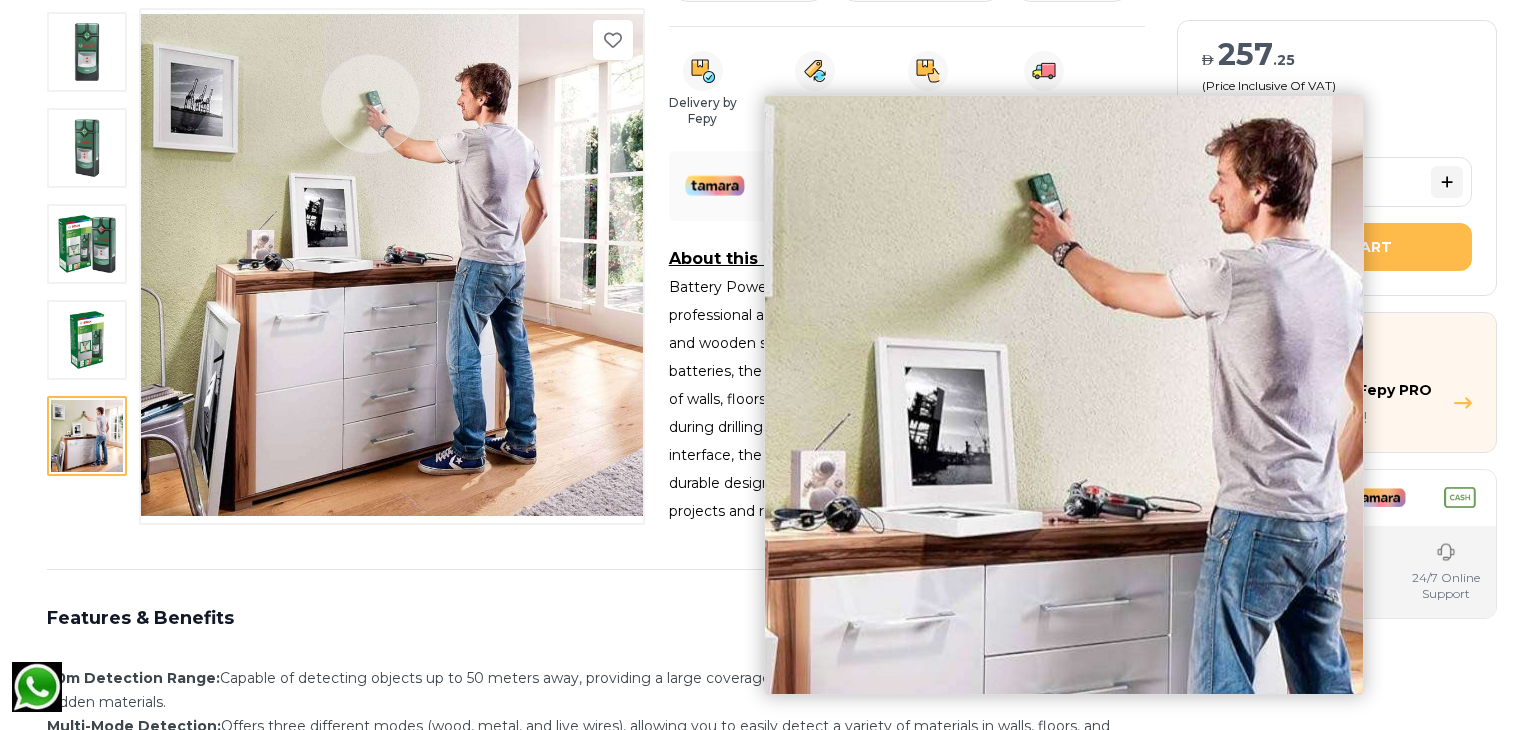 click at bounding box center (392, 265) 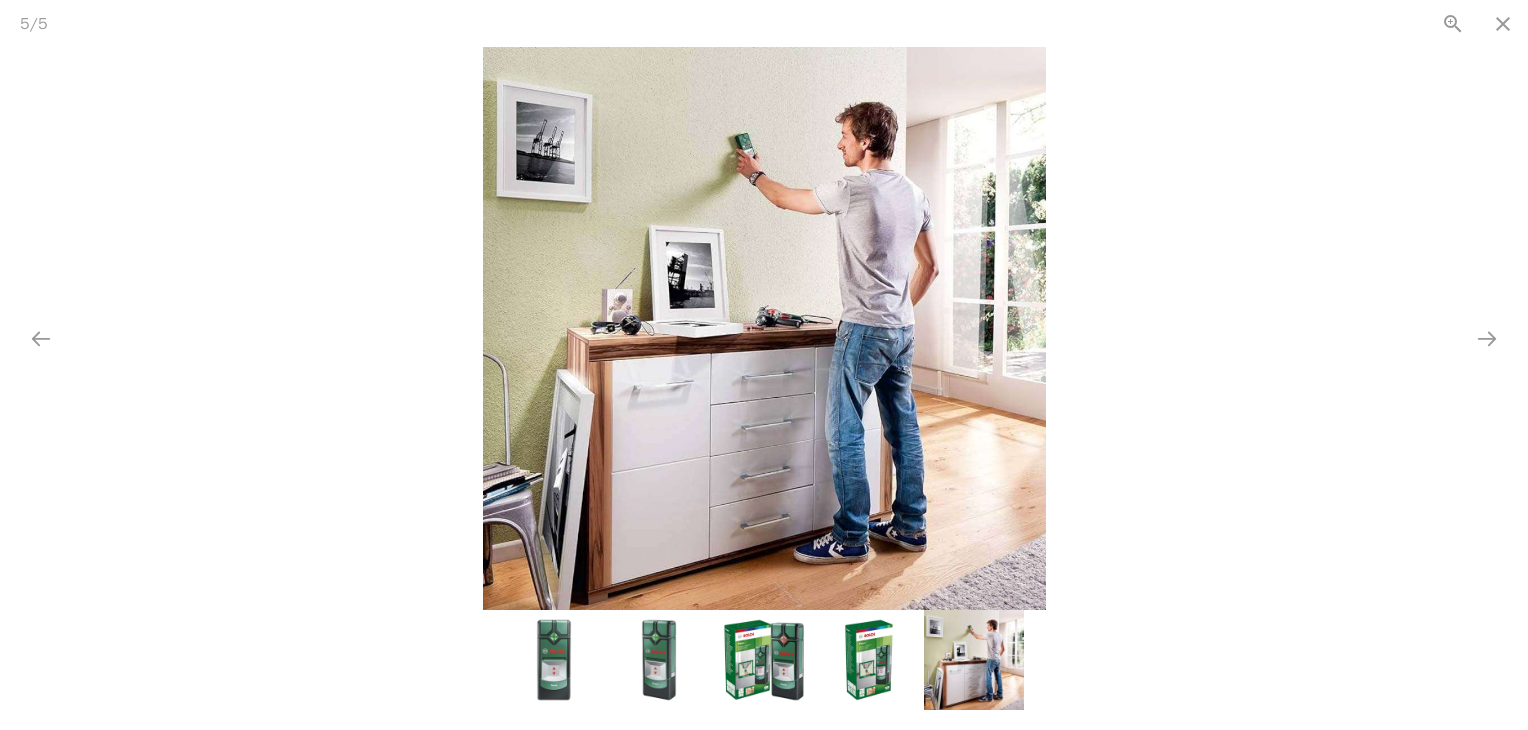 scroll, scrollTop: 0, scrollLeft: 0, axis: both 